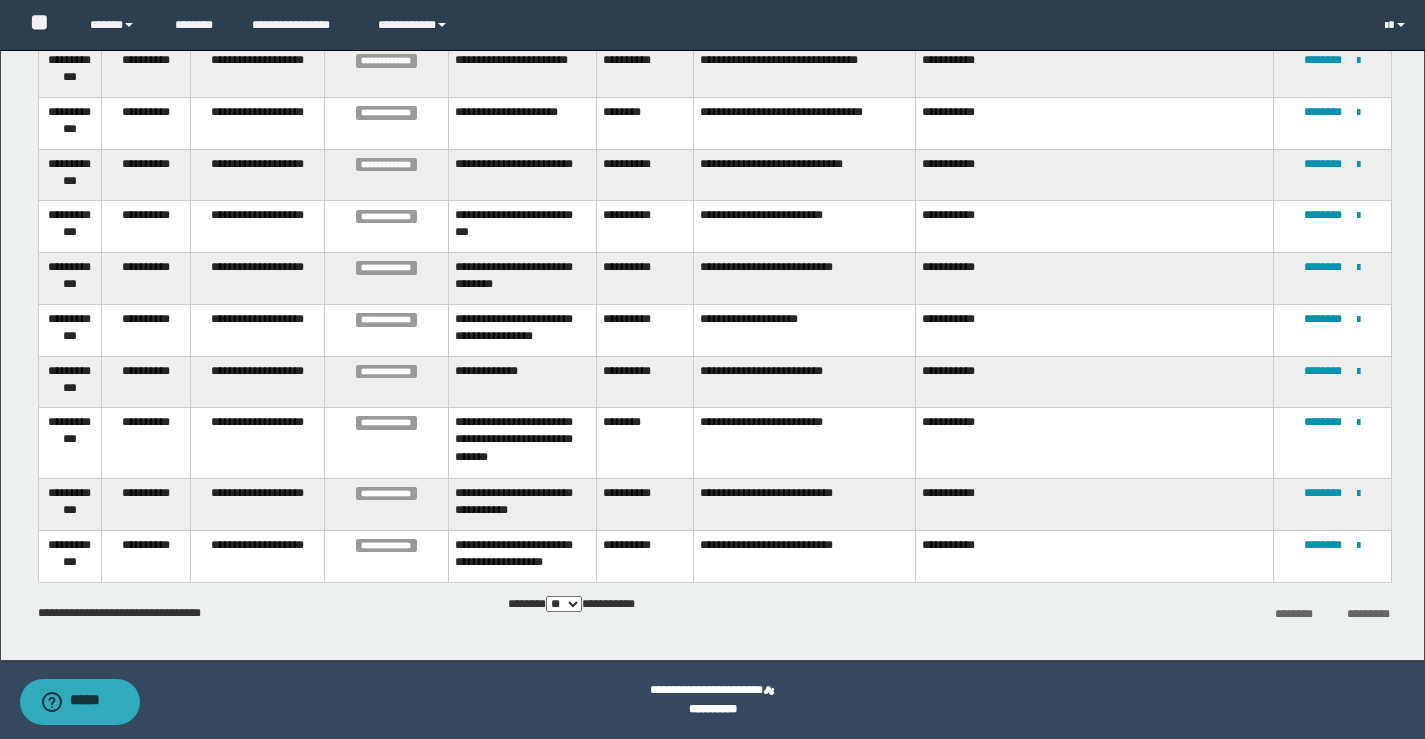 scroll, scrollTop: 0, scrollLeft: 0, axis: both 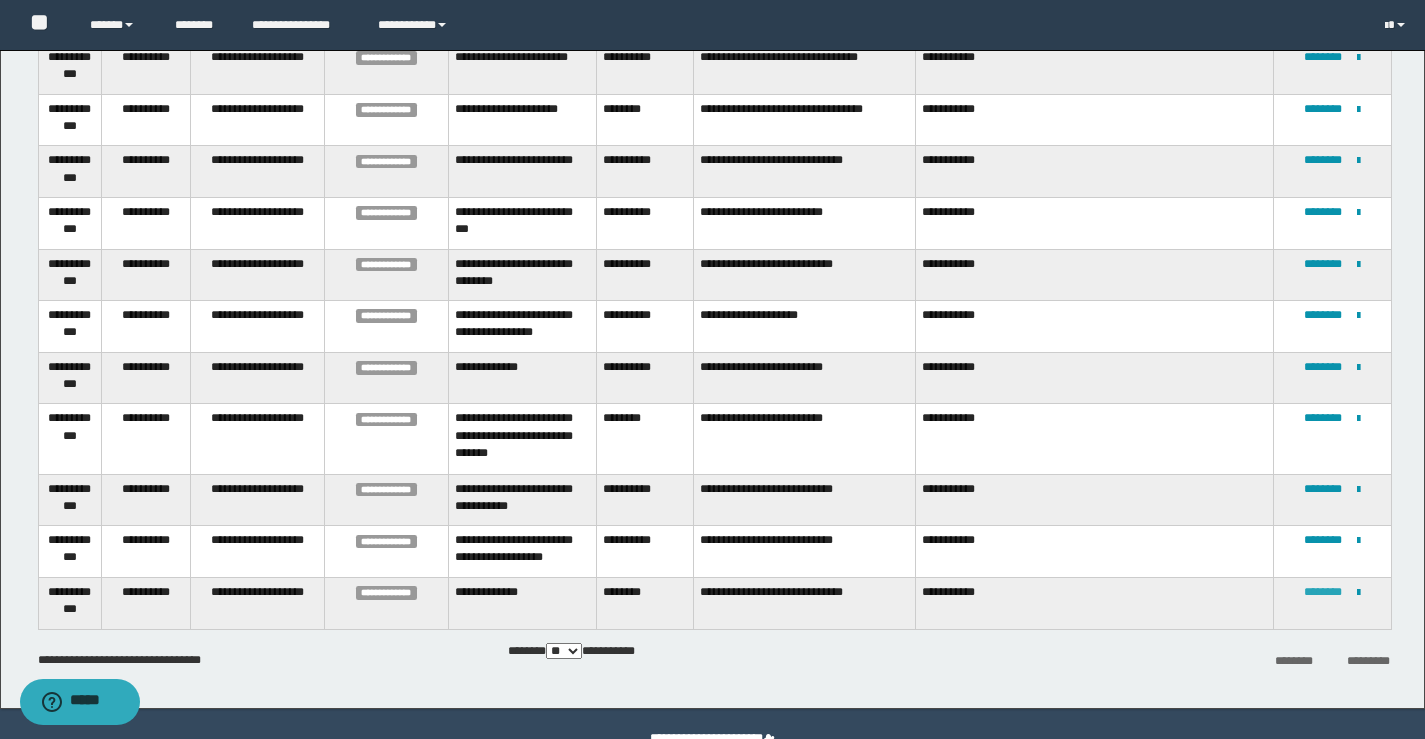 click on "********" at bounding box center (1323, 592) 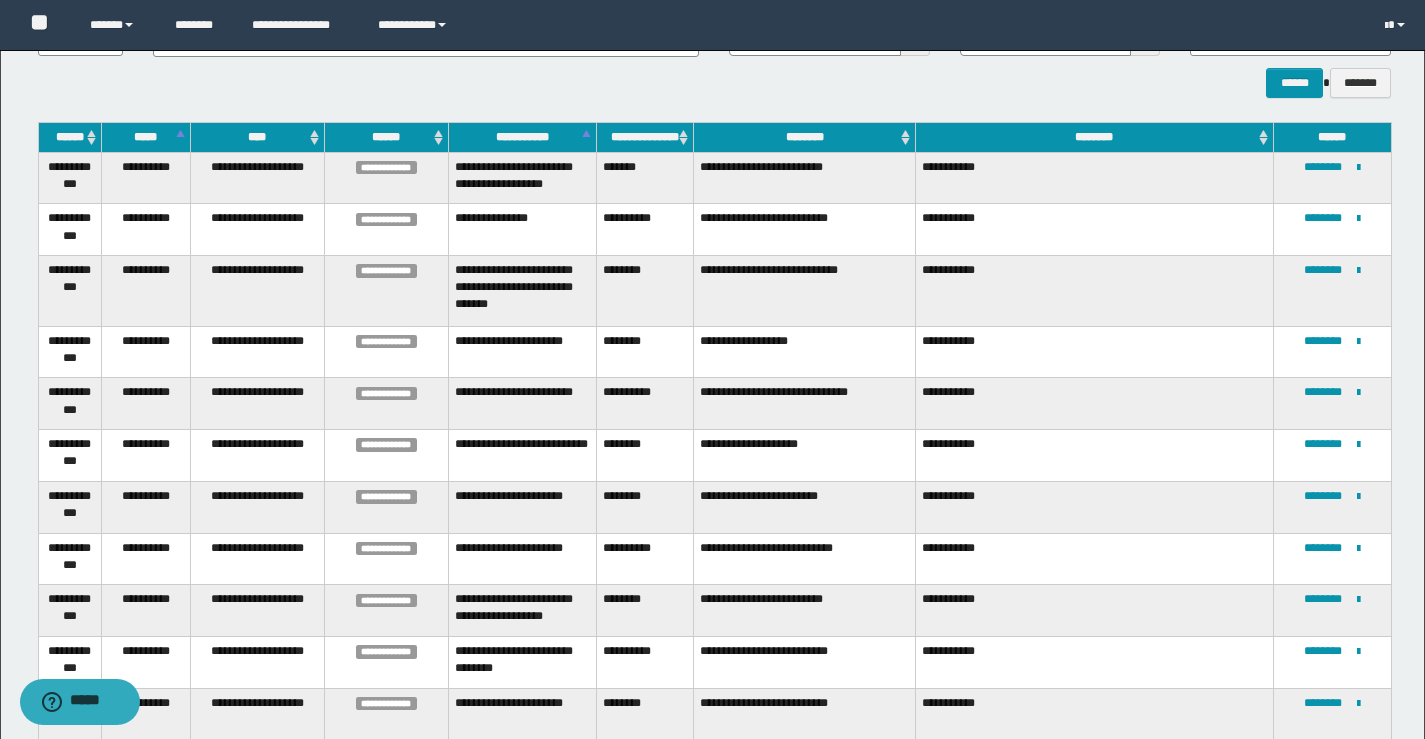 scroll, scrollTop: 200, scrollLeft: 0, axis: vertical 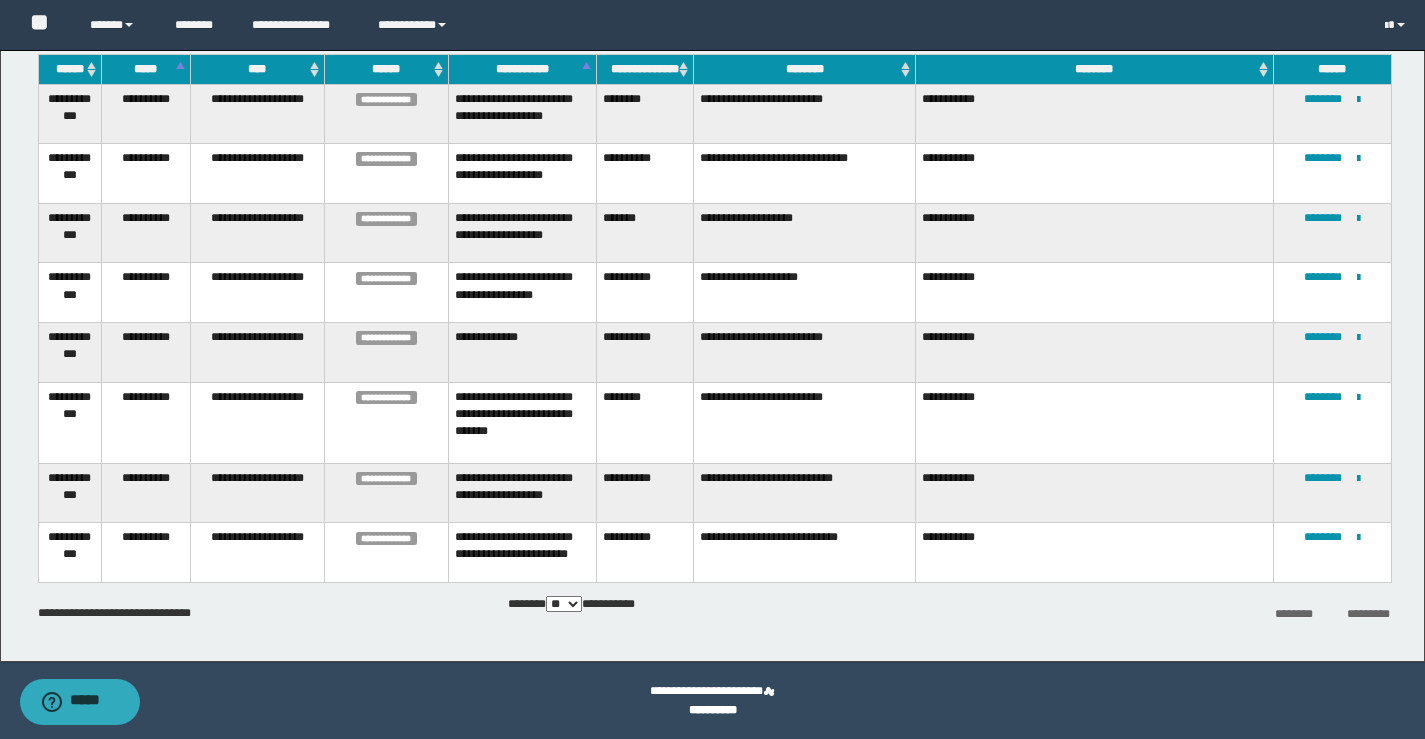 drag, startPoint x: 1311, startPoint y: 524, endPoint x: 1082, endPoint y: 264, distance: 346.46933 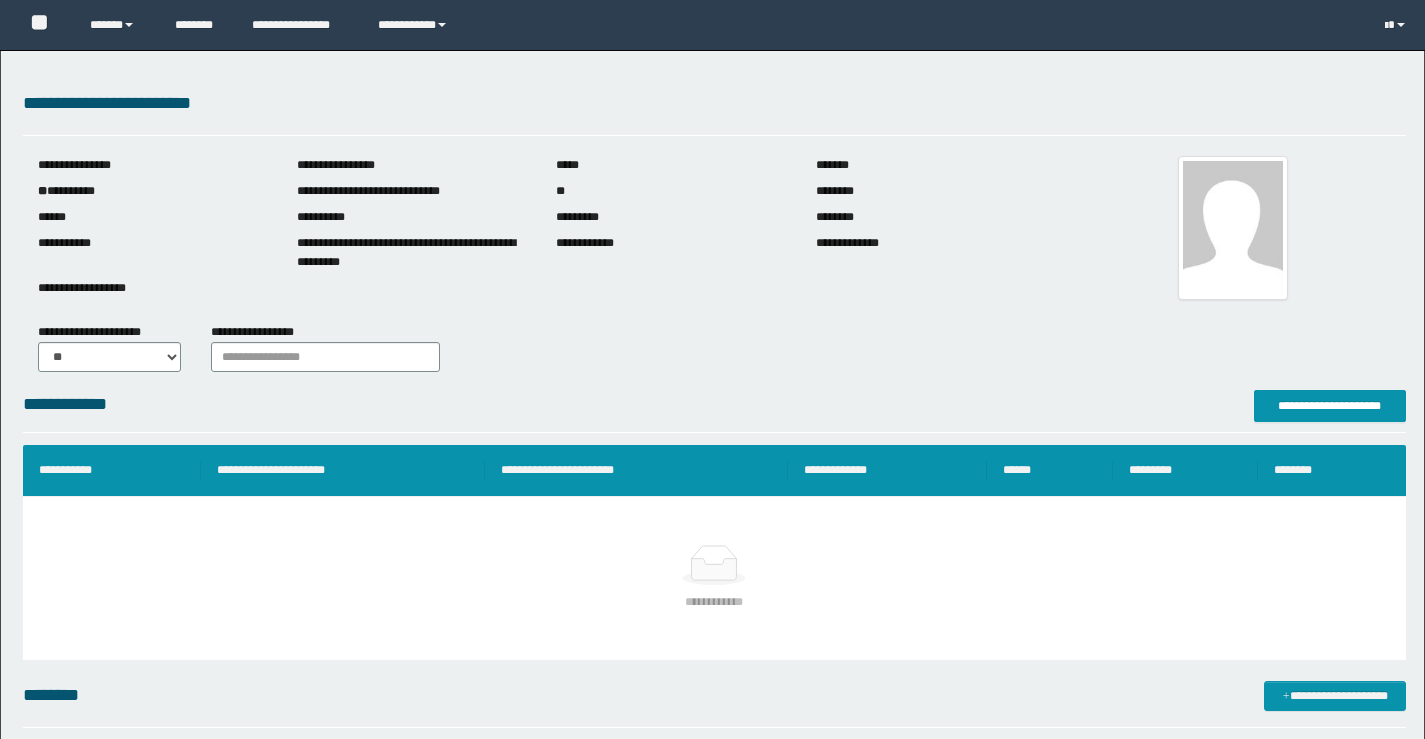 scroll, scrollTop: 0, scrollLeft: 0, axis: both 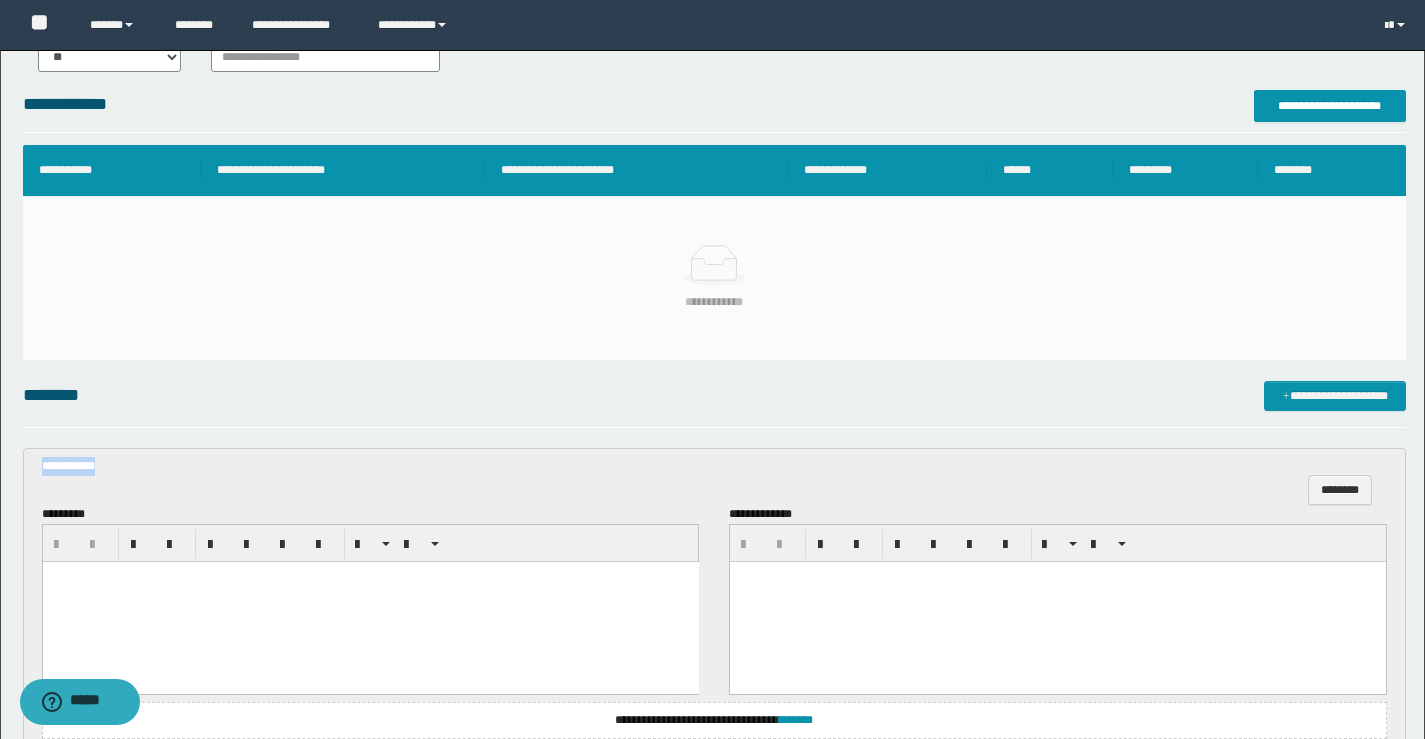 drag, startPoint x: 134, startPoint y: 452, endPoint x: 0, endPoint y: 449, distance: 134.03358 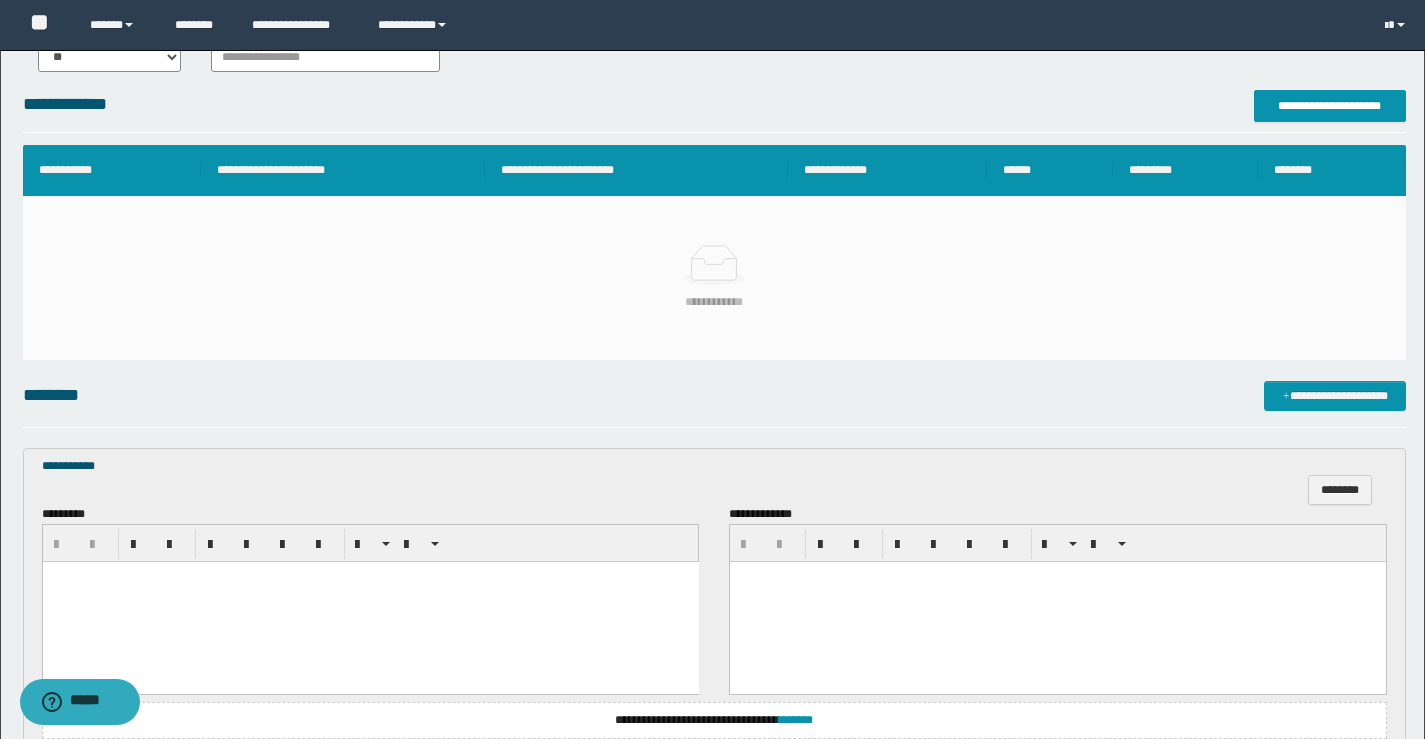 click on "**********" at bounding box center (712, 291) 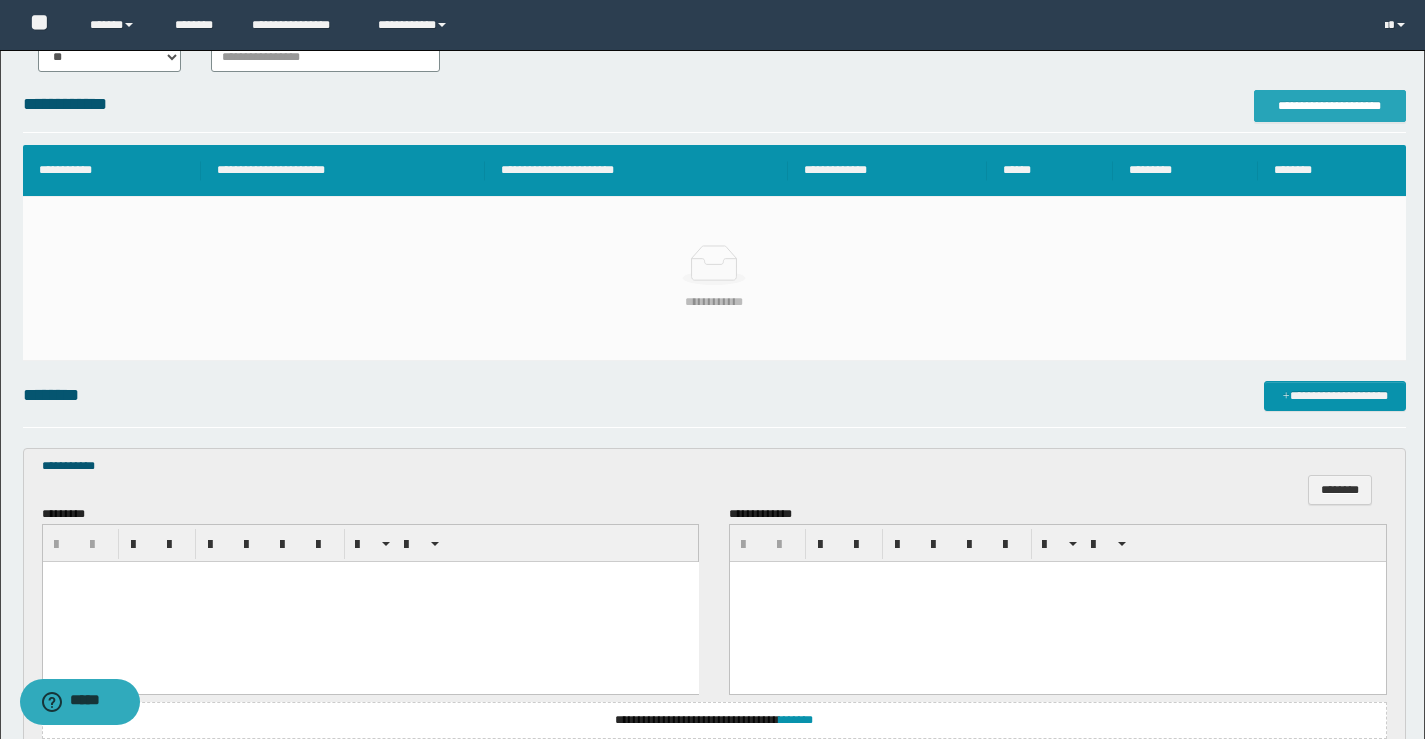 click on "**********" at bounding box center [1330, 106] 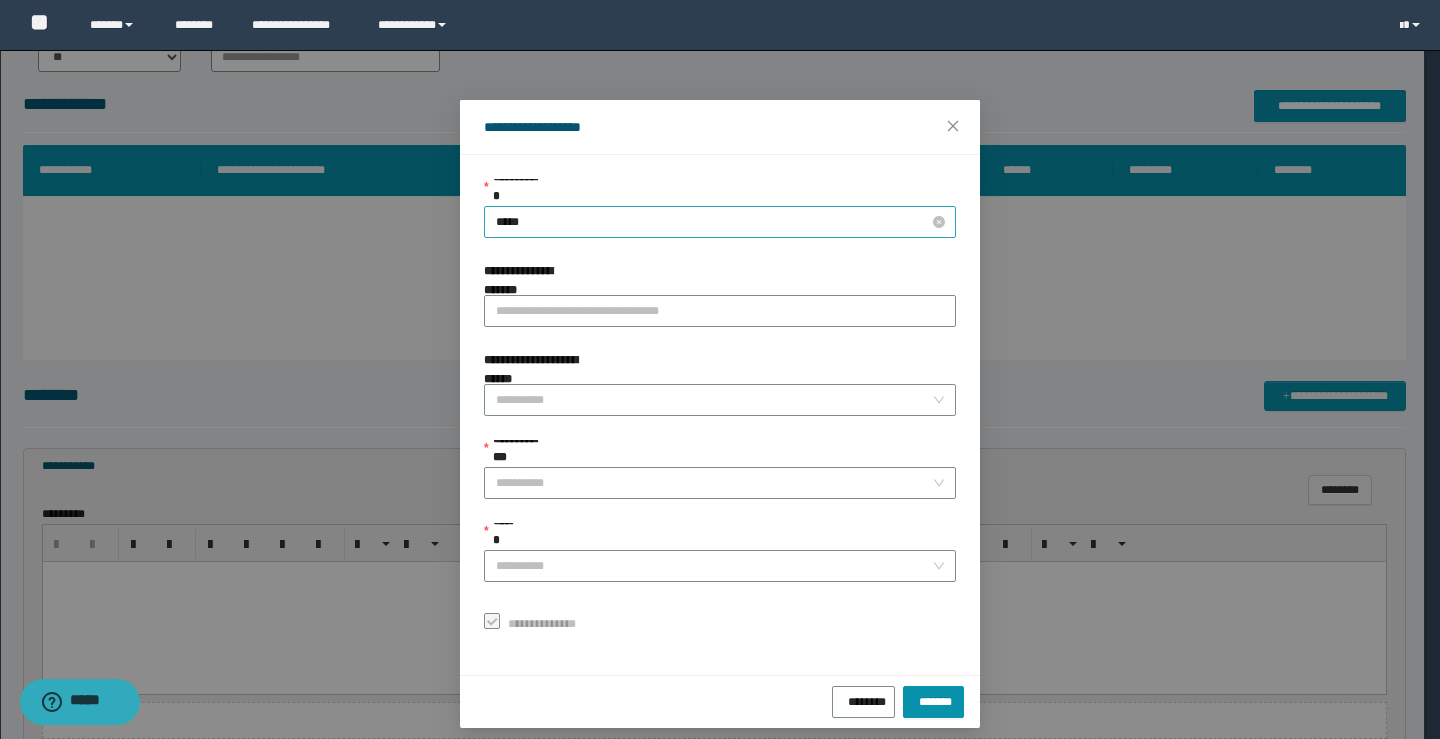click on "**********" at bounding box center (720, 208) 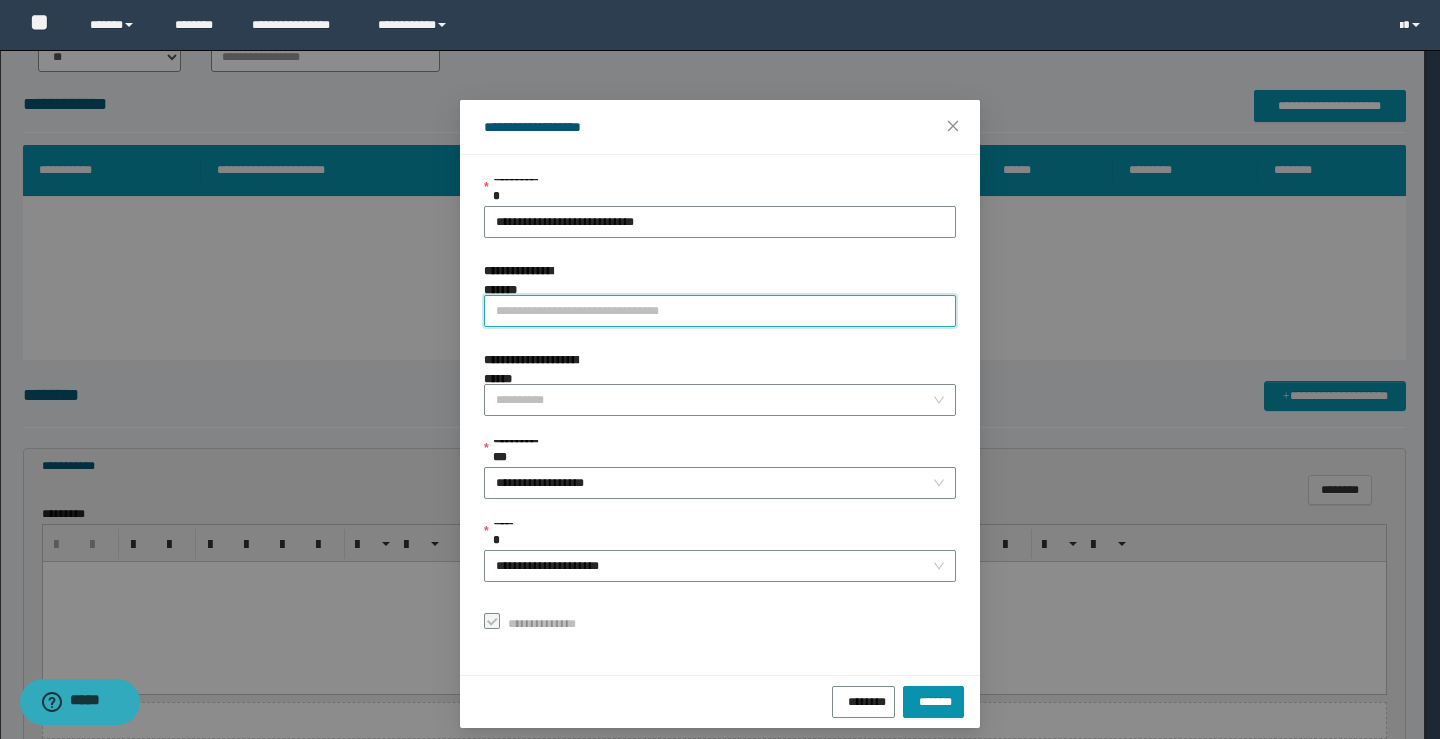 click on "**********" at bounding box center [720, 311] 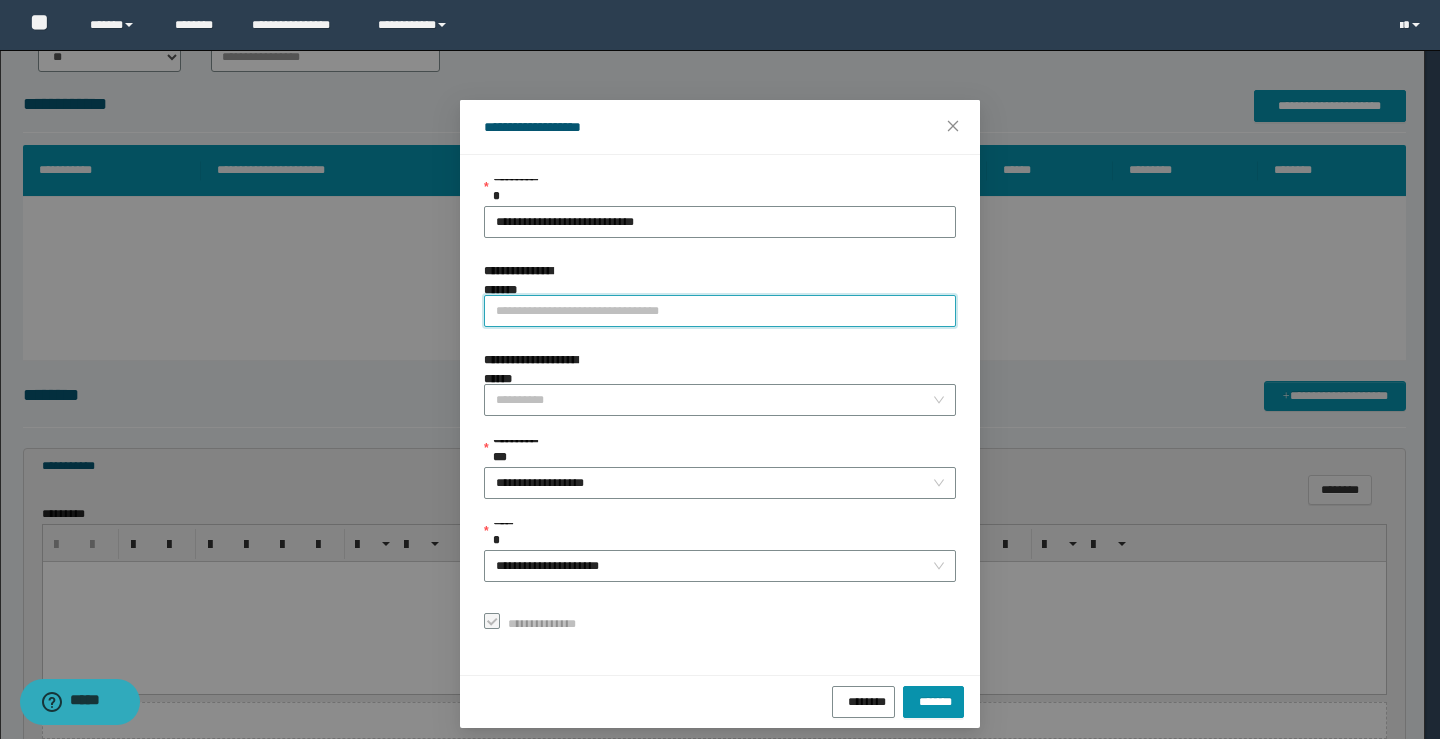 paste on "**********" 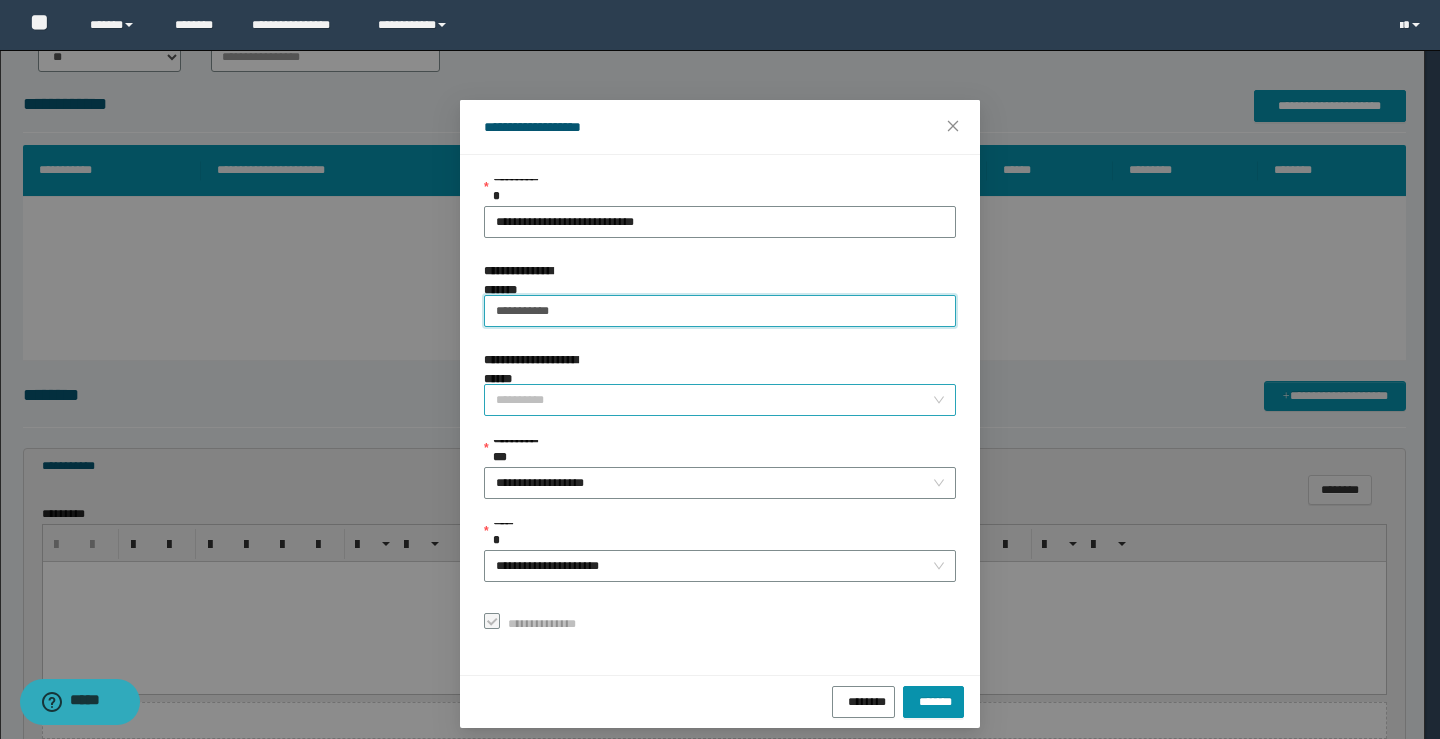 type on "**********" 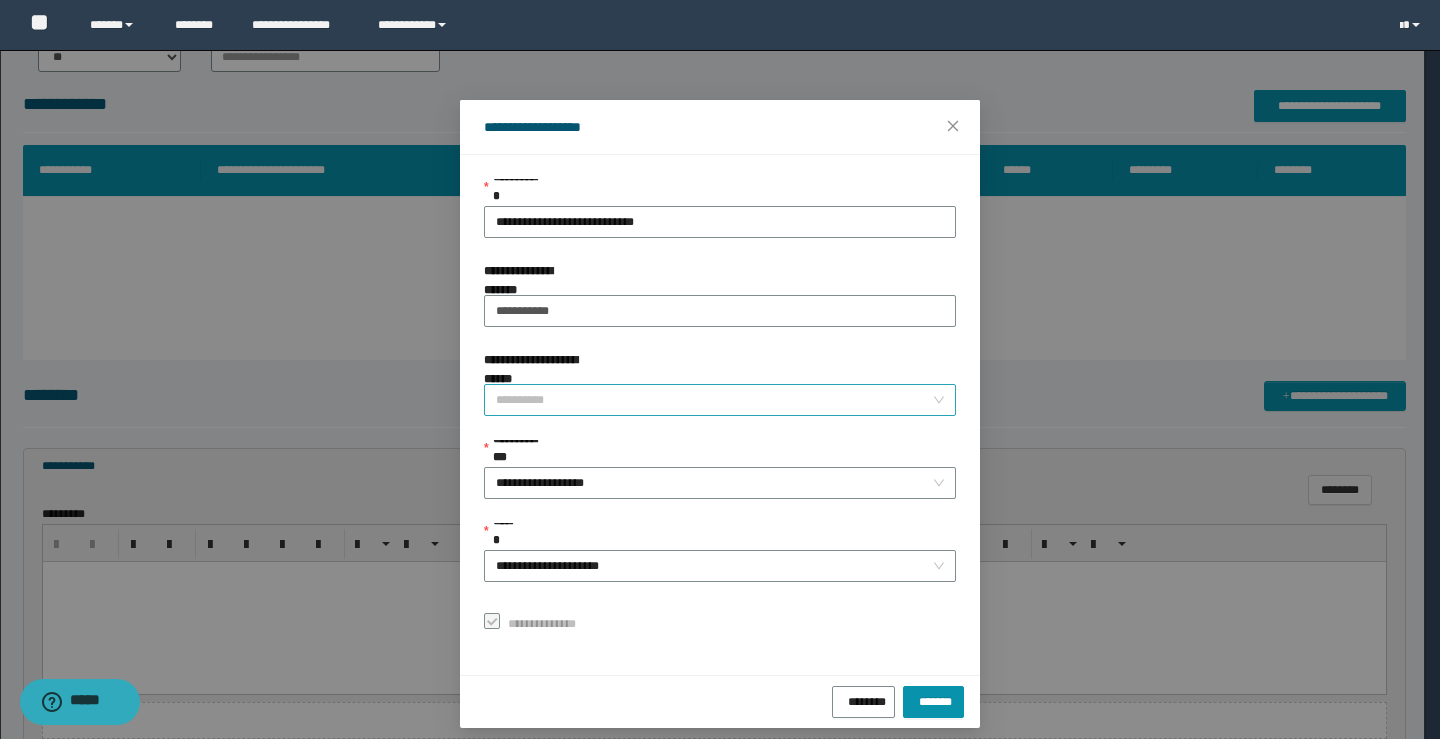 click on "**********" at bounding box center [714, 400] 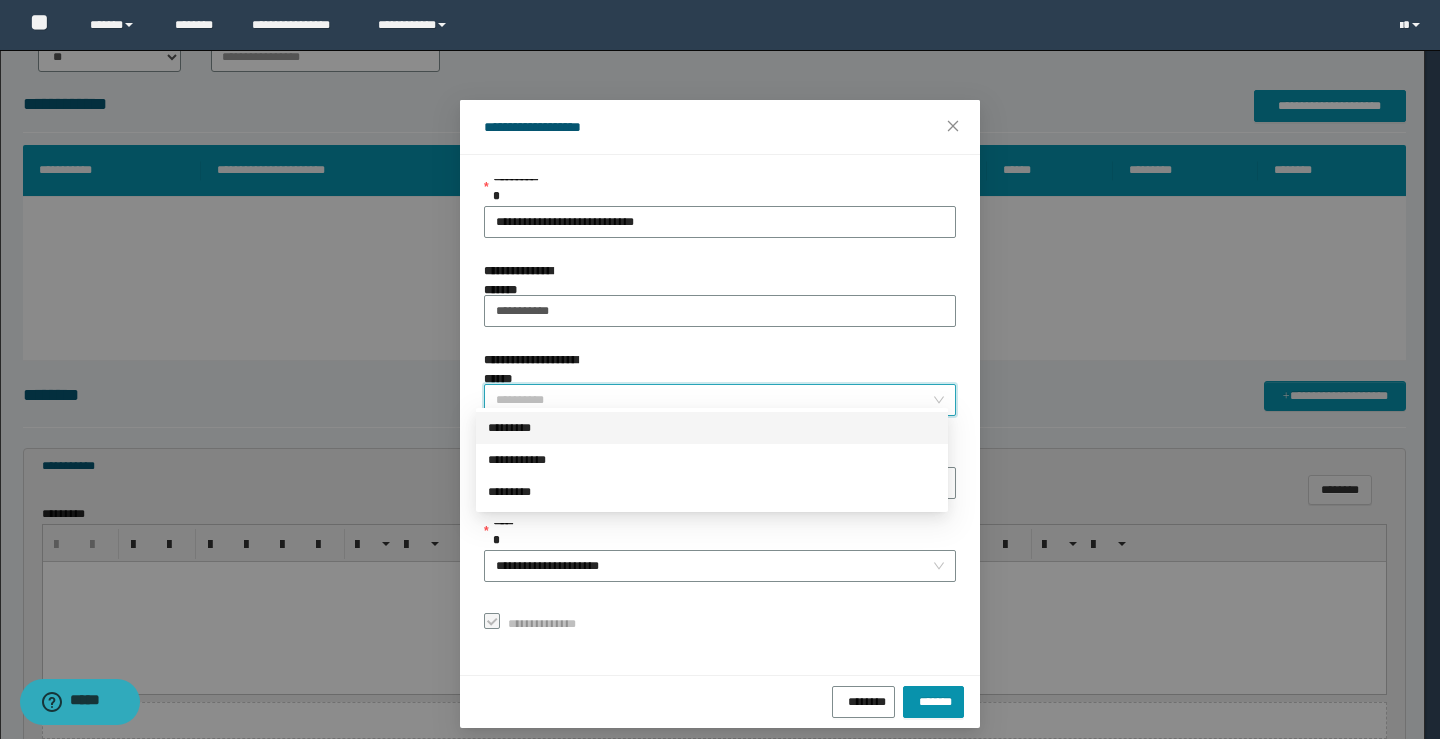 click on "*********" at bounding box center [712, 428] 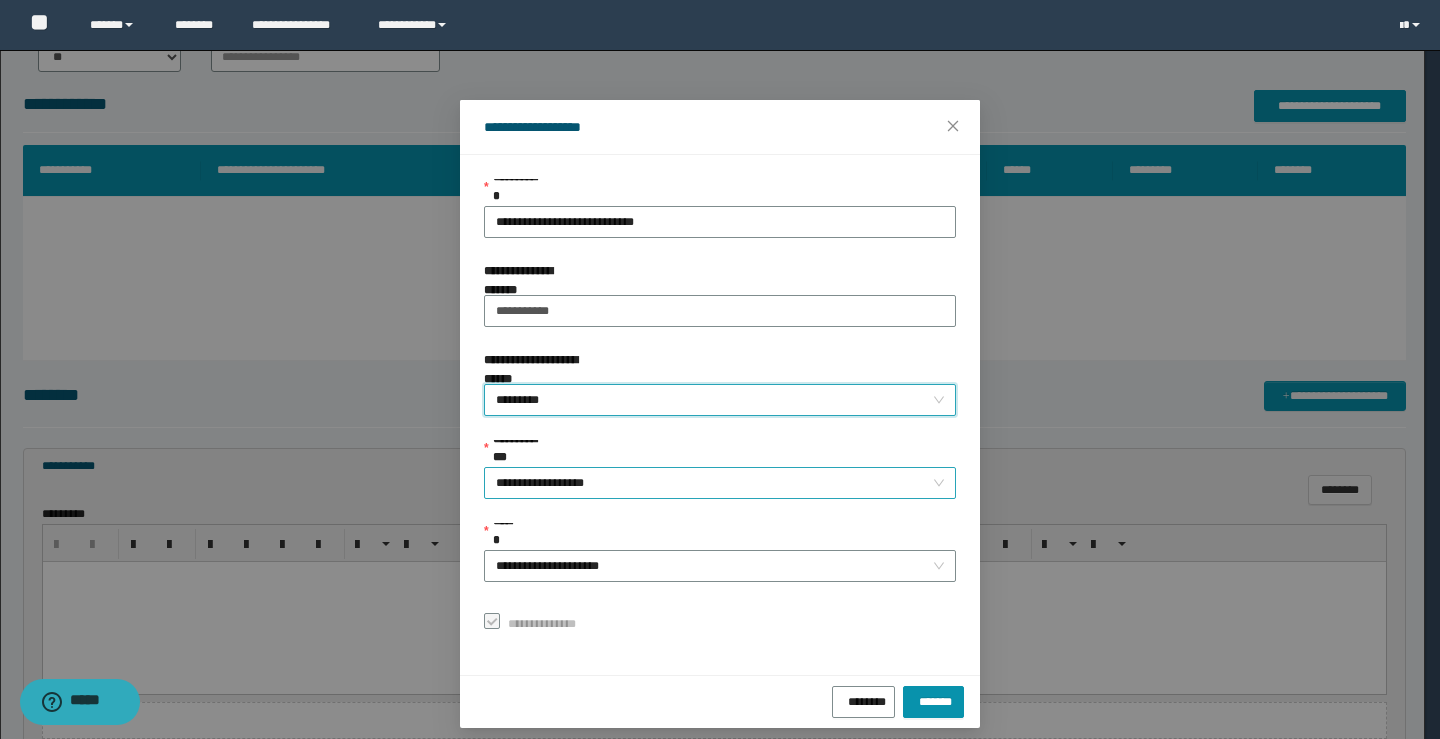 click on "**********" at bounding box center (720, 483) 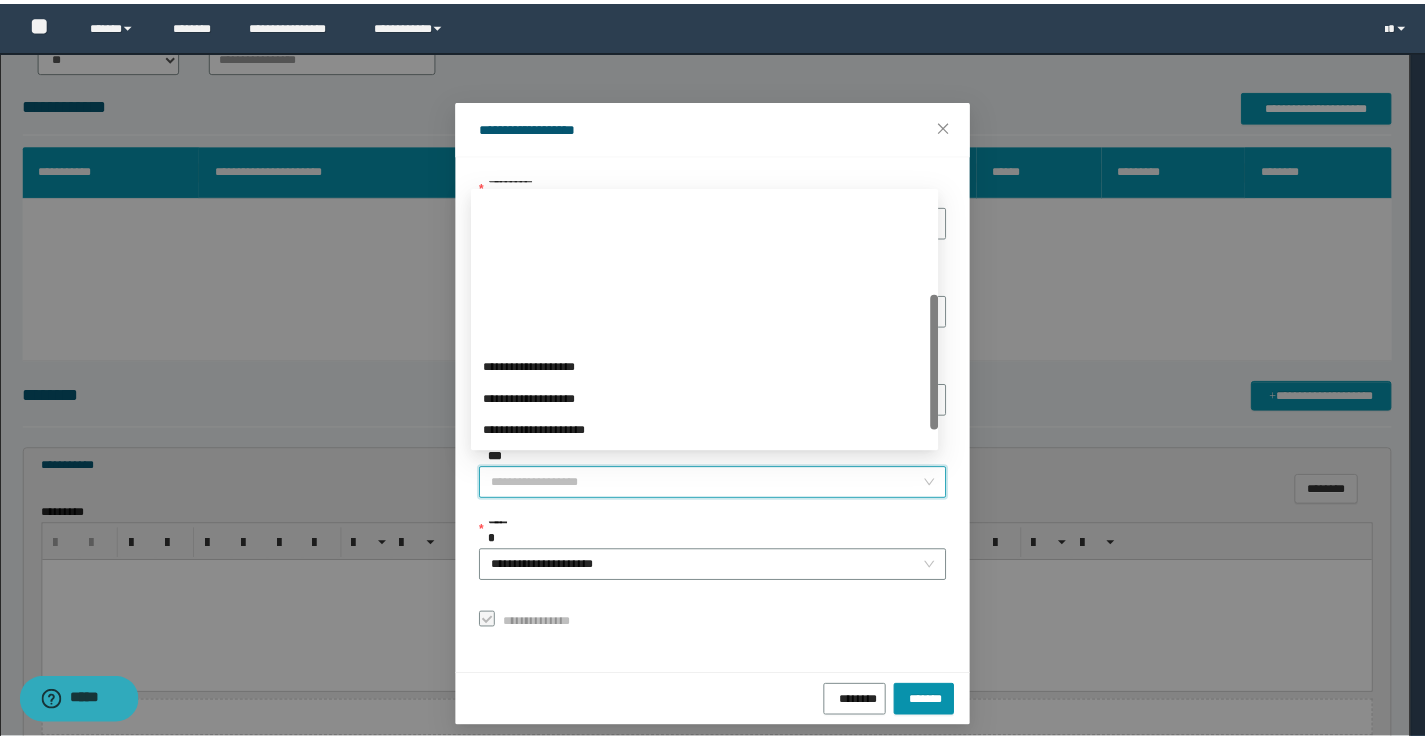 scroll, scrollTop: 192, scrollLeft: 0, axis: vertical 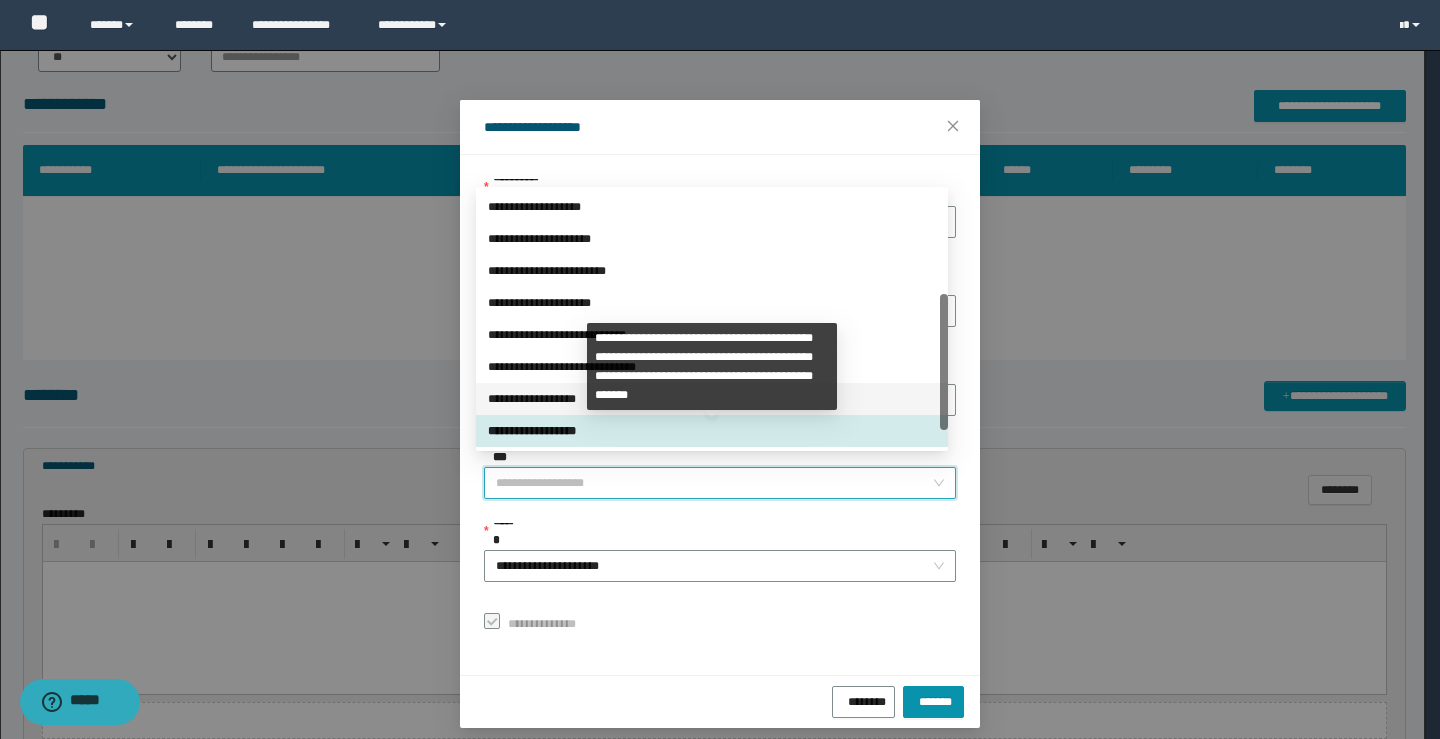 click on "**********" at bounding box center (712, 399) 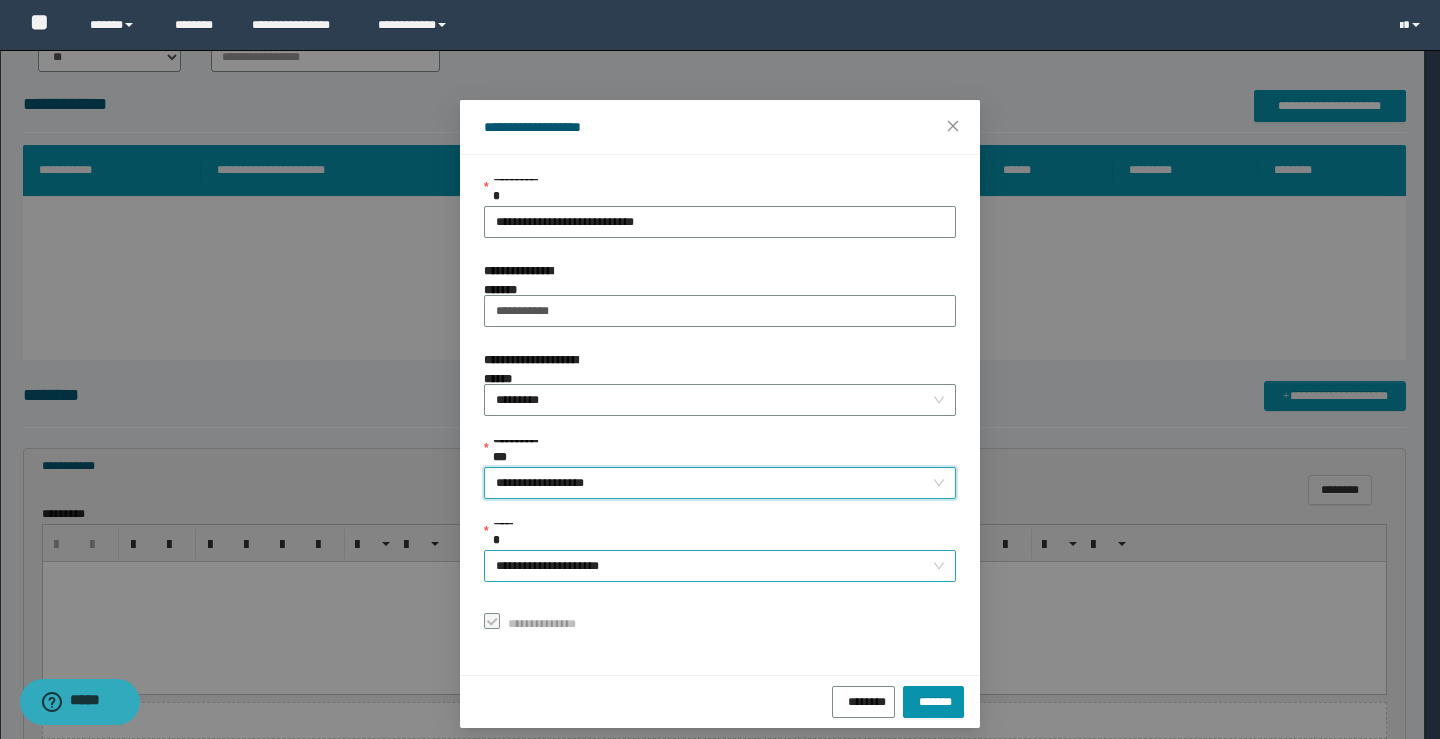 click on "**********" at bounding box center (720, 566) 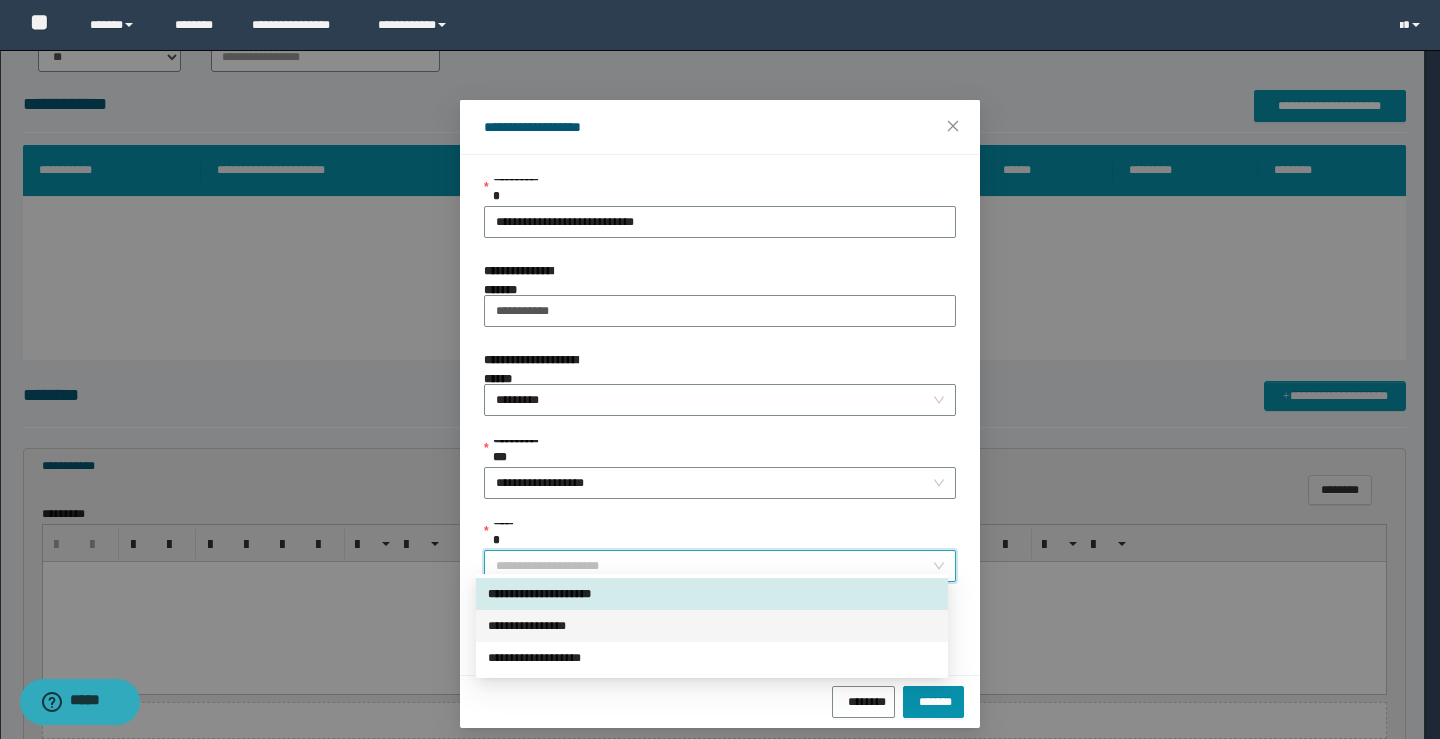 click on "**********" at bounding box center (712, 626) 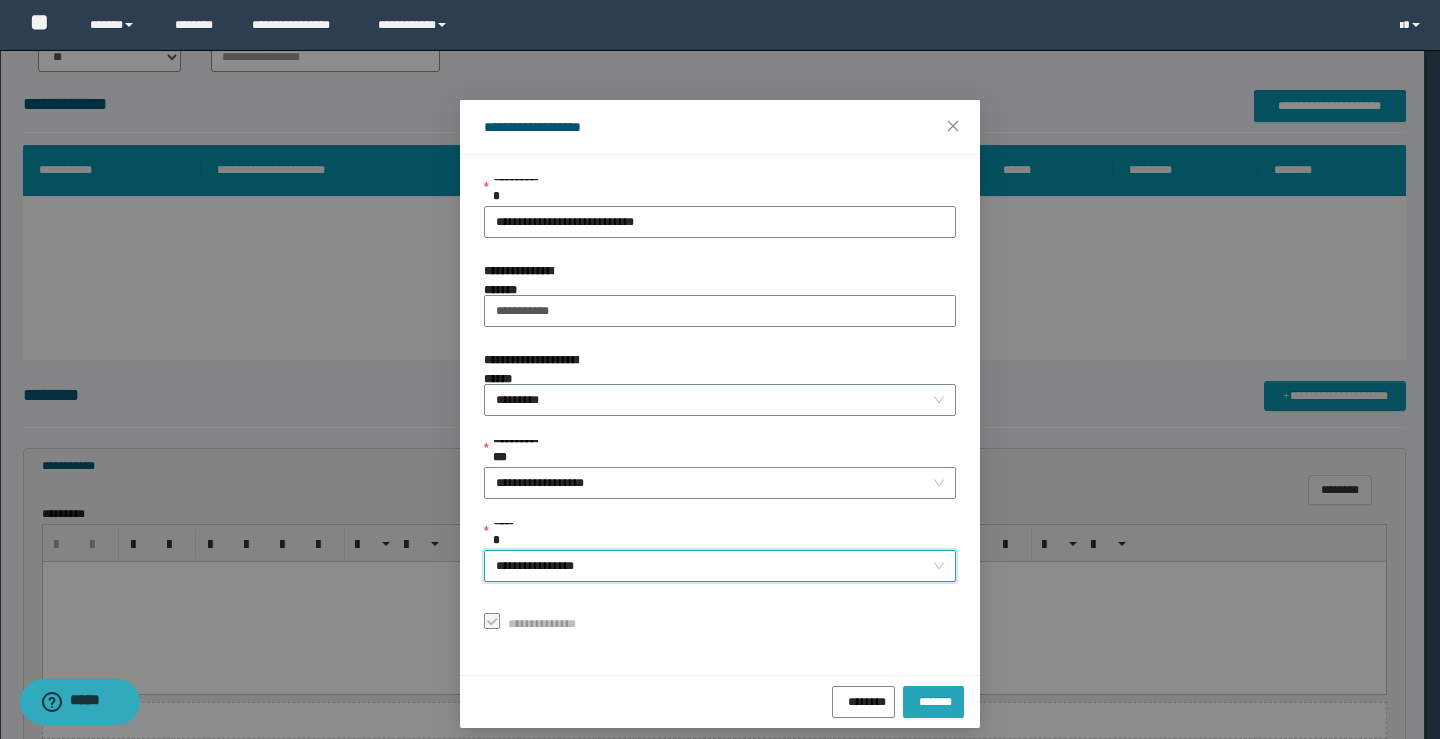 click on "*******" at bounding box center (933, 702) 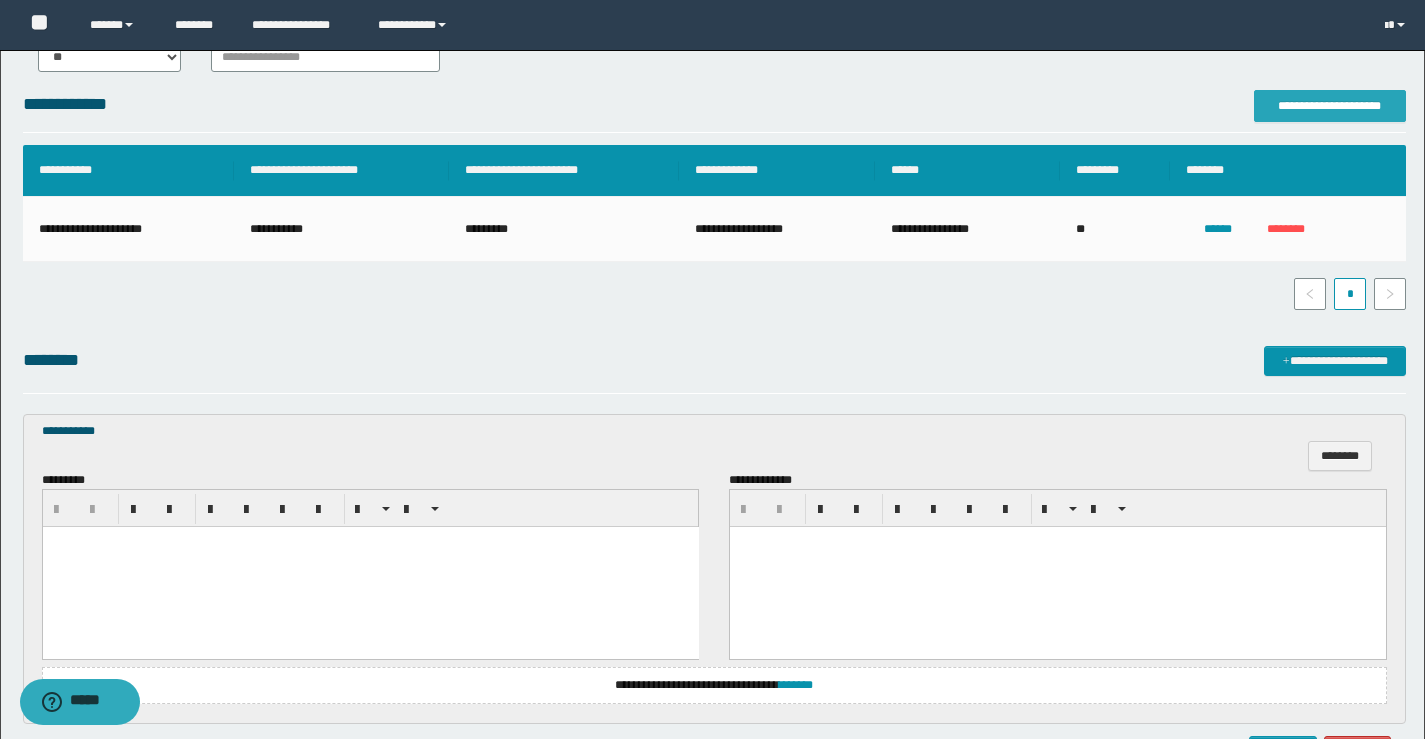 scroll, scrollTop: 0, scrollLeft: 0, axis: both 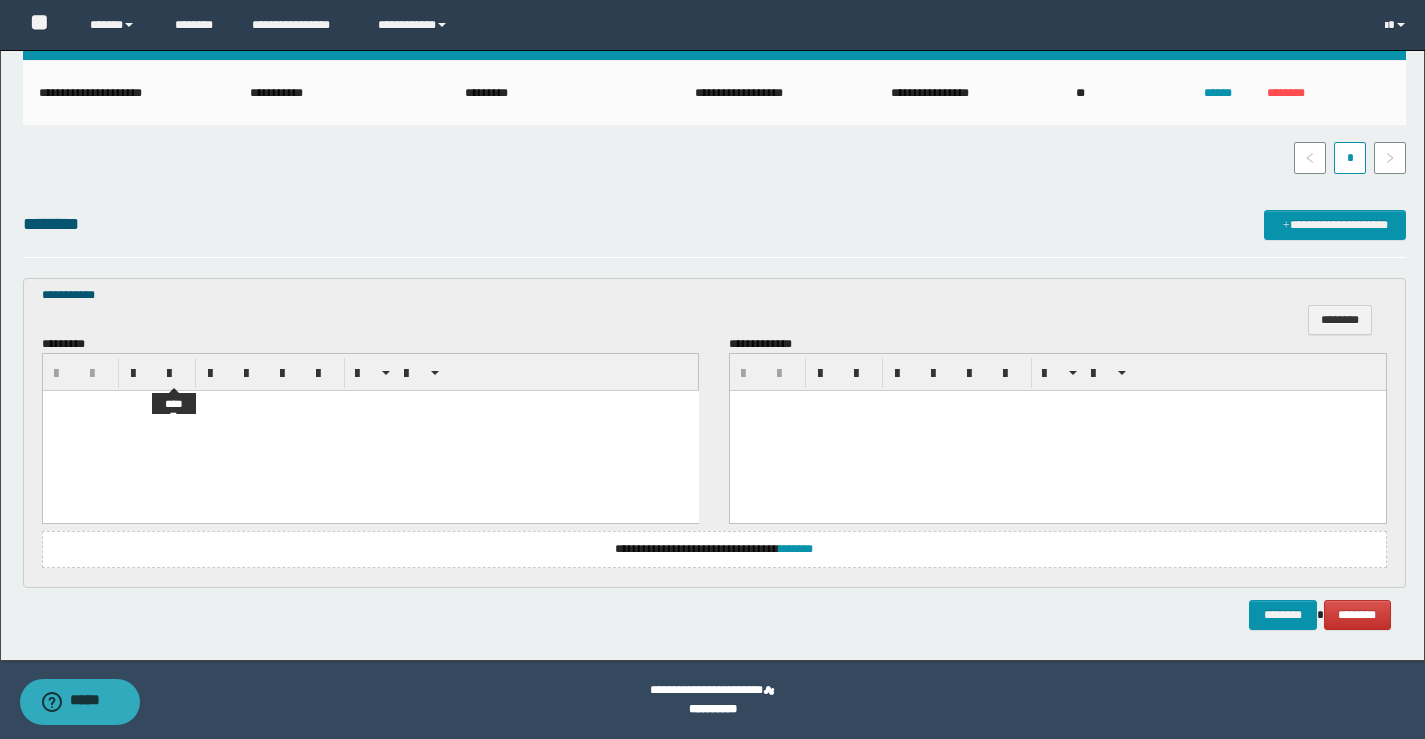 click at bounding box center [370, 406] 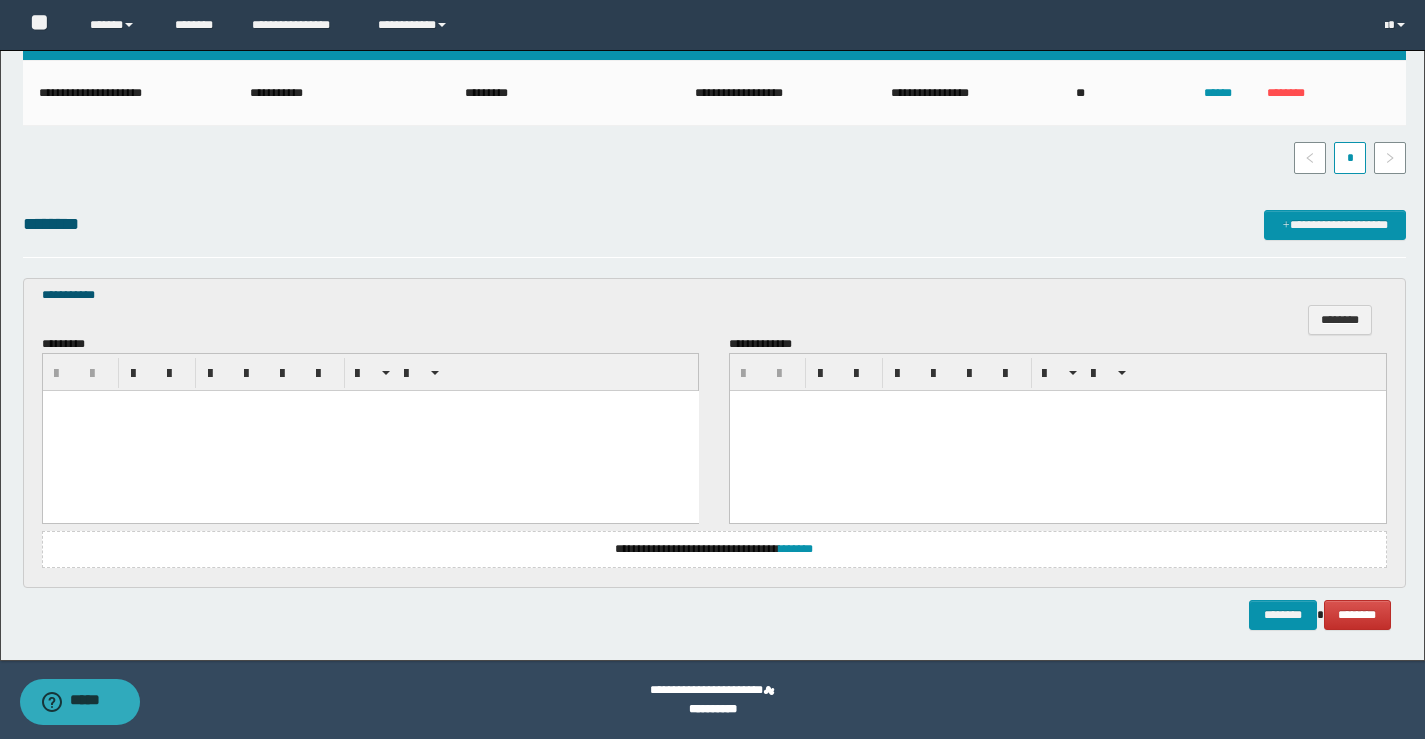 paste 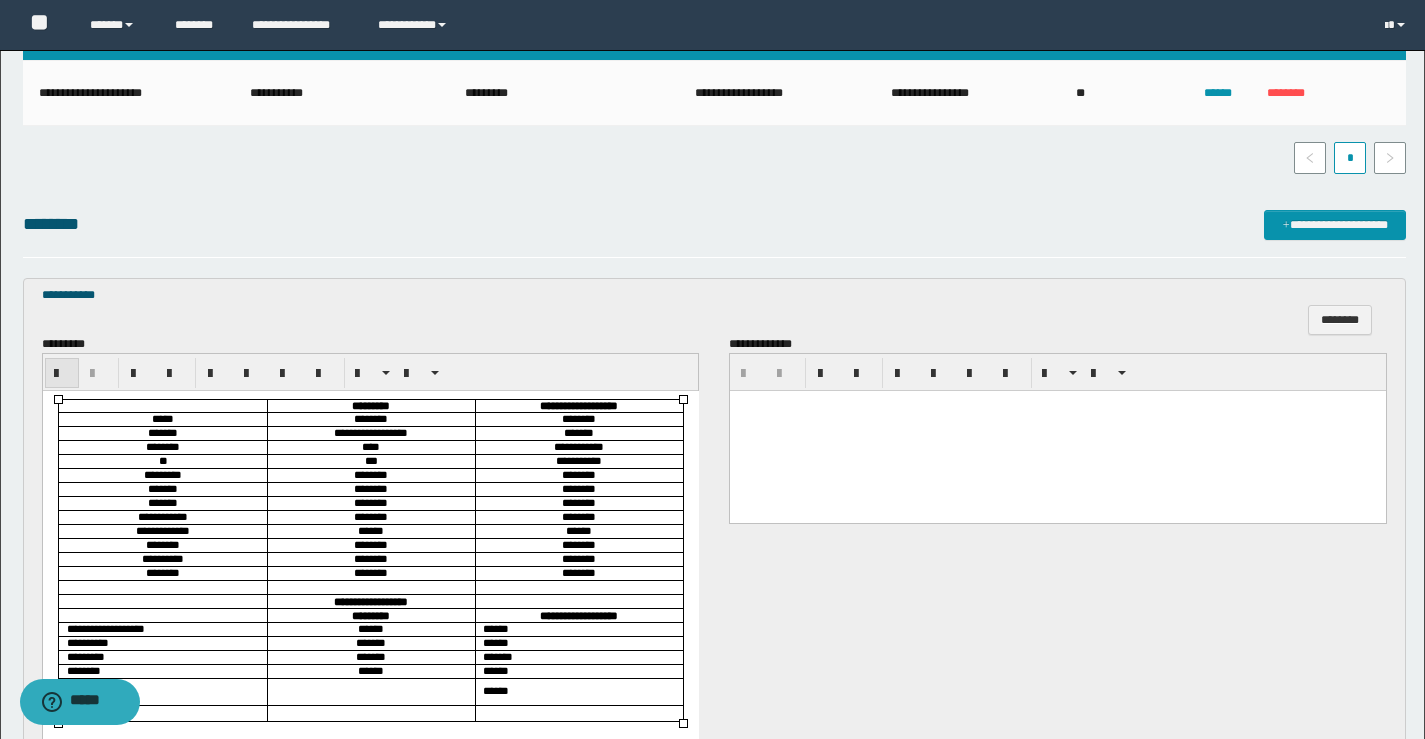 click at bounding box center [62, 374] 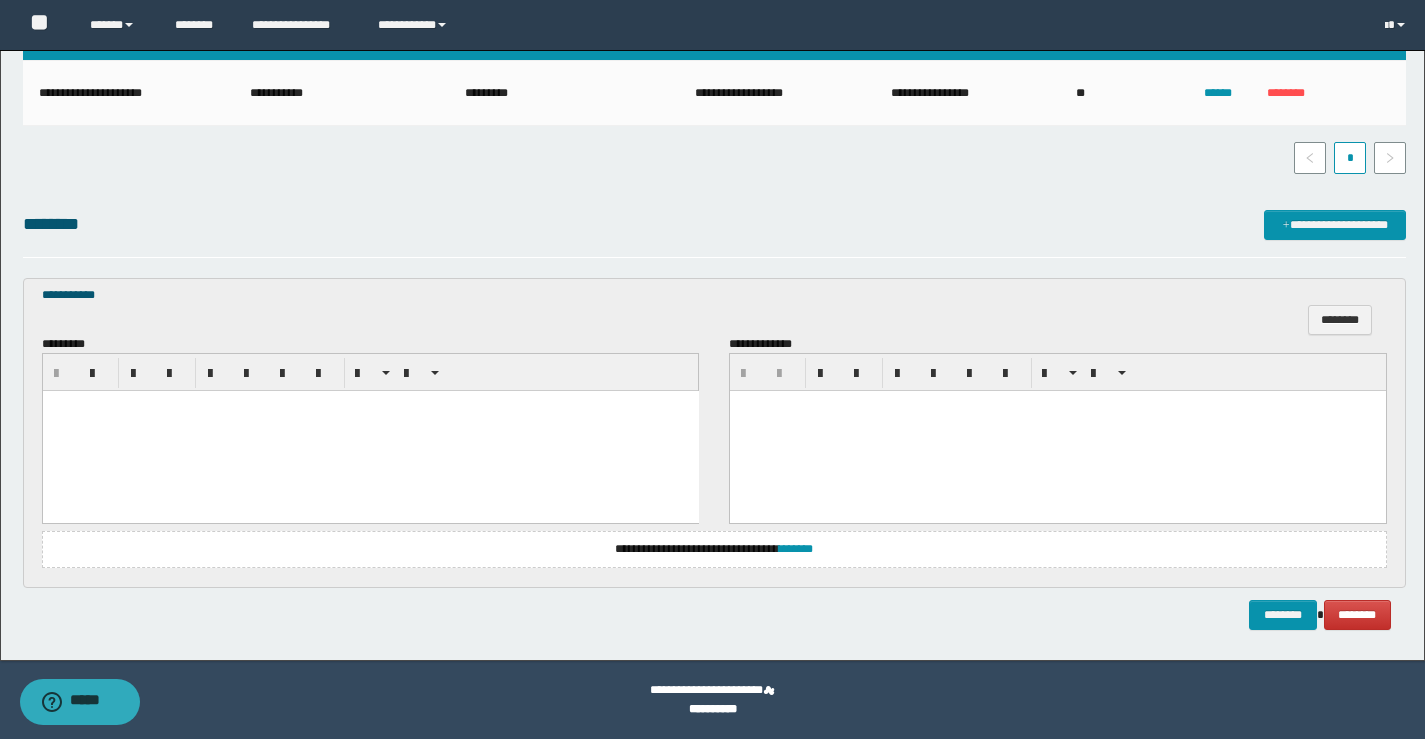 click at bounding box center (370, 431) 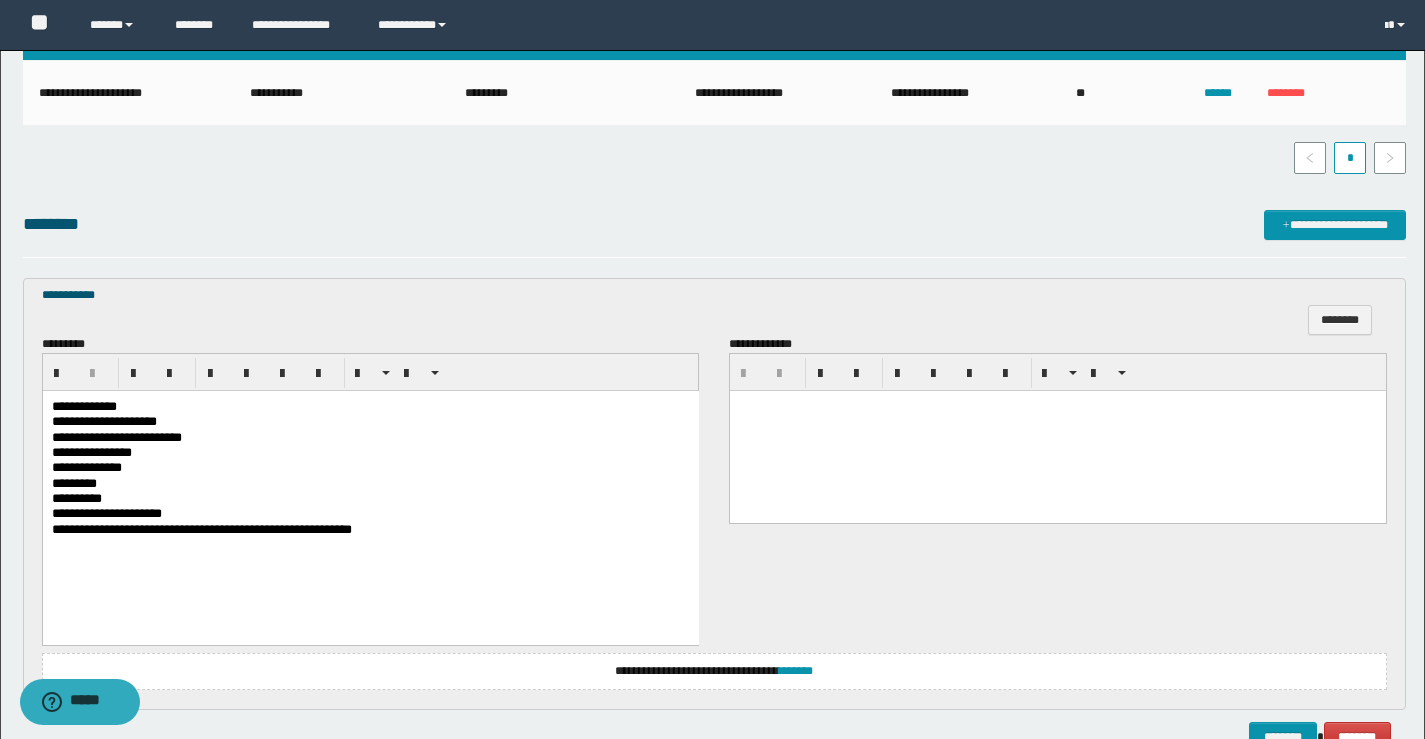 click on "**********" at bounding box center (370, 421) 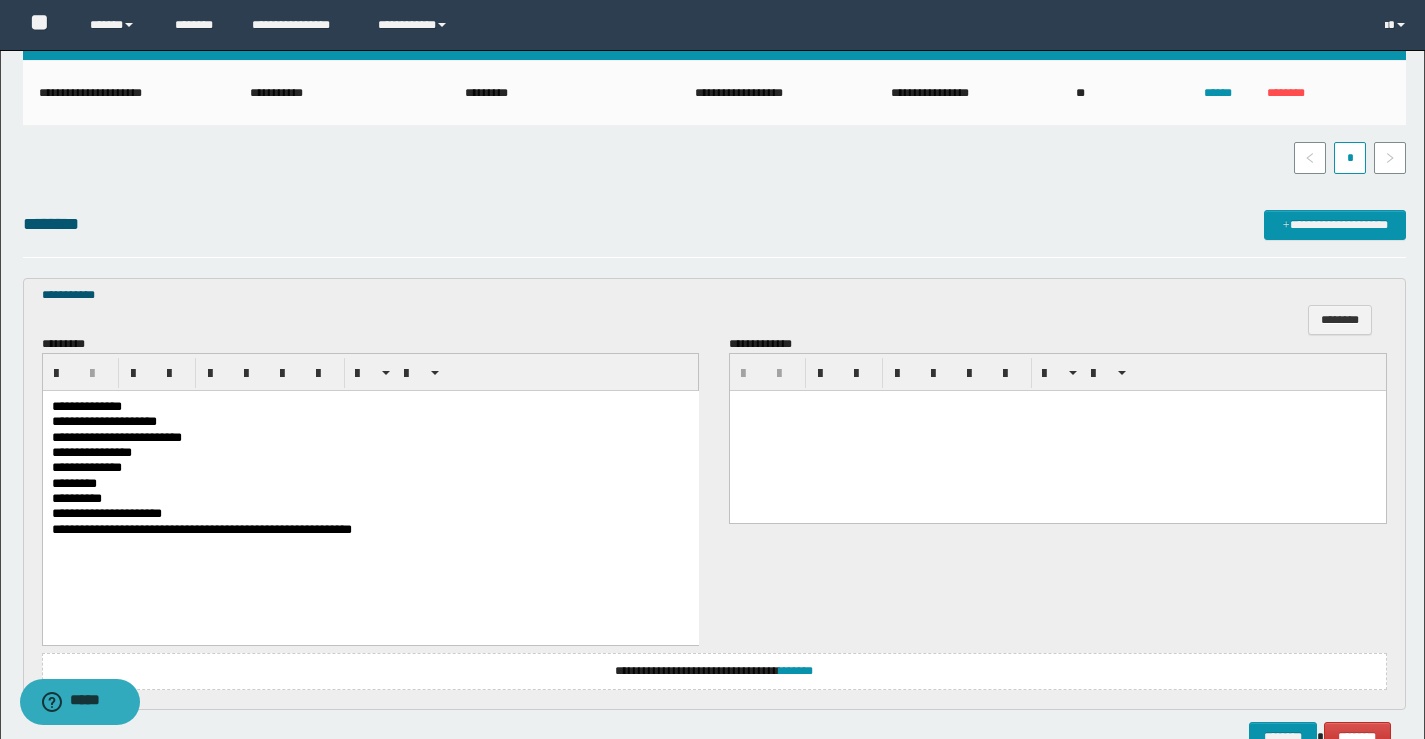 click on "**********" at bounding box center [370, 406] 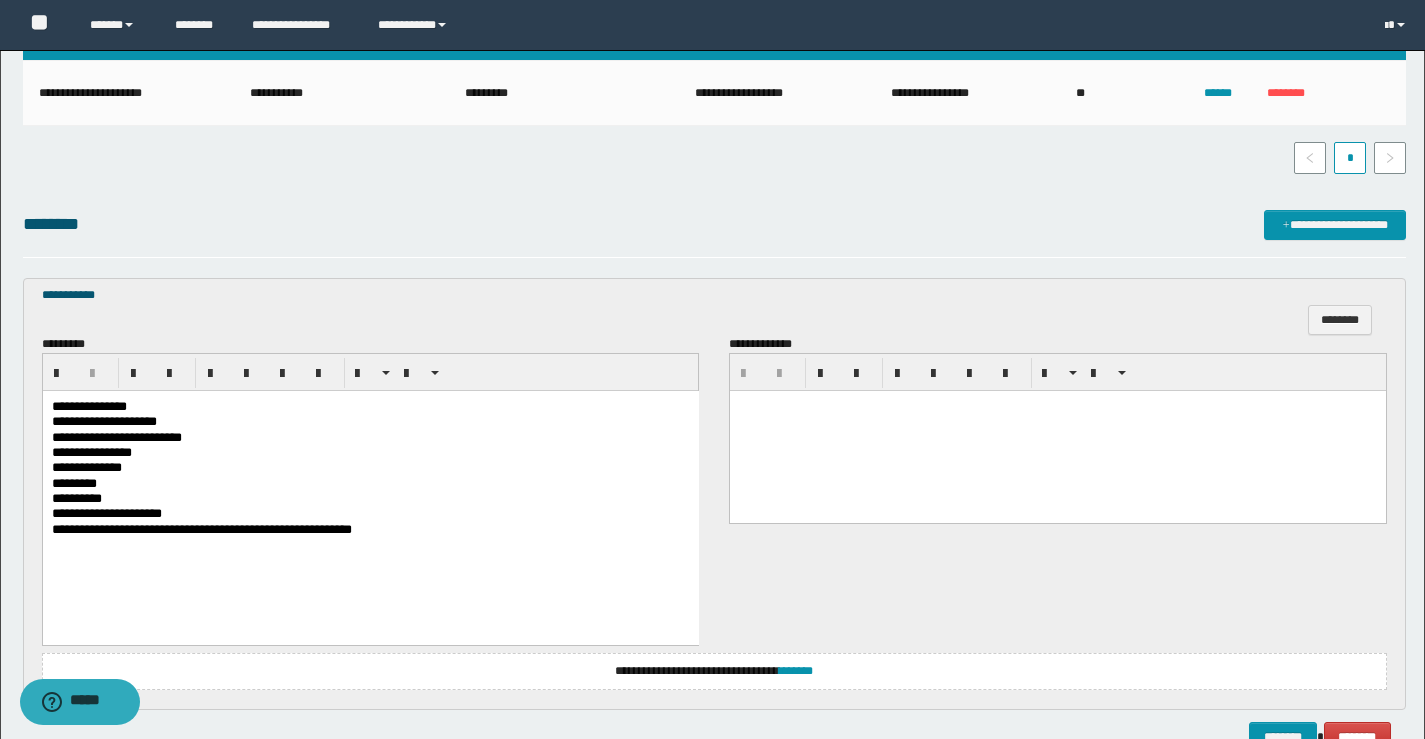 click on "**********" at bounding box center (370, 452) 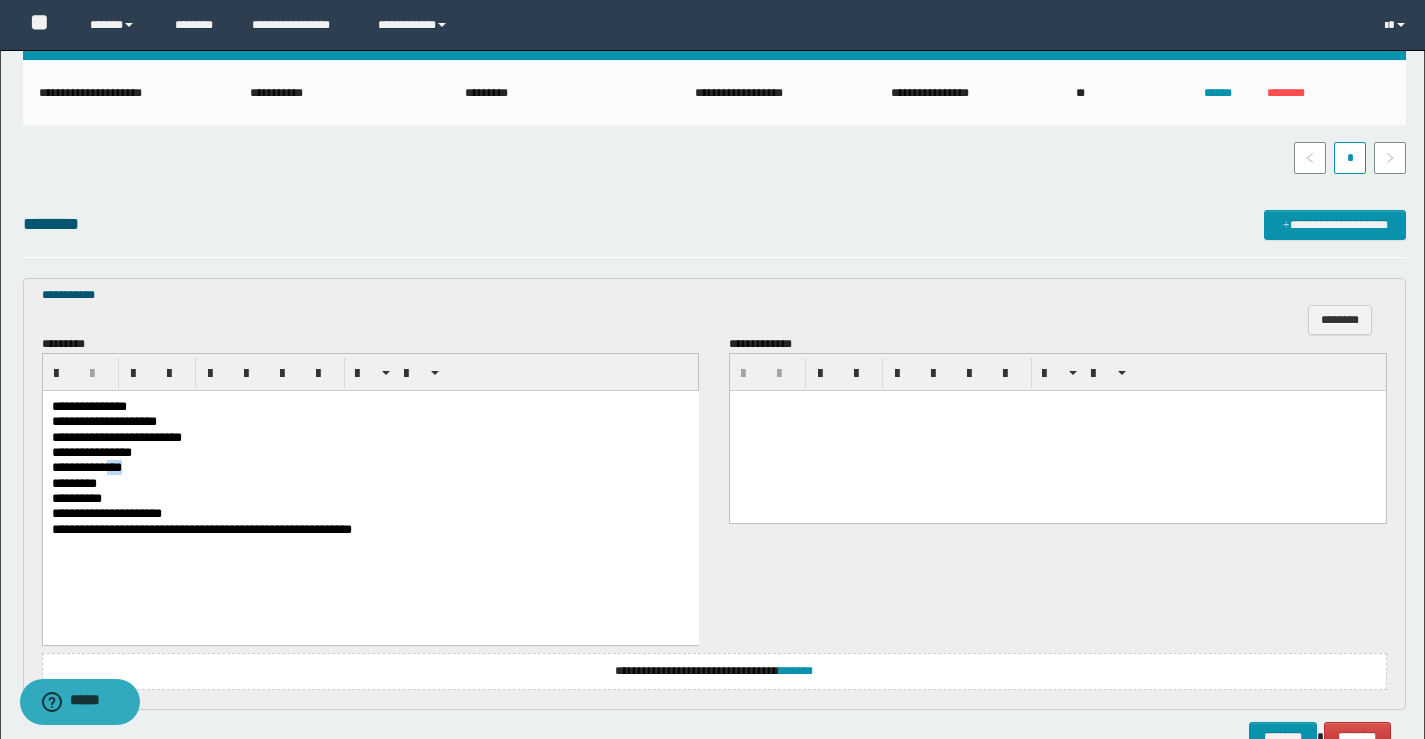 click on "**********" at bounding box center (370, 467) 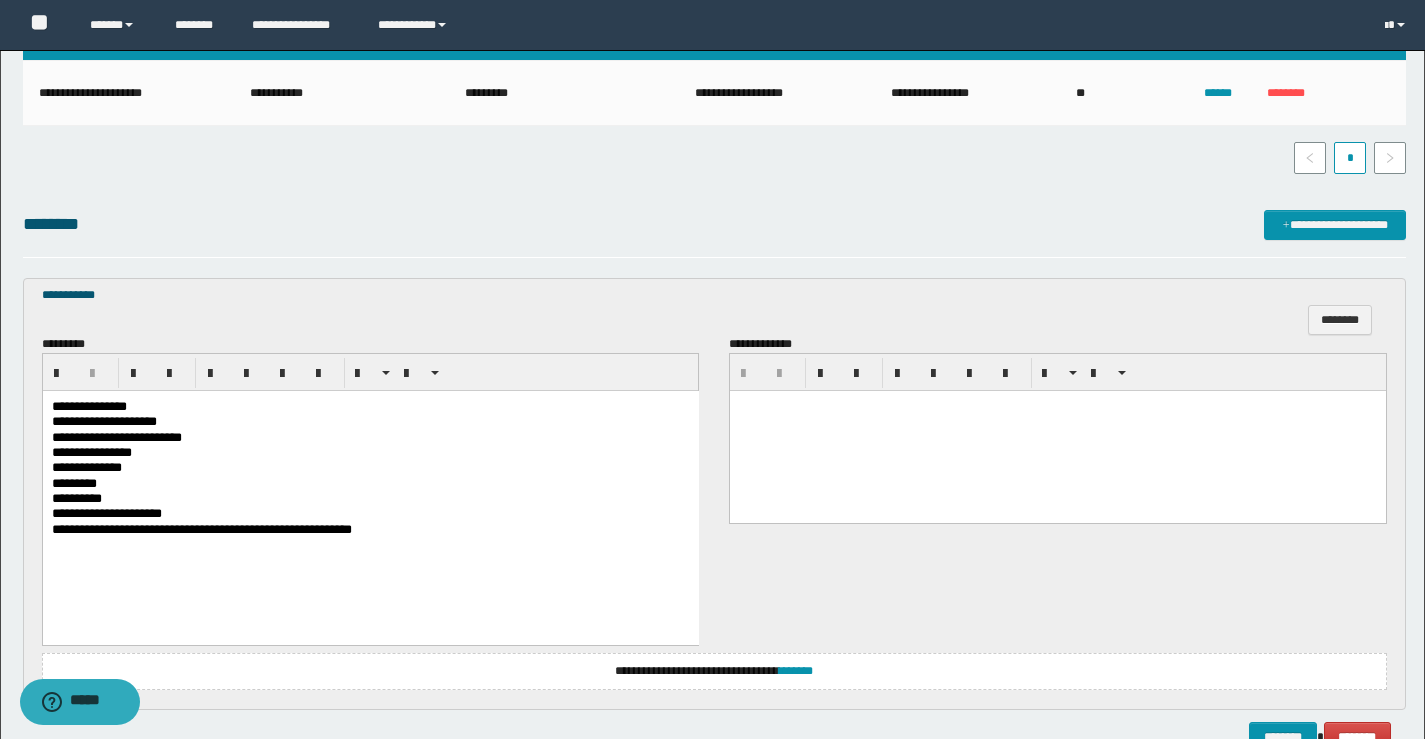 scroll, scrollTop: 558, scrollLeft: 0, axis: vertical 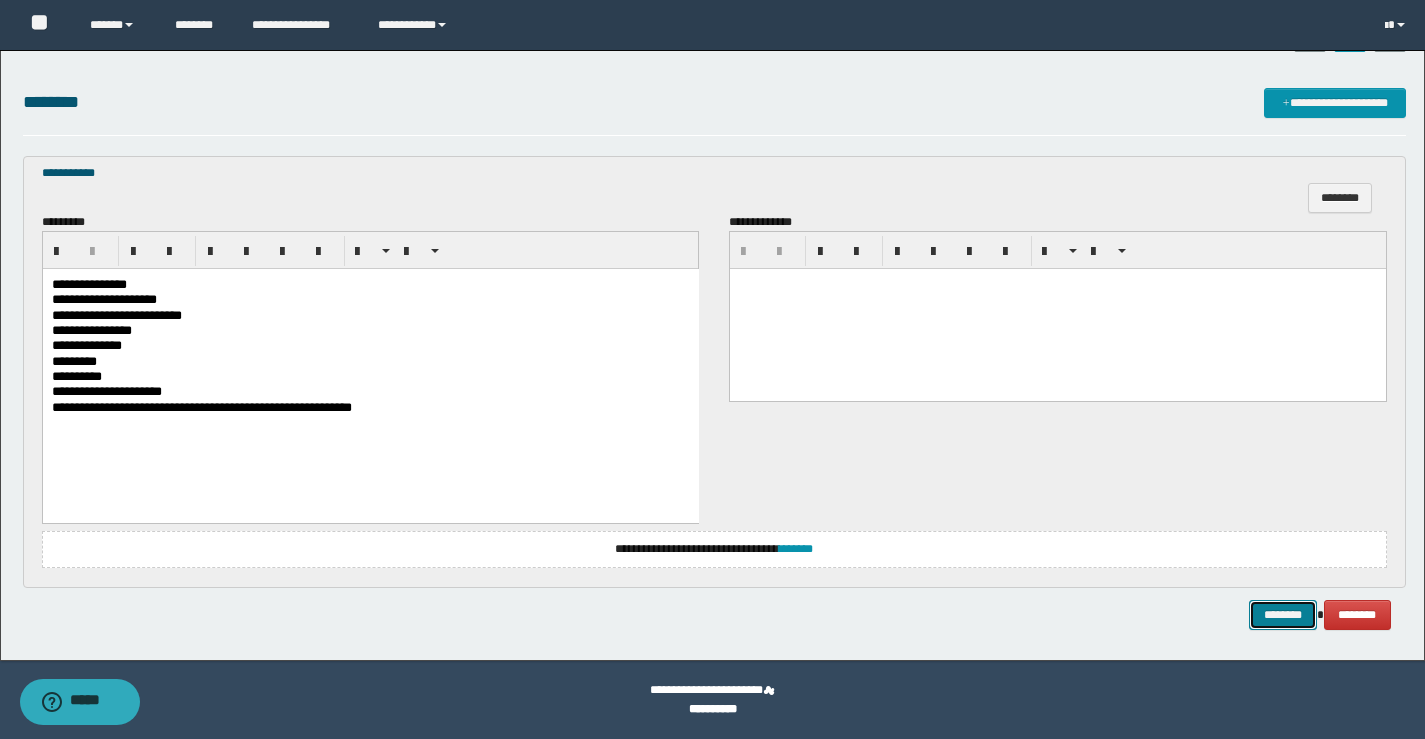 click on "********" at bounding box center (1283, 615) 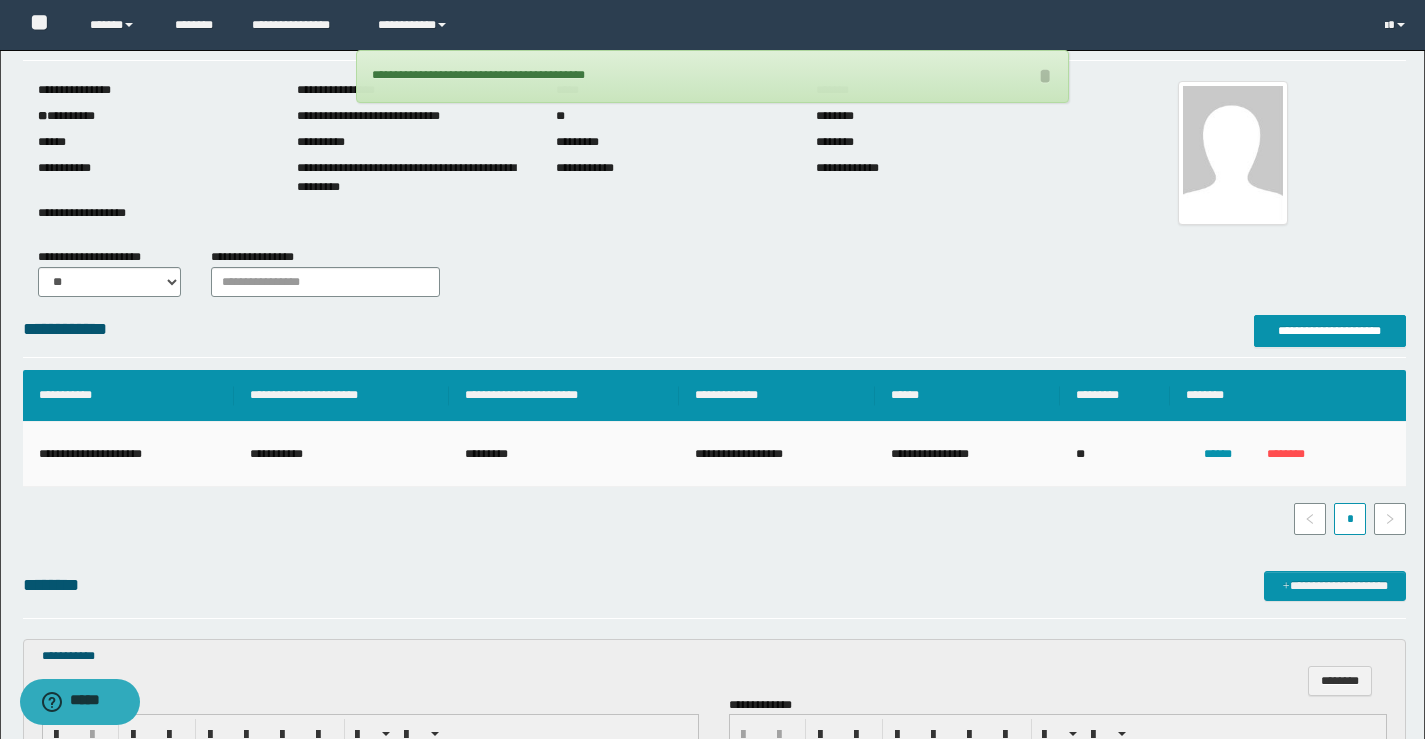 scroll, scrollTop: 0, scrollLeft: 0, axis: both 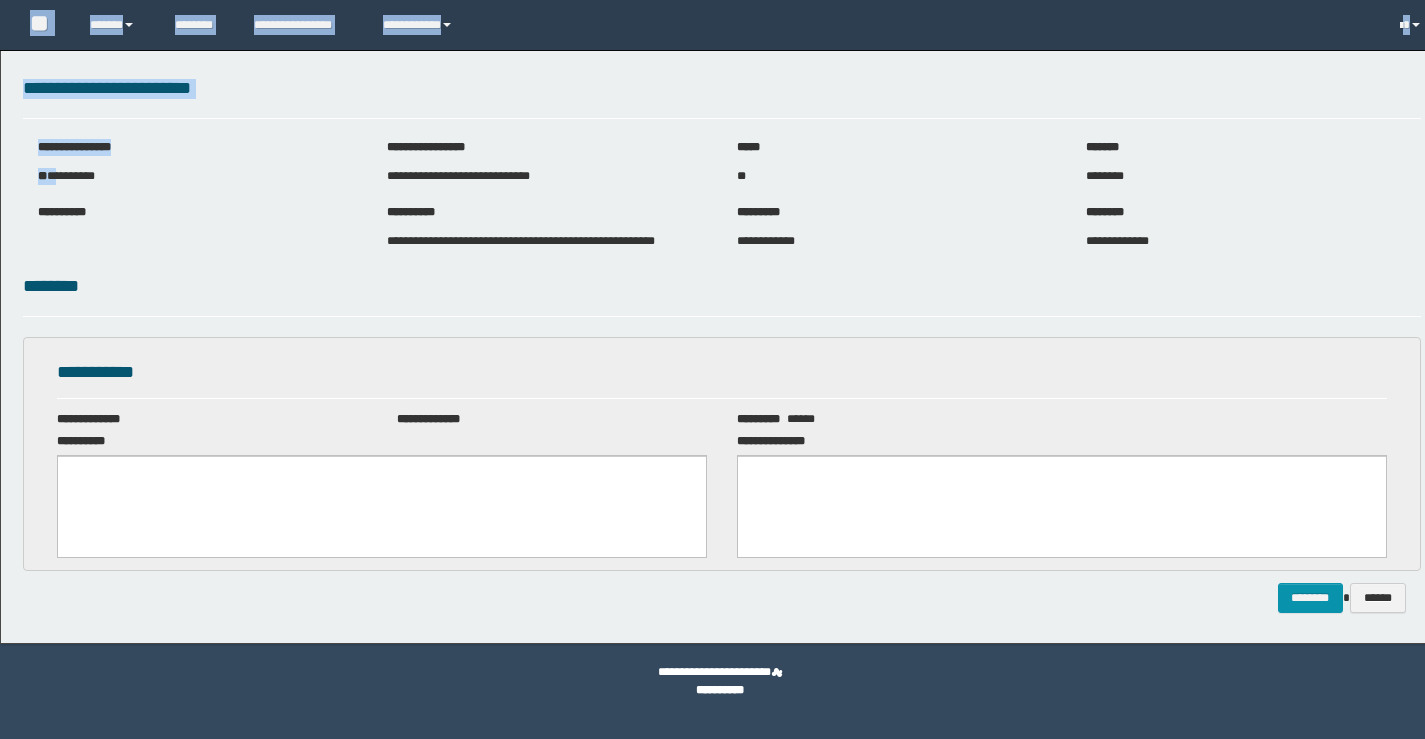 click on "**********" at bounding box center (198, 176) 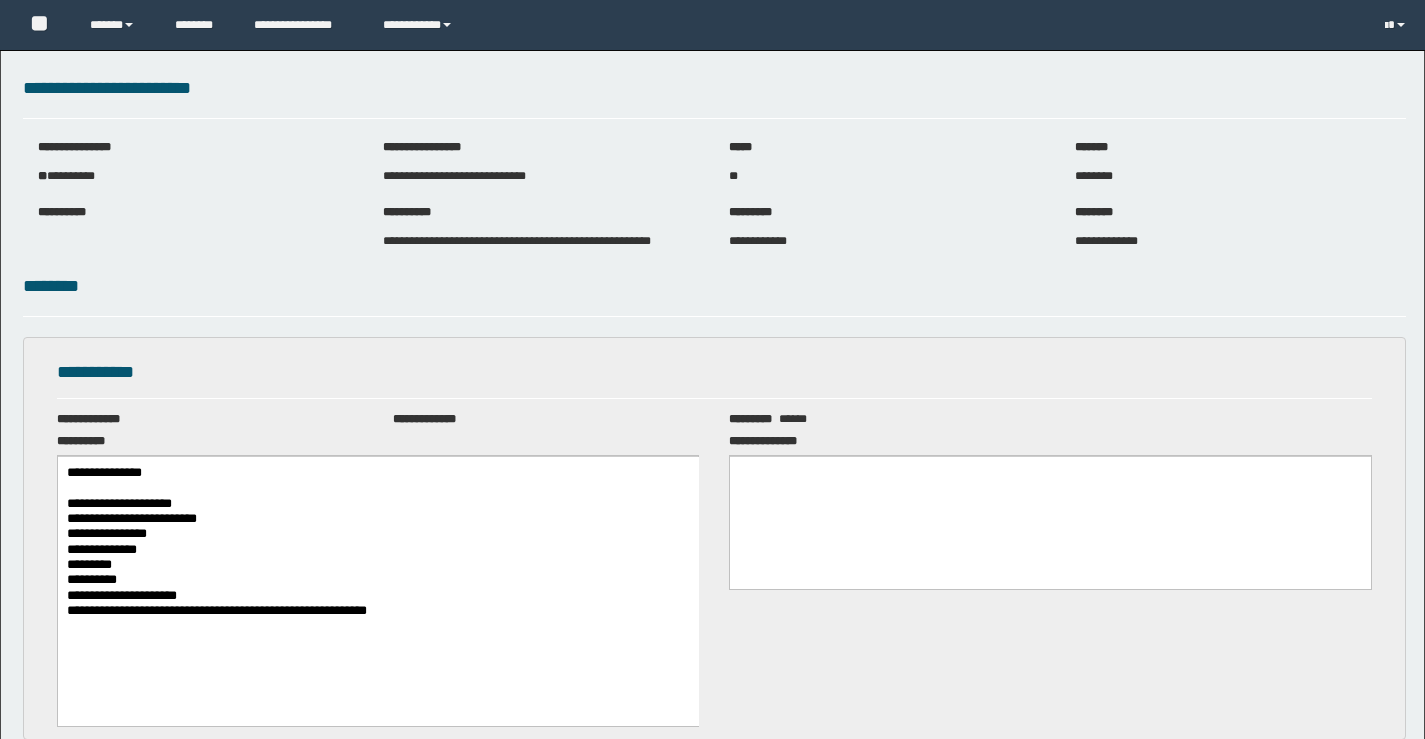 scroll, scrollTop: 0, scrollLeft: 0, axis: both 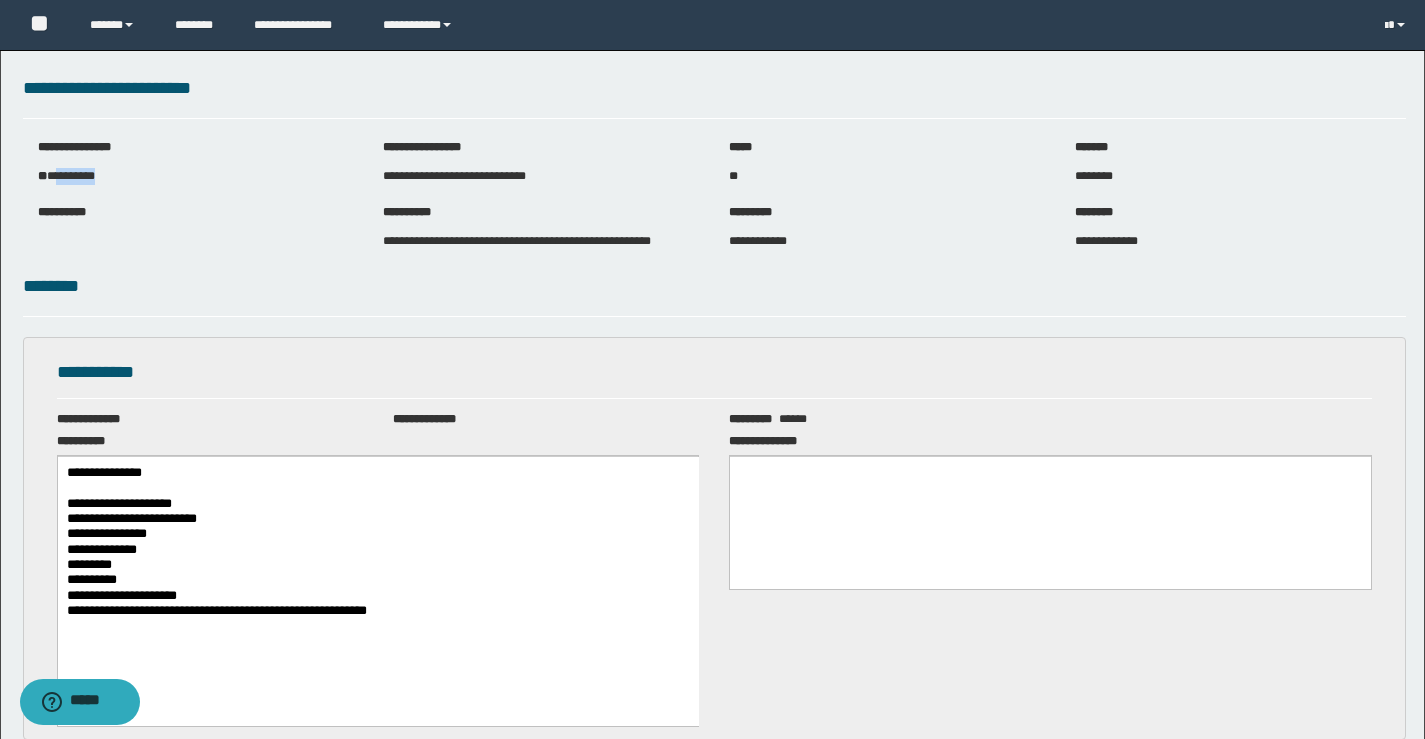 drag, startPoint x: 118, startPoint y: 167, endPoint x: 62, endPoint y: 166, distance: 56.008926 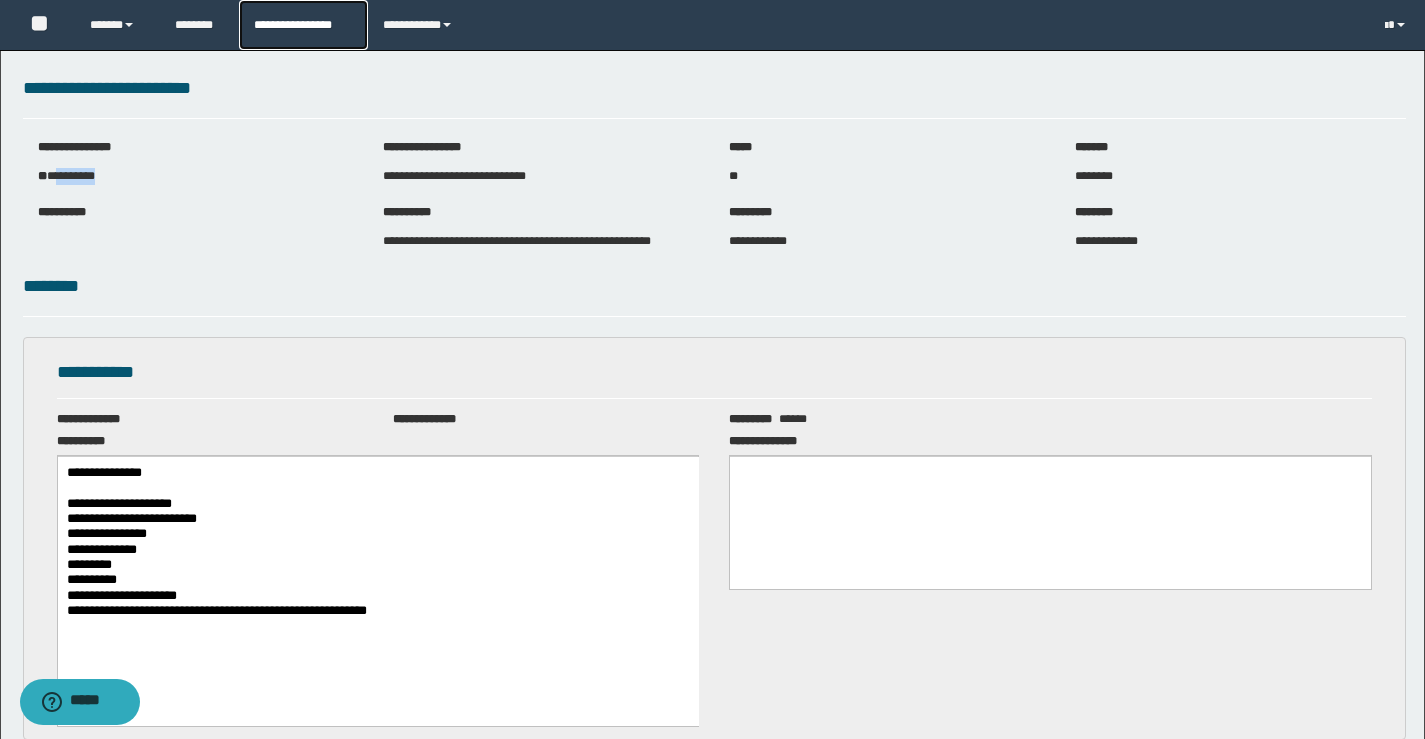 click on "**********" at bounding box center (303, 25) 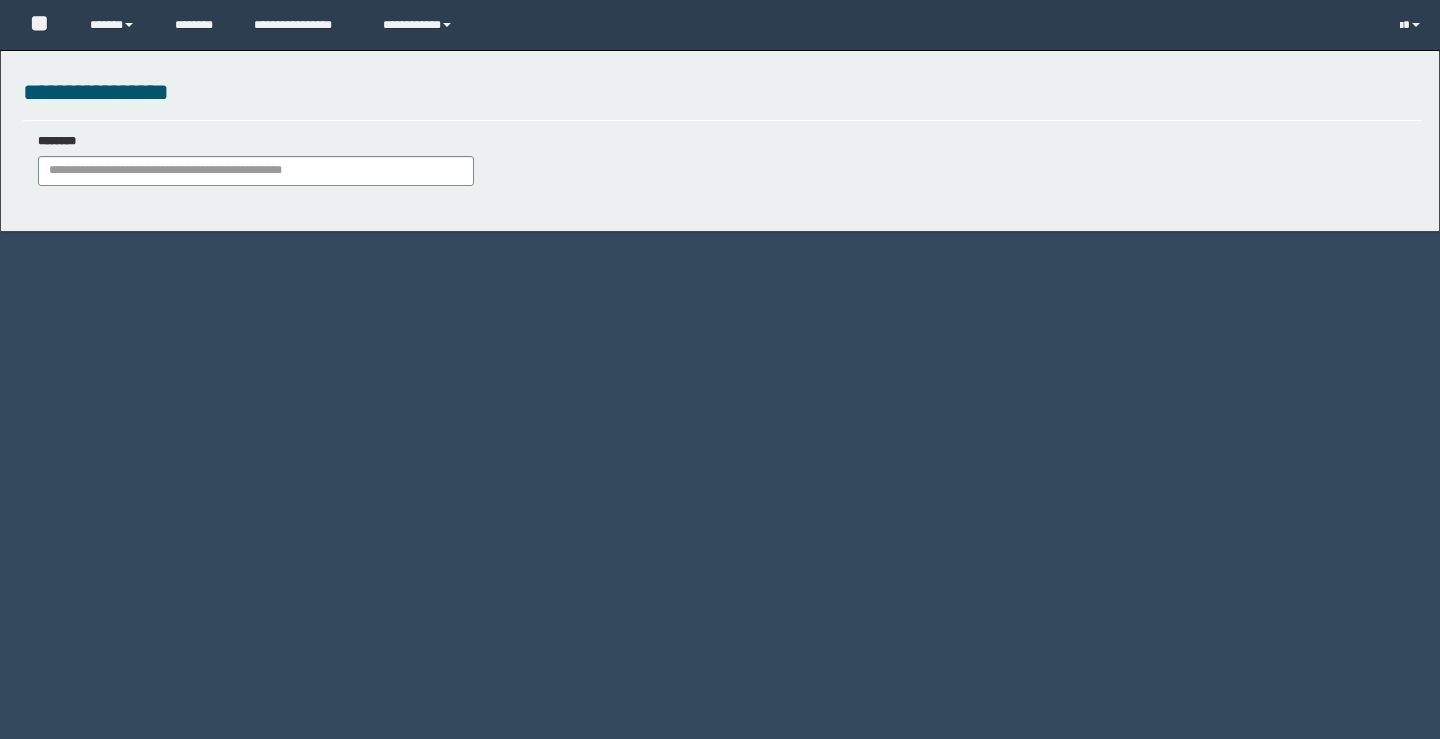 scroll, scrollTop: 0, scrollLeft: 0, axis: both 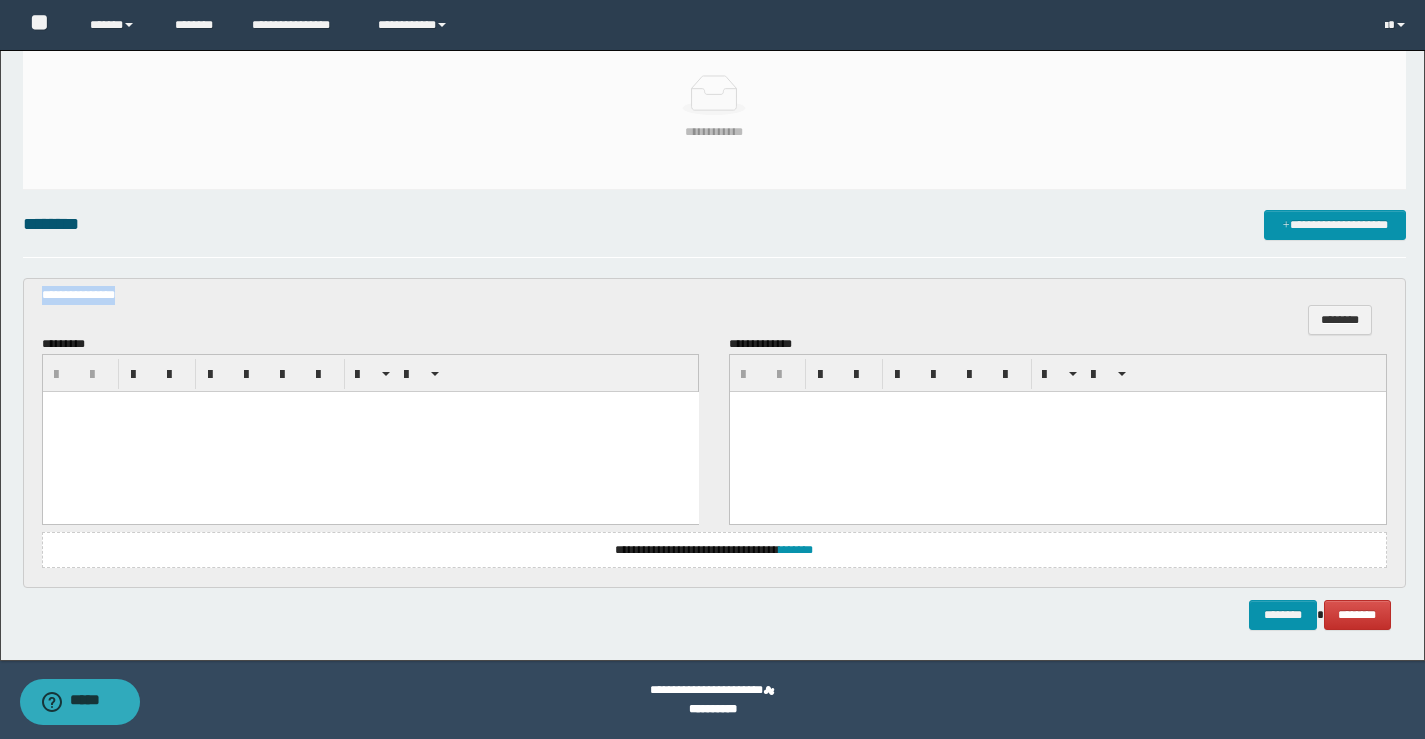 drag, startPoint x: 139, startPoint y: 297, endPoint x: 14, endPoint y: 287, distance: 125.39936 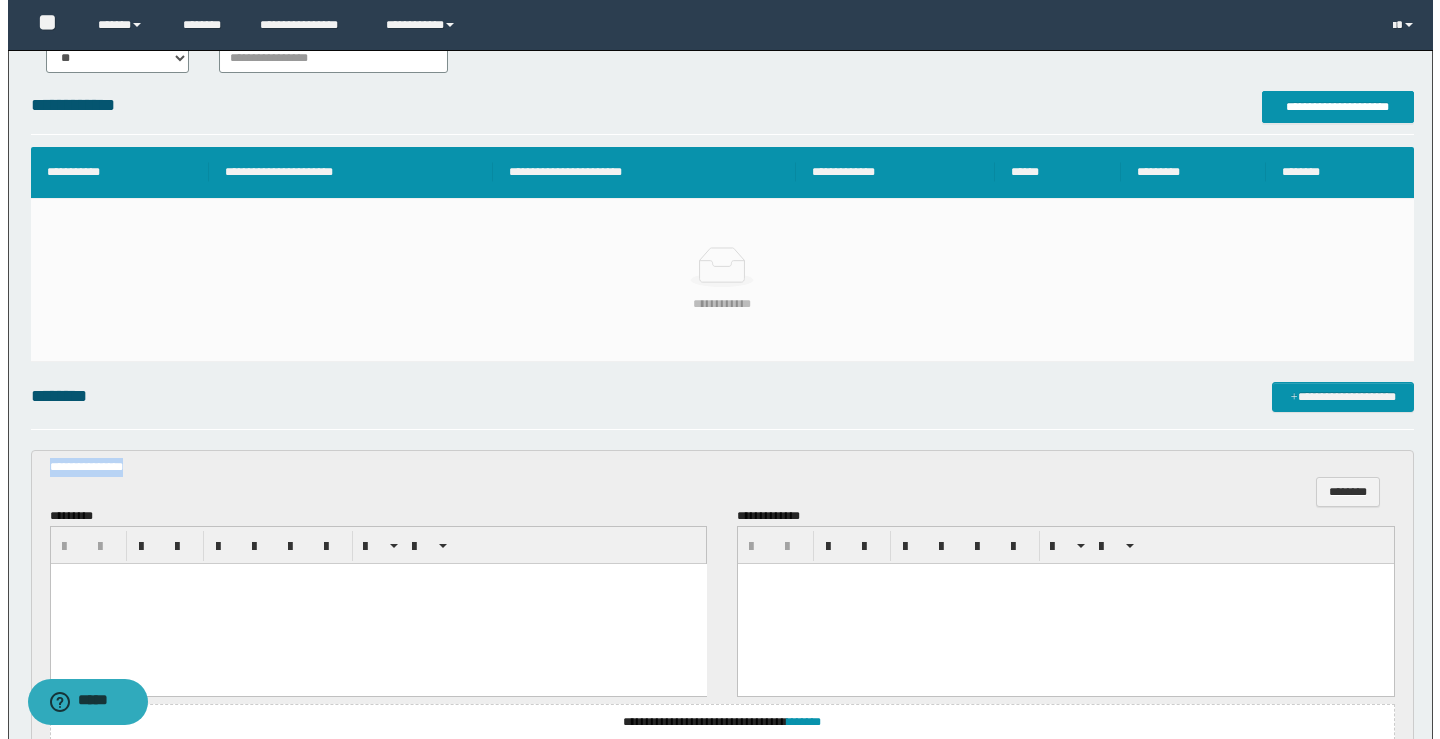 scroll, scrollTop: 62, scrollLeft: 0, axis: vertical 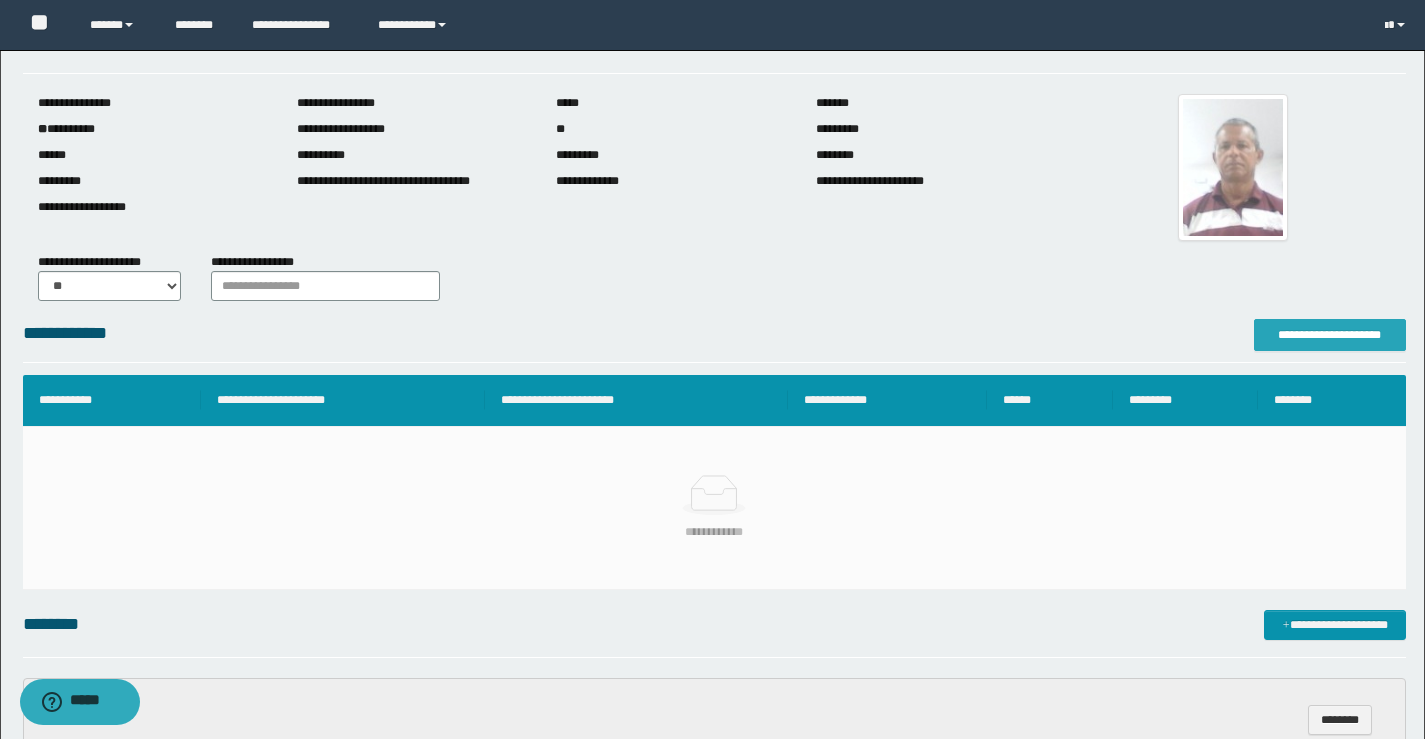 click on "**********" at bounding box center [1330, 335] 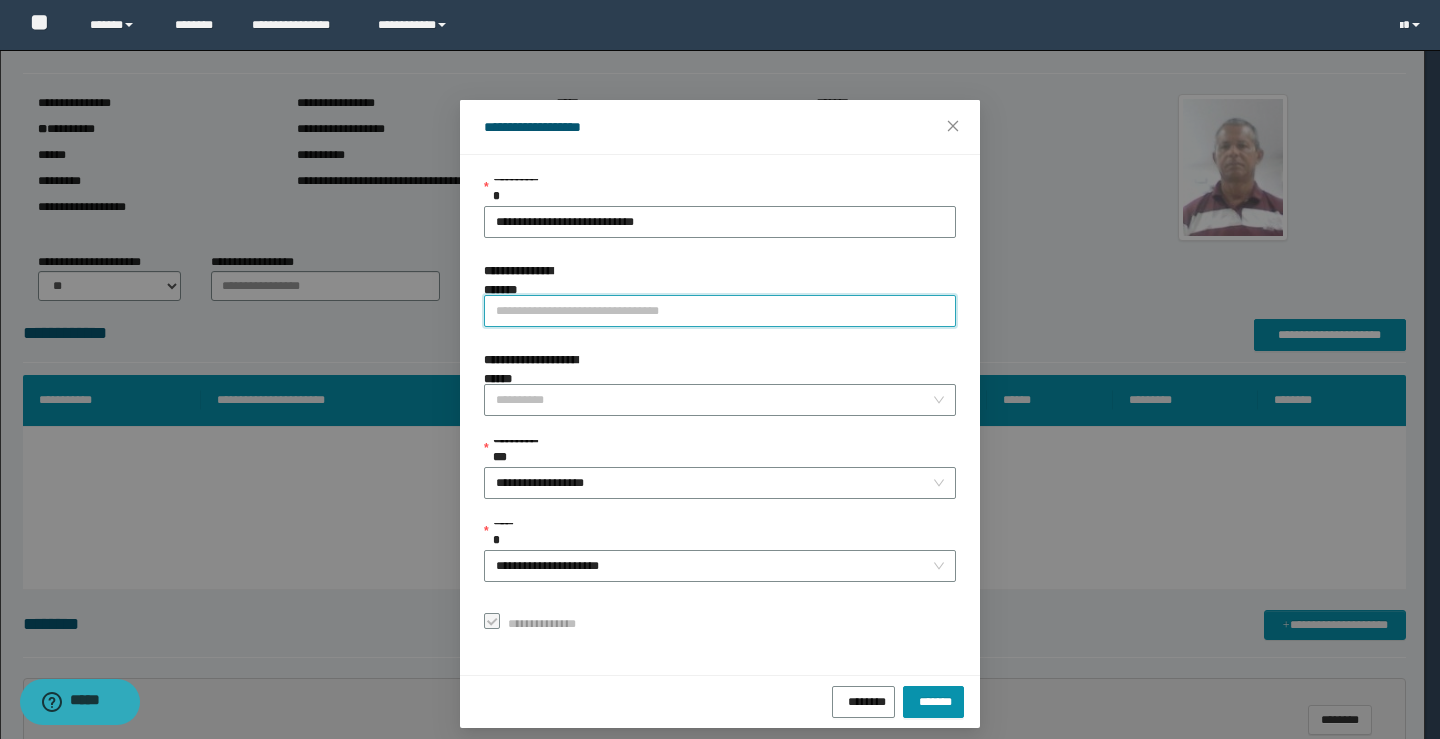 click on "**********" at bounding box center (720, 311) 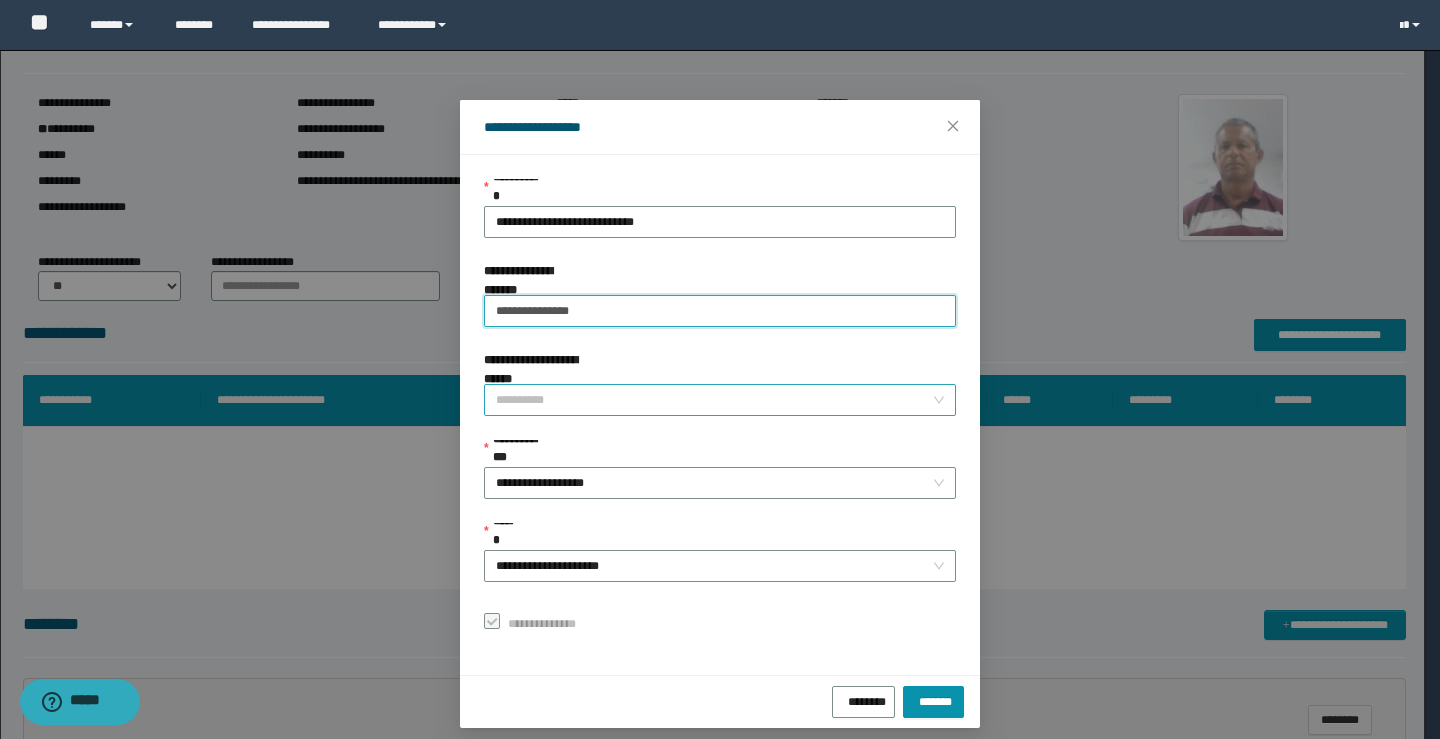 type on "**********" 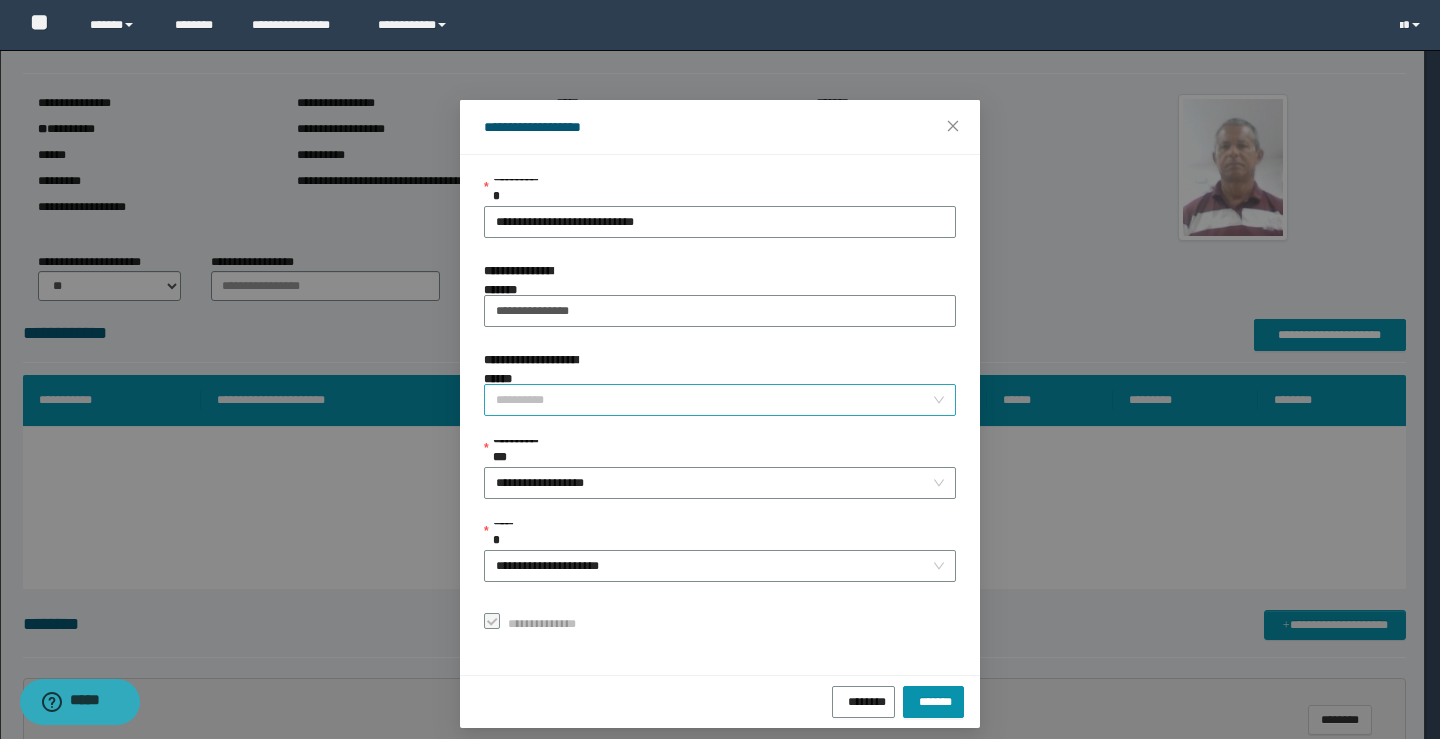 click on "**********" at bounding box center (714, 400) 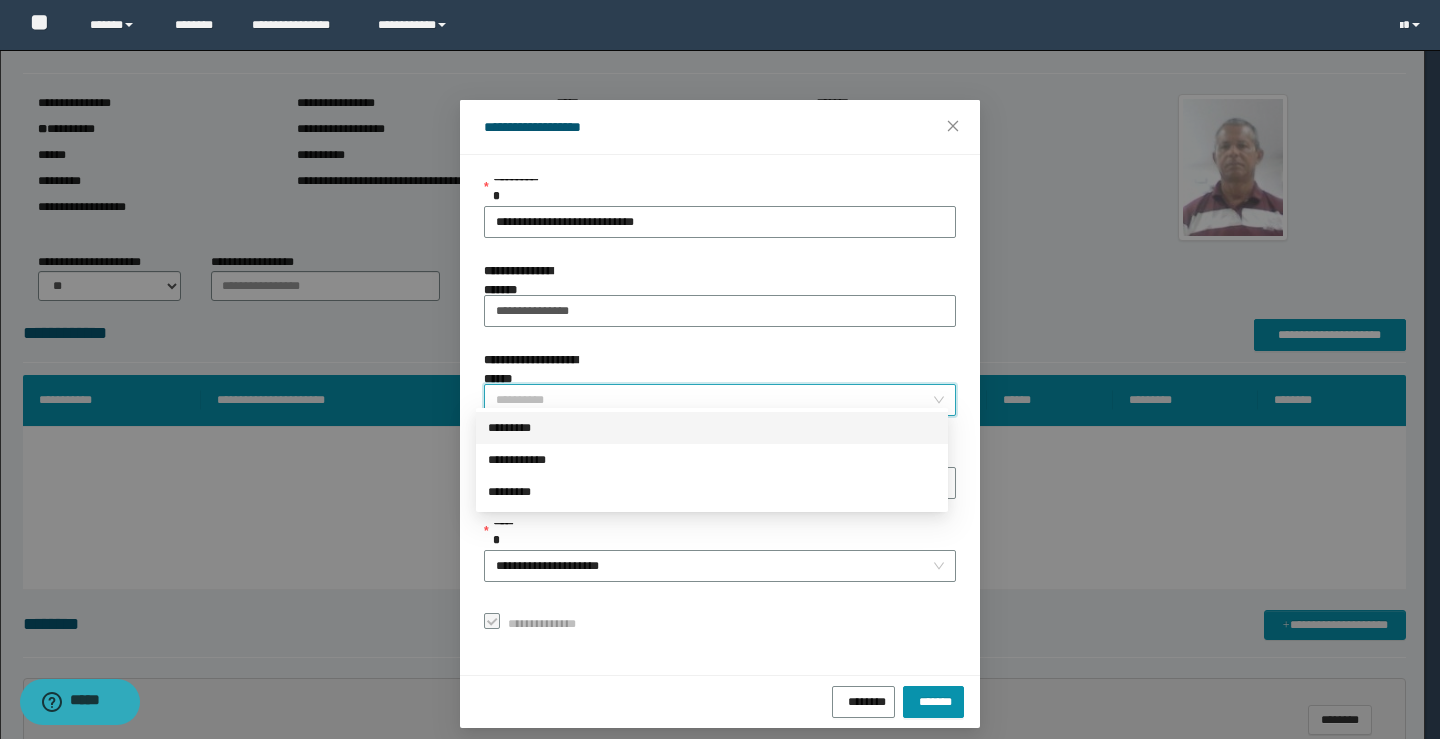 click on "*********" at bounding box center (712, 428) 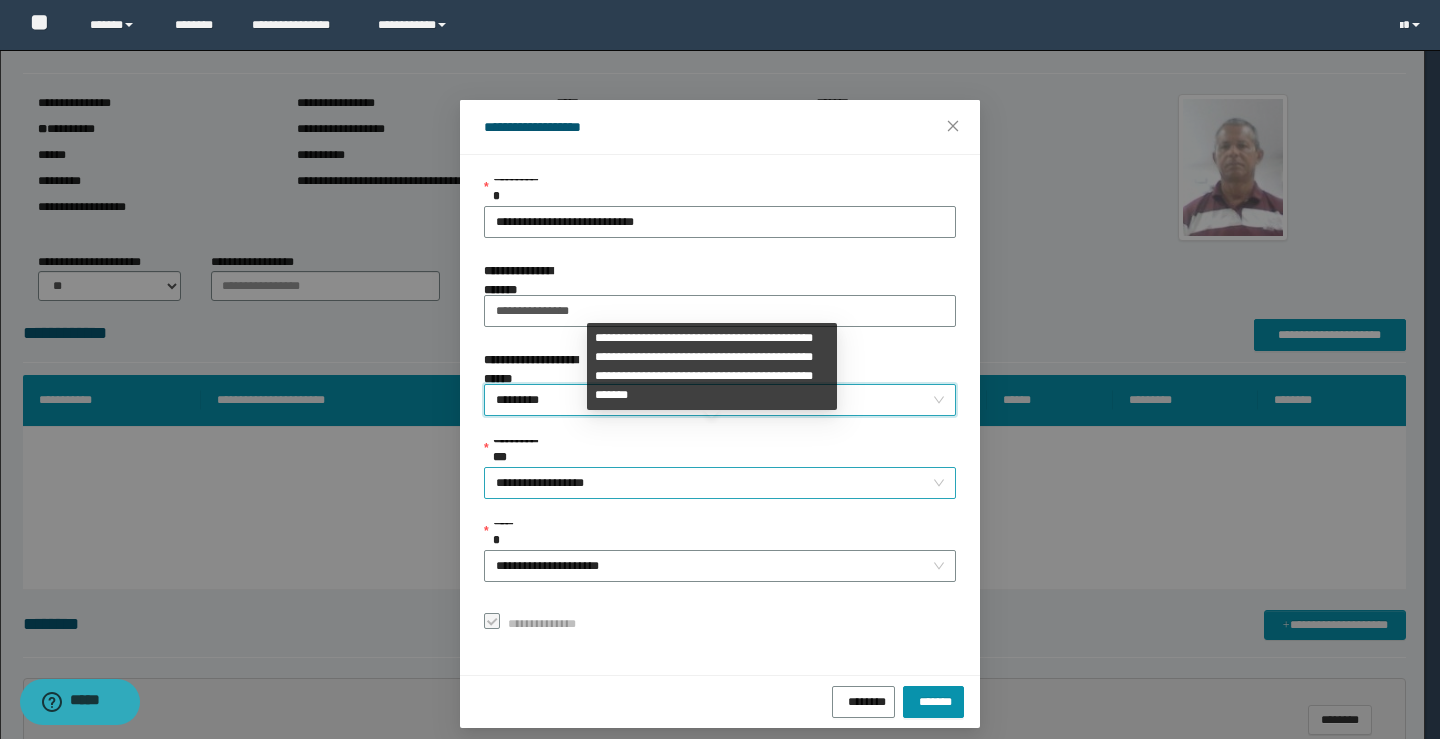 click on "**********" at bounding box center (720, 483) 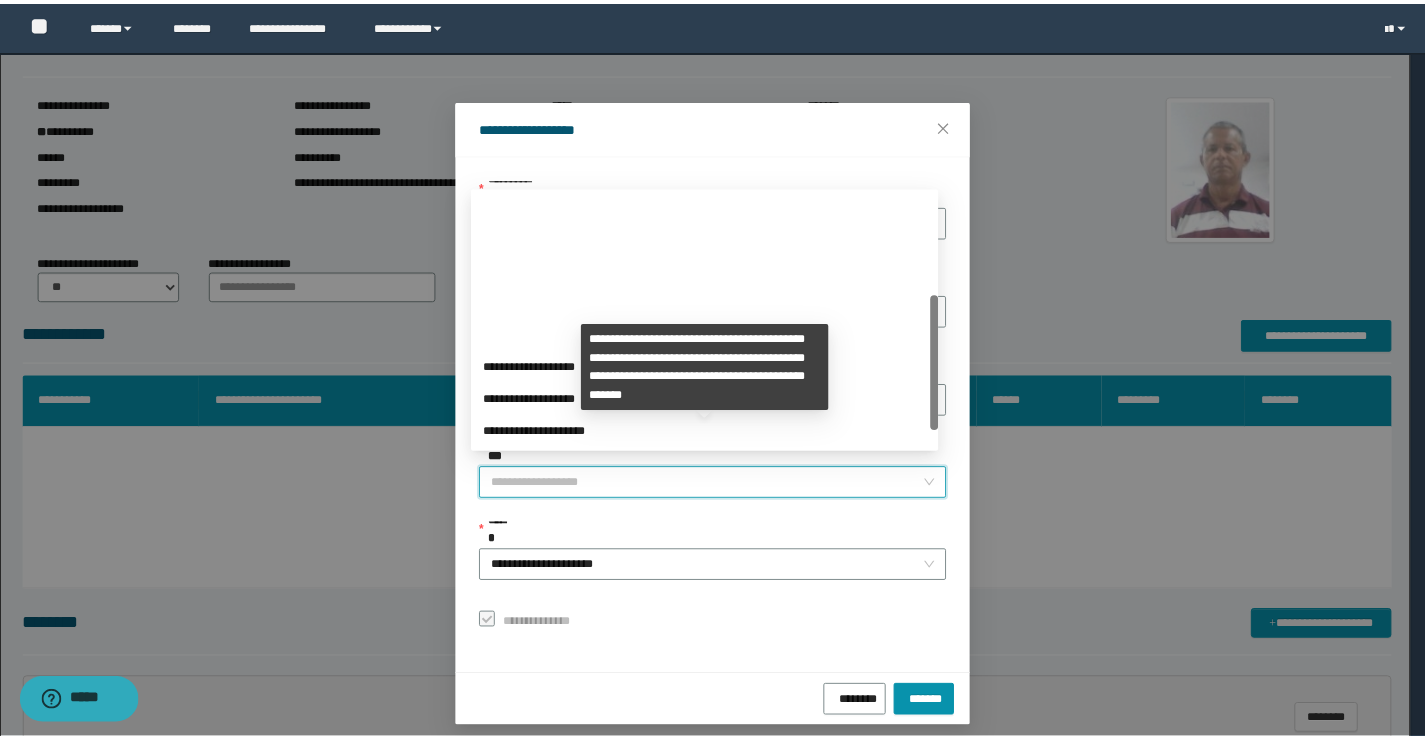 scroll, scrollTop: 192, scrollLeft: 0, axis: vertical 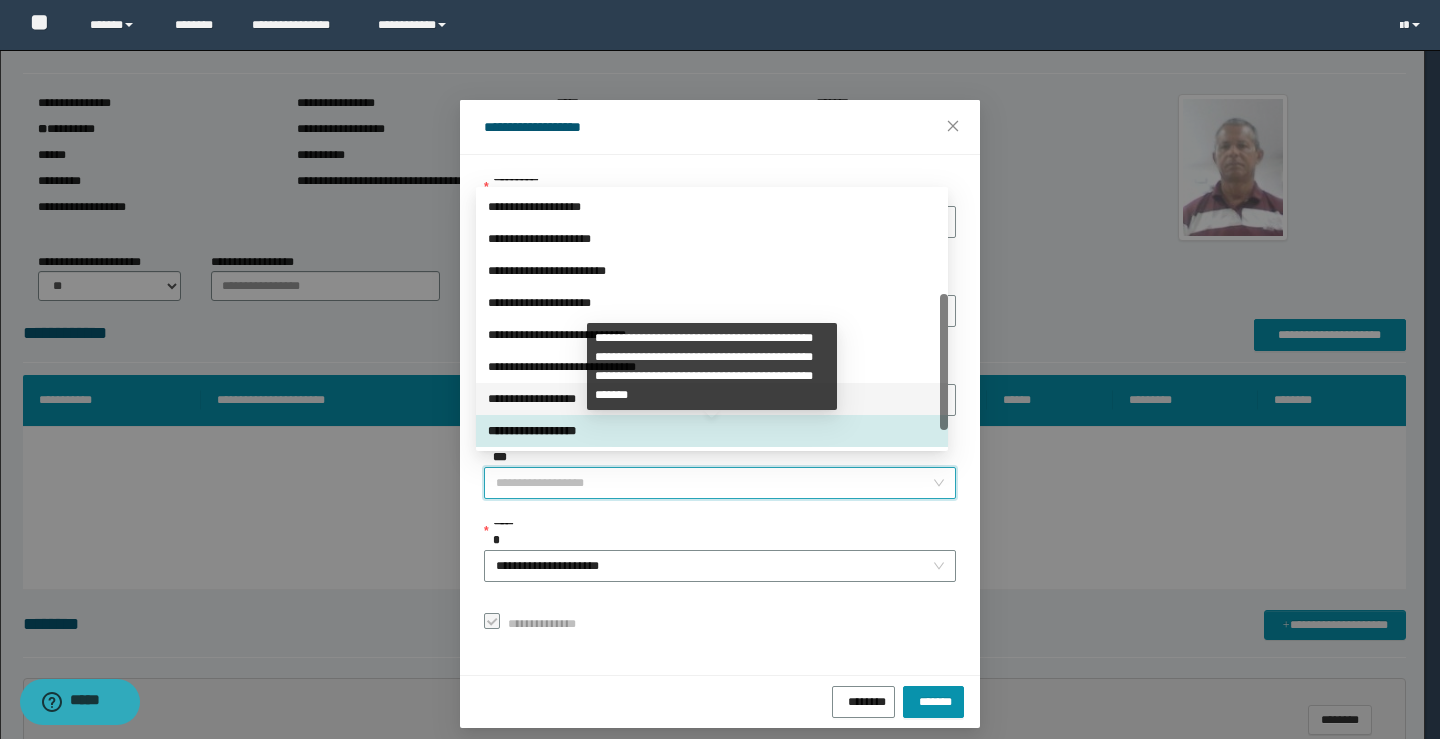 click on "**********" at bounding box center [712, 399] 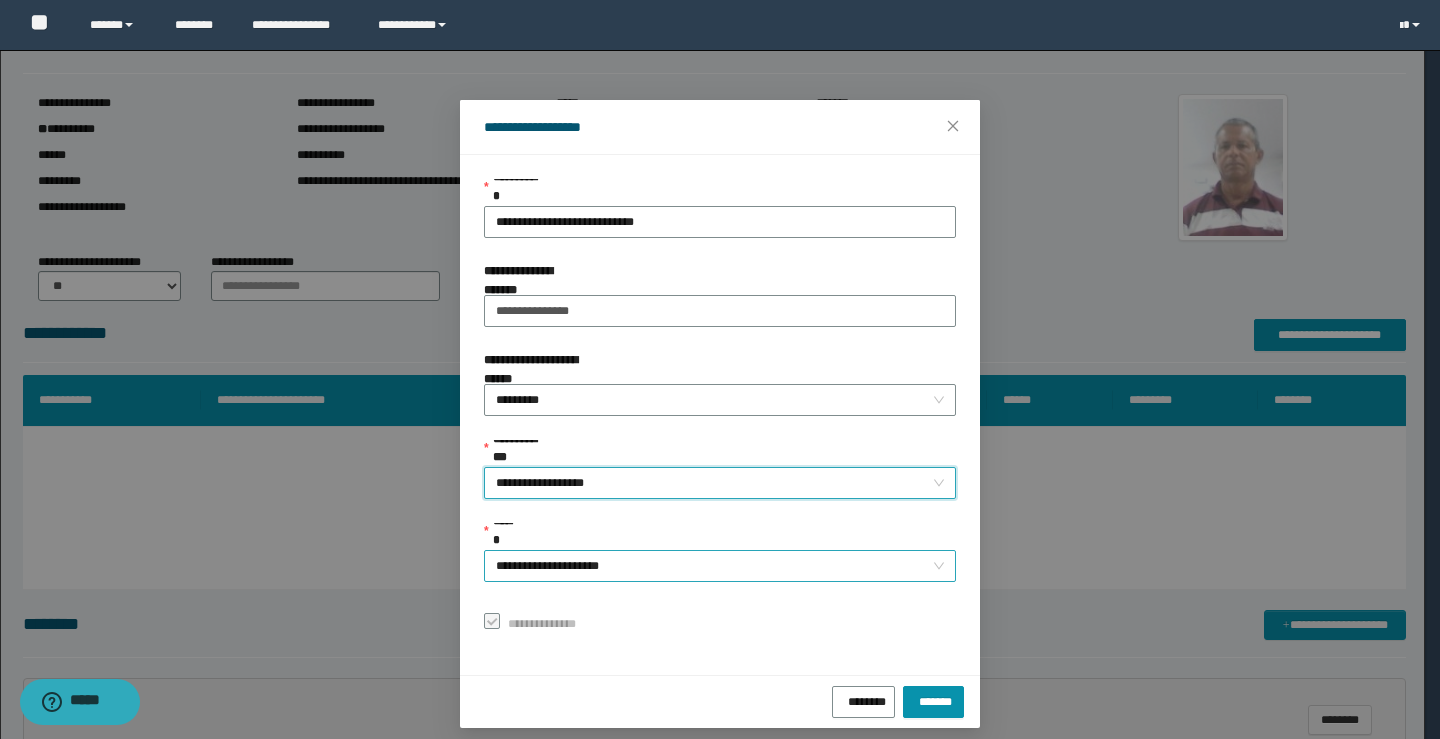 click on "**********" at bounding box center (720, 566) 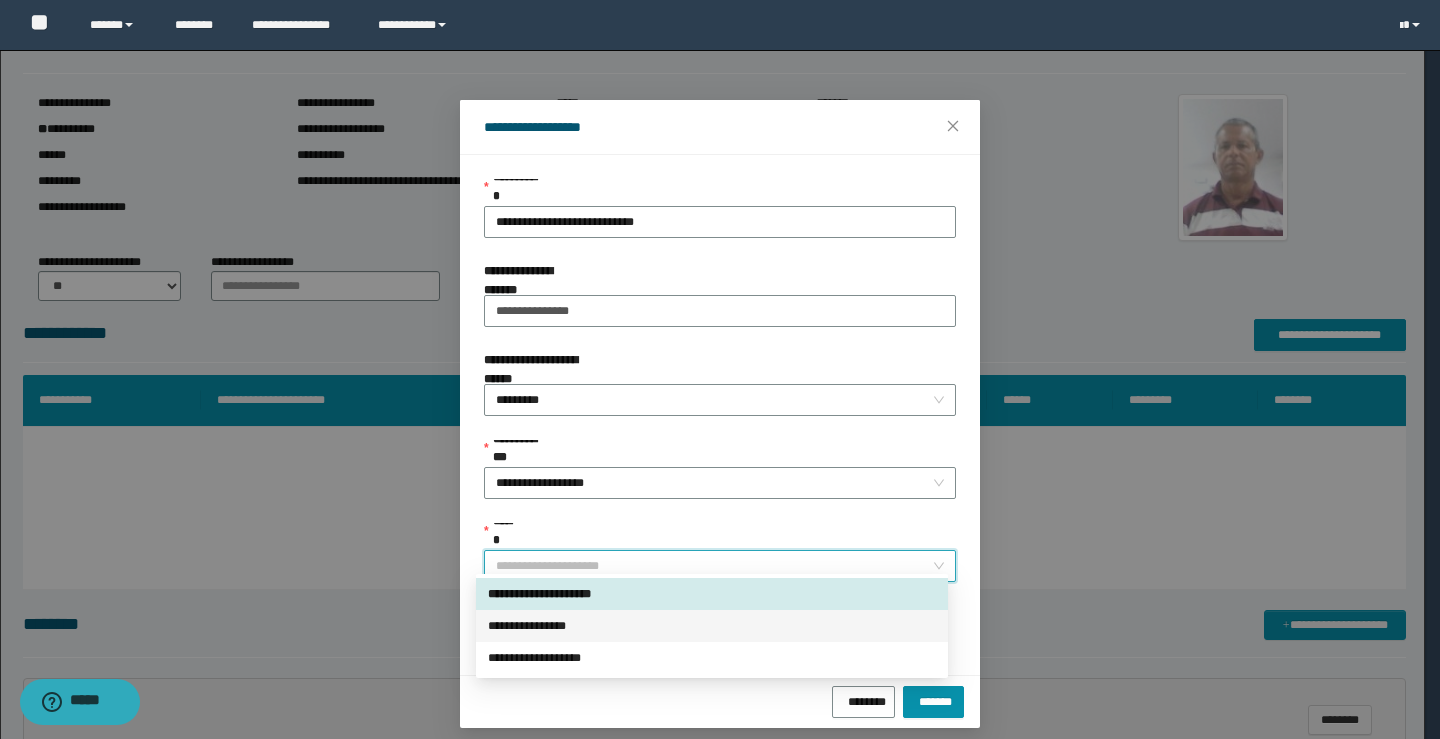 click on "**********" at bounding box center [712, 626] 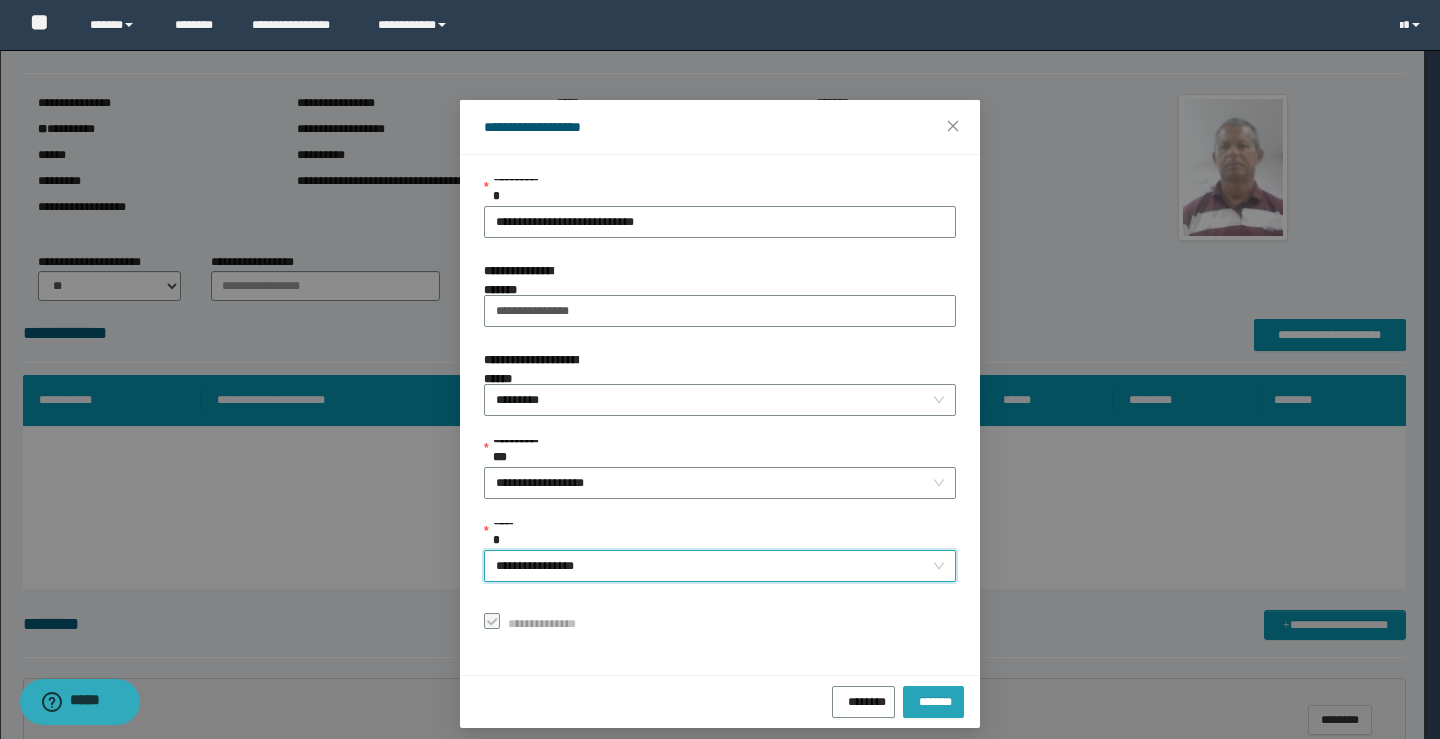 click on "*******" at bounding box center (933, 699) 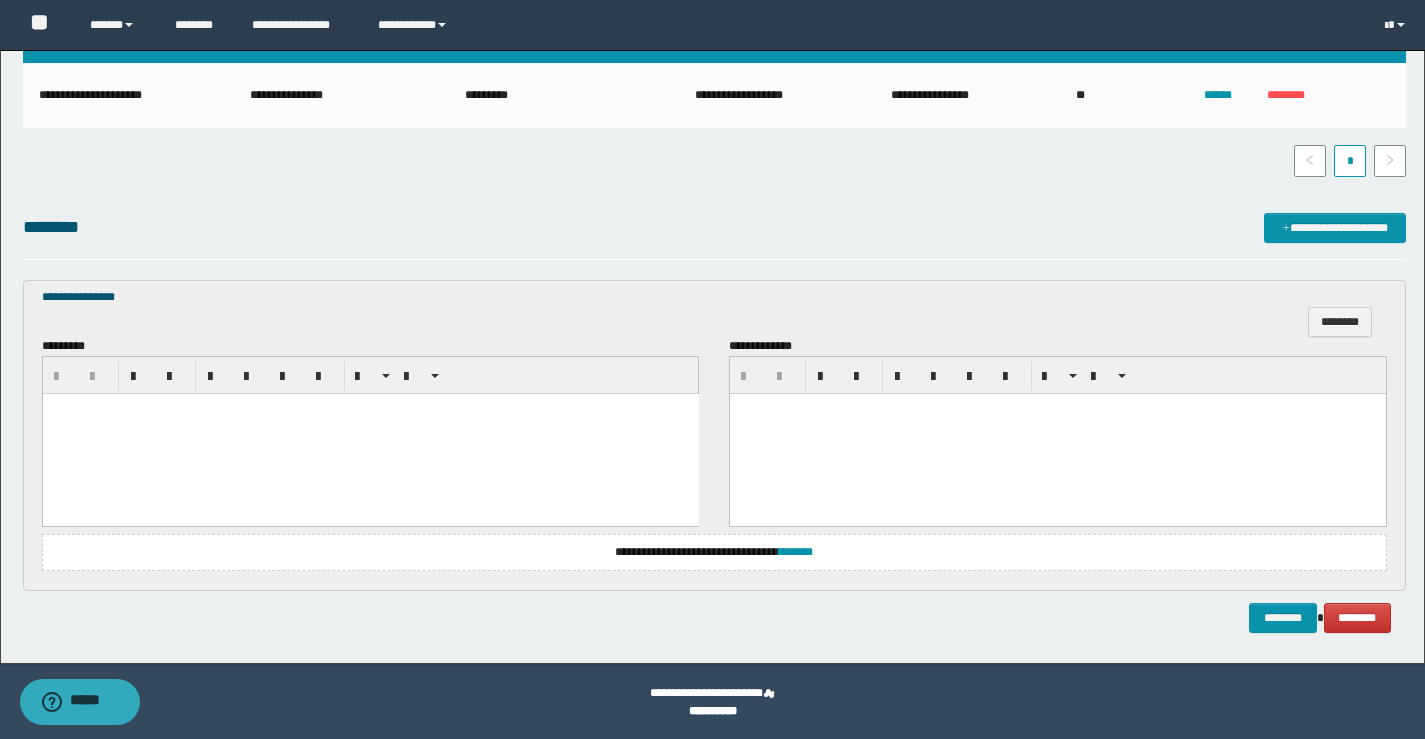 scroll, scrollTop: 427, scrollLeft: 0, axis: vertical 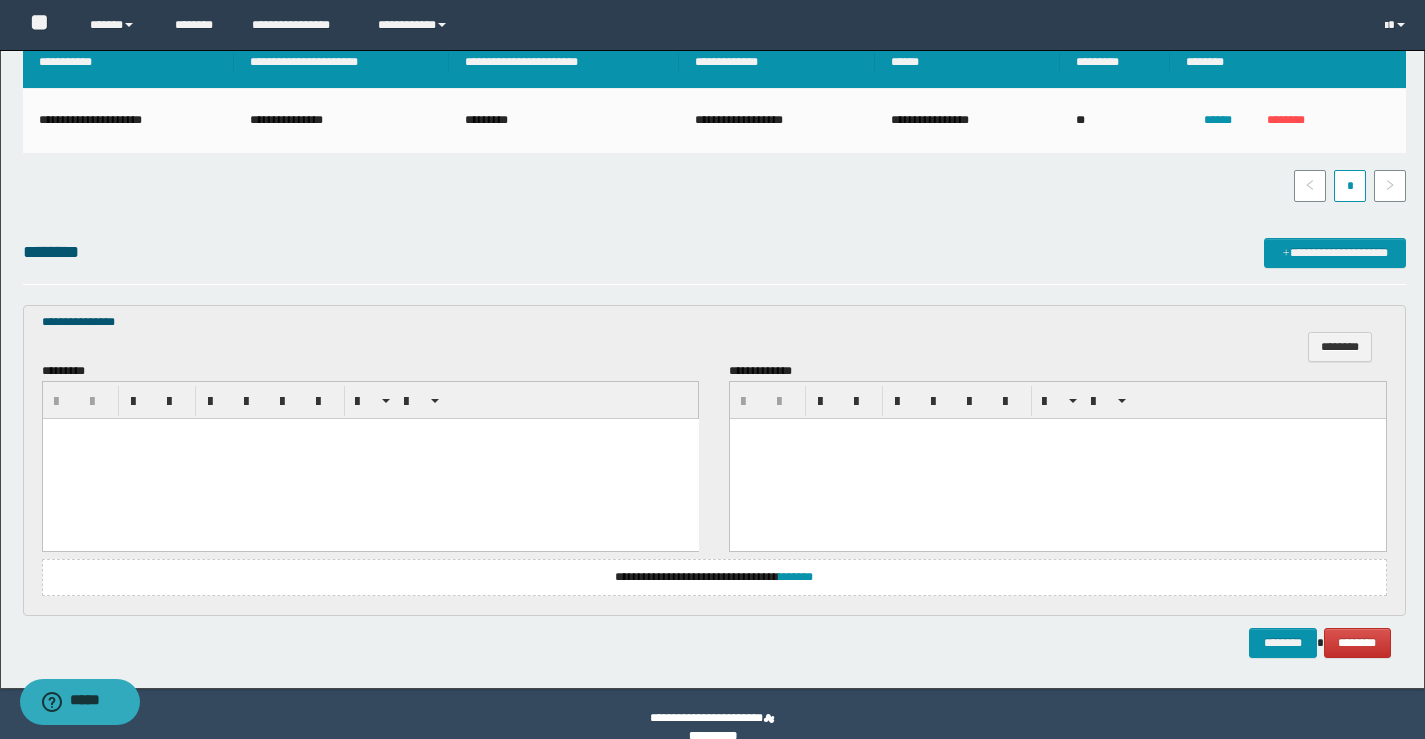 click at bounding box center [370, 458] 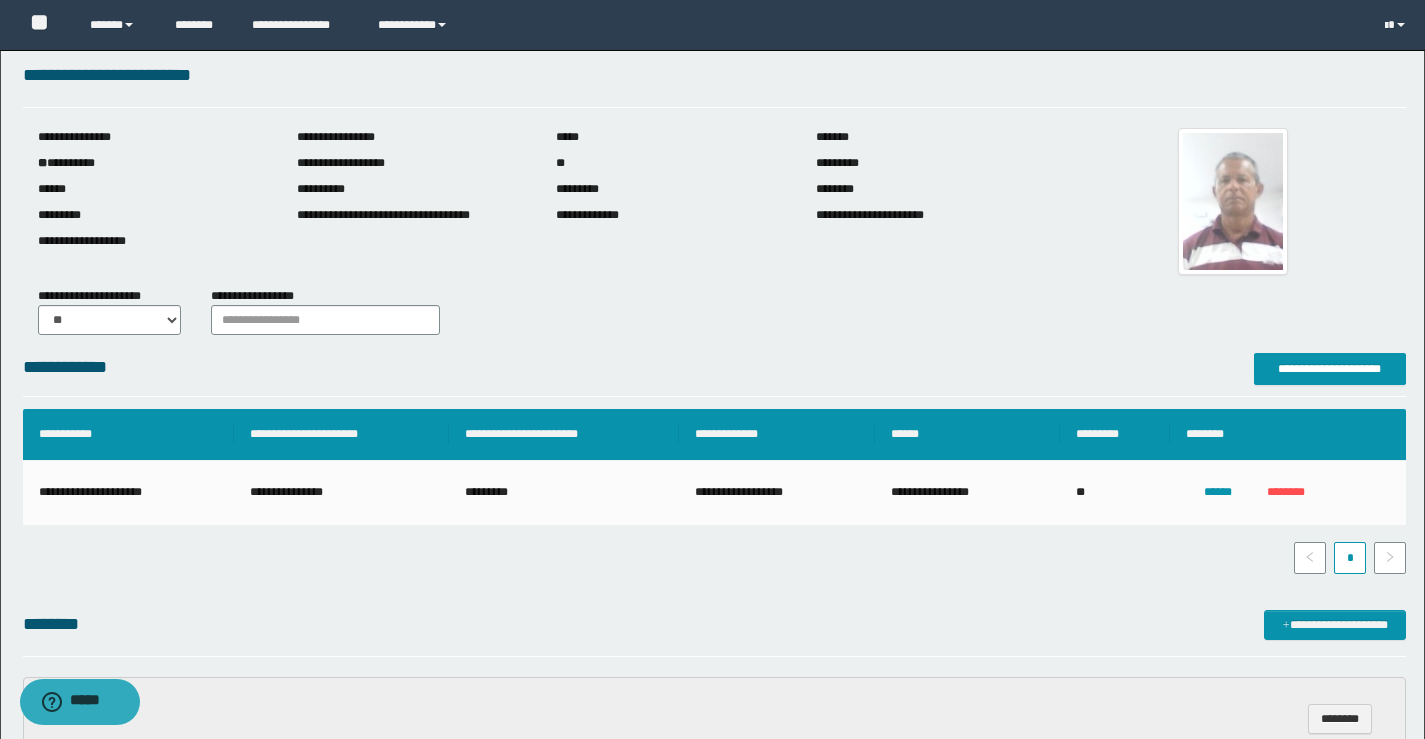 scroll, scrollTop: 0, scrollLeft: 0, axis: both 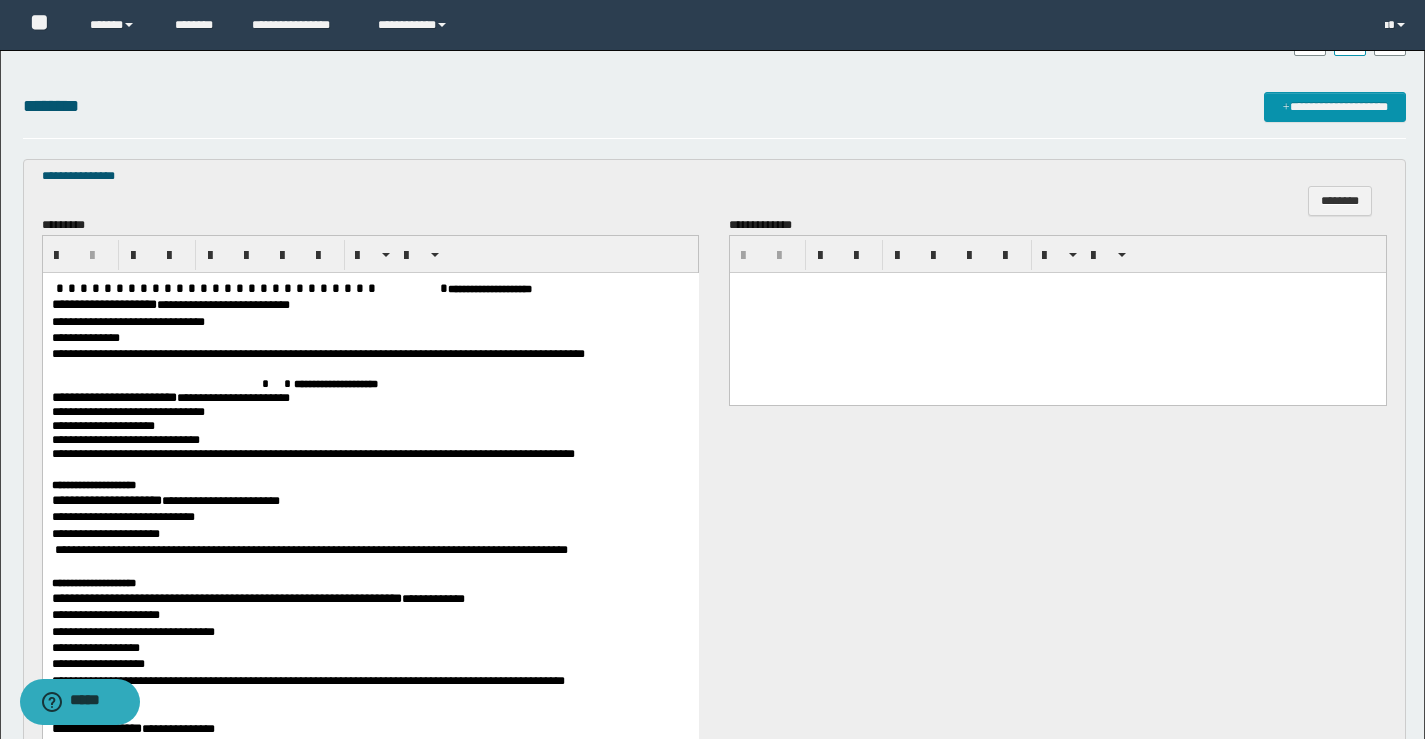click on "**********" at bounding box center (103, 303) 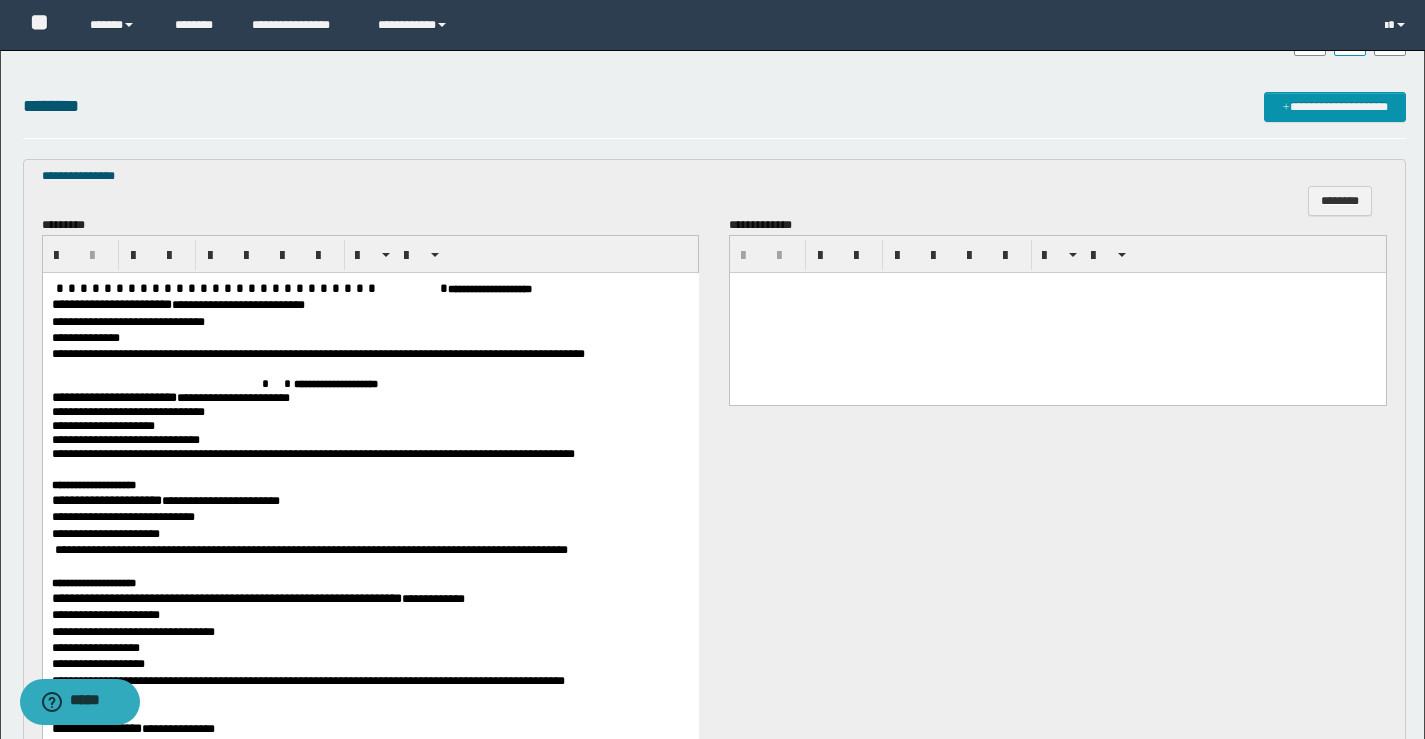 click on "**********" at bounding box center [113, 396] 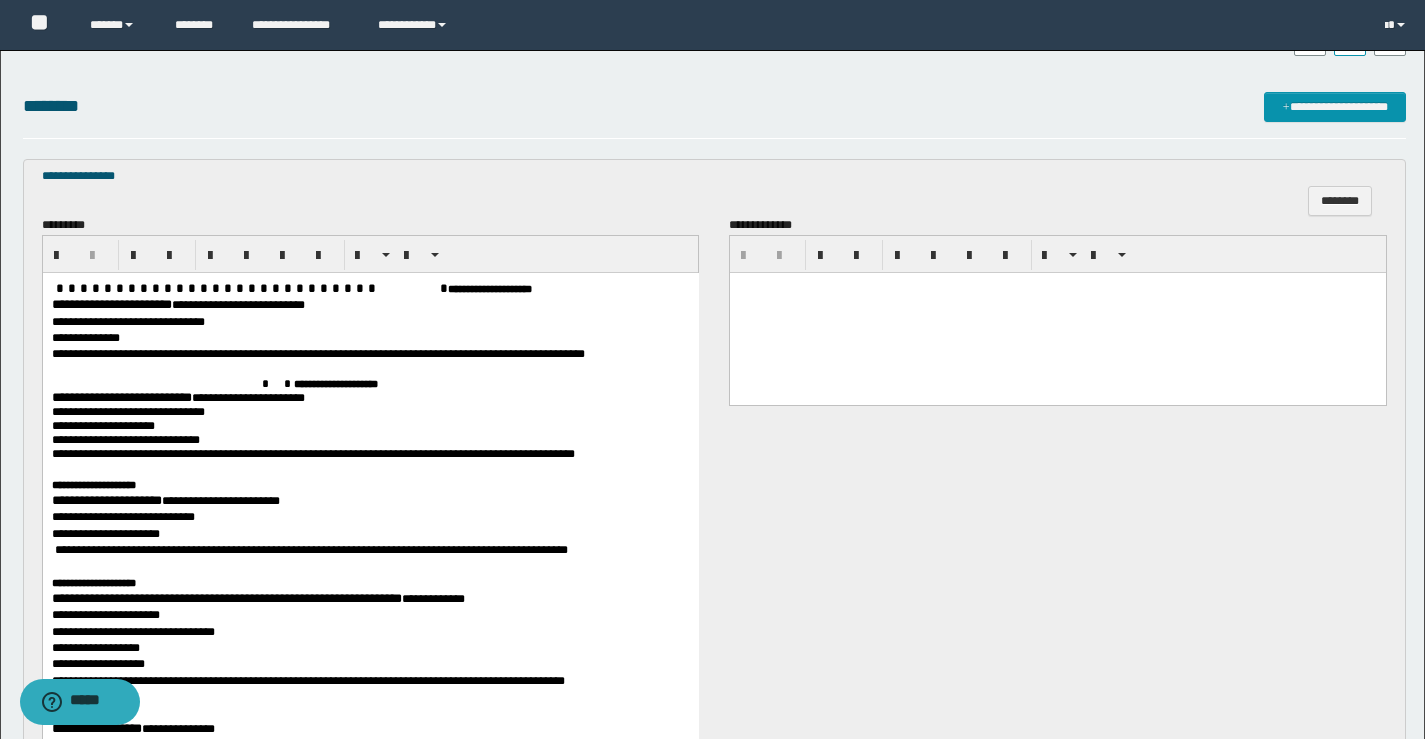 click on "**********" at bounding box center [106, 499] 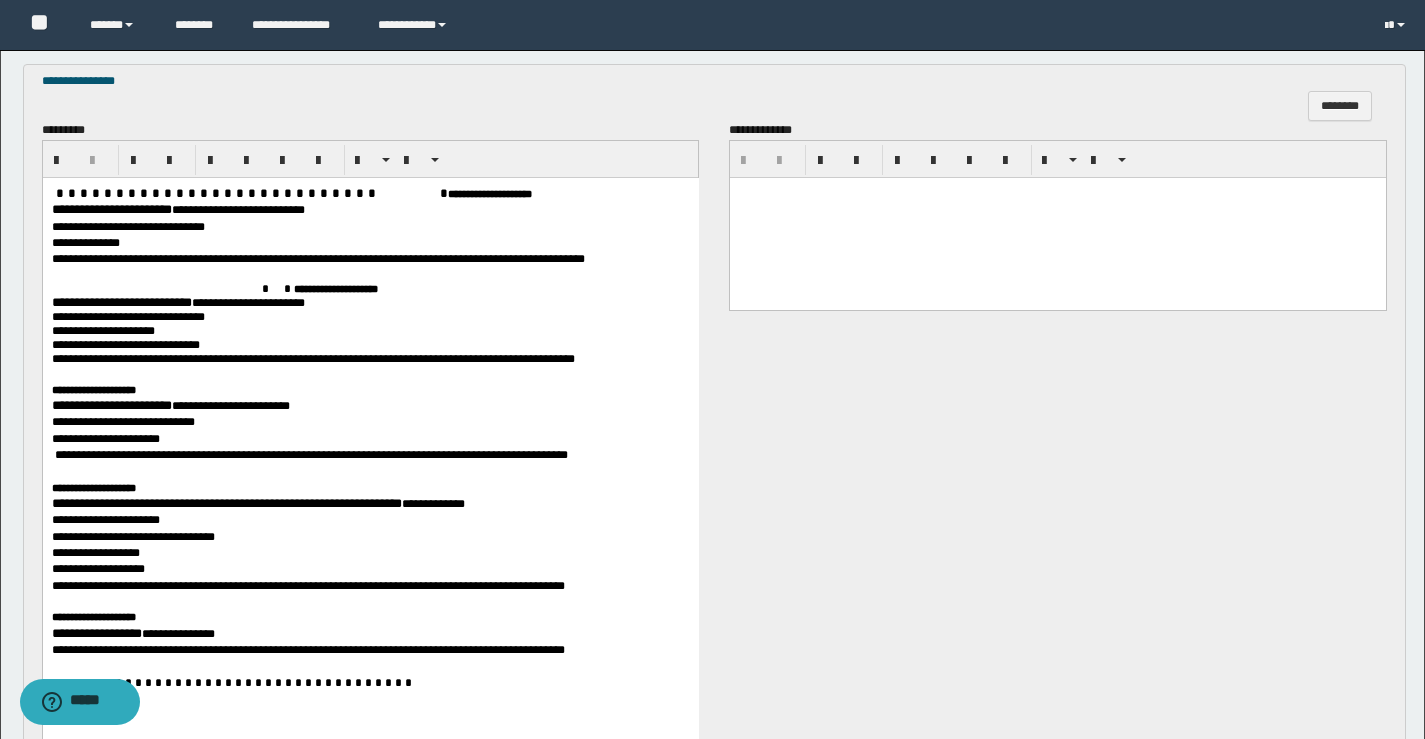 scroll, scrollTop: 746, scrollLeft: 0, axis: vertical 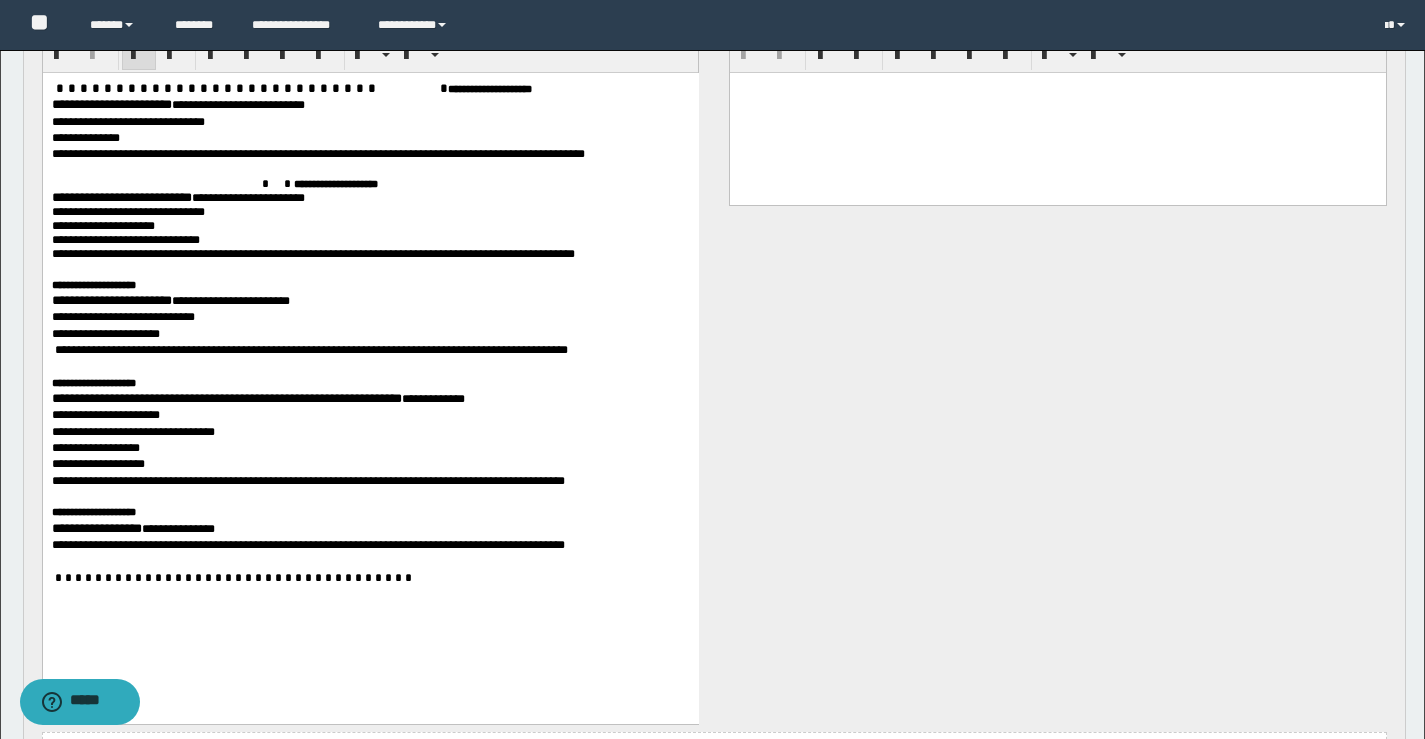 click on "**********" at bounding box center (93, 382) 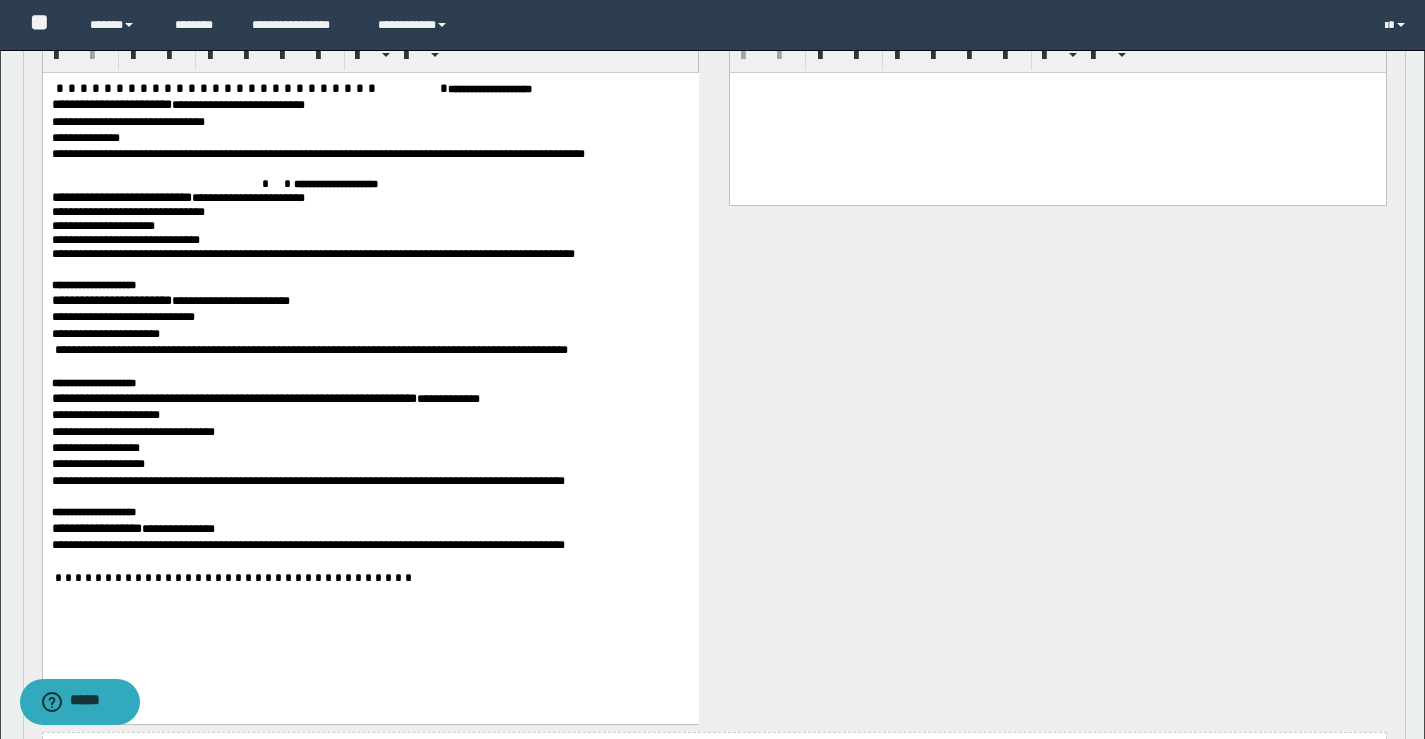 click on "**********" at bounding box center [96, 527] 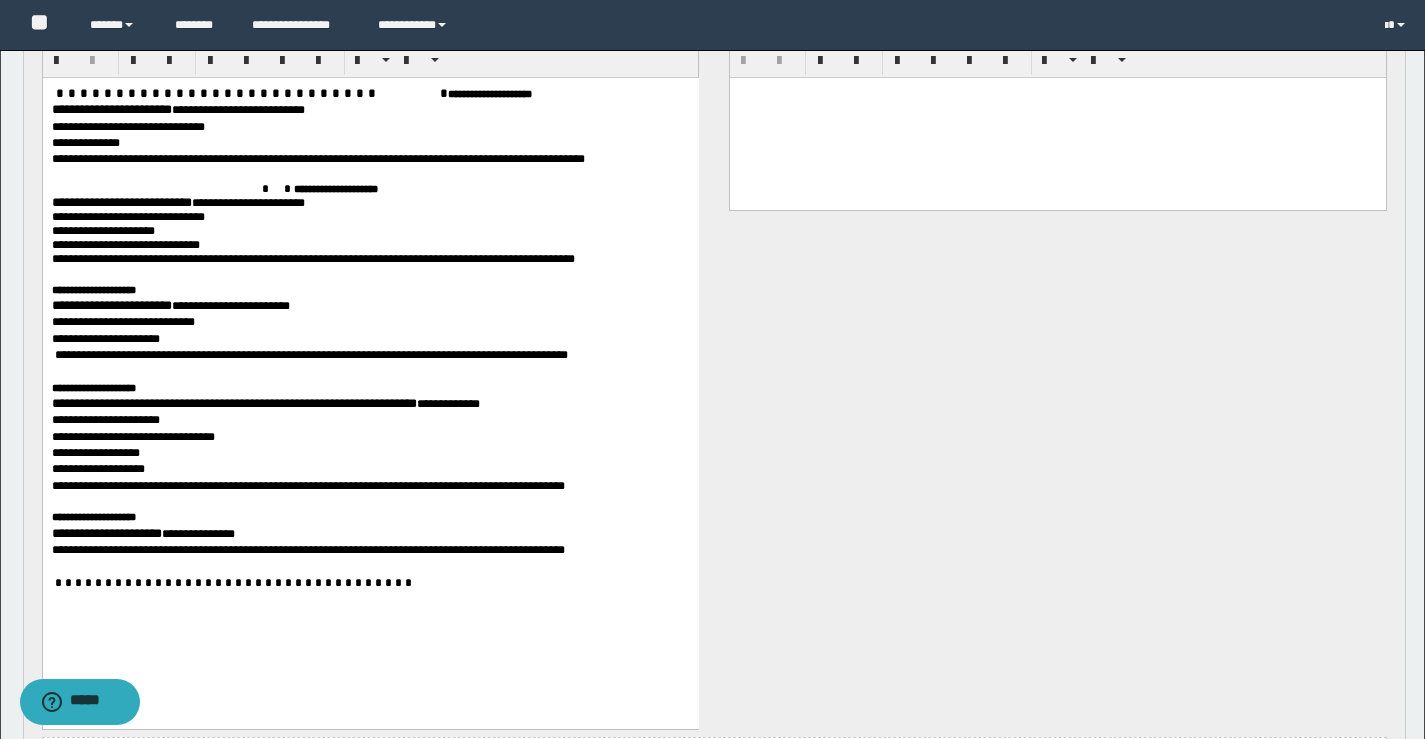 scroll, scrollTop: 746, scrollLeft: 0, axis: vertical 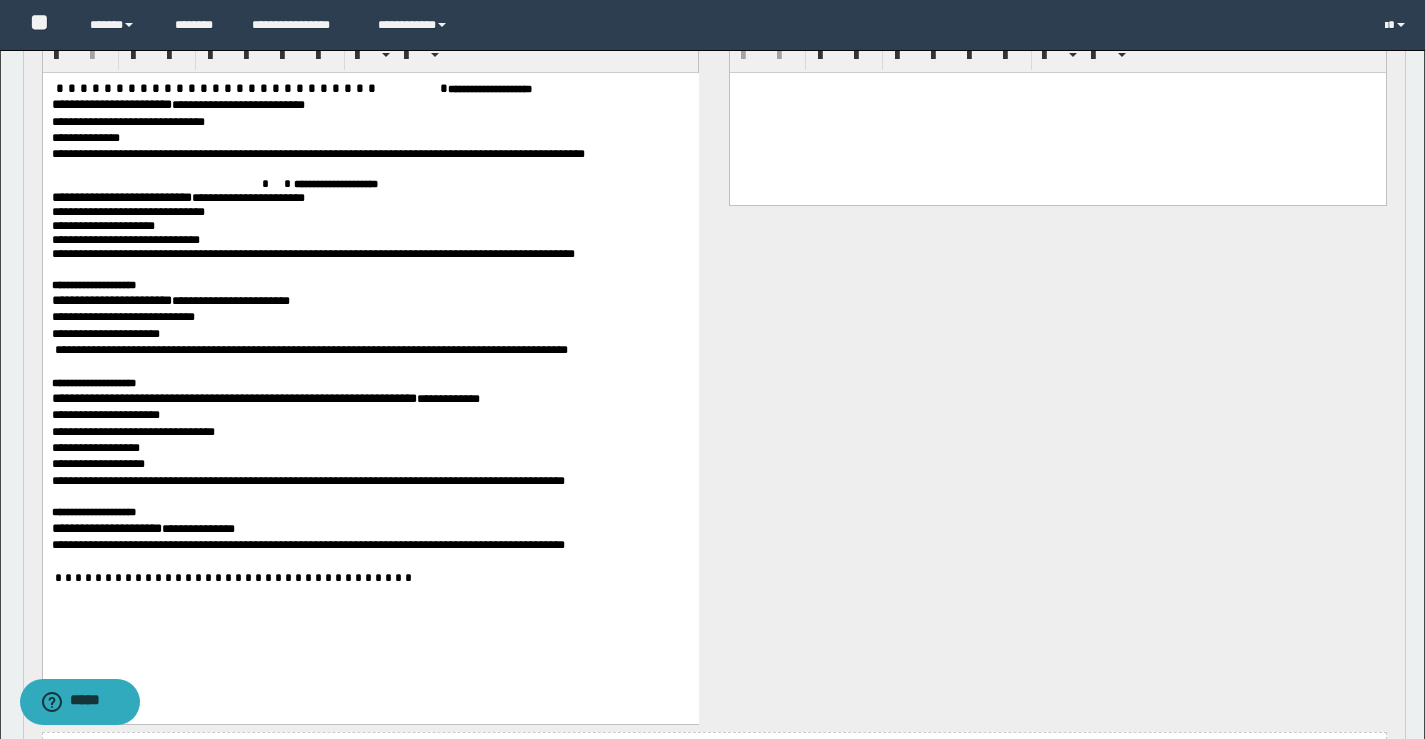 click at bounding box center [1058, 112] 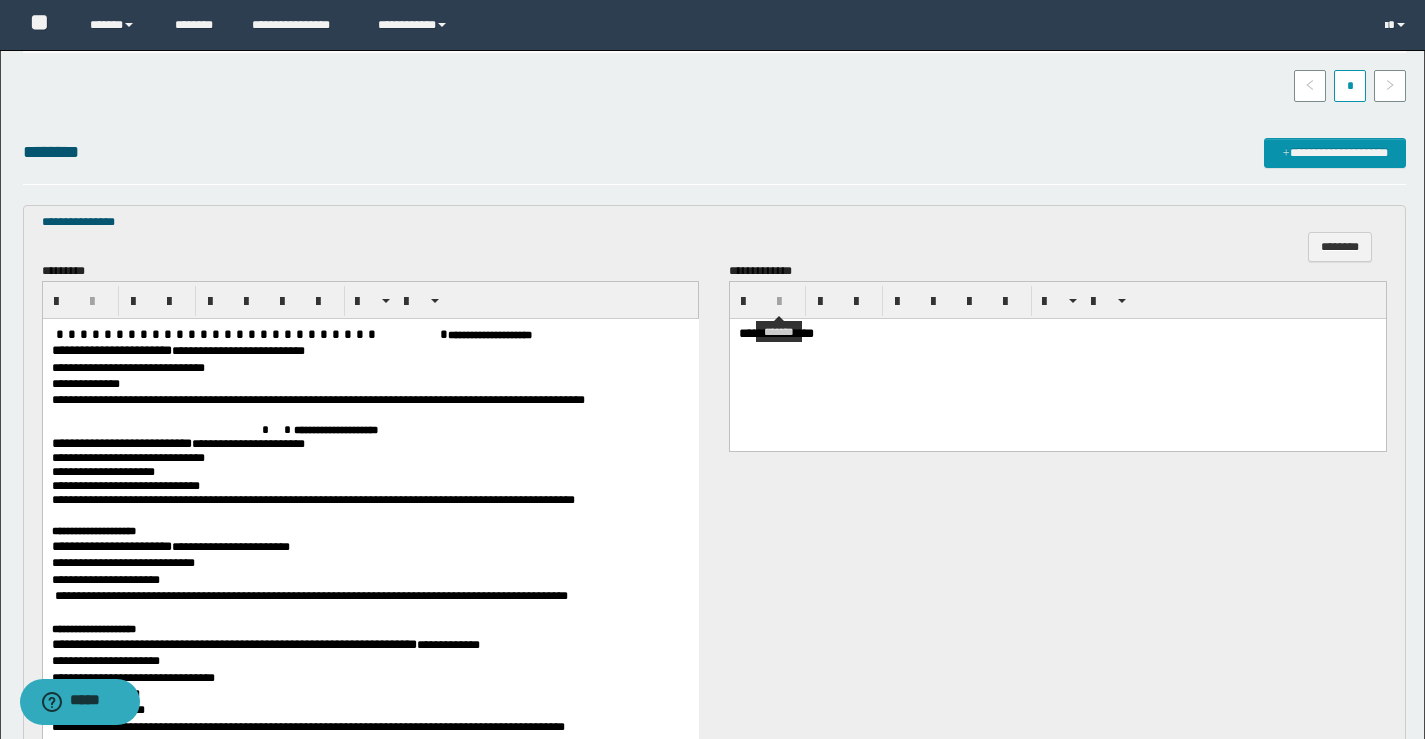 scroll, scrollTop: 946, scrollLeft: 0, axis: vertical 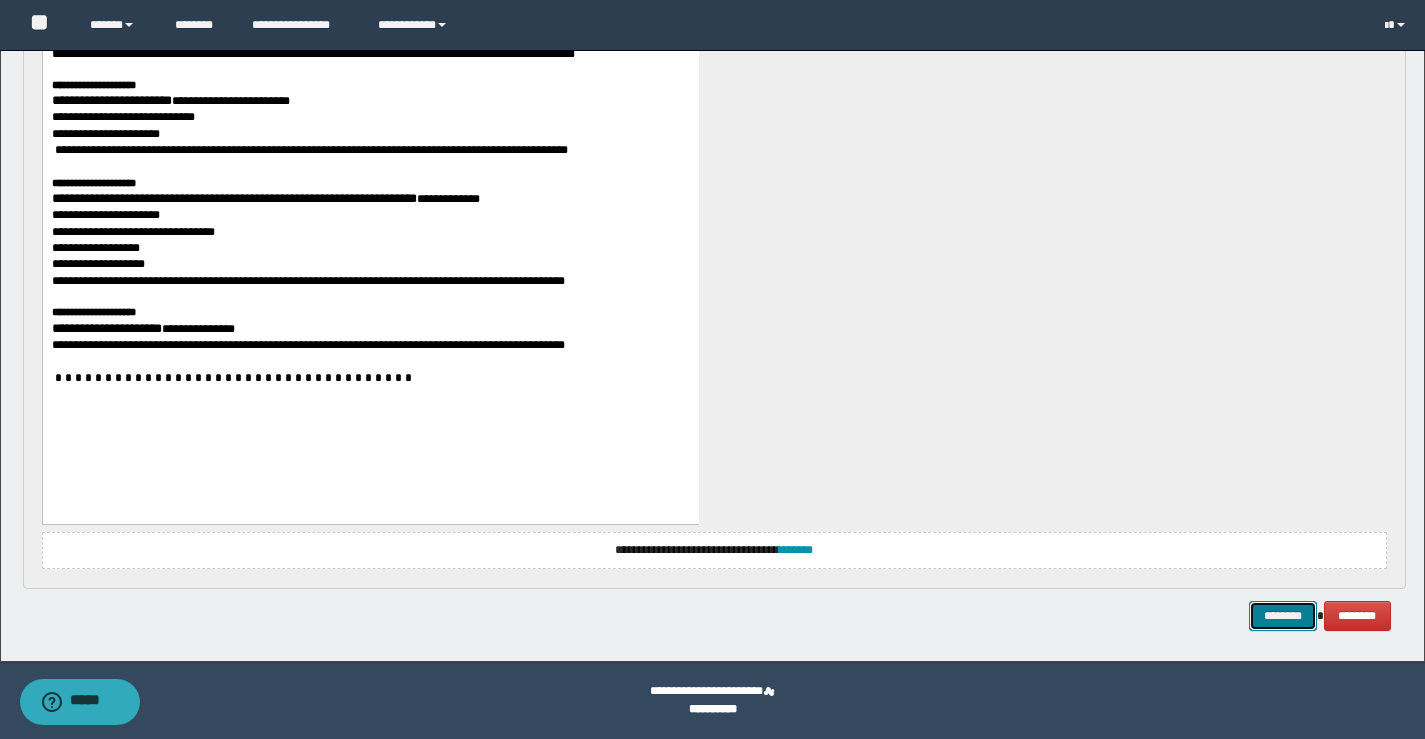 click on "********" at bounding box center (1283, 616) 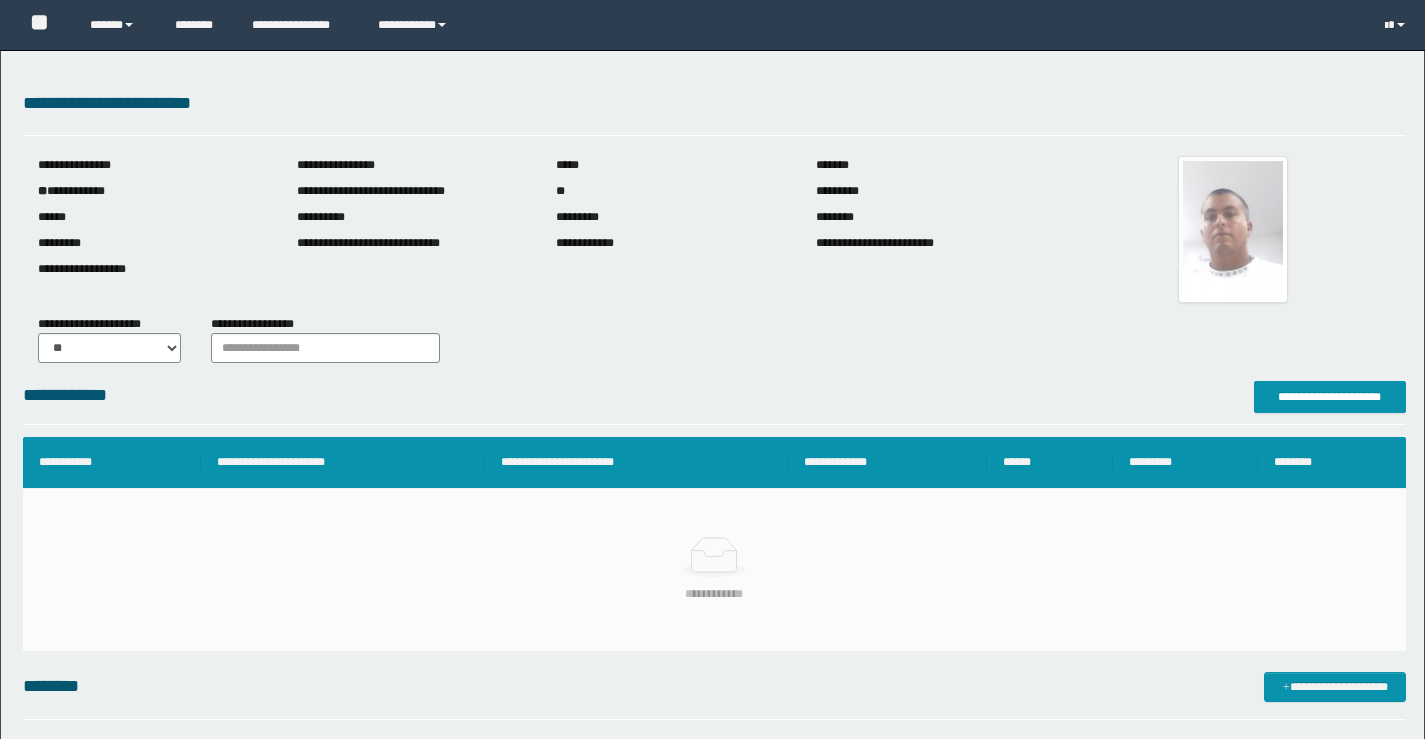 scroll, scrollTop: 0, scrollLeft: 0, axis: both 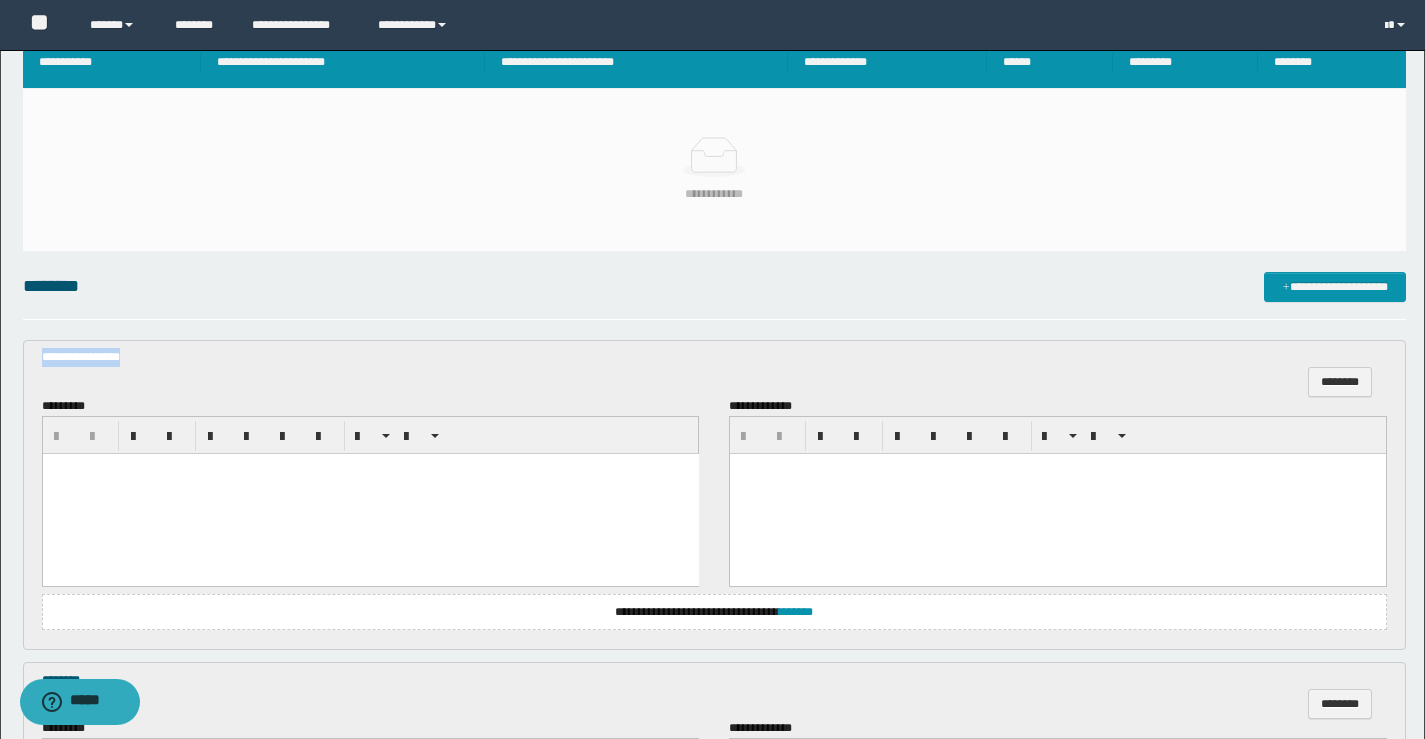 drag, startPoint x: 141, startPoint y: 357, endPoint x: 11, endPoint y: 348, distance: 130.31117 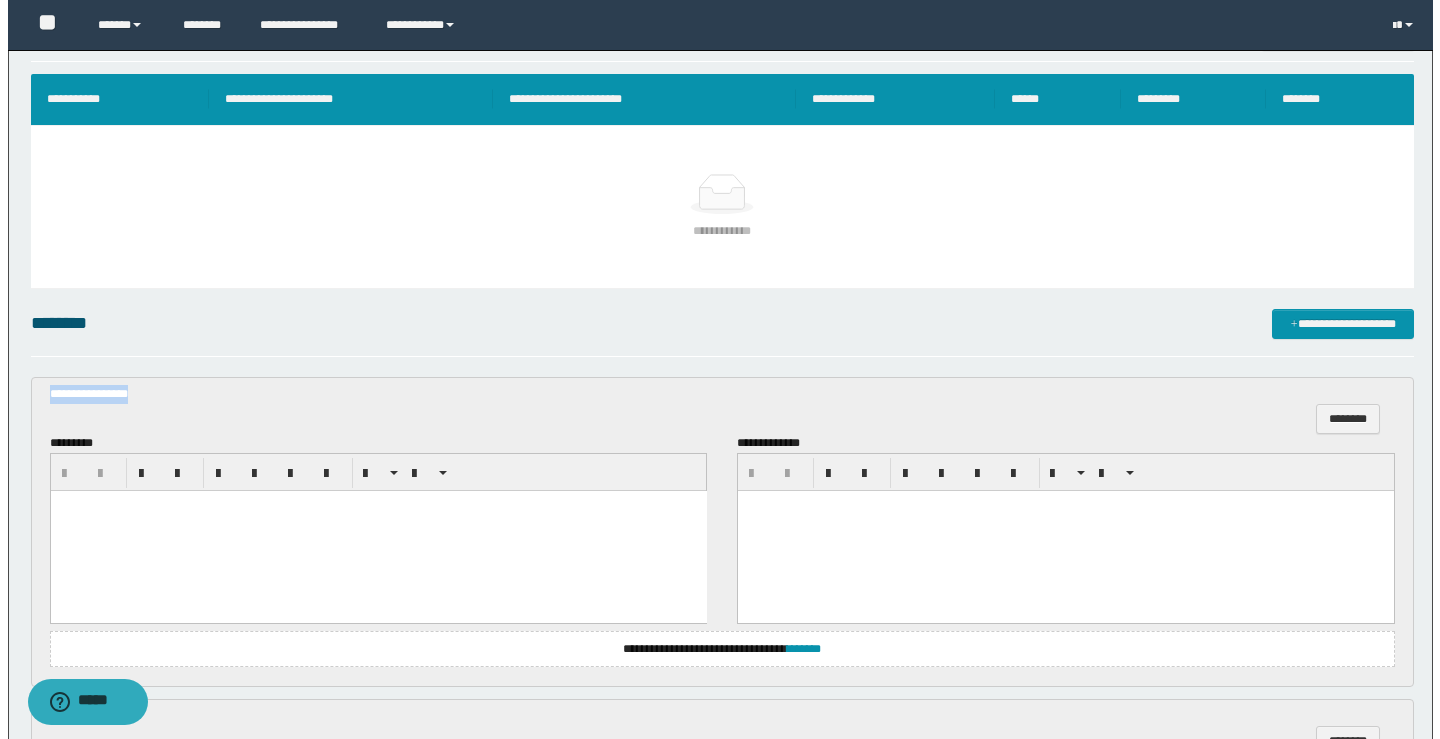 scroll, scrollTop: 200, scrollLeft: 0, axis: vertical 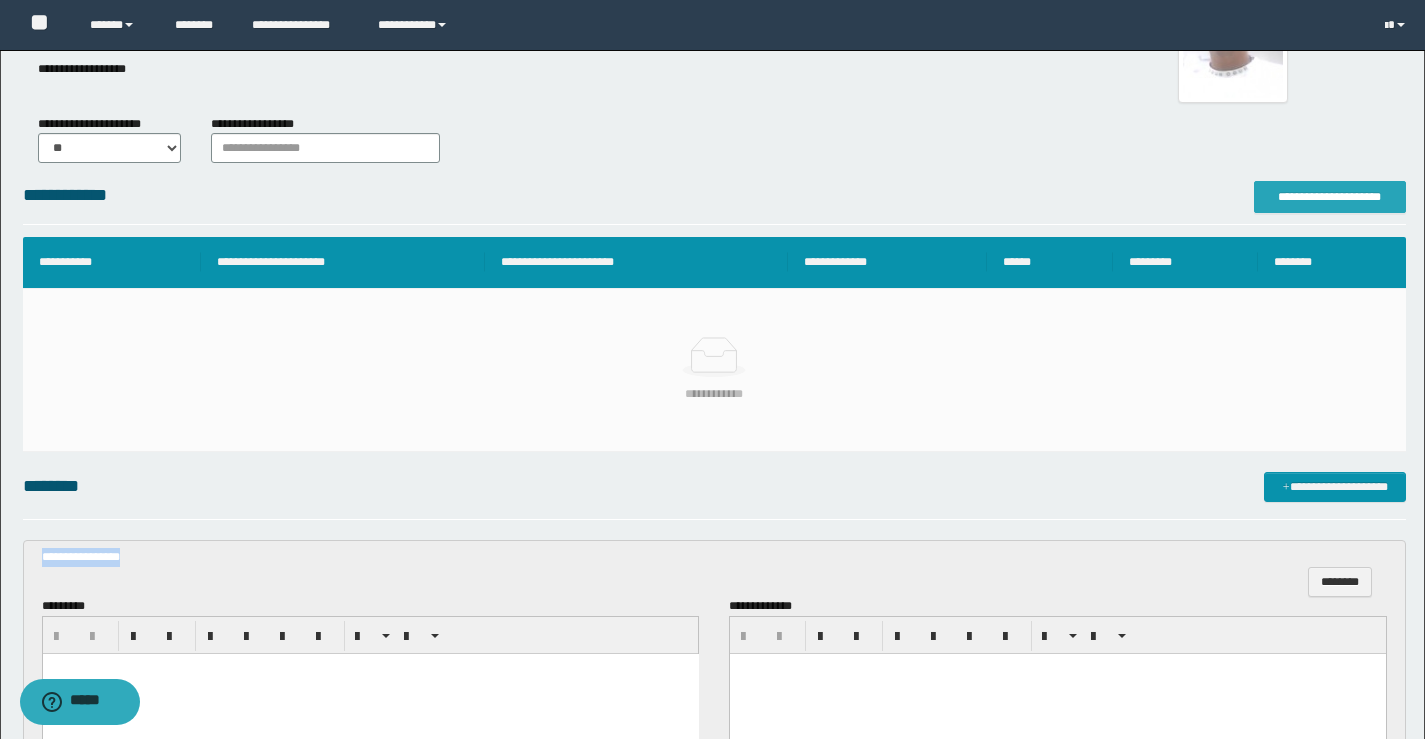 click on "**********" at bounding box center (1330, 197) 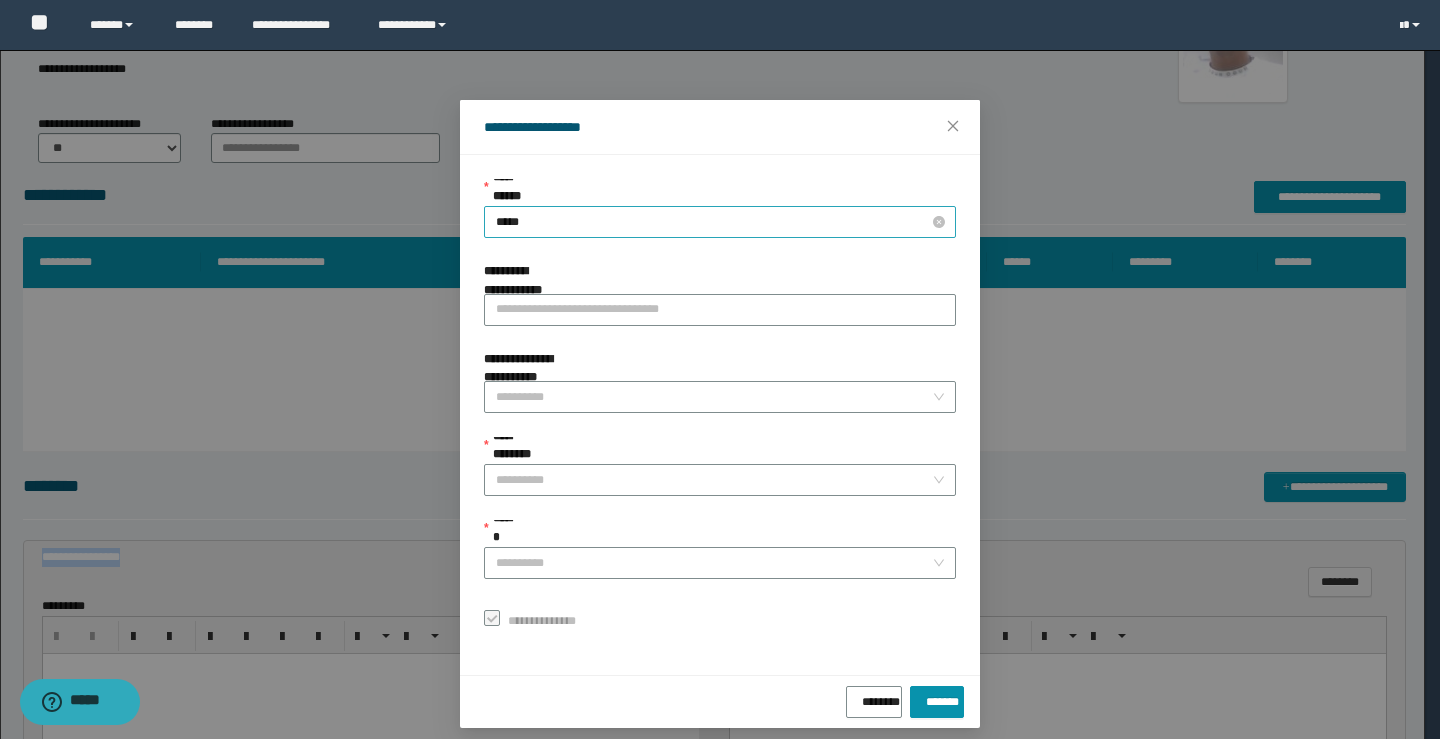 click on "*****" at bounding box center (720, 222) 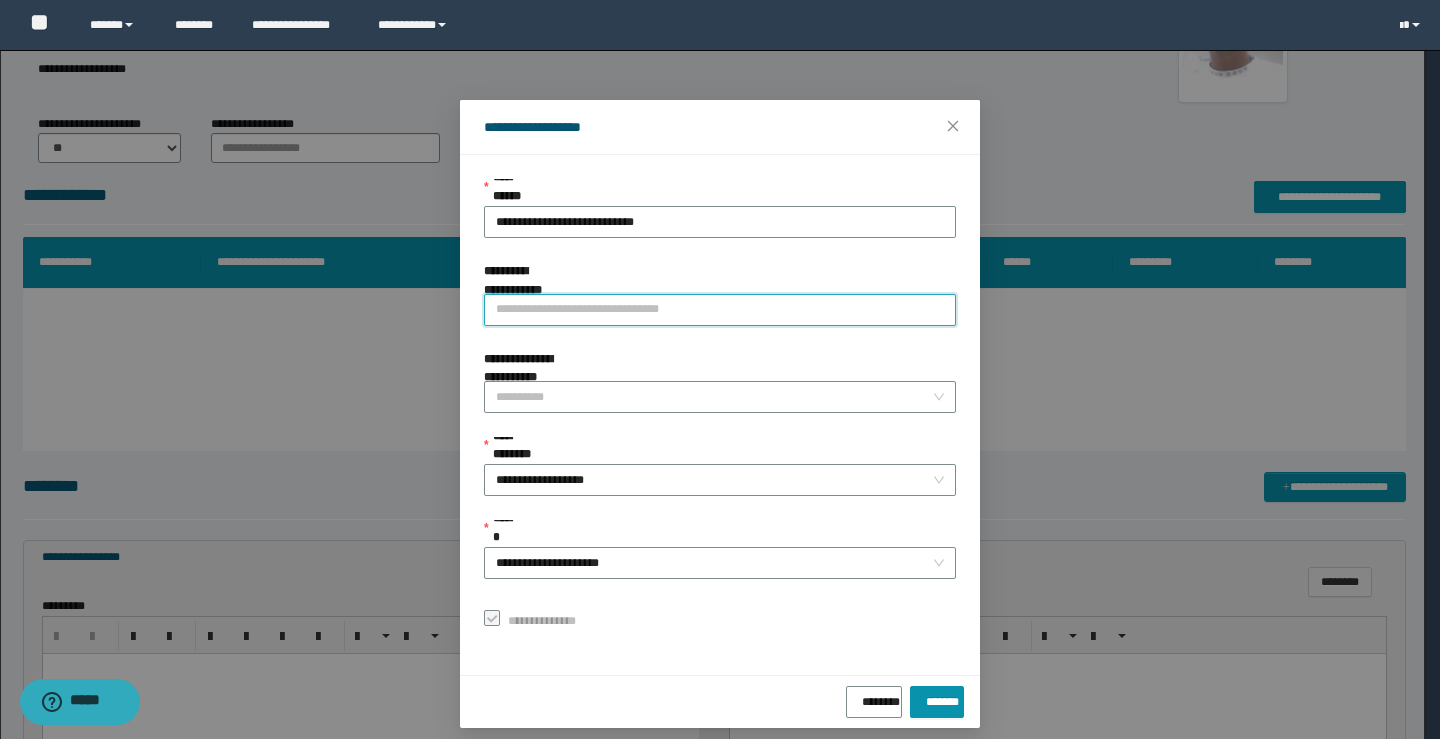 click on "**********" at bounding box center (720, 310) 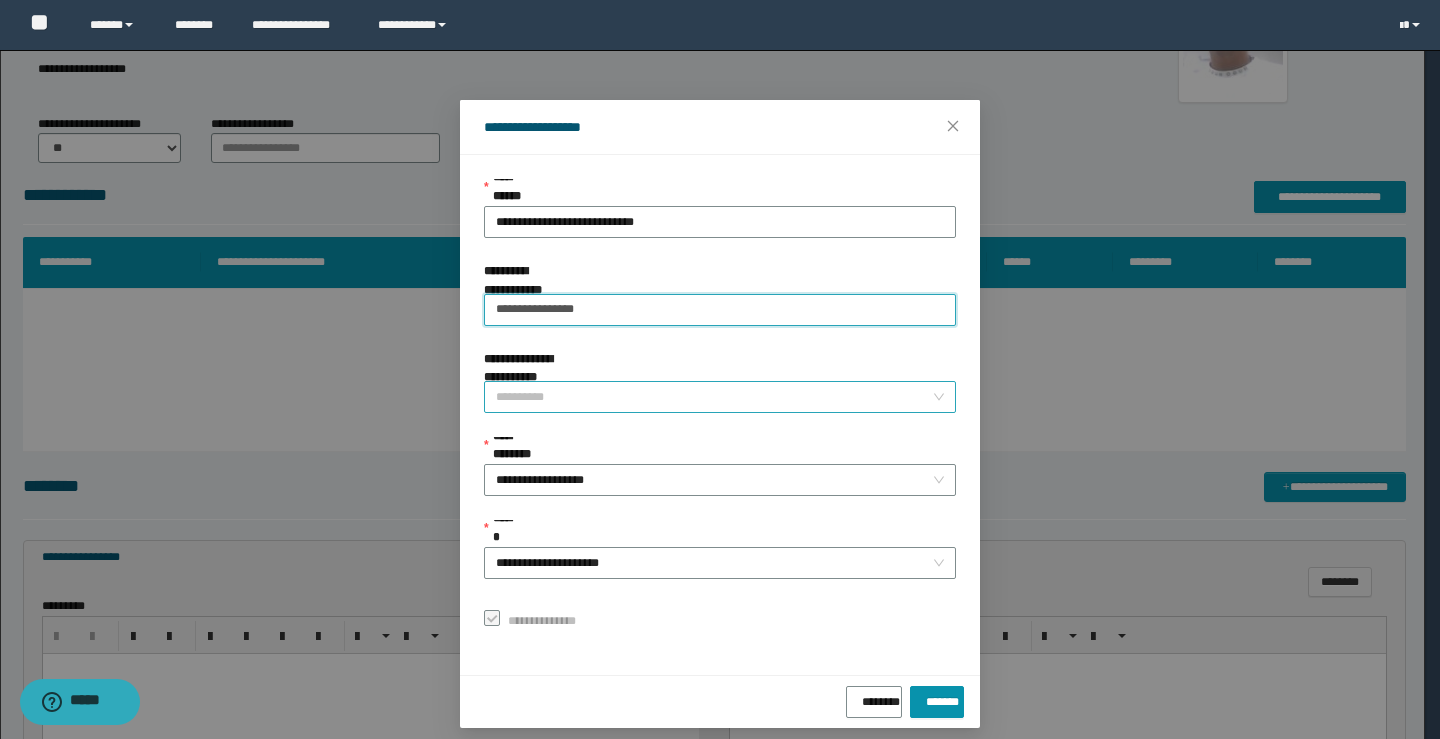 type on "**********" 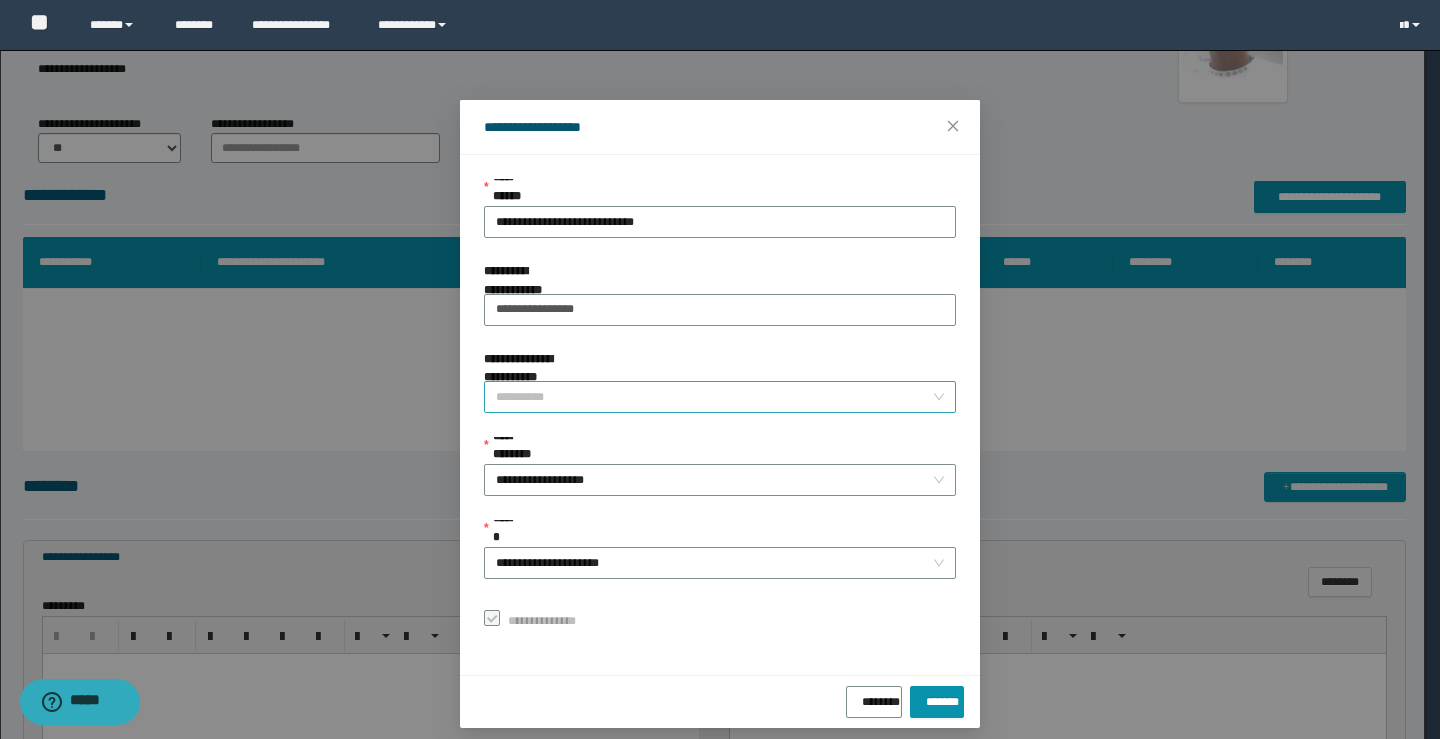 click on "**********" at bounding box center (714, 397) 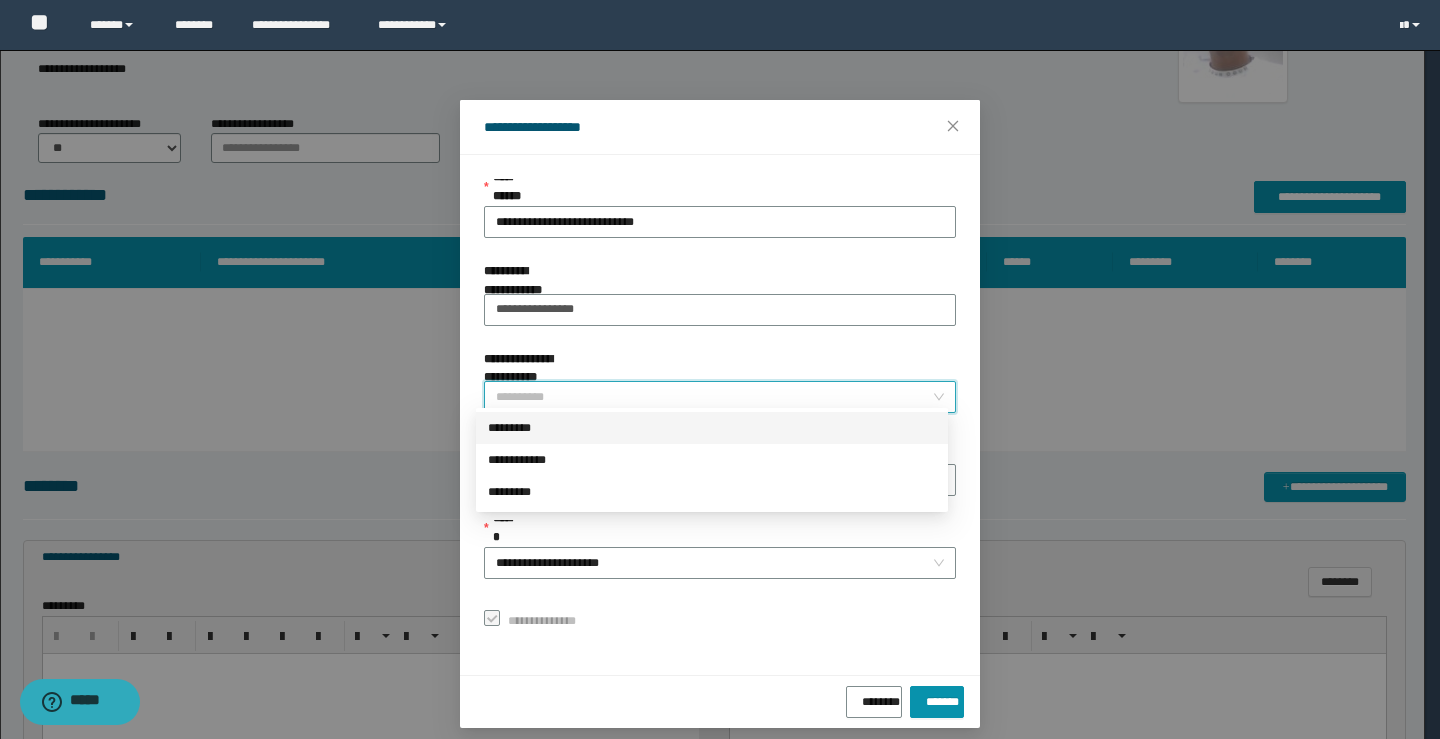 click on "*********" at bounding box center (712, 428) 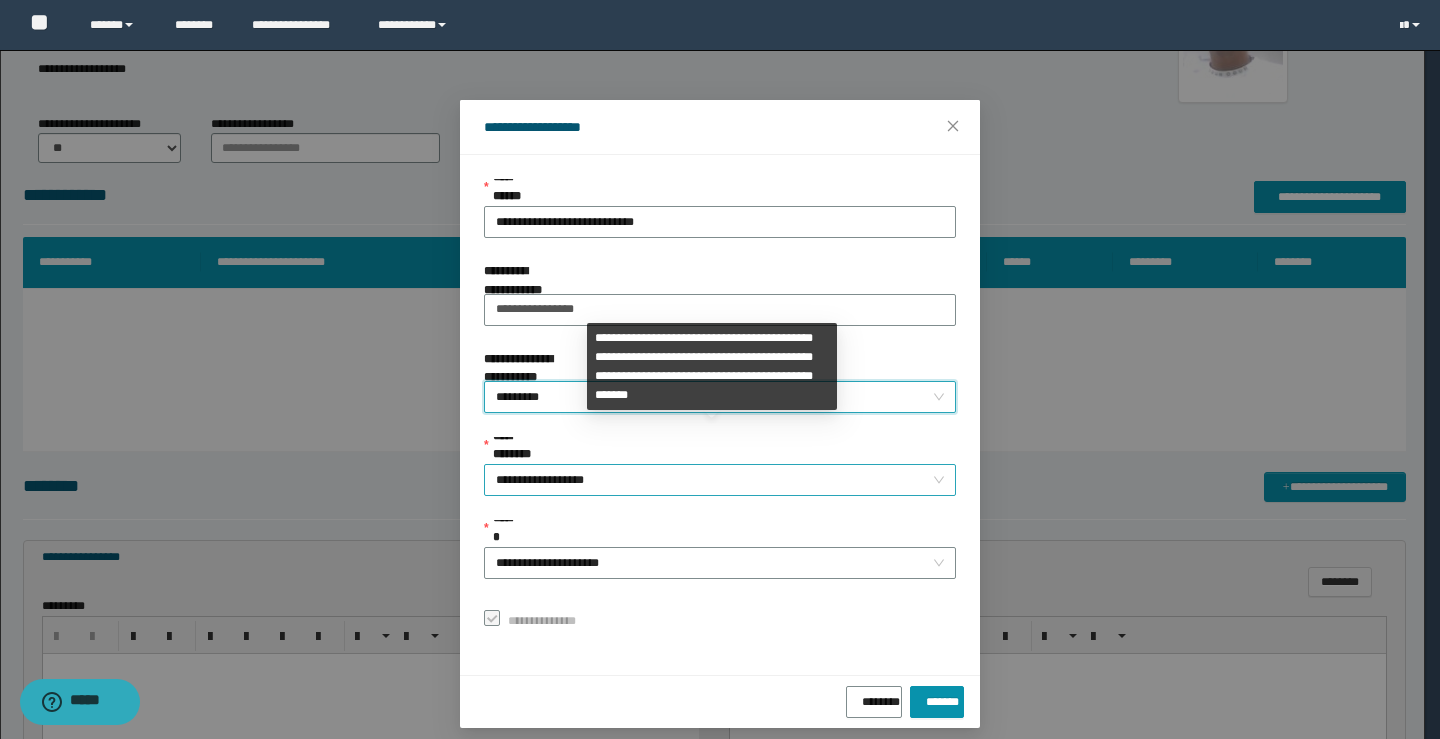 click on "**********" at bounding box center (720, 480) 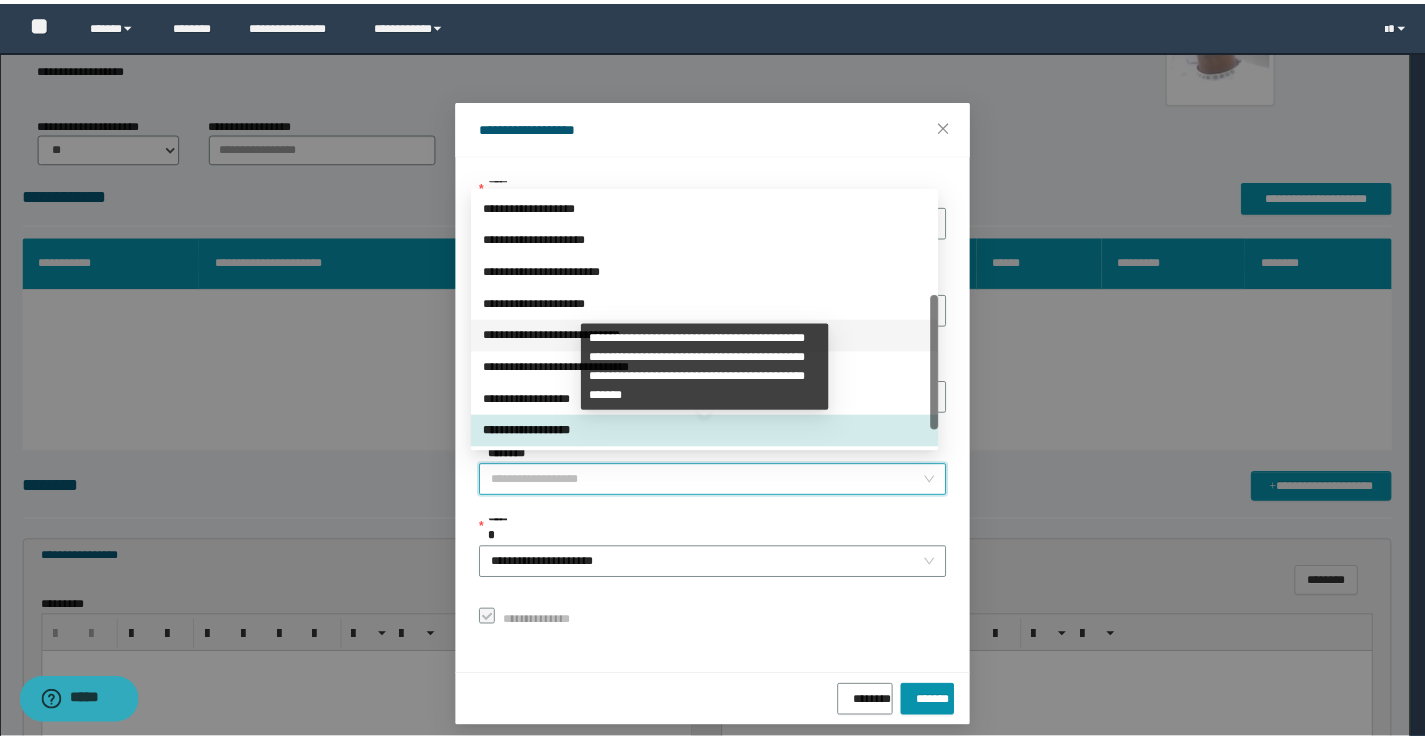 scroll, scrollTop: 224, scrollLeft: 0, axis: vertical 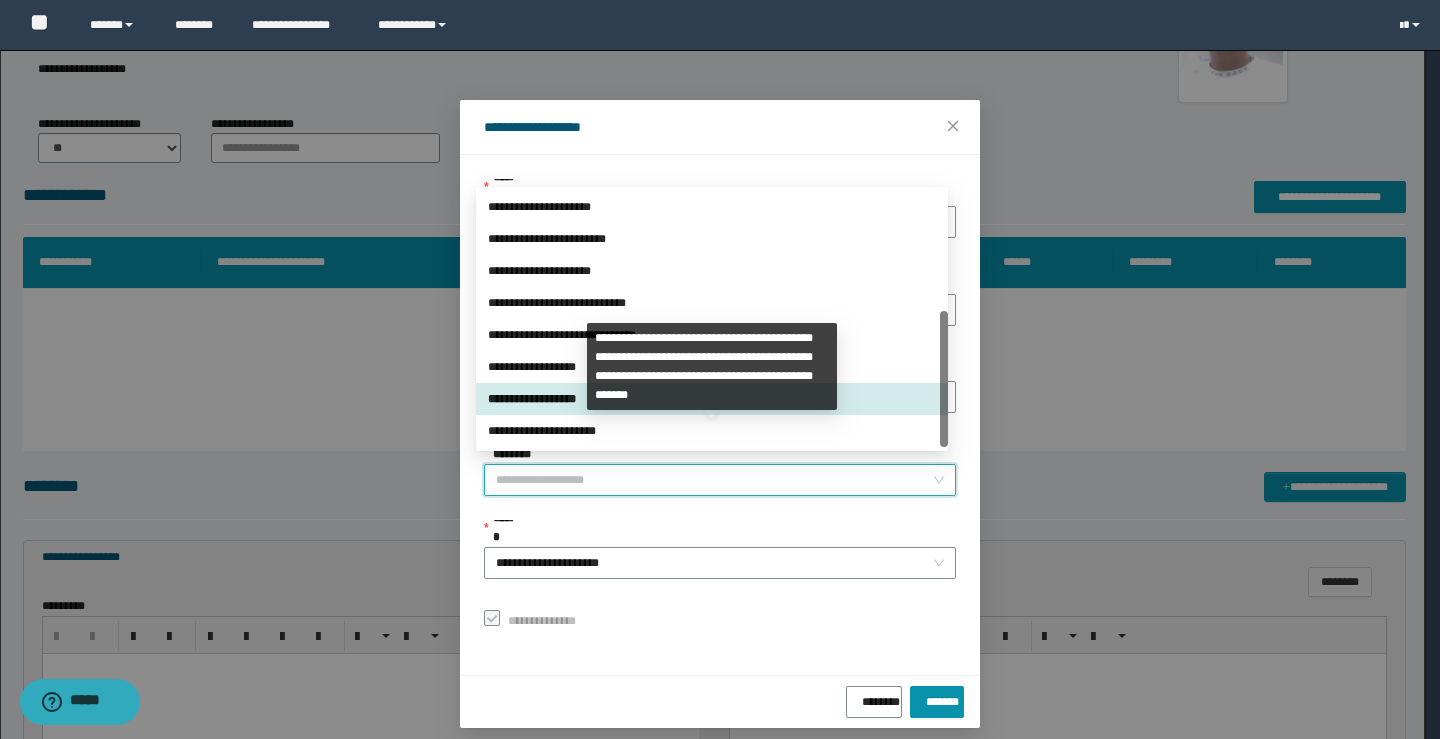 click on "**********" at bounding box center (712, 399) 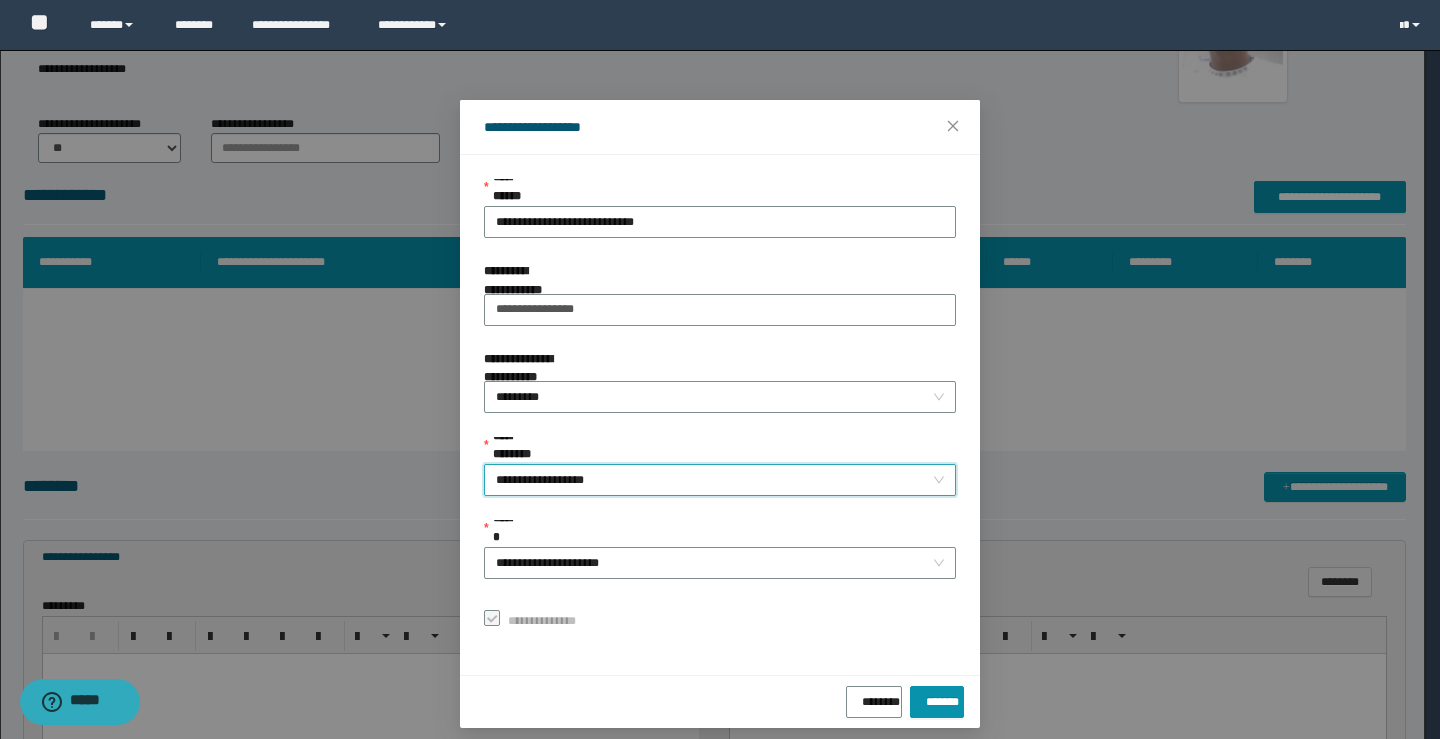 click on "**********" at bounding box center (720, 480) 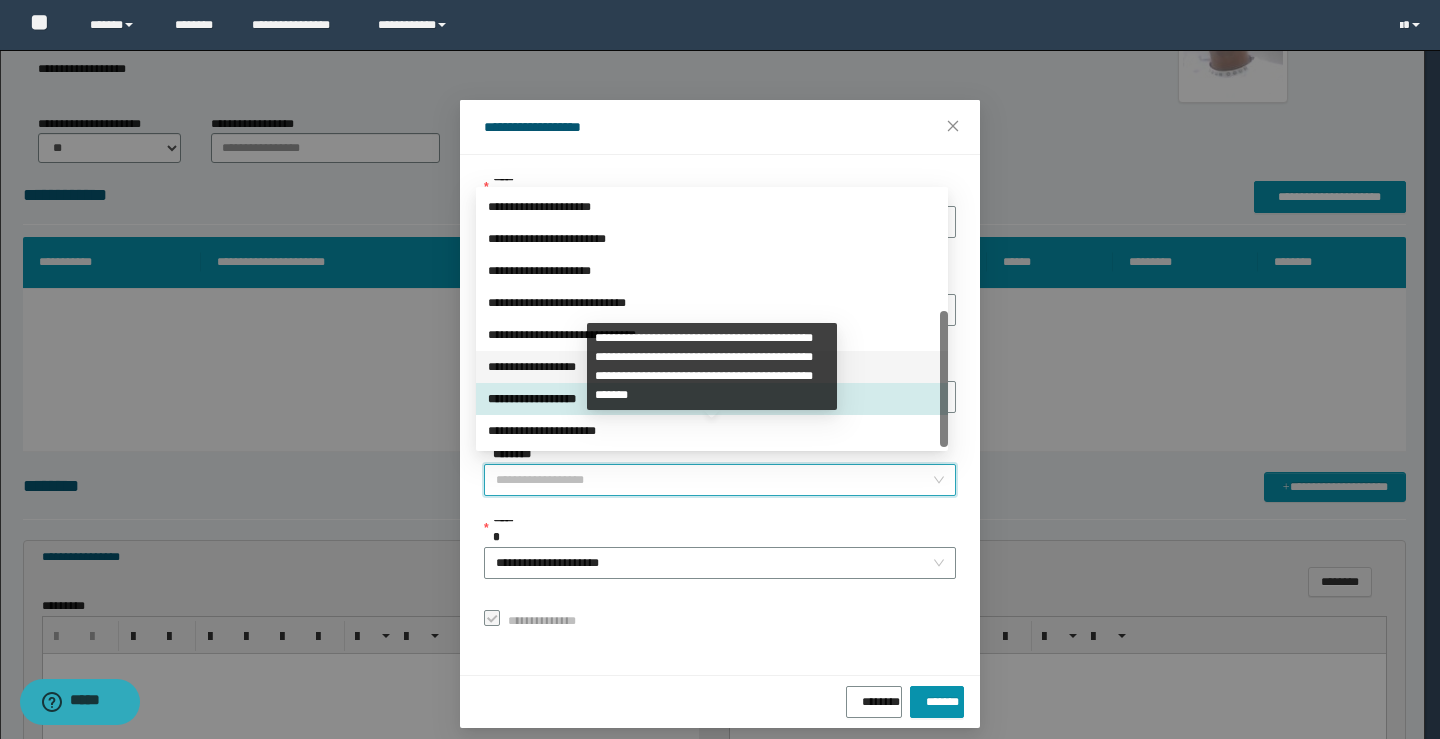 click on "**********" at bounding box center [712, 367] 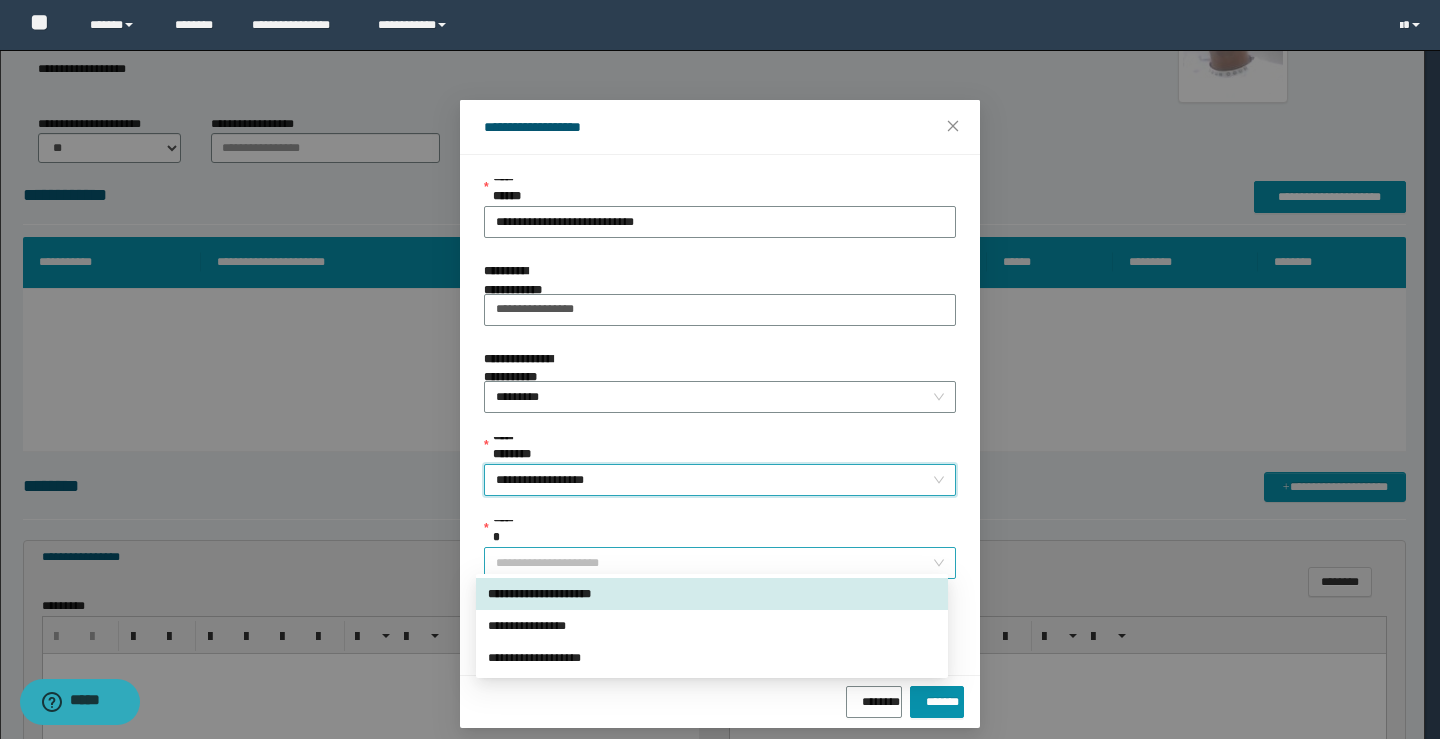 click on "**********" at bounding box center (720, 563) 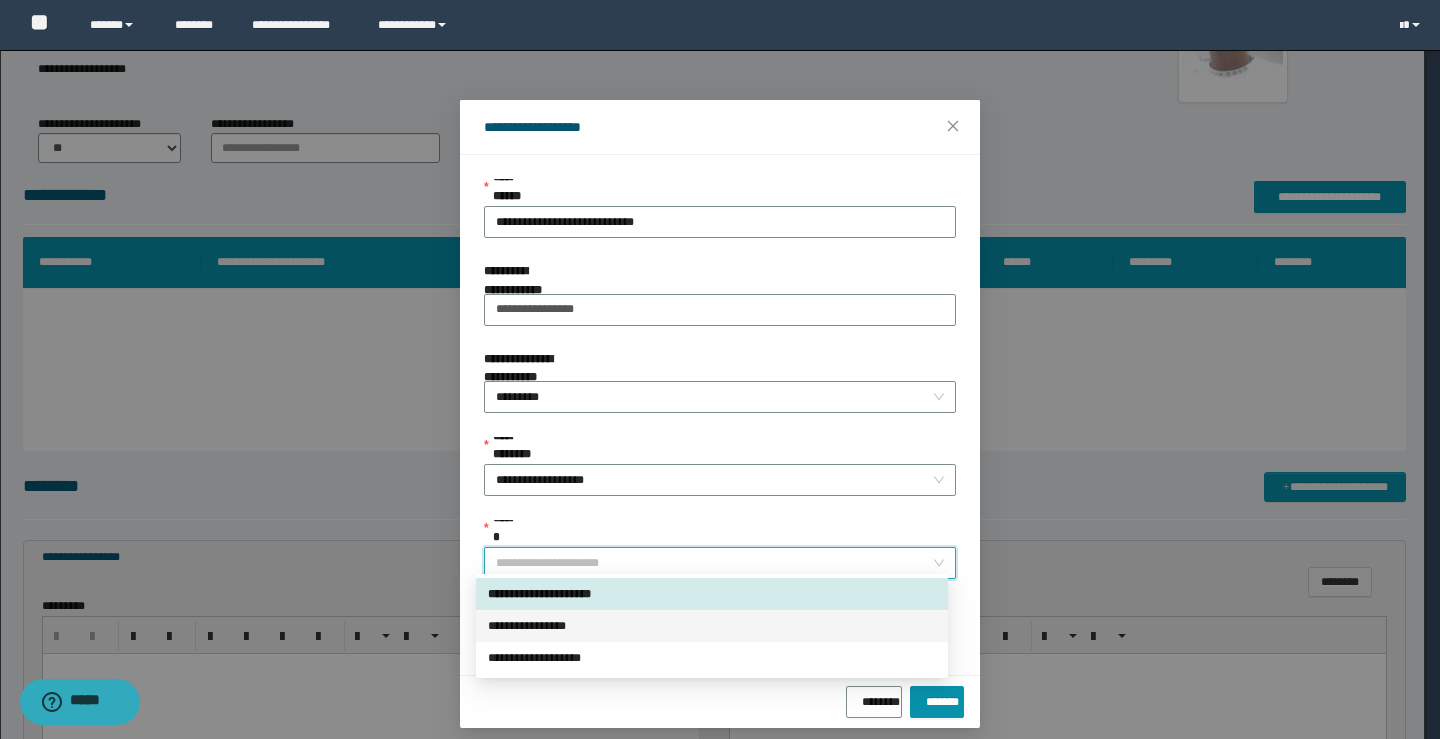 click on "**********" at bounding box center (712, 626) 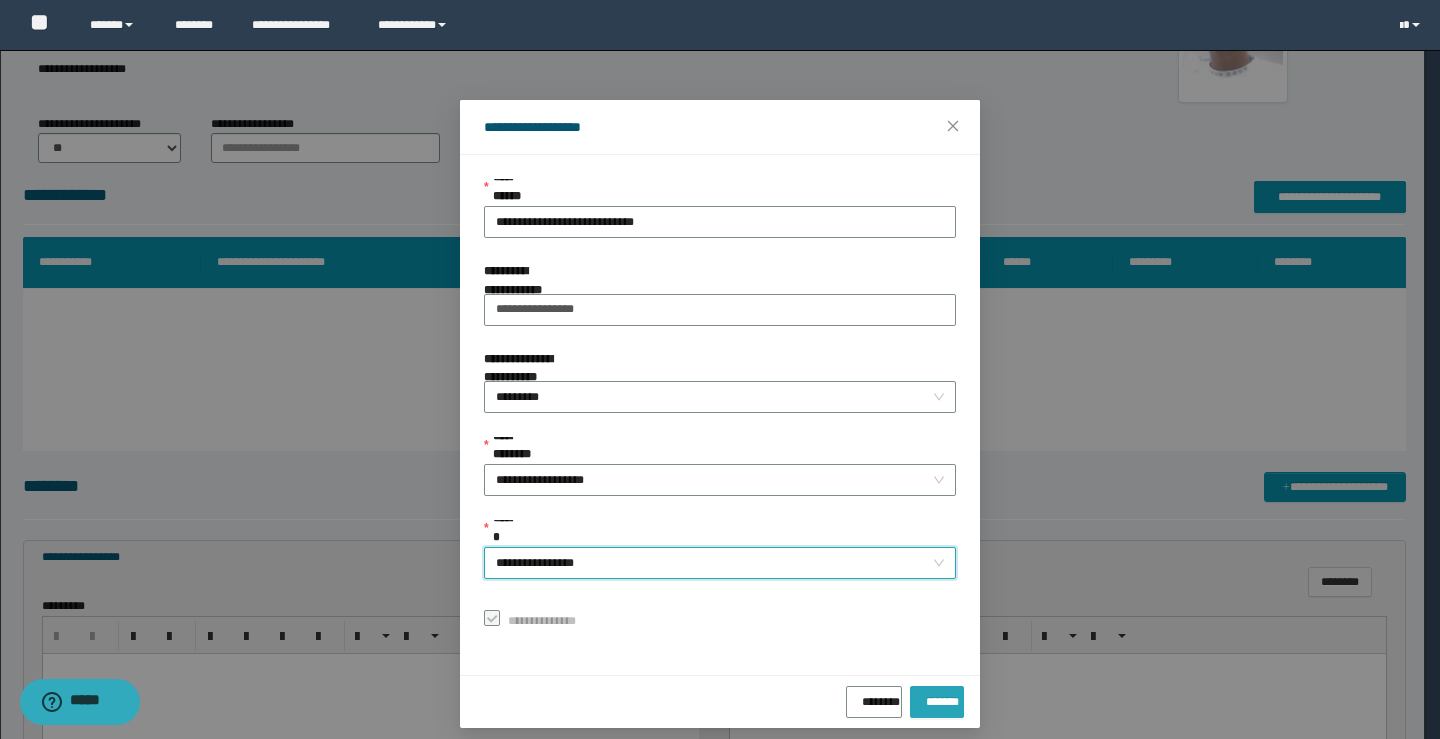 click on "*******" at bounding box center [937, 698] 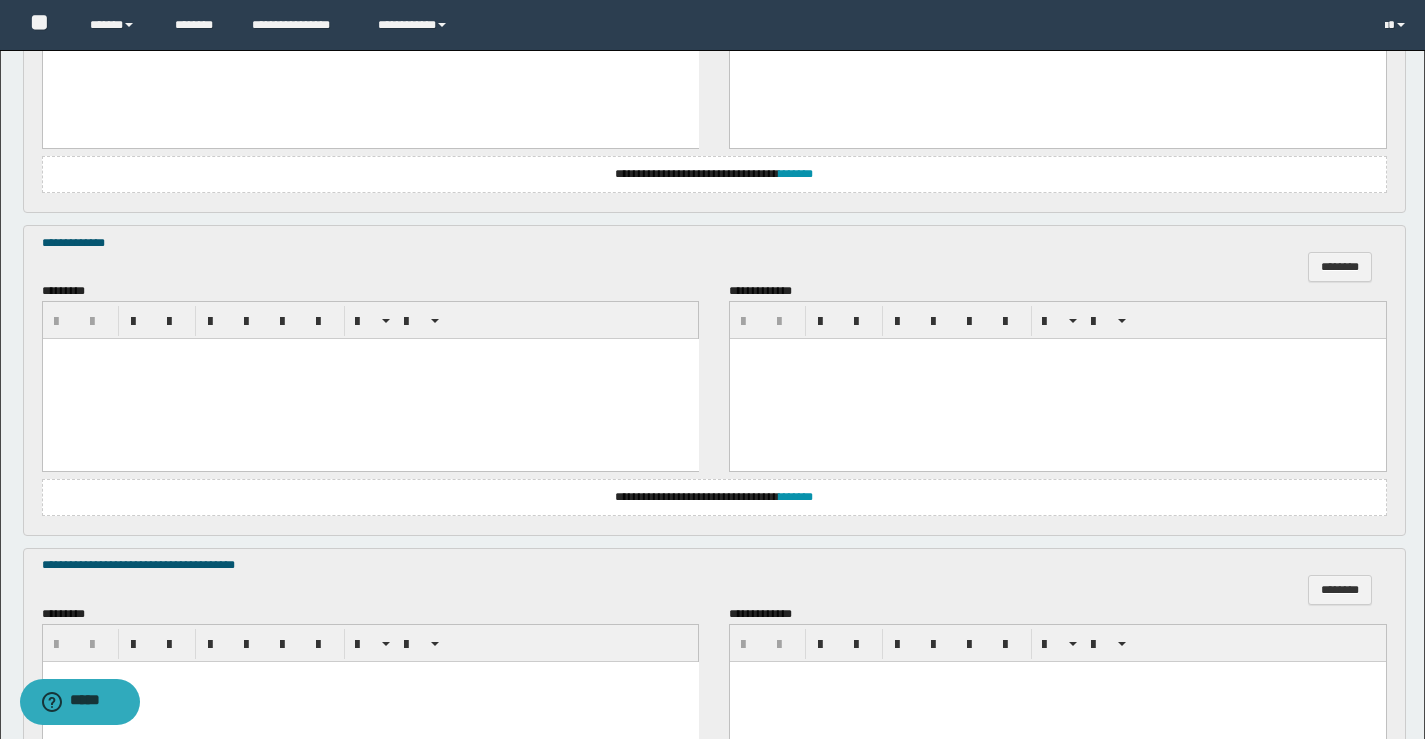 scroll, scrollTop: 1200, scrollLeft: 0, axis: vertical 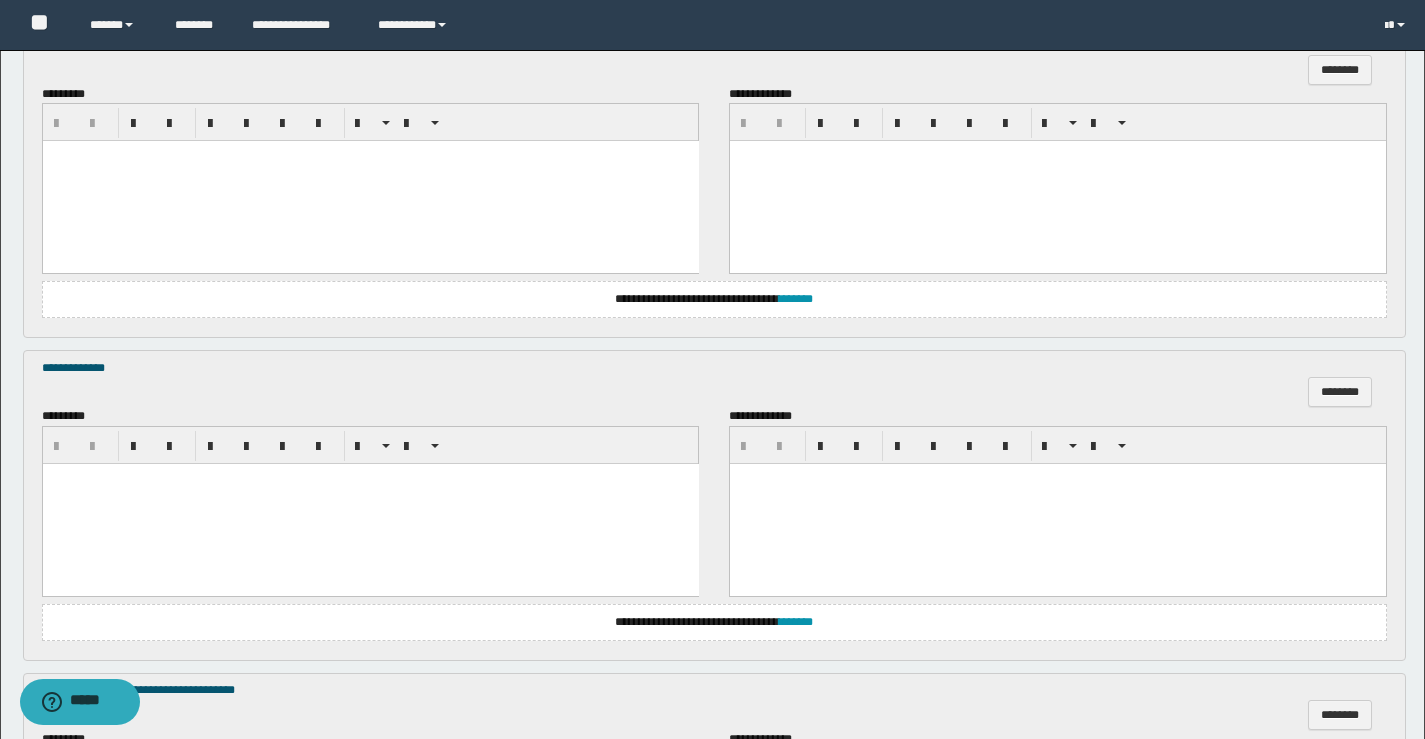 click at bounding box center (370, 181) 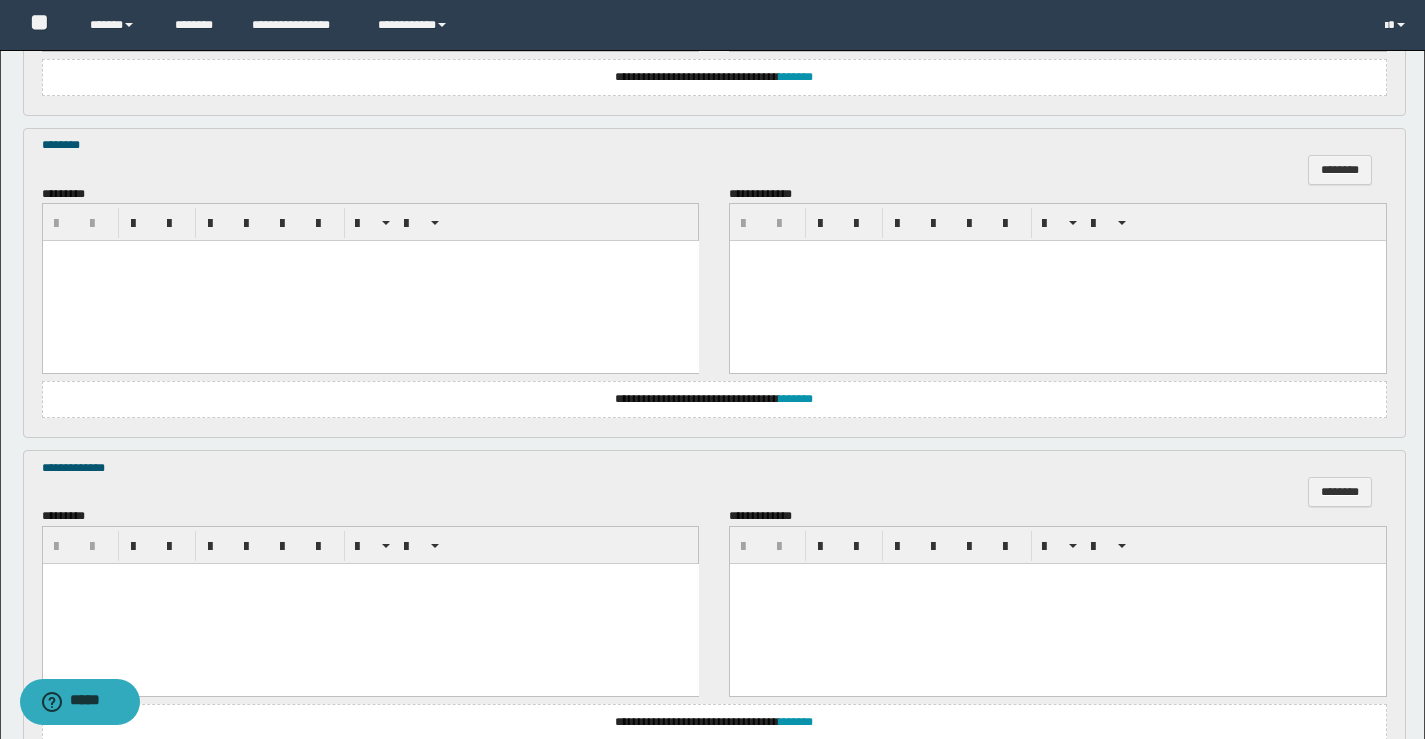 type 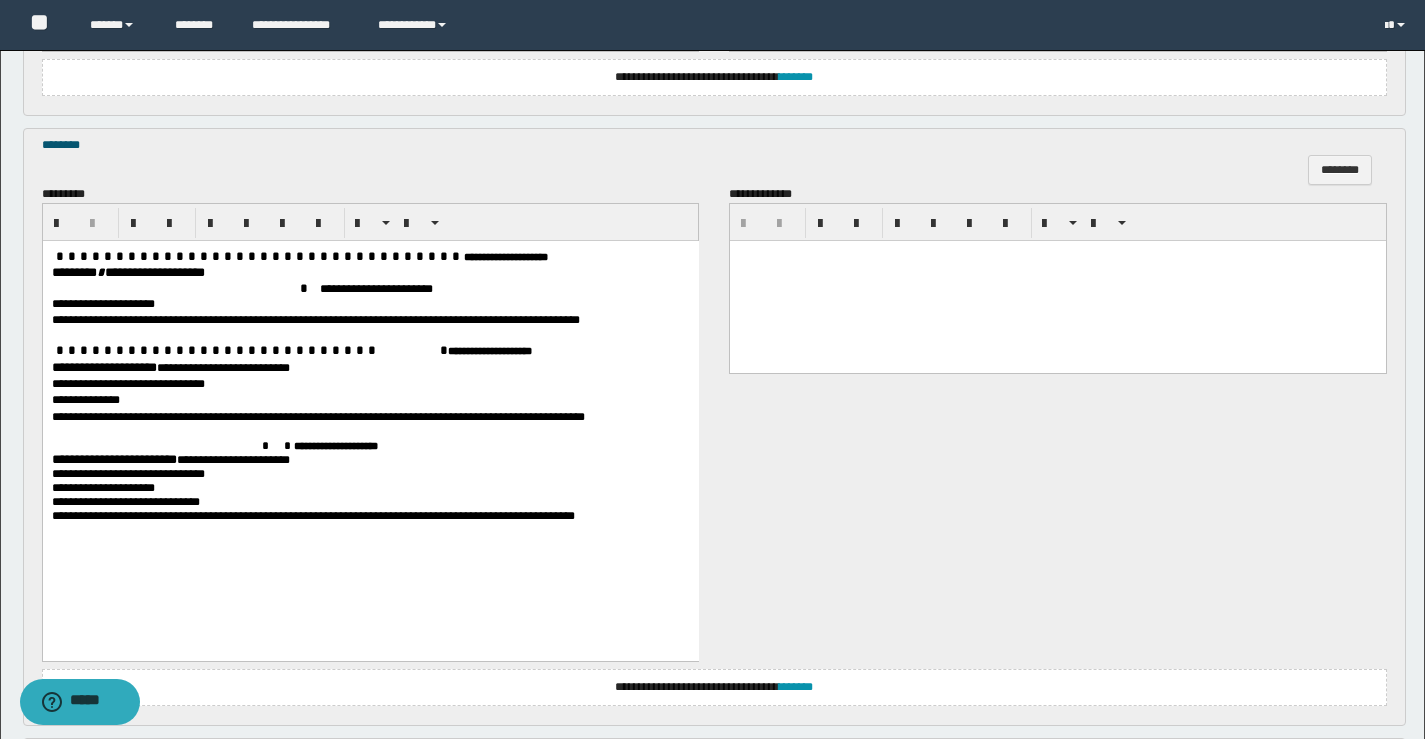 click on "******** * *****" at bounding box center (92, 272) 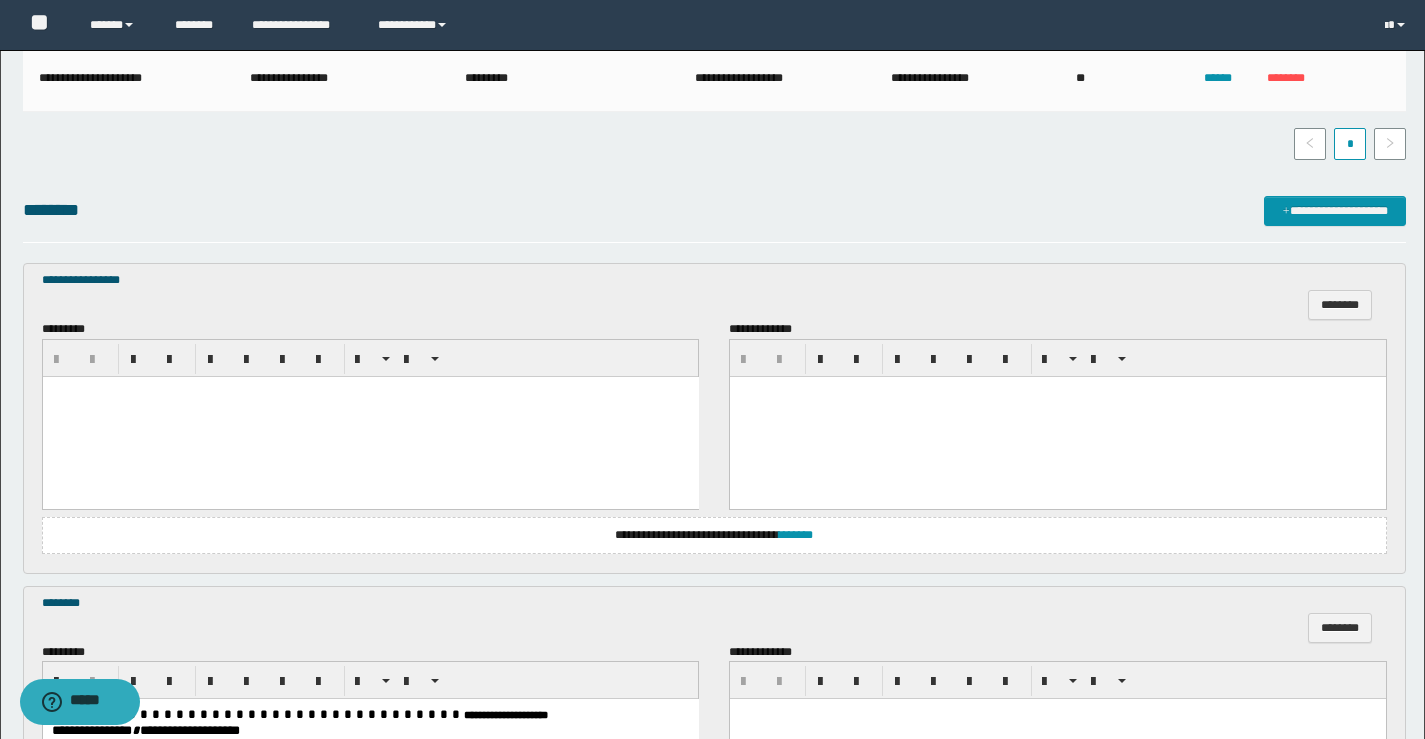scroll, scrollTop: 742, scrollLeft: 0, axis: vertical 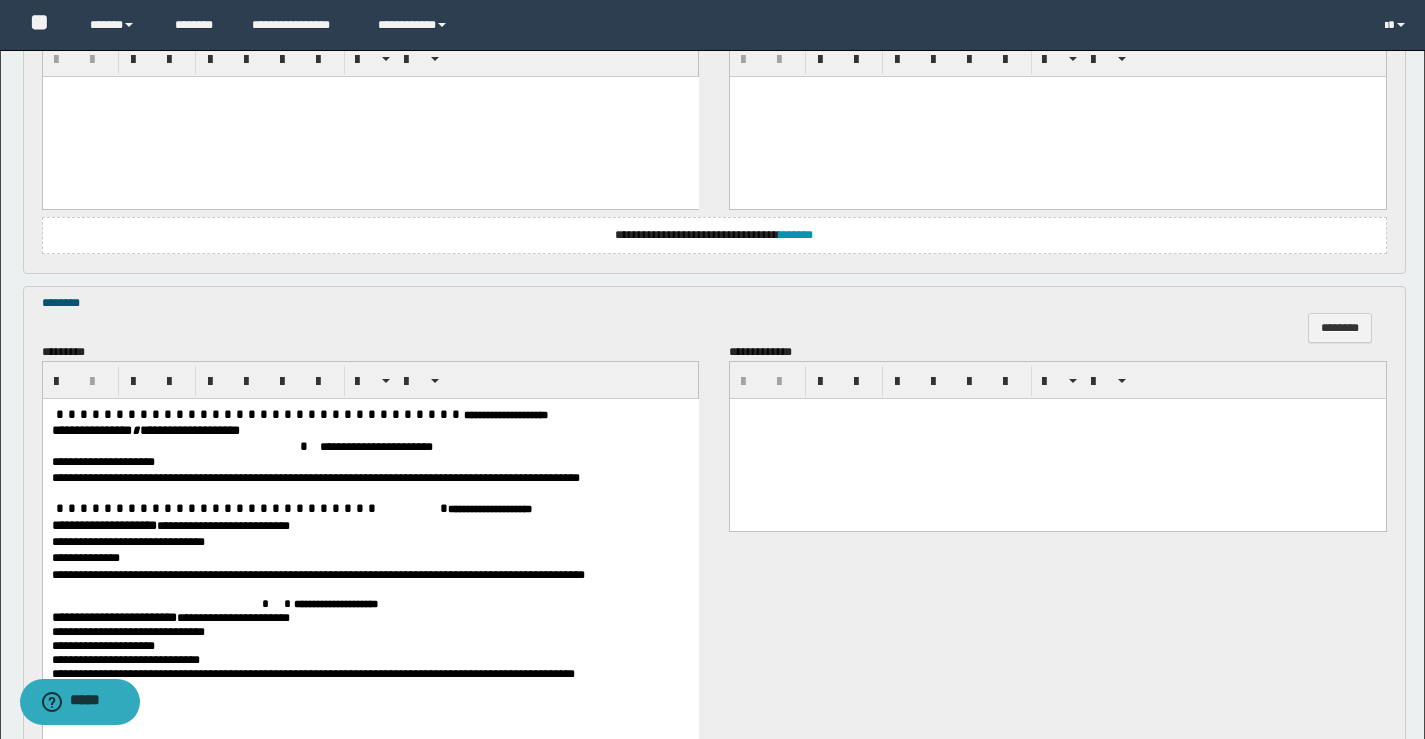 click on "**********" at bounding box center [103, 525] 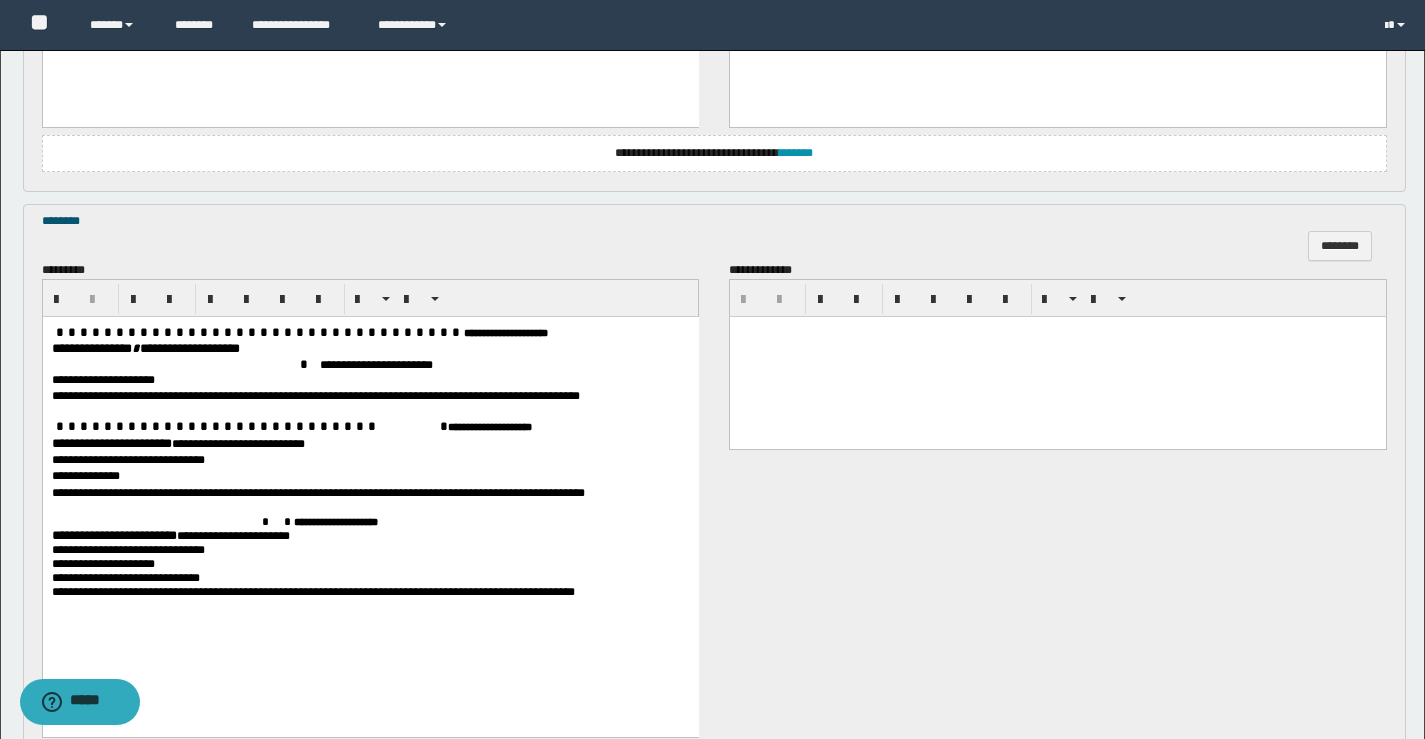 scroll, scrollTop: 842, scrollLeft: 0, axis: vertical 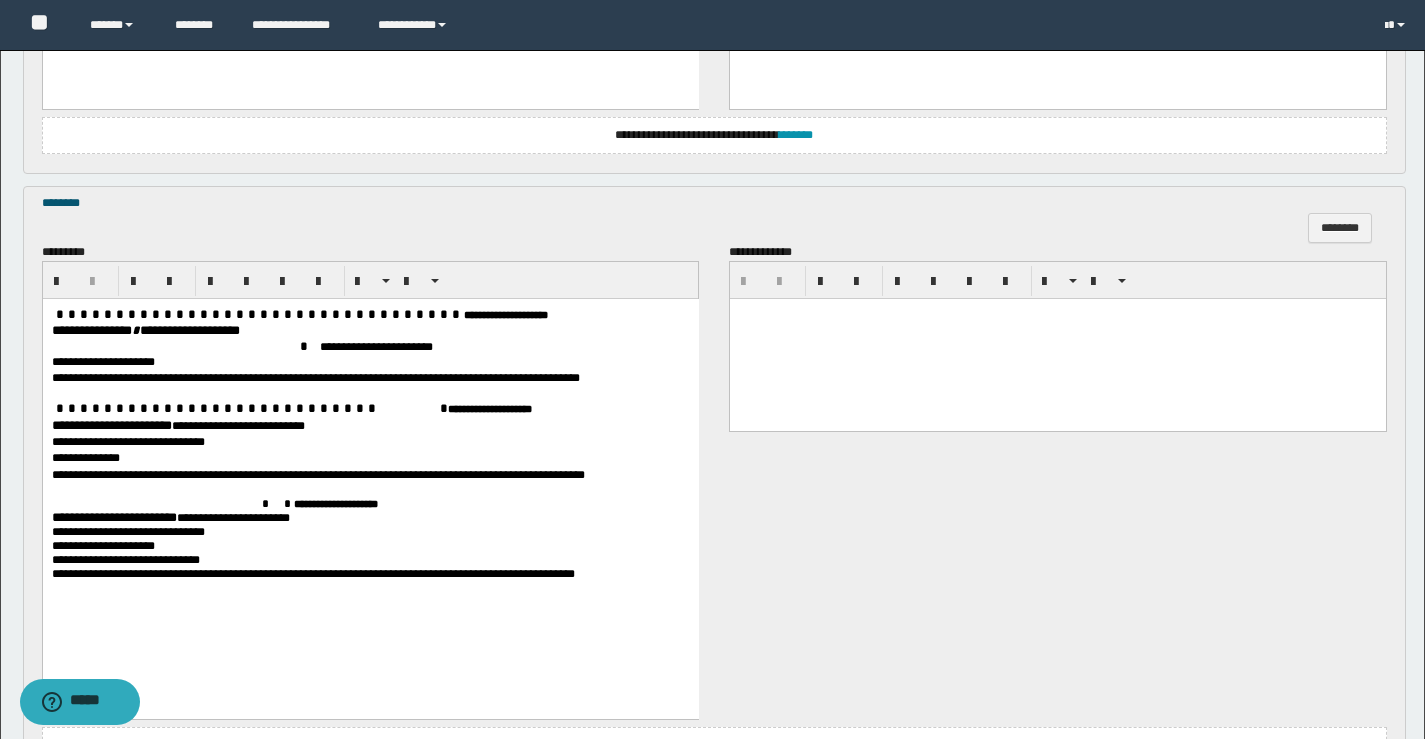 click on "**********" at bounding box center (113, 517) 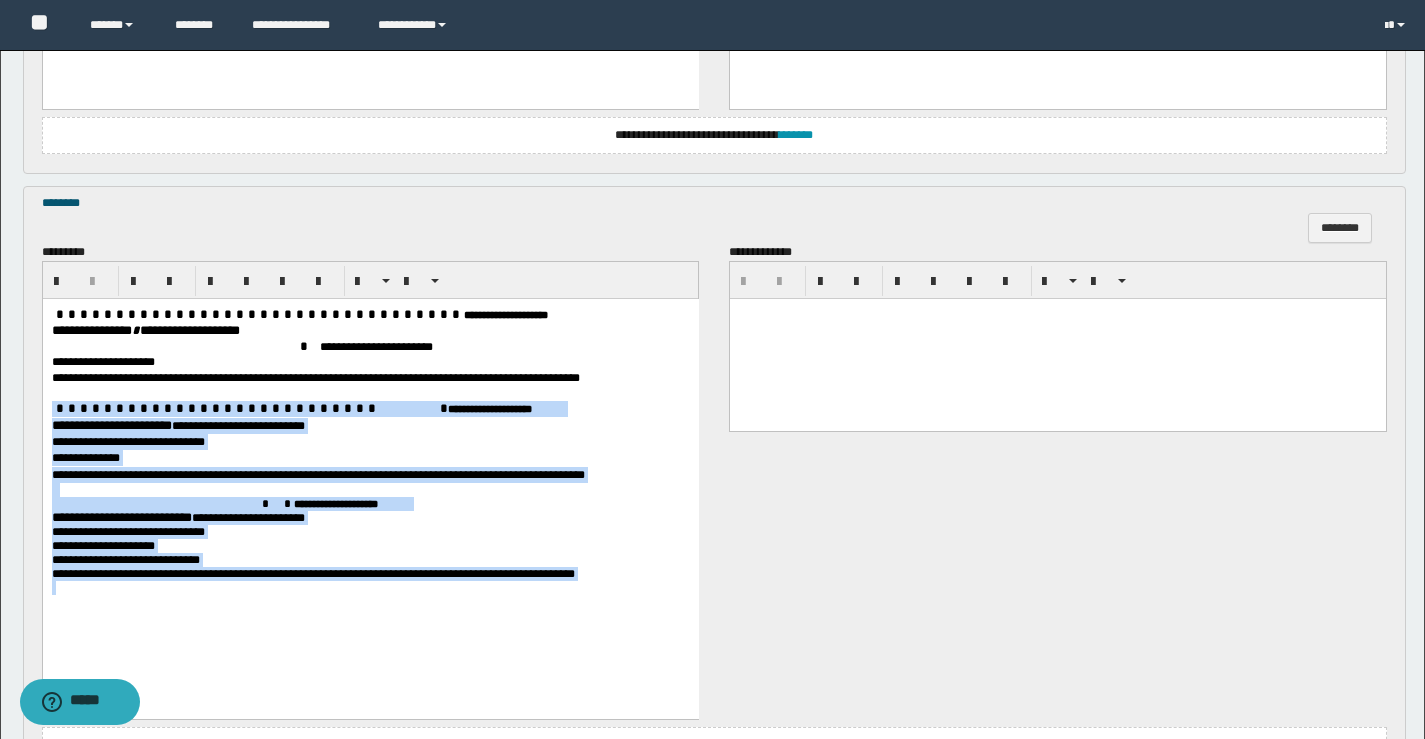 drag, startPoint x: 334, startPoint y: 399, endPoint x: 627, endPoint y: 650, distance: 385.81082 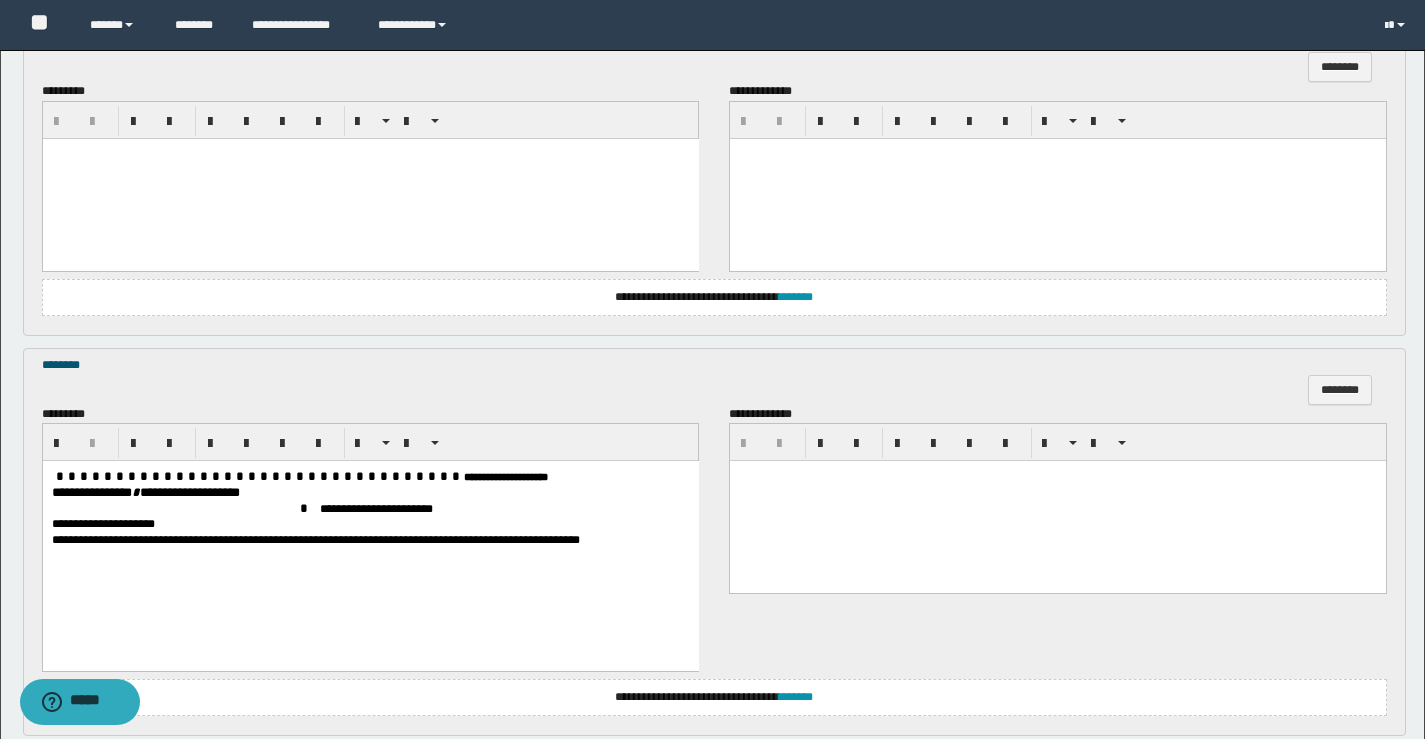 scroll, scrollTop: 642, scrollLeft: 0, axis: vertical 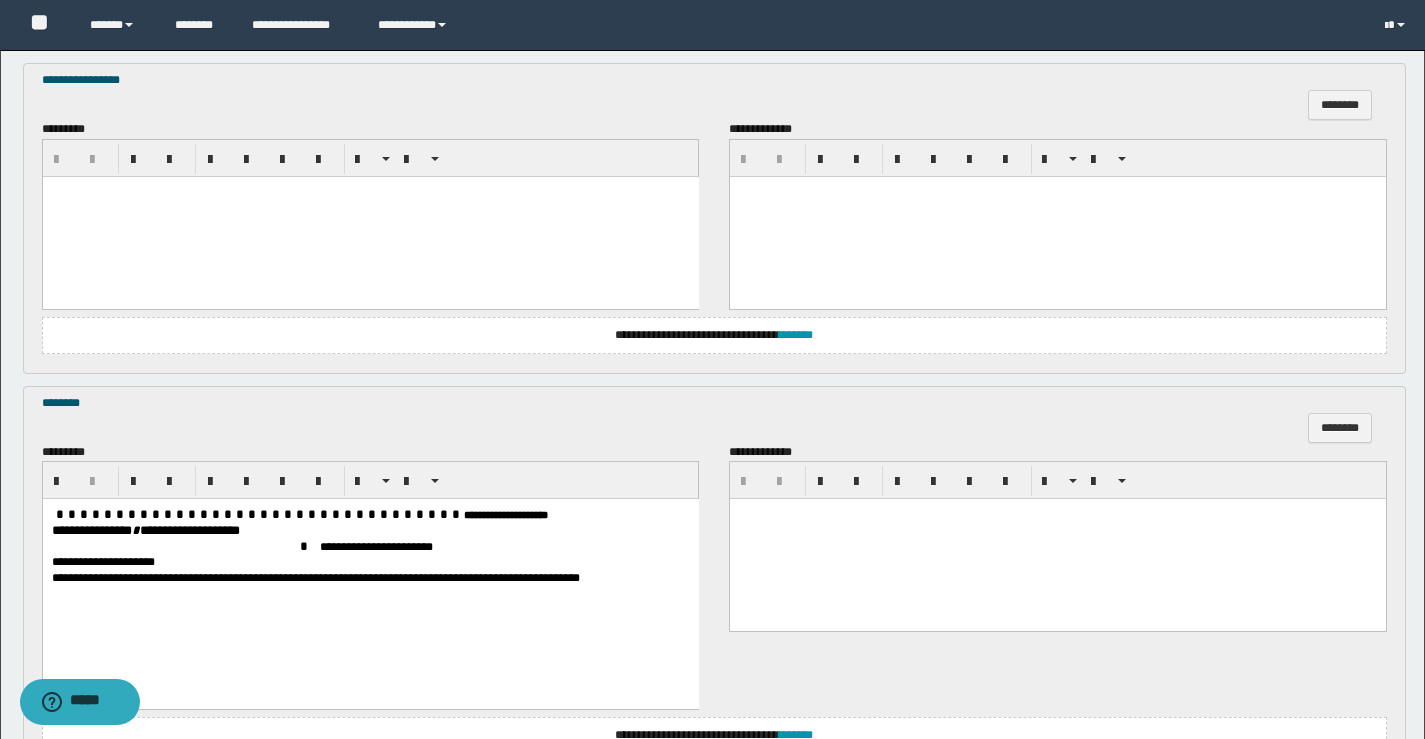 click at bounding box center (370, 216) 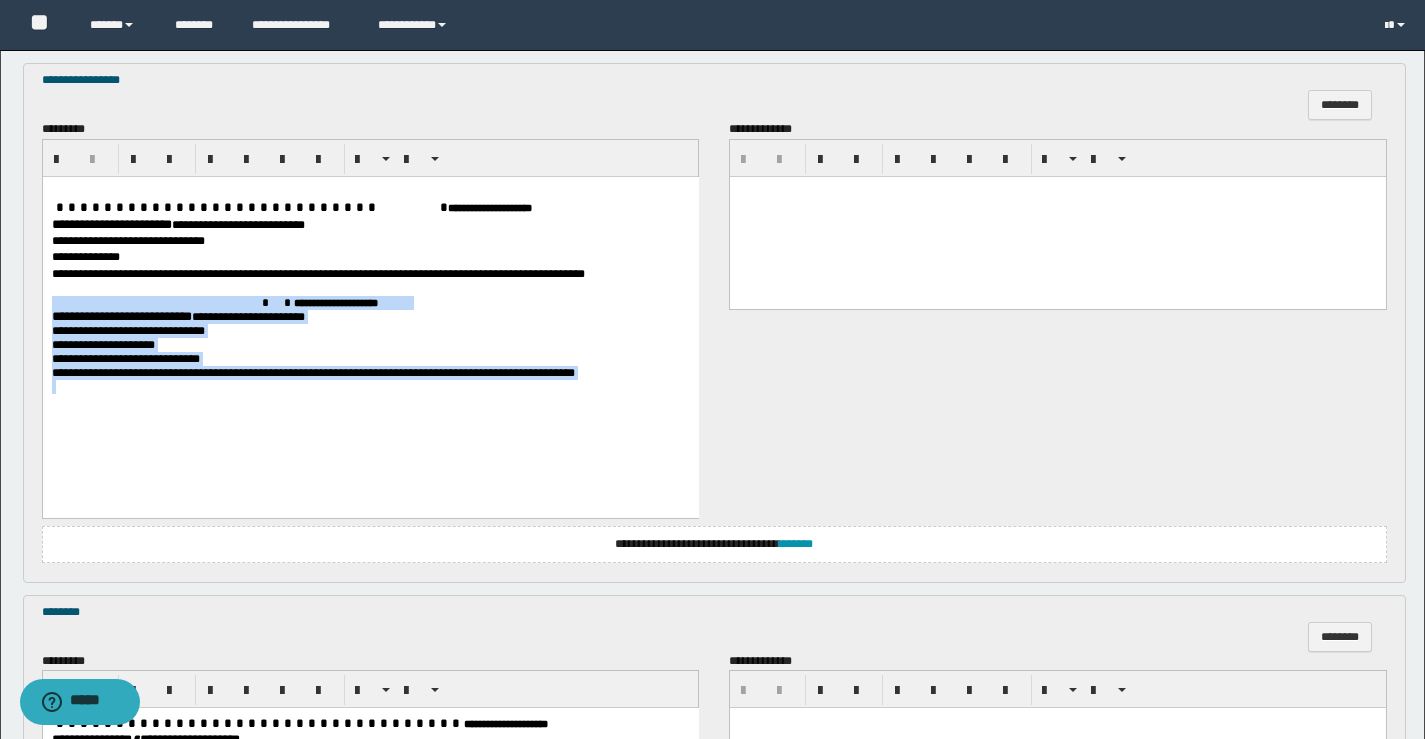 drag, startPoint x: 108, startPoint y: 293, endPoint x: 635, endPoint y: 514, distance: 571.463 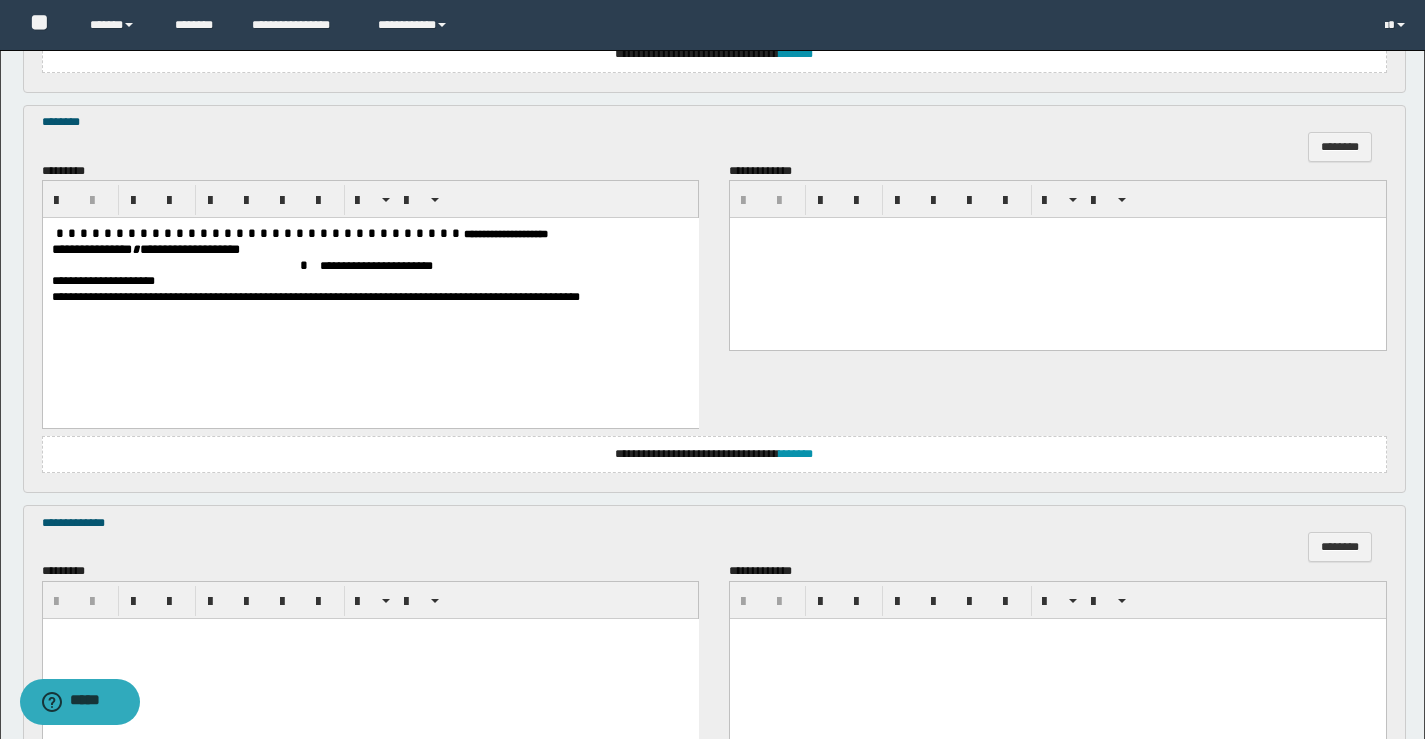 scroll, scrollTop: 1242, scrollLeft: 0, axis: vertical 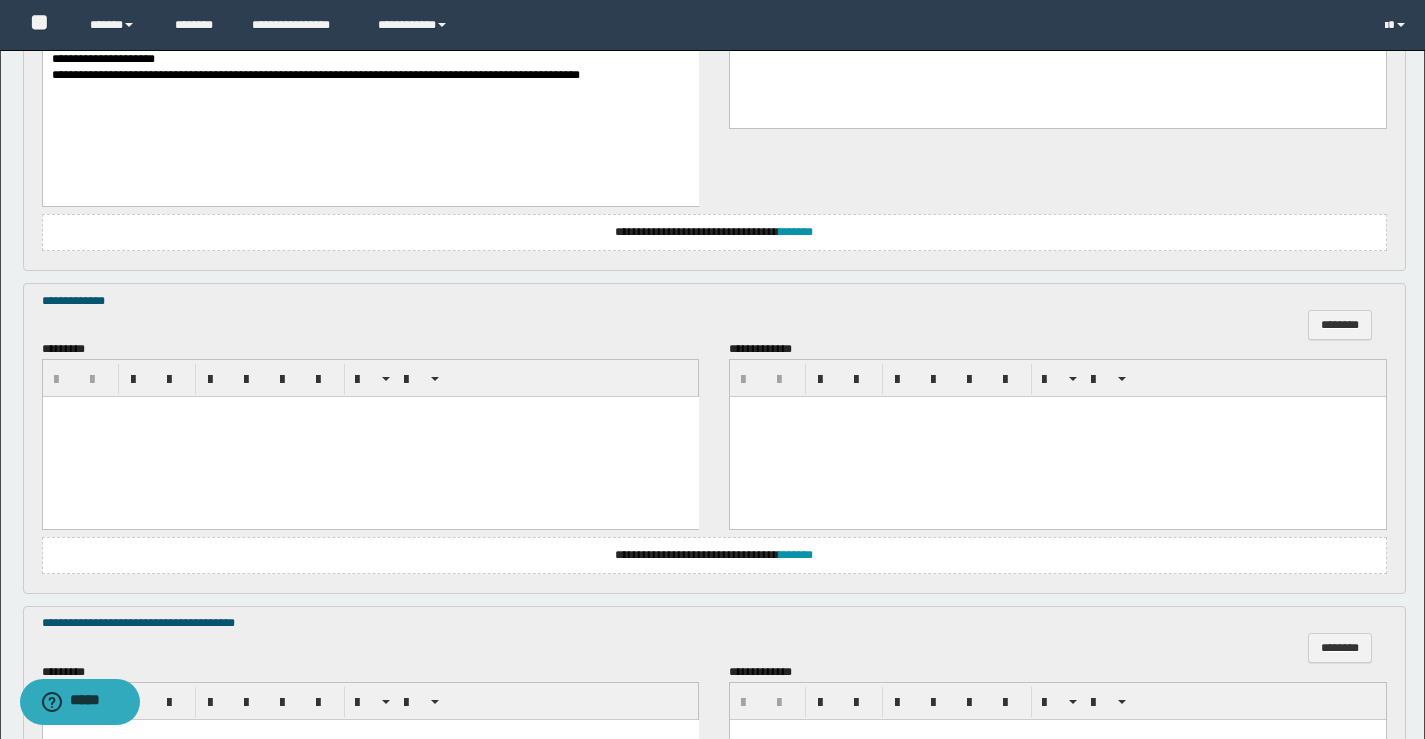 click at bounding box center (370, 412) 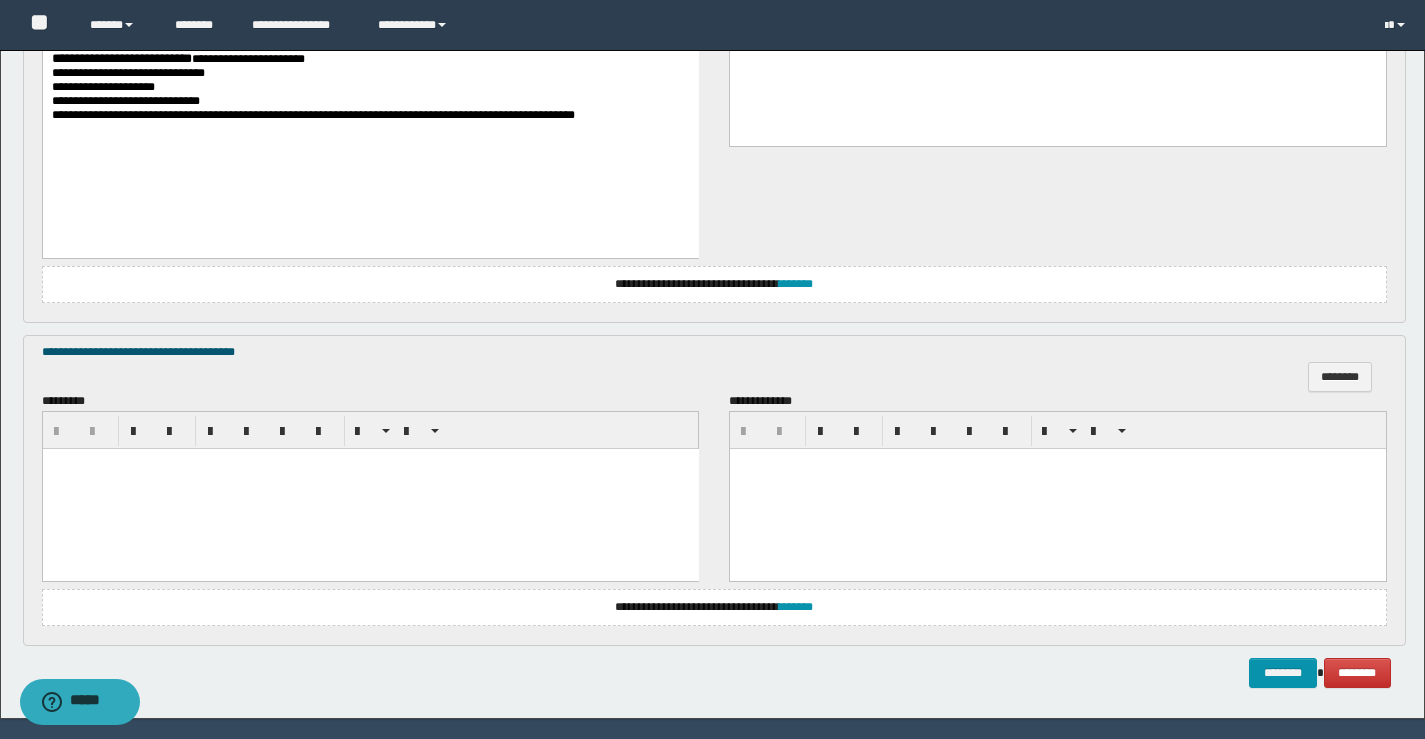 scroll, scrollTop: 1682, scrollLeft: 0, axis: vertical 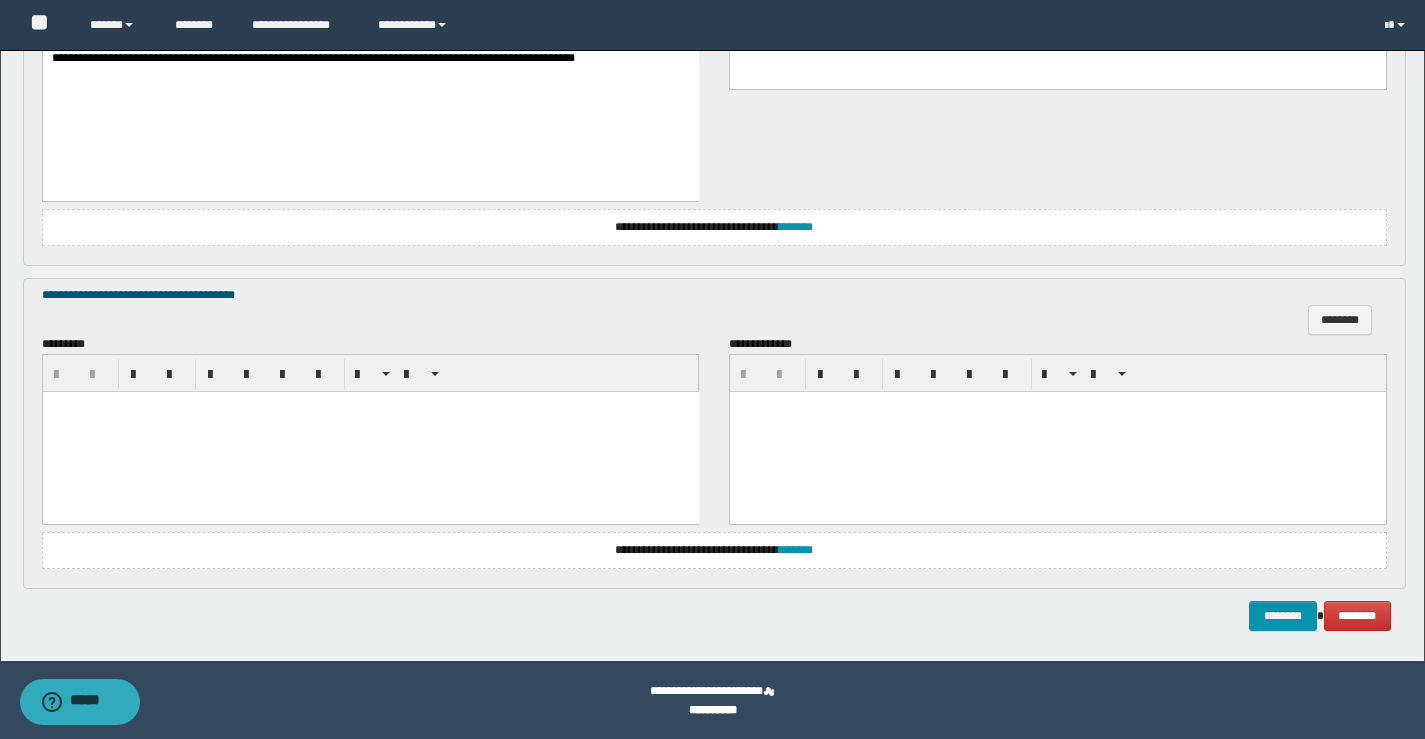click at bounding box center (370, 431) 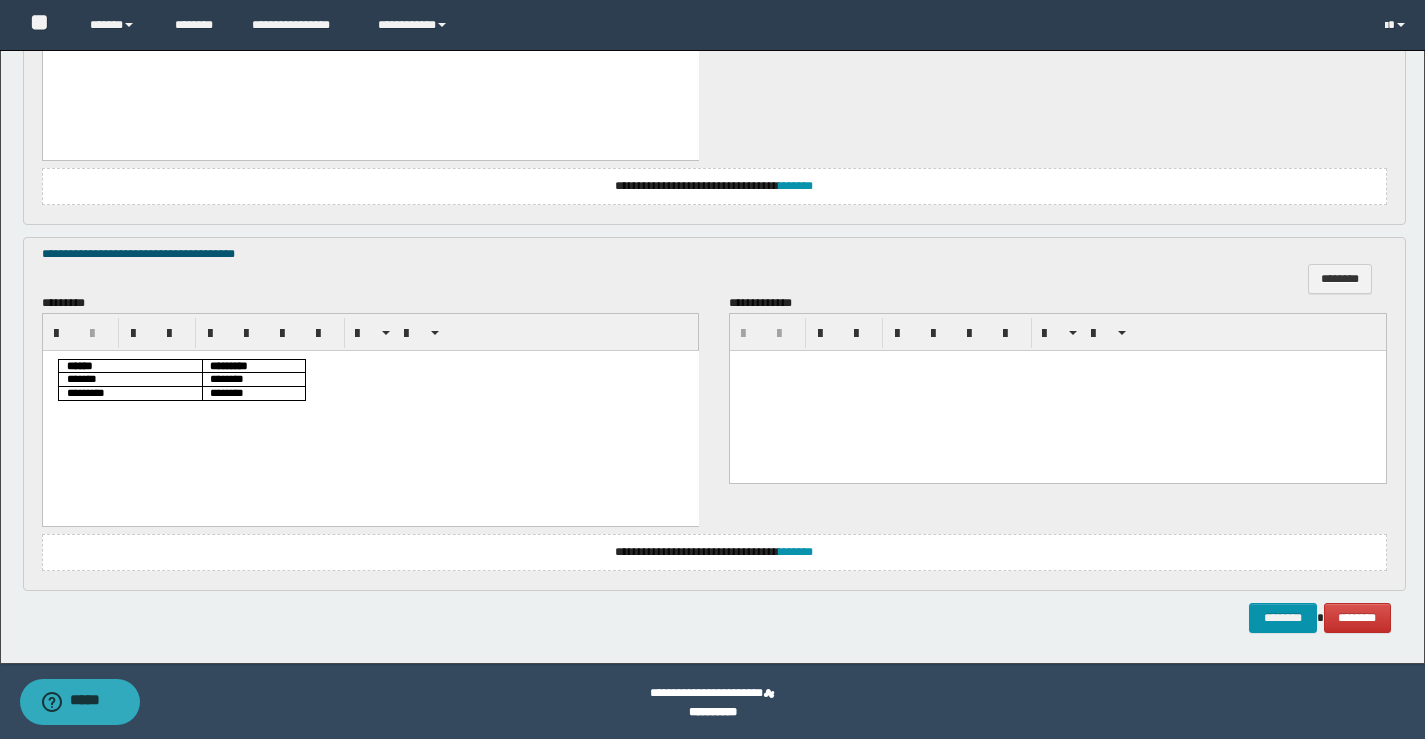scroll, scrollTop: 1725, scrollLeft: 0, axis: vertical 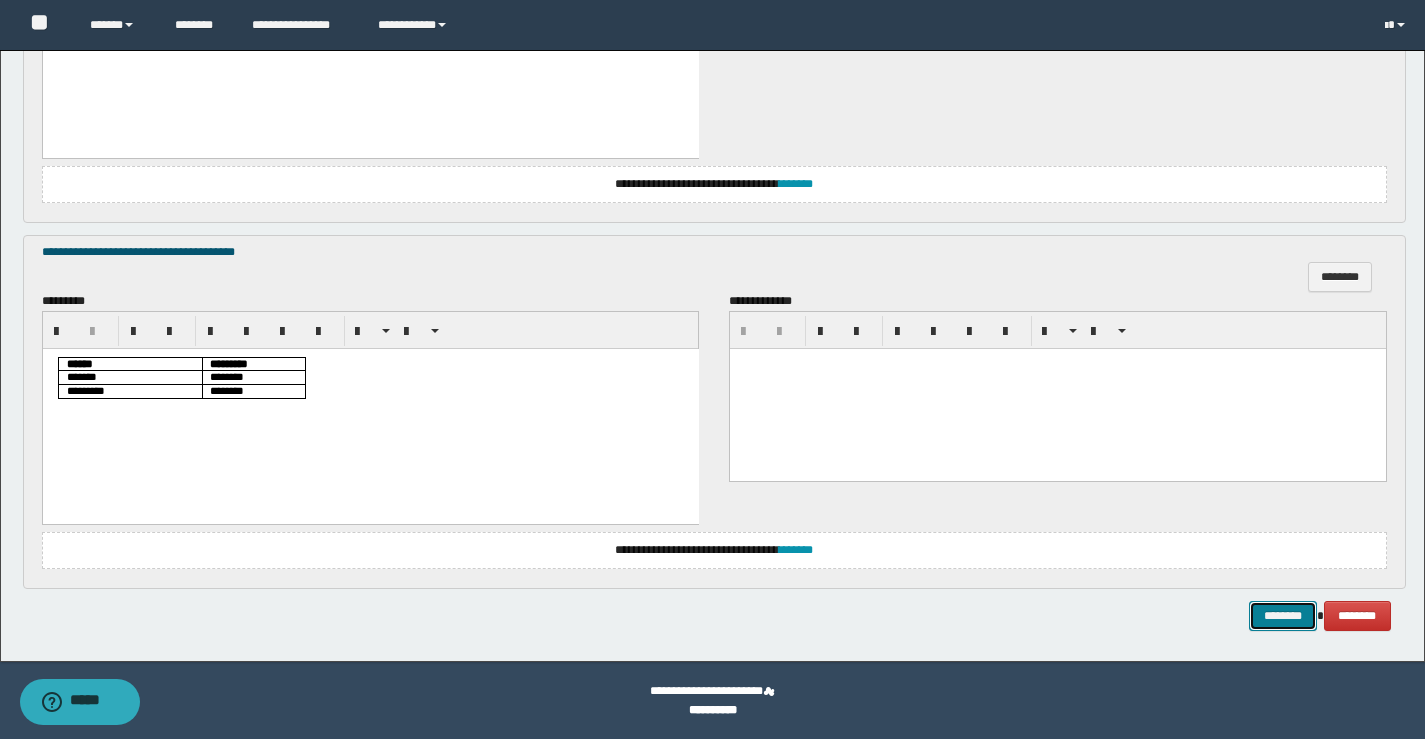 click on "********" at bounding box center (1283, 616) 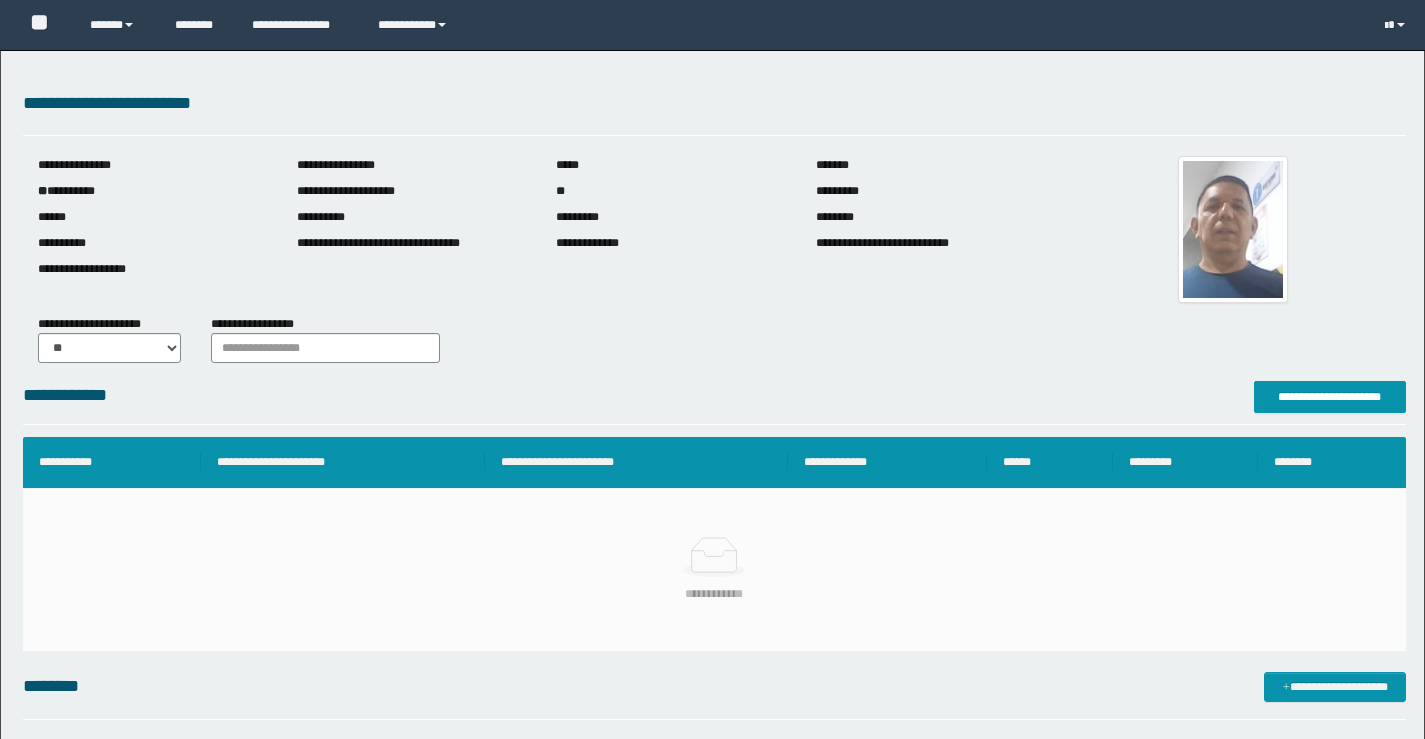 scroll, scrollTop: 0, scrollLeft: 0, axis: both 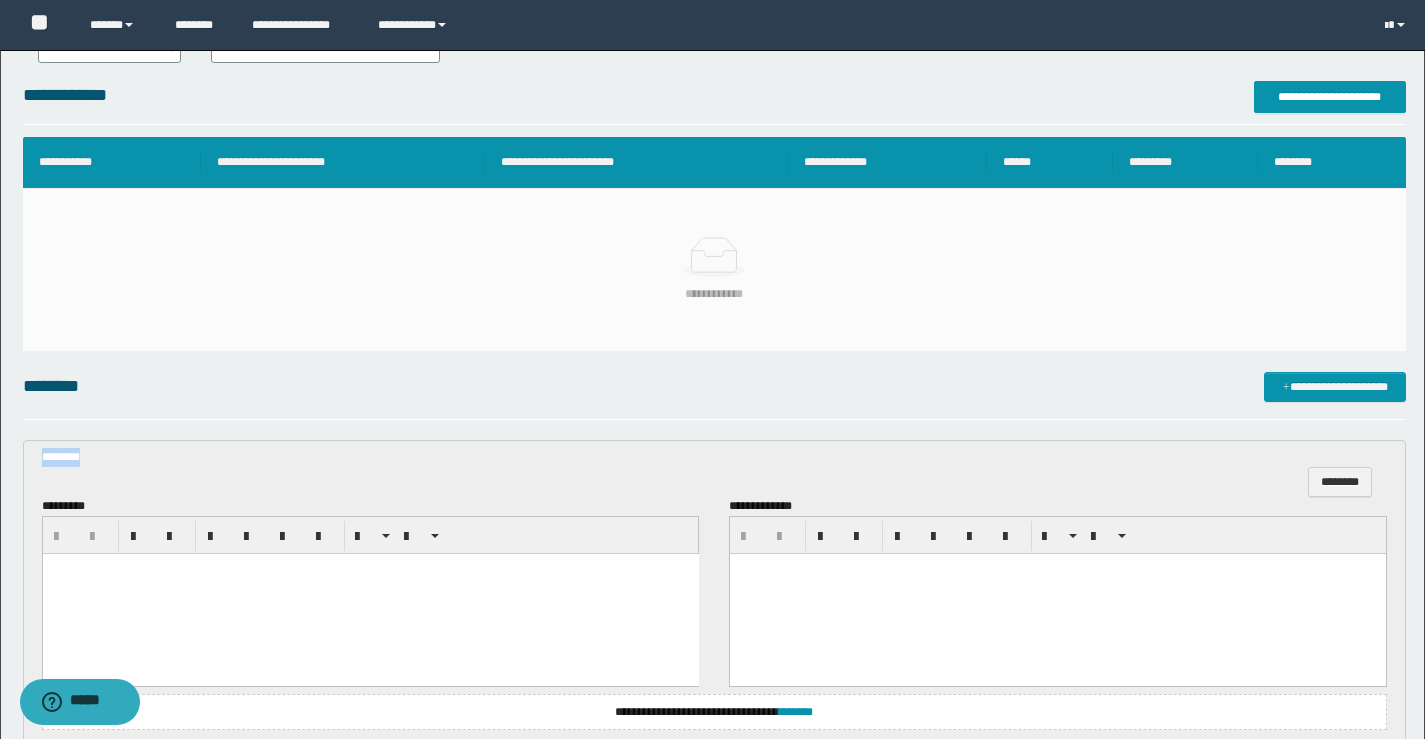 drag, startPoint x: 166, startPoint y: 458, endPoint x: 0, endPoint y: 436, distance: 167.45149 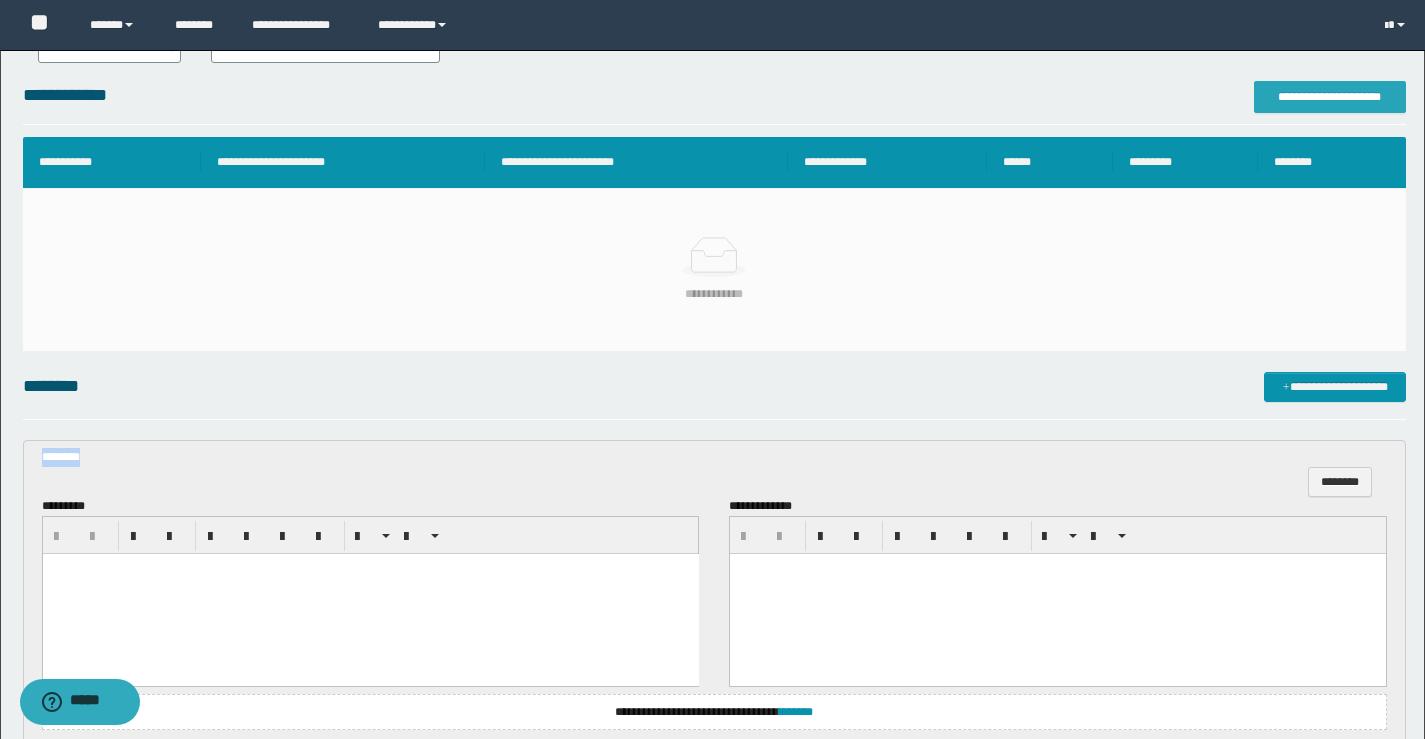 click on "**********" at bounding box center [1330, 97] 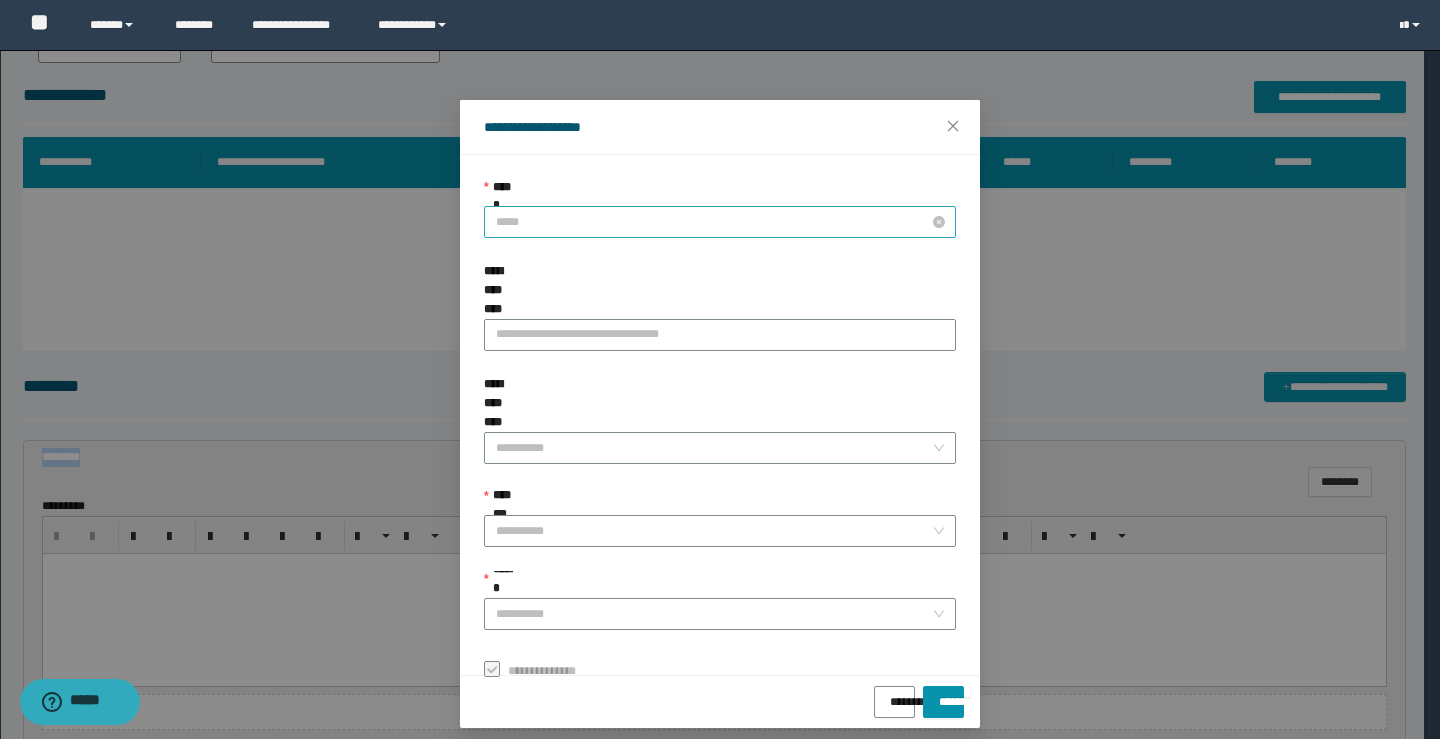 click on "*****" at bounding box center (720, 222) 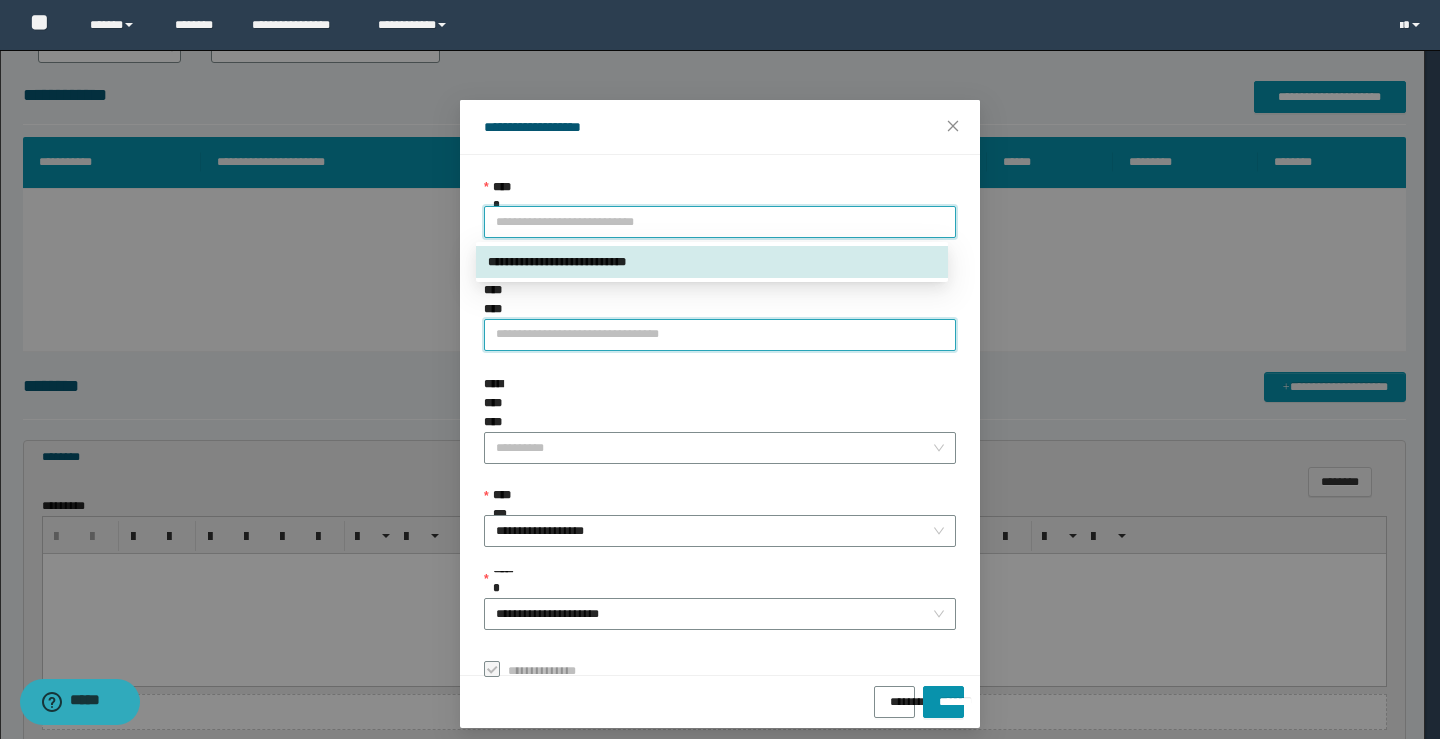 click on "**********" at bounding box center (720, 335) 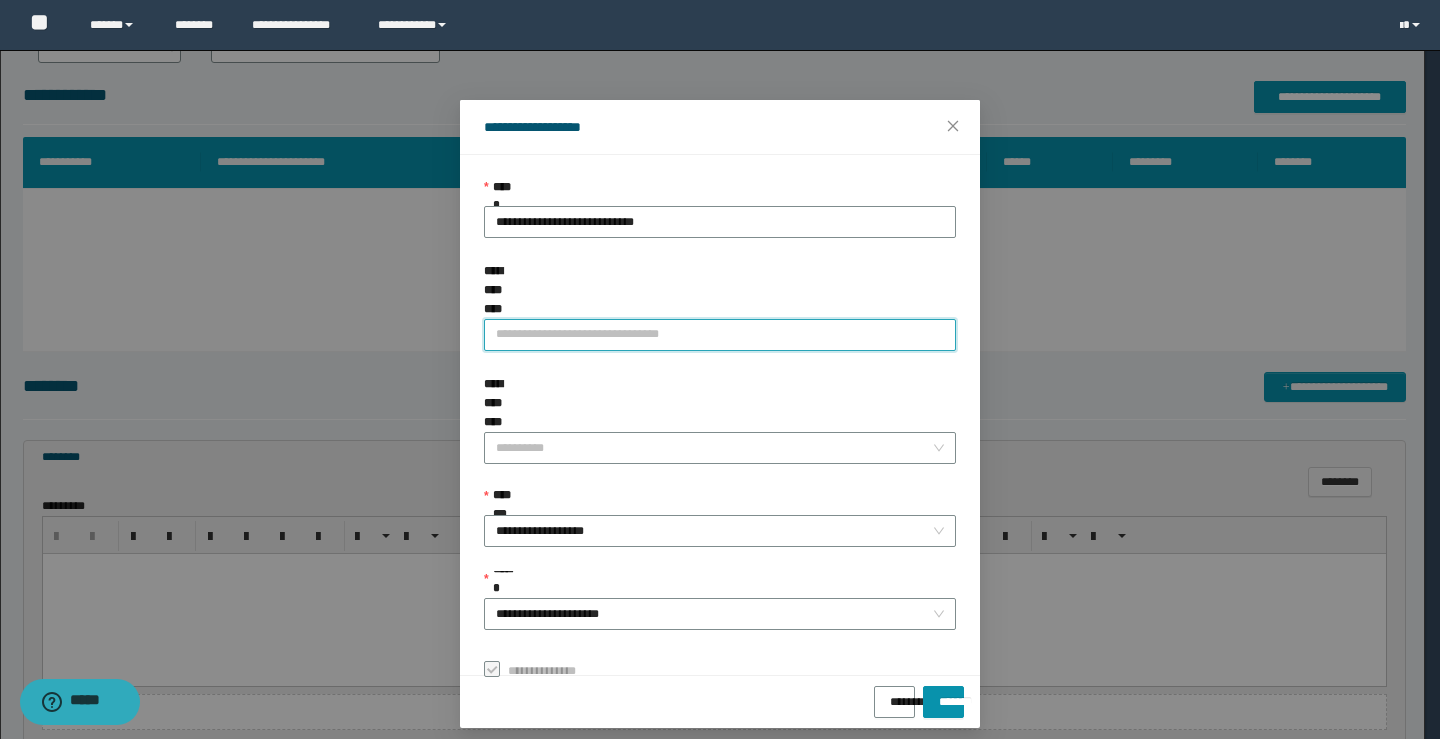 paste on "********" 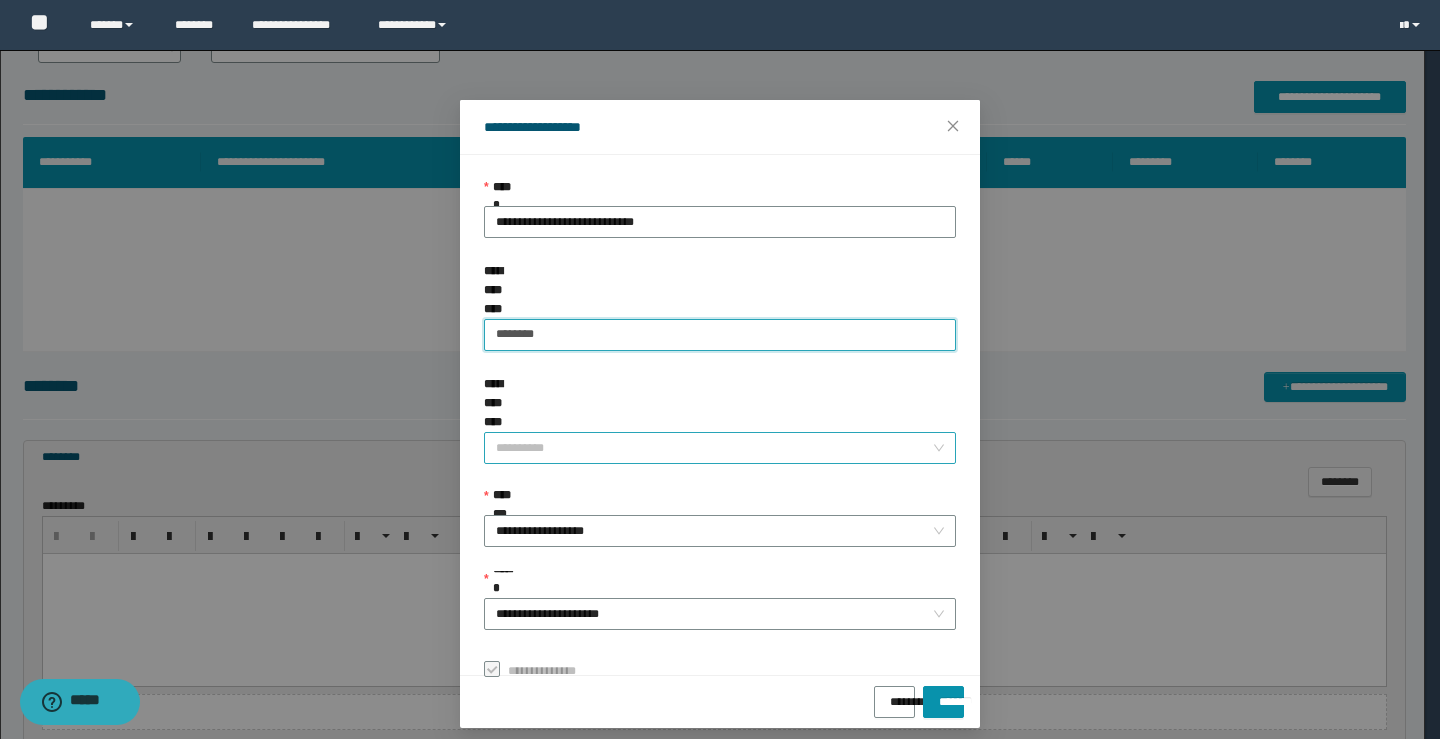type on "********" 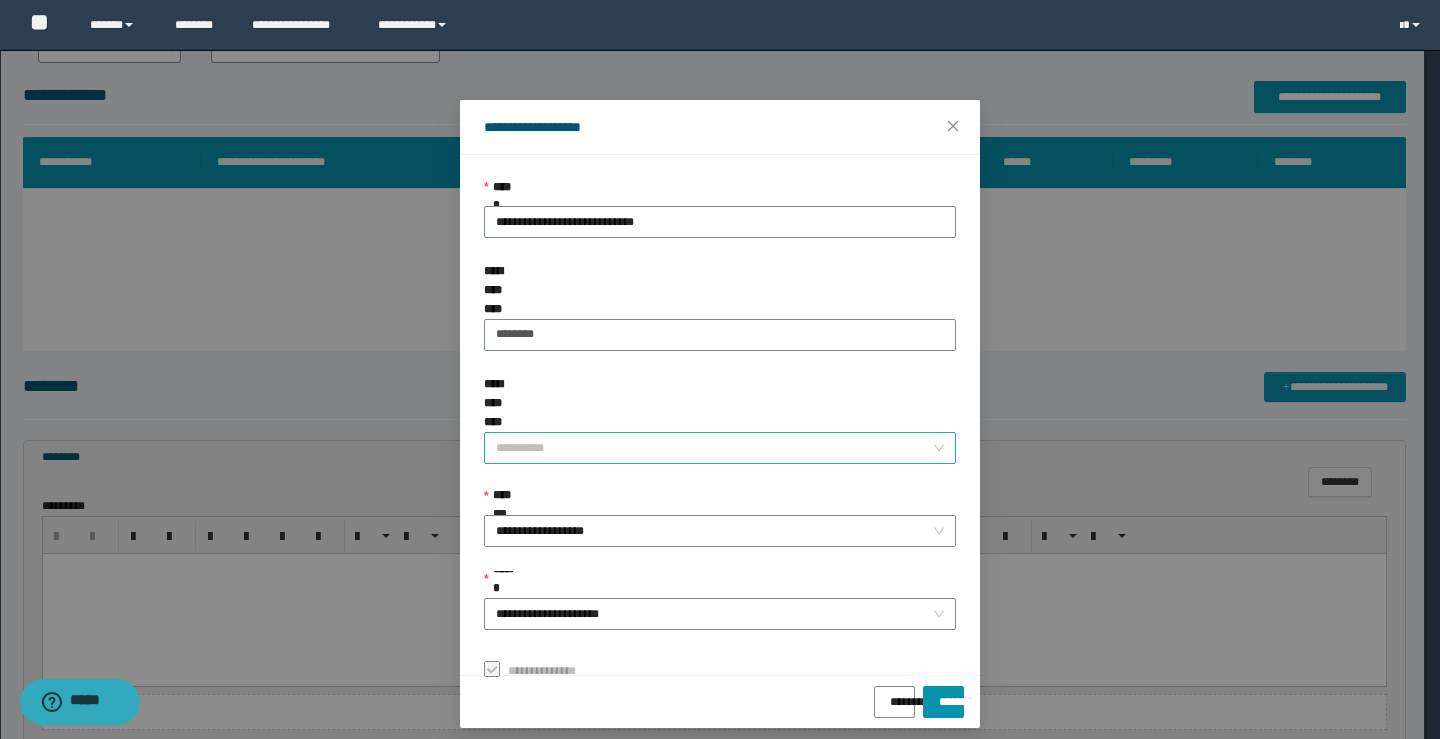 click on "**********" at bounding box center (714, 448) 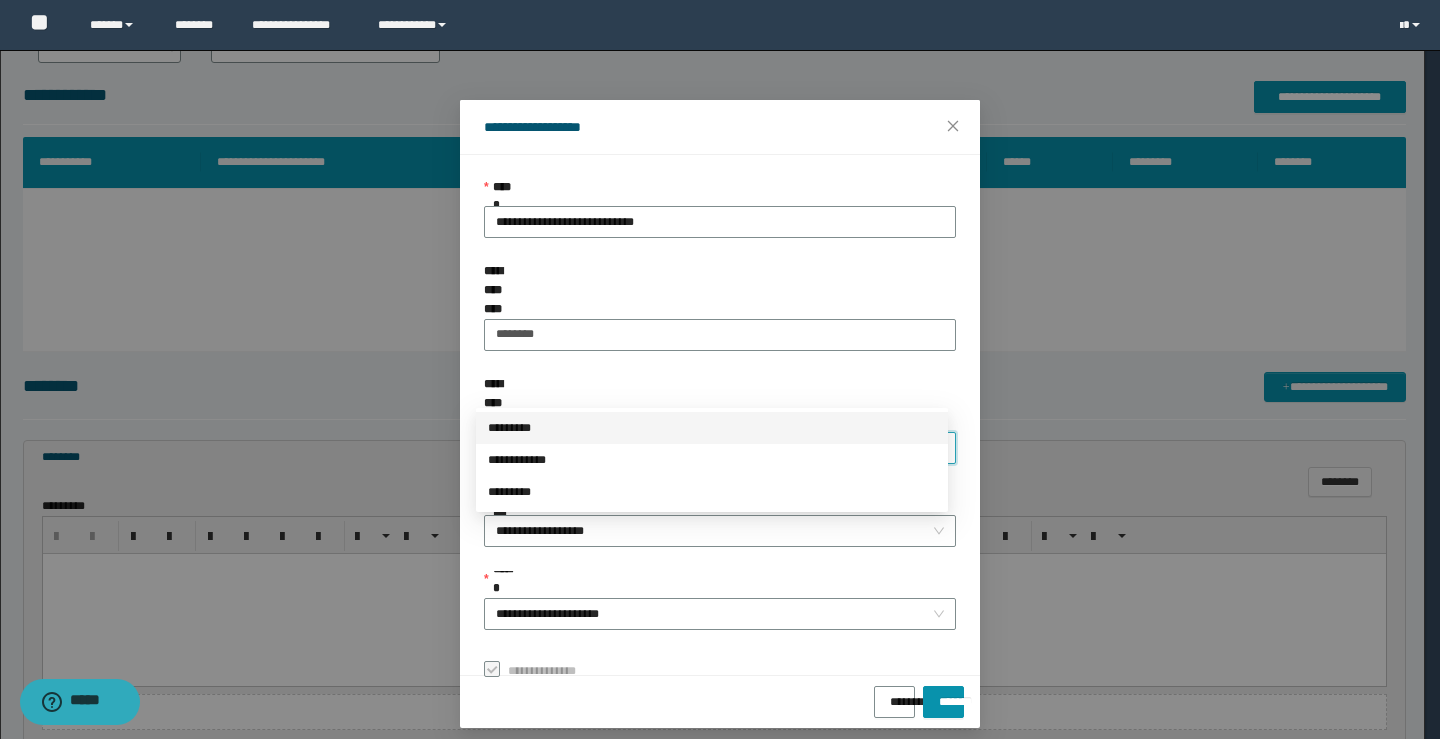 click on "*********" at bounding box center (712, 428) 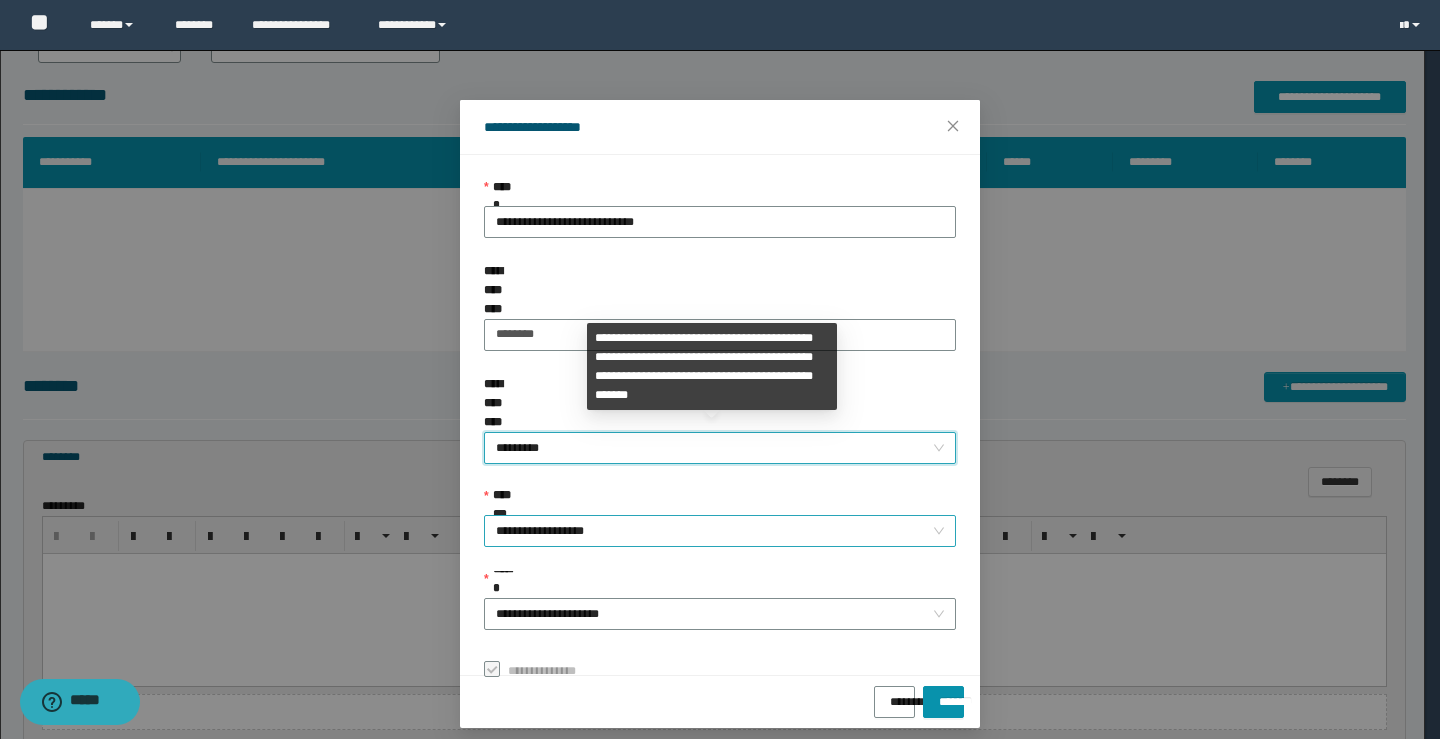 click on "**********" at bounding box center (720, 531) 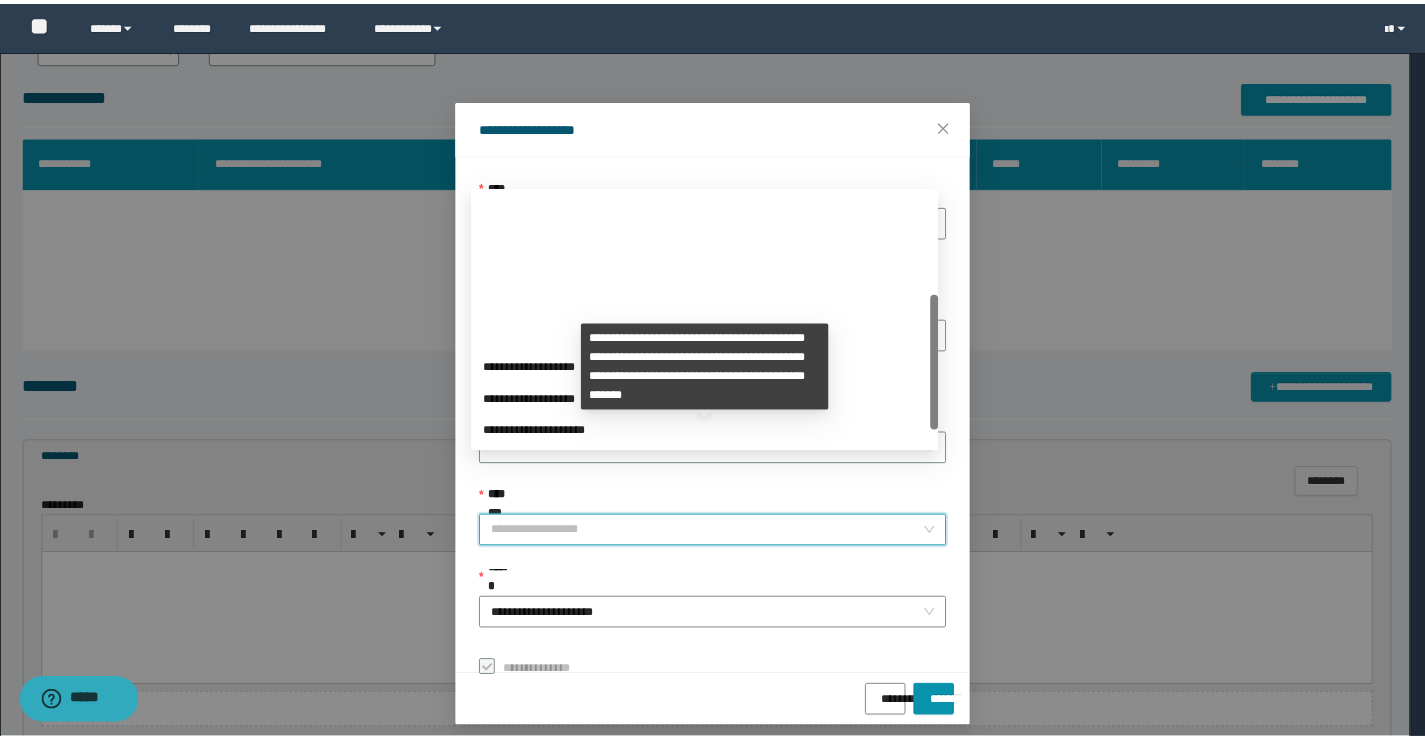 scroll, scrollTop: 192, scrollLeft: 0, axis: vertical 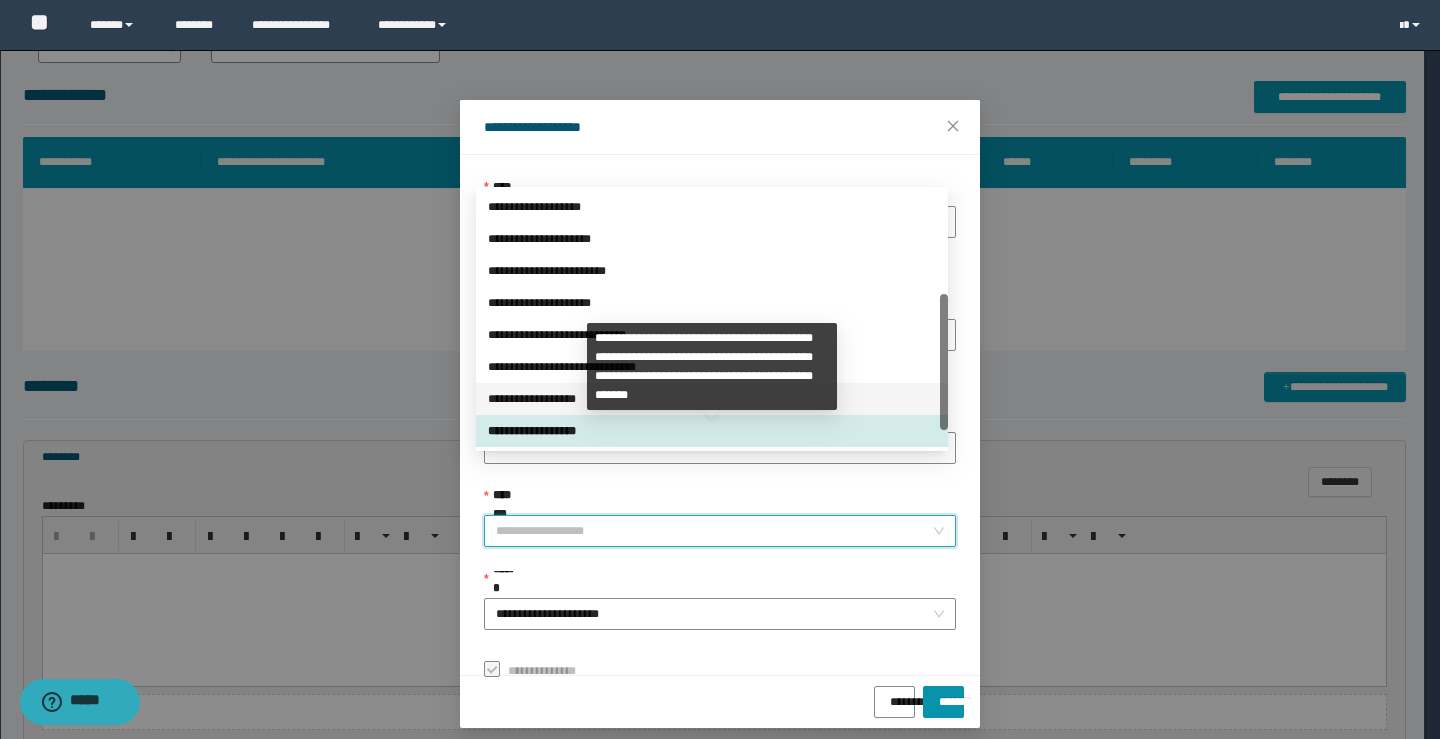 click on "**********" at bounding box center (712, 399) 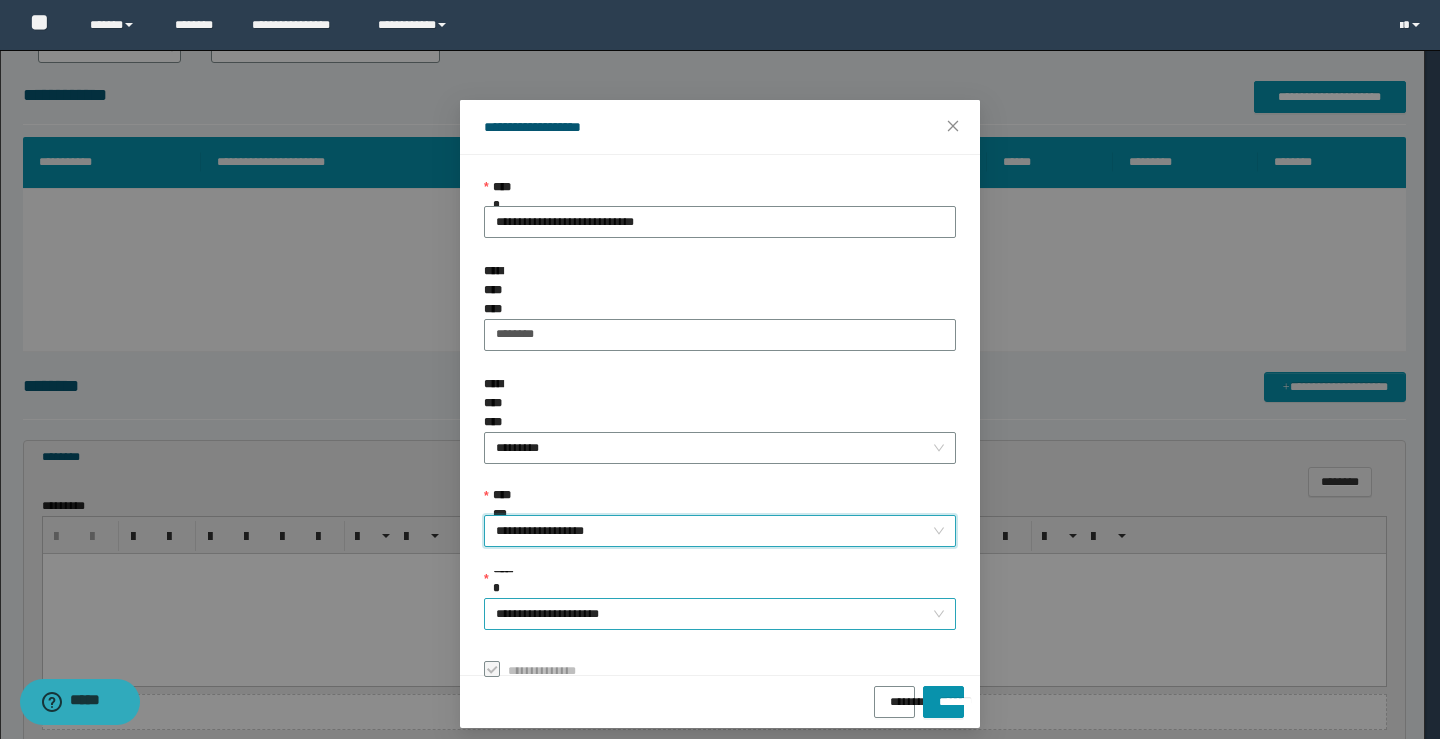 click on "**********" at bounding box center [720, 614] 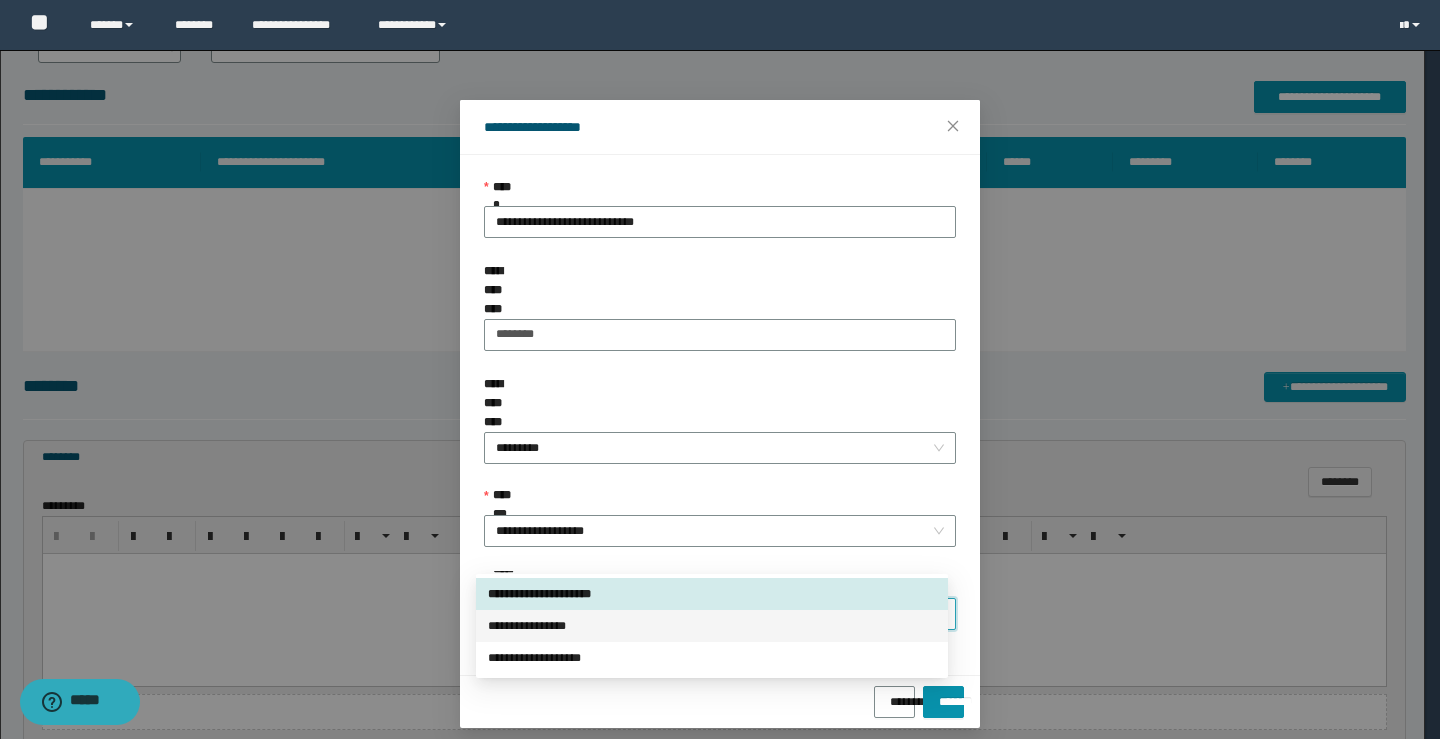 click on "**********" at bounding box center [712, 626] 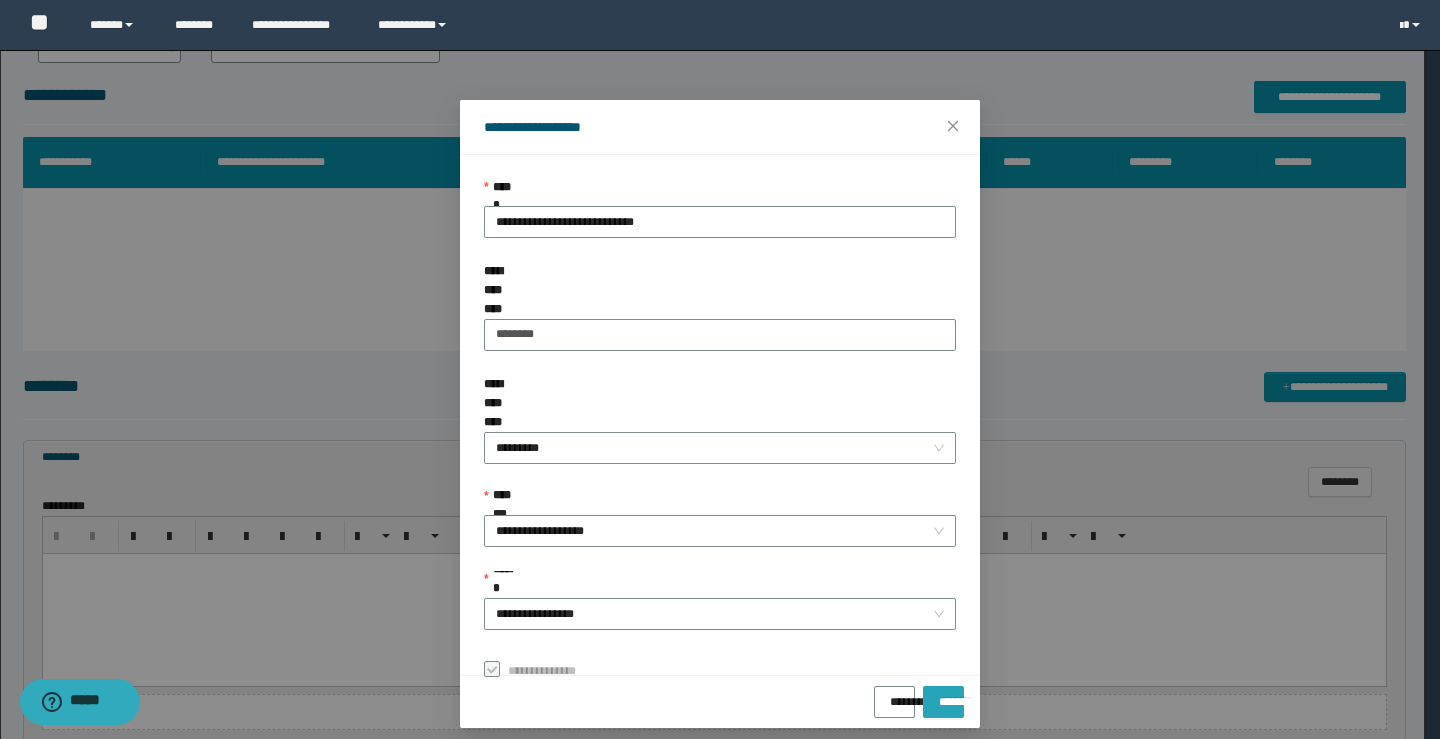 click on "*******" at bounding box center (943, 695) 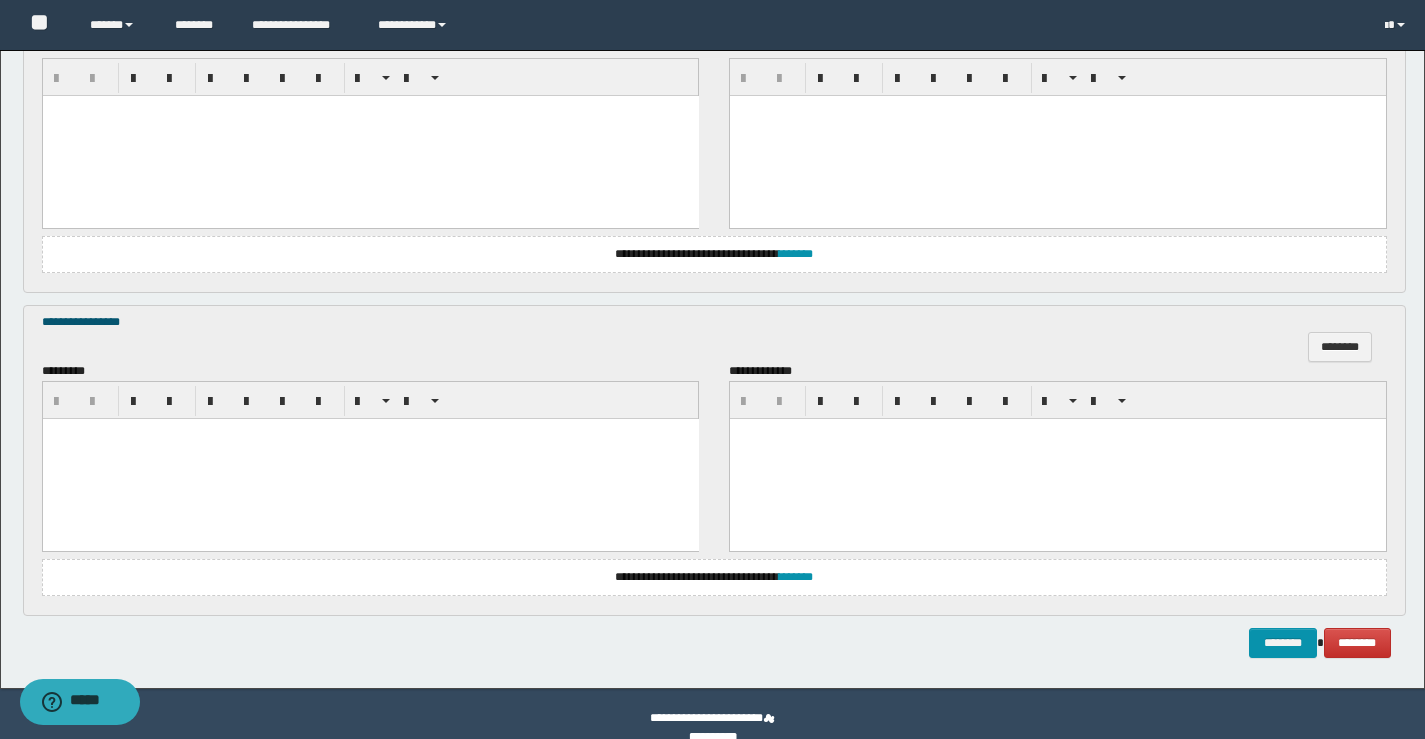 scroll, scrollTop: 1395, scrollLeft: 0, axis: vertical 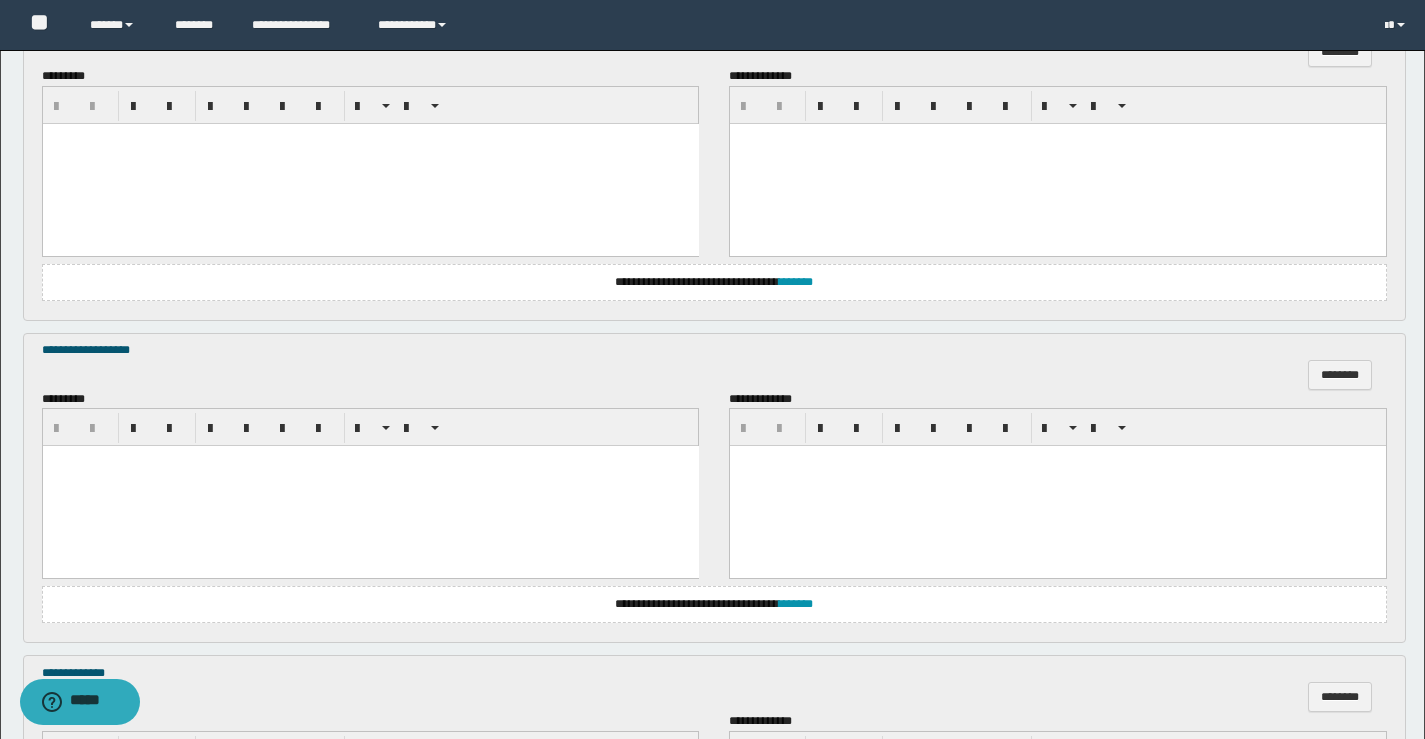 click at bounding box center [370, 486] 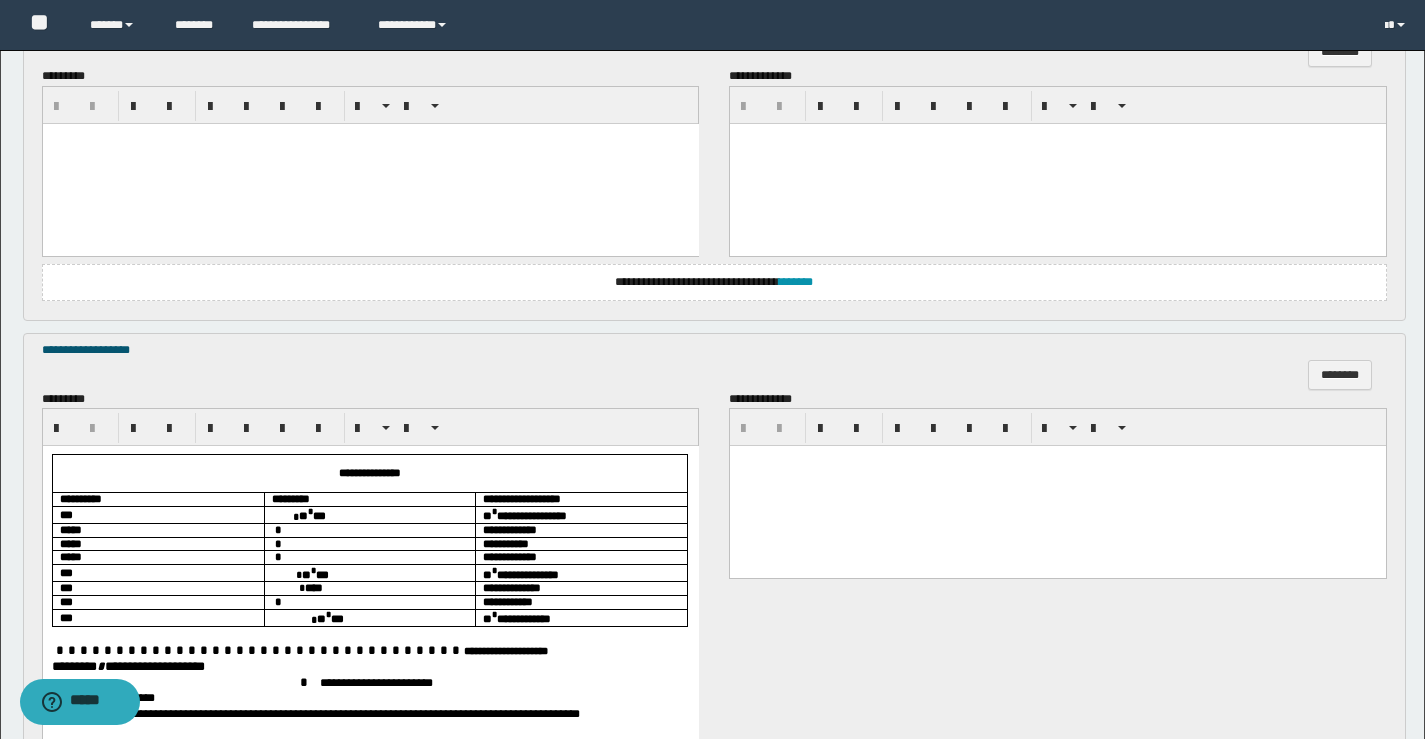 scroll, scrollTop: 995, scrollLeft: 0, axis: vertical 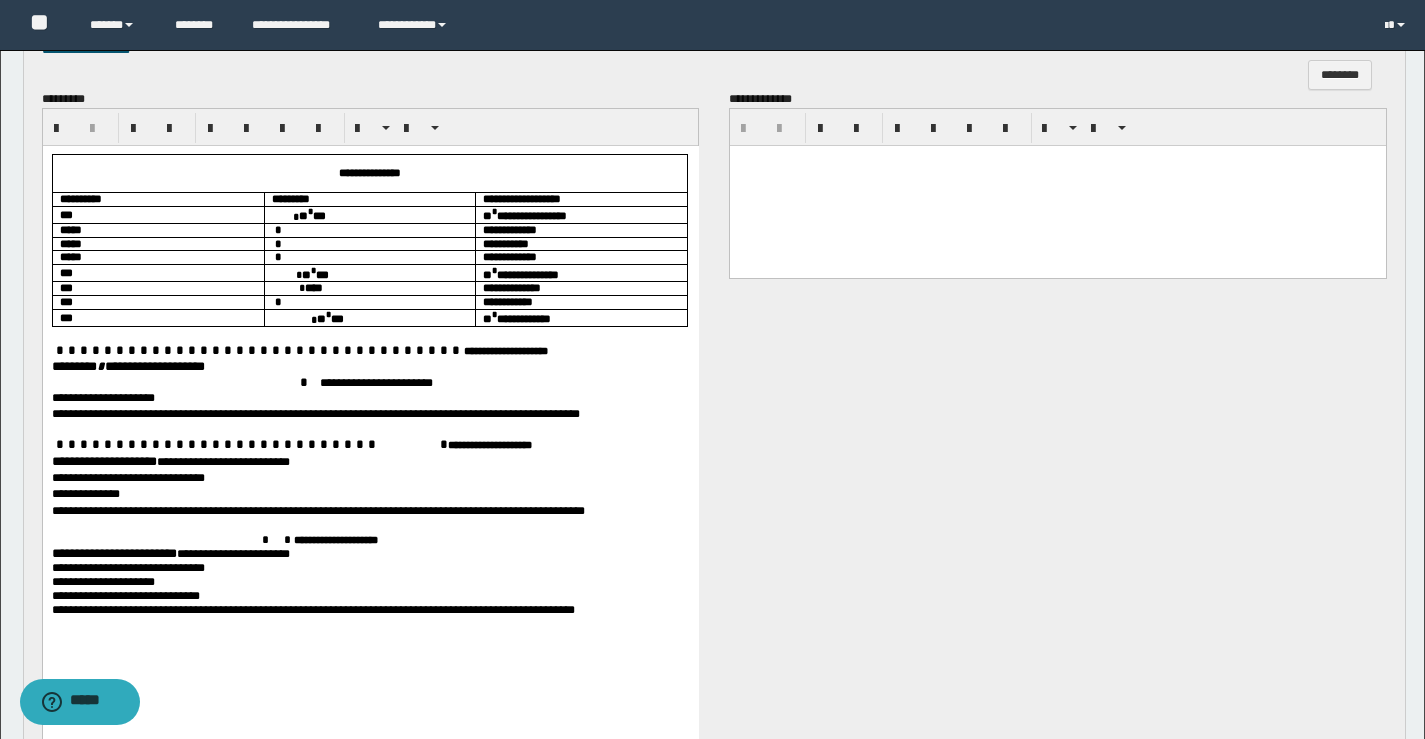 click on "******** * *****" at bounding box center [92, 366] 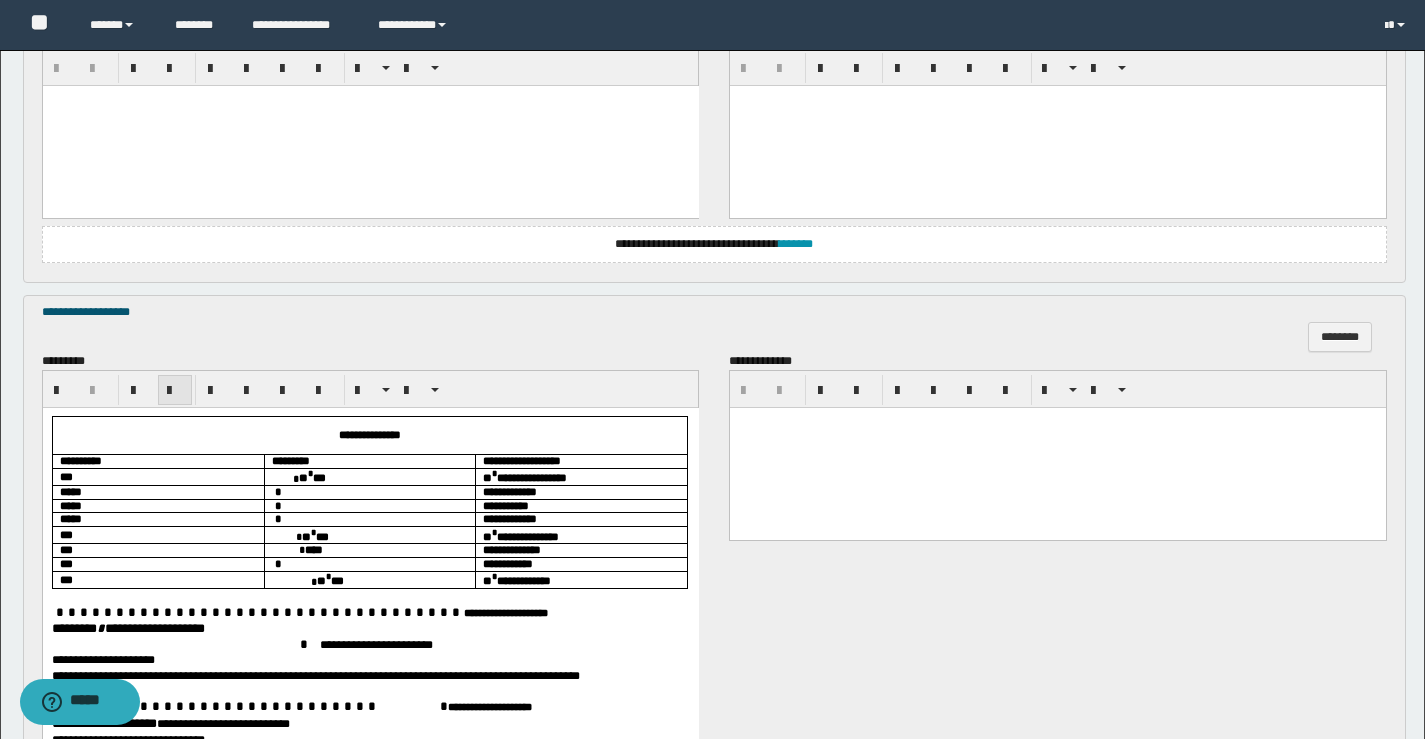 scroll, scrollTop: 800, scrollLeft: 0, axis: vertical 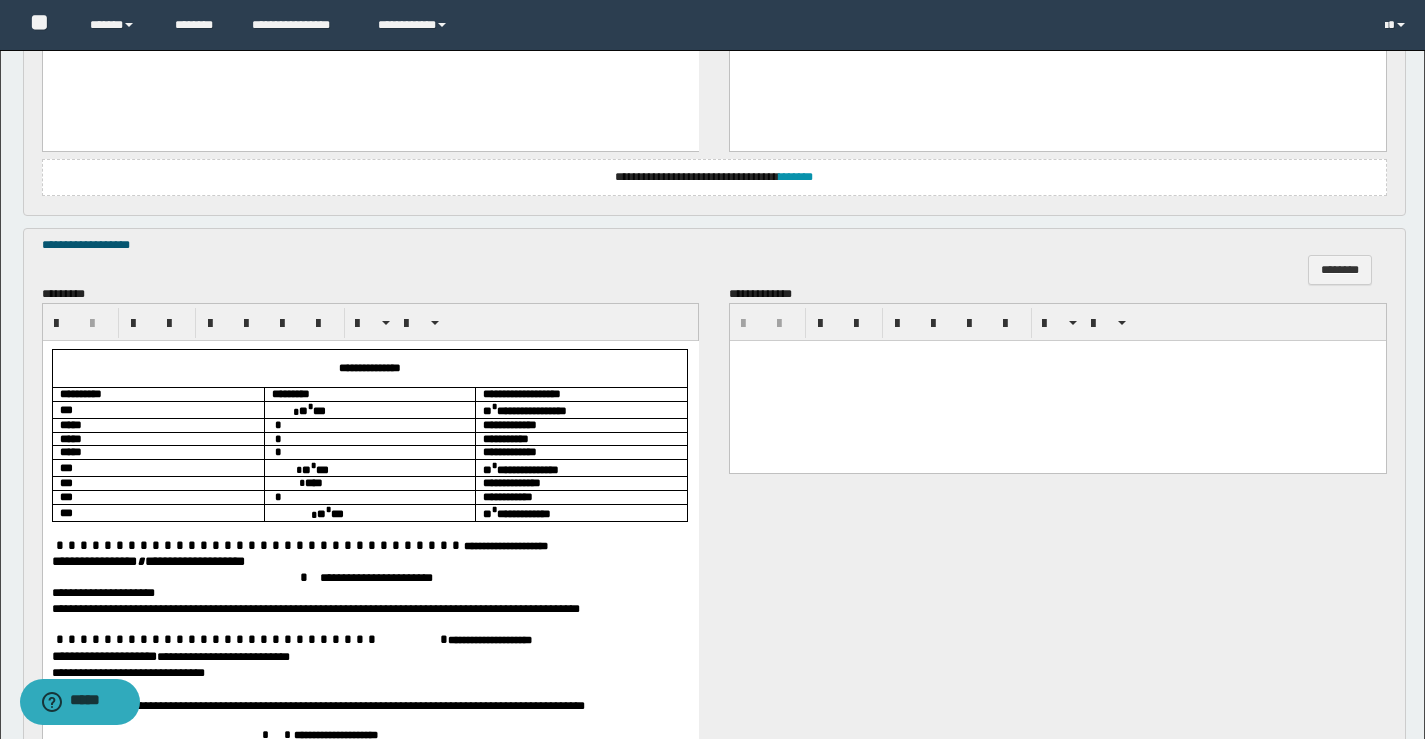 click on "**********" at bounding box center (103, 656) 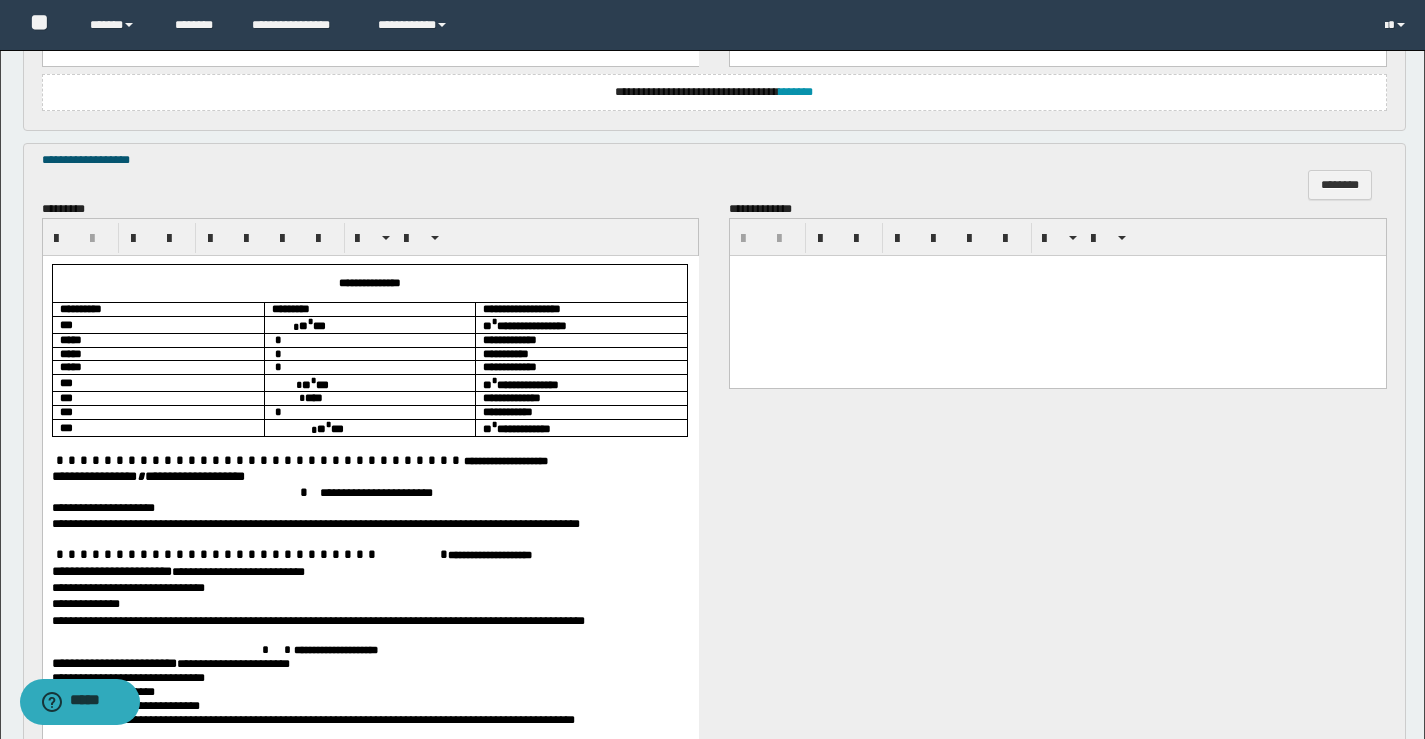 scroll, scrollTop: 1000, scrollLeft: 0, axis: vertical 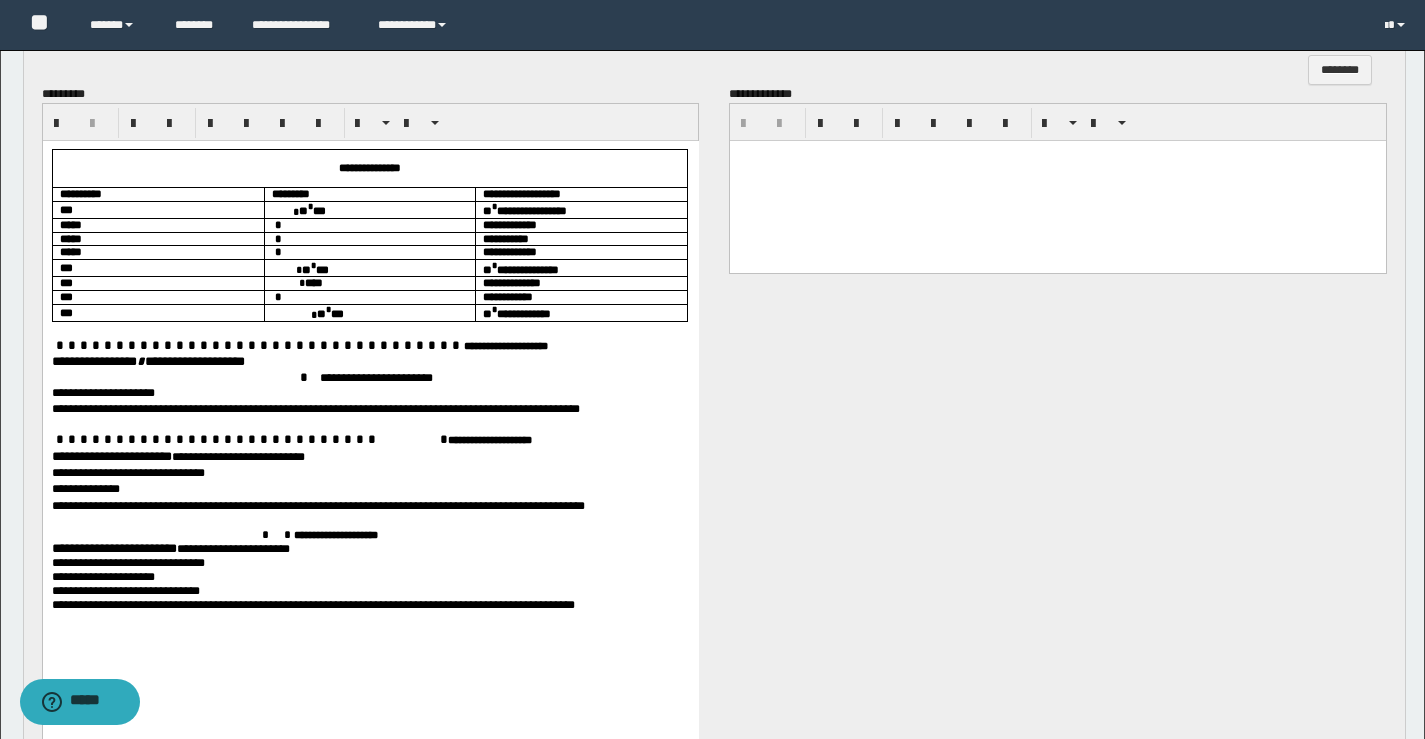 click on "**********" at bounding box center [113, 548] 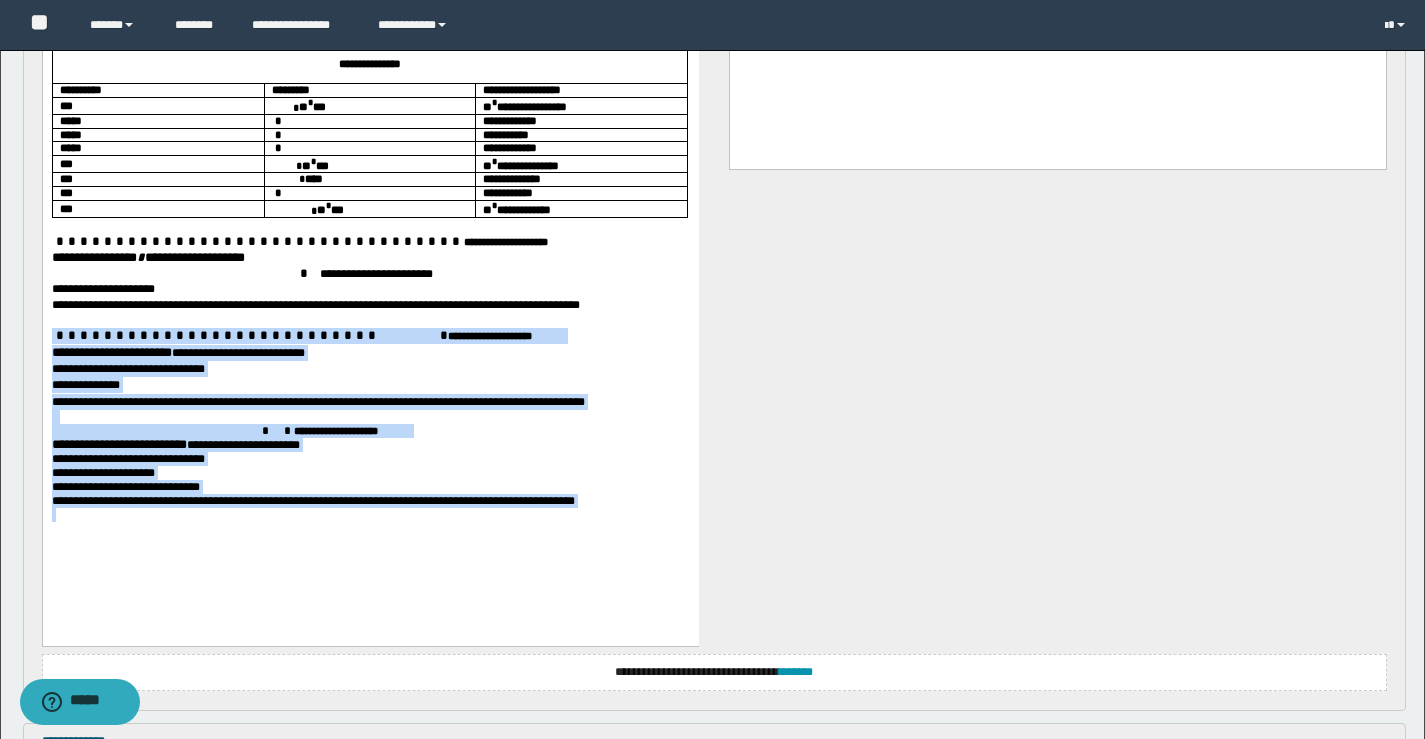 scroll, scrollTop: 1194, scrollLeft: 0, axis: vertical 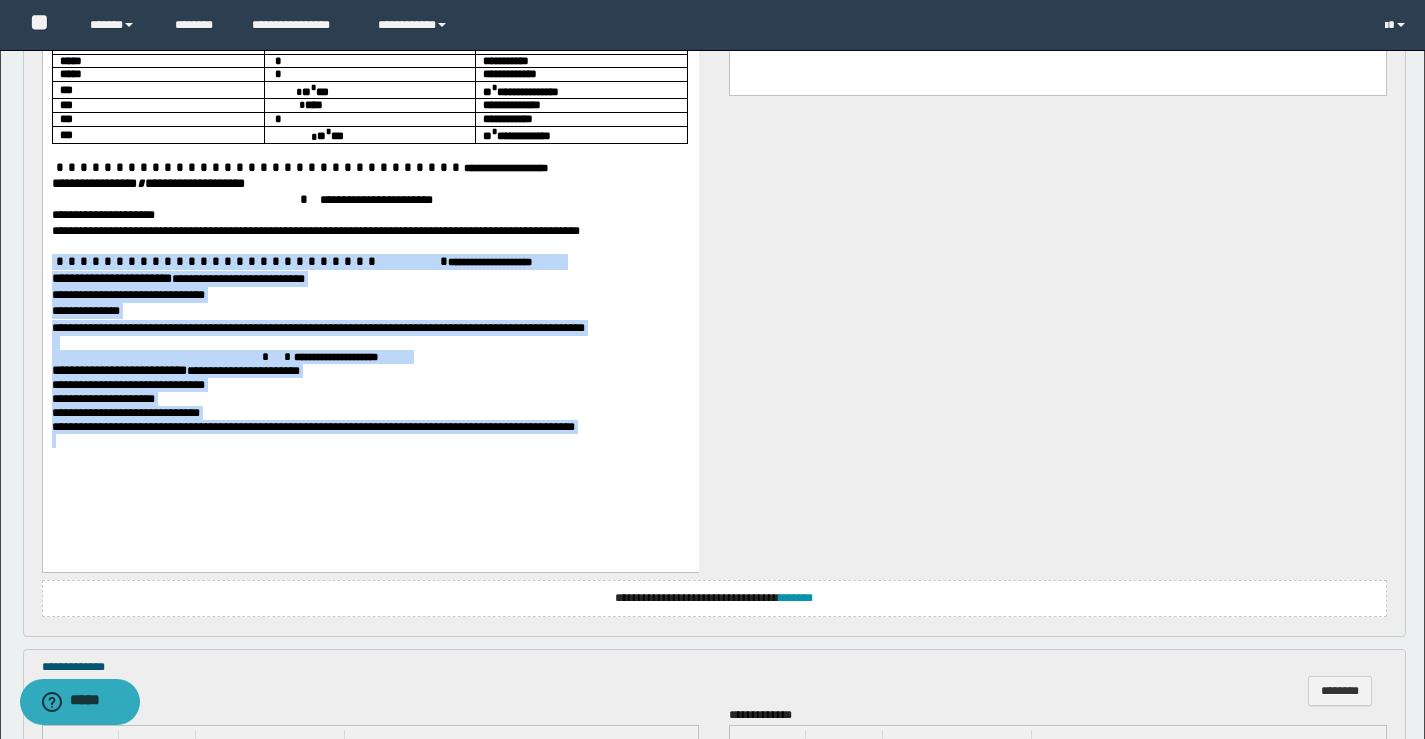 drag, startPoint x: 276, startPoint y: 253, endPoint x: 654, endPoint y: 693, distance: 580.0724 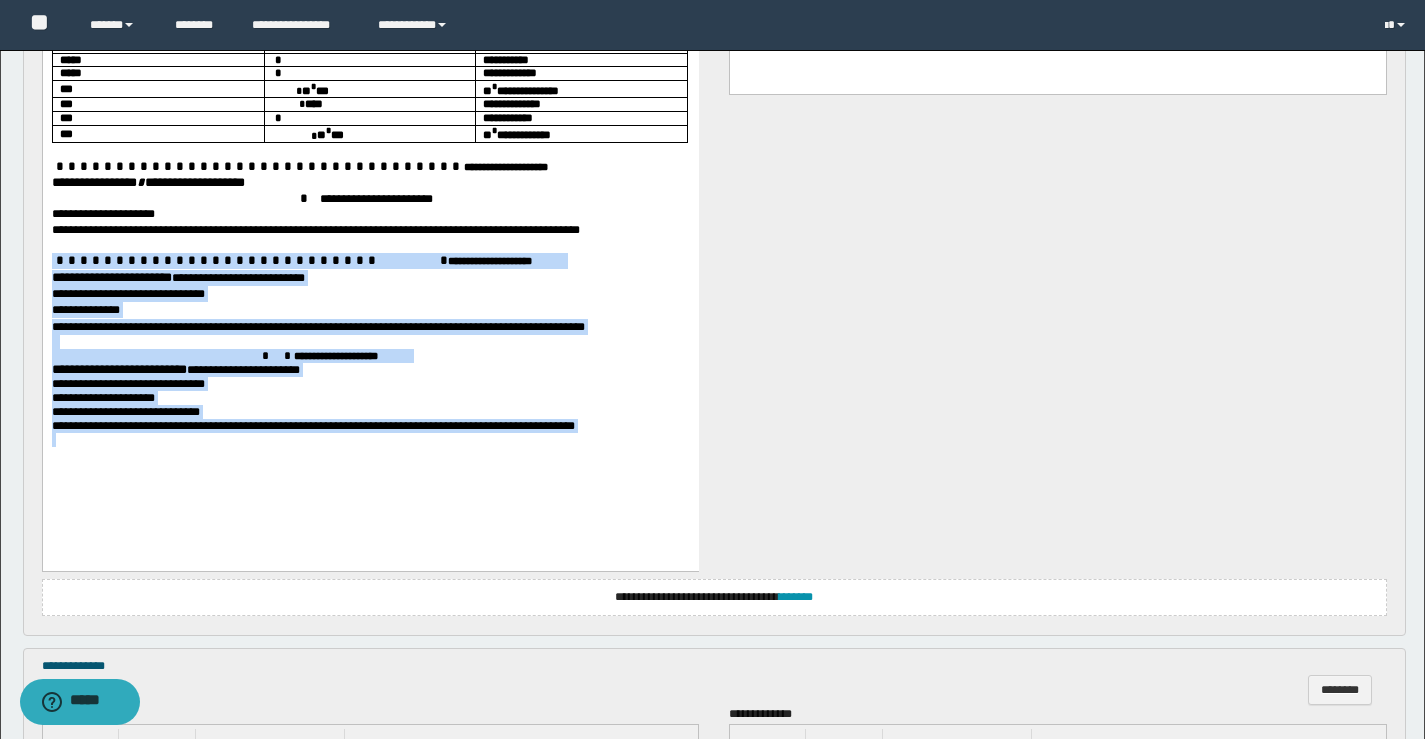 click on "**********" at bounding box center (370, 235) 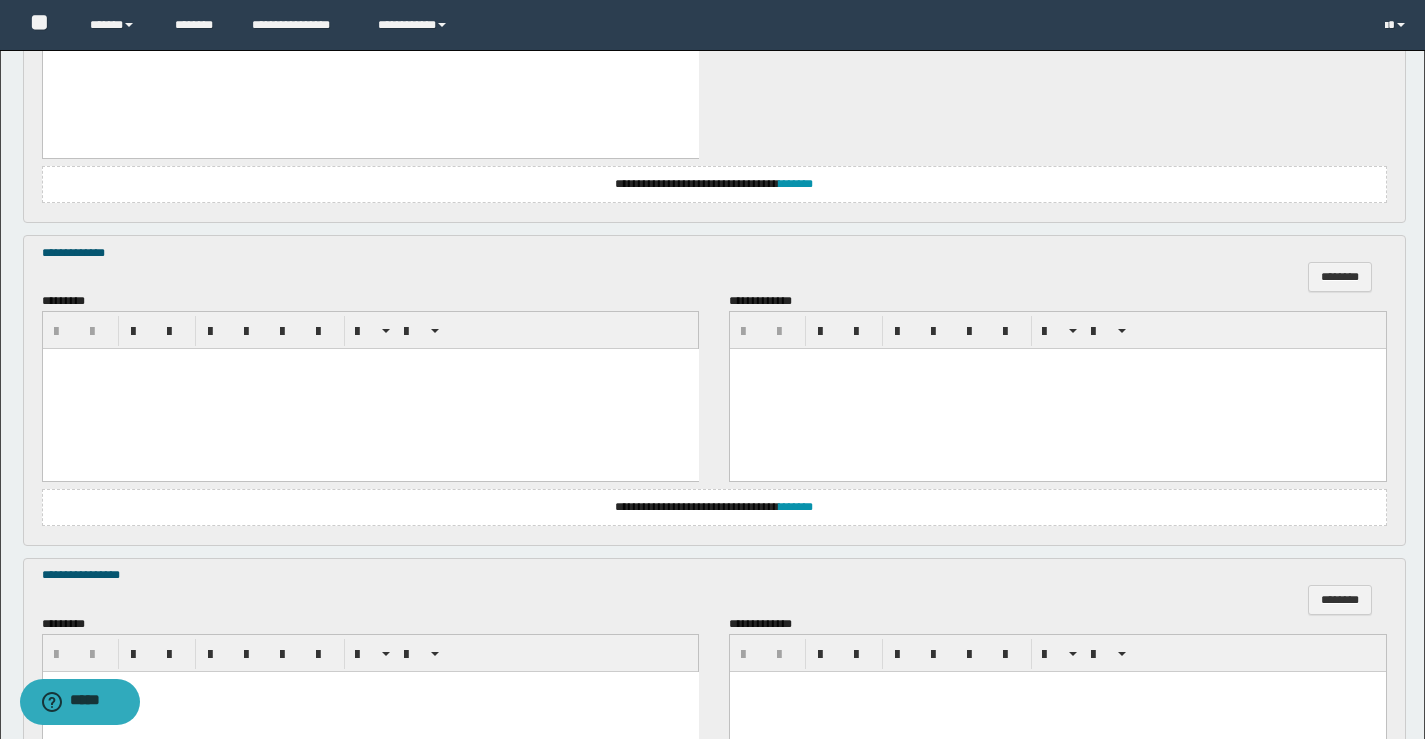scroll, scrollTop: 1394, scrollLeft: 0, axis: vertical 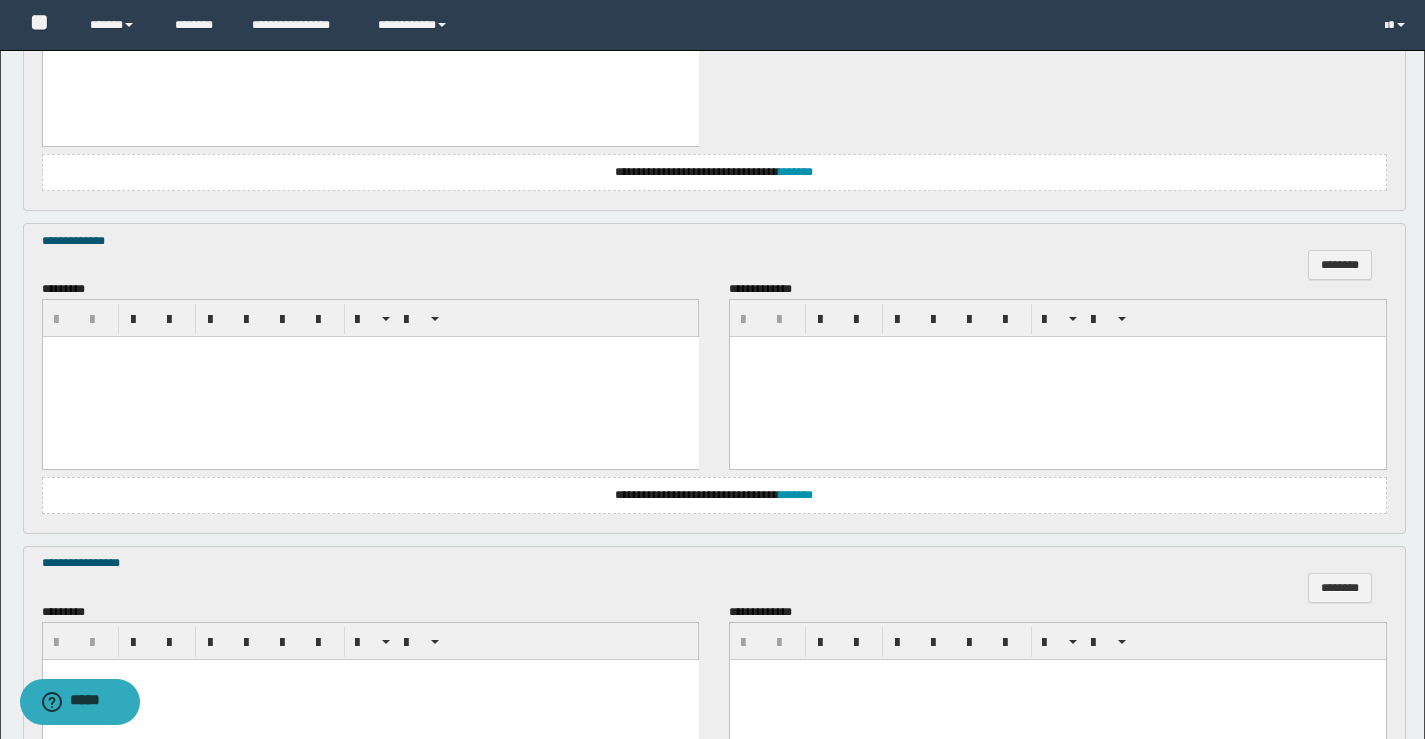 click at bounding box center [370, 699] 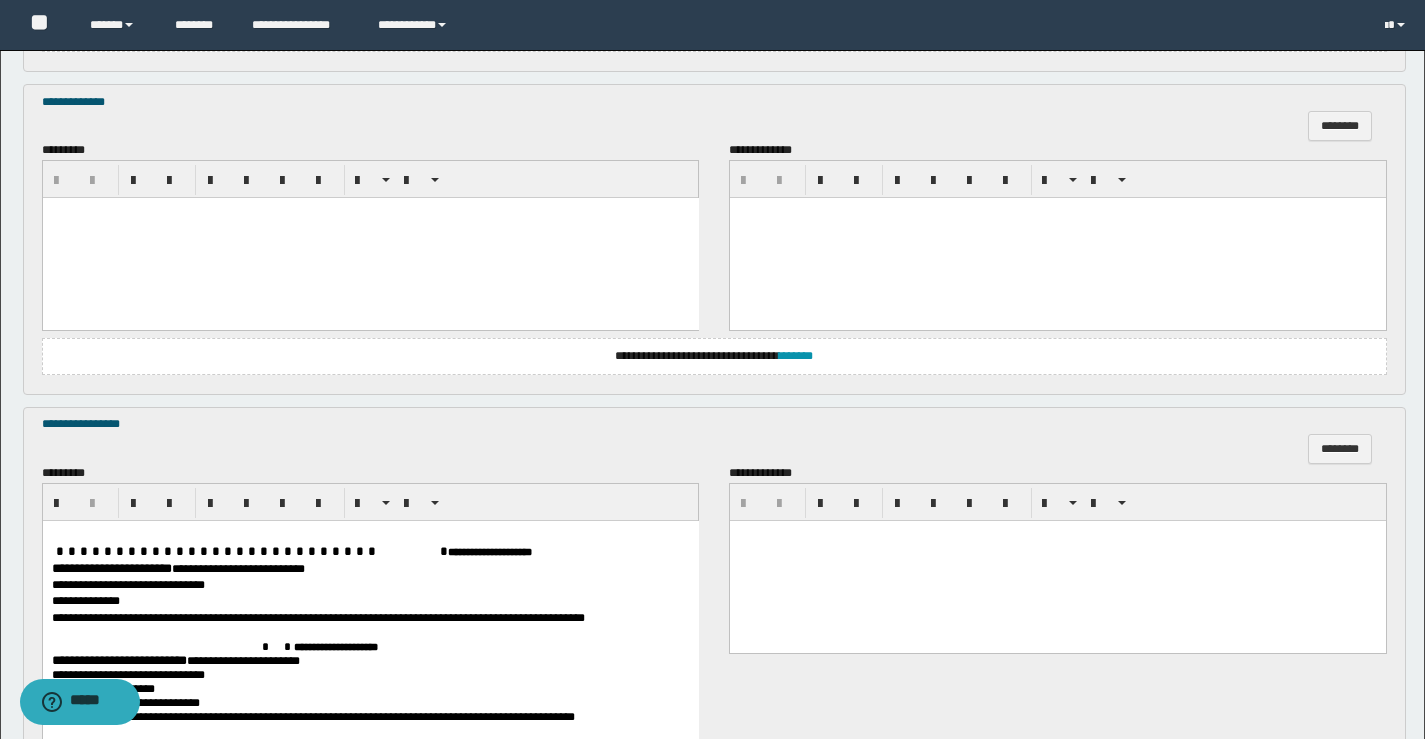 scroll, scrollTop: 1694, scrollLeft: 0, axis: vertical 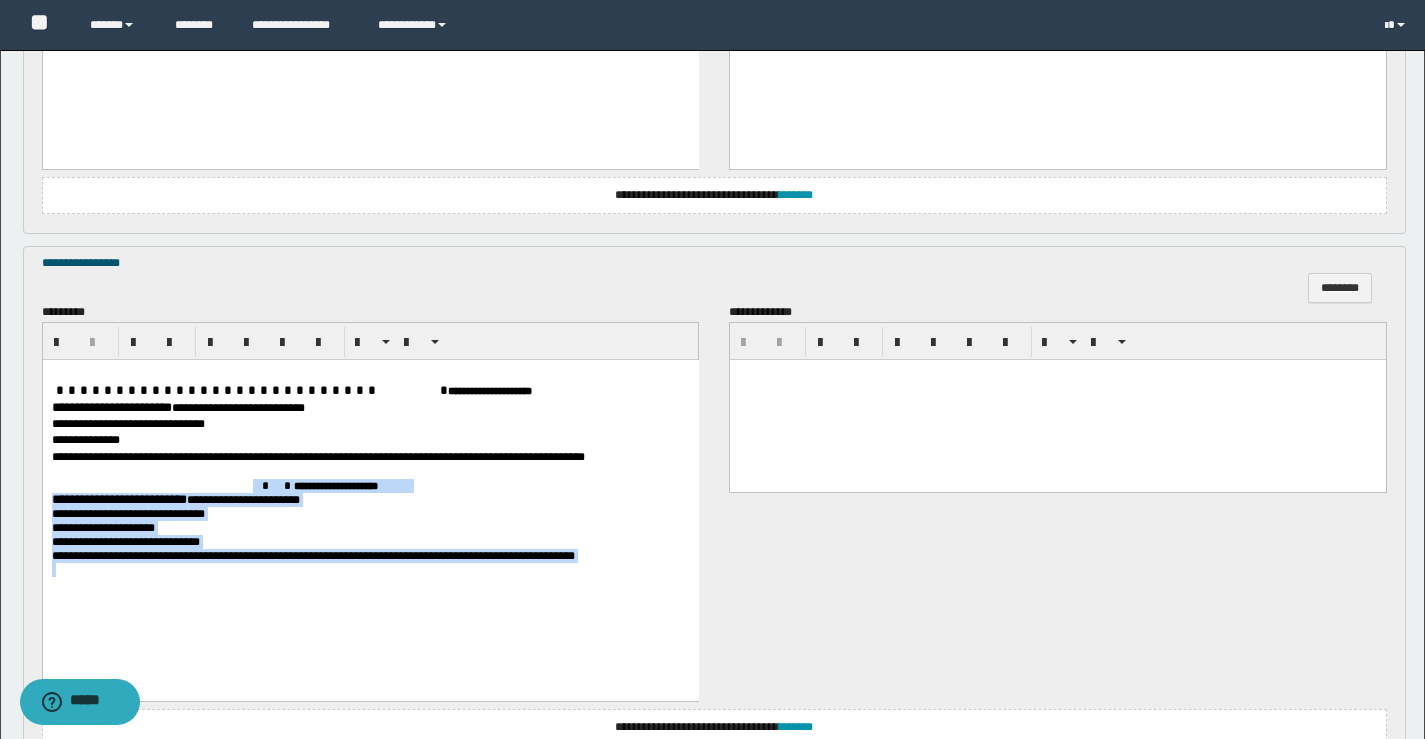 drag, startPoint x: 274, startPoint y: 481, endPoint x: 681, endPoint y: 659, distance: 444.2218 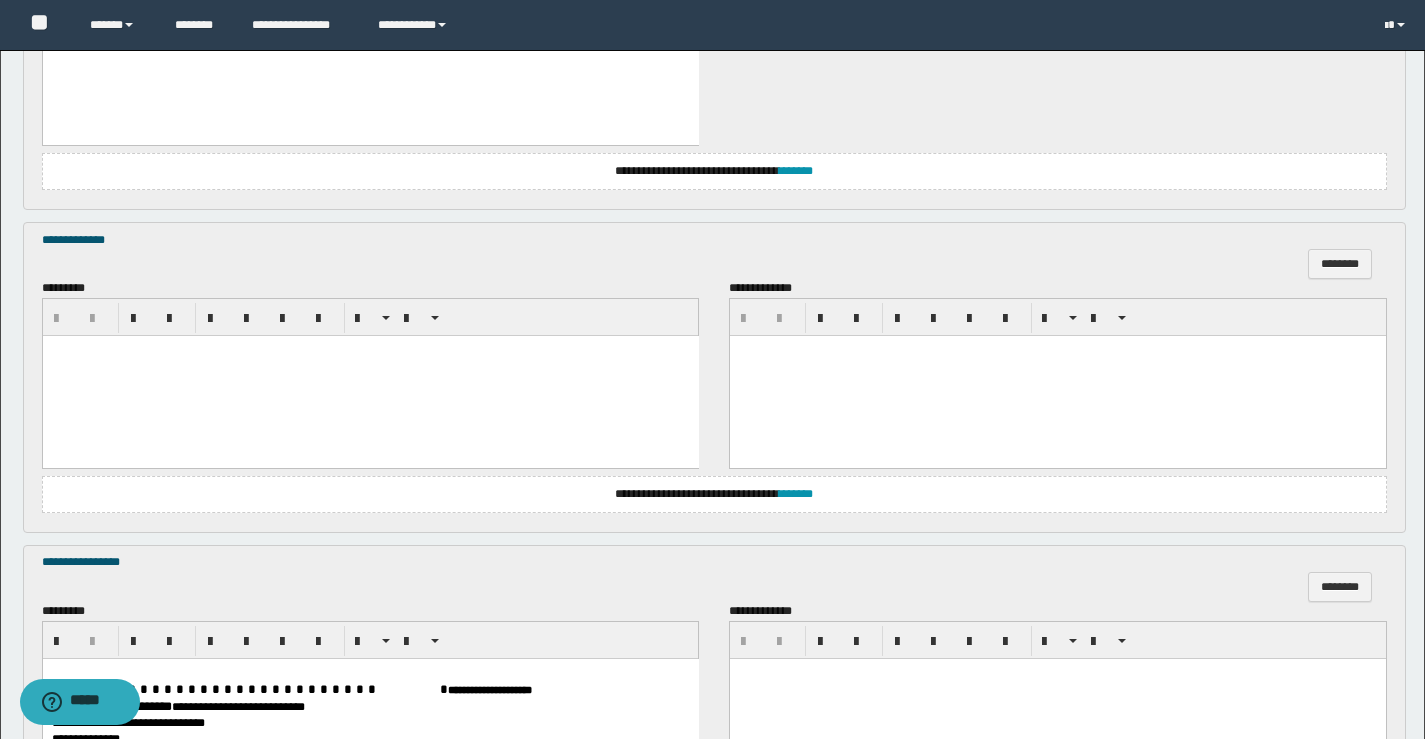 scroll, scrollTop: 1394, scrollLeft: 0, axis: vertical 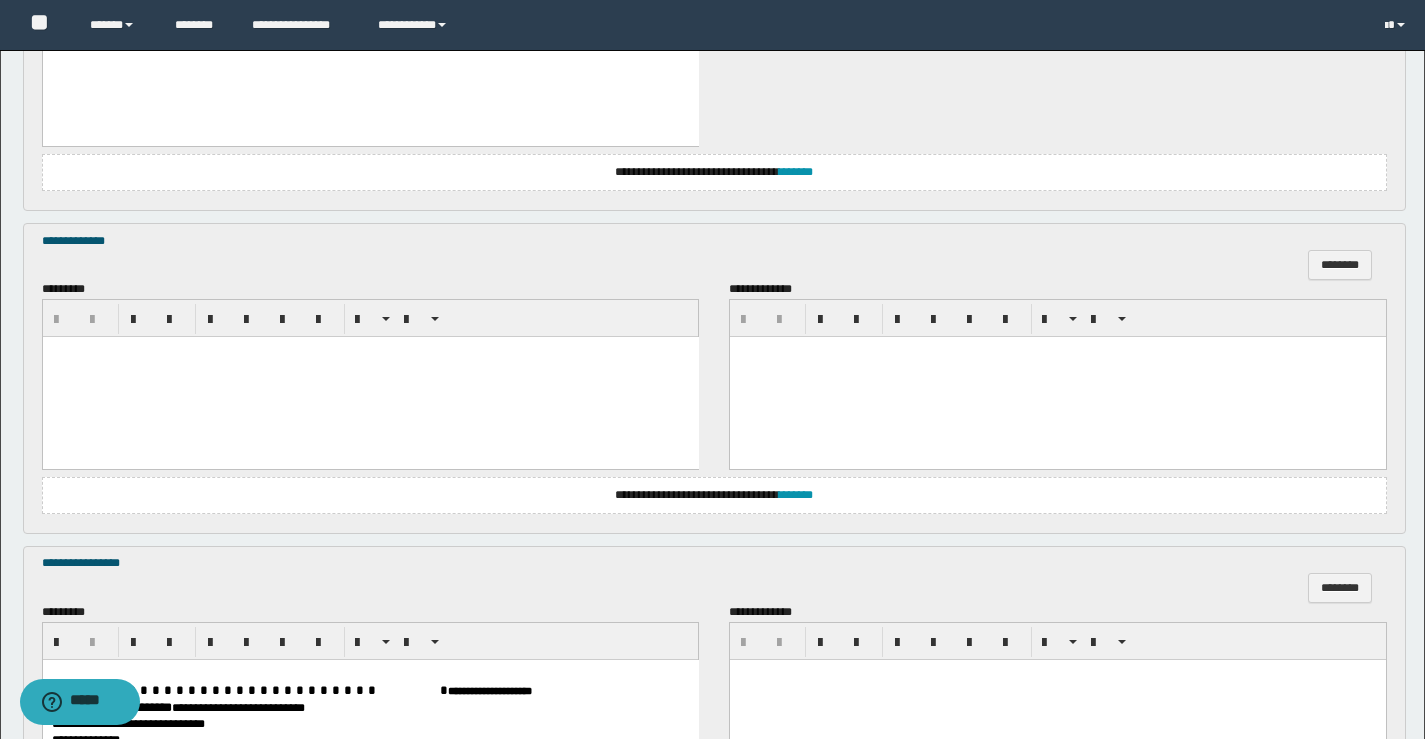 click at bounding box center [370, 377] 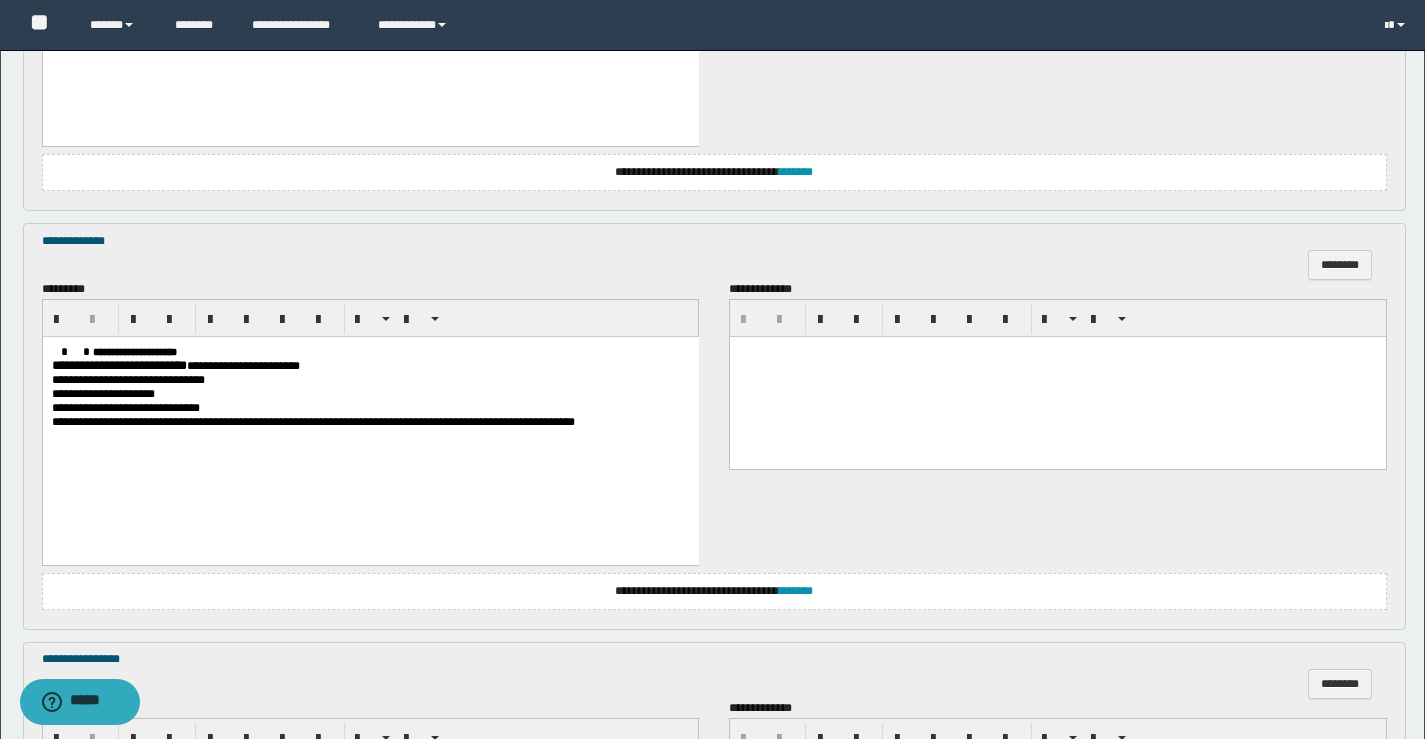 click at bounding box center [71, 352] 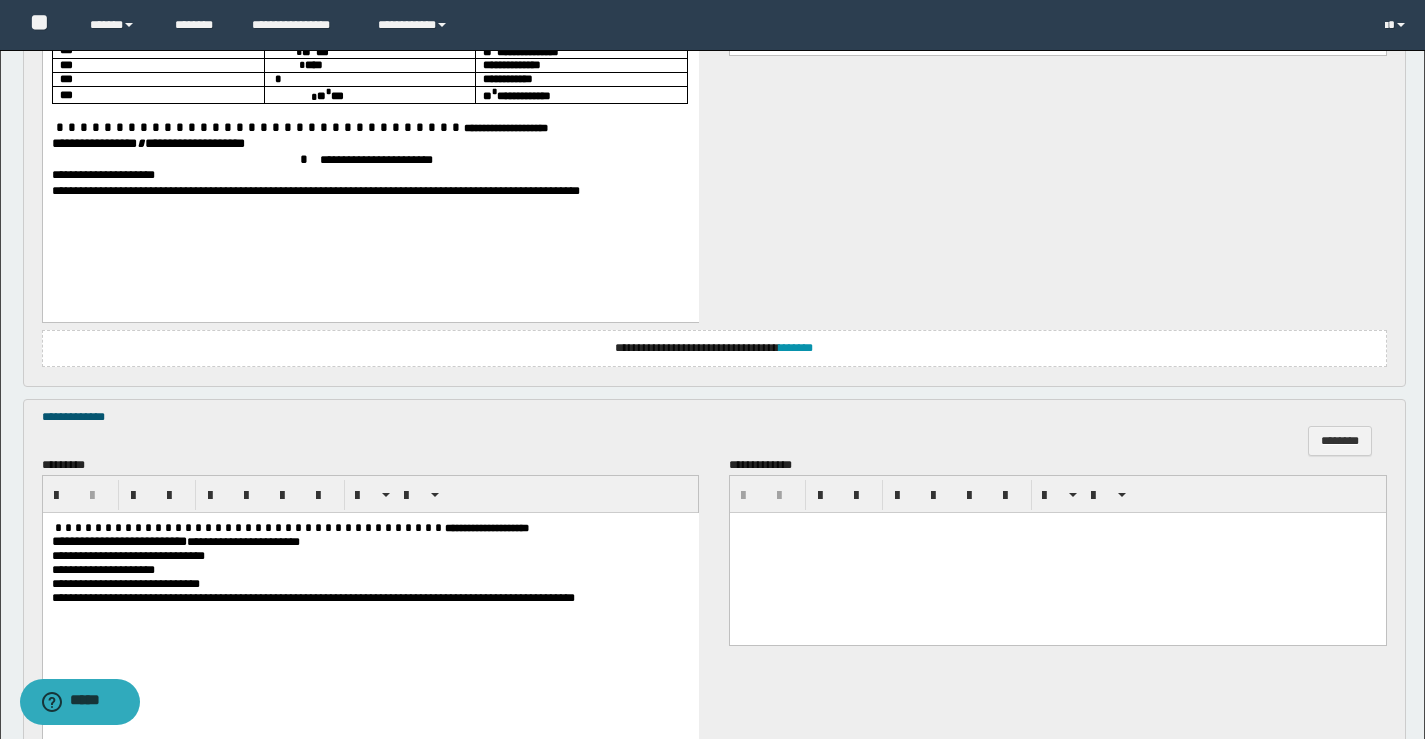 scroll, scrollTop: 994, scrollLeft: 0, axis: vertical 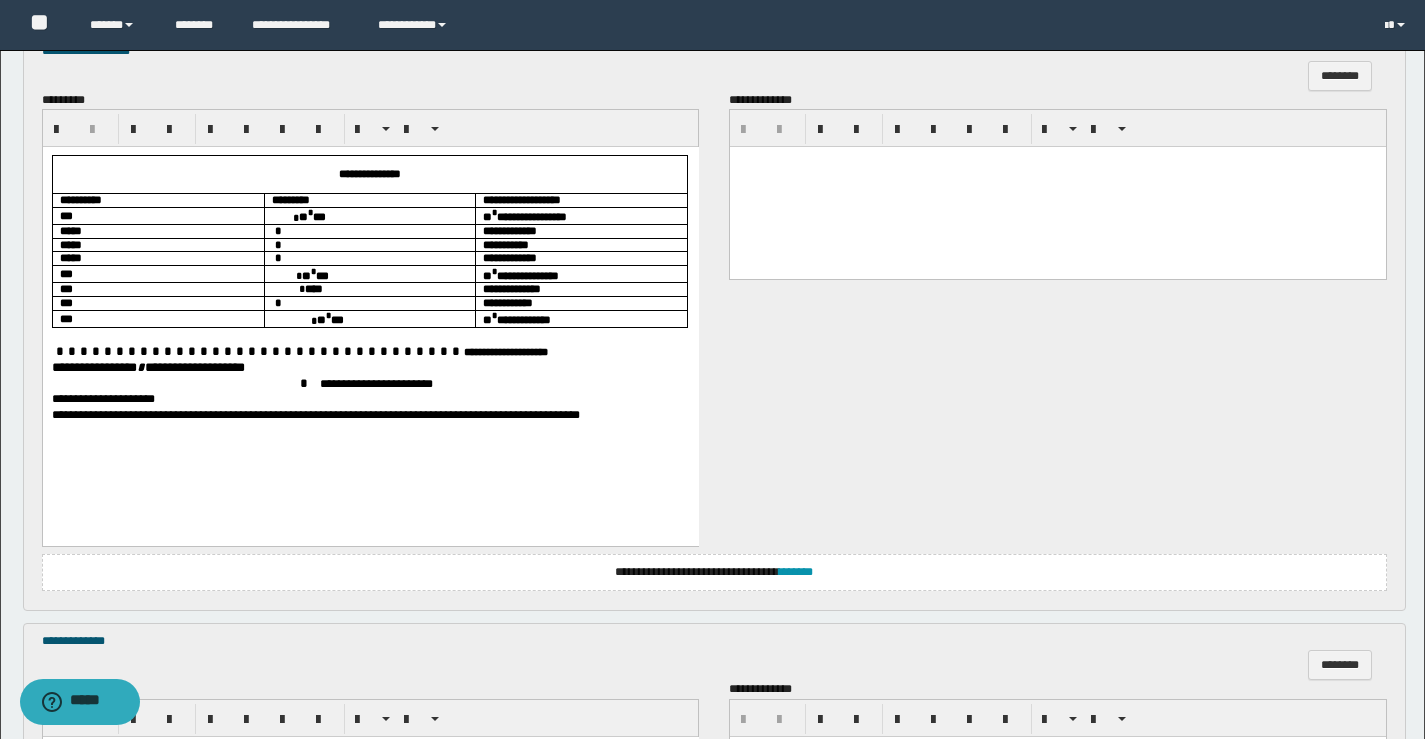 drag, startPoint x: 366, startPoint y: 356, endPoint x: 239, endPoint y: 395, distance: 132.8533 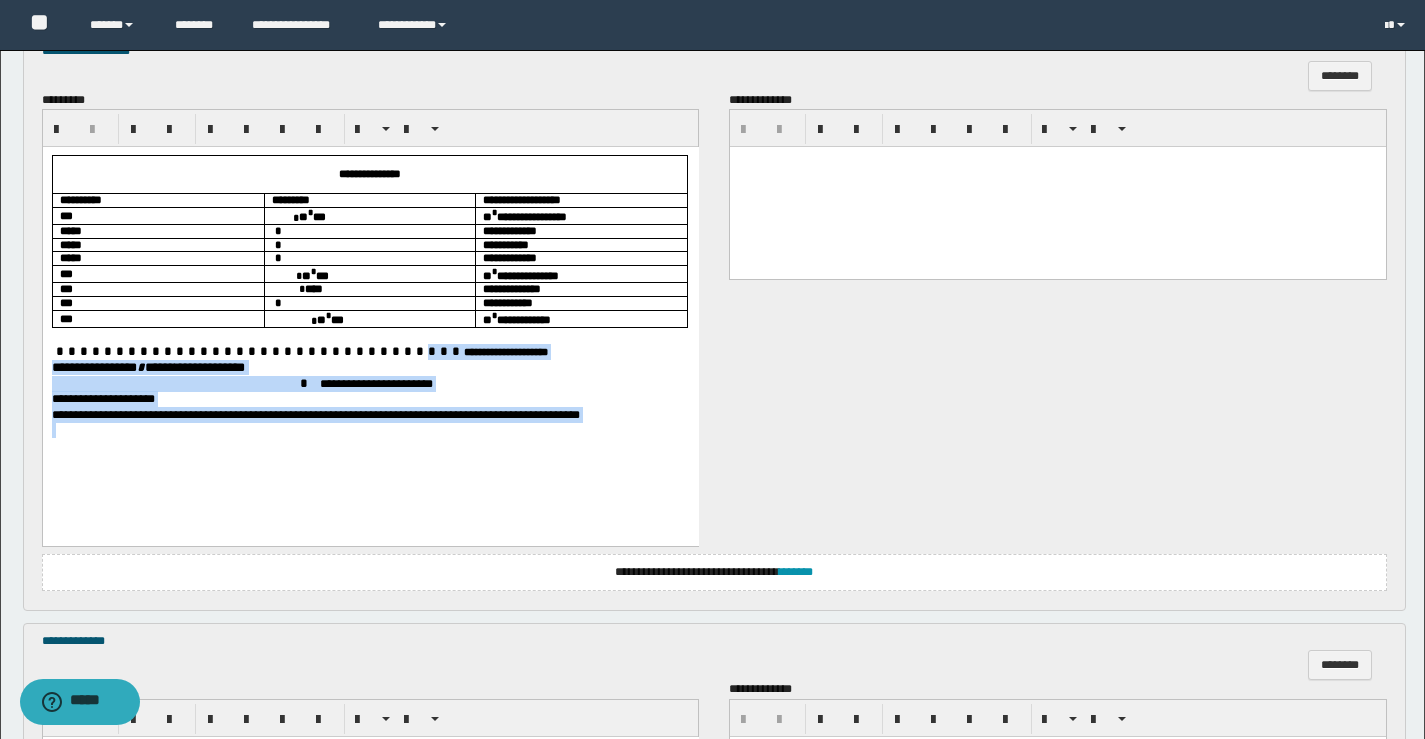 drag, startPoint x: 289, startPoint y: 352, endPoint x: 667, endPoint y: 463, distance: 393.96066 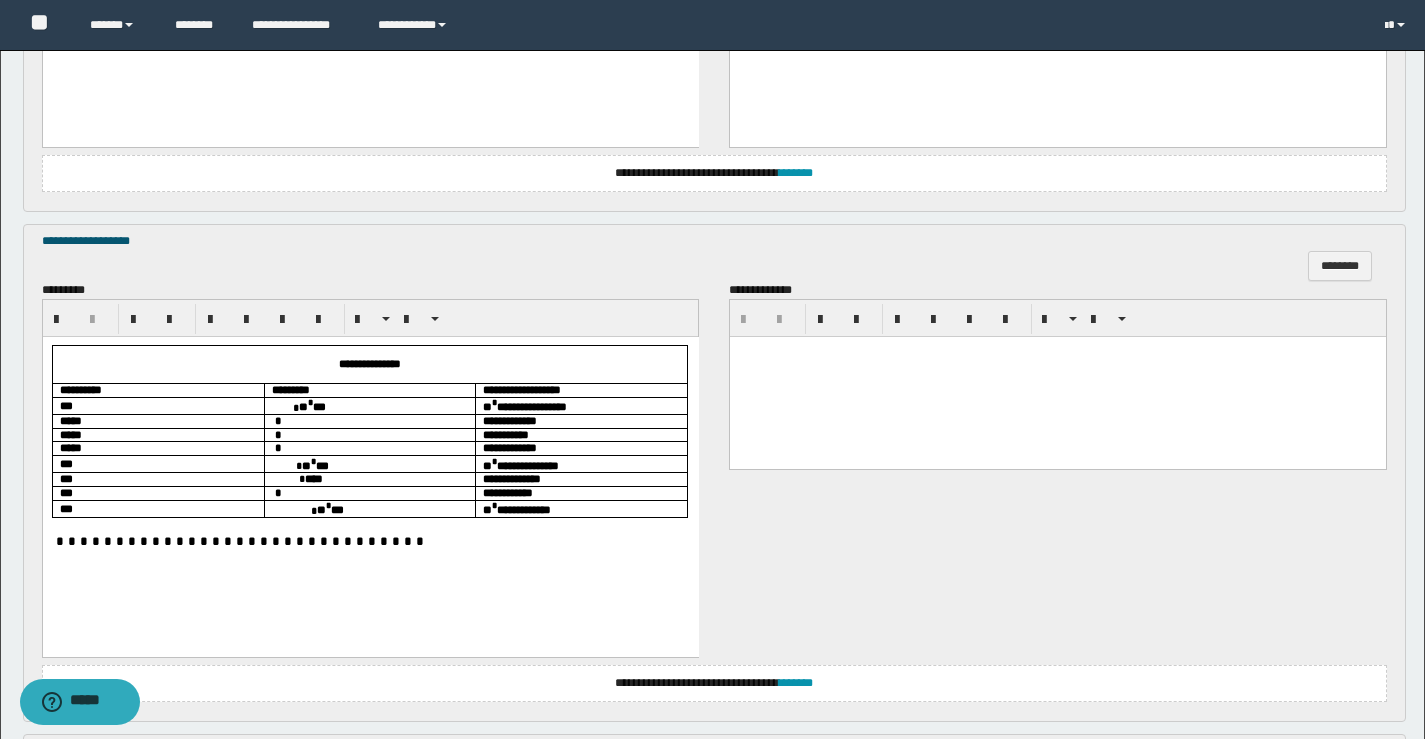 scroll, scrollTop: 594, scrollLeft: 0, axis: vertical 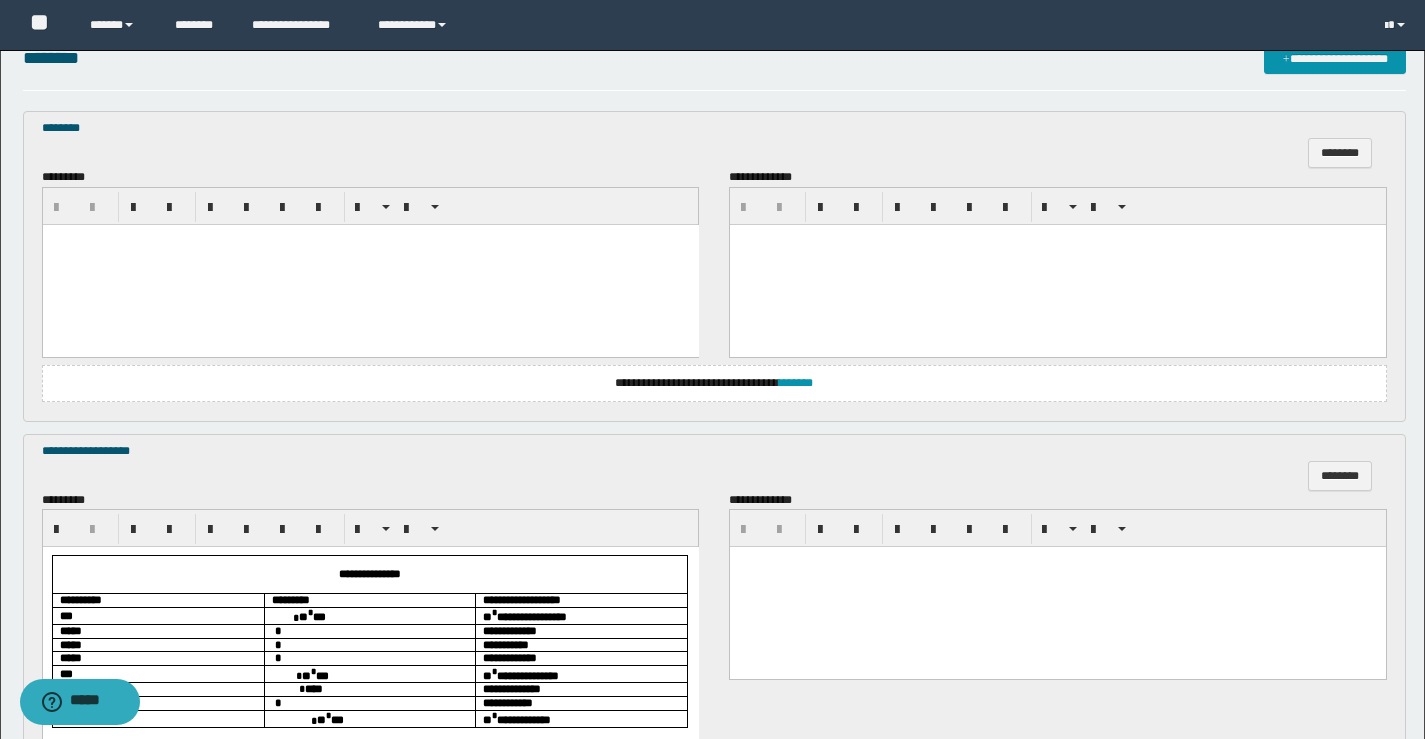 click at bounding box center [370, 264] 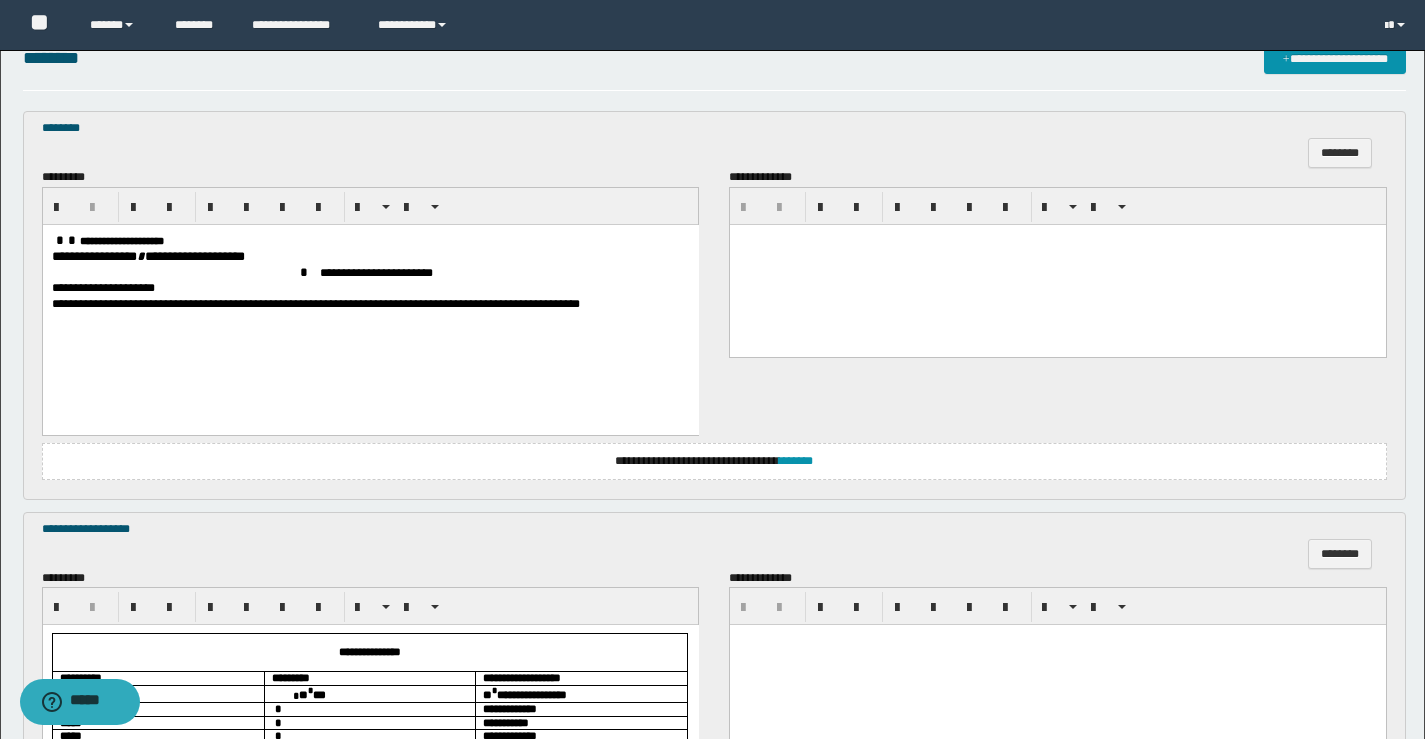 click at bounding box center (65, 239) 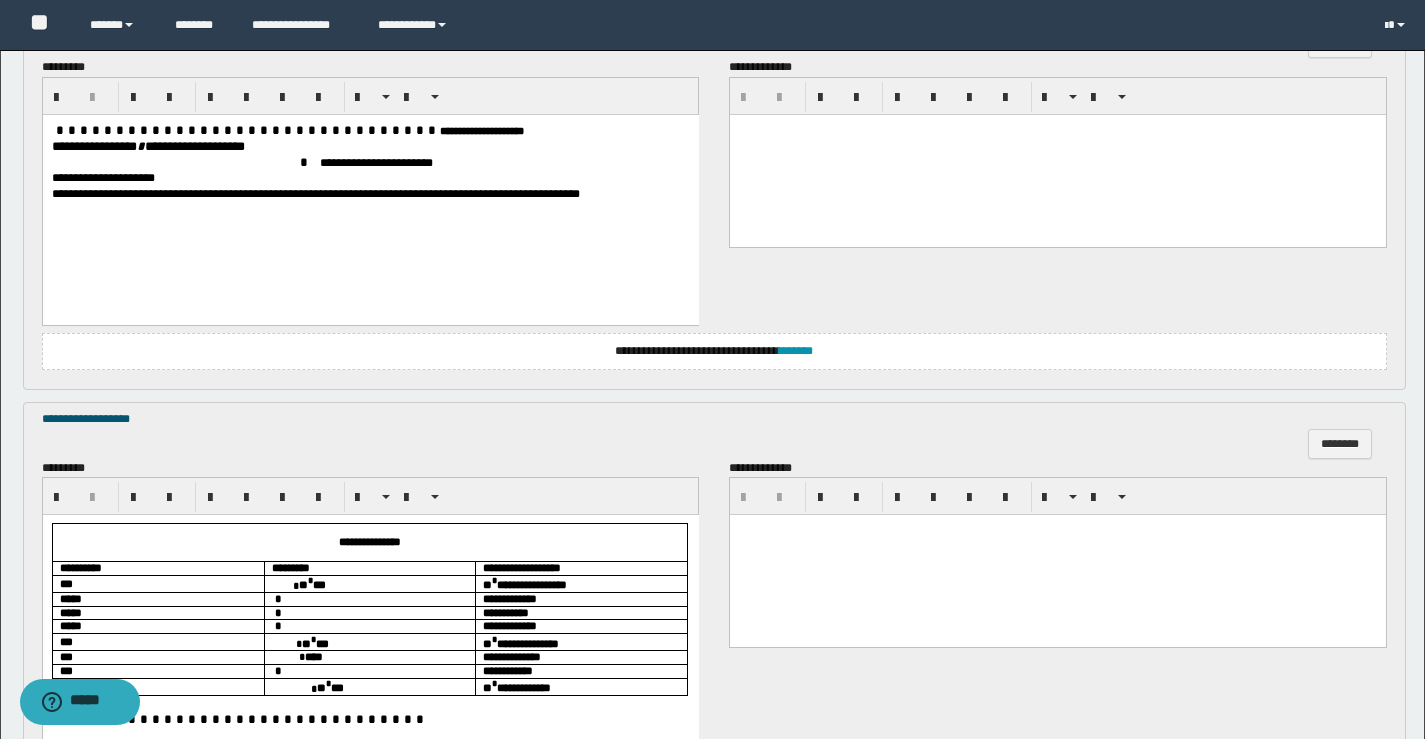 scroll, scrollTop: 794, scrollLeft: 0, axis: vertical 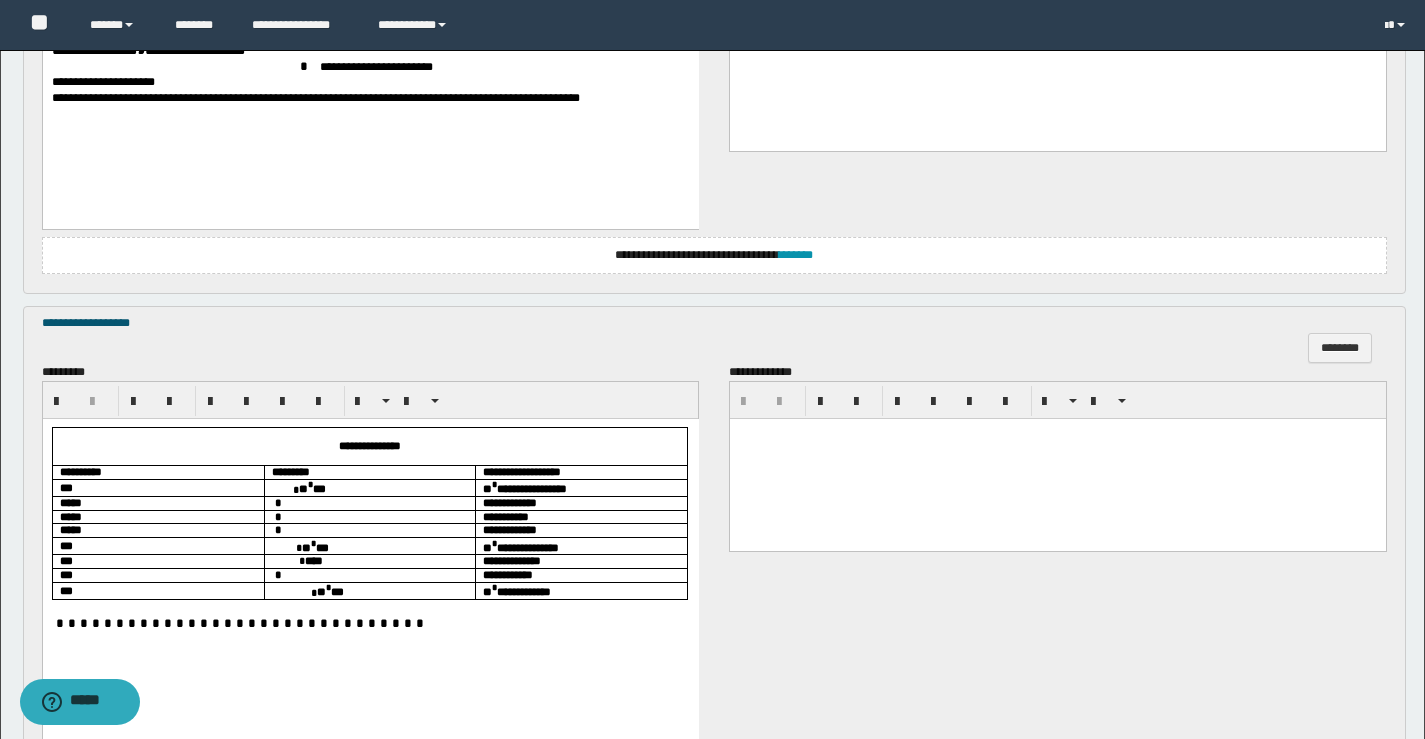 click on "** * ***" at bounding box center [369, 487] 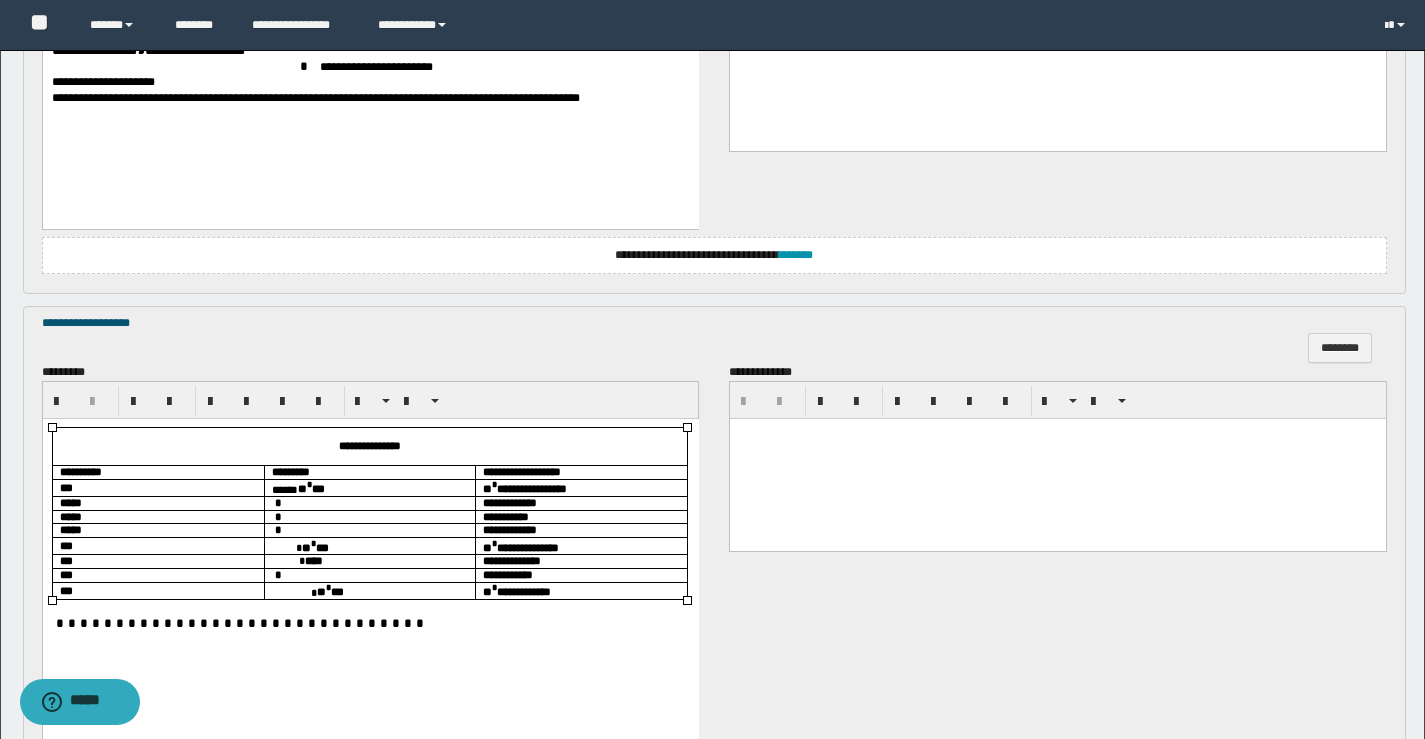 click on "*" at bounding box center (369, 503) 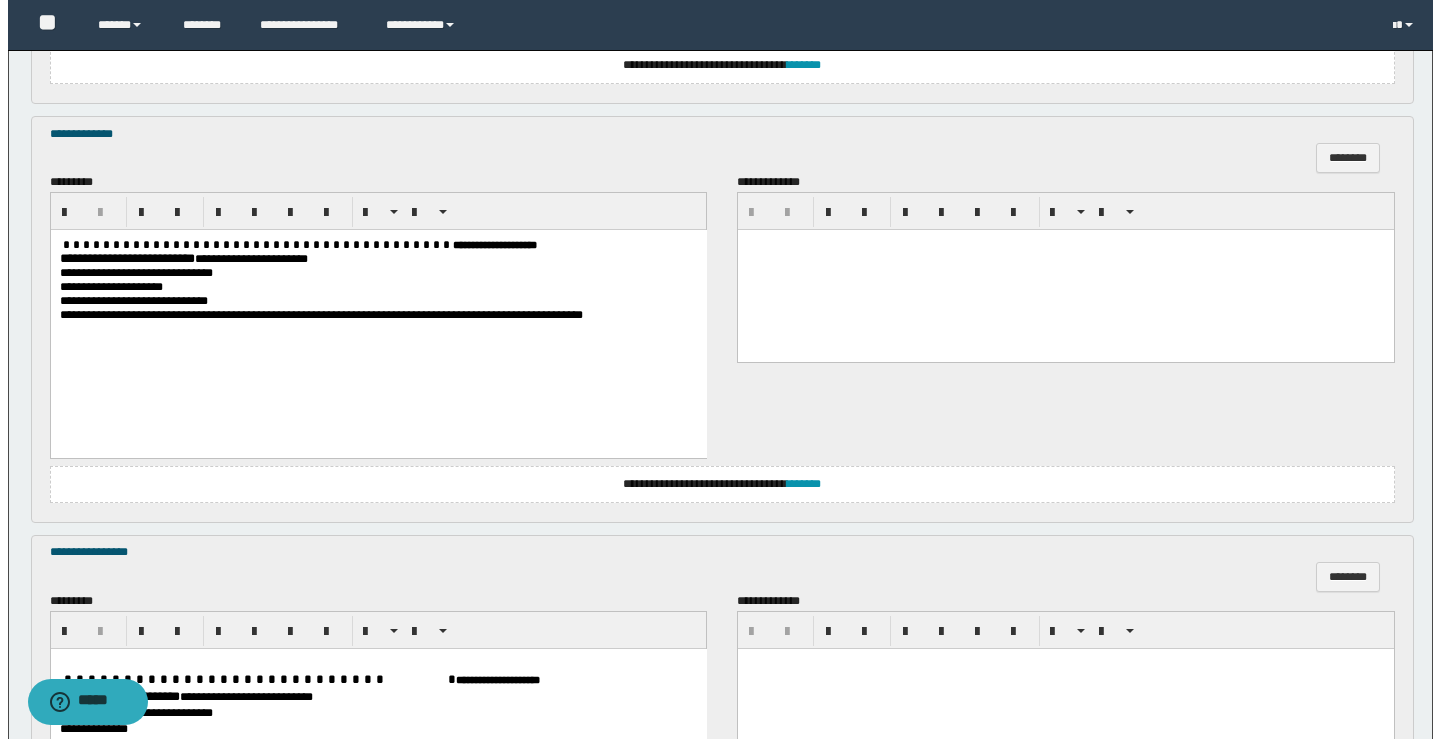 scroll, scrollTop: 1870, scrollLeft: 0, axis: vertical 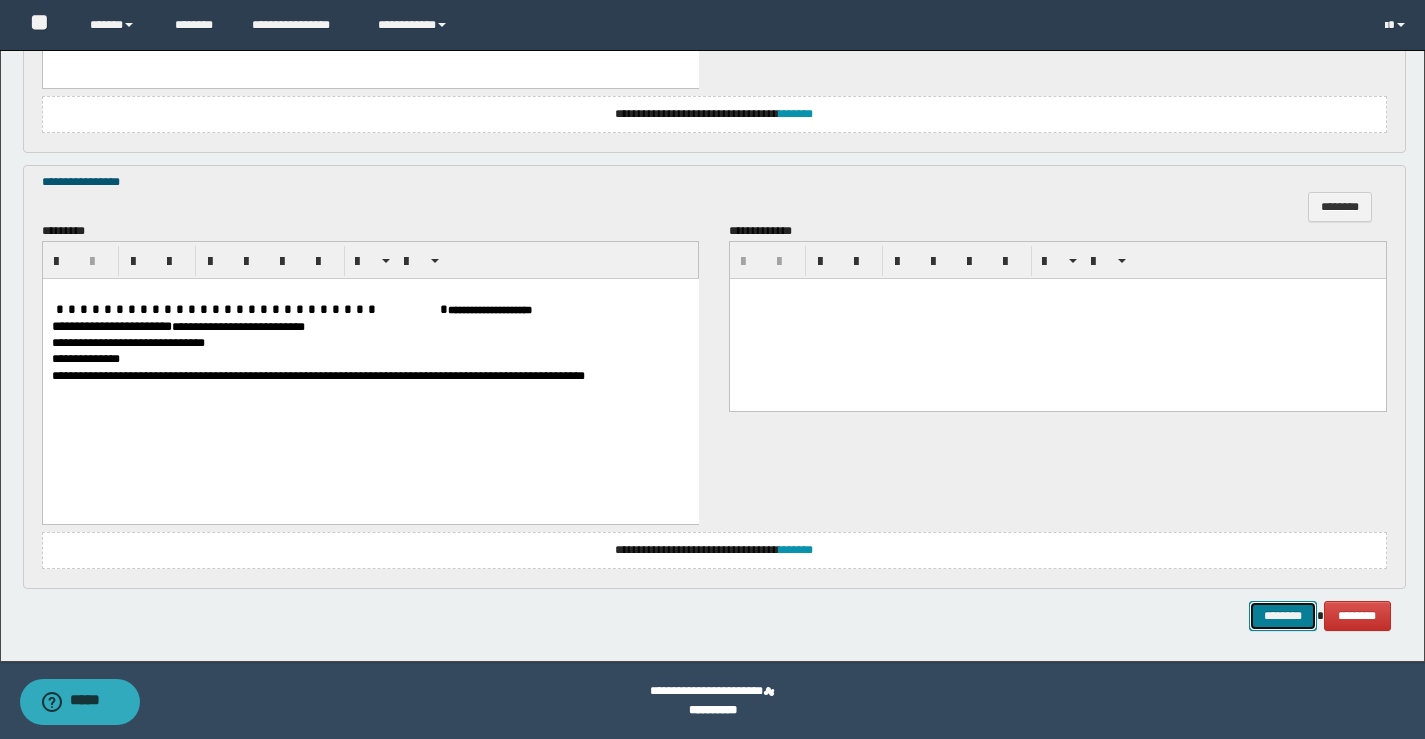 click on "********" at bounding box center [1283, 616] 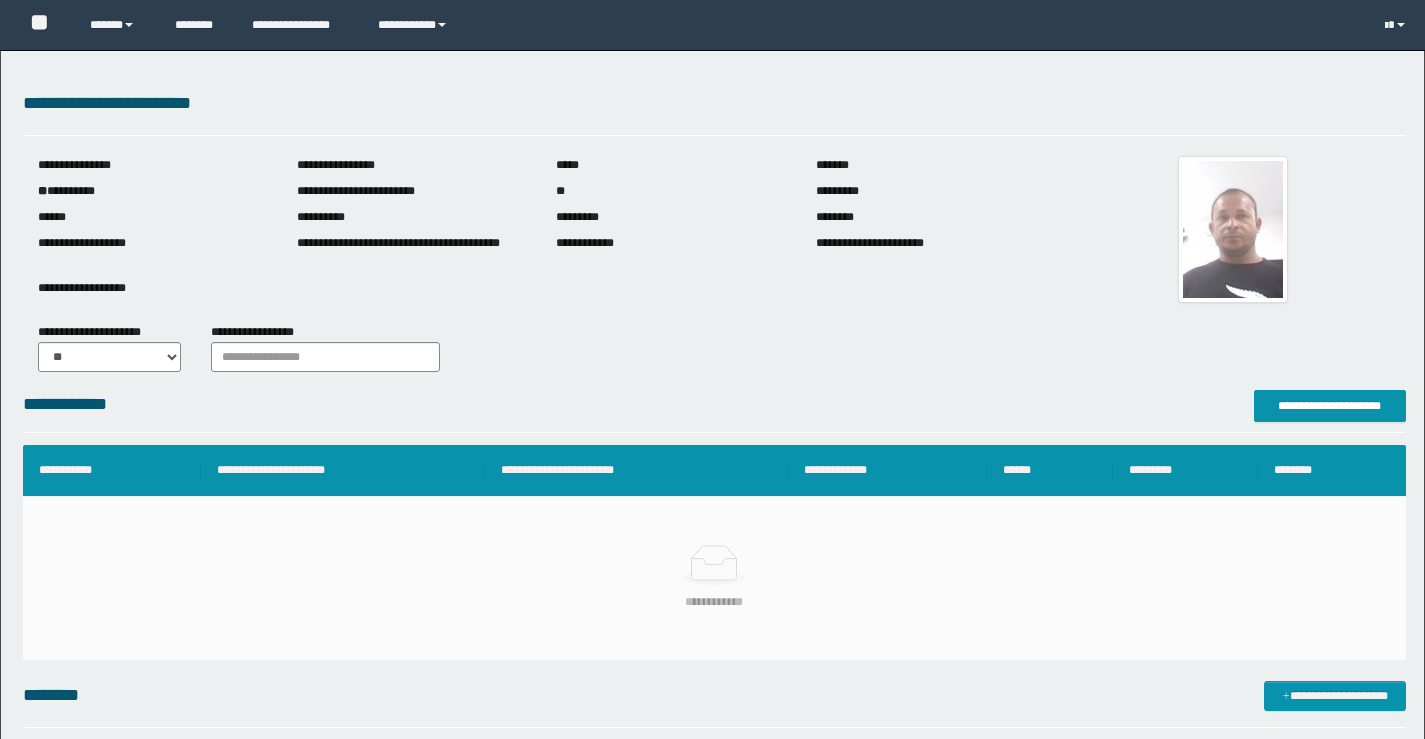 scroll, scrollTop: 0, scrollLeft: 0, axis: both 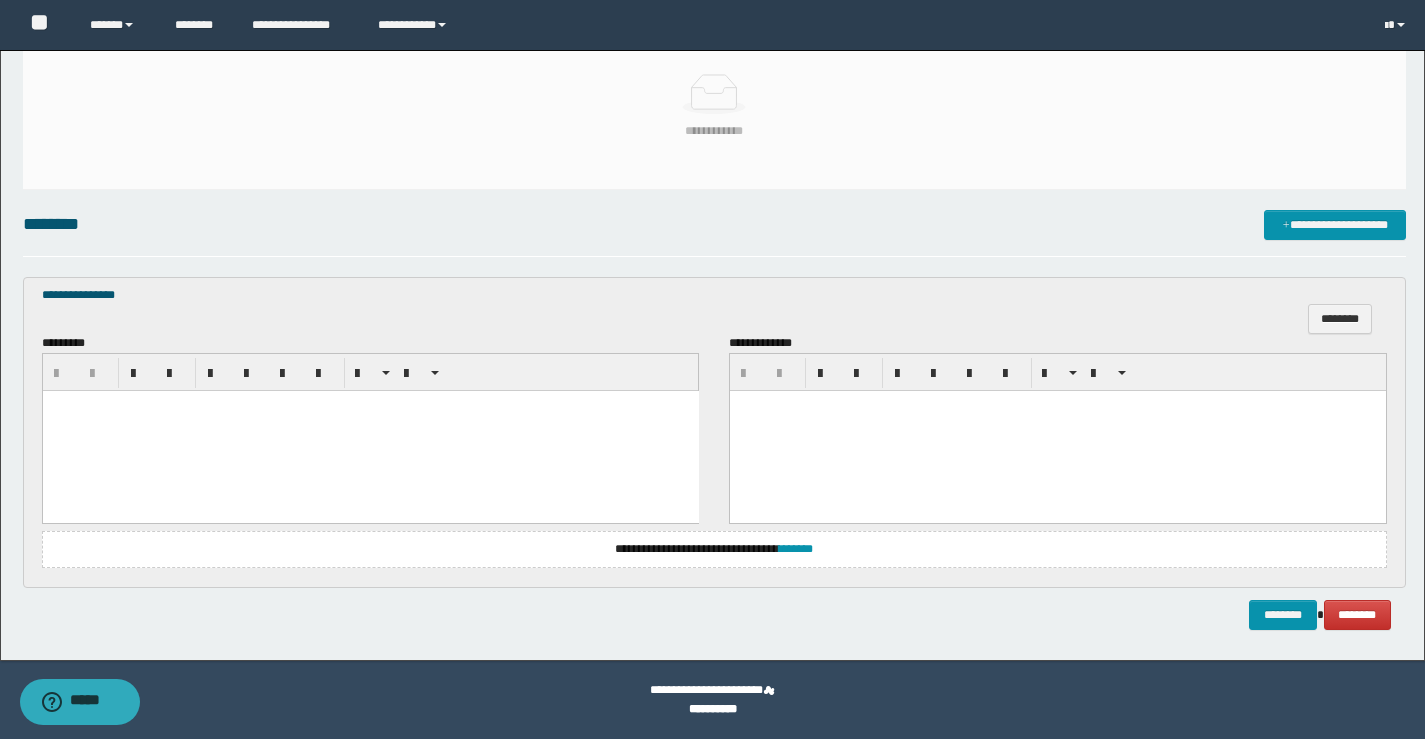 click at bounding box center [370, 431] 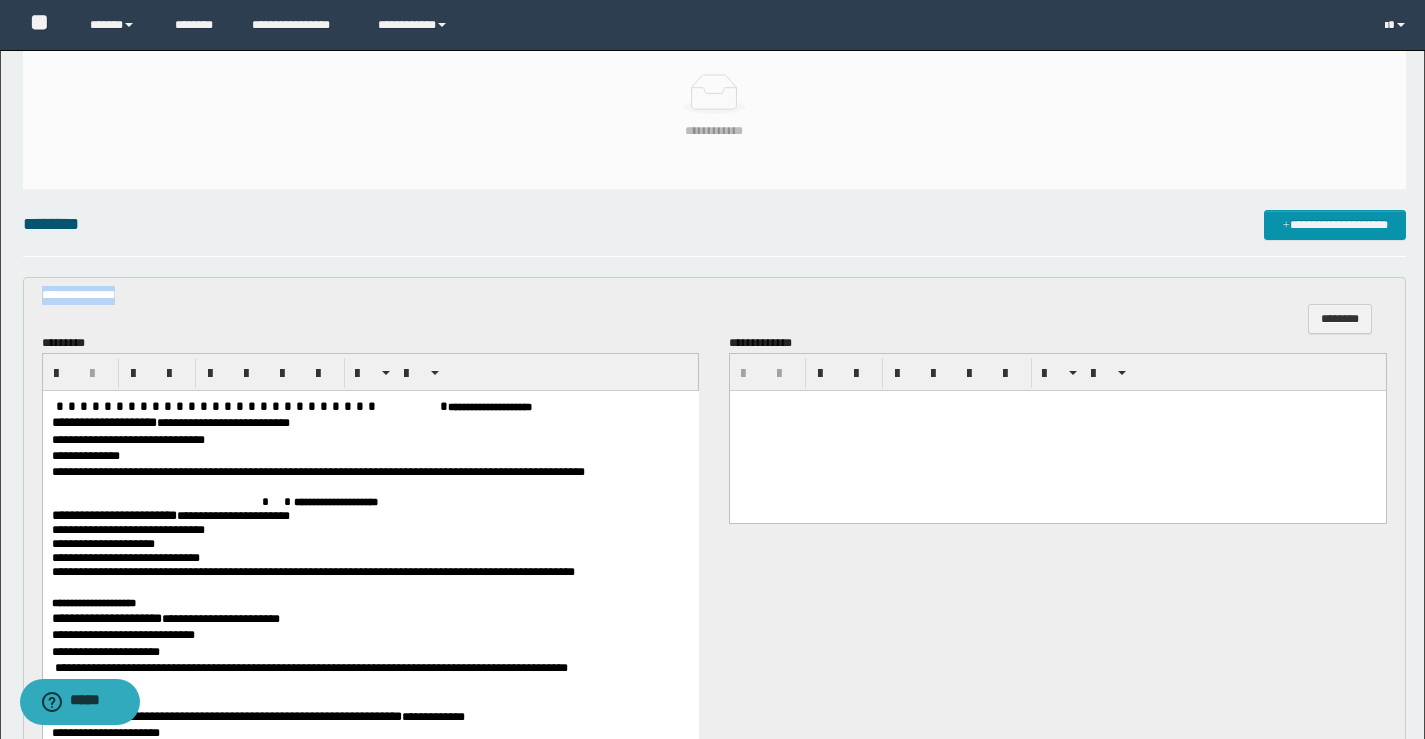 drag, startPoint x: 137, startPoint y: 302, endPoint x: 0, endPoint y: 272, distance: 140.24622 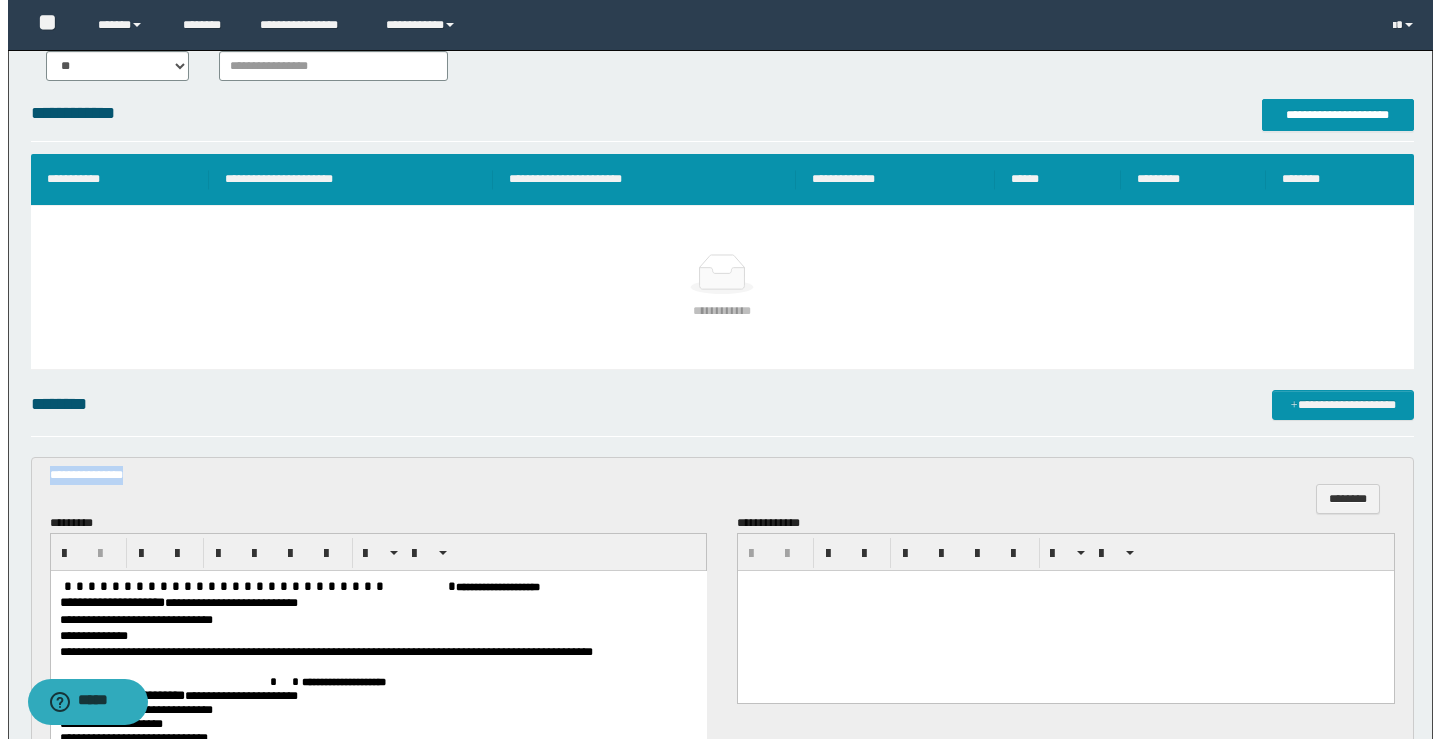 scroll, scrollTop: 171, scrollLeft: 0, axis: vertical 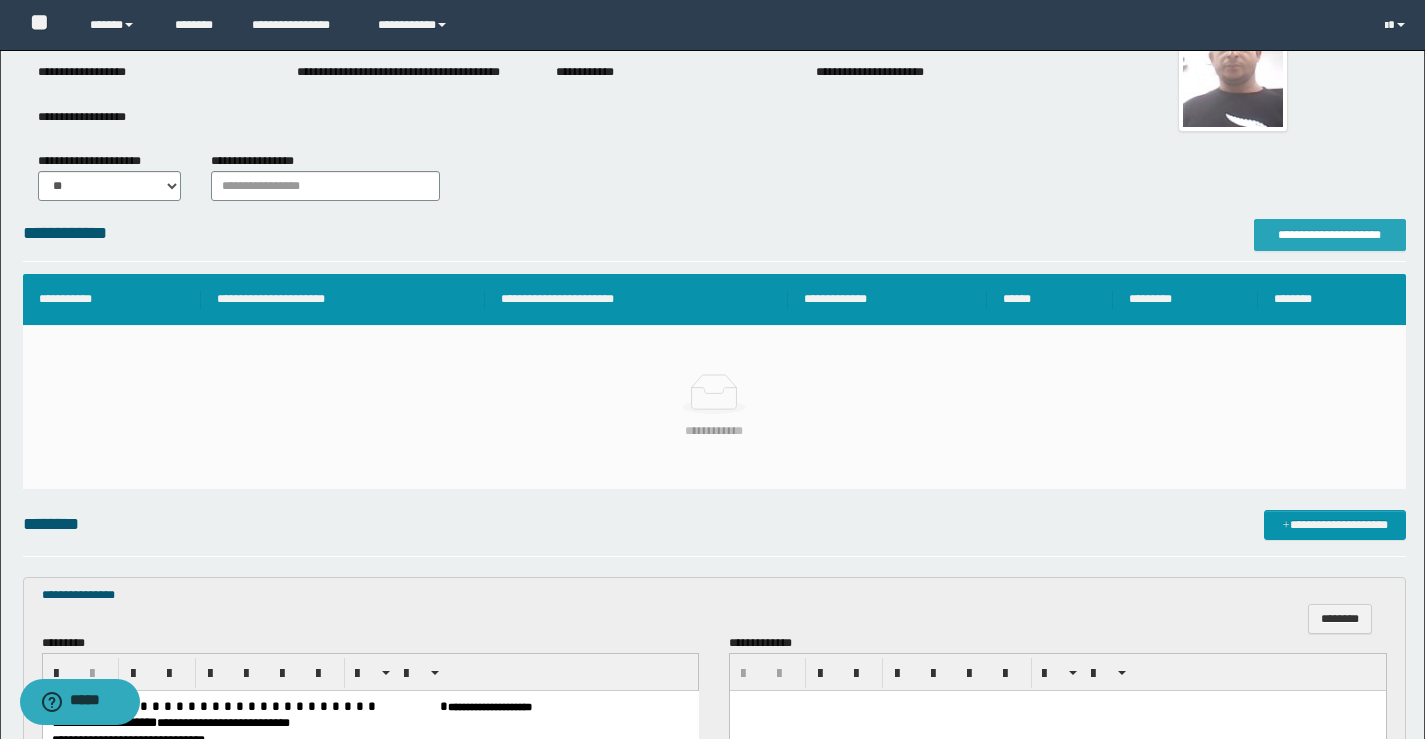 click on "**********" at bounding box center [712, 679] 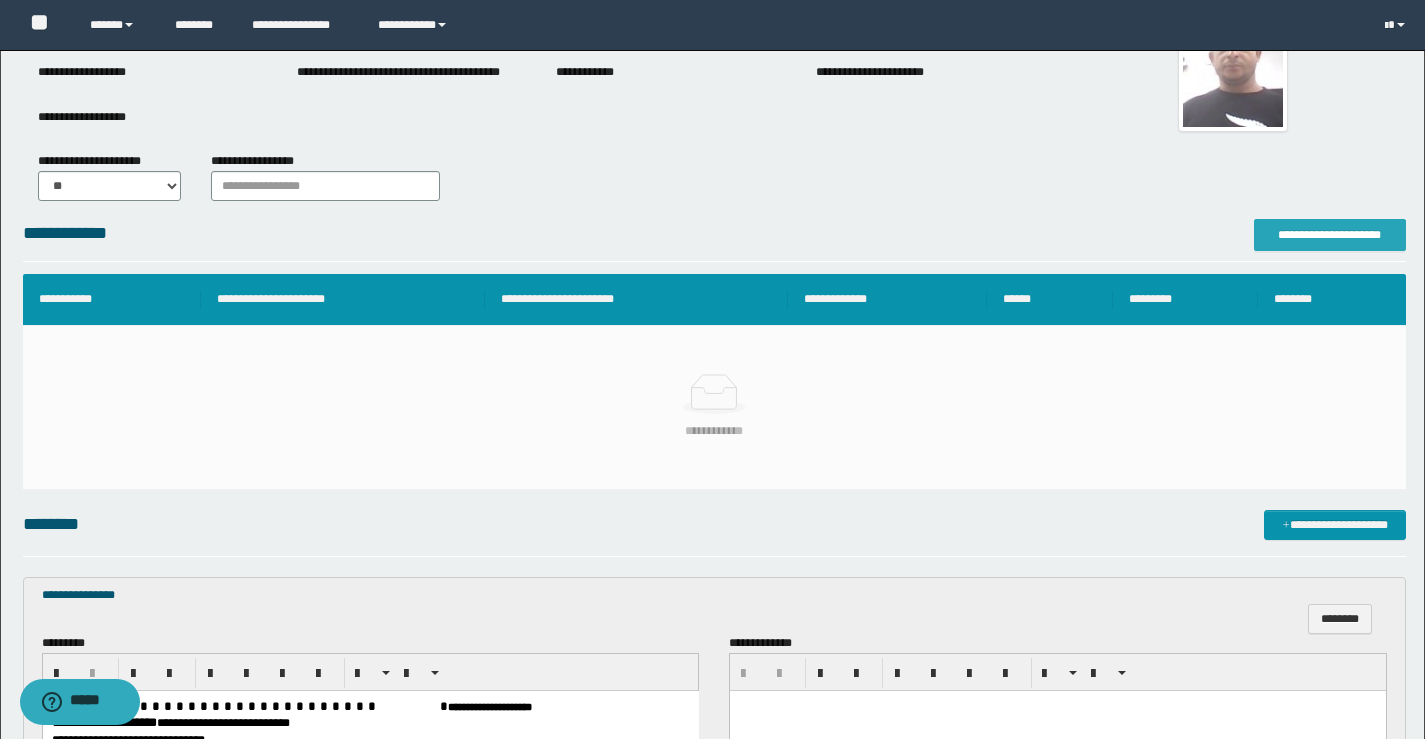 click on "**********" at bounding box center [1330, 235] 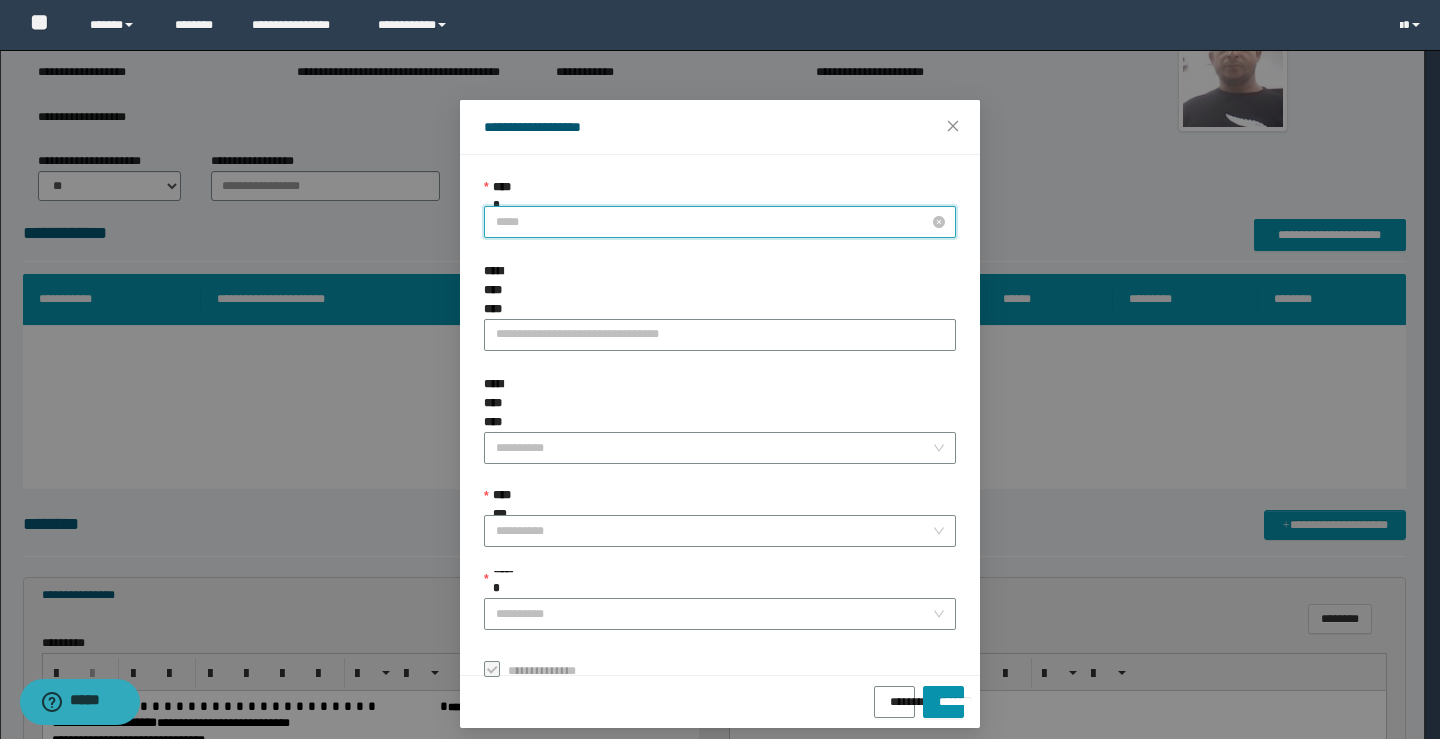 click on "*****" at bounding box center [720, 222] 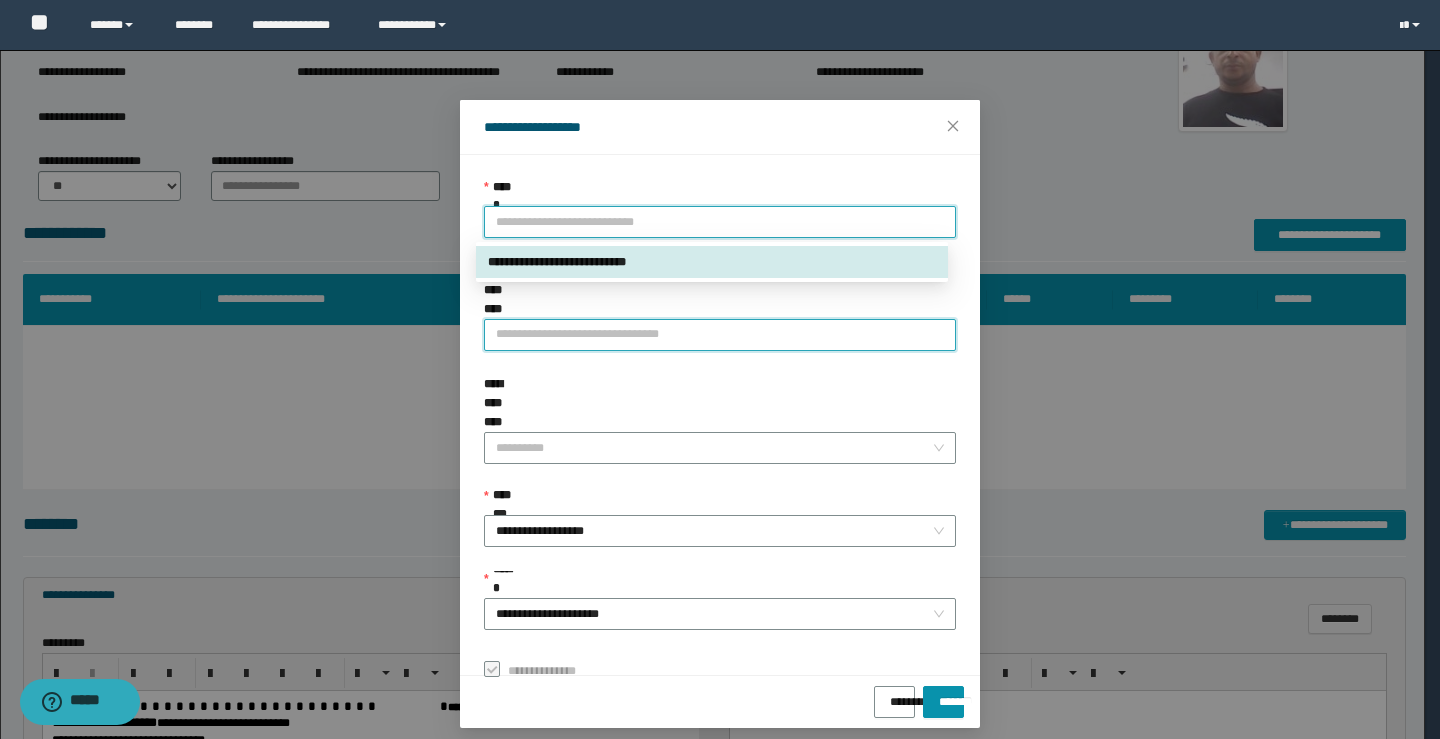 drag, startPoint x: 629, startPoint y: 298, endPoint x: 629, endPoint y: 310, distance: 12 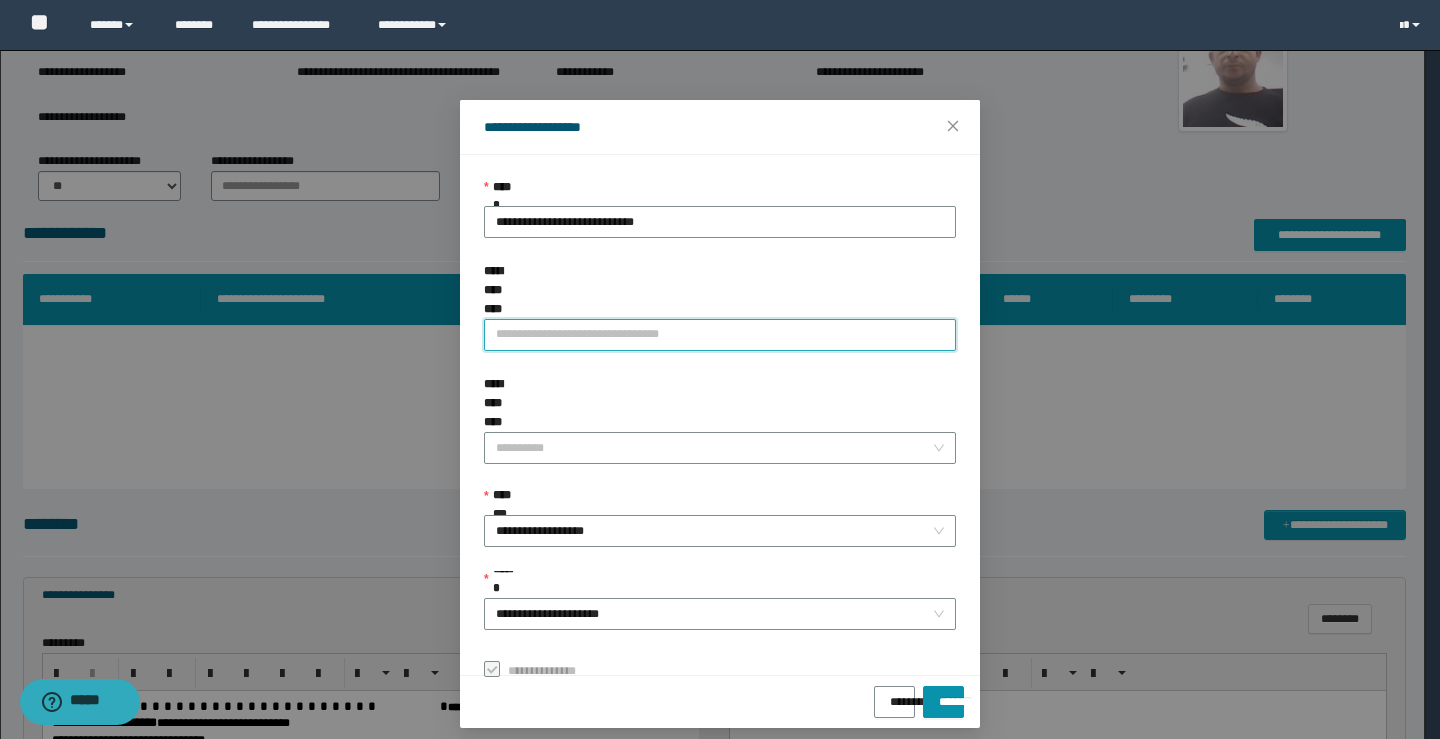 paste on "**********" 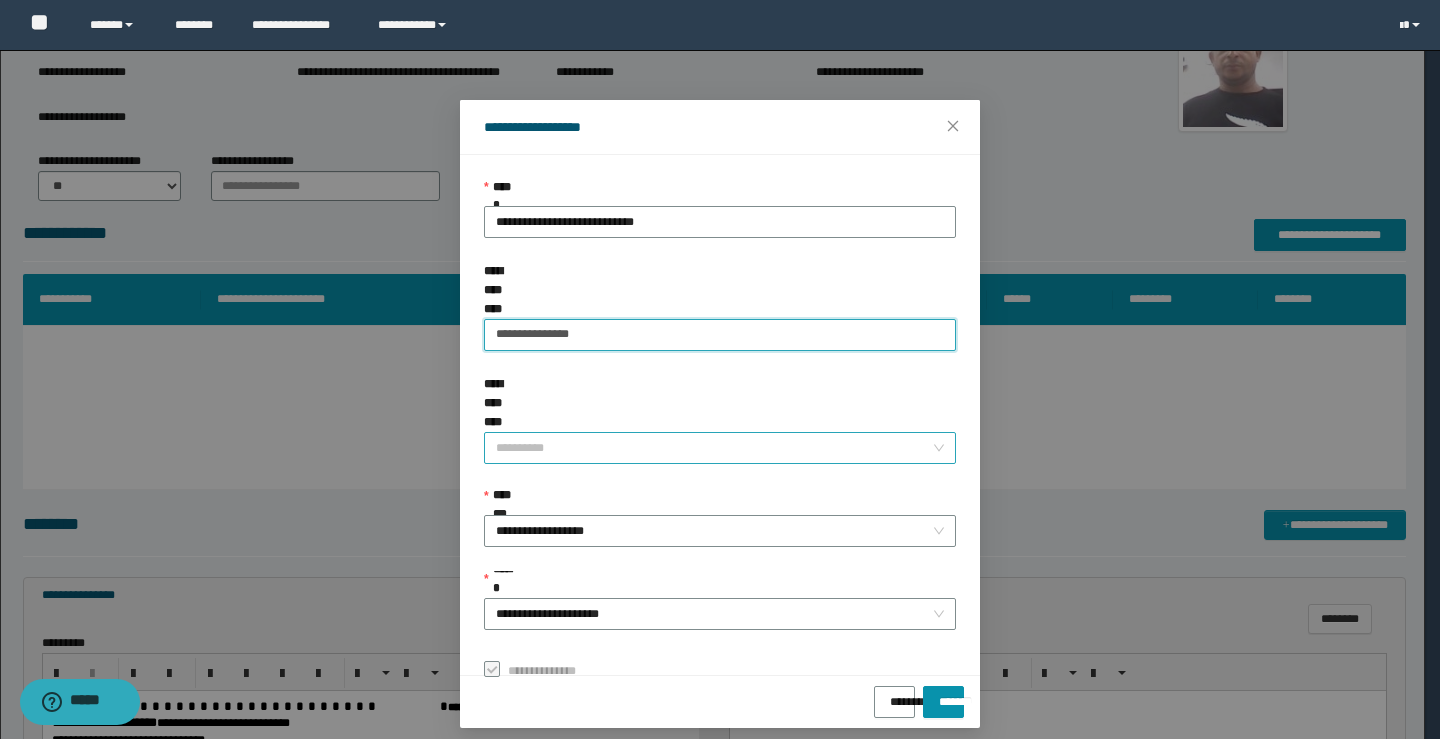 type on "**********" 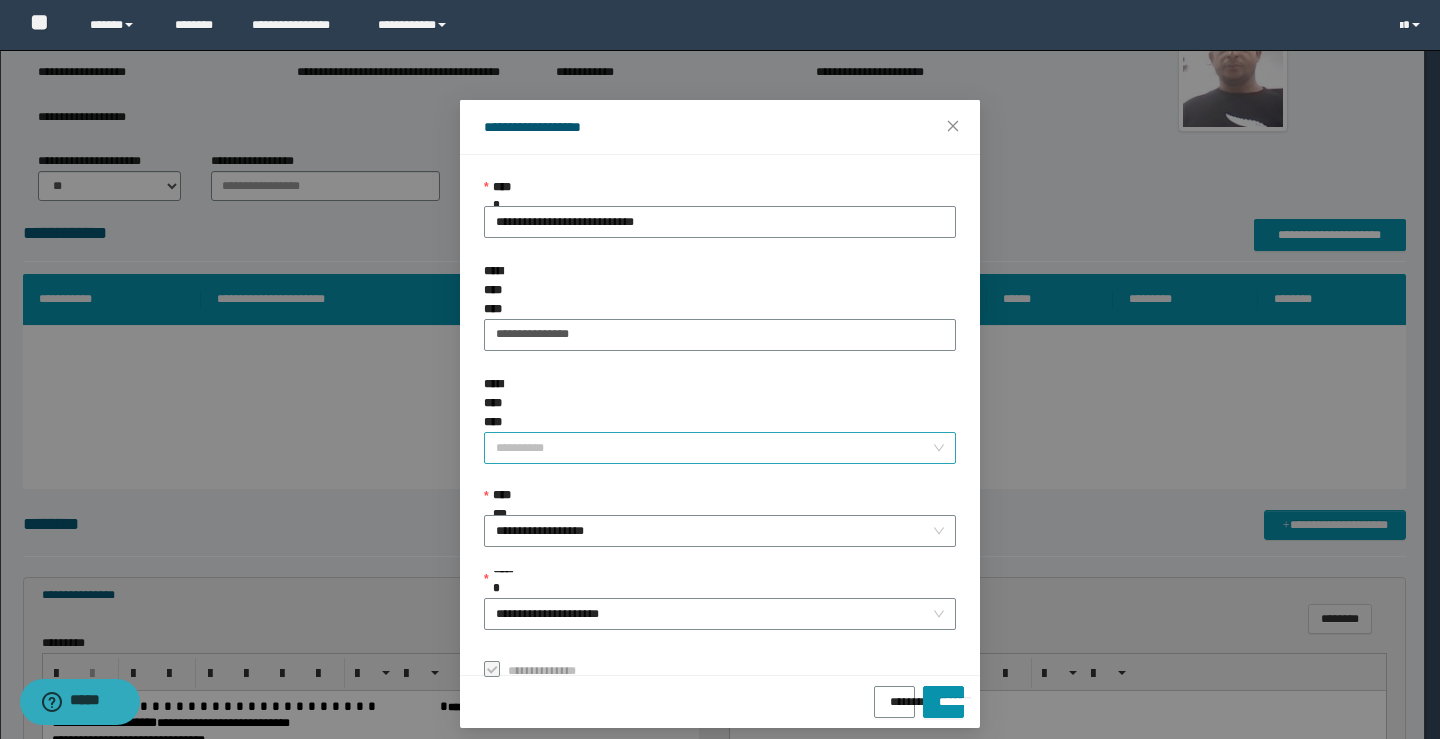 click on "**********" at bounding box center [714, 448] 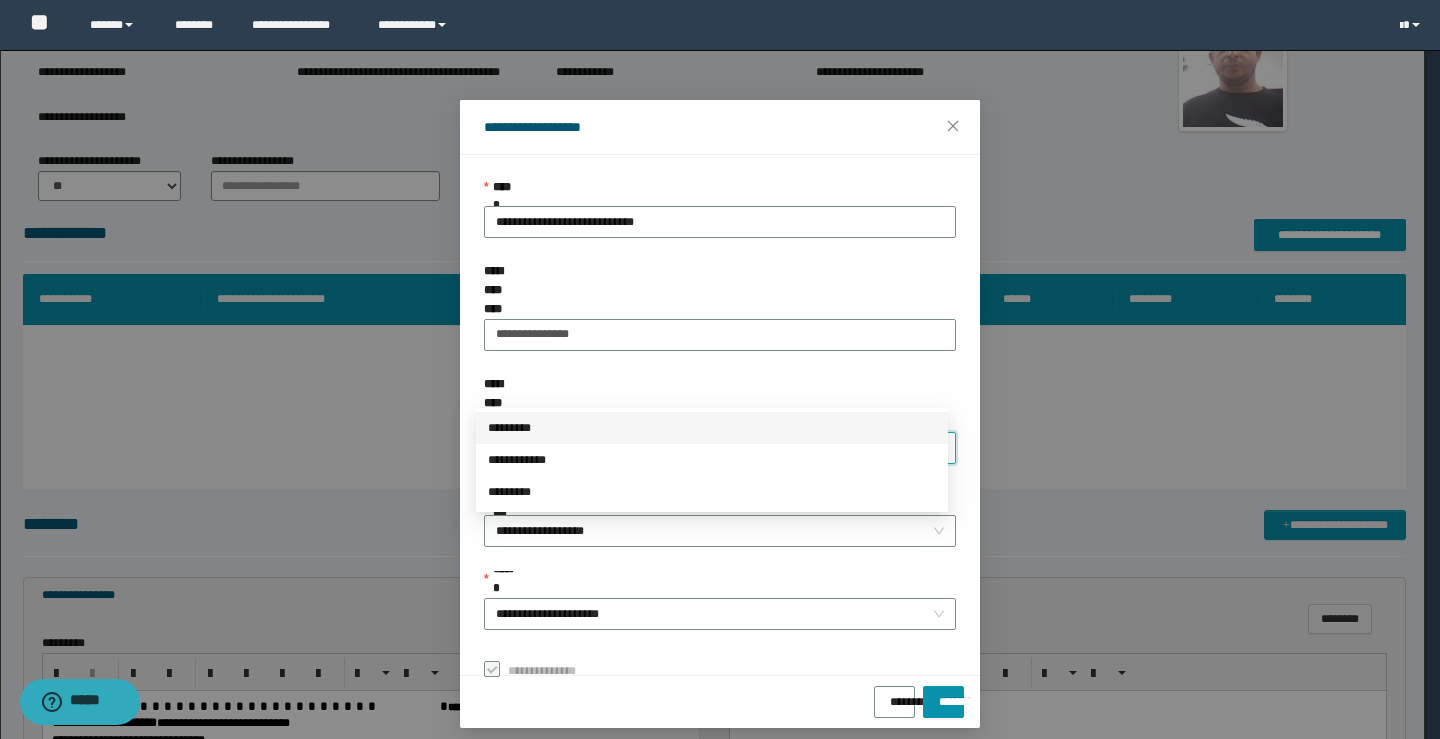 click on "*********" at bounding box center (712, 428) 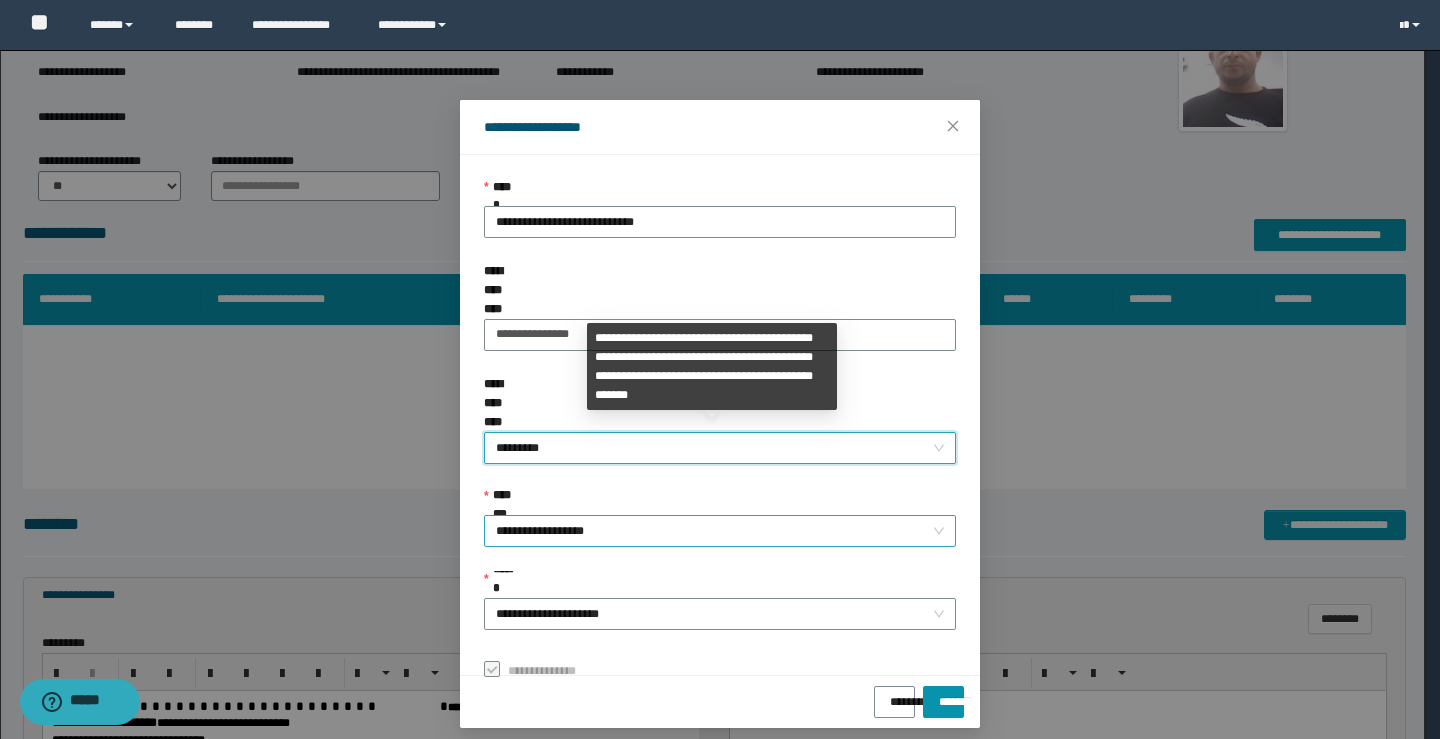 click on "**********" at bounding box center (720, 531) 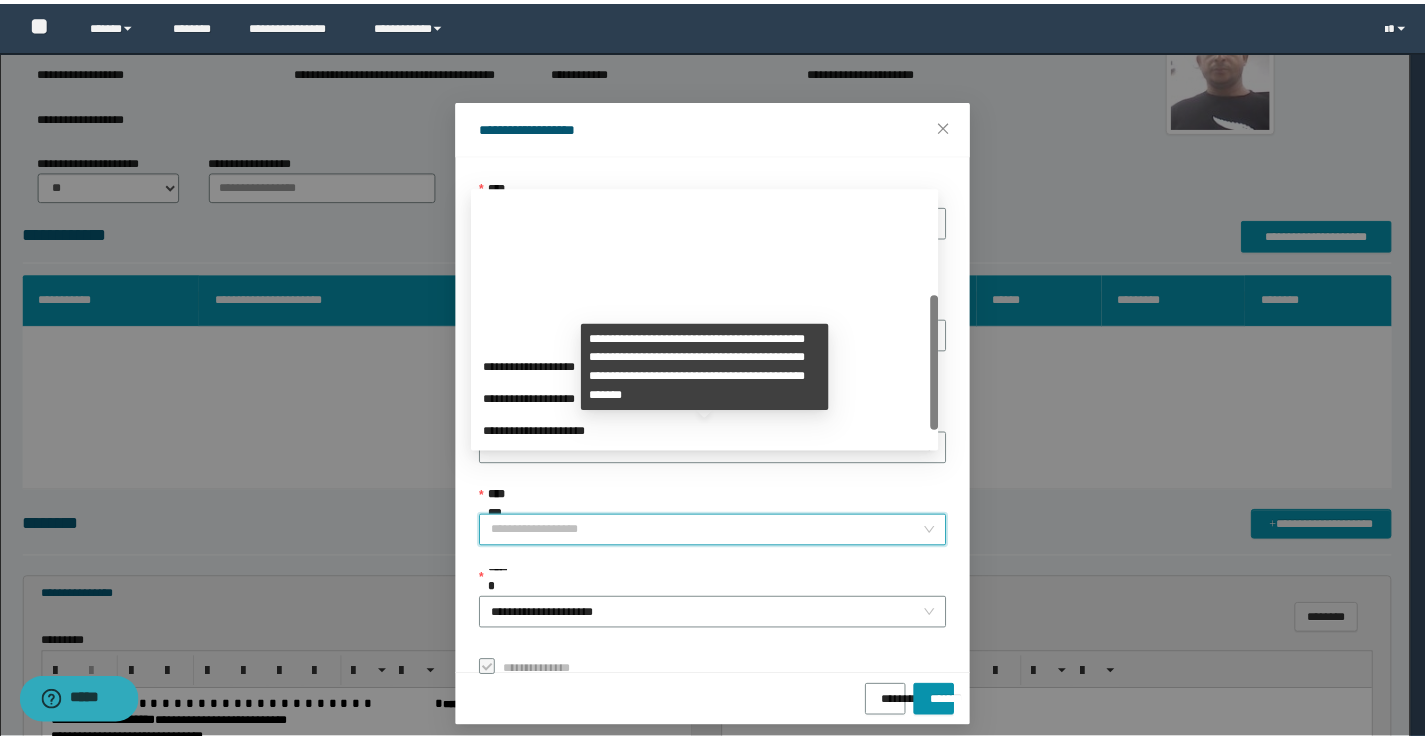 scroll, scrollTop: 192, scrollLeft: 0, axis: vertical 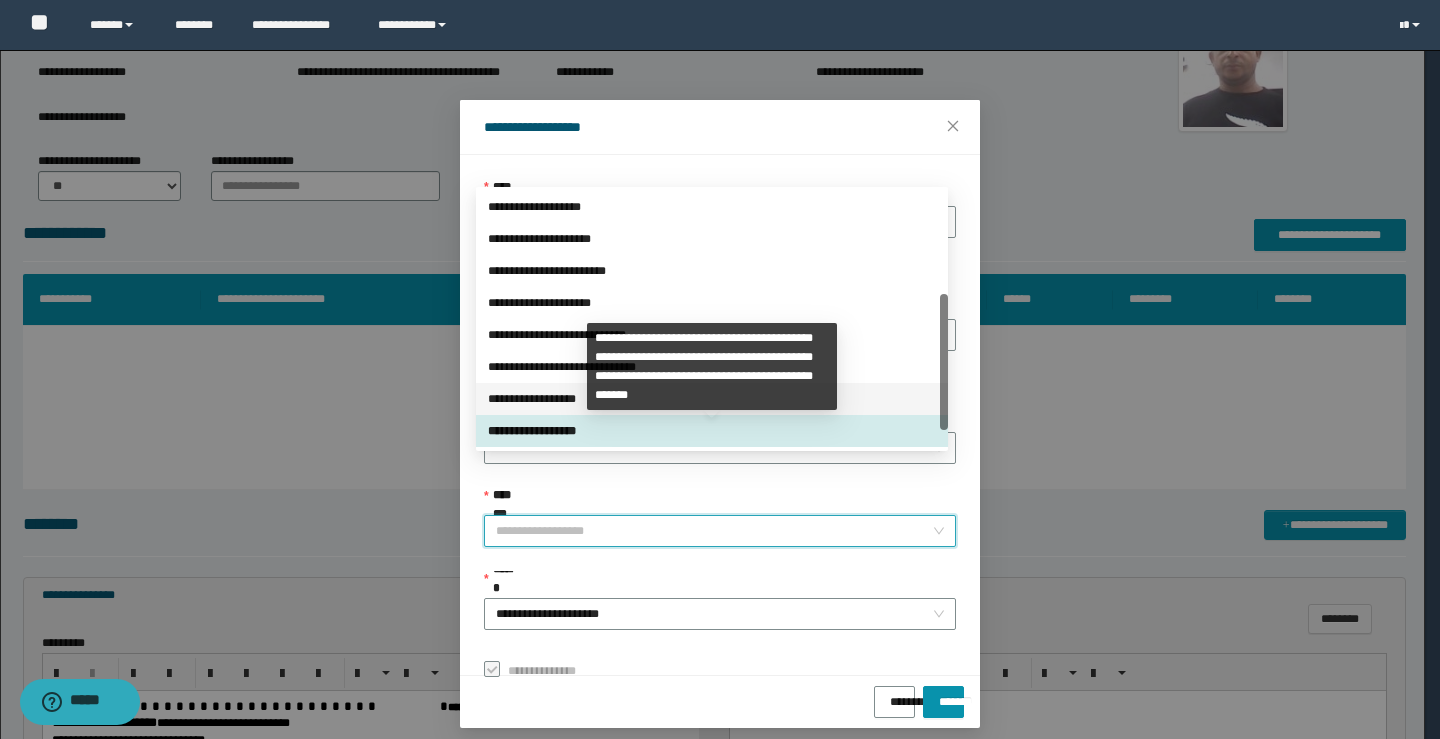 click on "**********" at bounding box center (712, 399) 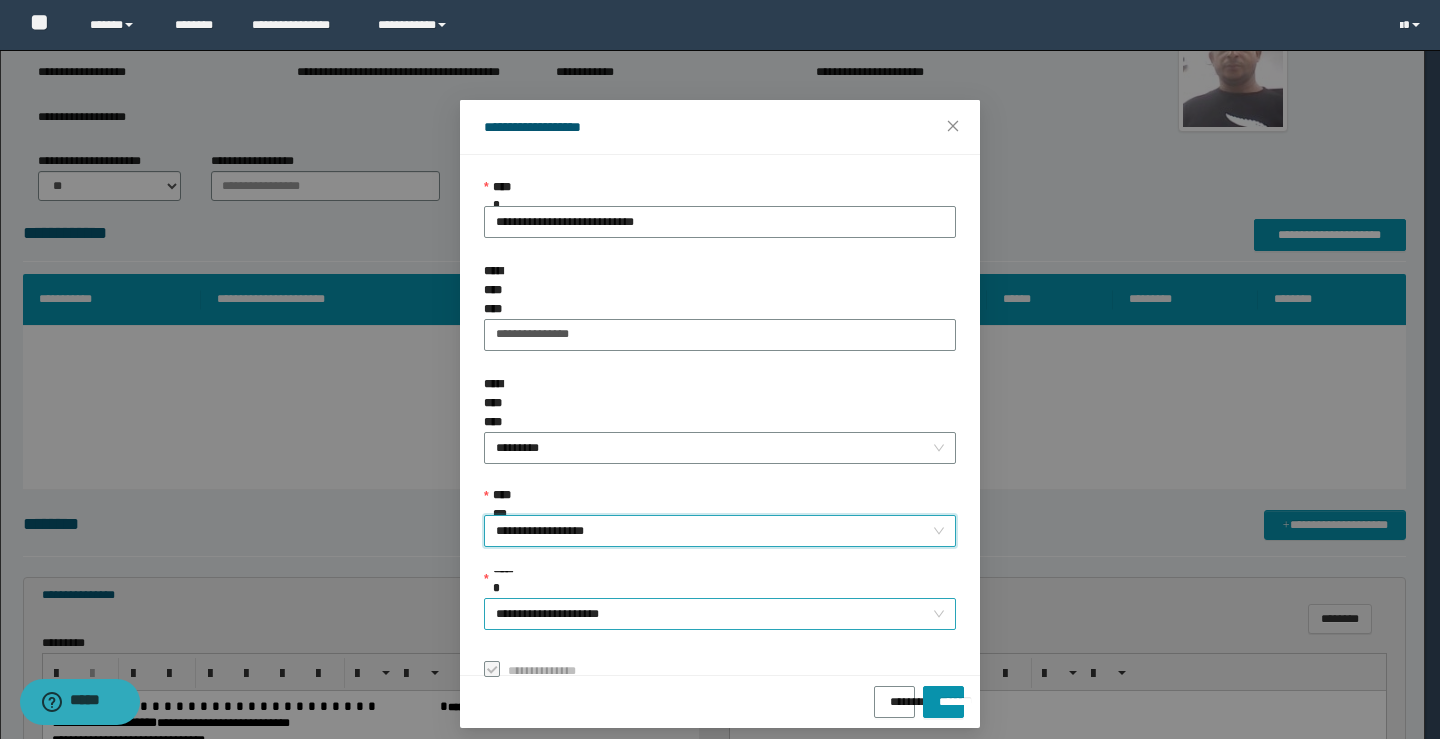 click on "**********" at bounding box center [720, 614] 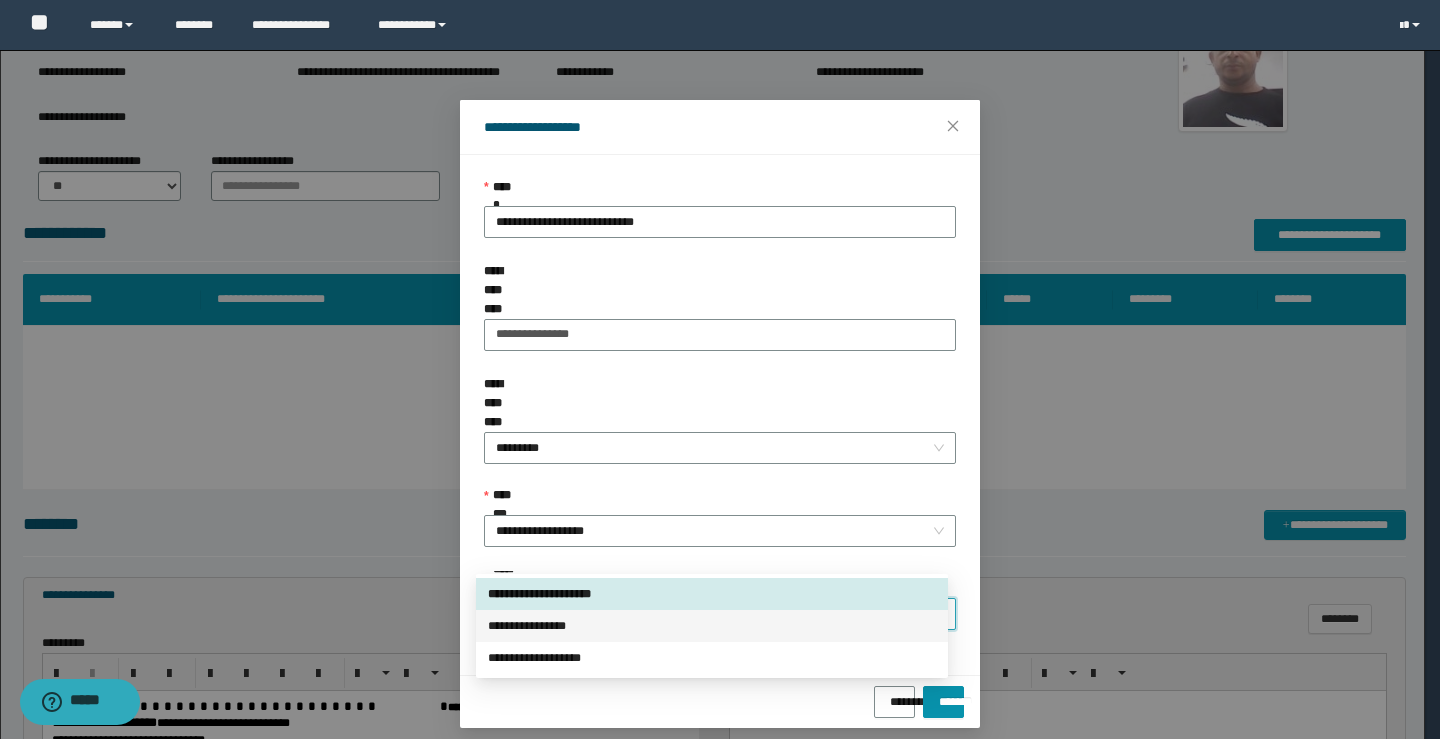 click on "**********" at bounding box center [712, 626] 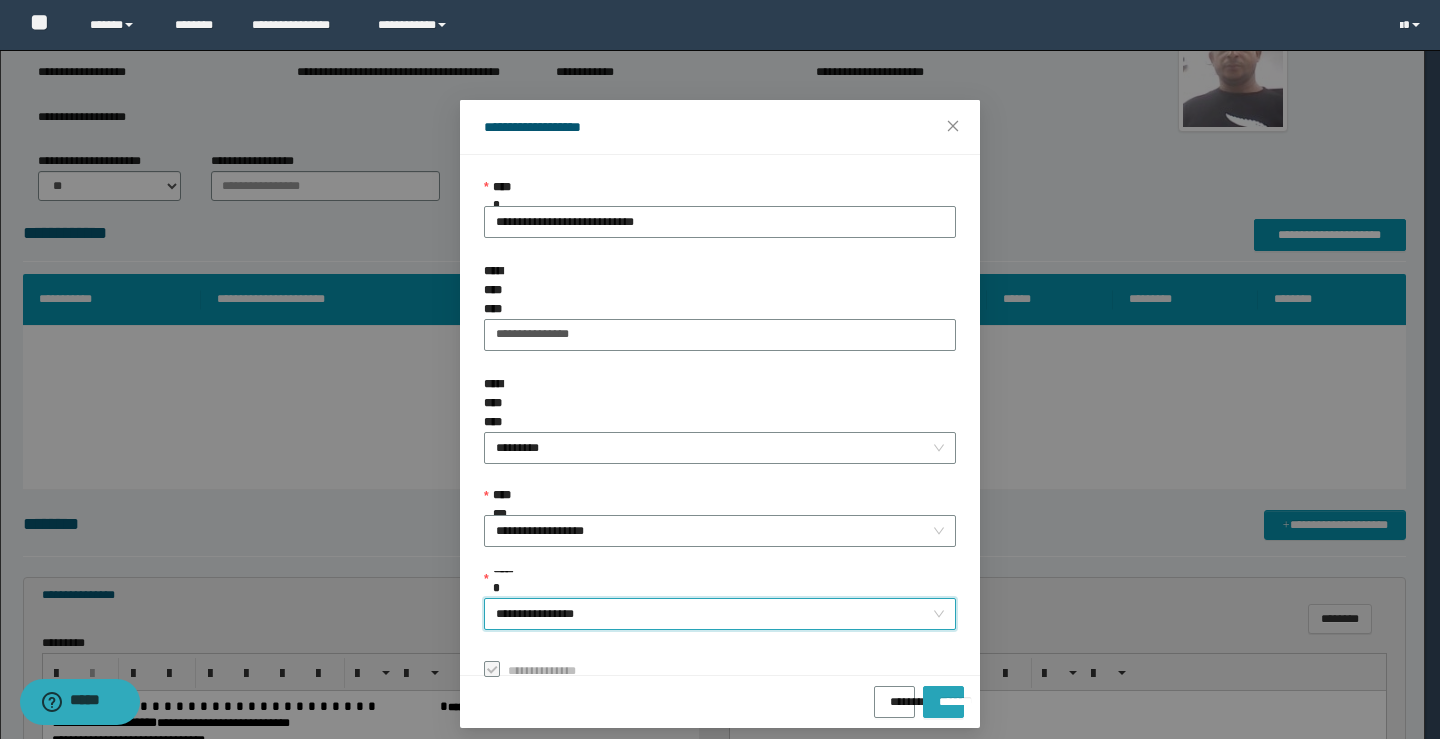 click on "*******" at bounding box center [943, 695] 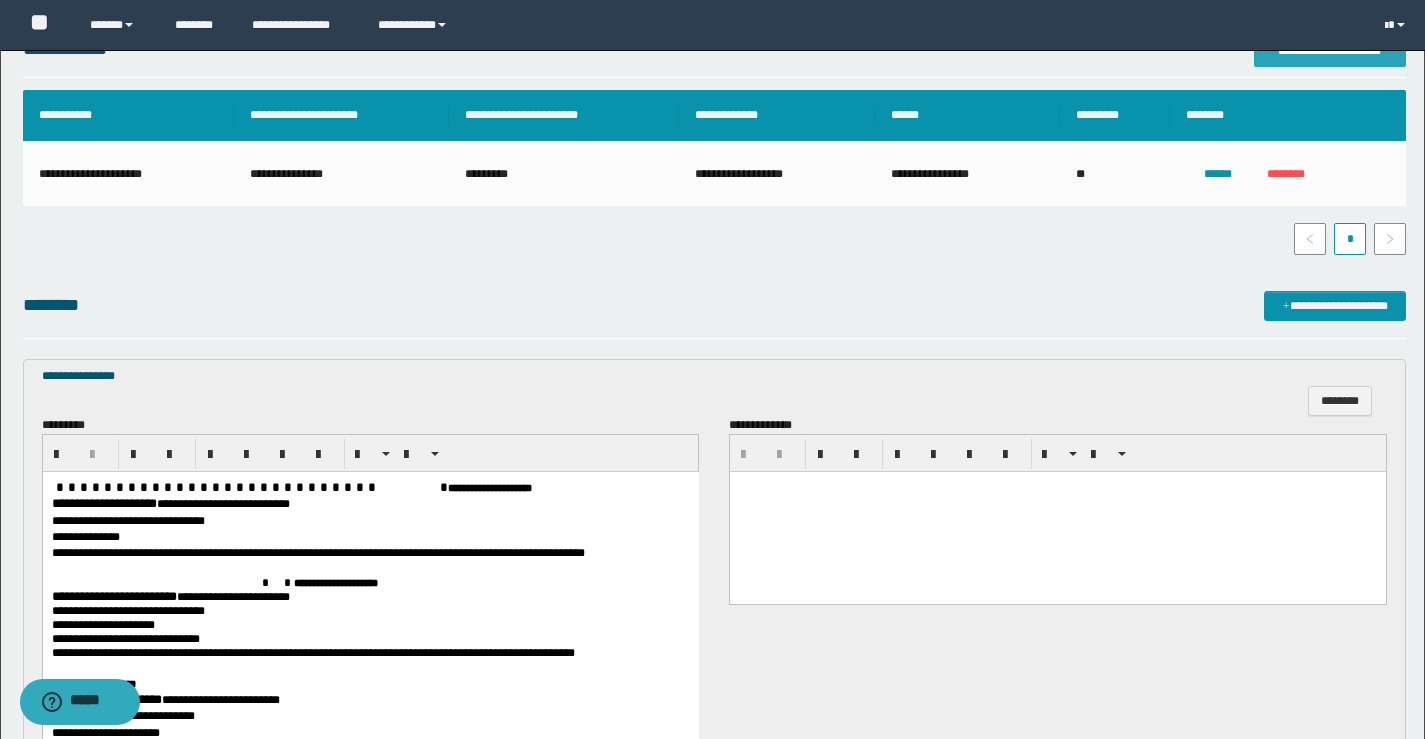 scroll, scrollTop: 471, scrollLeft: 0, axis: vertical 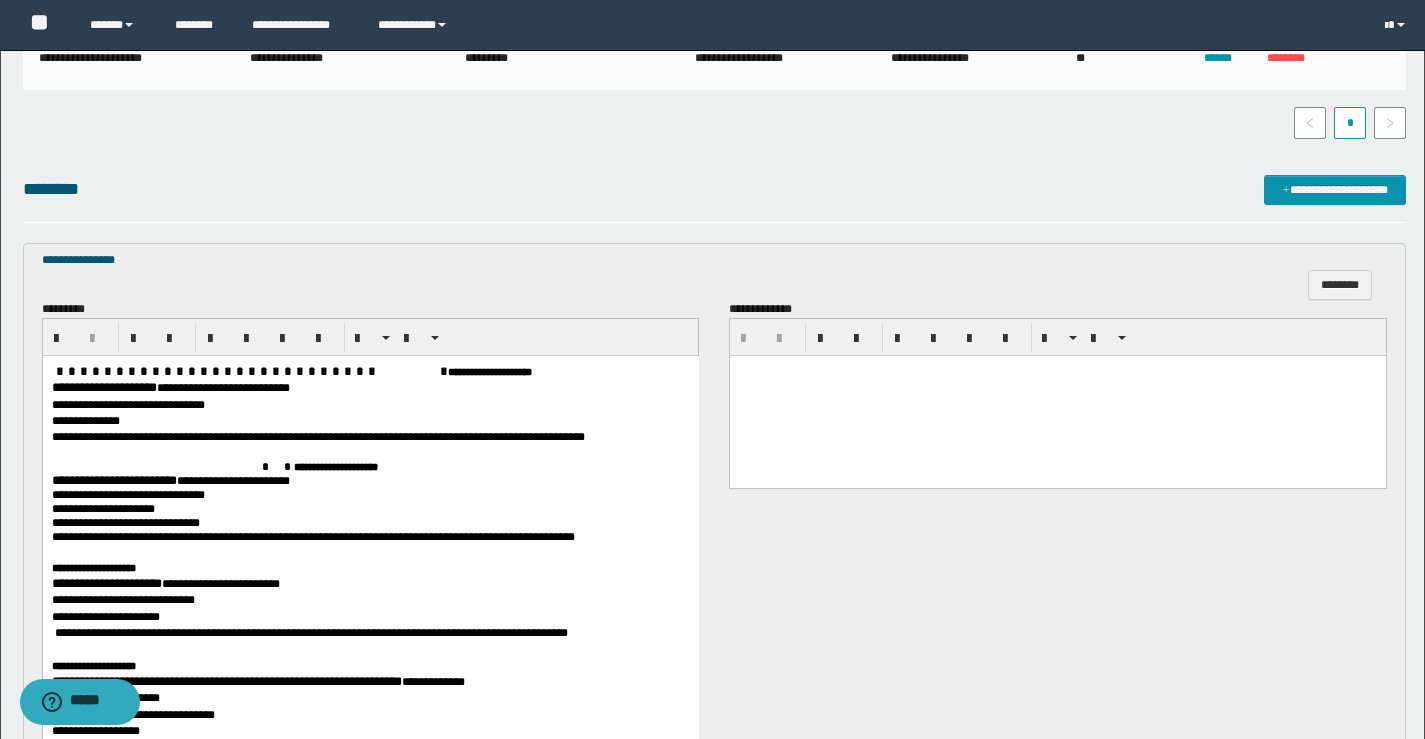 click on "**********" at bounding box center (103, 387) 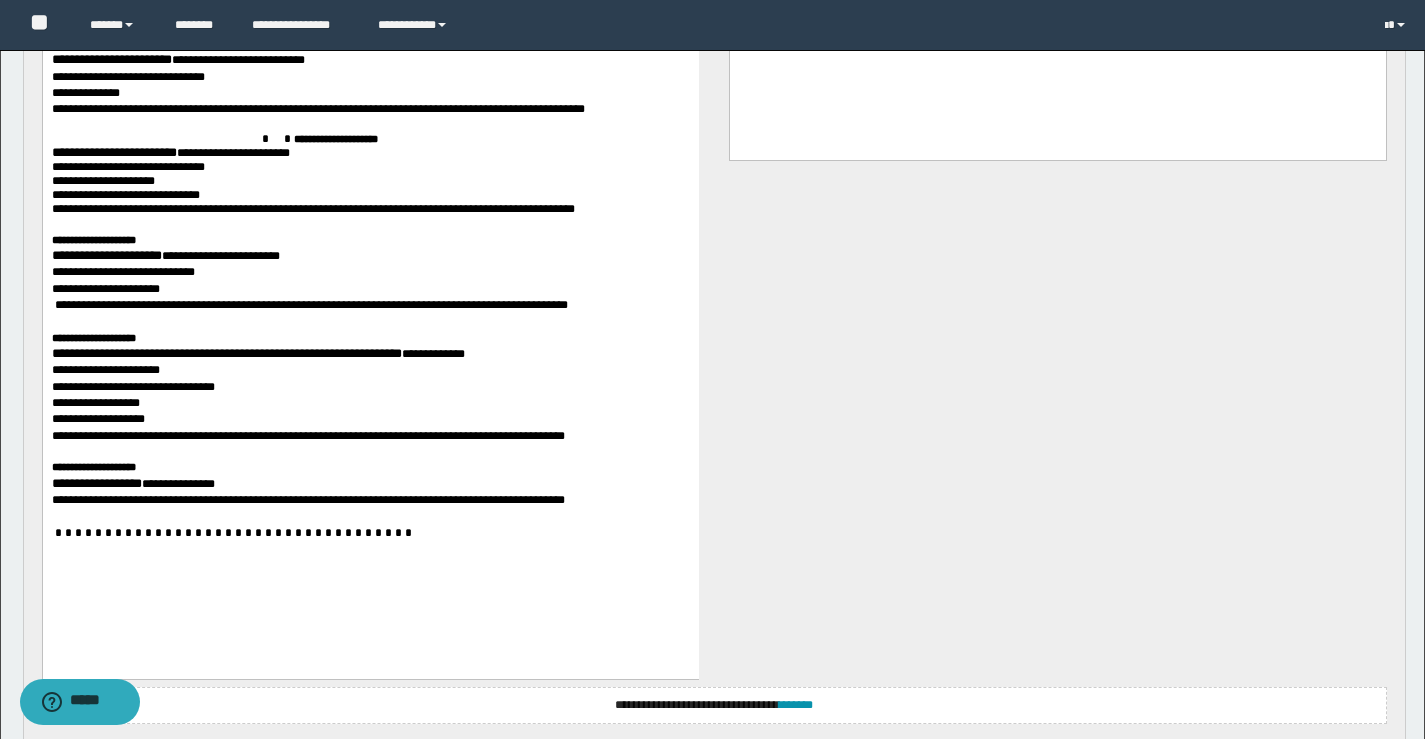 scroll, scrollTop: 800, scrollLeft: 0, axis: vertical 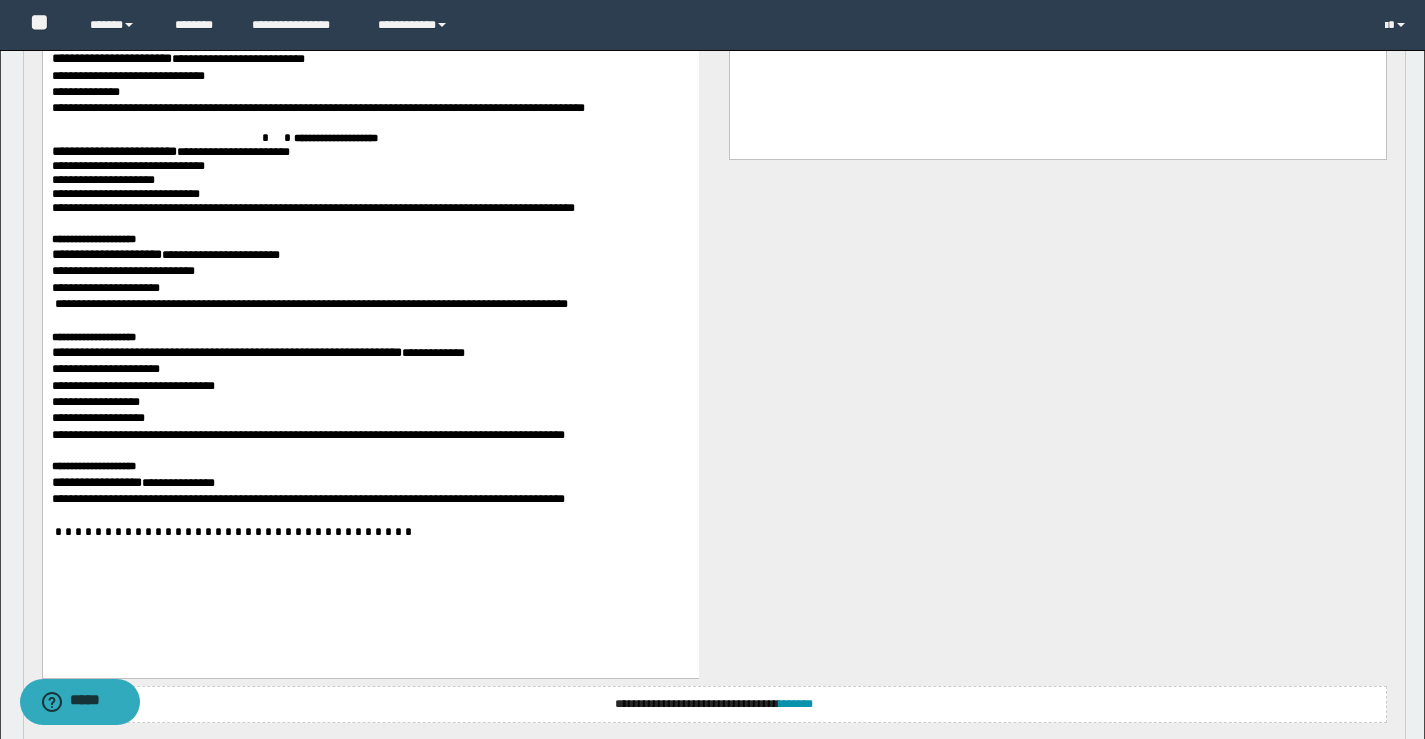 click on "**********" at bounding box center [113, 151] 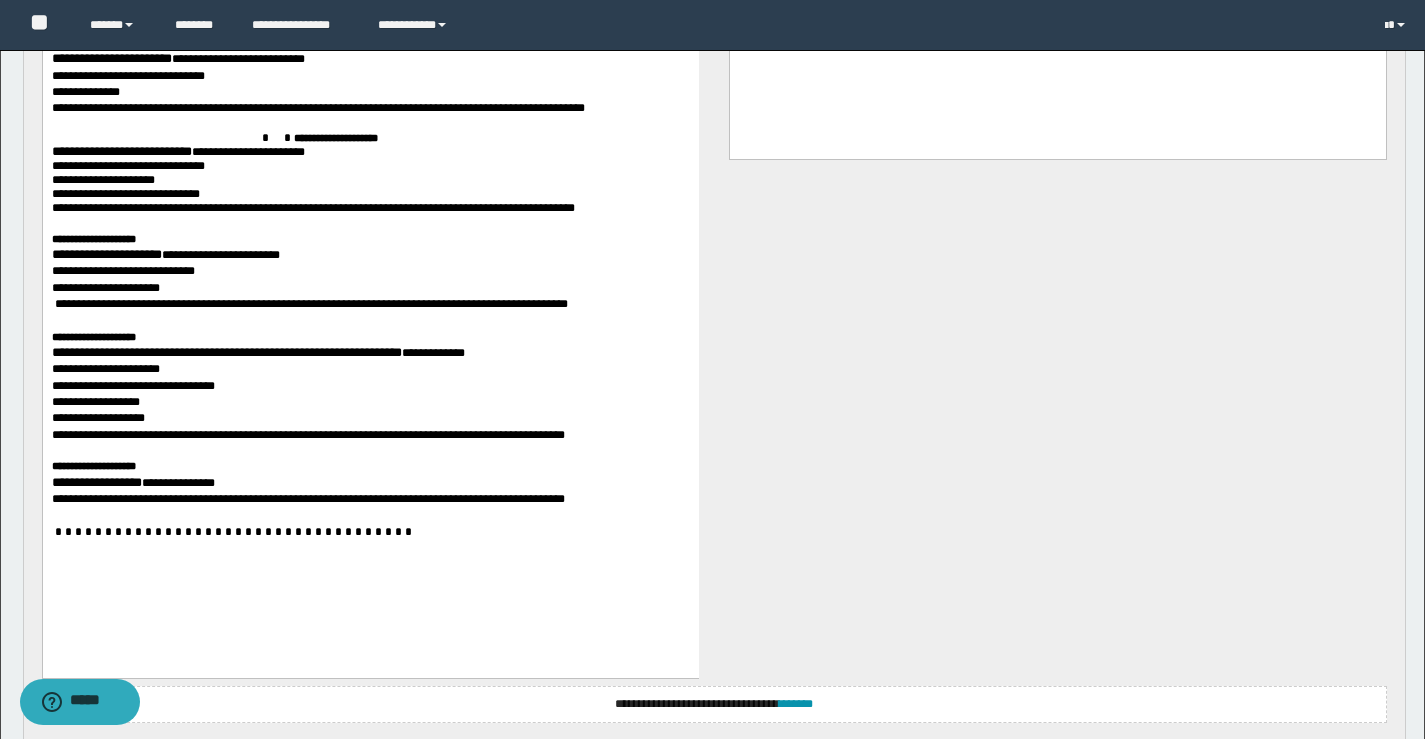 click on "**********" at bounding box center [93, 239] 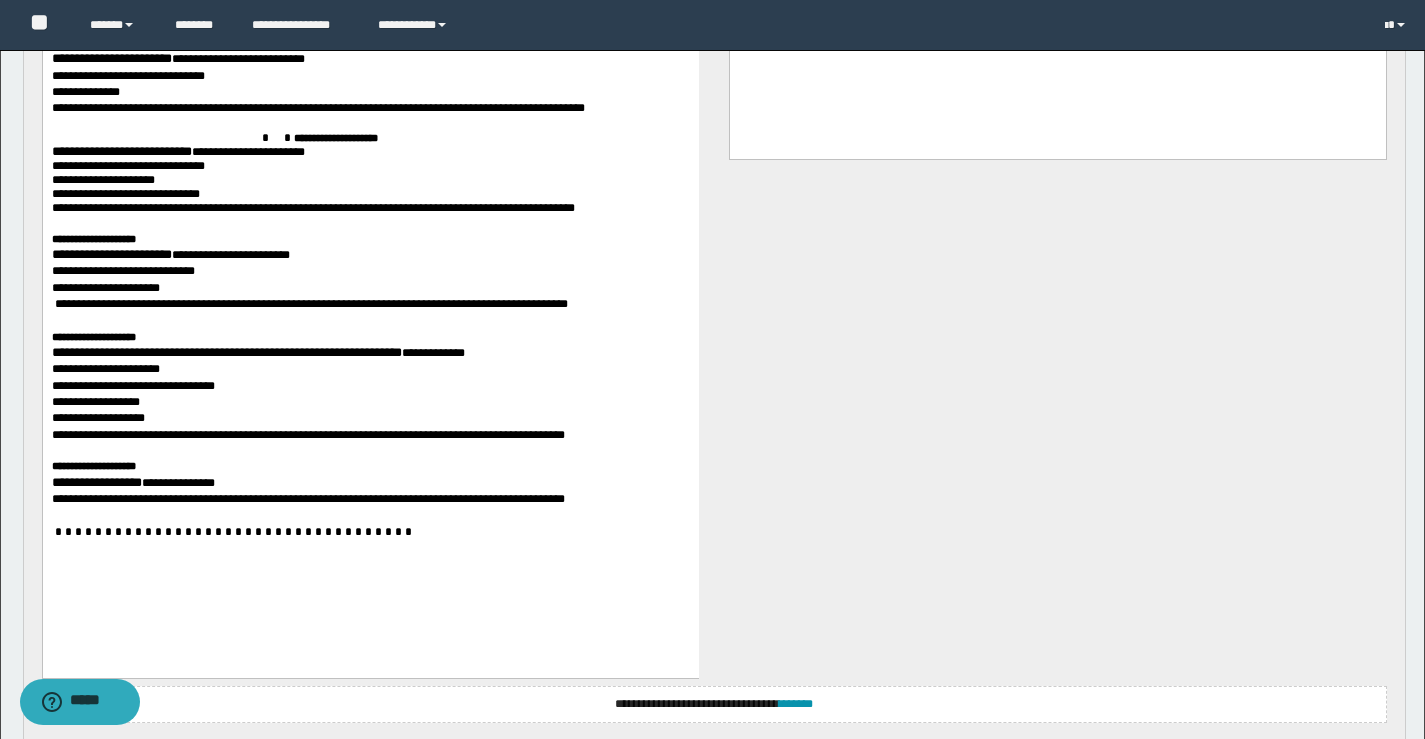 click on "**********" at bounding box center [226, 352] 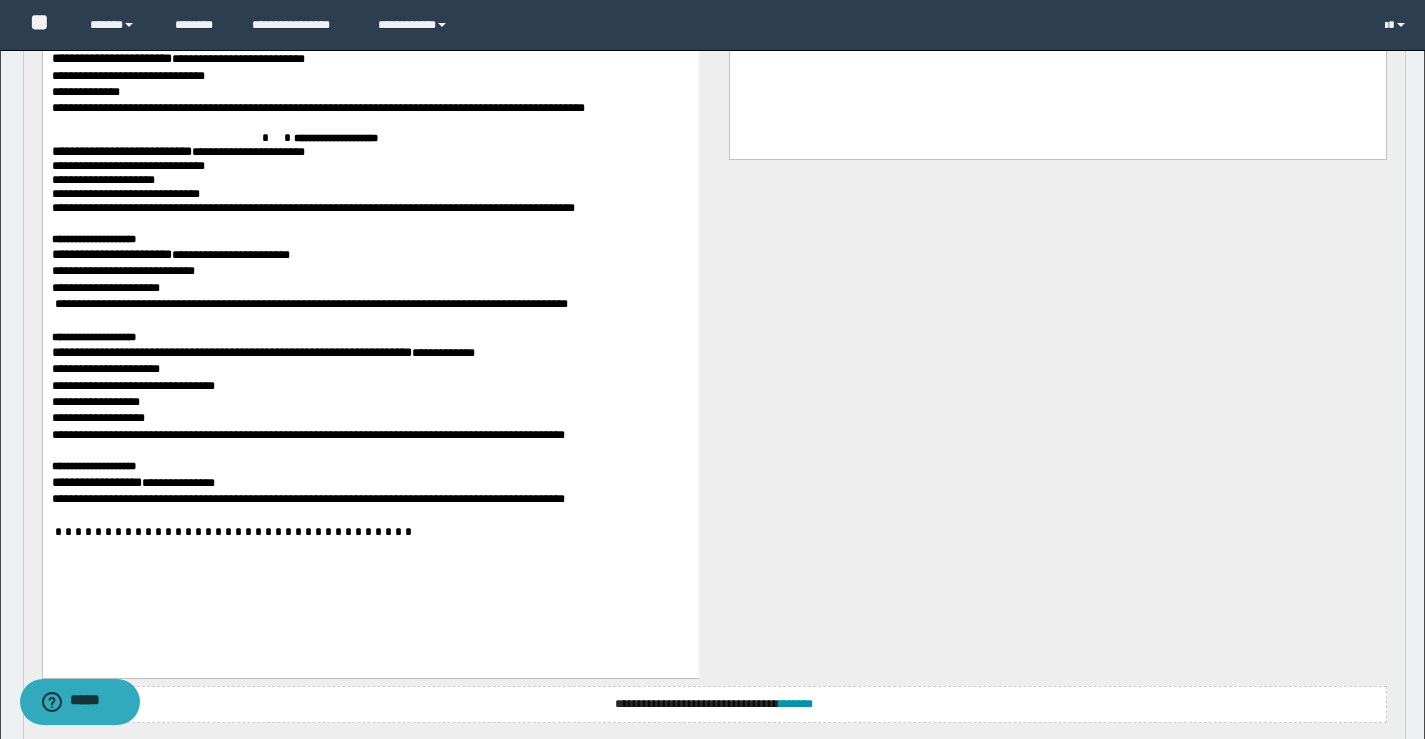 click on "**********" at bounding box center (96, 482) 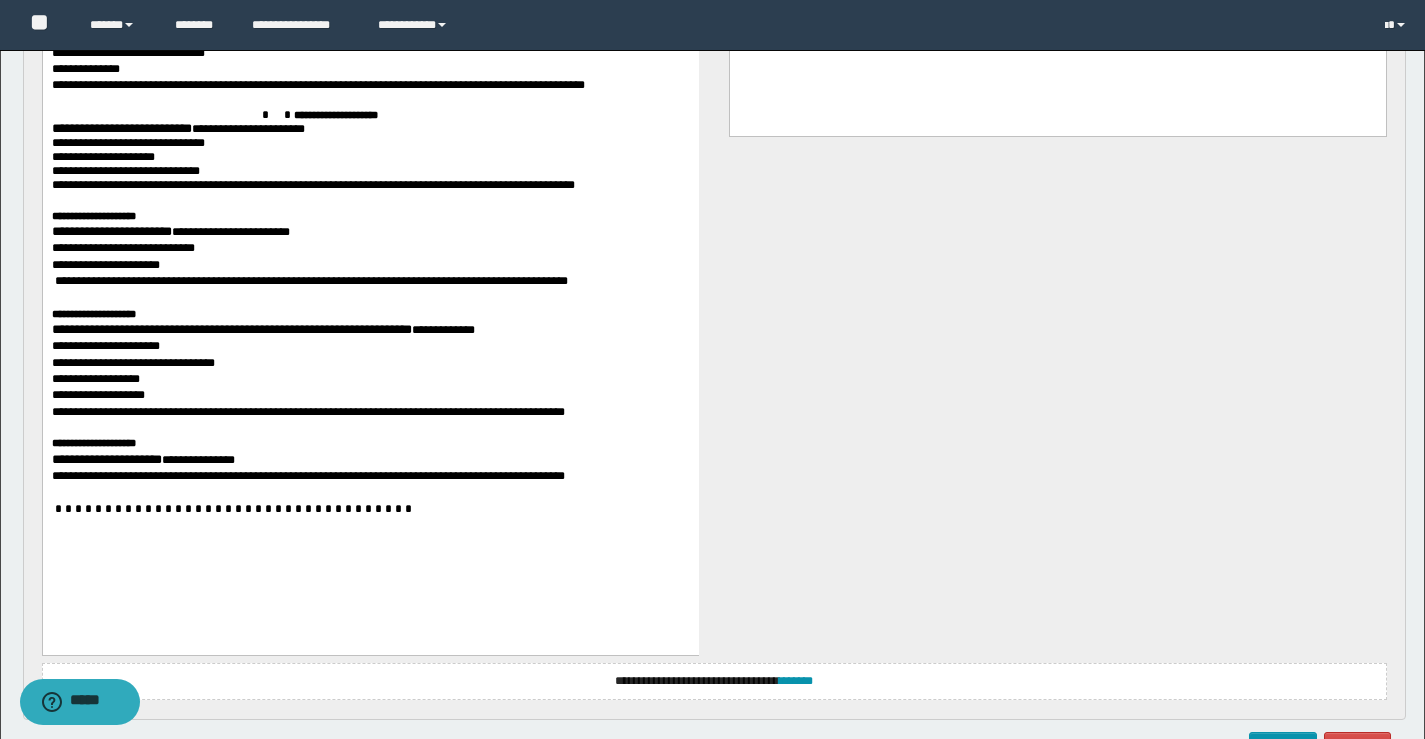 scroll, scrollTop: 955, scrollLeft: 0, axis: vertical 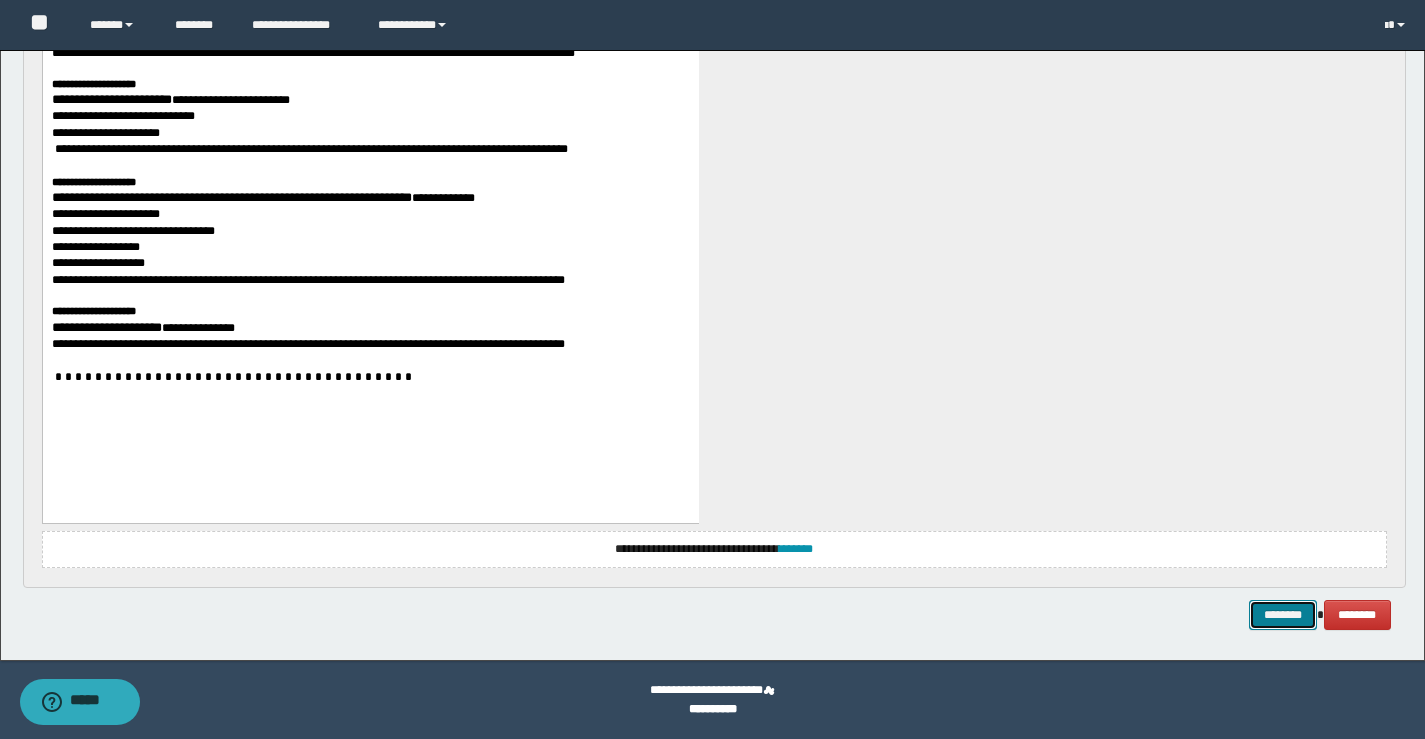 click on "********" at bounding box center [1283, 615] 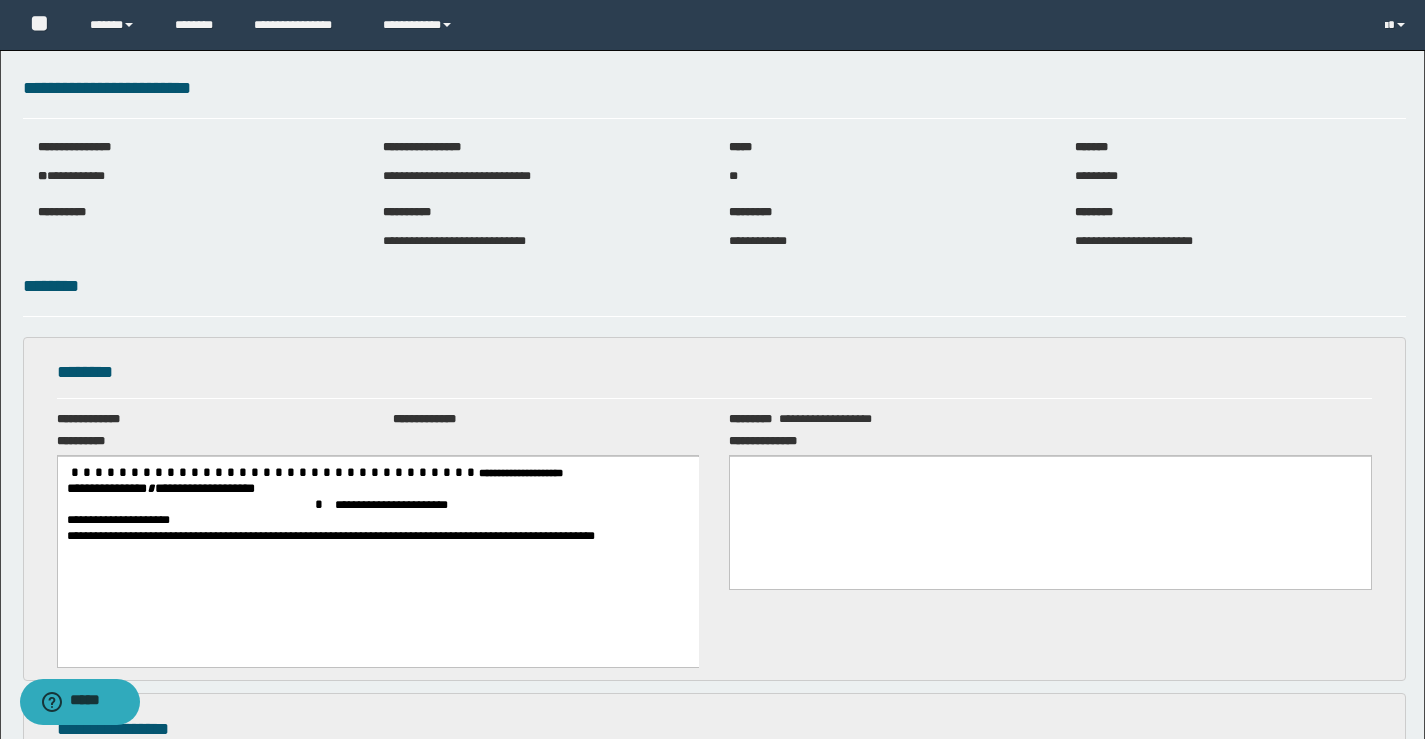 scroll, scrollTop: 0, scrollLeft: 0, axis: both 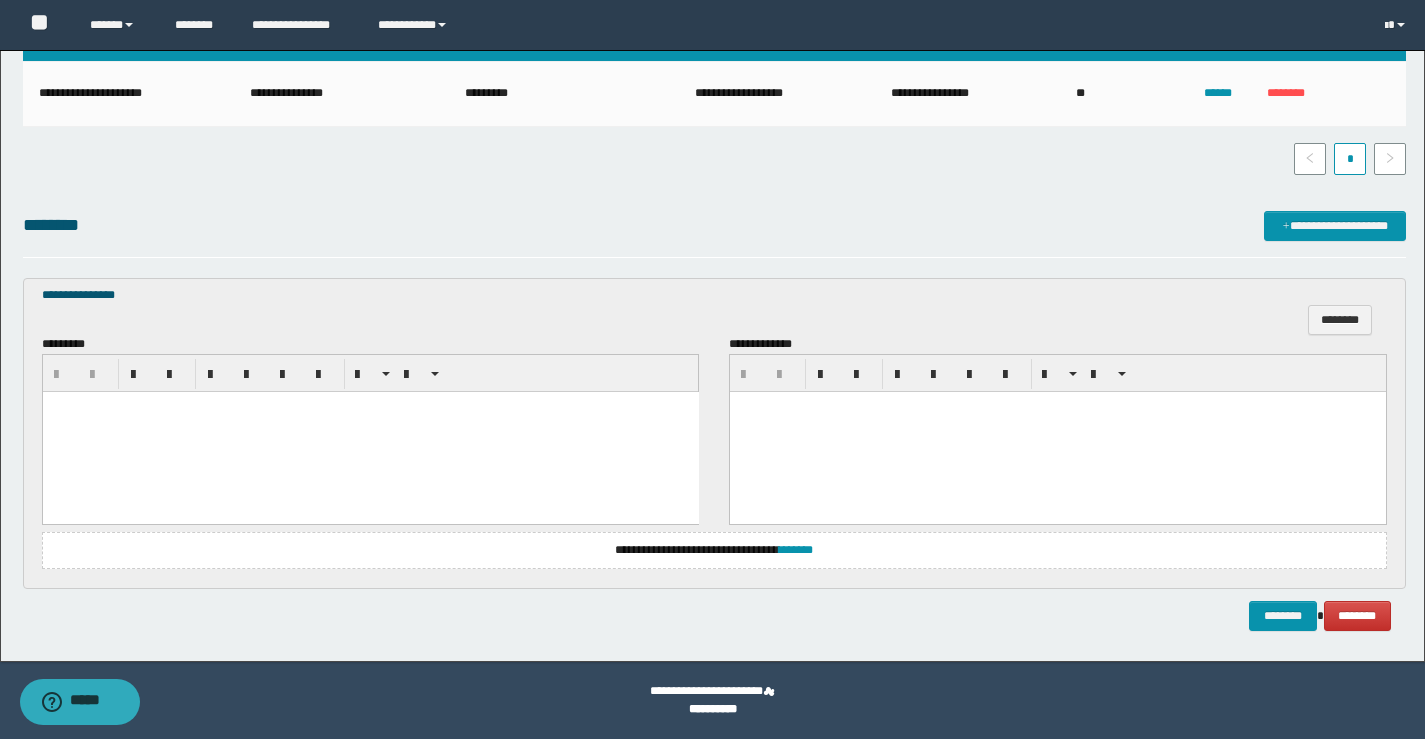 click at bounding box center (370, 431) 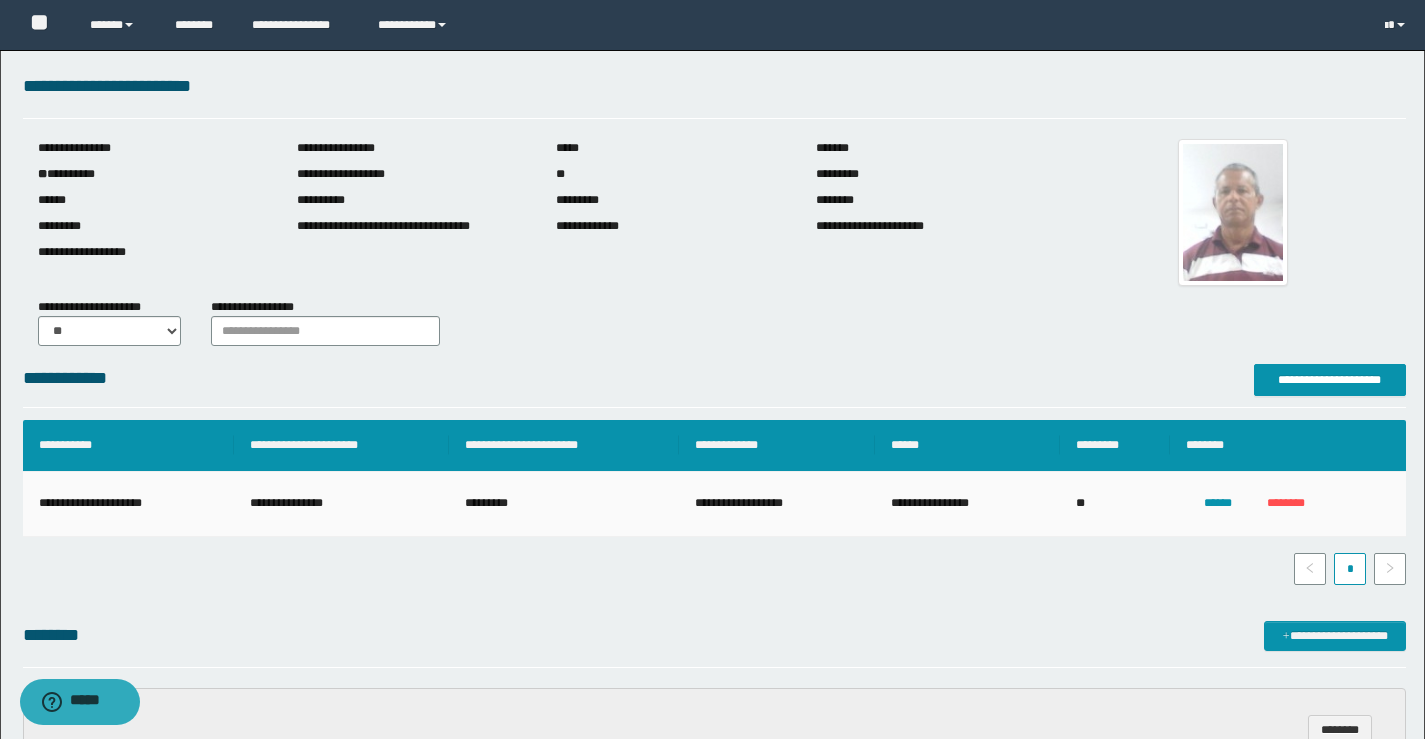 scroll, scrollTop: 0, scrollLeft: 0, axis: both 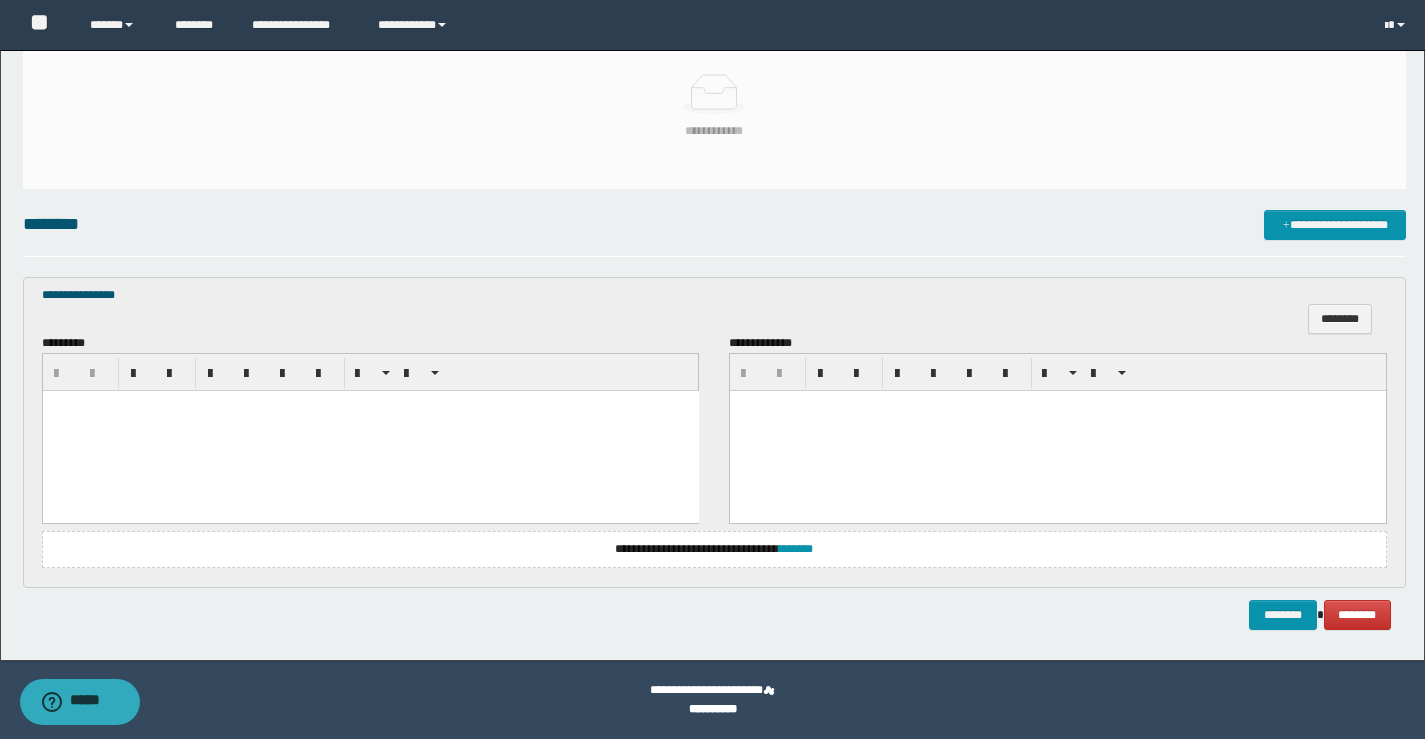 click at bounding box center [370, 431] 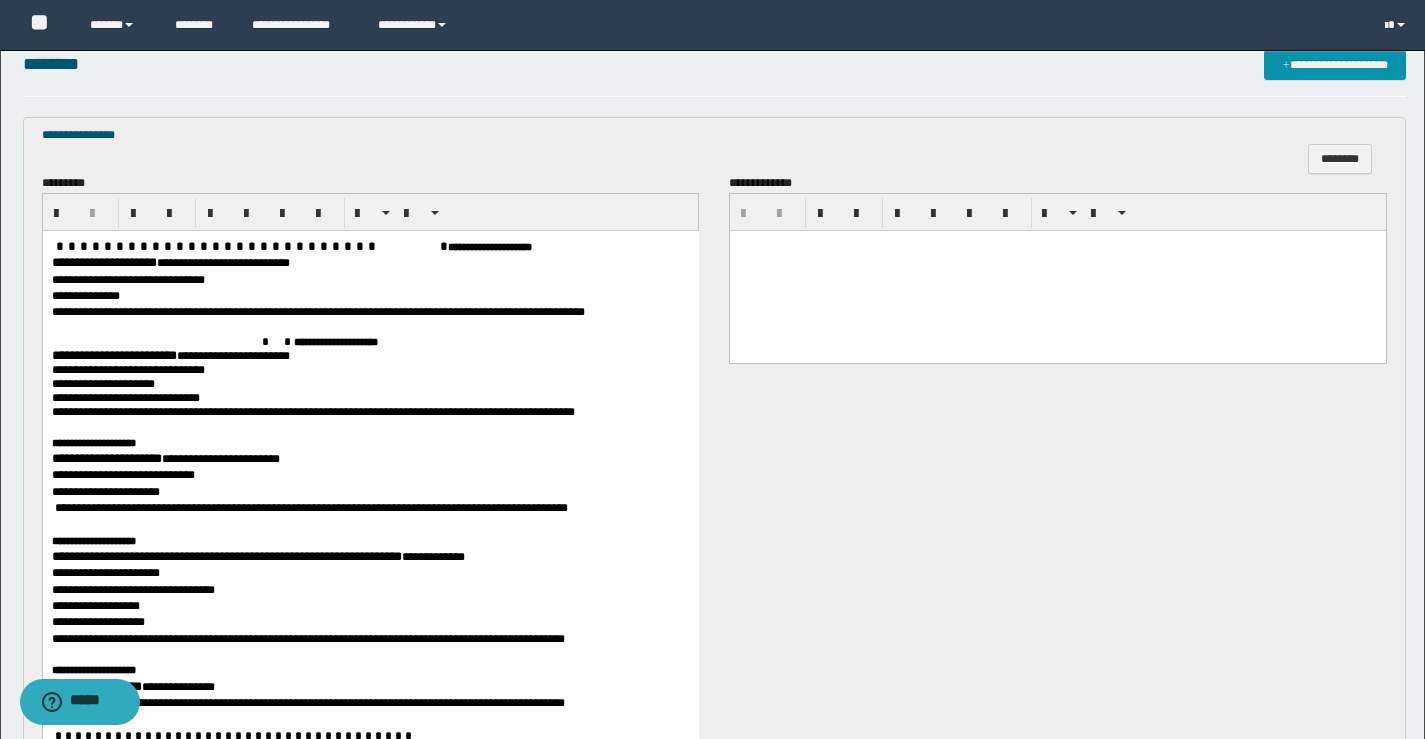 scroll, scrollTop: 700, scrollLeft: 0, axis: vertical 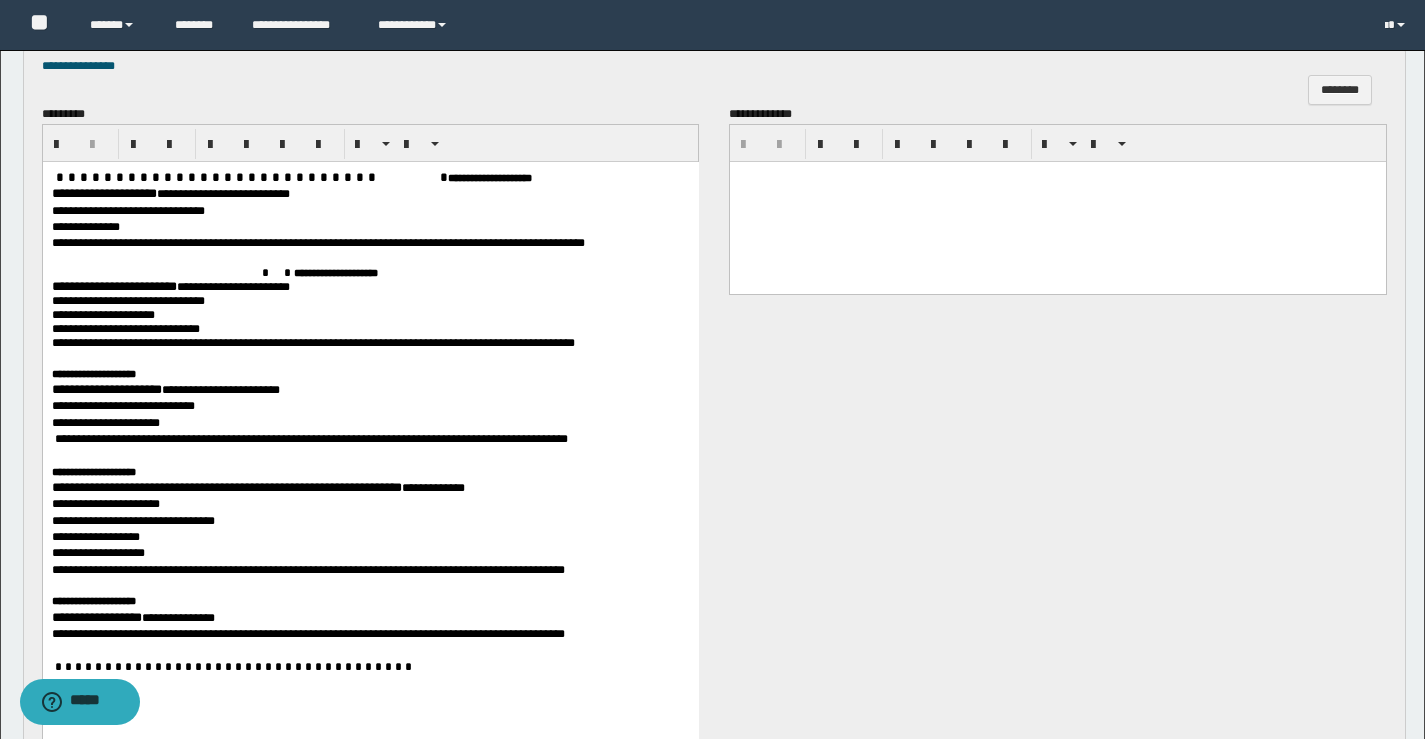click on "**********" at bounding box center [103, 193] 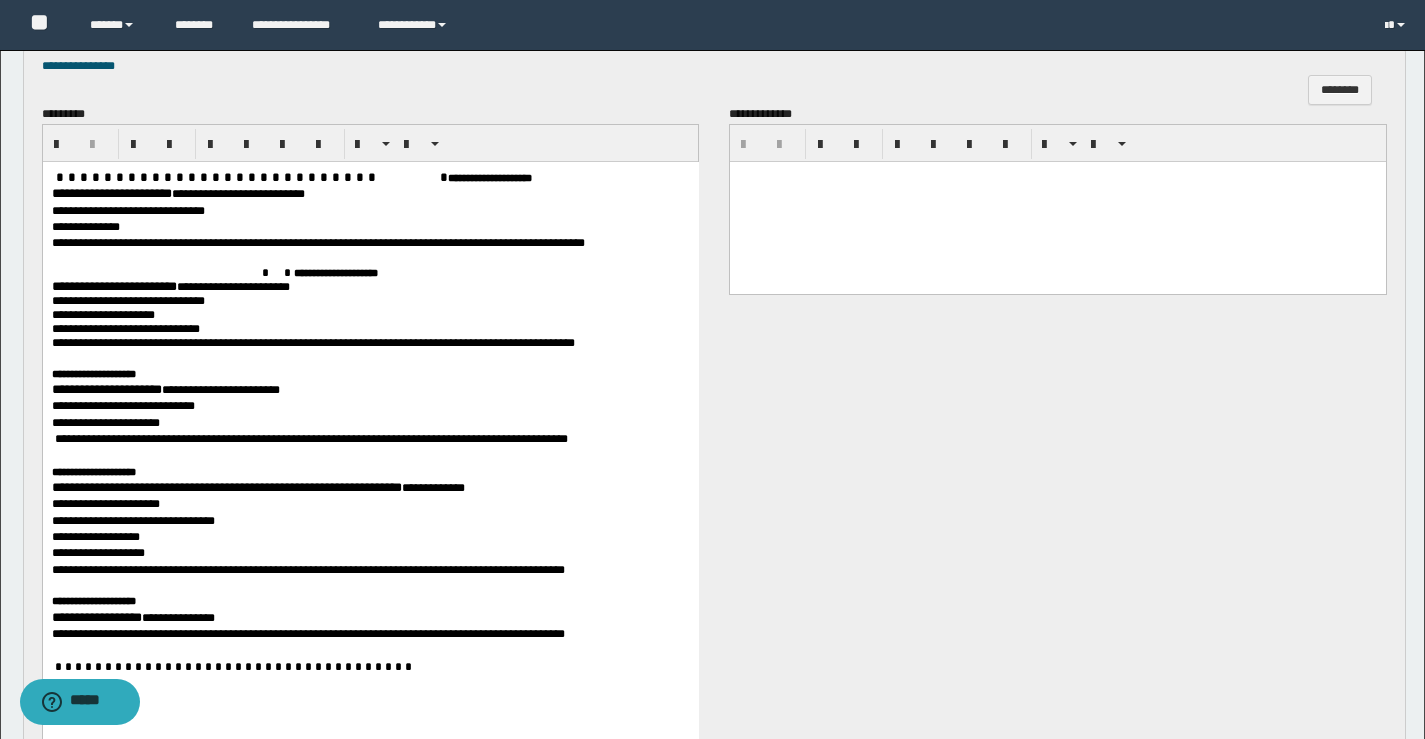 click on "**********" at bounding box center [113, 286] 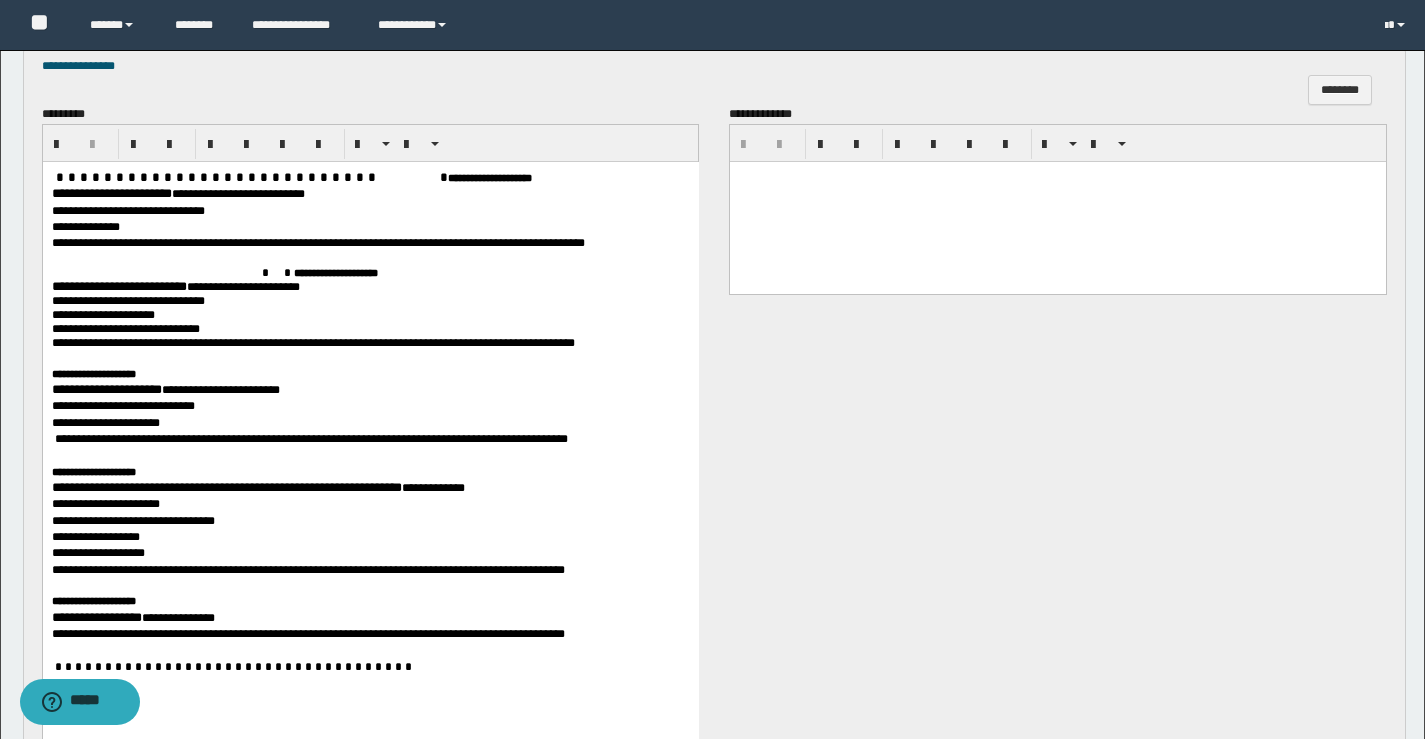 click on "**********" at bounding box center [106, 389] 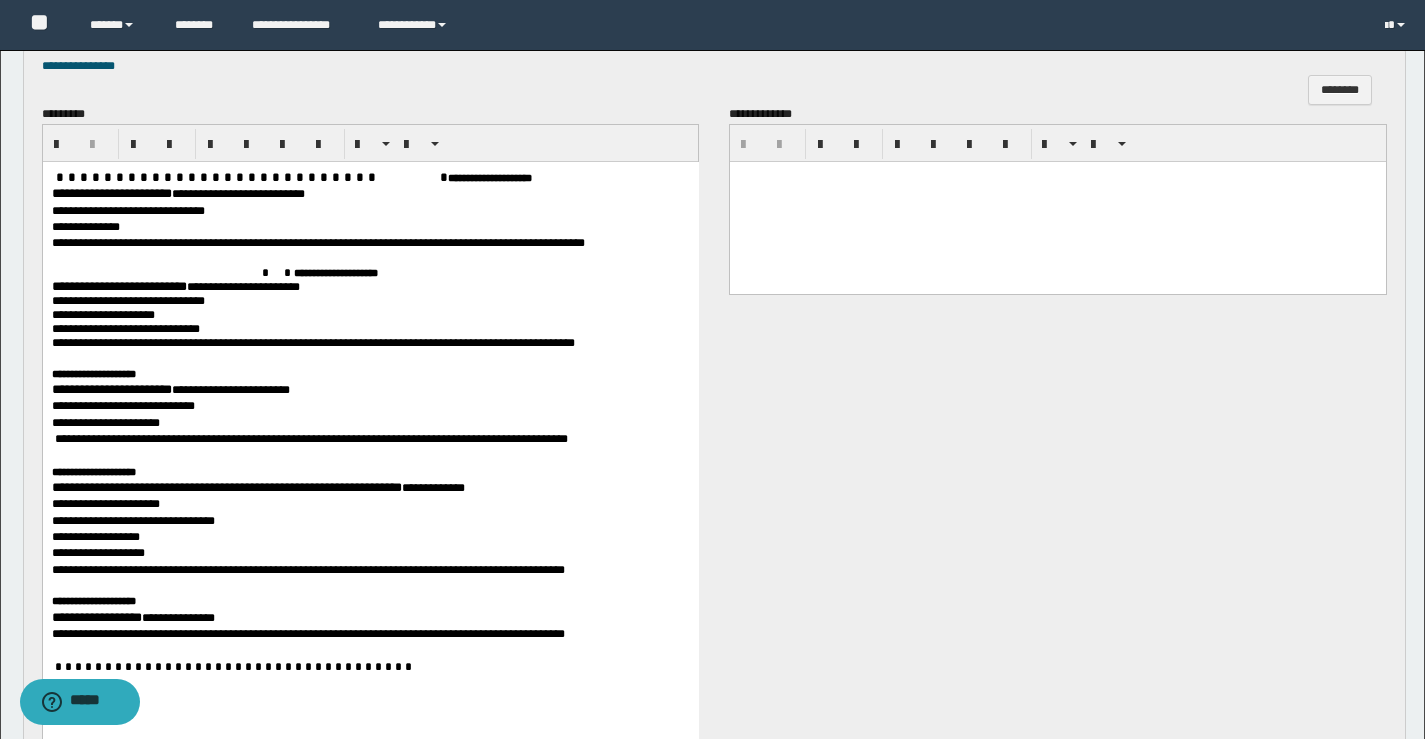 click on "**********" at bounding box center (226, 487) 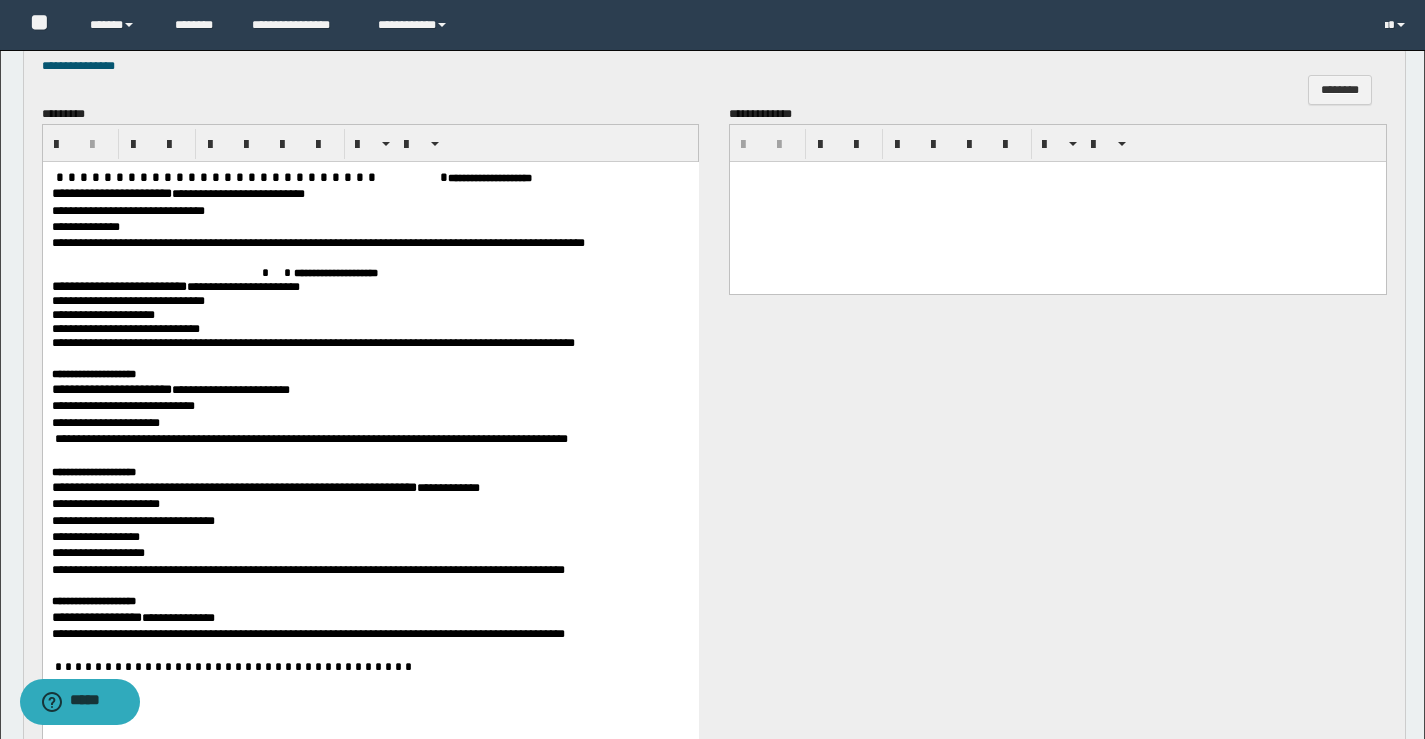 click on "**********" at bounding box center (96, 617) 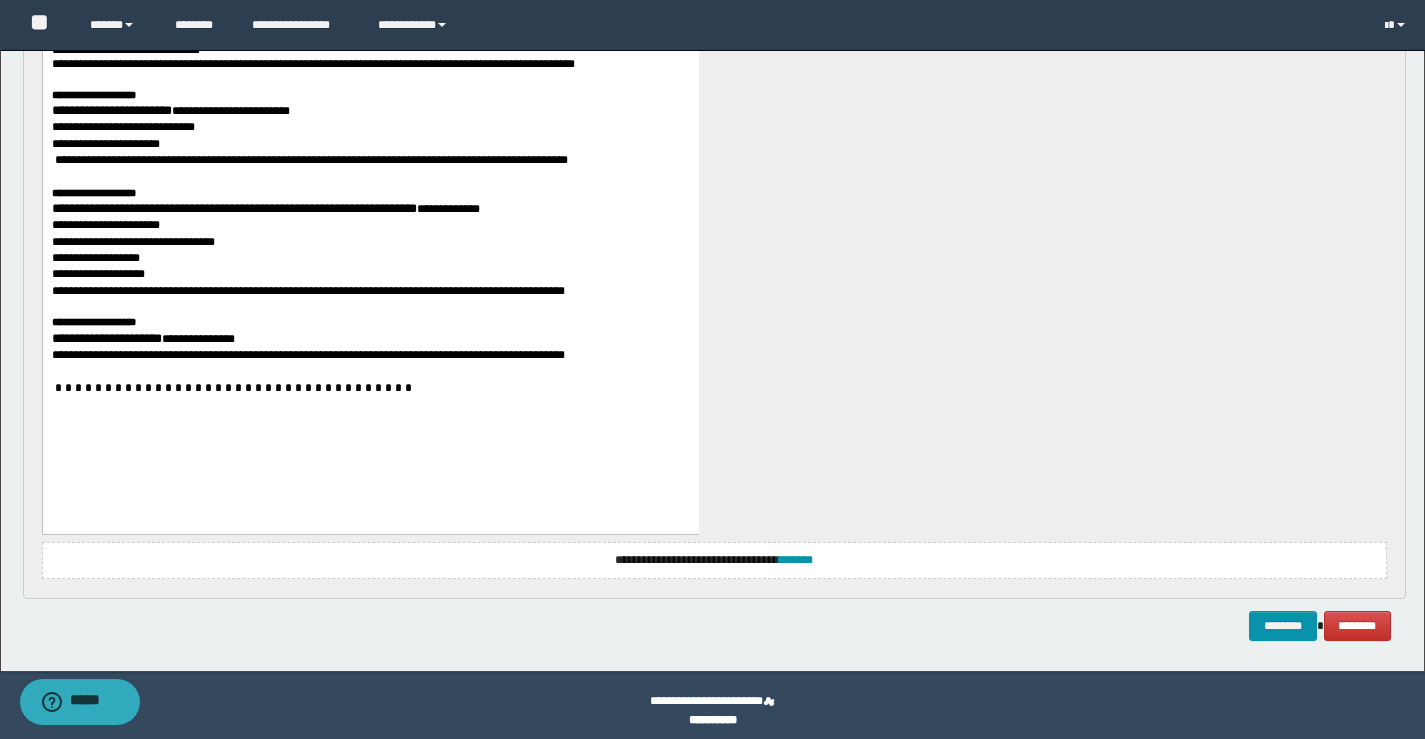 scroll, scrollTop: 990, scrollLeft: 0, axis: vertical 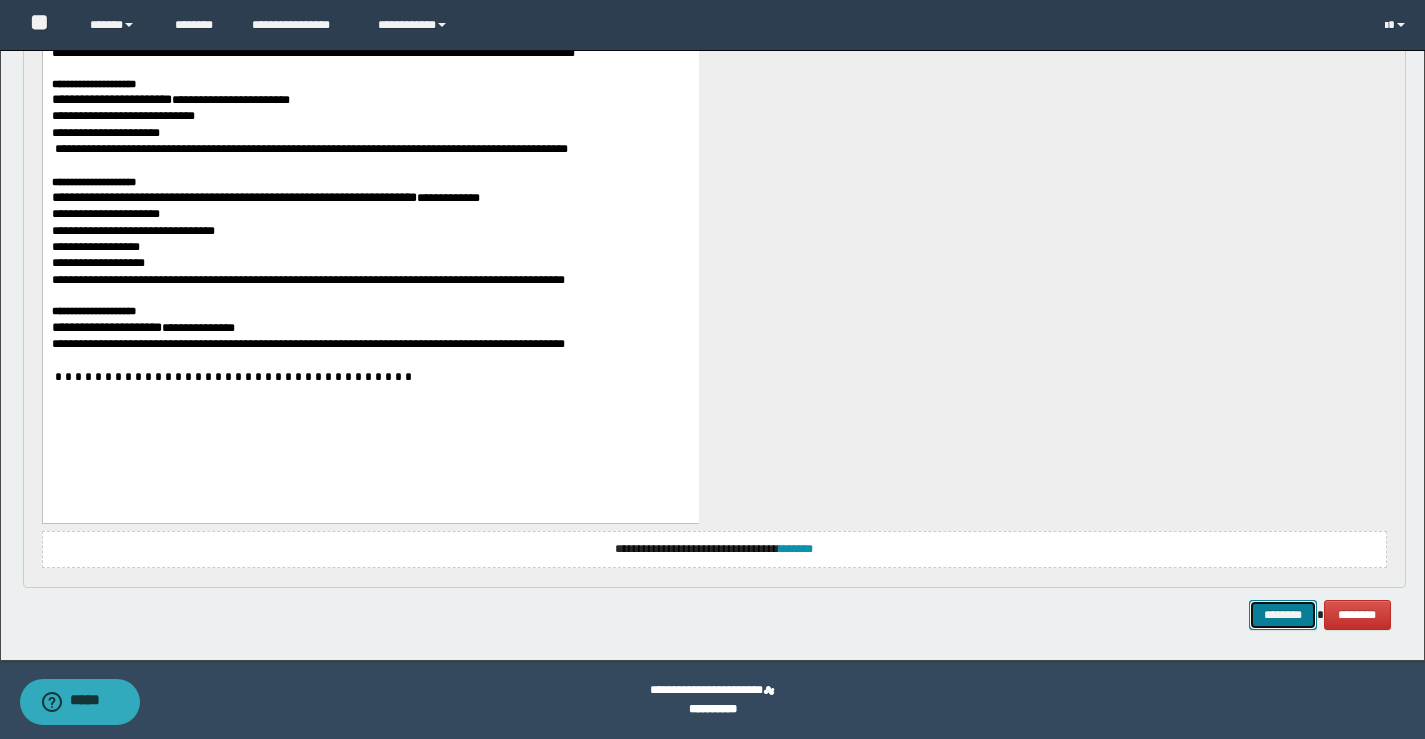 click on "********" at bounding box center (1283, 615) 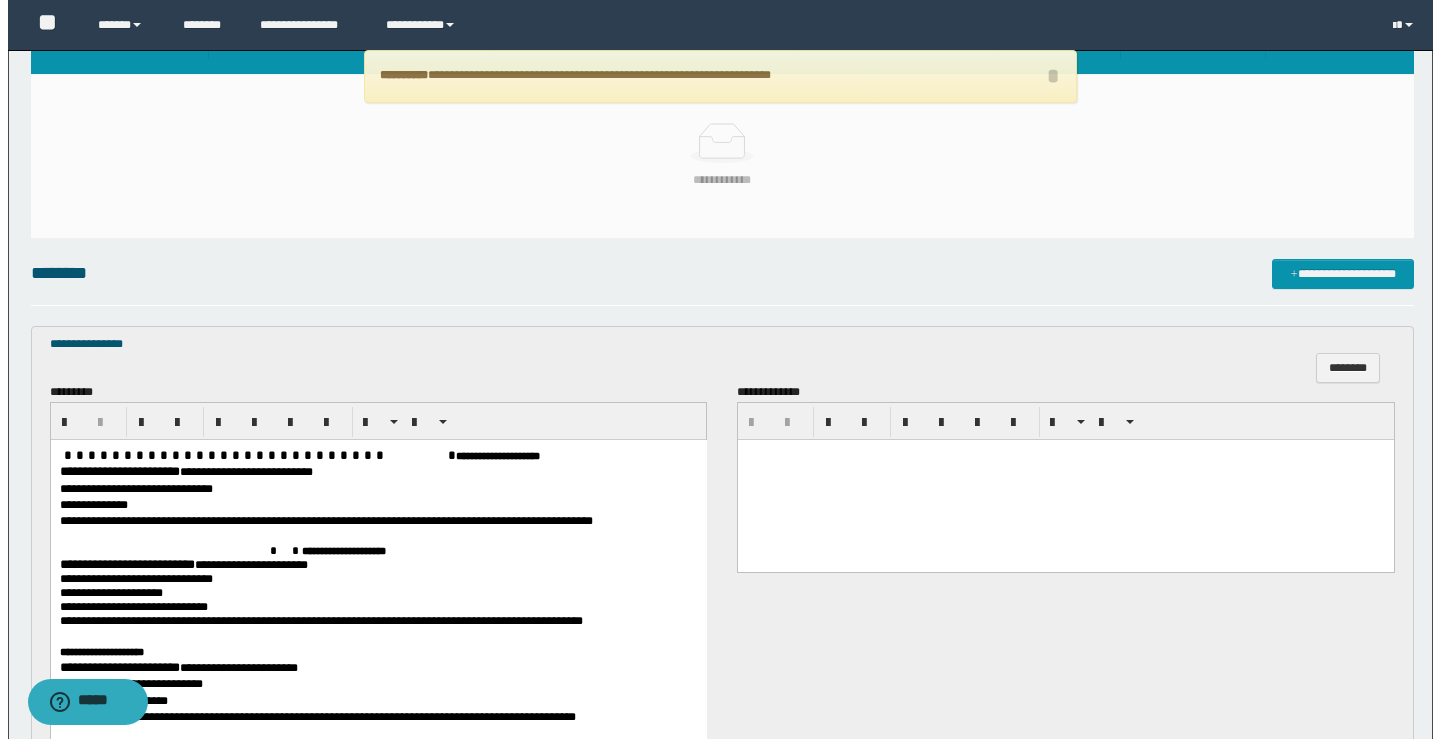 scroll, scrollTop: 190, scrollLeft: 0, axis: vertical 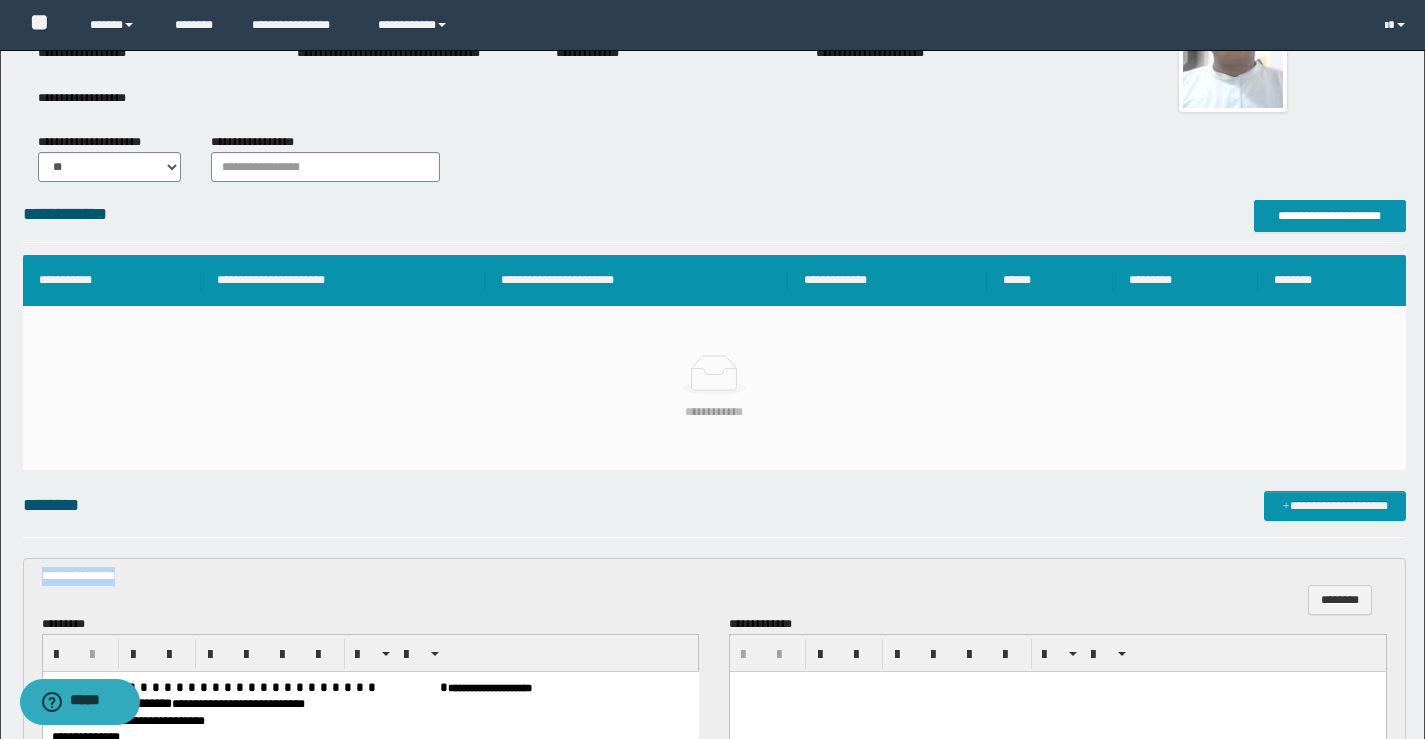 drag, startPoint x: 126, startPoint y: 585, endPoint x: 0, endPoint y: 532, distance: 136.69308 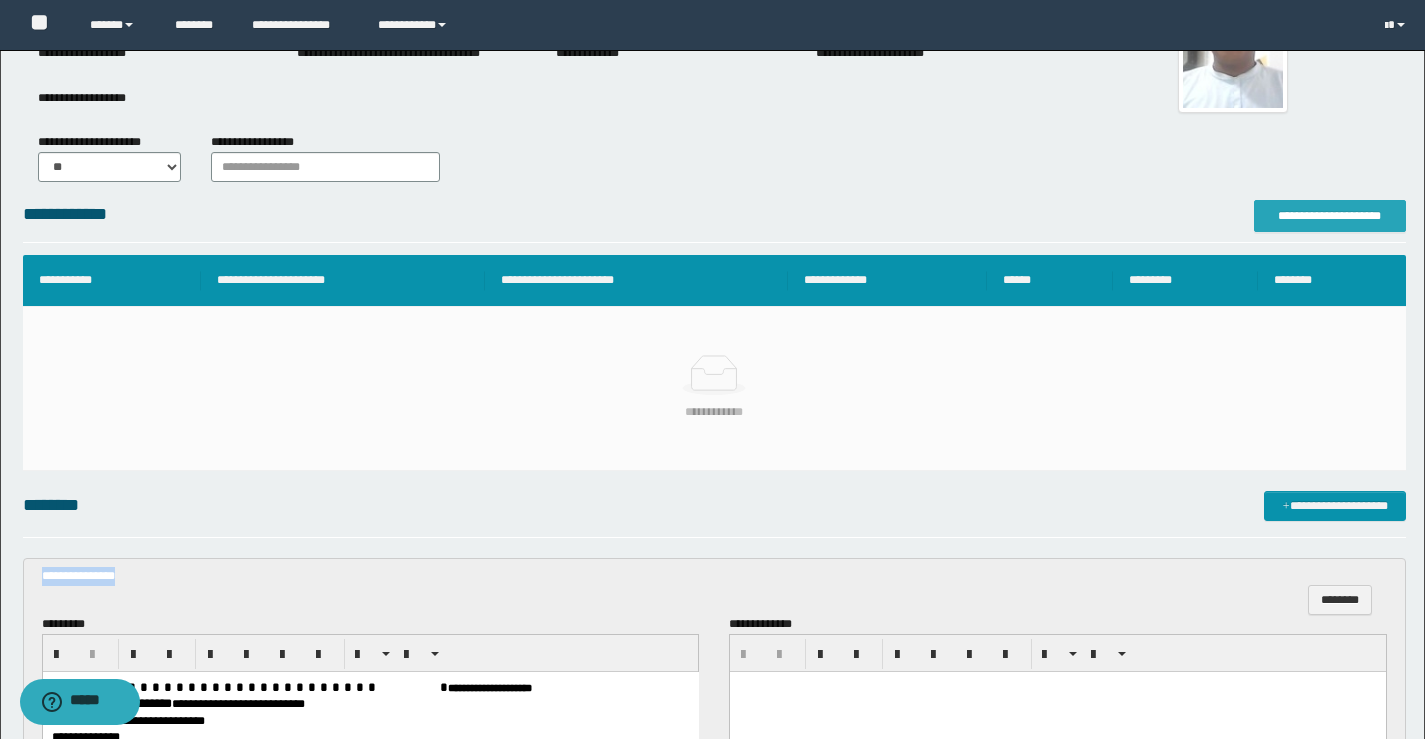 click on "**********" at bounding box center [1330, 216] 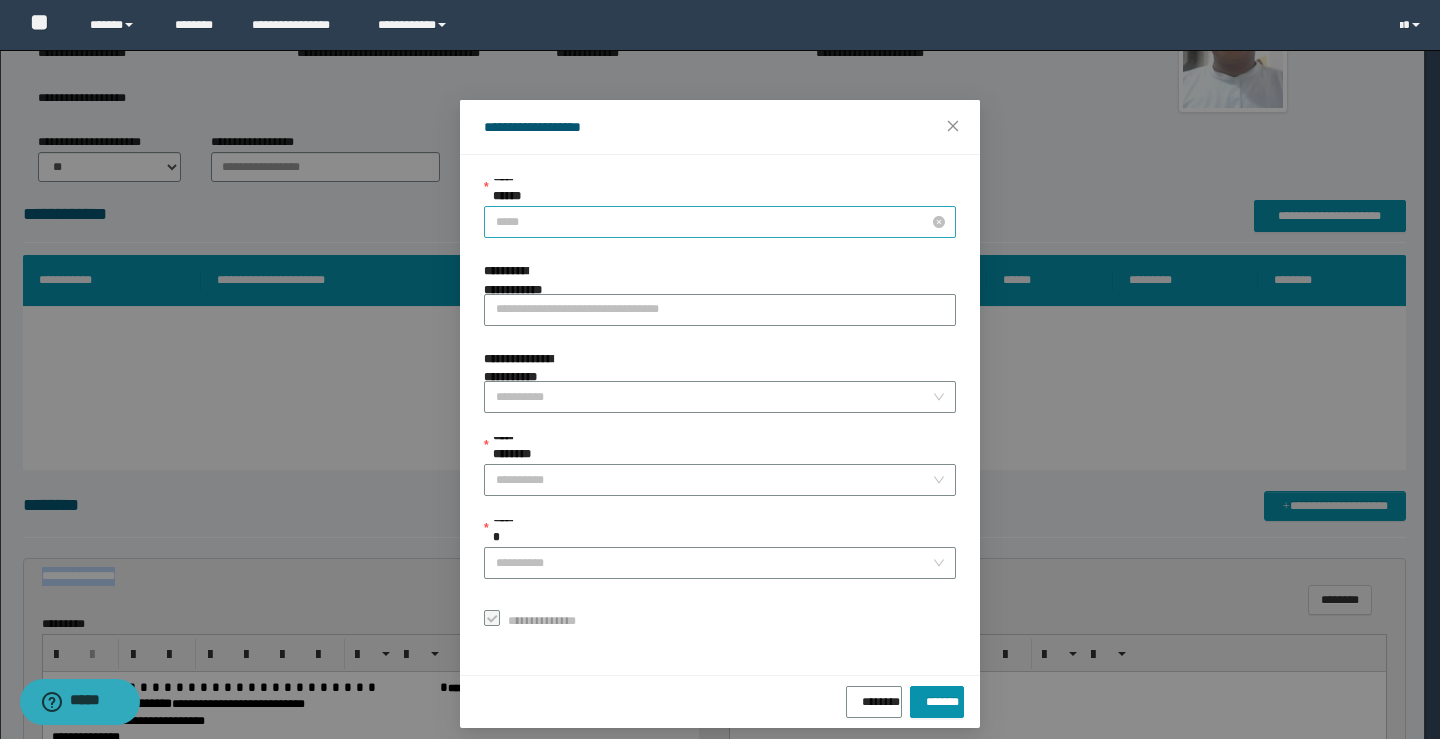 click on "*****" at bounding box center [720, 222] 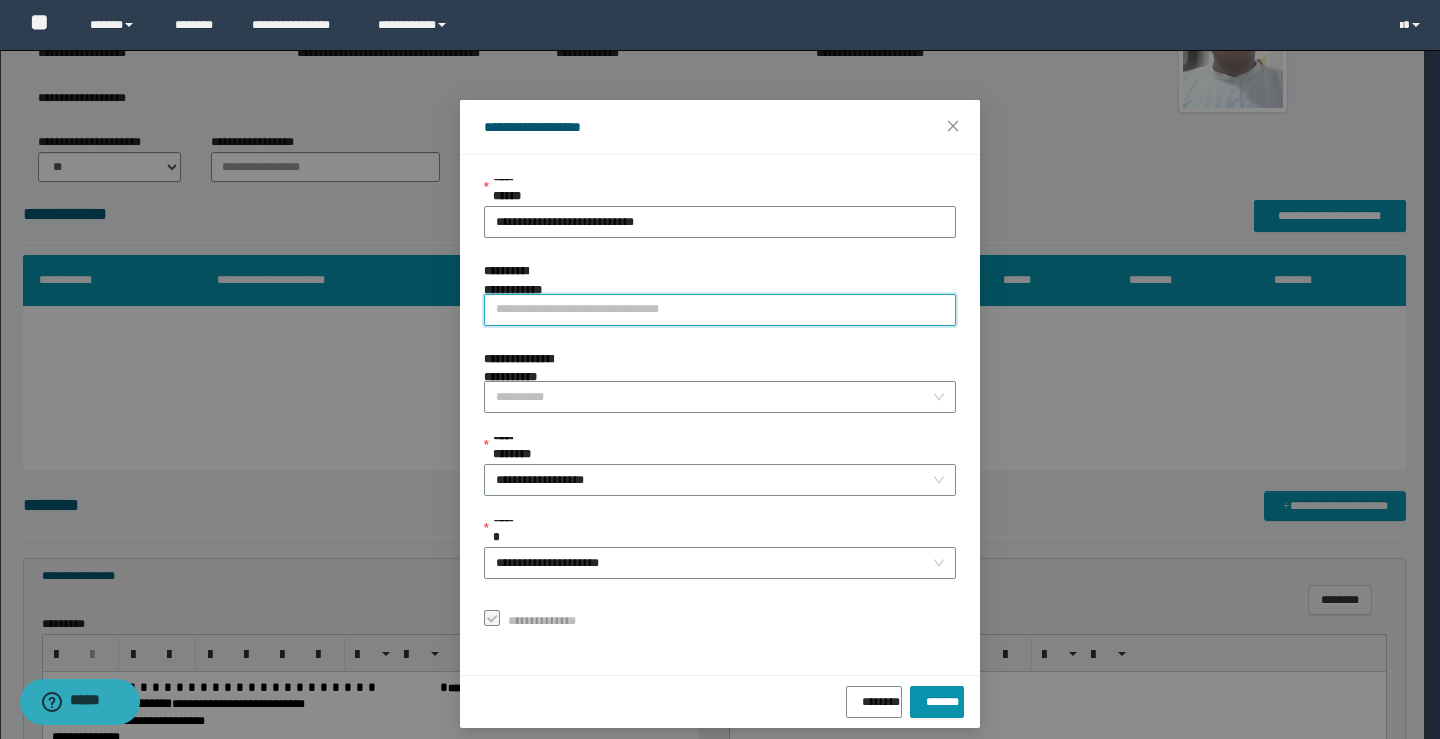 click on "**********" at bounding box center [720, 310] 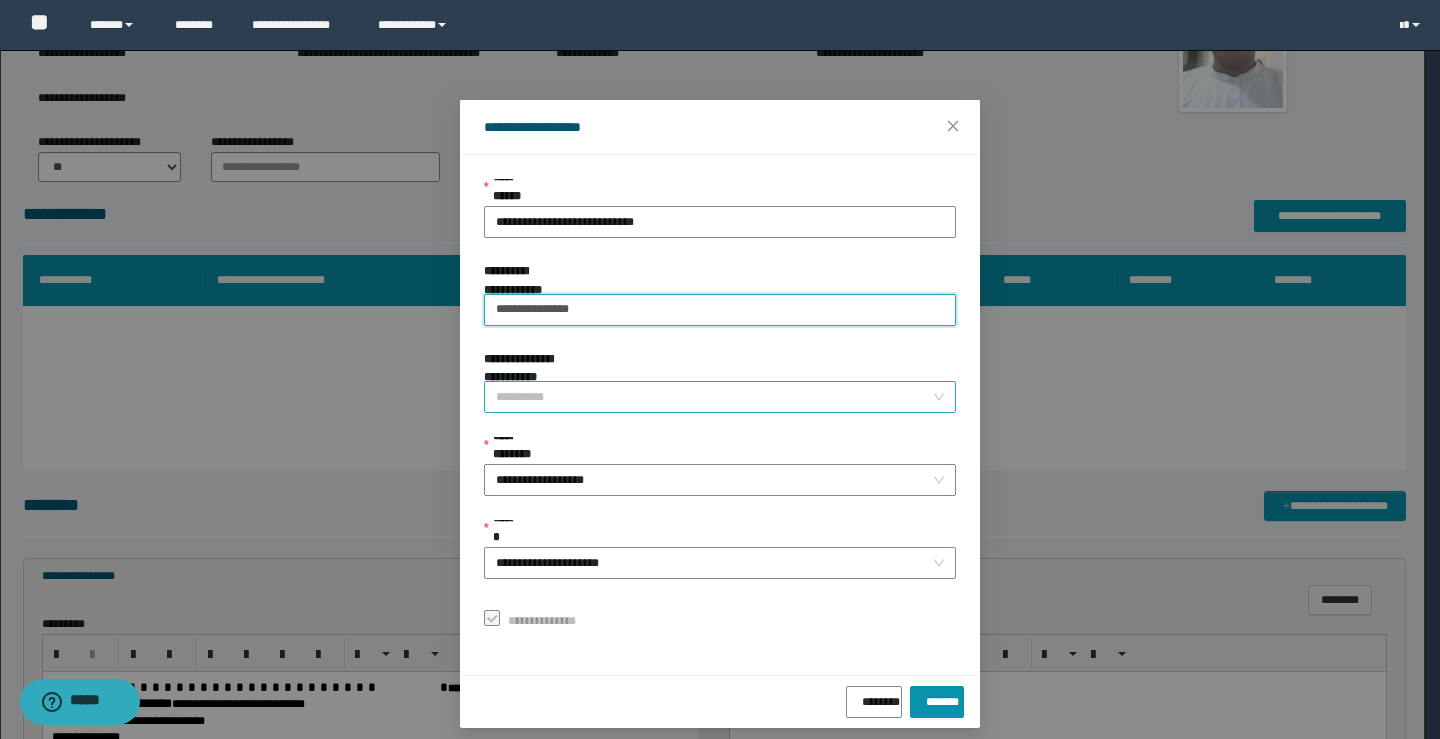 type on "**********" 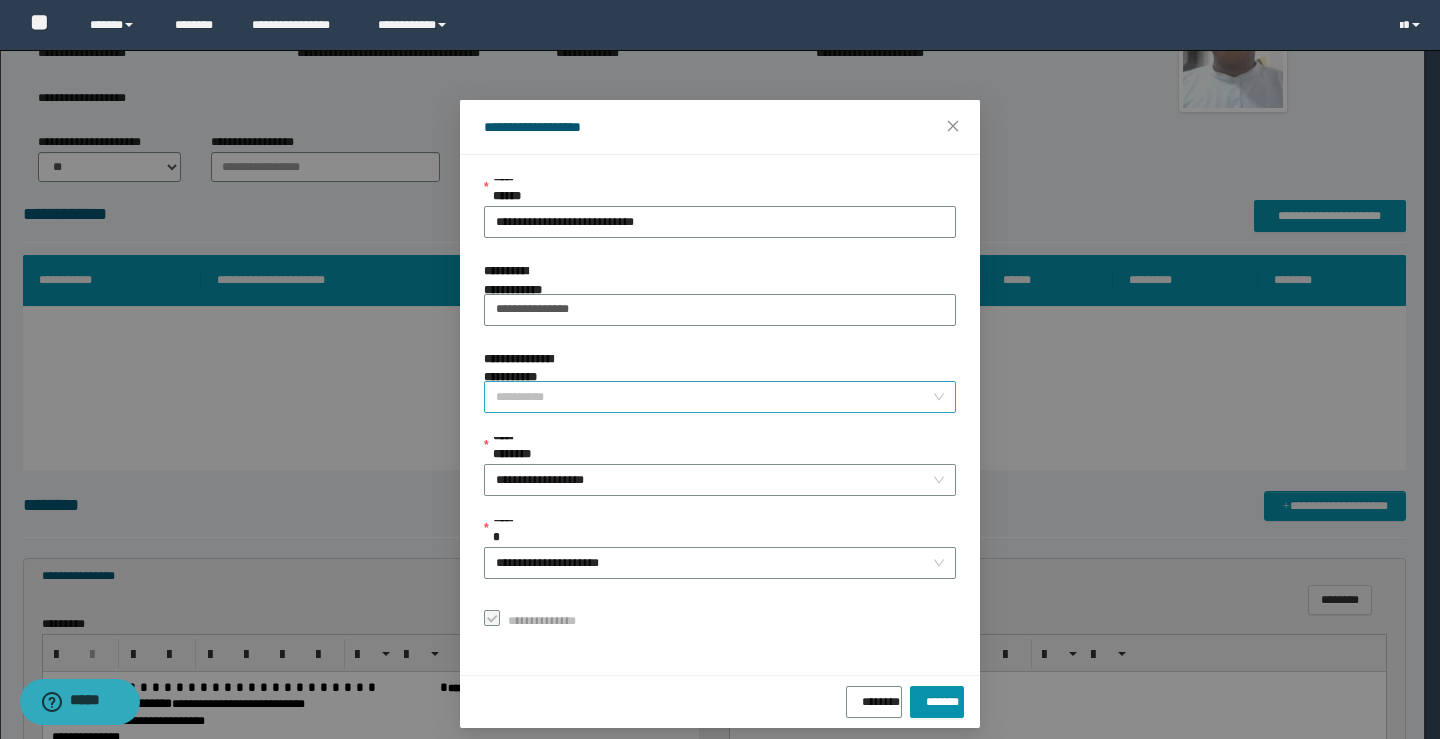 click on "**********" at bounding box center [714, 397] 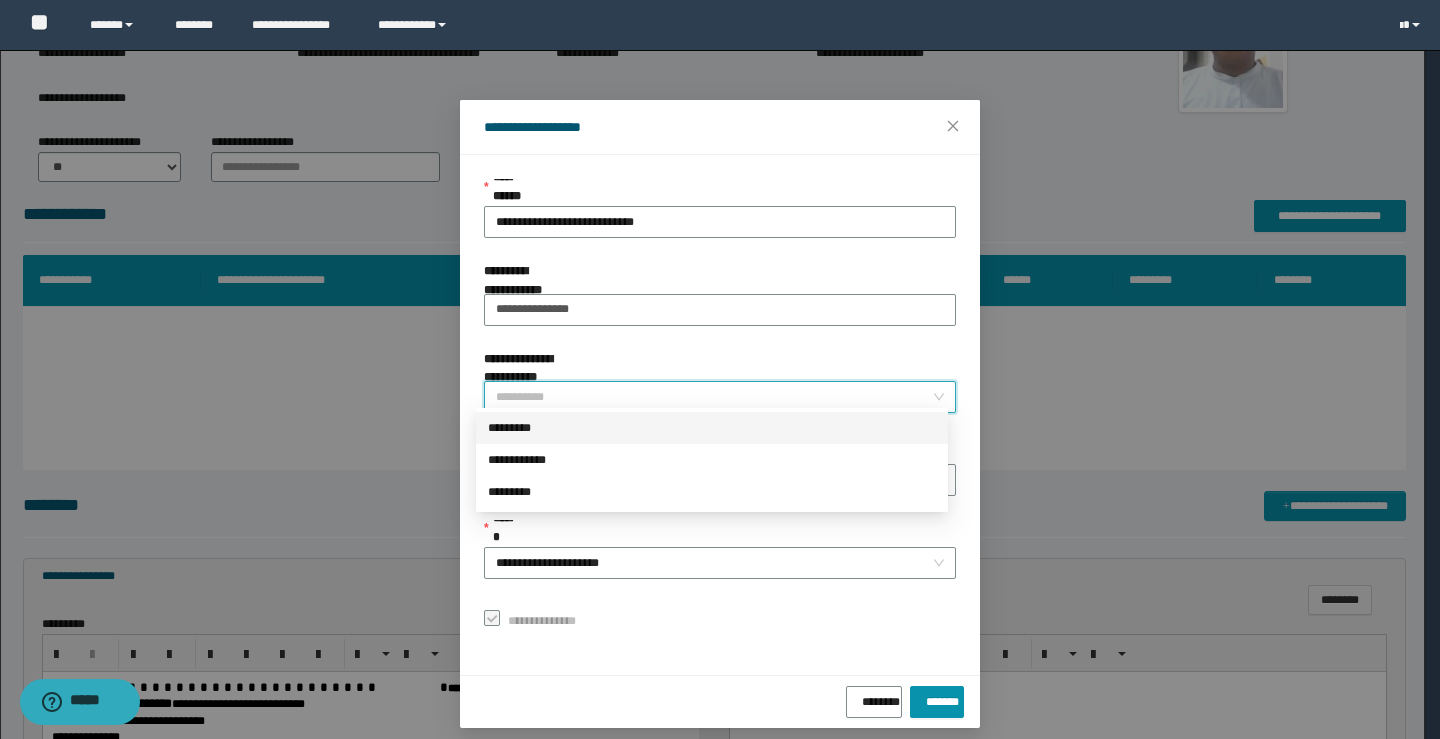 drag, startPoint x: 510, startPoint y: 425, endPoint x: 547, endPoint y: 445, distance: 42.059483 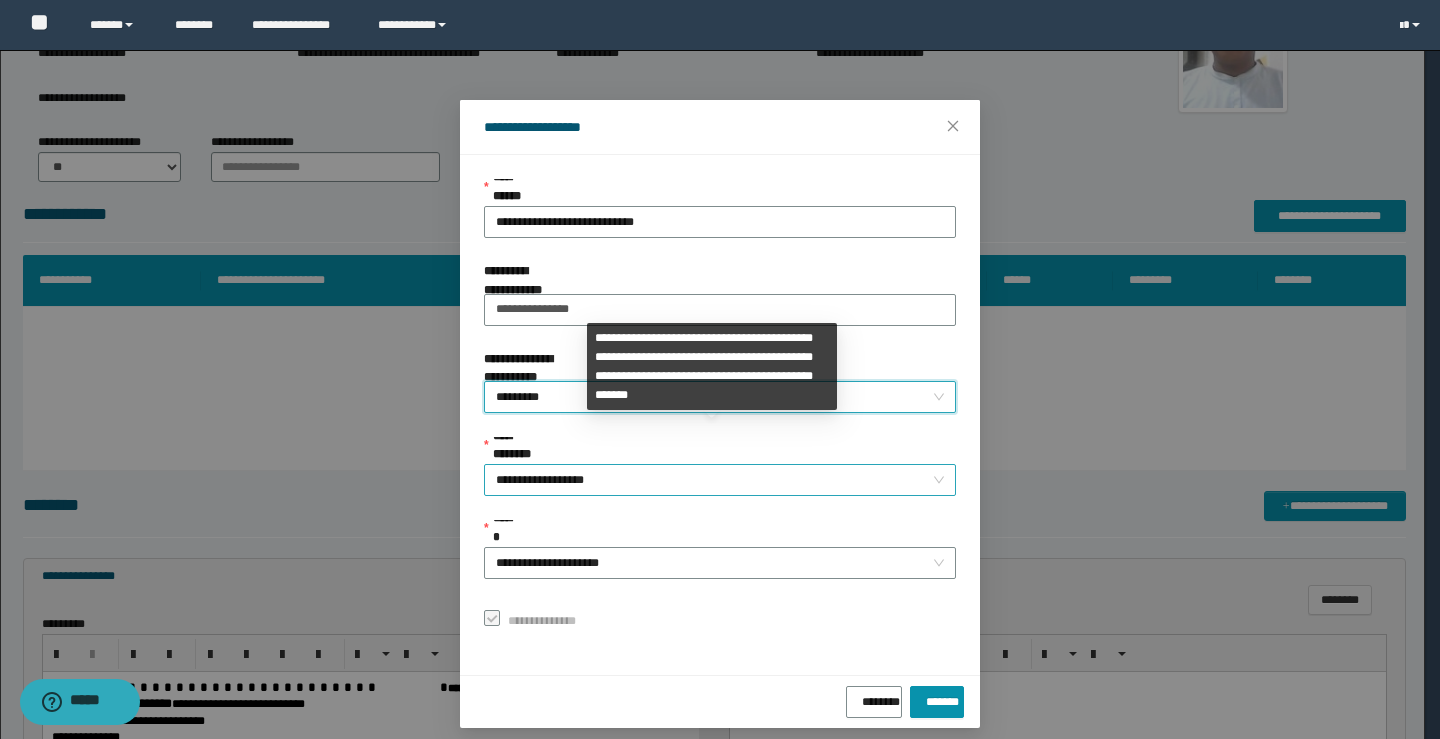click on "**********" at bounding box center (720, 480) 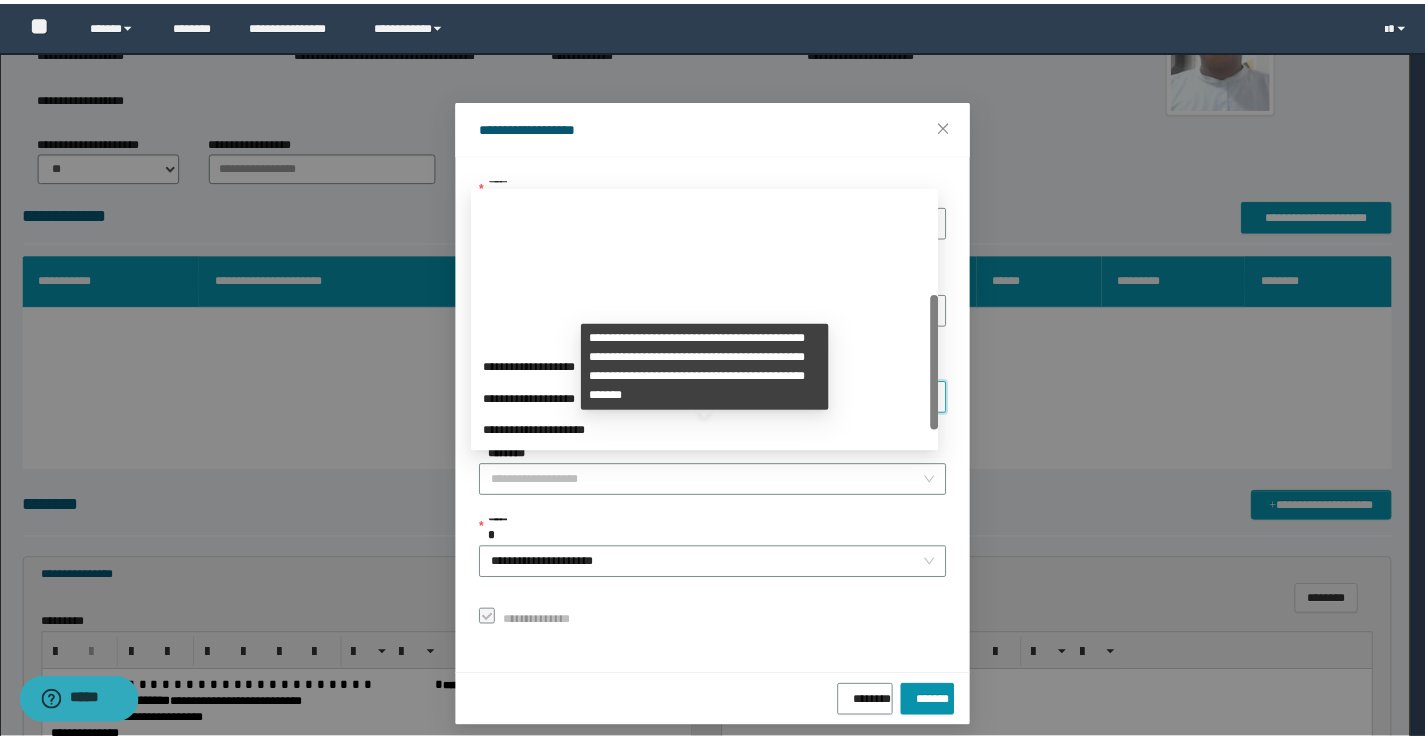 scroll, scrollTop: 192, scrollLeft: 0, axis: vertical 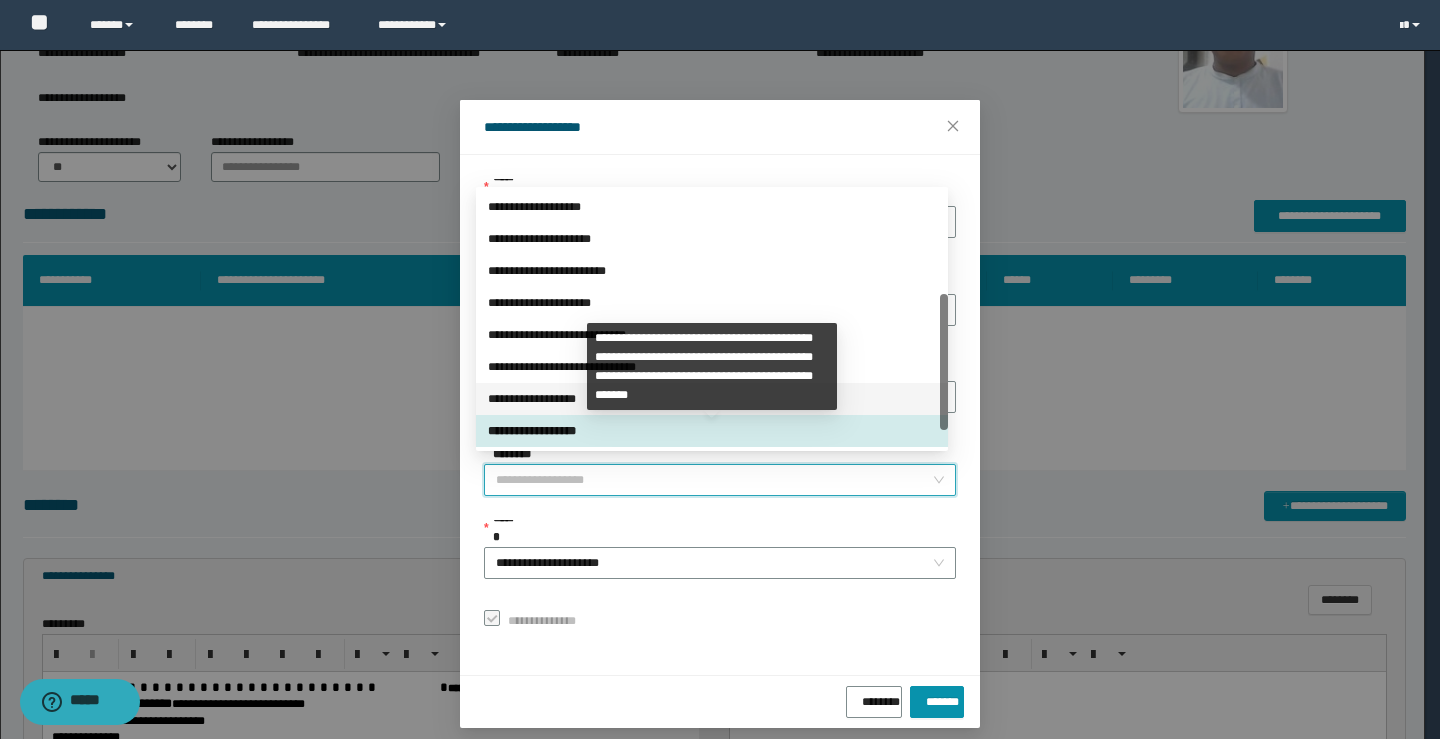 click on "**********" at bounding box center (712, 399) 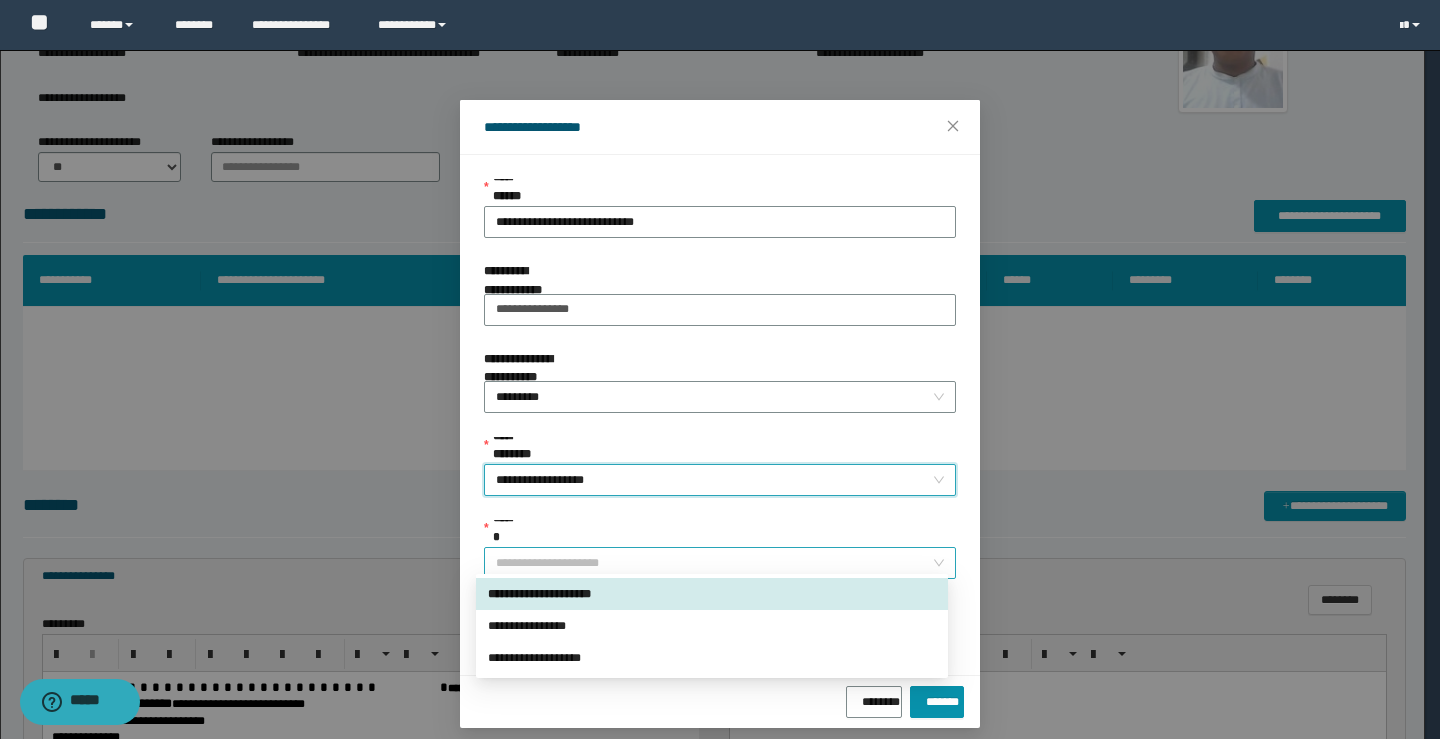 drag, startPoint x: 526, startPoint y: 555, endPoint x: 563, endPoint y: 561, distance: 37.48333 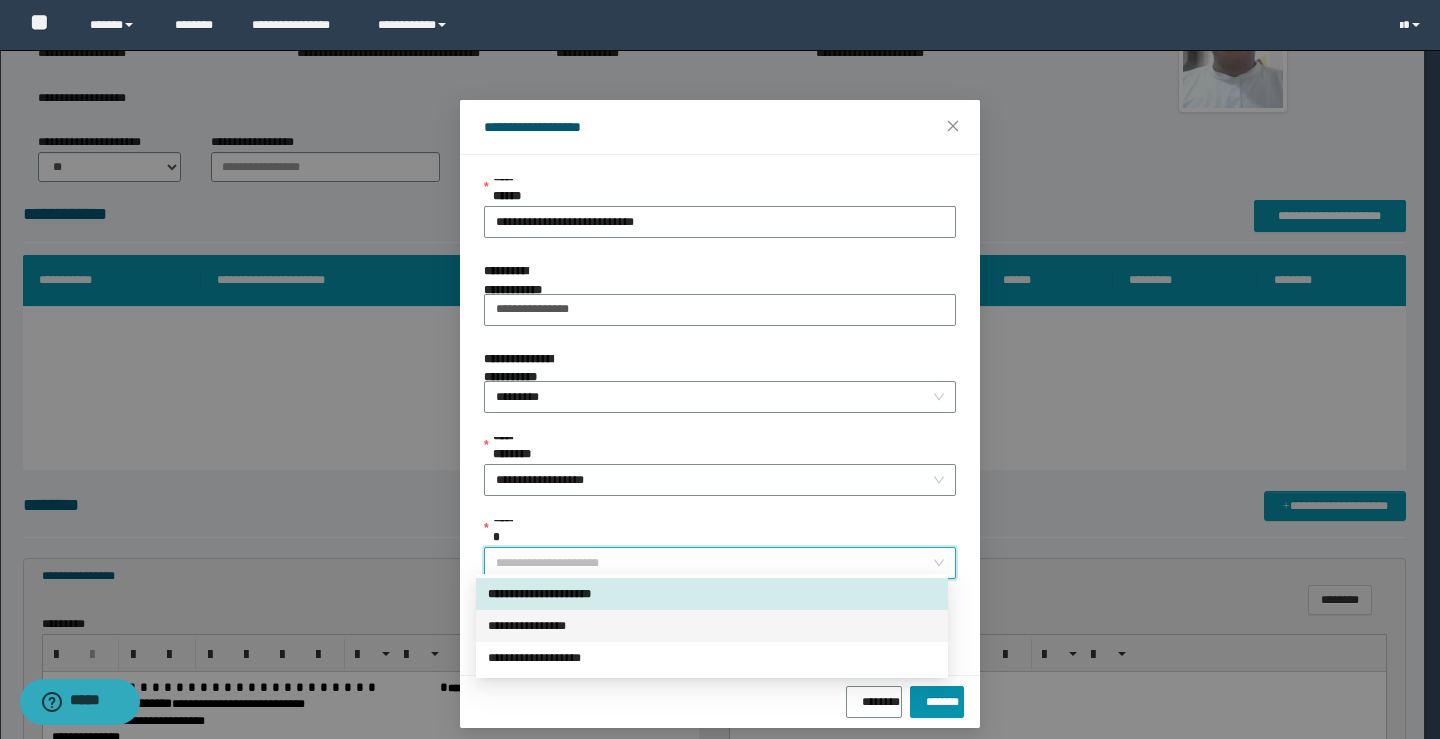 click on "**********" at bounding box center [712, 626] 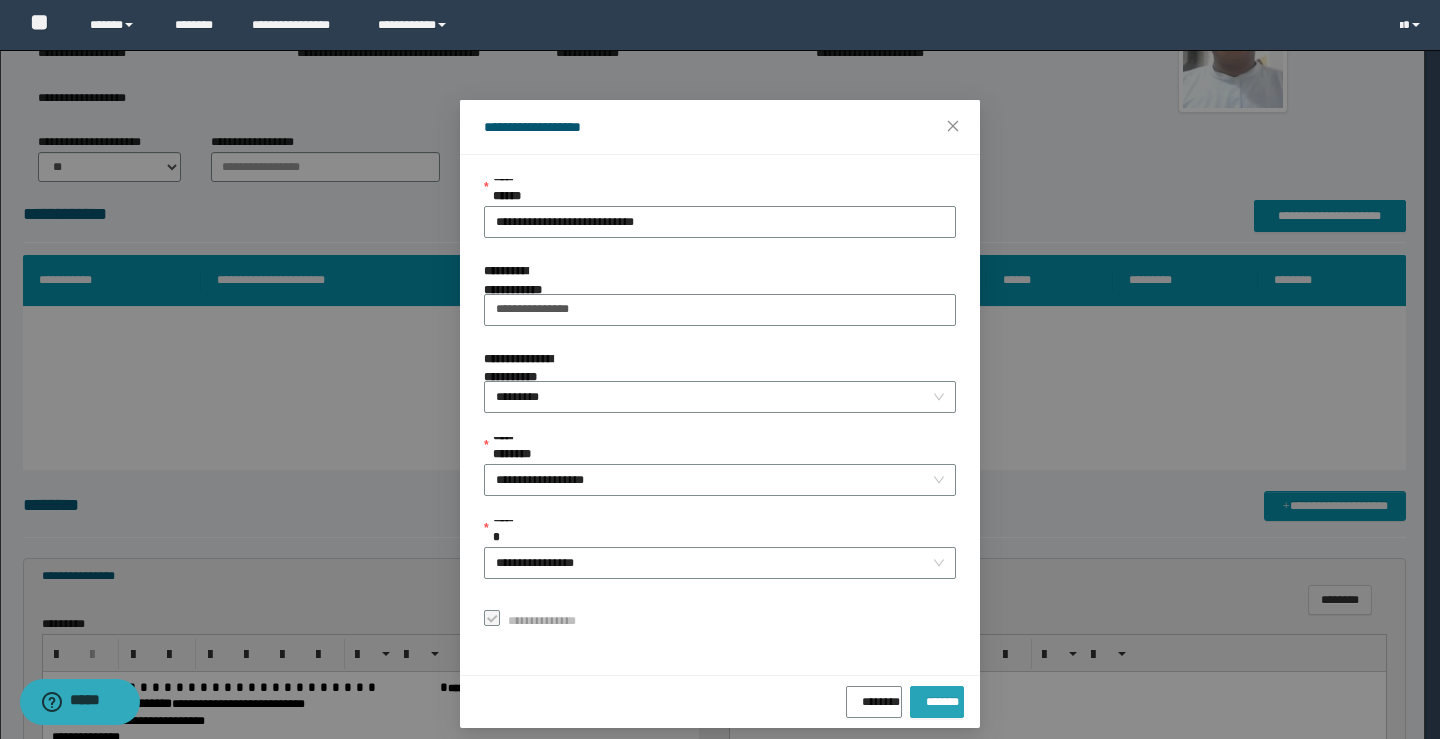 click on "*******" at bounding box center [937, 698] 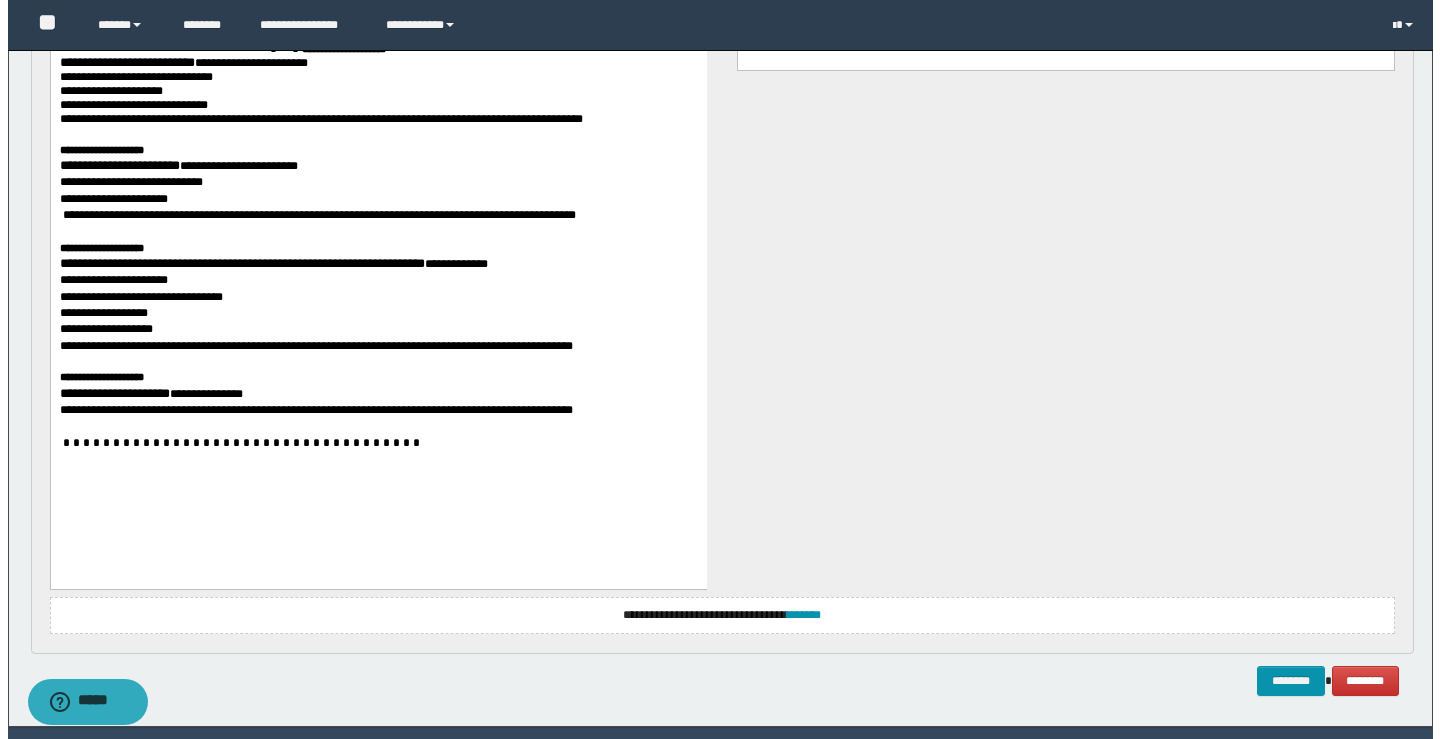 scroll, scrollTop: 955, scrollLeft: 0, axis: vertical 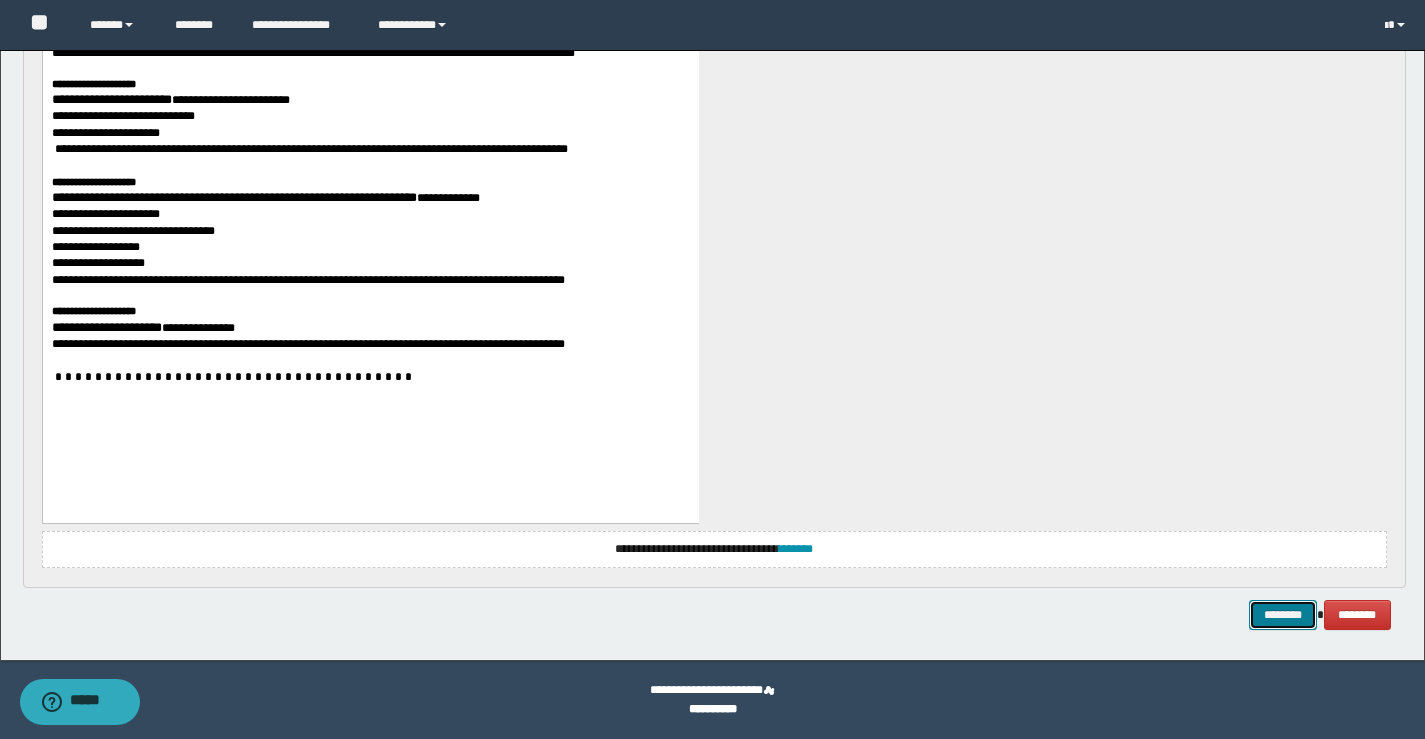 click on "********" at bounding box center (1283, 615) 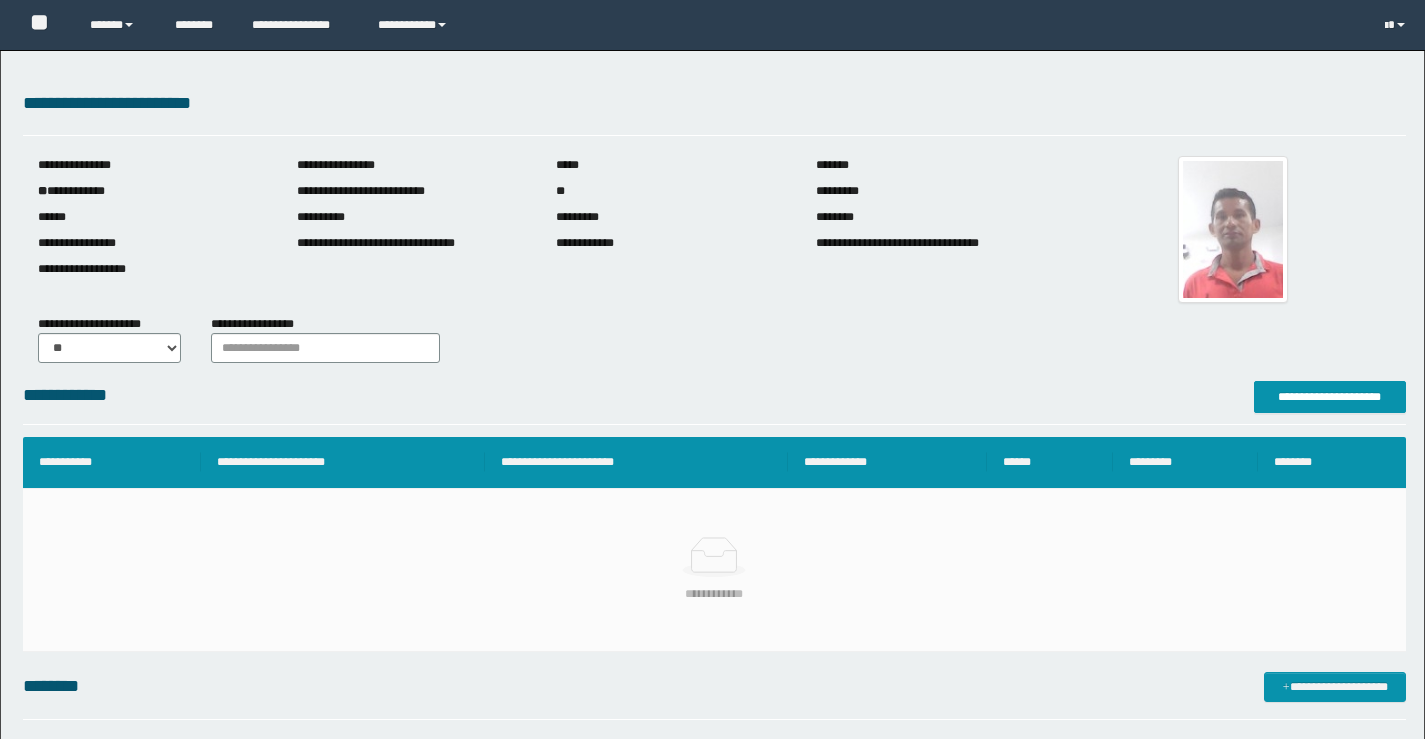scroll, scrollTop: 0, scrollLeft: 0, axis: both 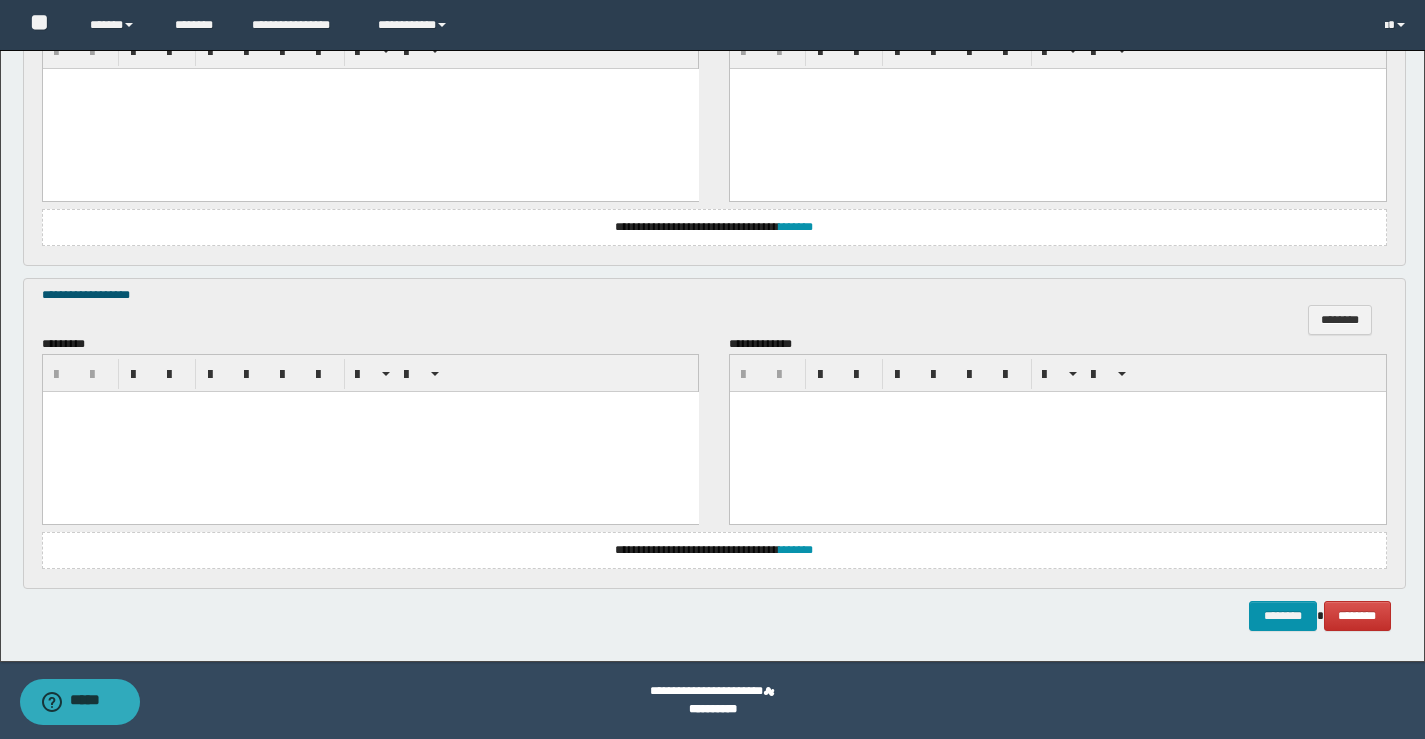 click at bounding box center [370, 431] 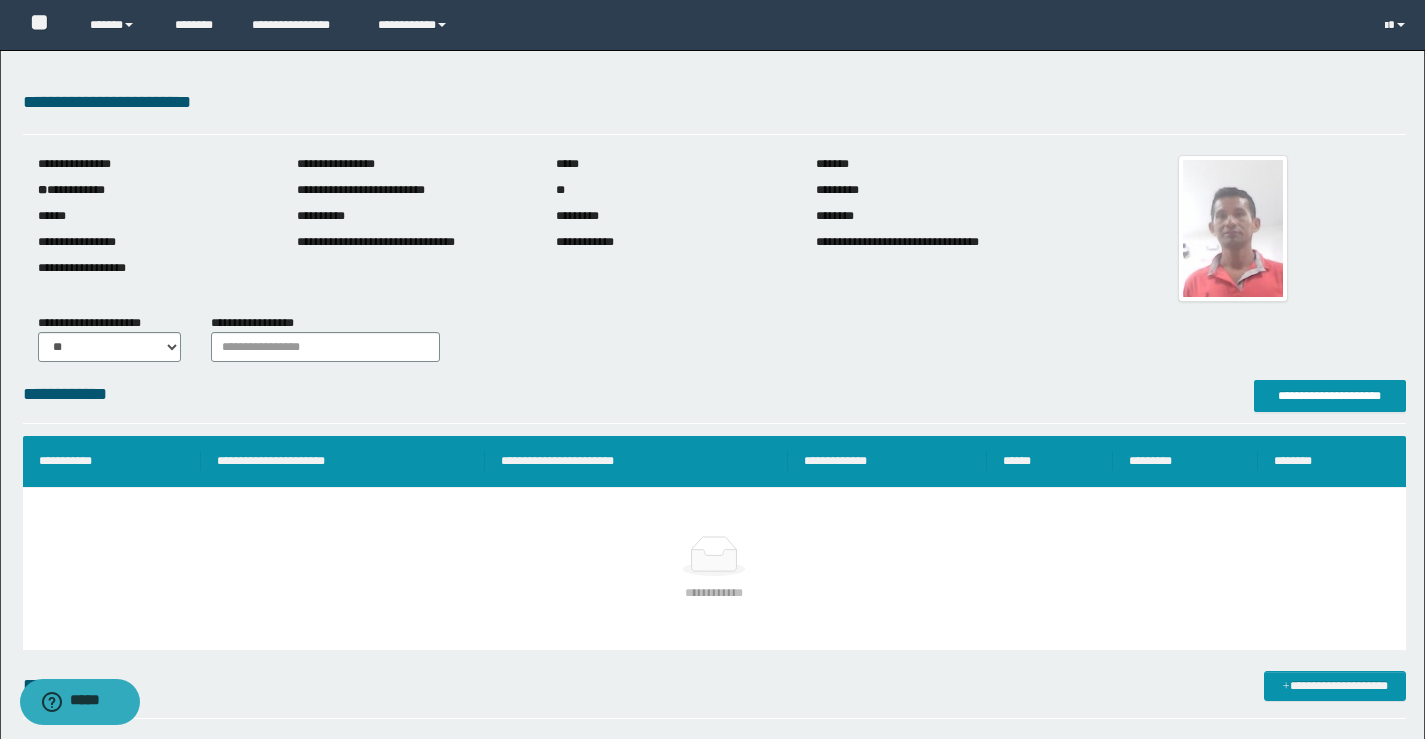 scroll, scrollTop: 0, scrollLeft: 0, axis: both 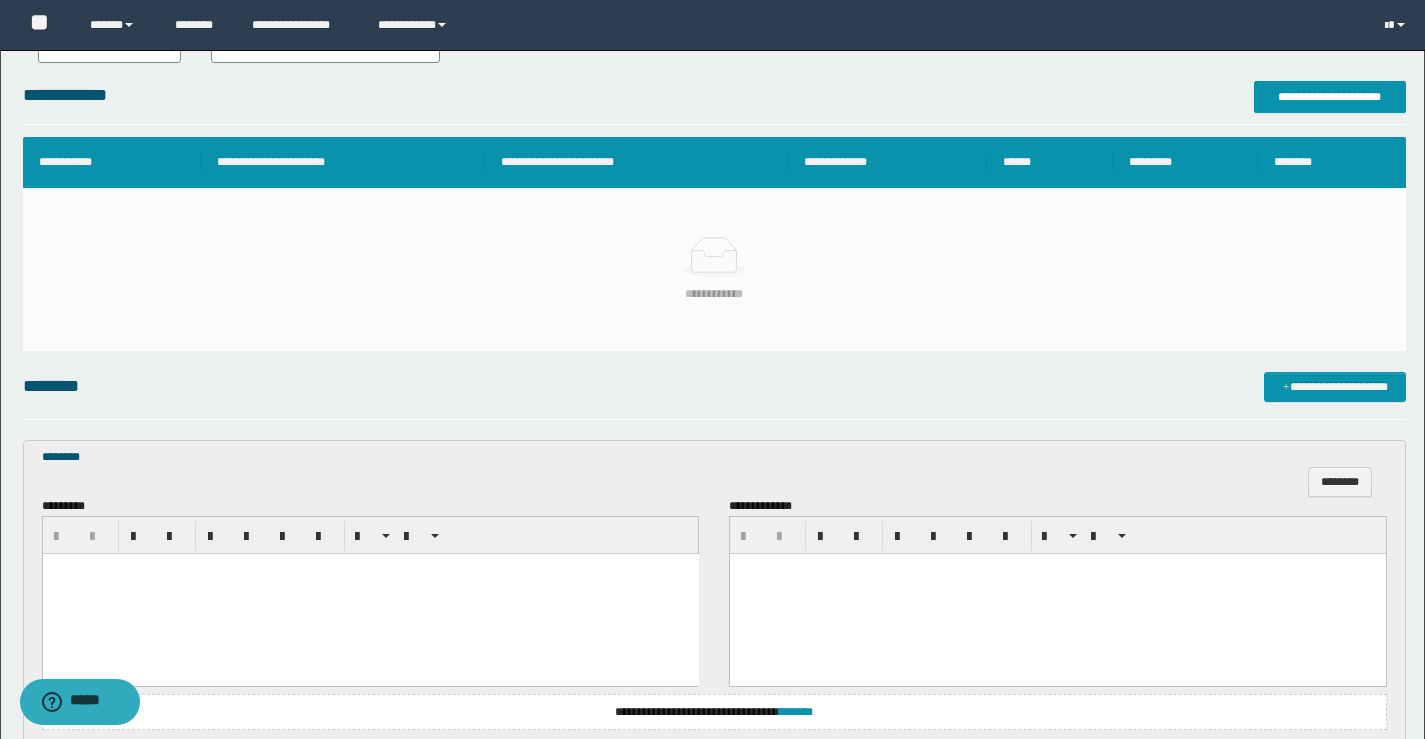 click on "**********" at bounding box center (712, 1009) 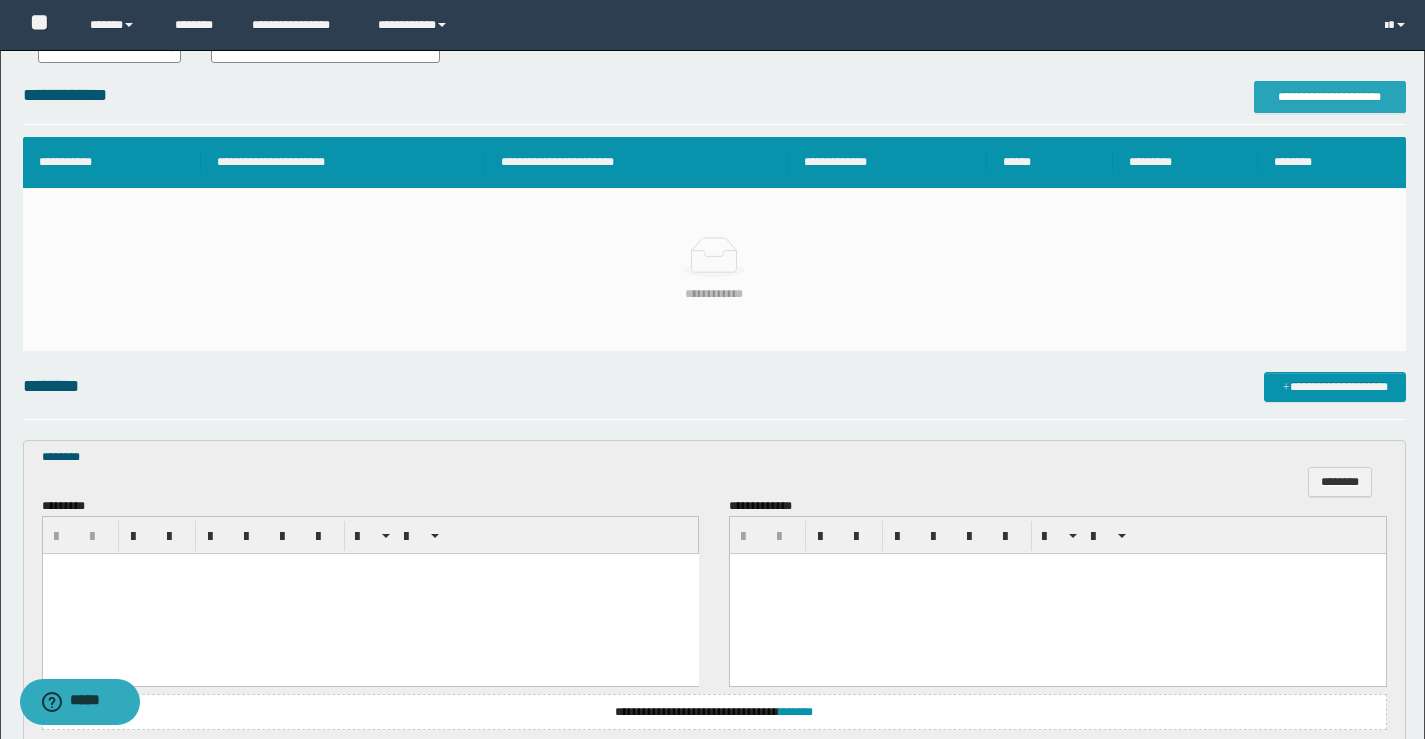 click on "**********" at bounding box center (1330, 97) 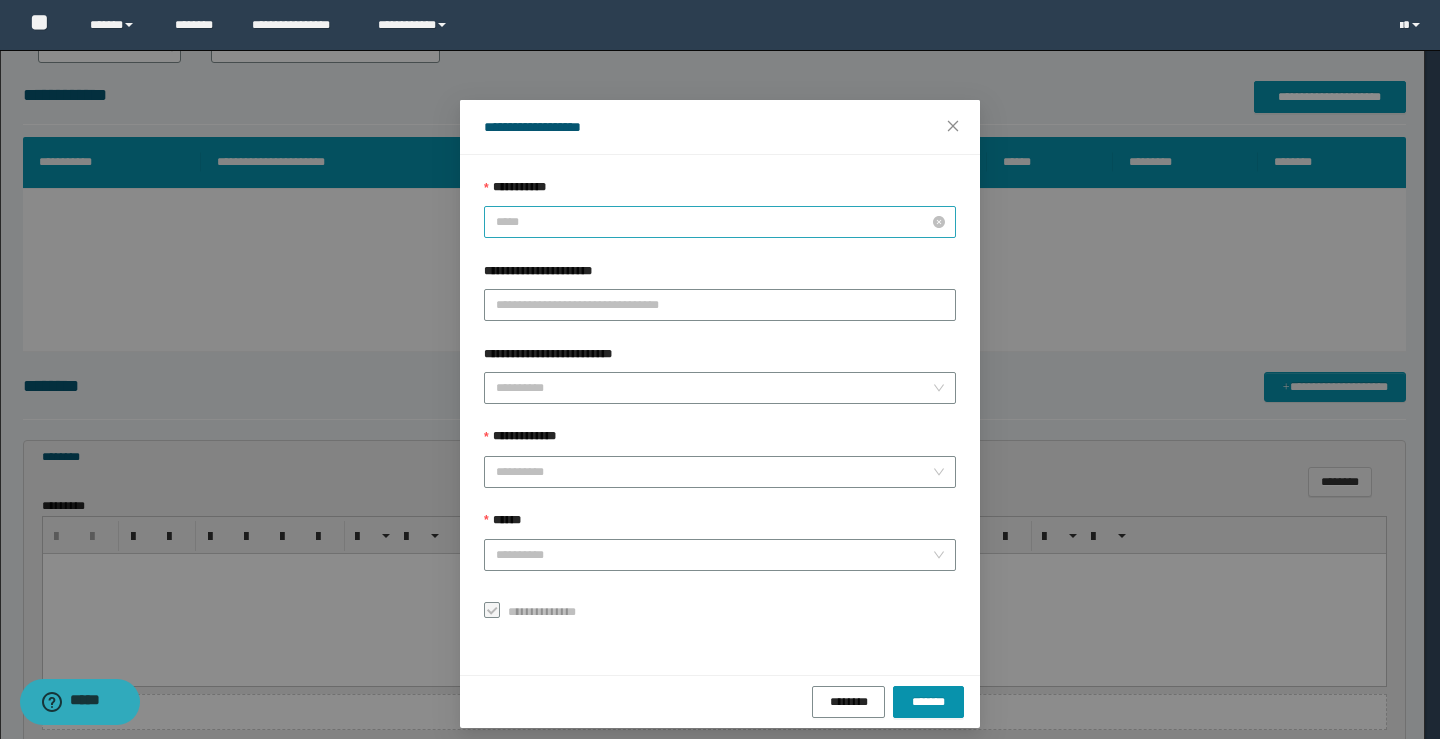 click on "*****" at bounding box center [720, 222] 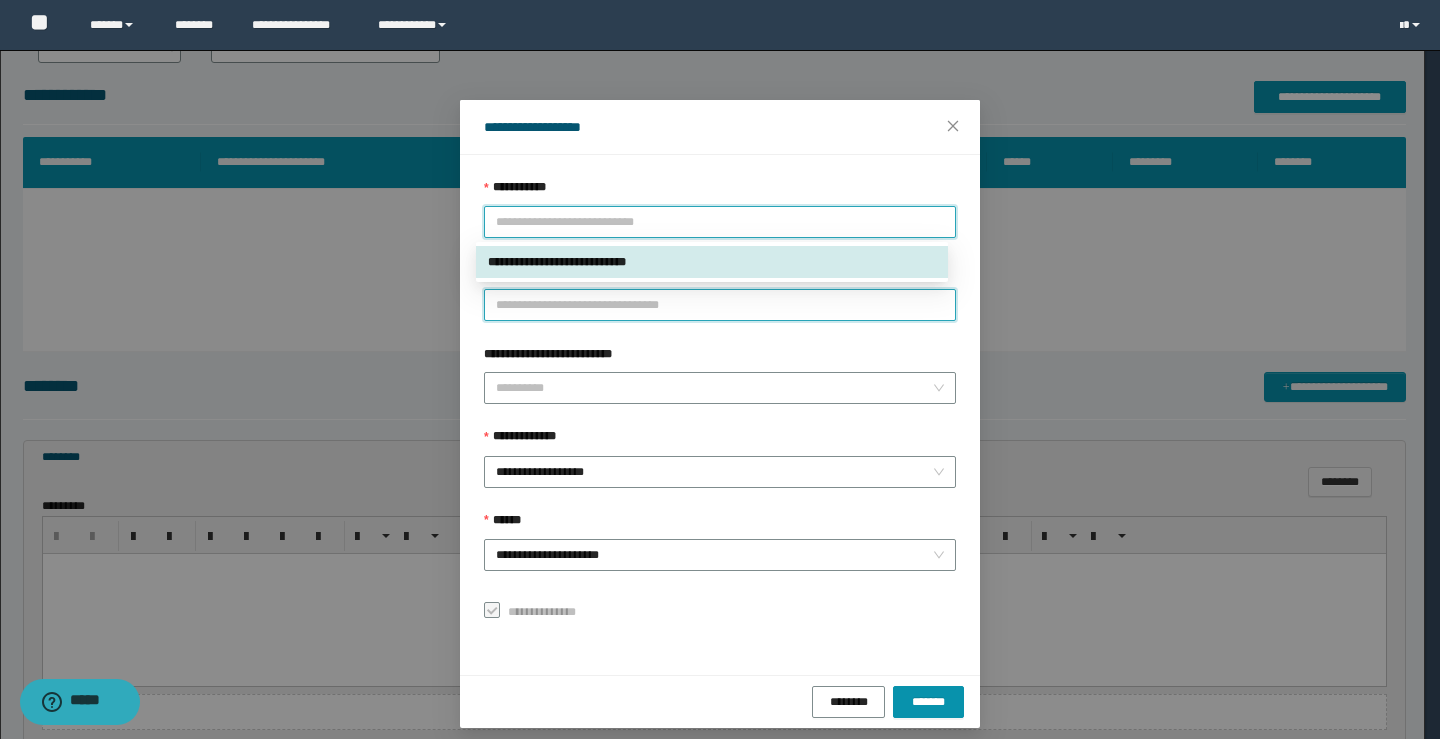 click on "**********" at bounding box center [720, 305] 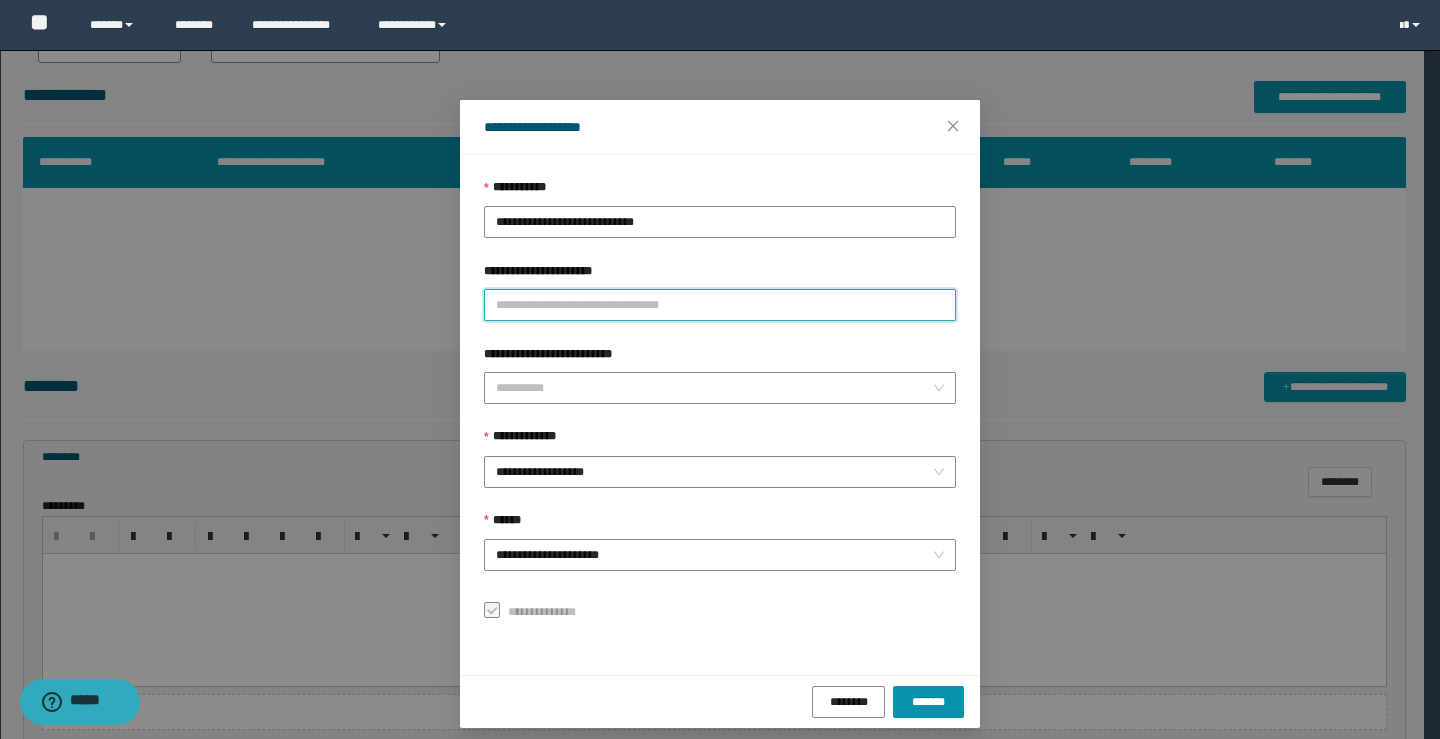 paste on "**********" 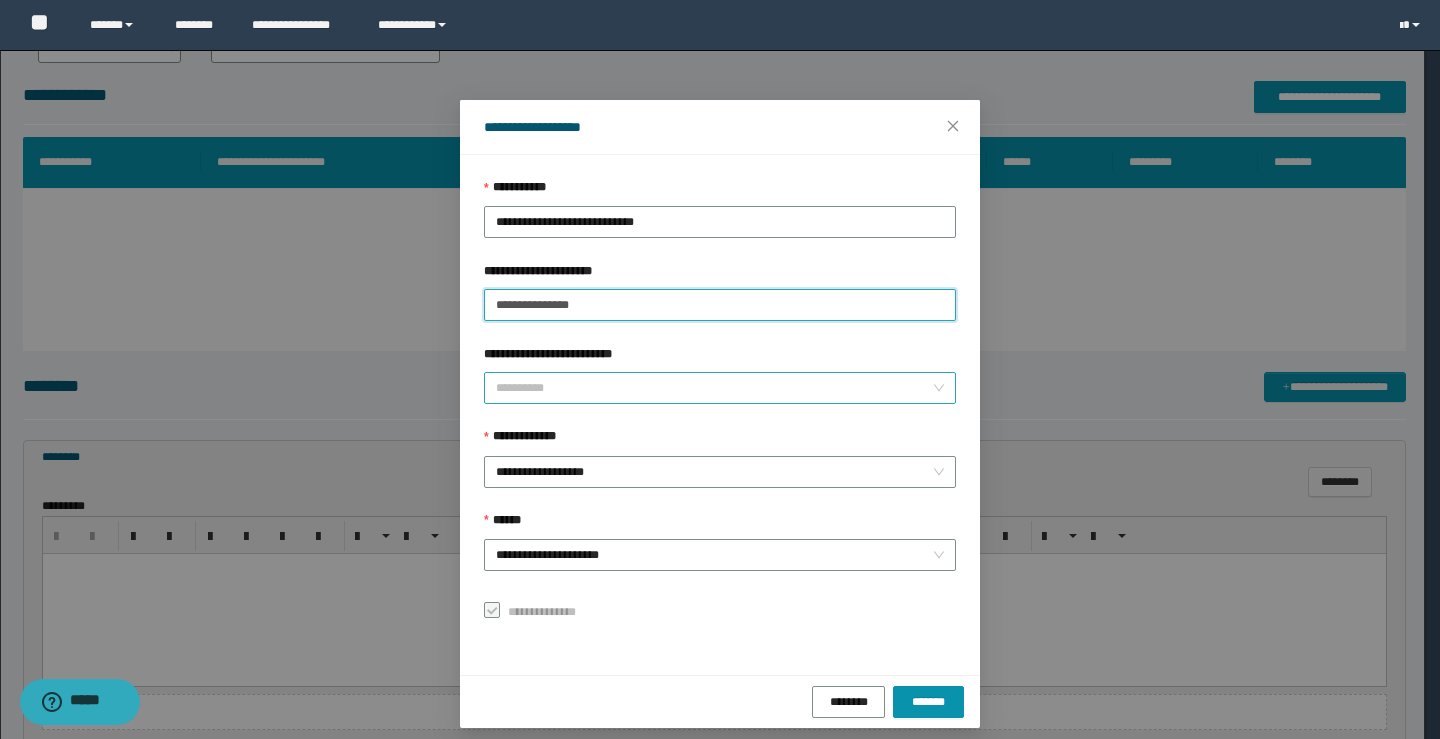 type on "**********" 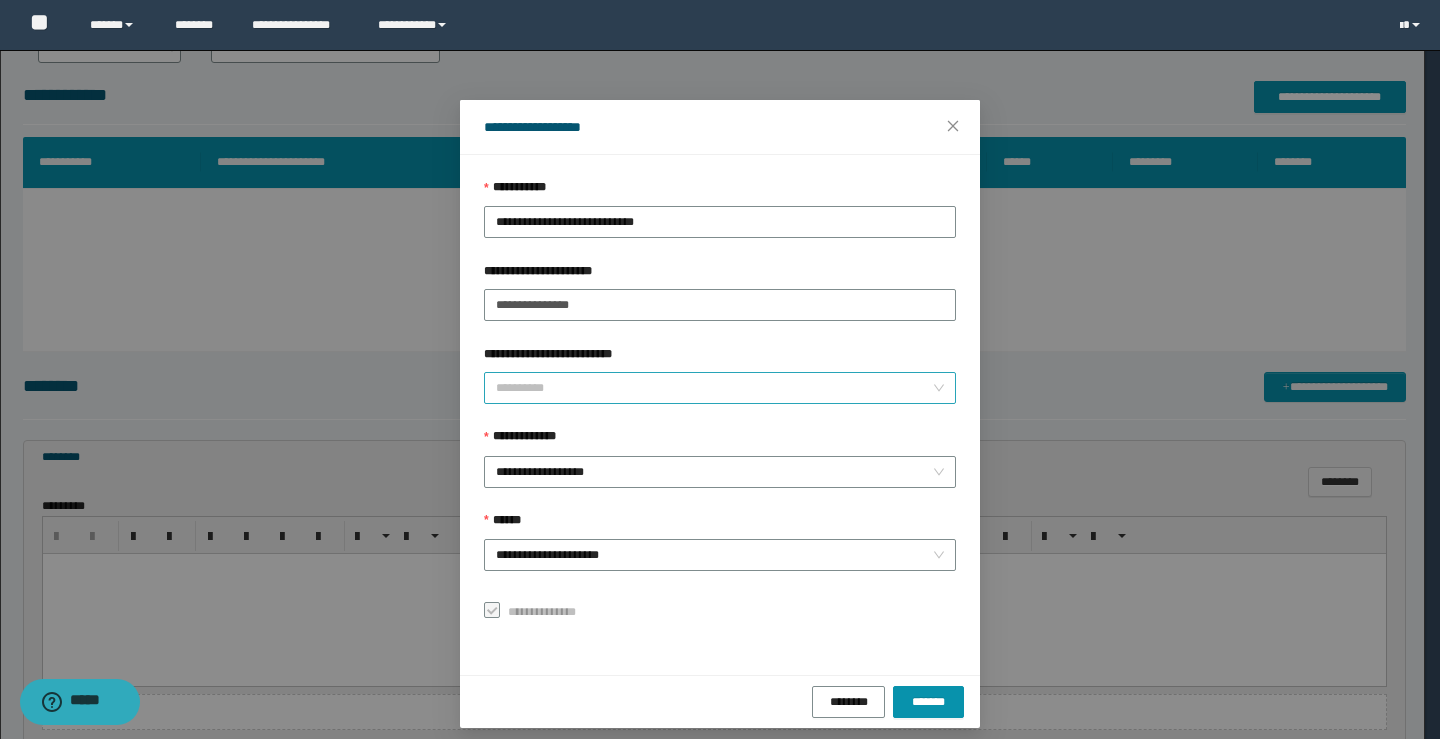 click on "**********" at bounding box center (714, 388) 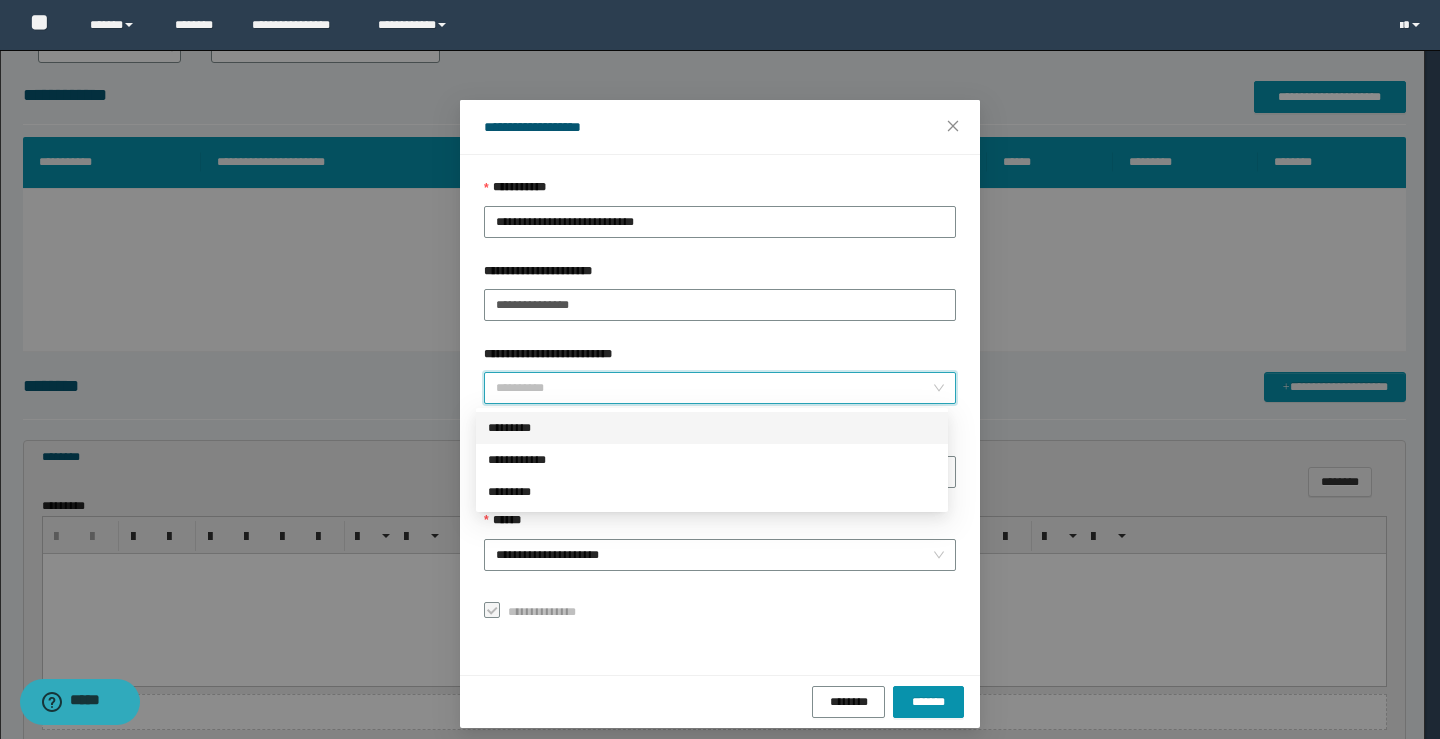 click on "*********" at bounding box center [712, 428] 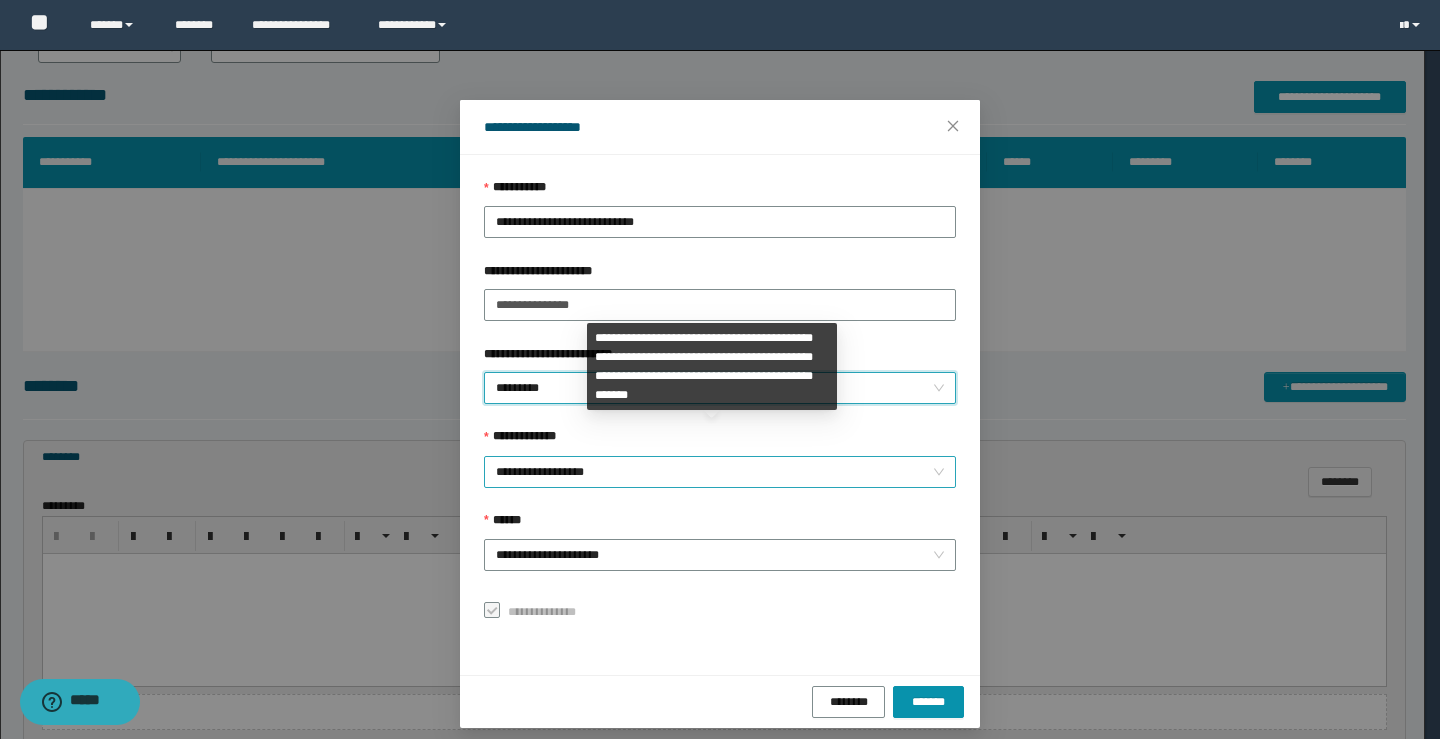 click on "**********" at bounding box center (720, 472) 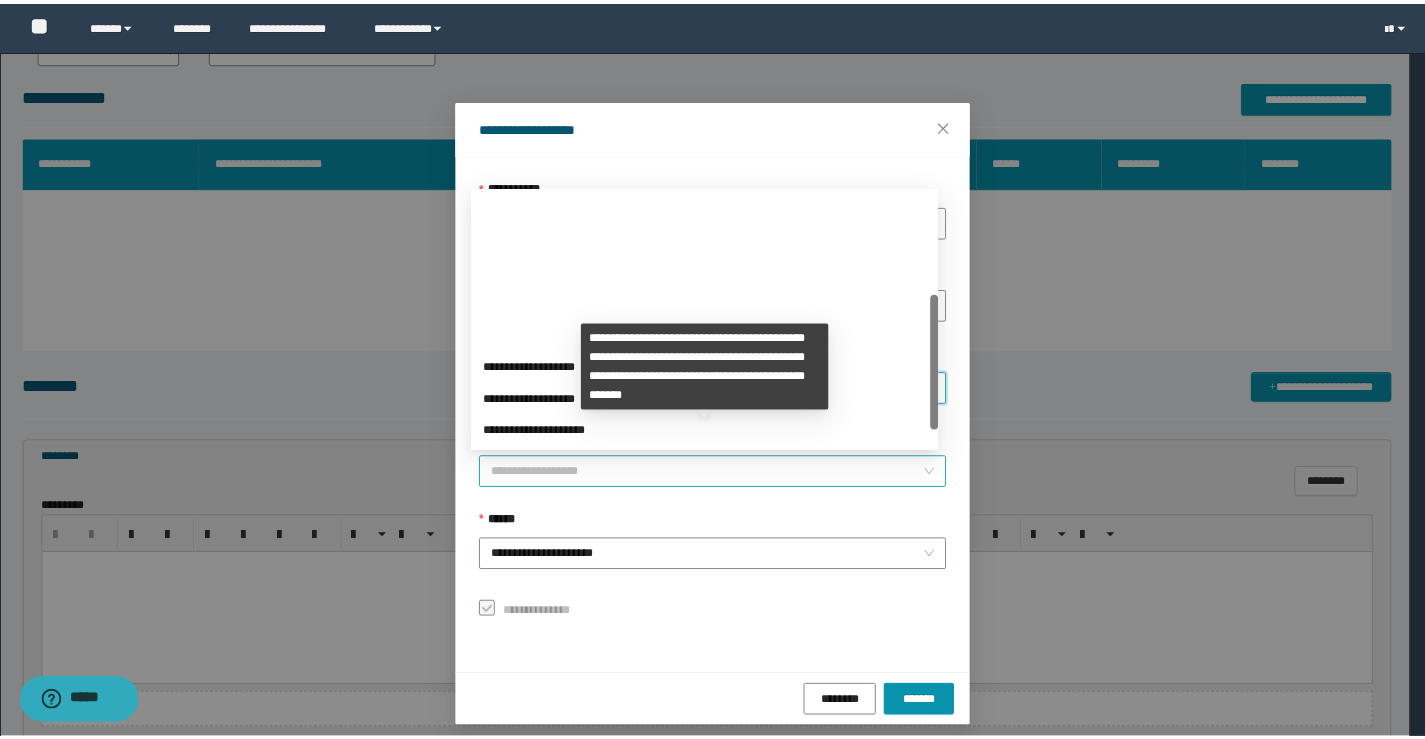 scroll, scrollTop: 192, scrollLeft: 0, axis: vertical 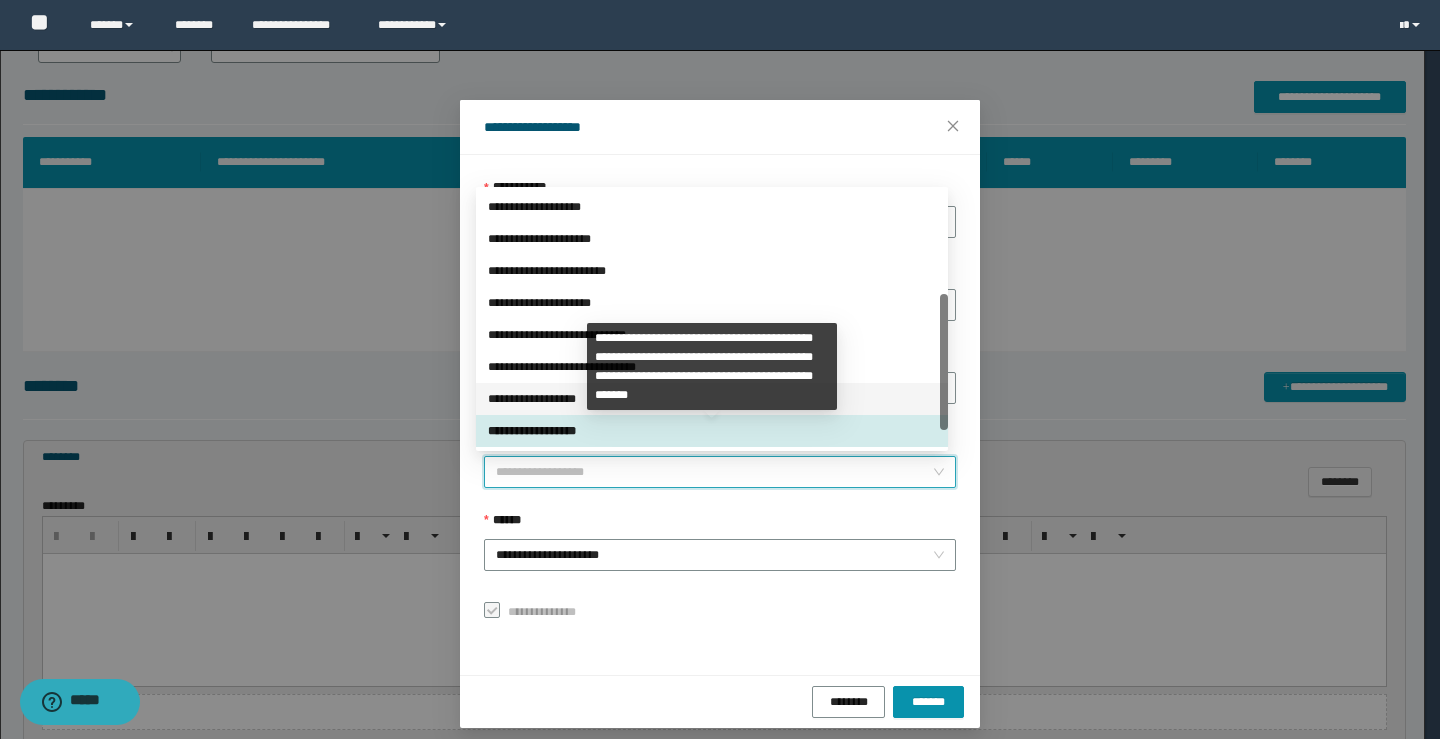 click on "**********" at bounding box center [712, 399] 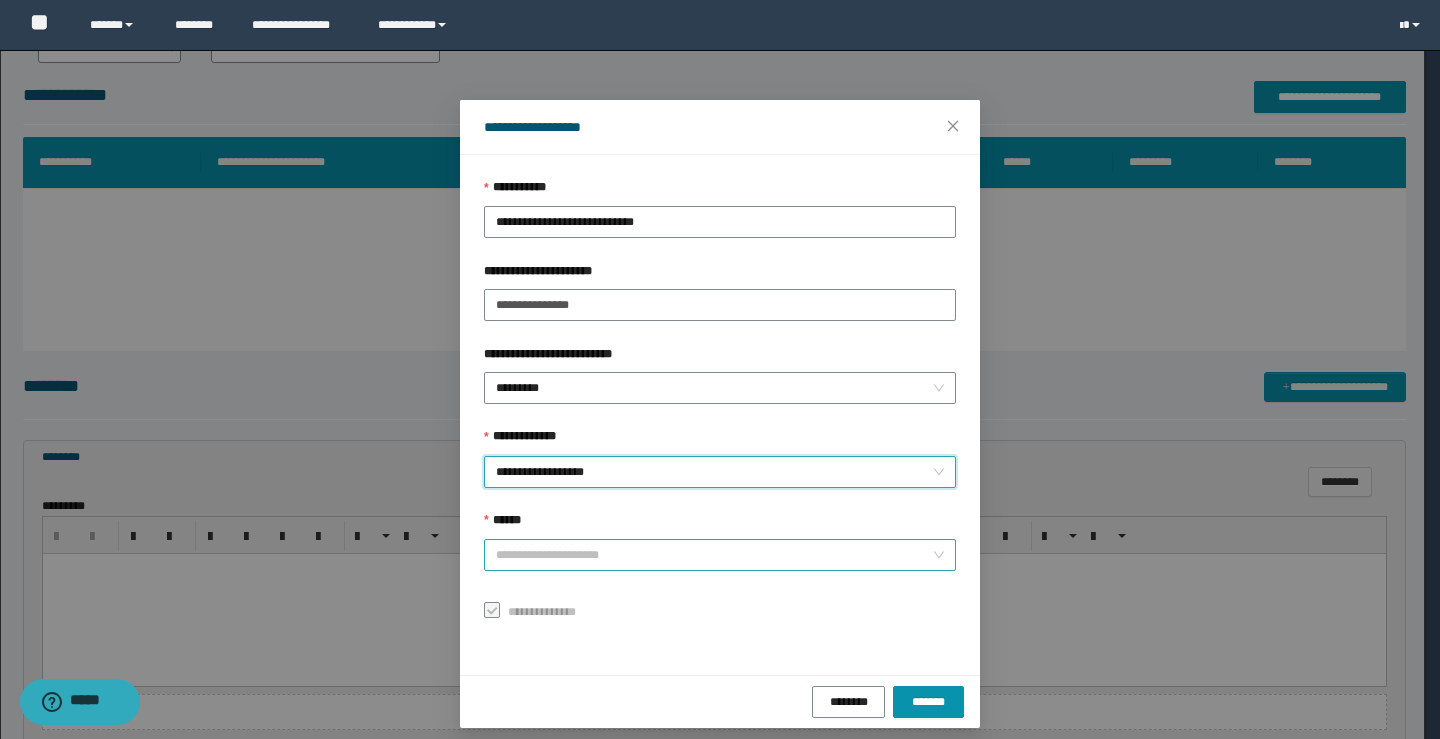 click on "**********" at bounding box center [720, 555] 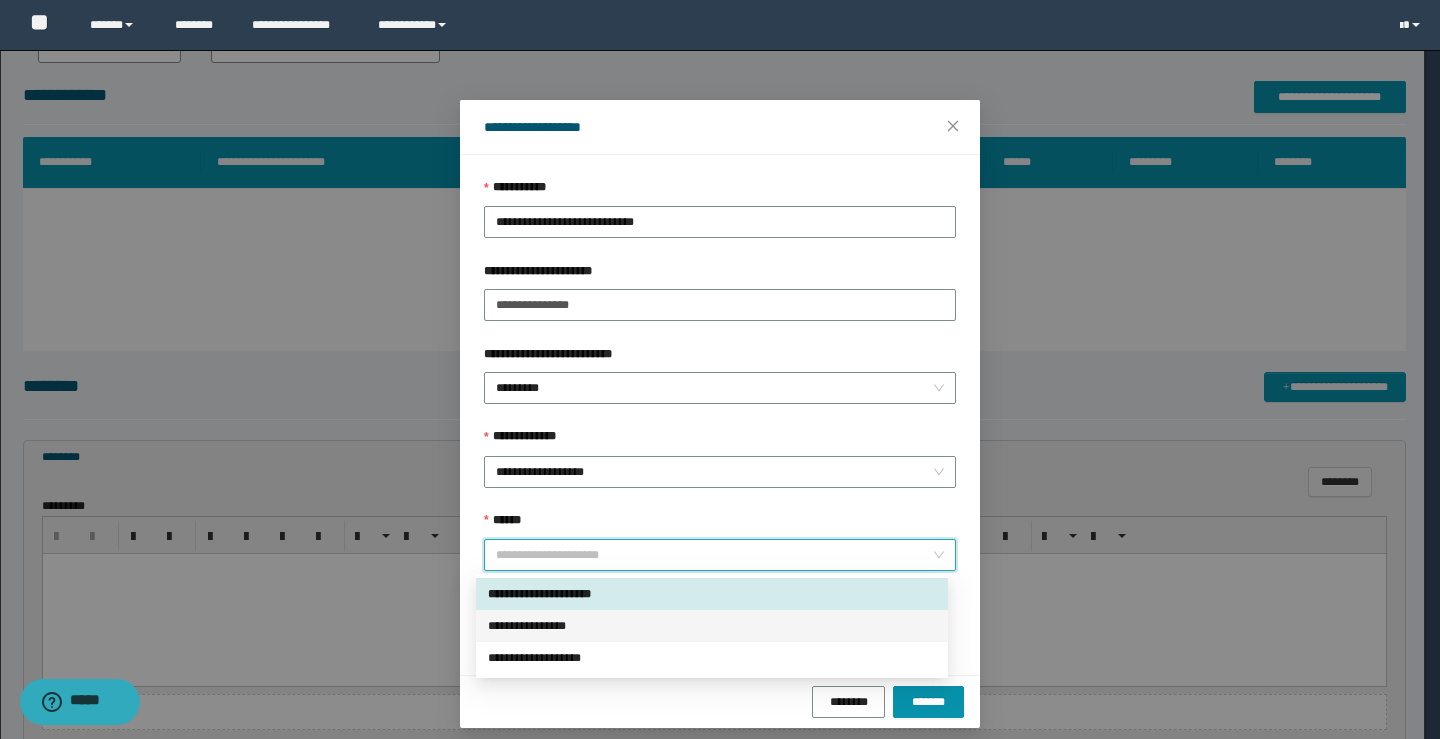 click on "**********" at bounding box center [712, 626] 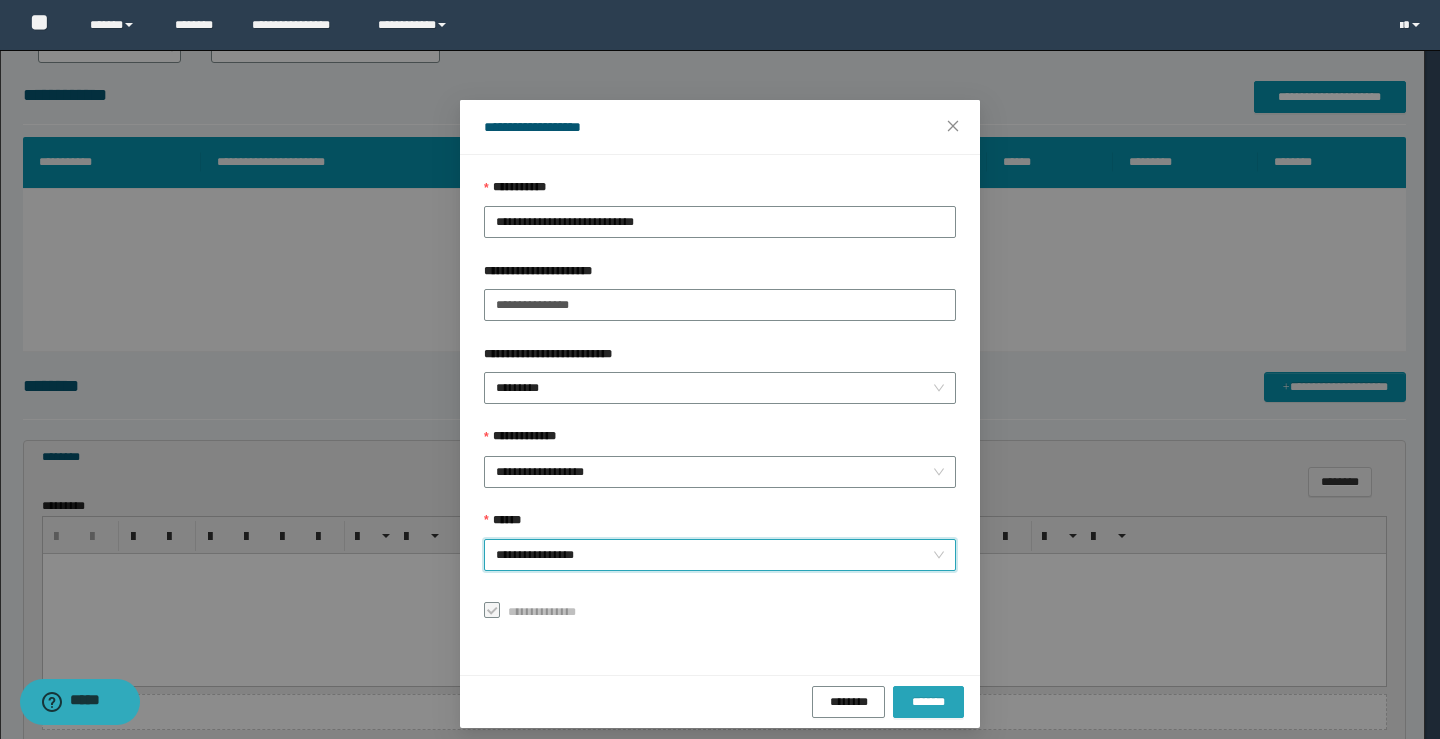 click on "*******" at bounding box center [928, 701] 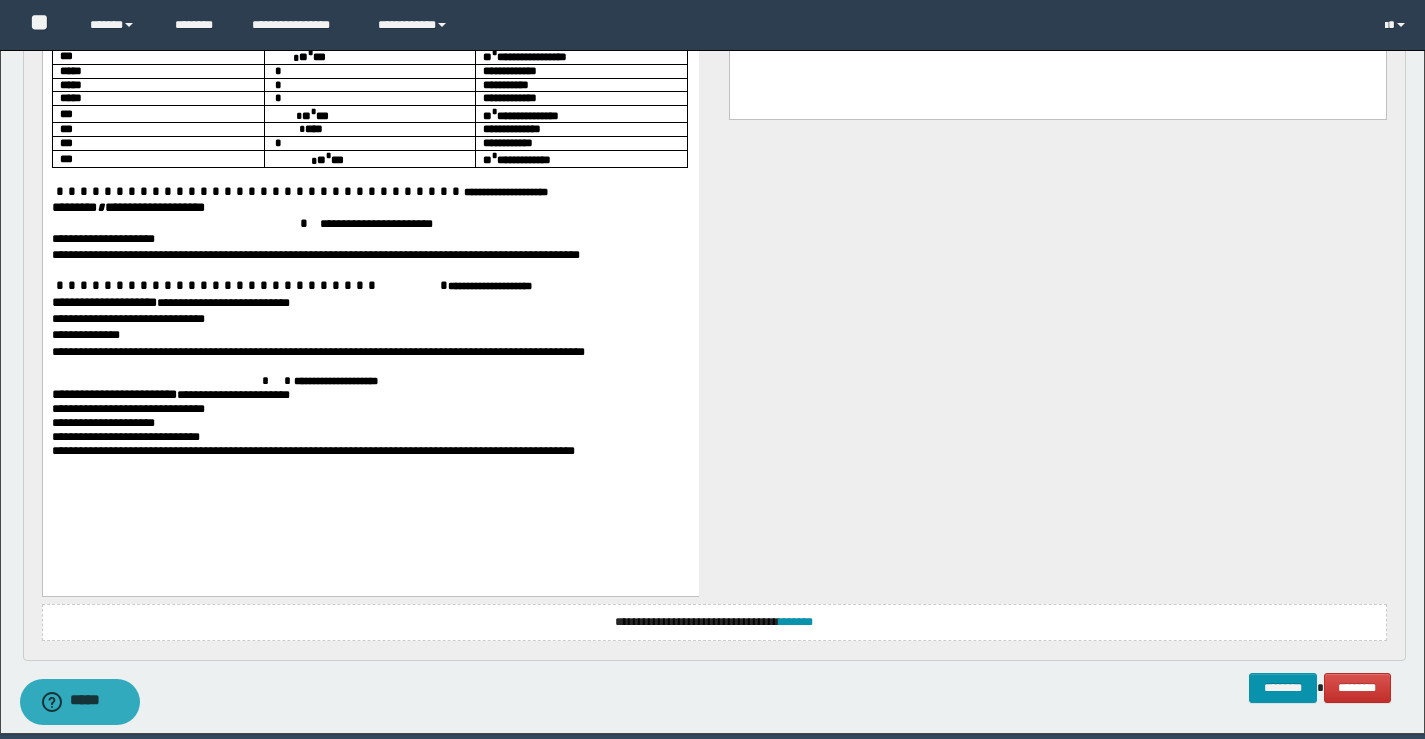 scroll, scrollTop: 1772, scrollLeft: 0, axis: vertical 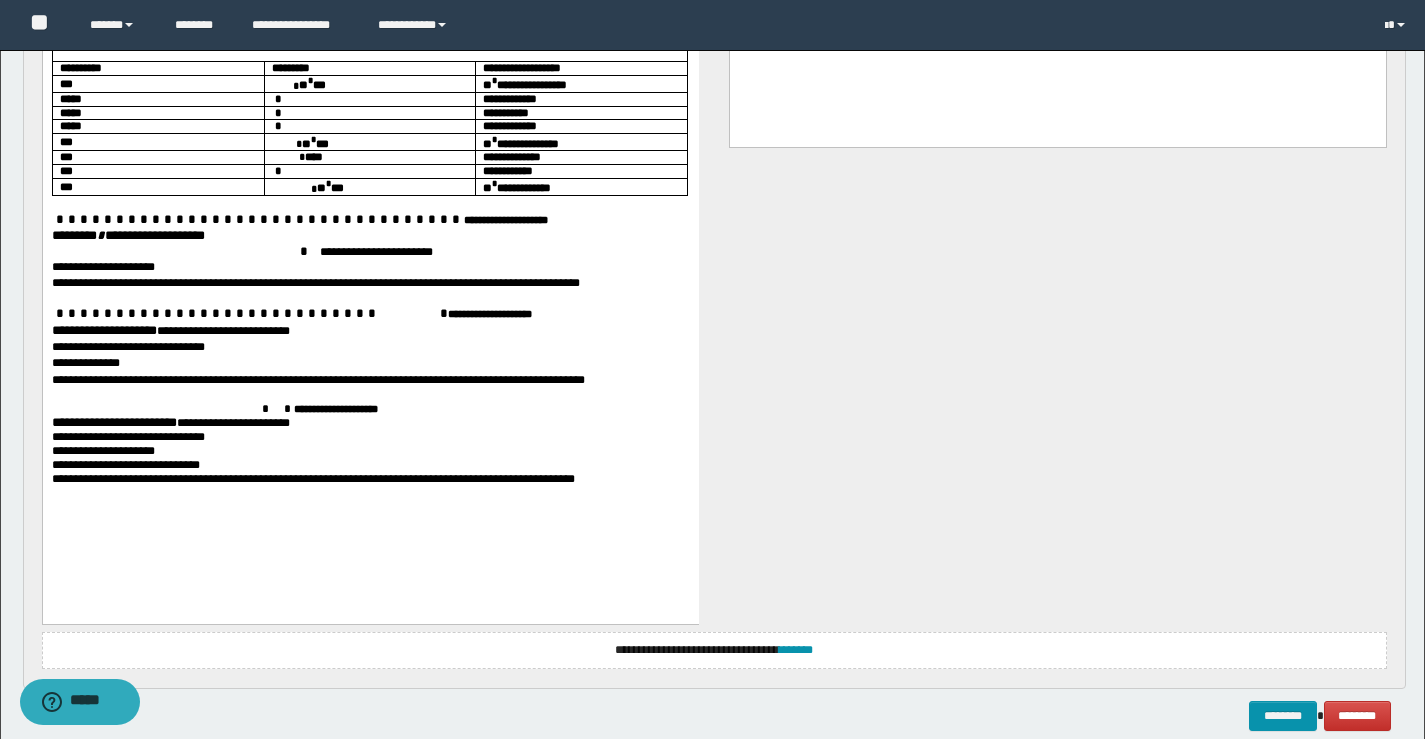 click on "******** * *****" at bounding box center (92, 234) 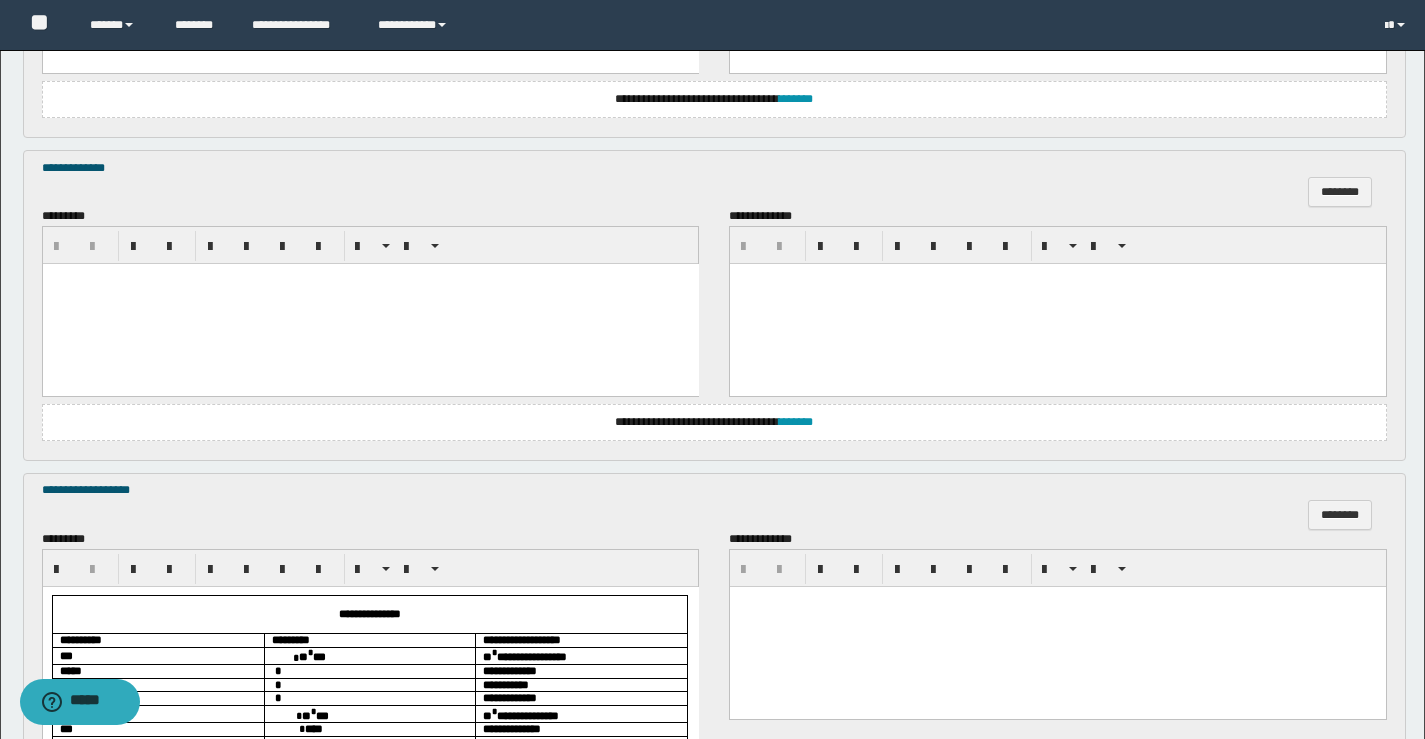 scroll, scrollTop: 1500, scrollLeft: 0, axis: vertical 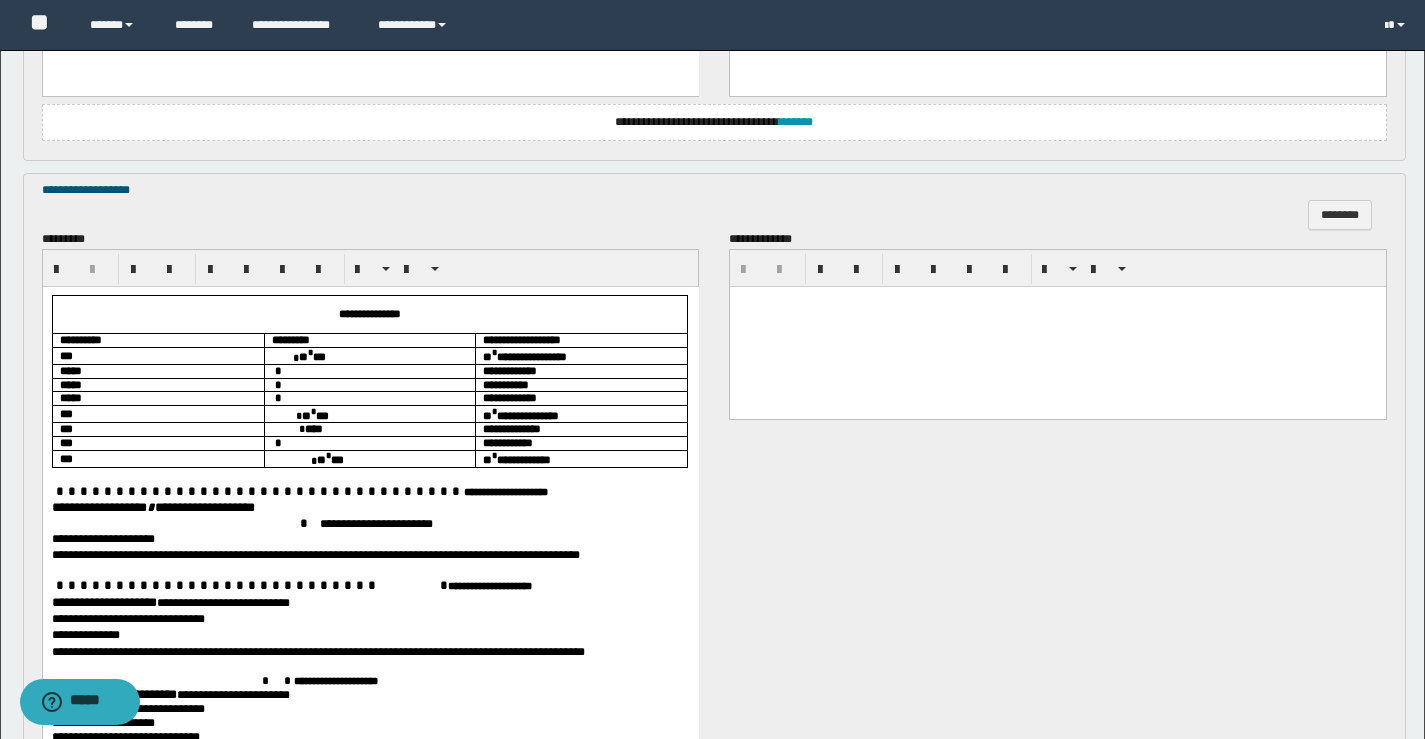 click on "**********" at bounding box center (103, 601) 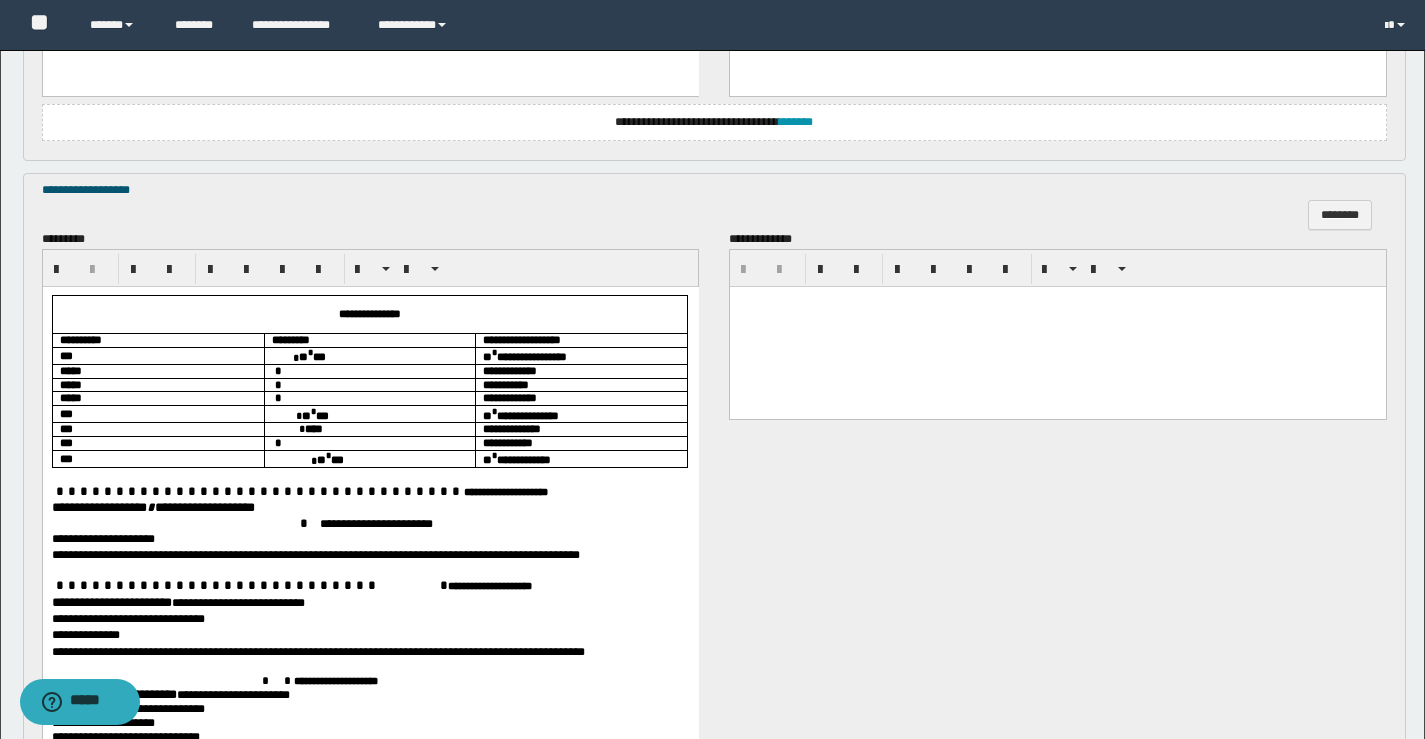 click on "**********" at bounding box center (113, 693) 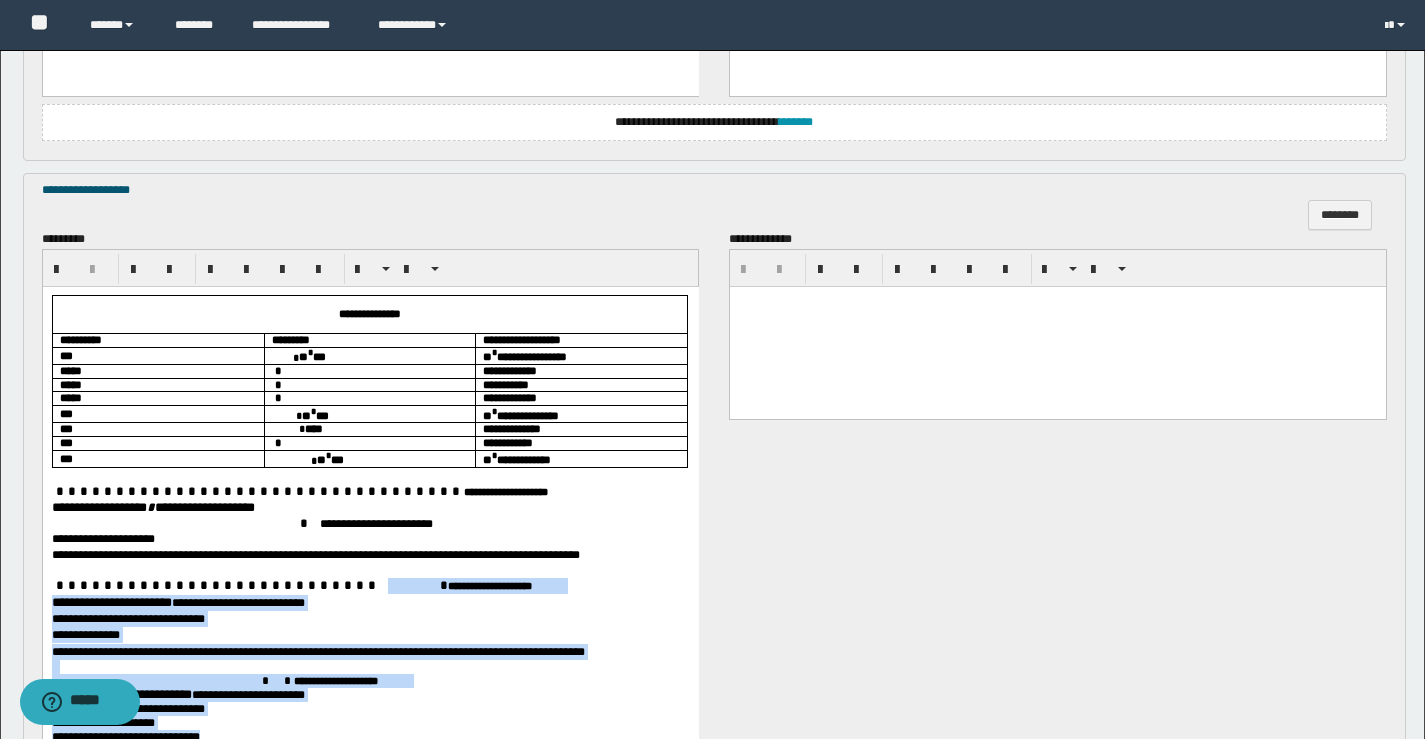 scroll, scrollTop: 1872, scrollLeft: 0, axis: vertical 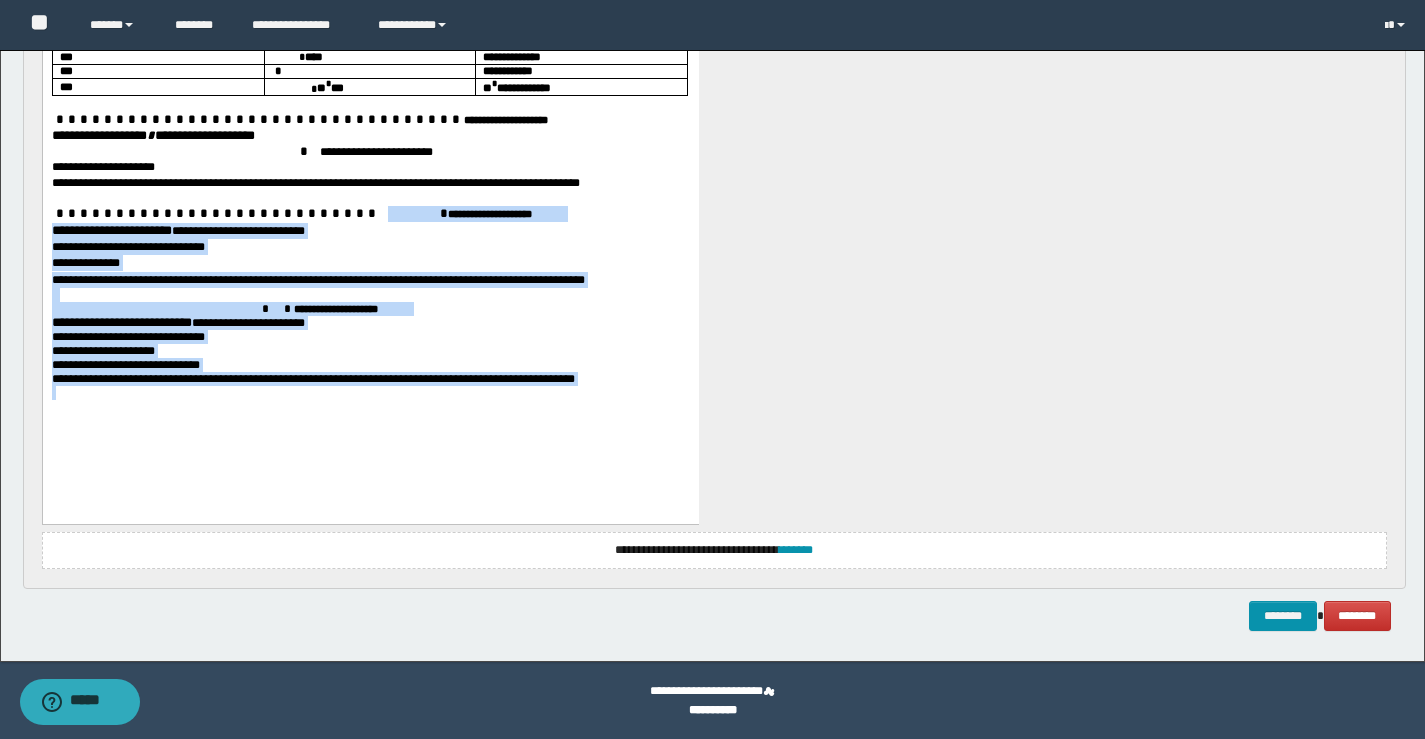 drag, startPoint x: 262, startPoint y: 209, endPoint x: 546, endPoint y: 778, distance: 635.93787 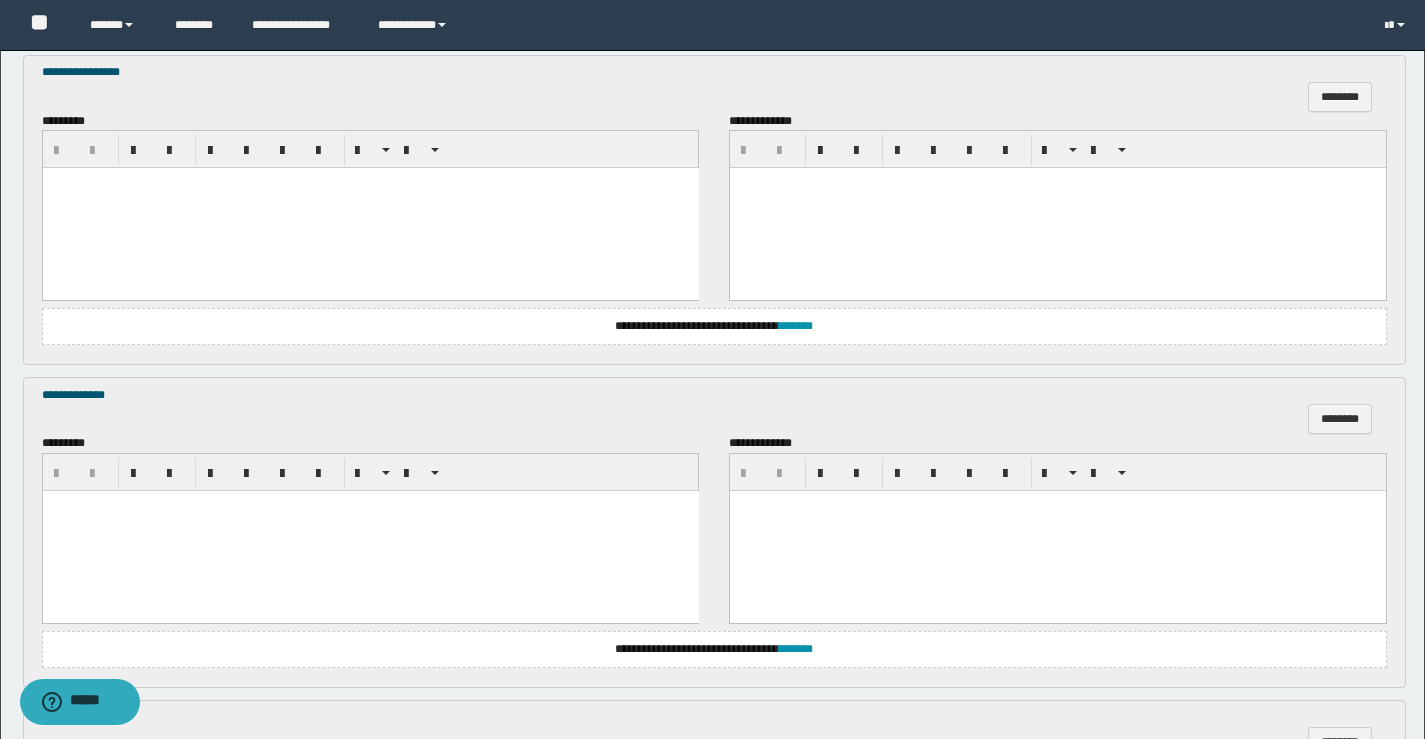 scroll, scrollTop: 878, scrollLeft: 0, axis: vertical 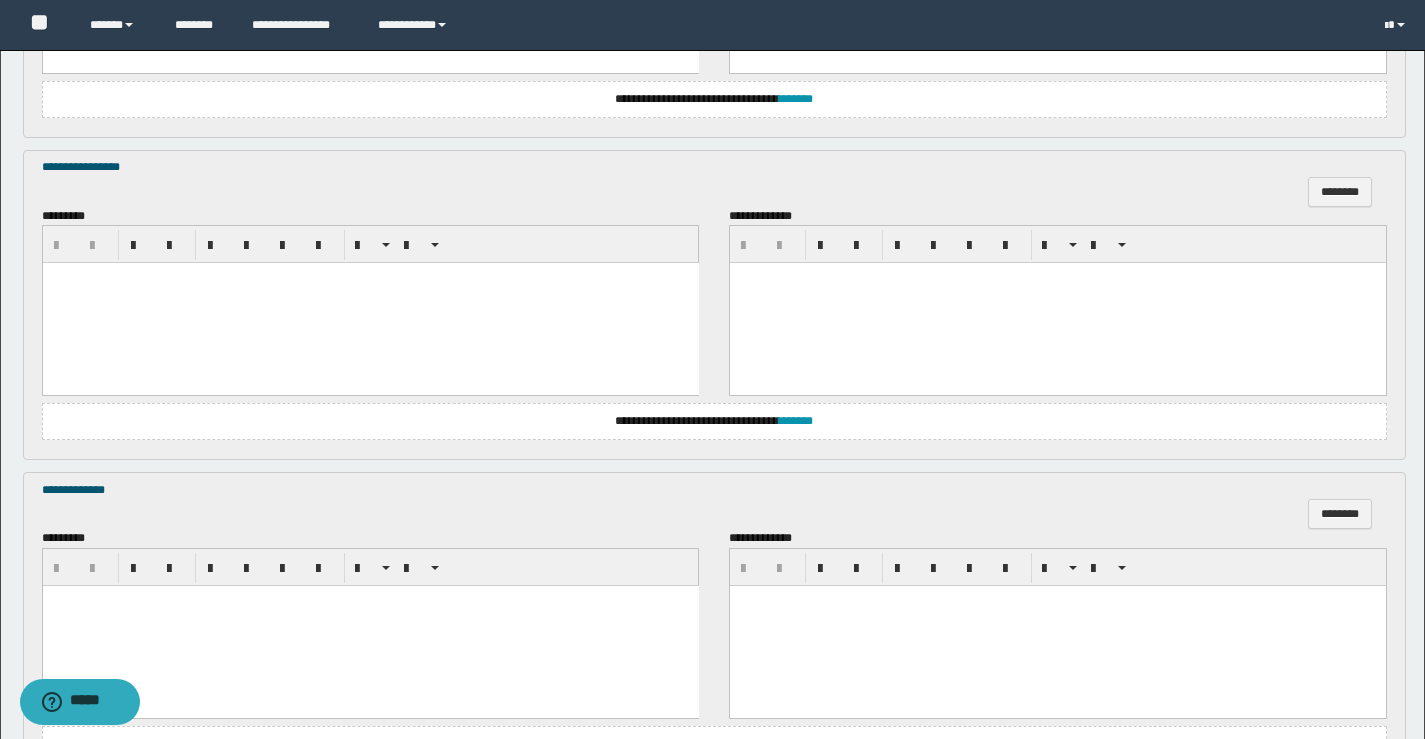 click at bounding box center (370, 303) 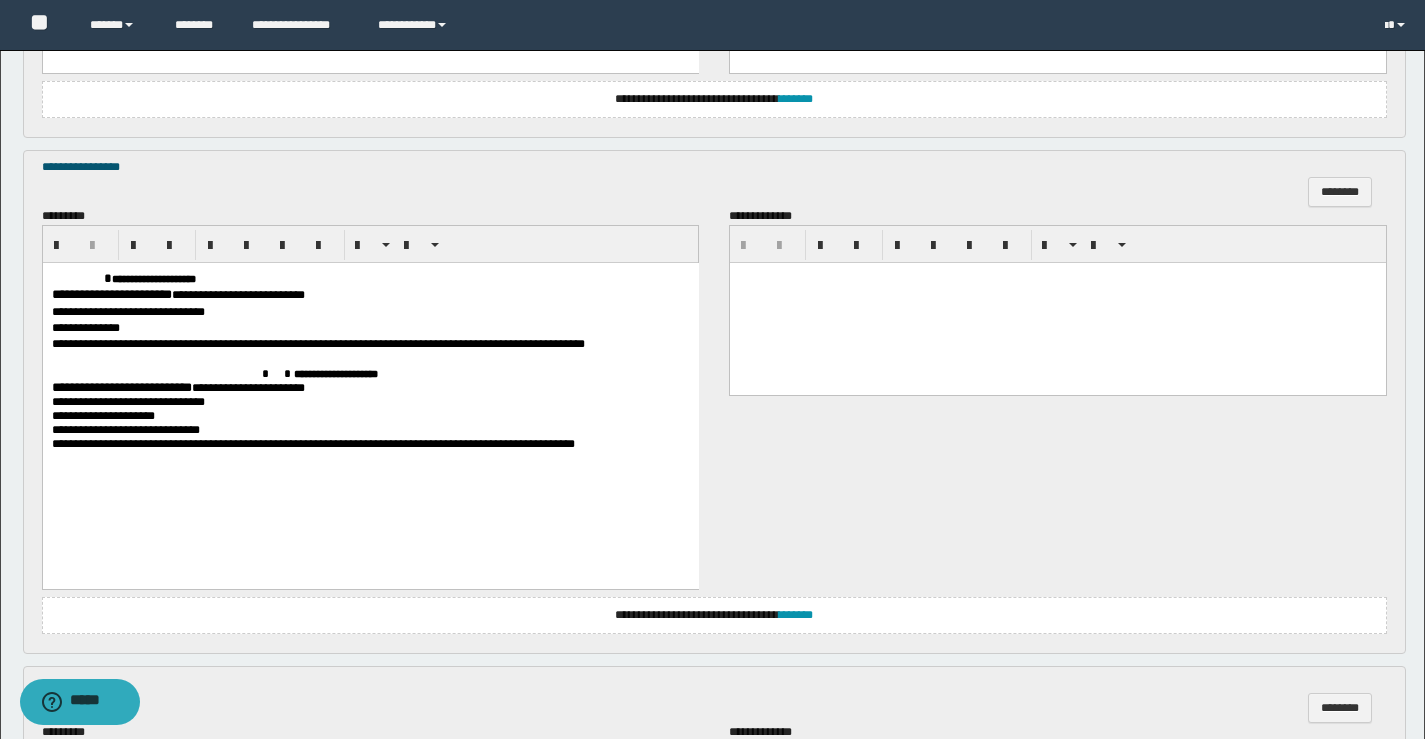 click at bounding box center (81, 278) 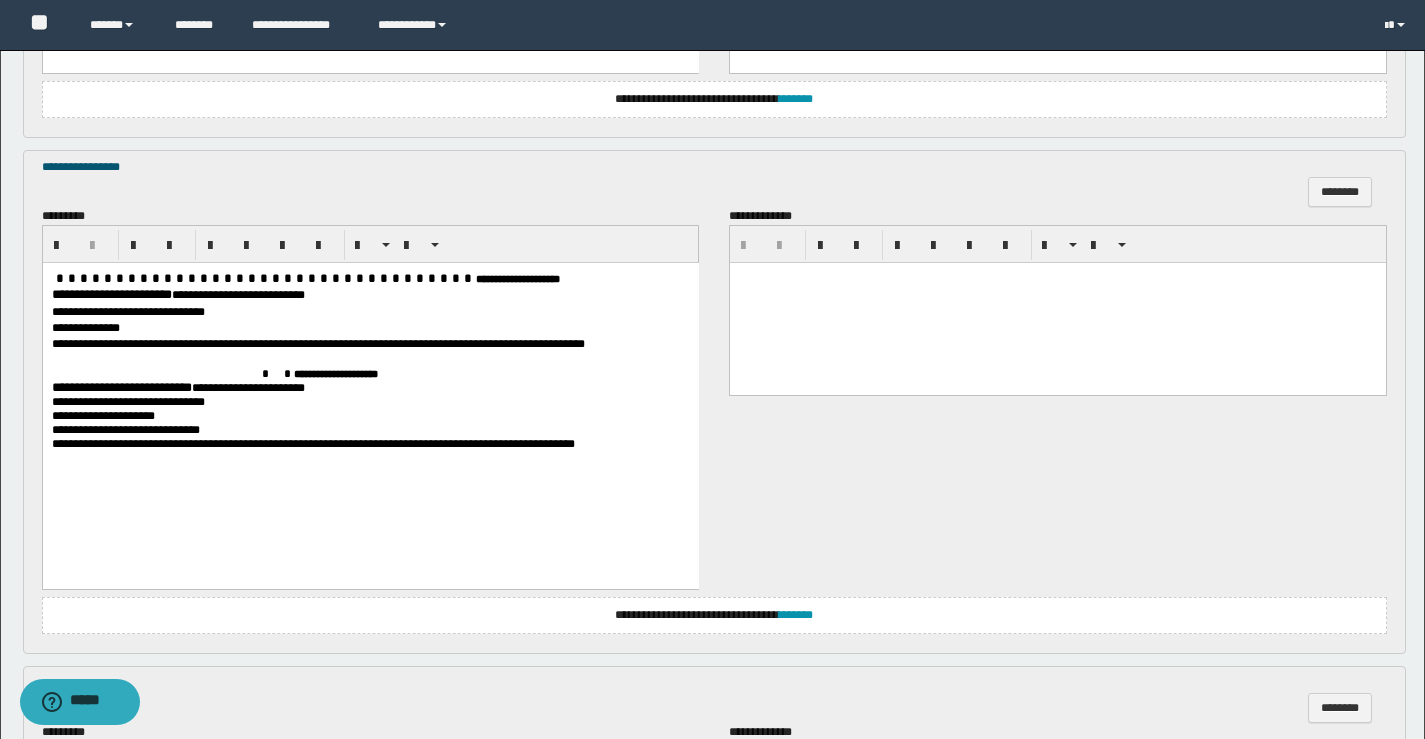 drag, startPoint x: 281, startPoint y: 367, endPoint x: 590, endPoint y: 522, distance: 345.6964 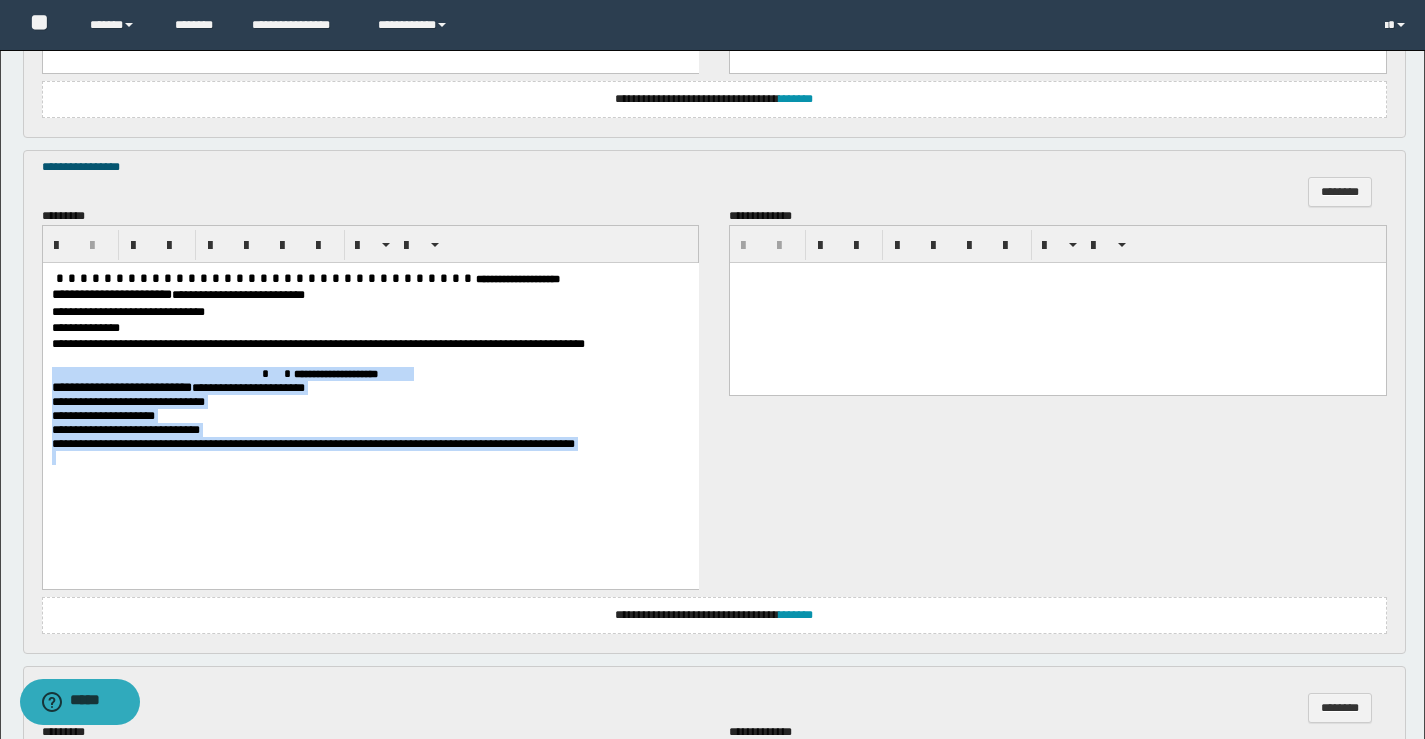 drag, startPoint x: 305, startPoint y: 363, endPoint x: 634, endPoint y: 546, distance: 376.47046 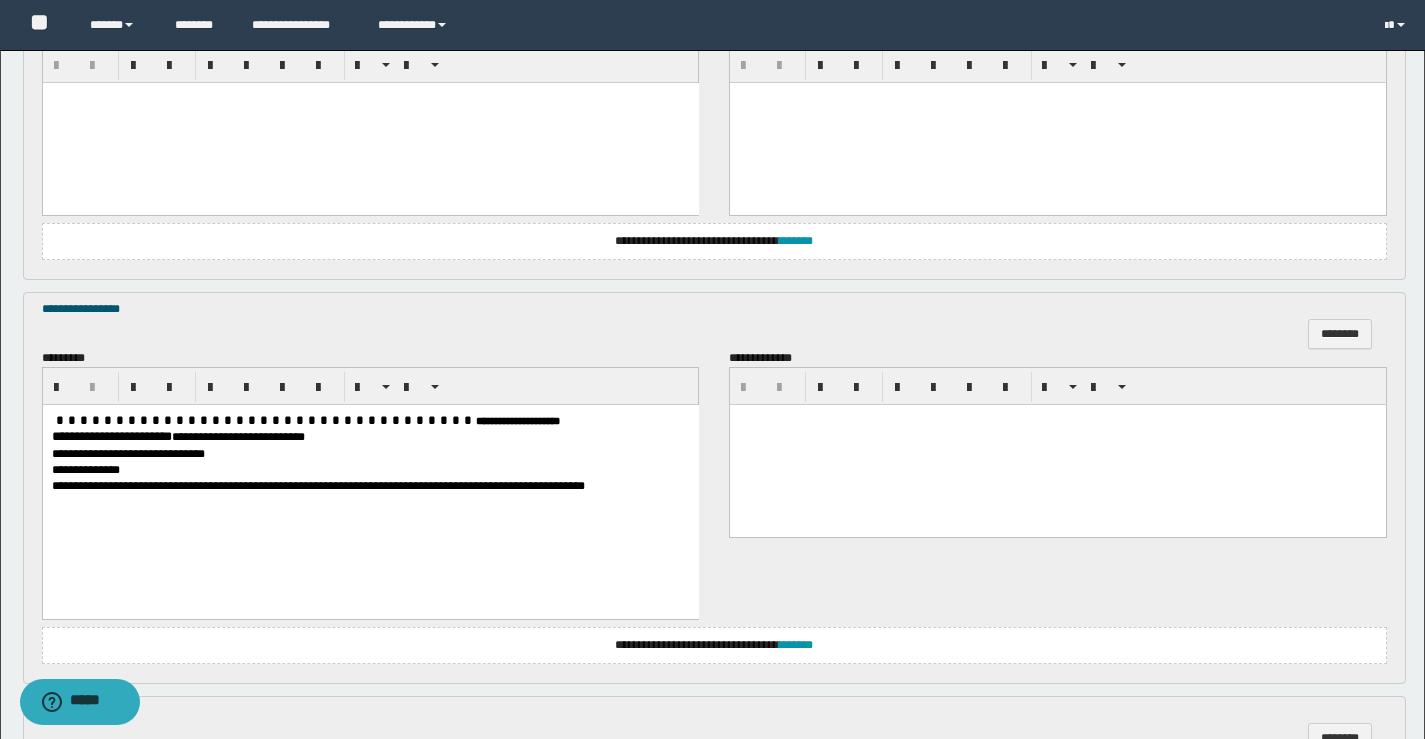 scroll, scrollTop: 578, scrollLeft: 0, axis: vertical 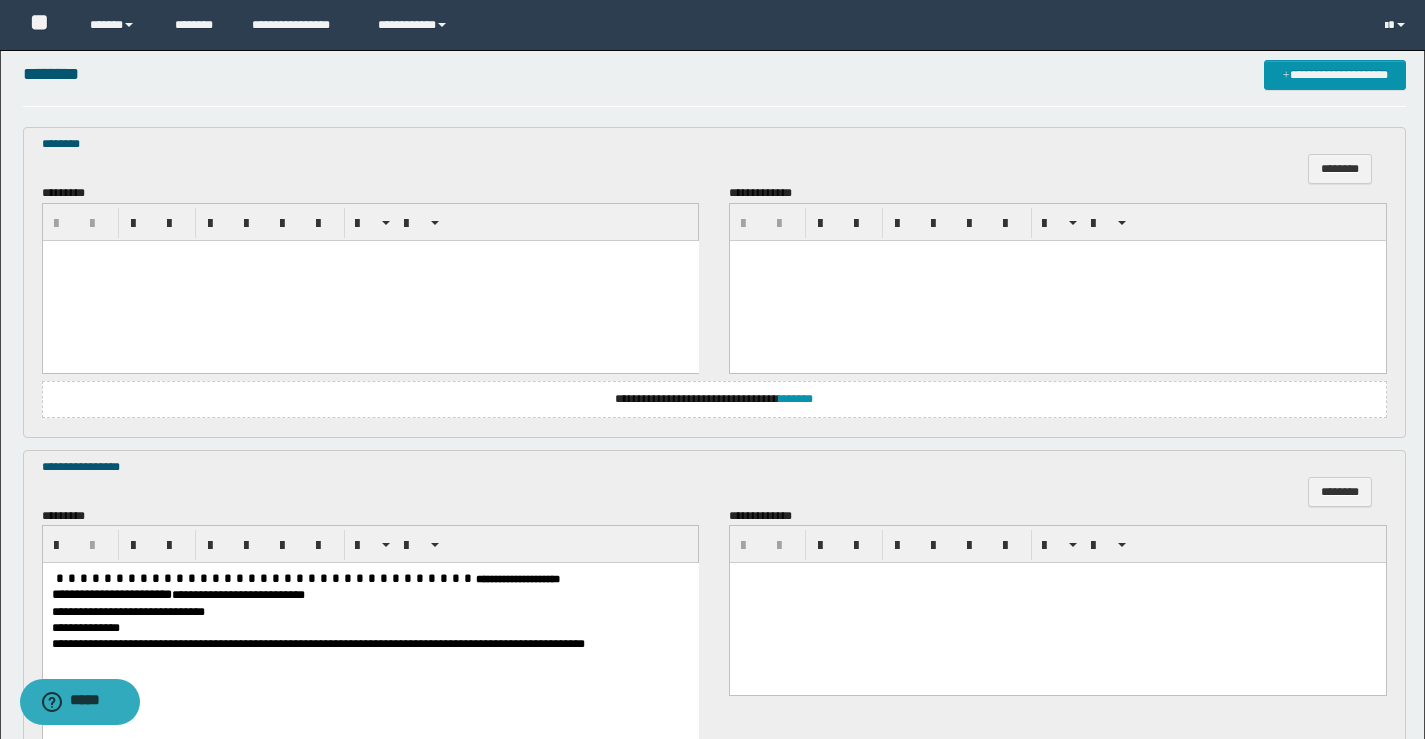 click at bounding box center [370, 280] 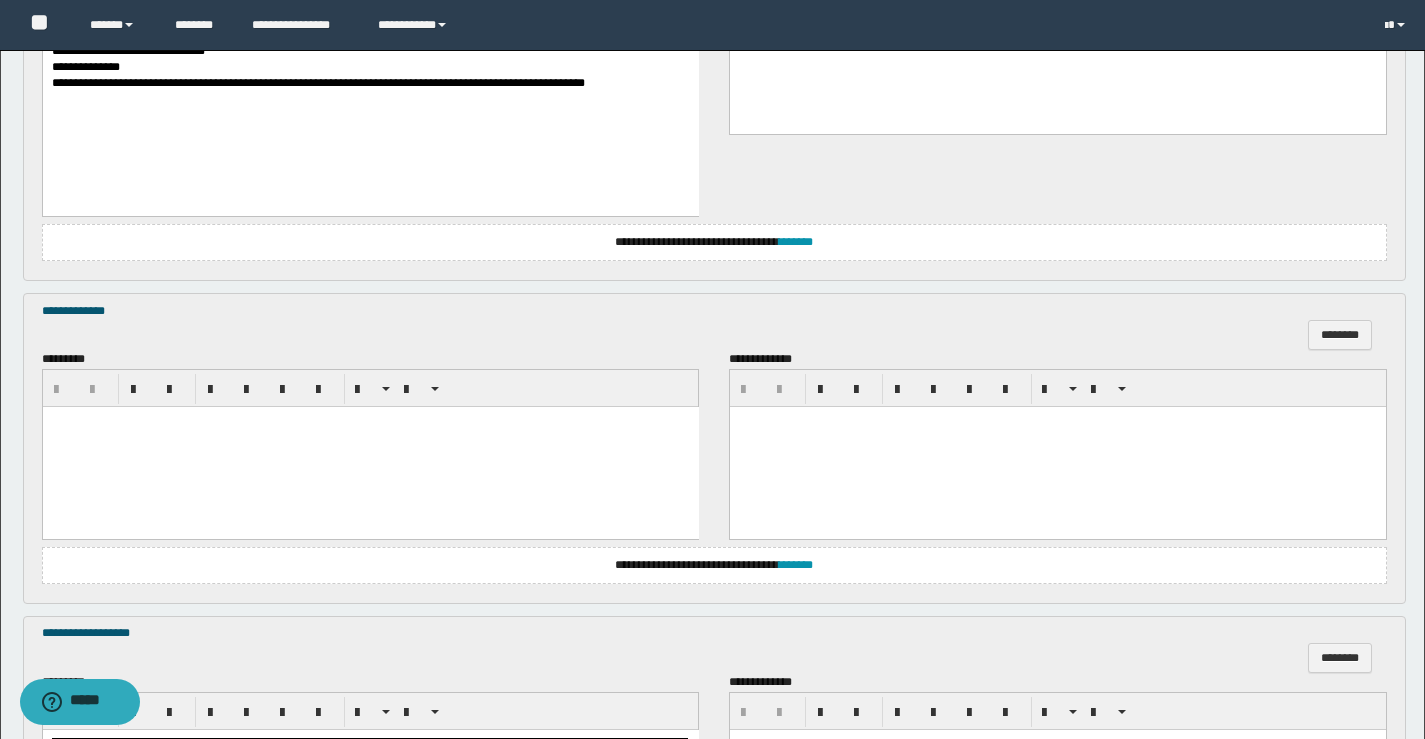 scroll, scrollTop: 1178, scrollLeft: 0, axis: vertical 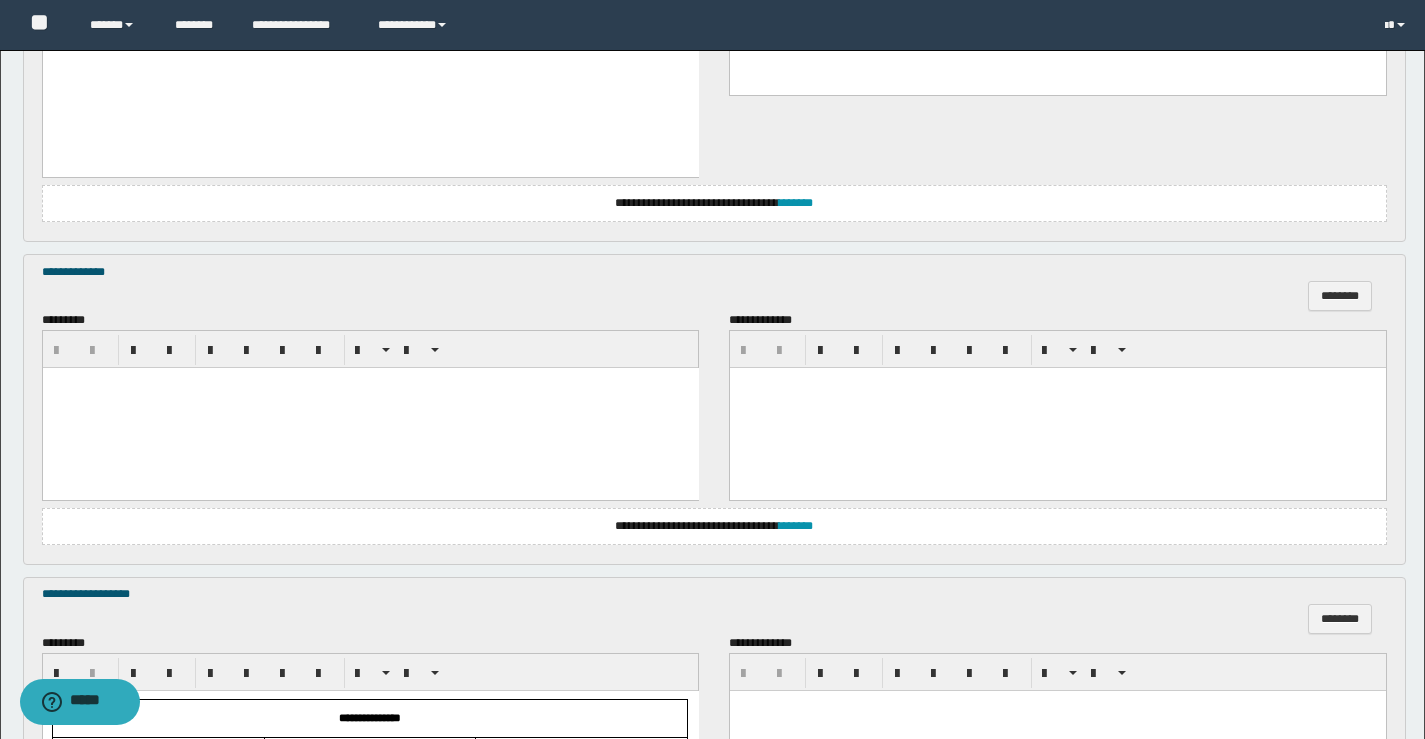 click at bounding box center [370, 408] 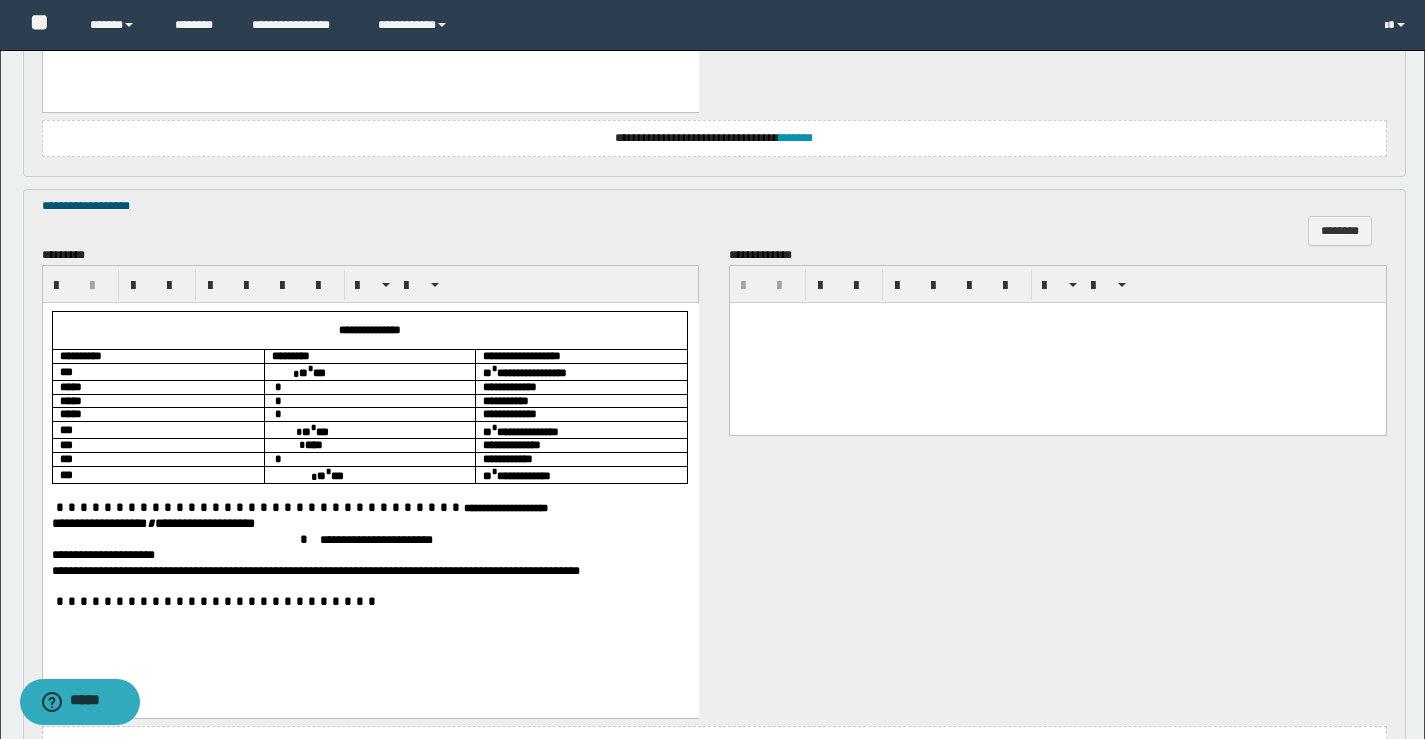 scroll, scrollTop: 1778, scrollLeft: 0, axis: vertical 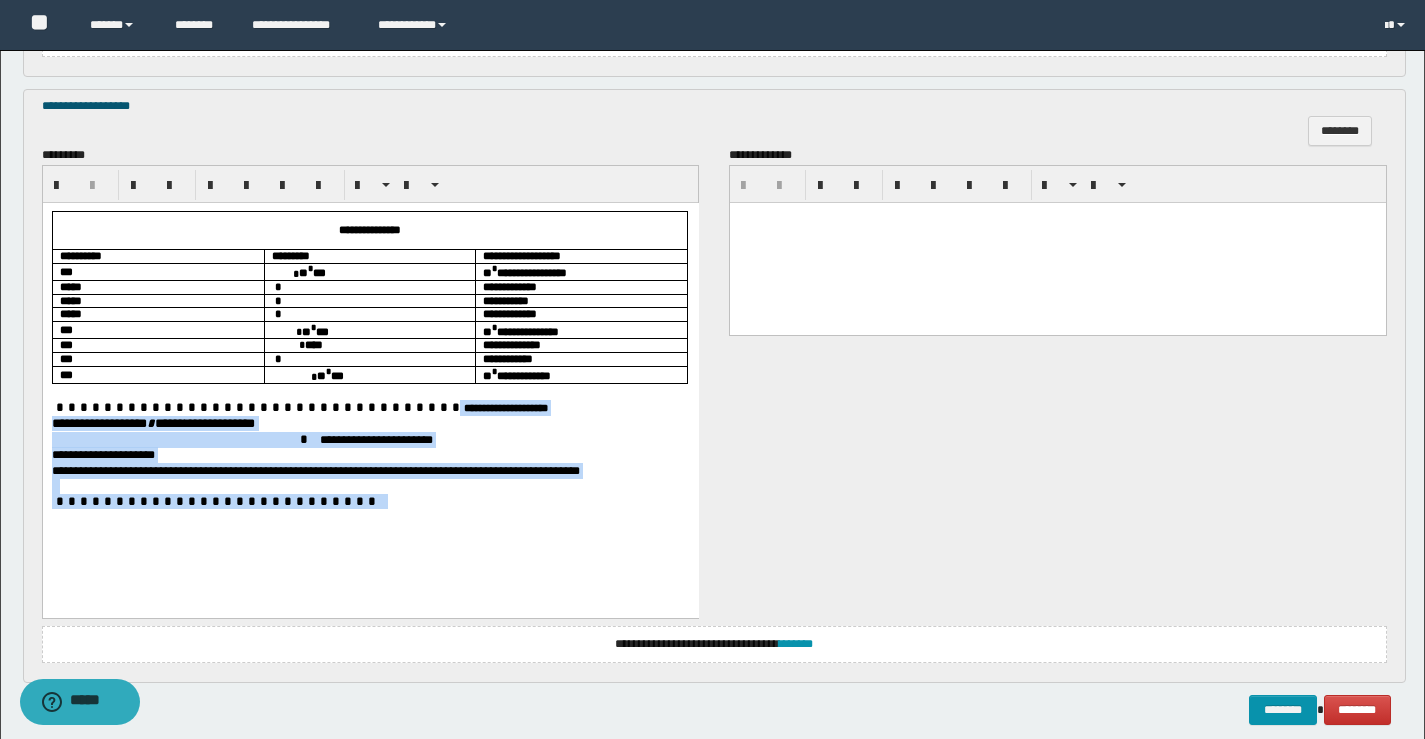 drag, startPoint x: 301, startPoint y: 404, endPoint x: 568, endPoint y: 523, distance: 292.31833 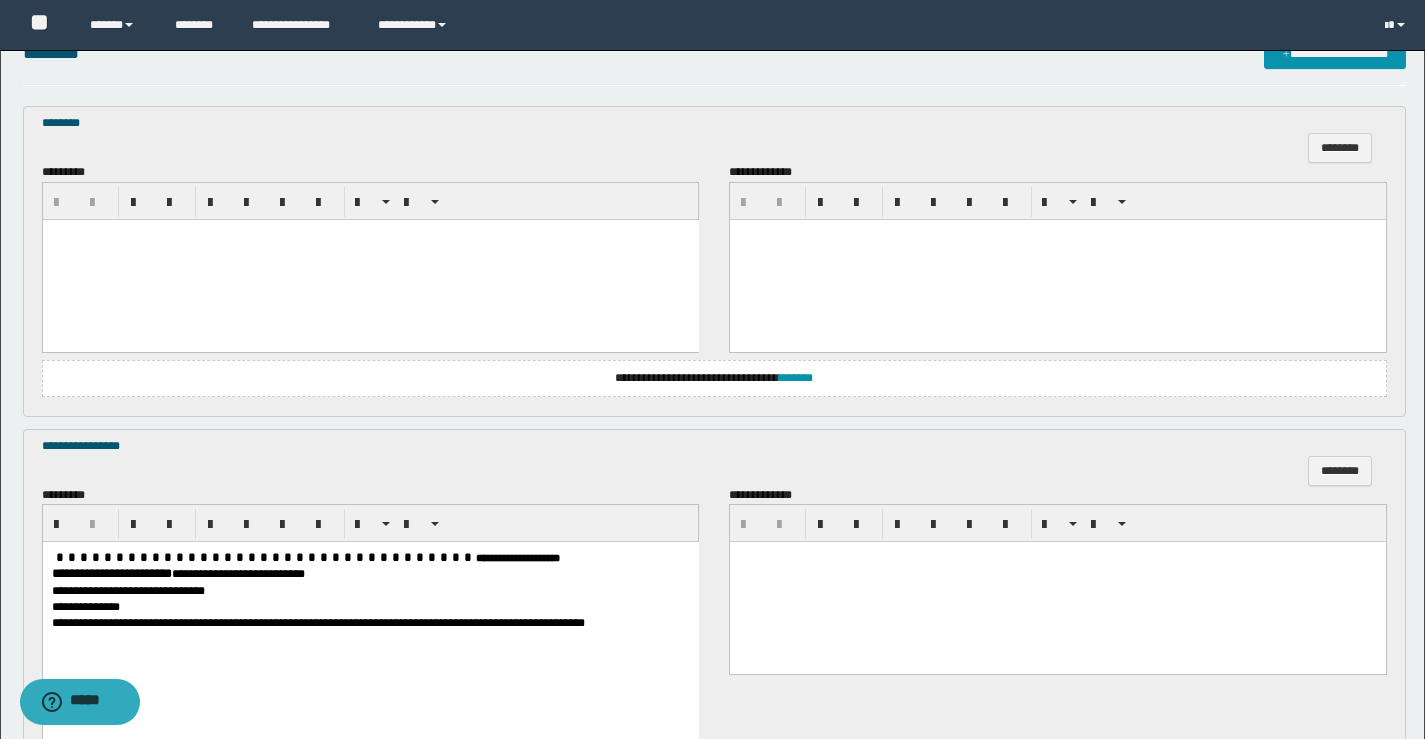 scroll, scrollTop: 377, scrollLeft: 0, axis: vertical 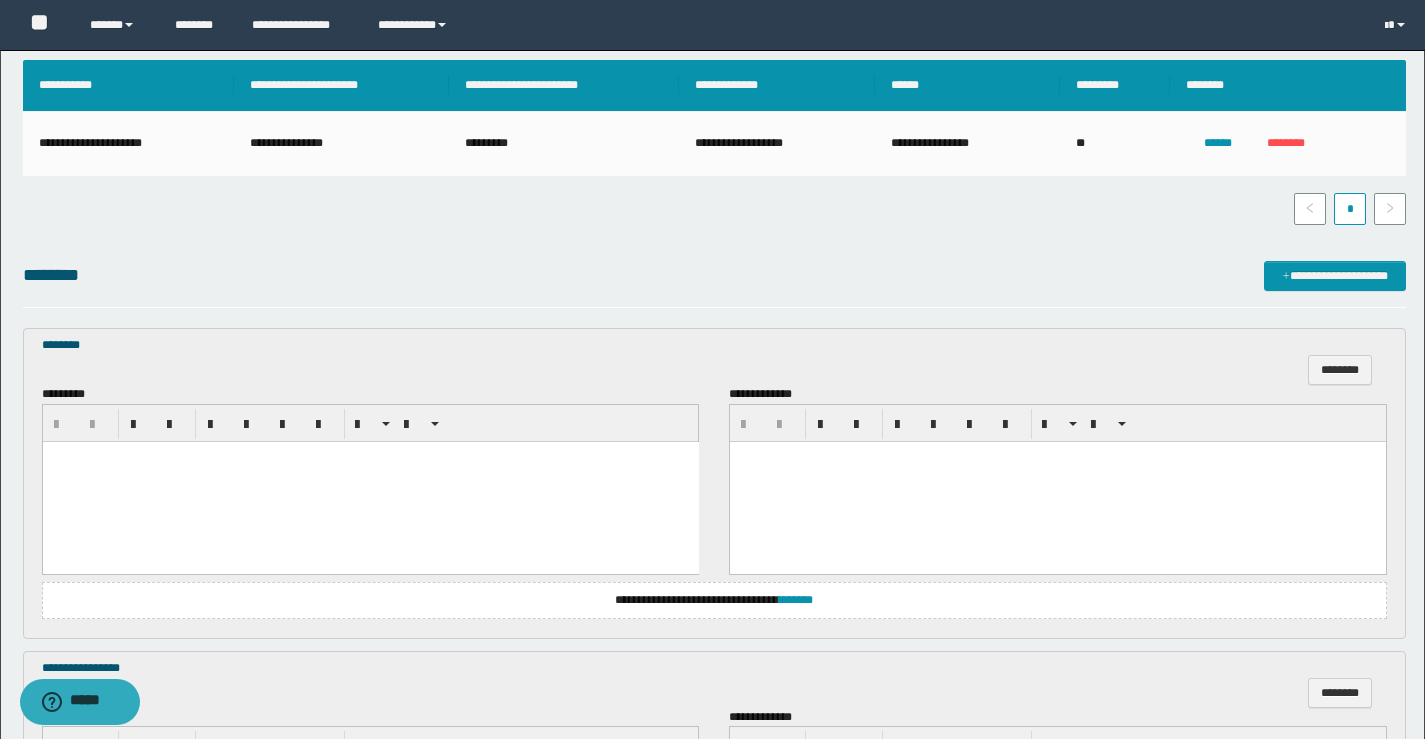 click at bounding box center [370, 456] 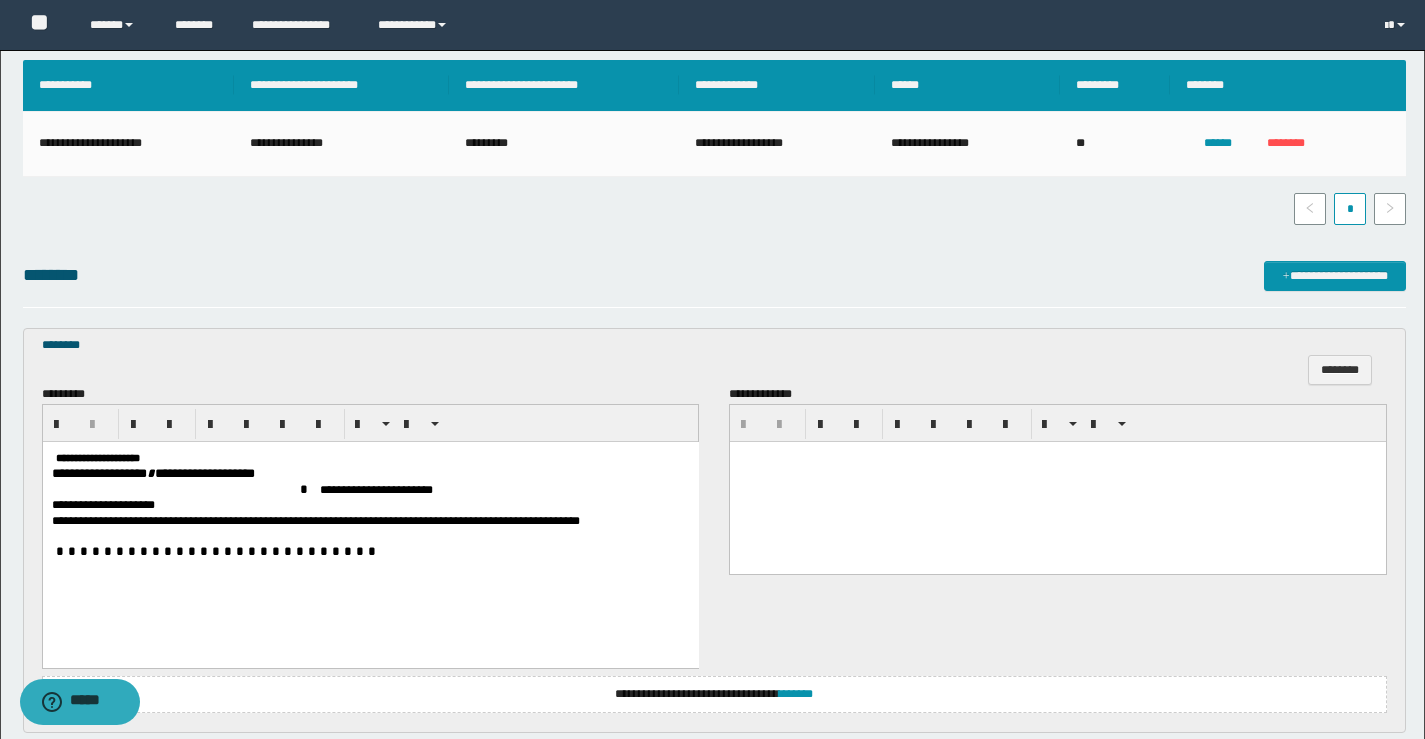 click on "**********" at bounding box center (370, 529) 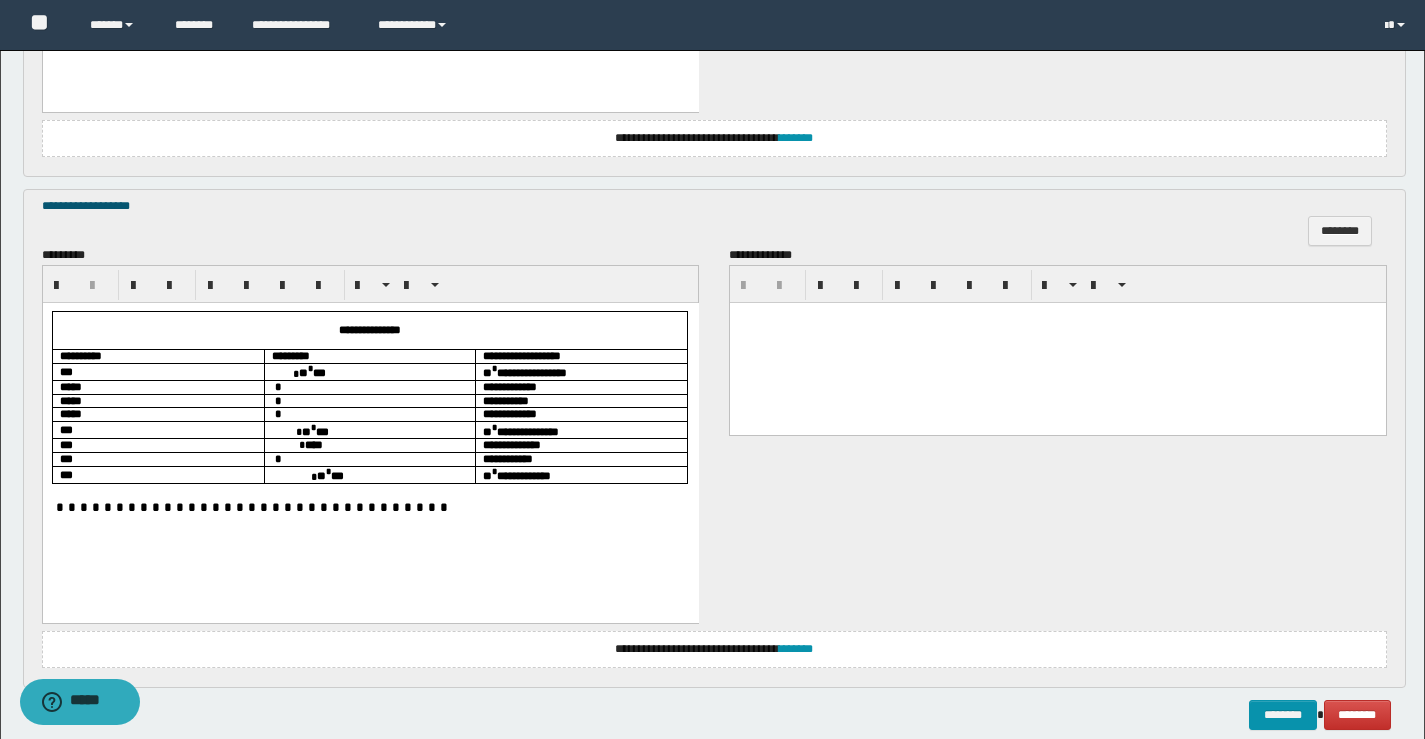 scroll, scrollTop: 1871, scrollLeft: 0, axis: vertical 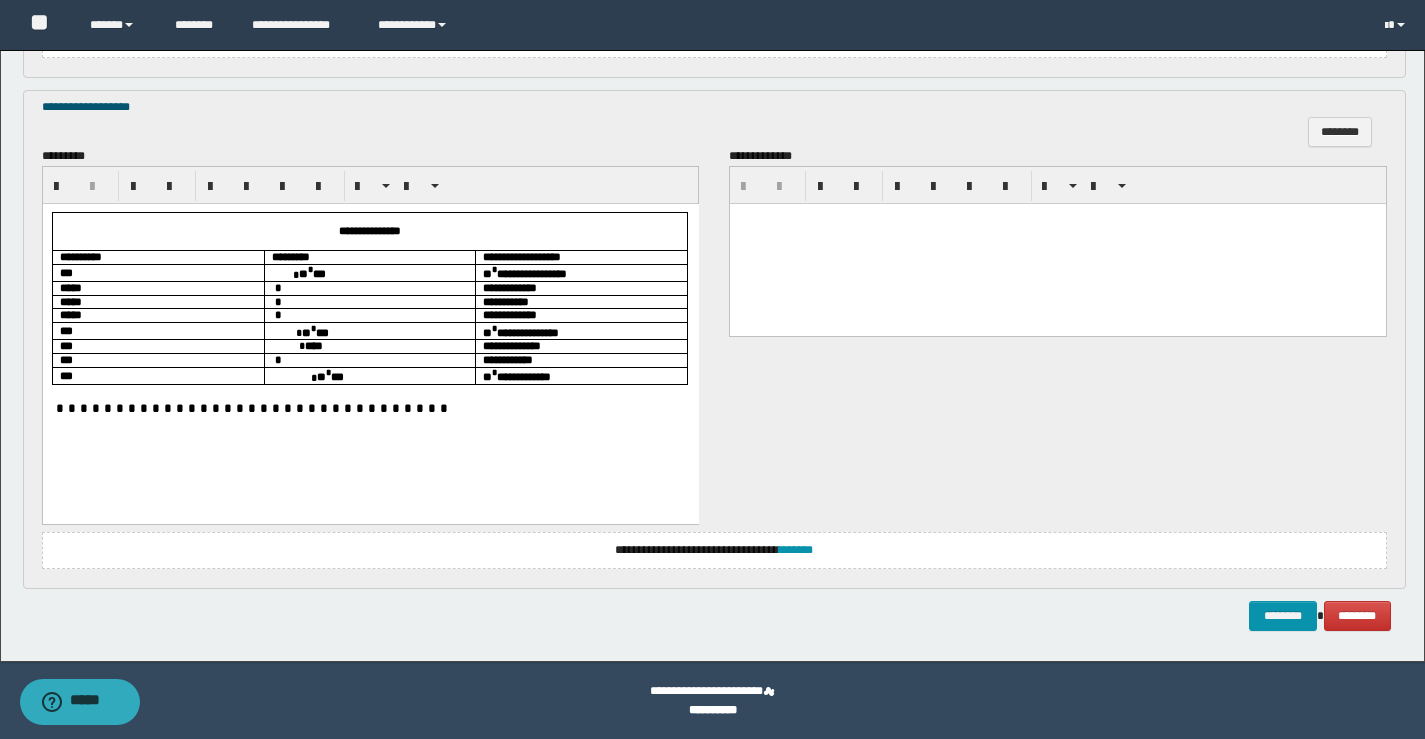 click on "** * ***" at bounding box center [369, 271] 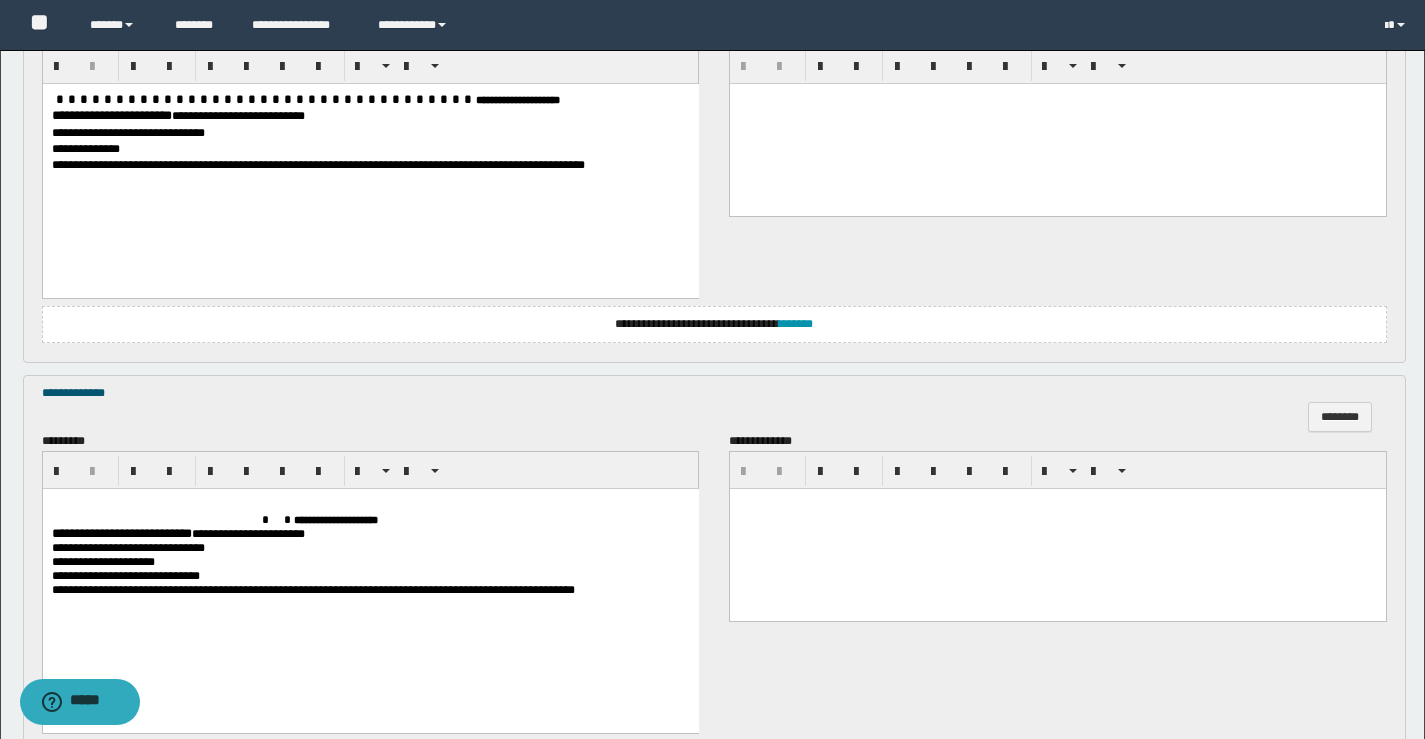 scroll, scrollTop: 1100, scrollLeft: 0, axis: vertical 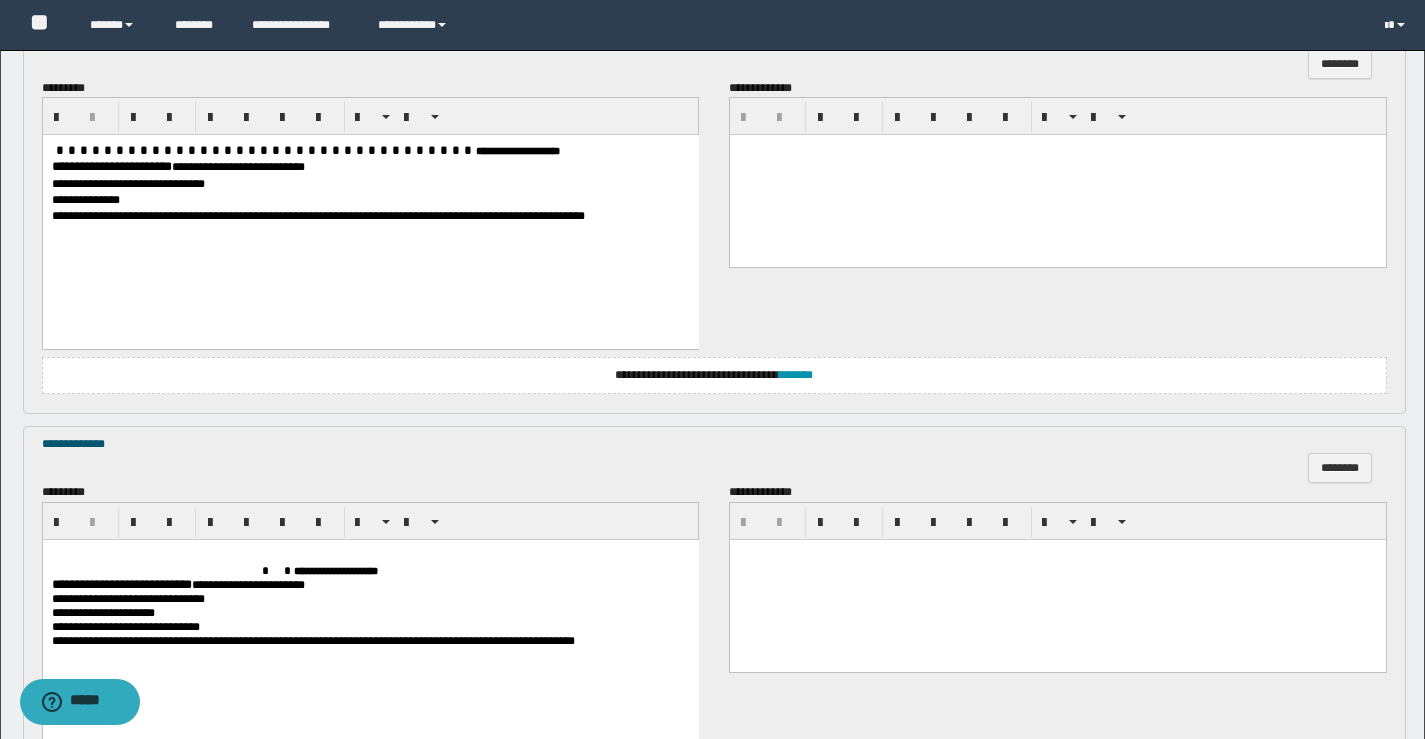 click at bounding box center [1058, 175] 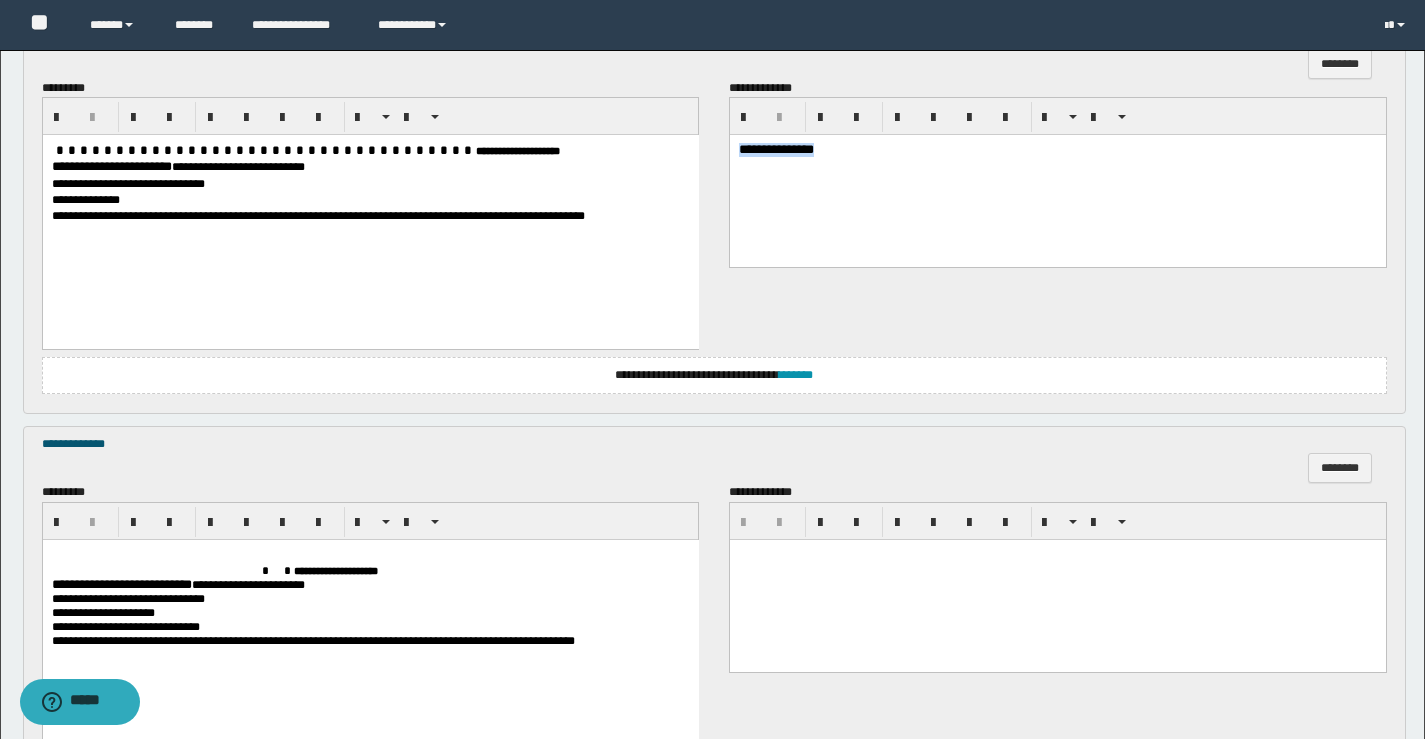 drag, startPoint x: 892, startPoint y: 152, endPoint x: 735, endPoint y: 146, distance: 157.11461 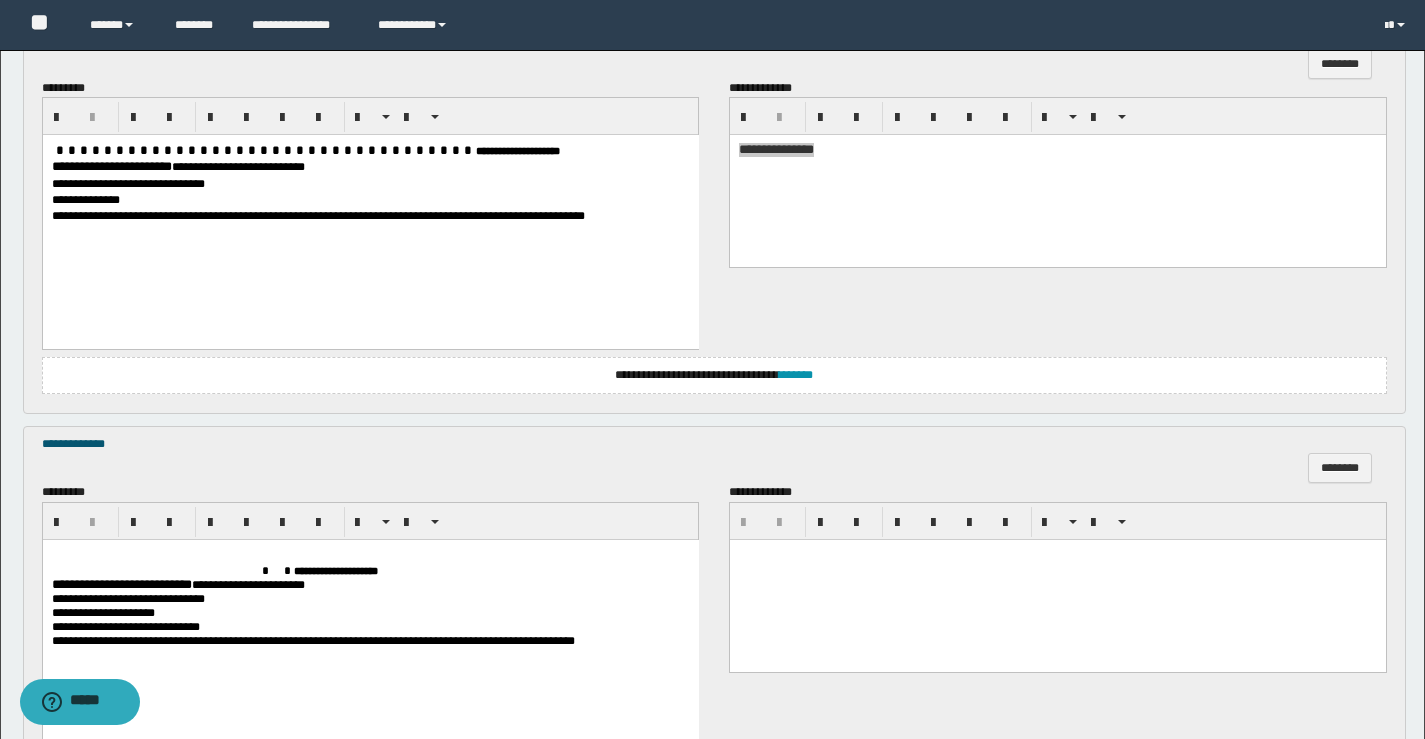 click at bounding box center (1058, 580) 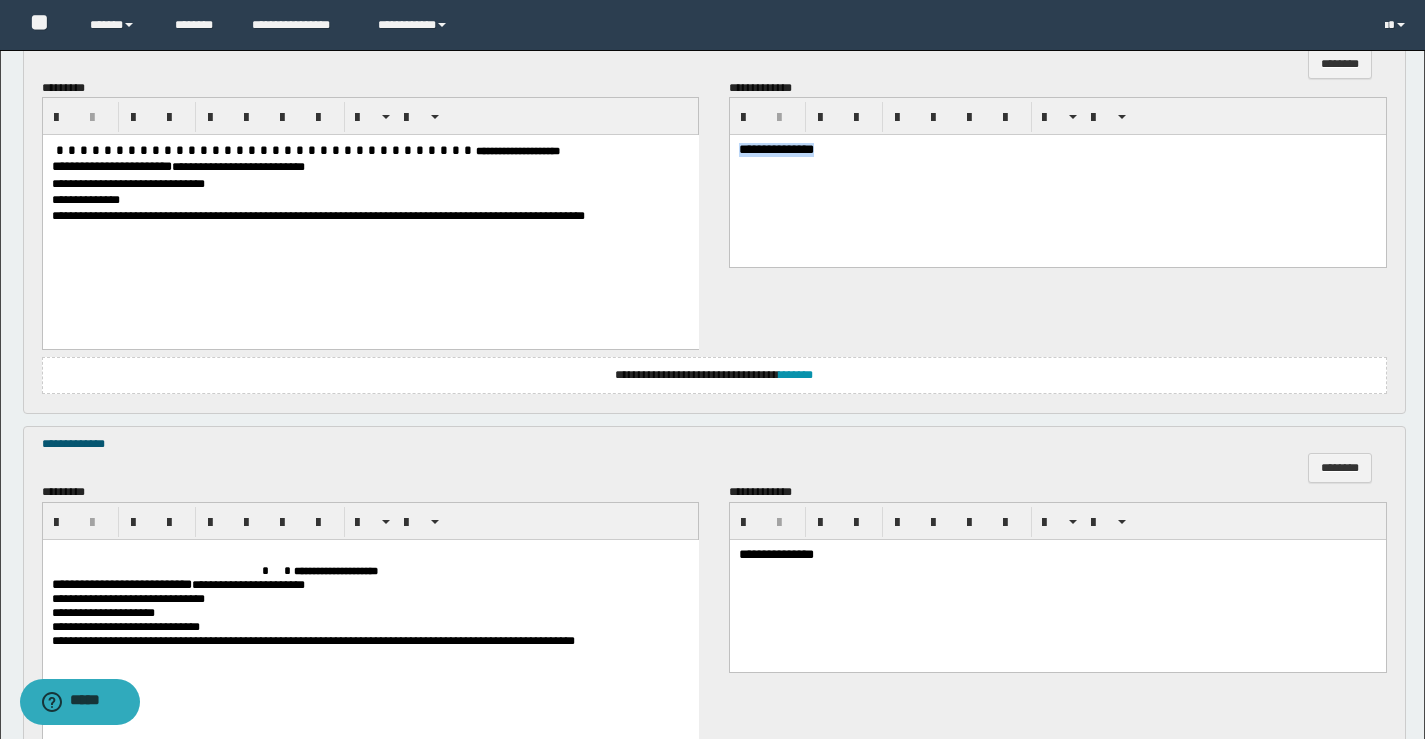 click on "**********" at bounding box center (1058, 151) 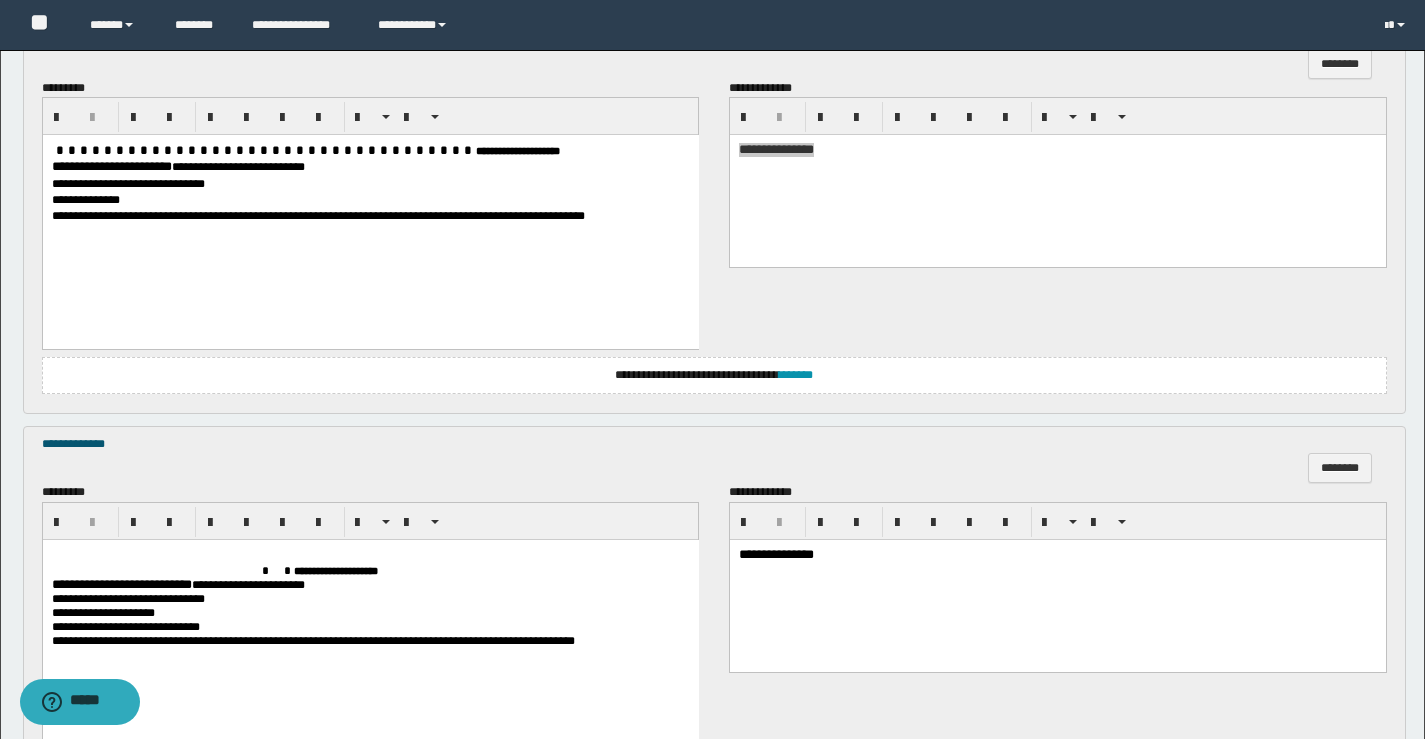 click on "**********" at bounding box center [1058, 555] 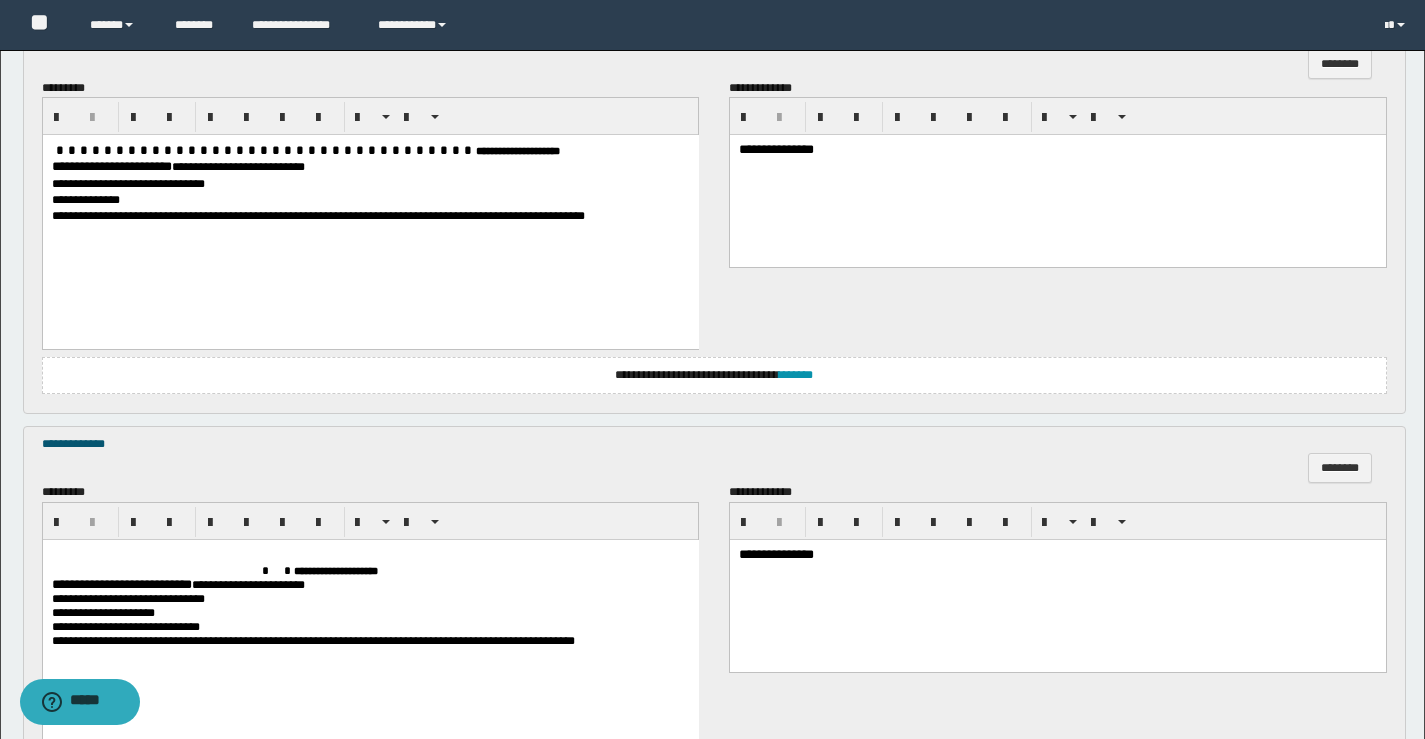 click on "**********" at bounding box center (1058, 176) 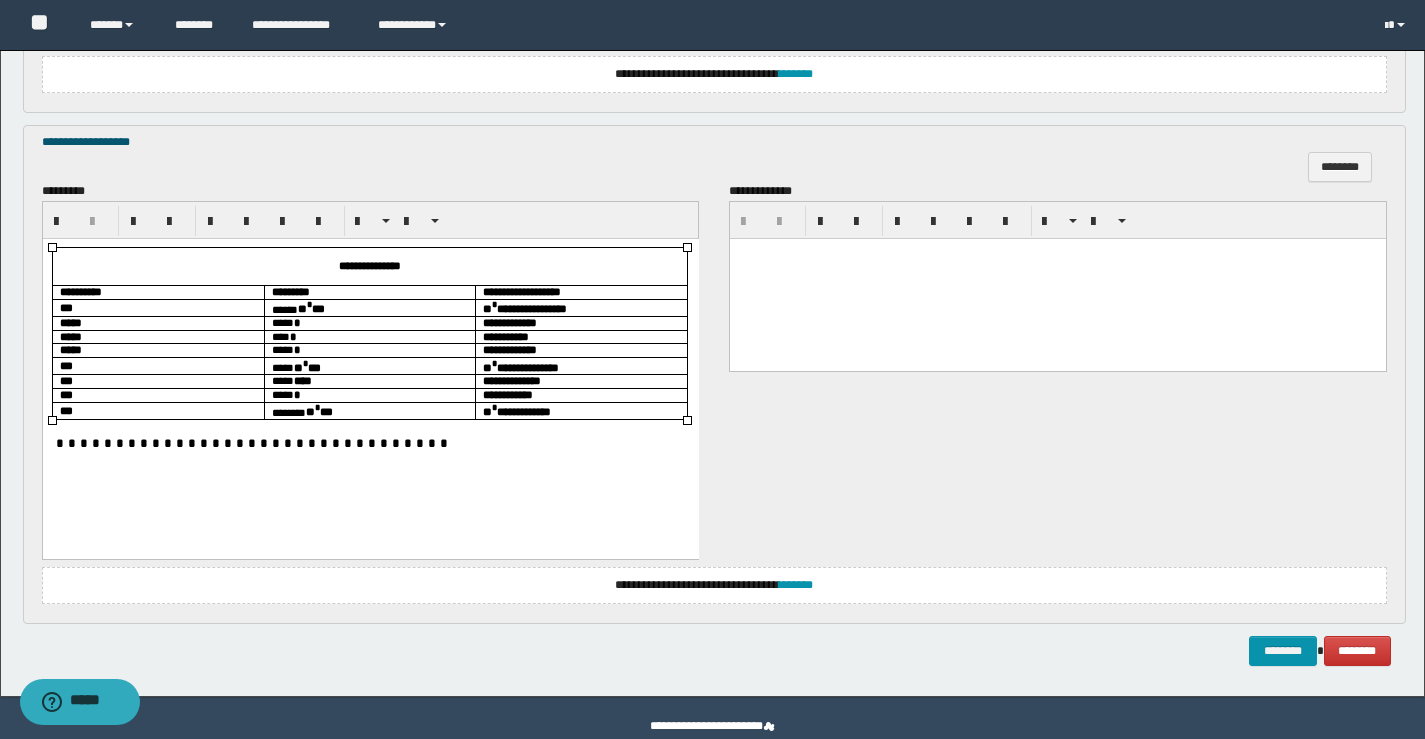 scroll, scrollTop: 1871, scrollLeft: 0, axis: vertical 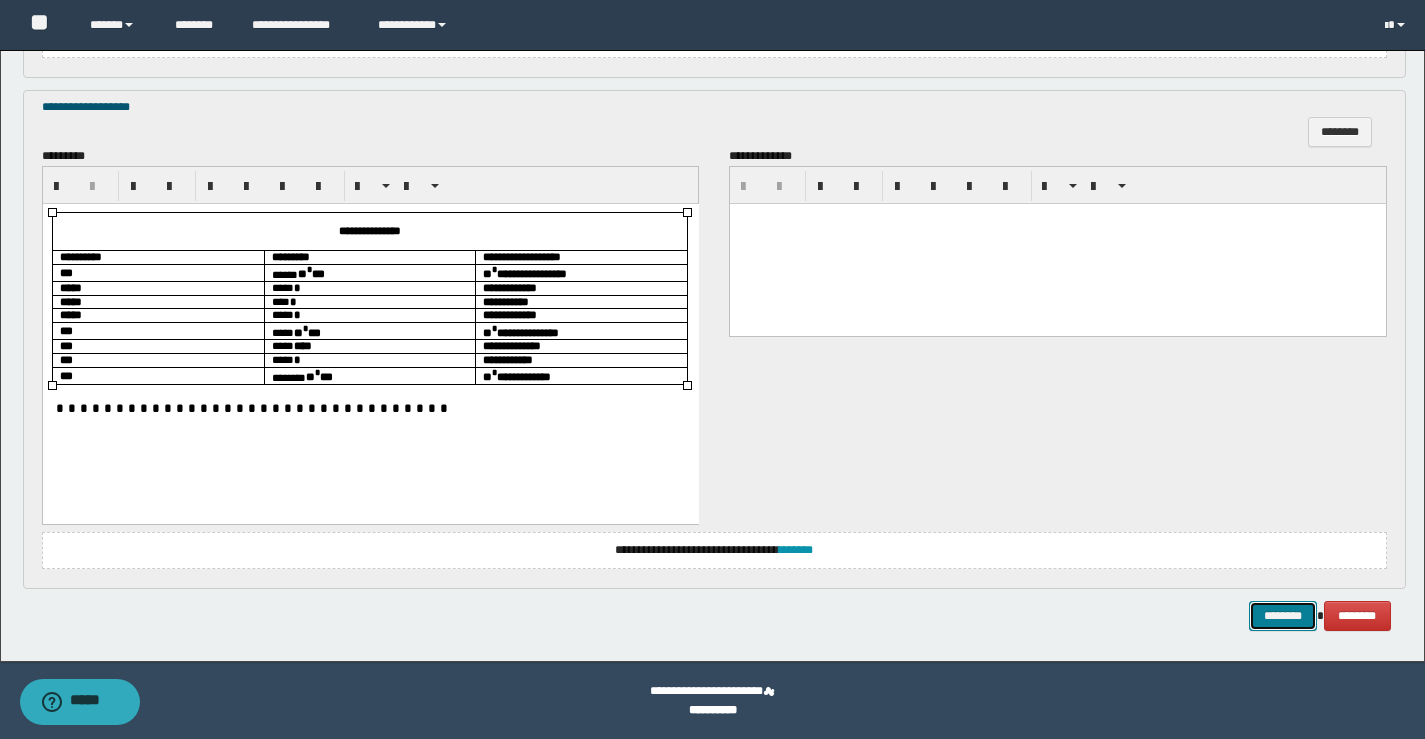 click on "********" at bounding box center [1283, 616] 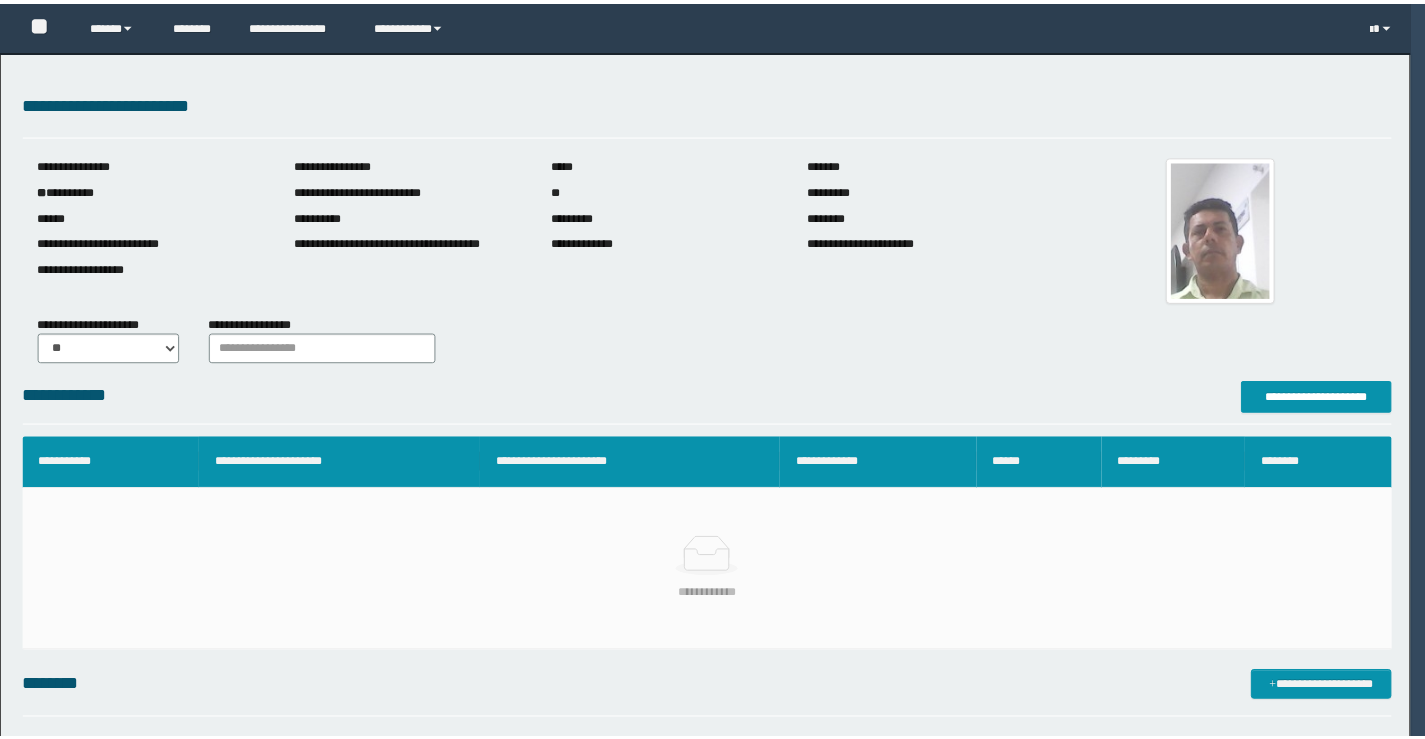 scroll, scrollTop: 0, scrollLeft: 0, axis: both 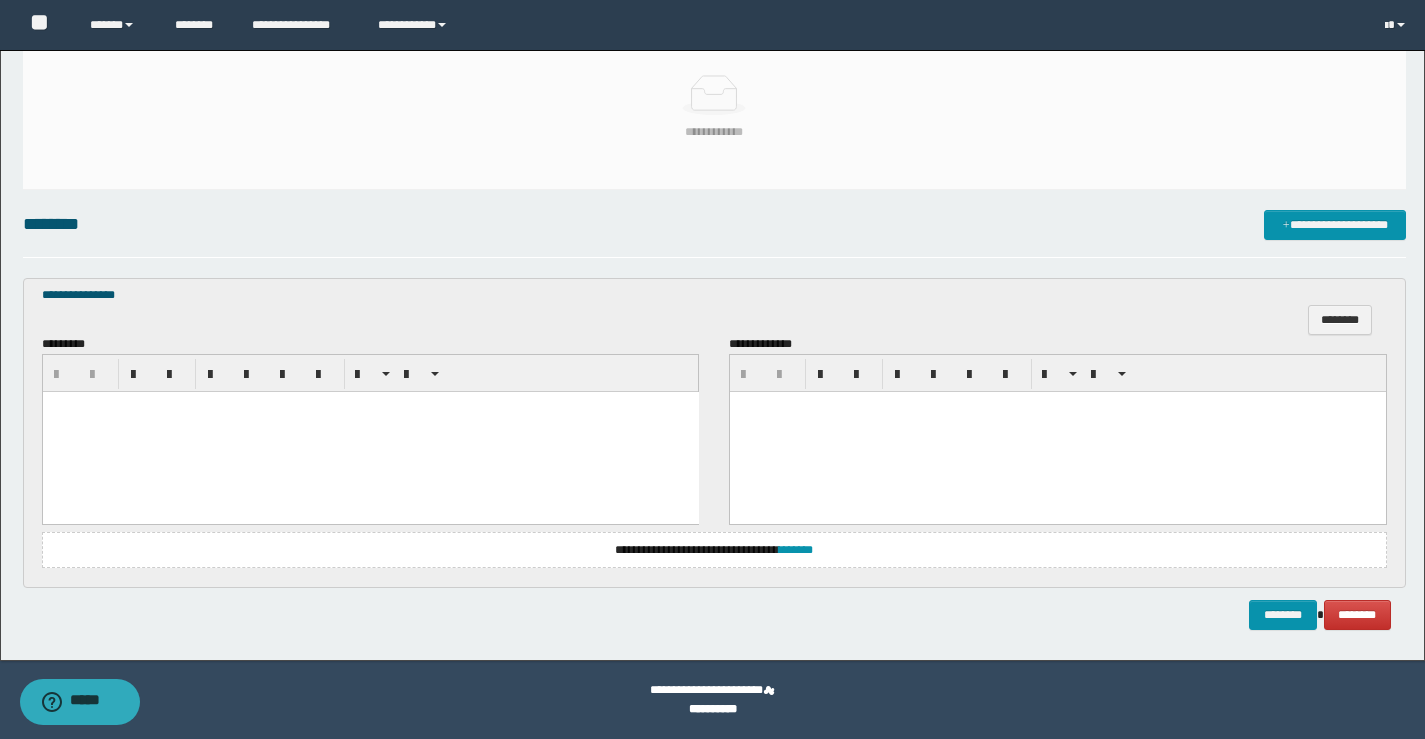 click at bounding box center [370, 406] 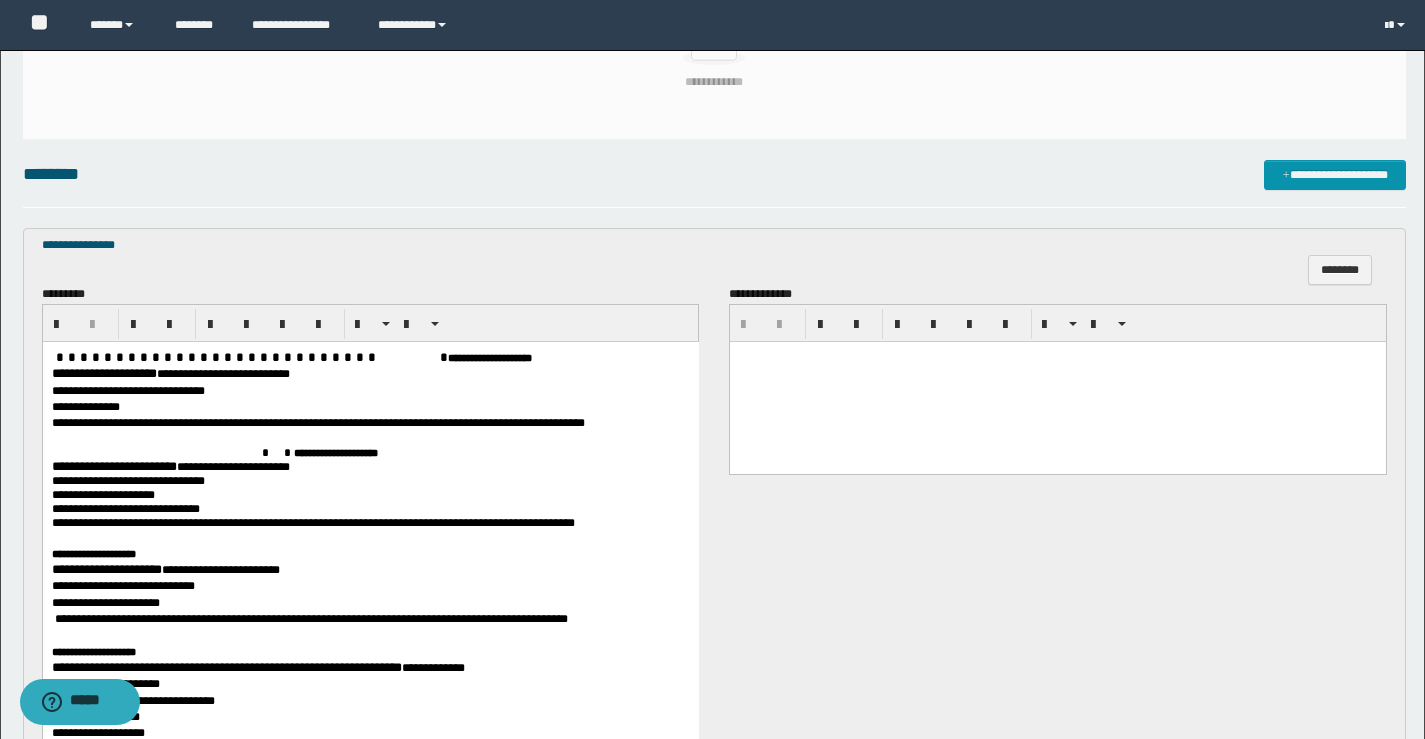 scroll, scrollTop: 600, scrollLeft: 0, axis: vertical 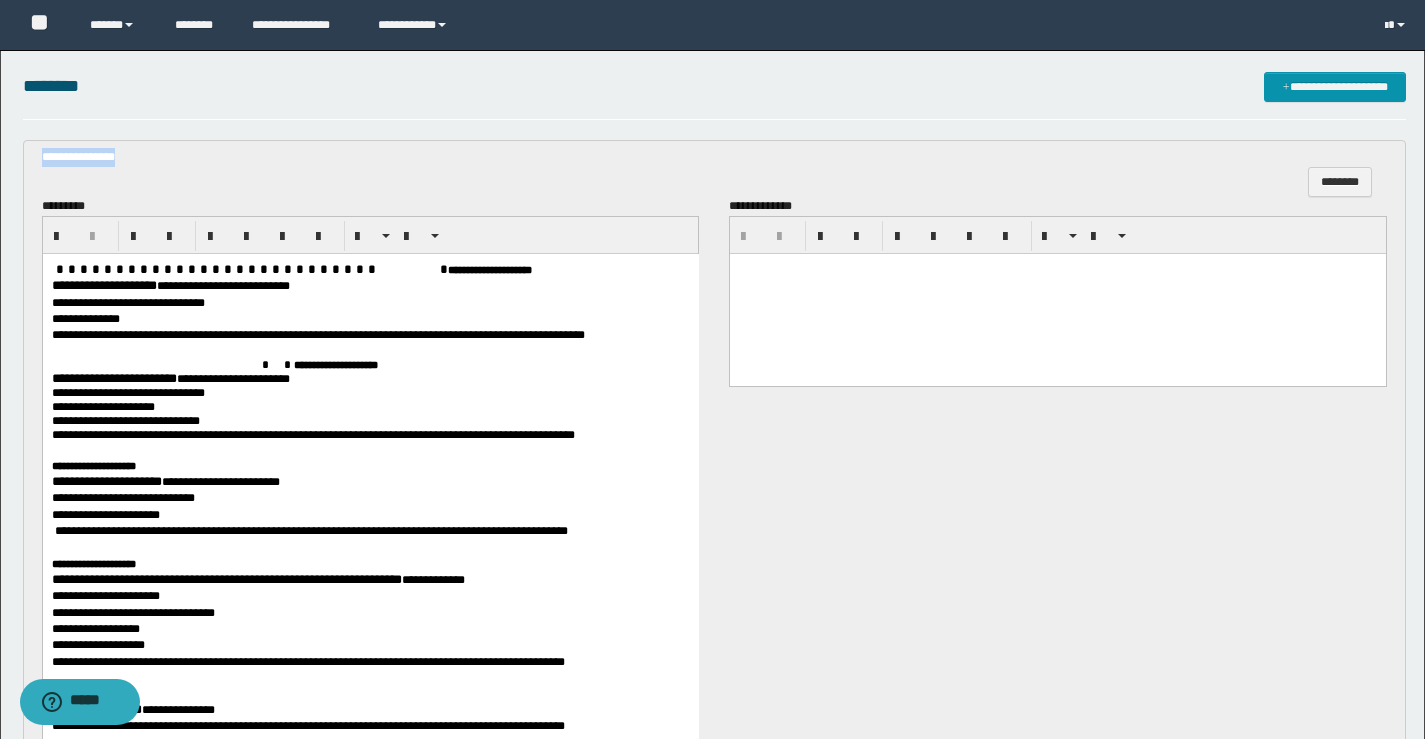 drag, startPoint x: 128, startPoint y: 170, endPoint x: 18, endPoint y: 160, distance: 110.45361 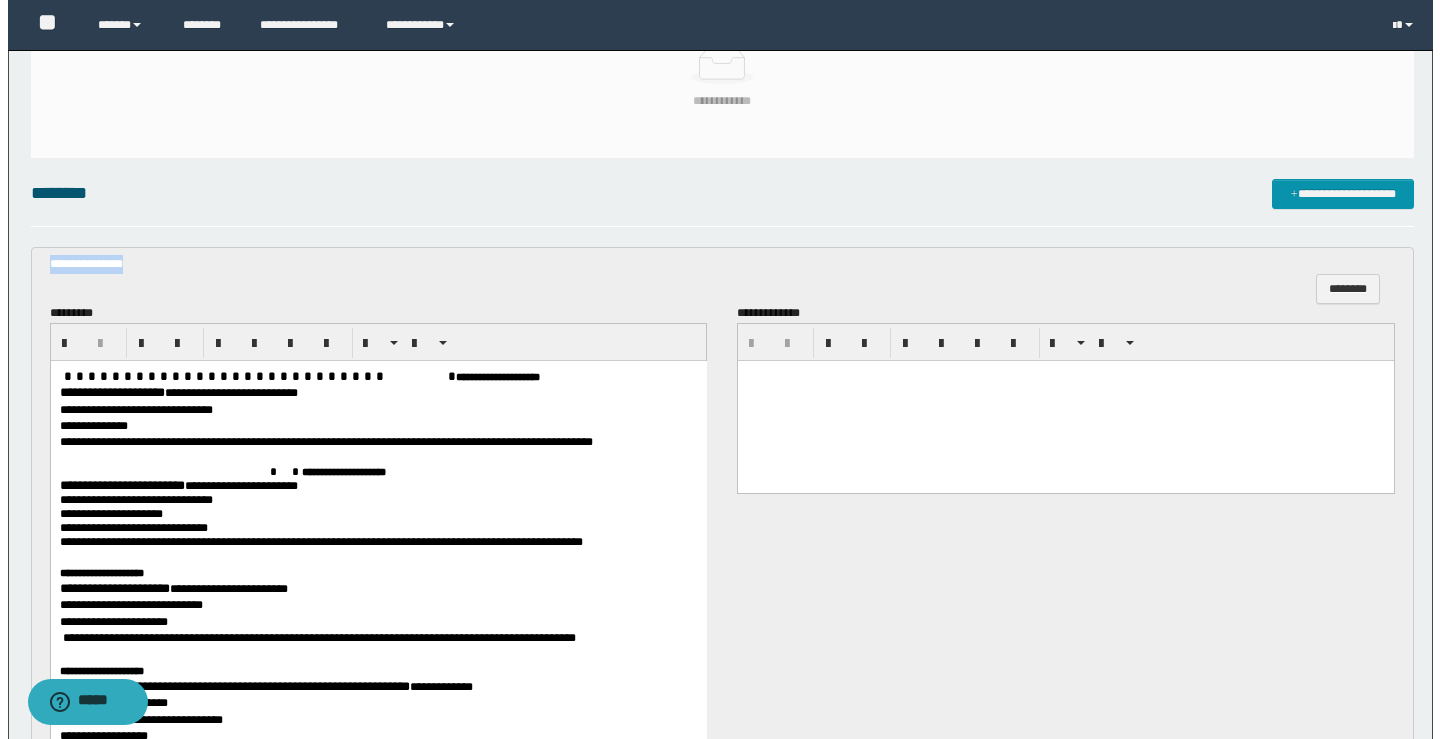 scroll, scrollTop: 200, scrollLeft: 0, axis: vertical 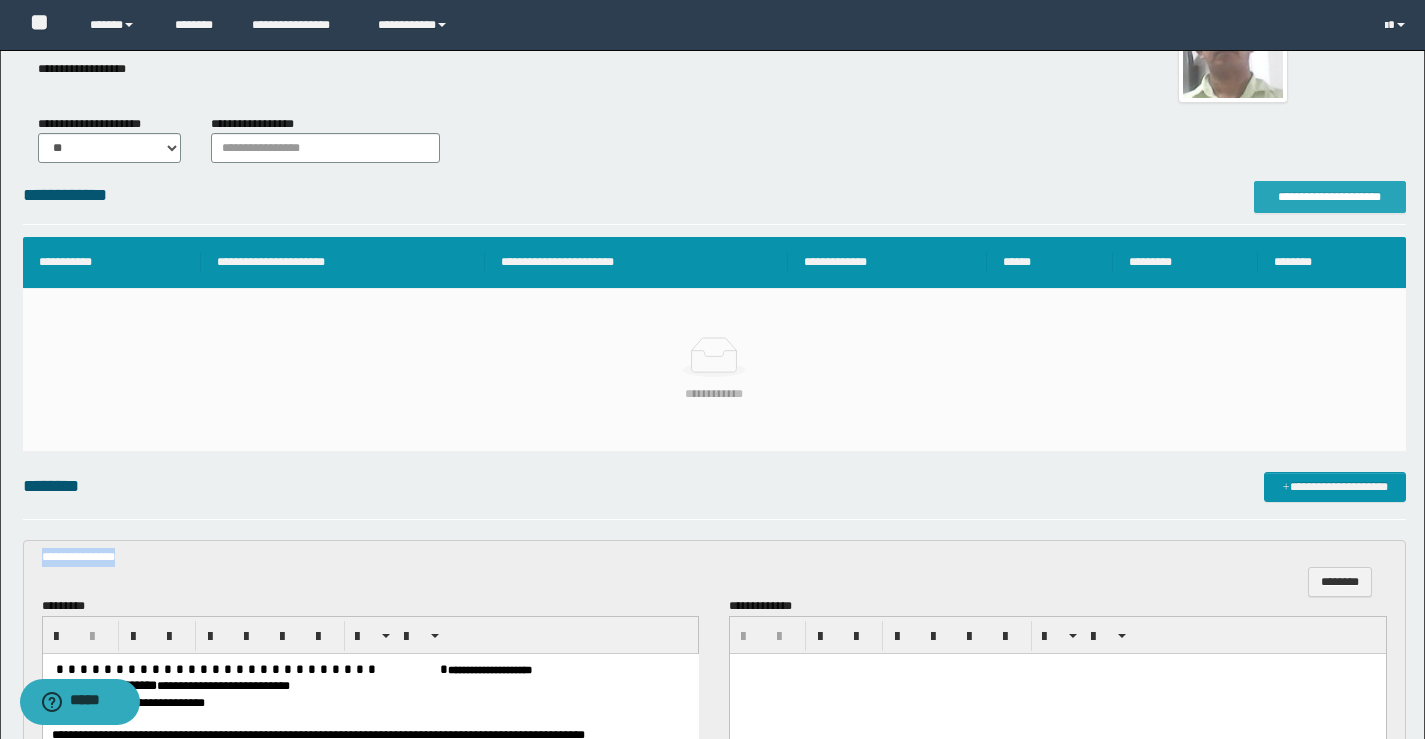 click on "**********" at bounding box center [1330, 197] 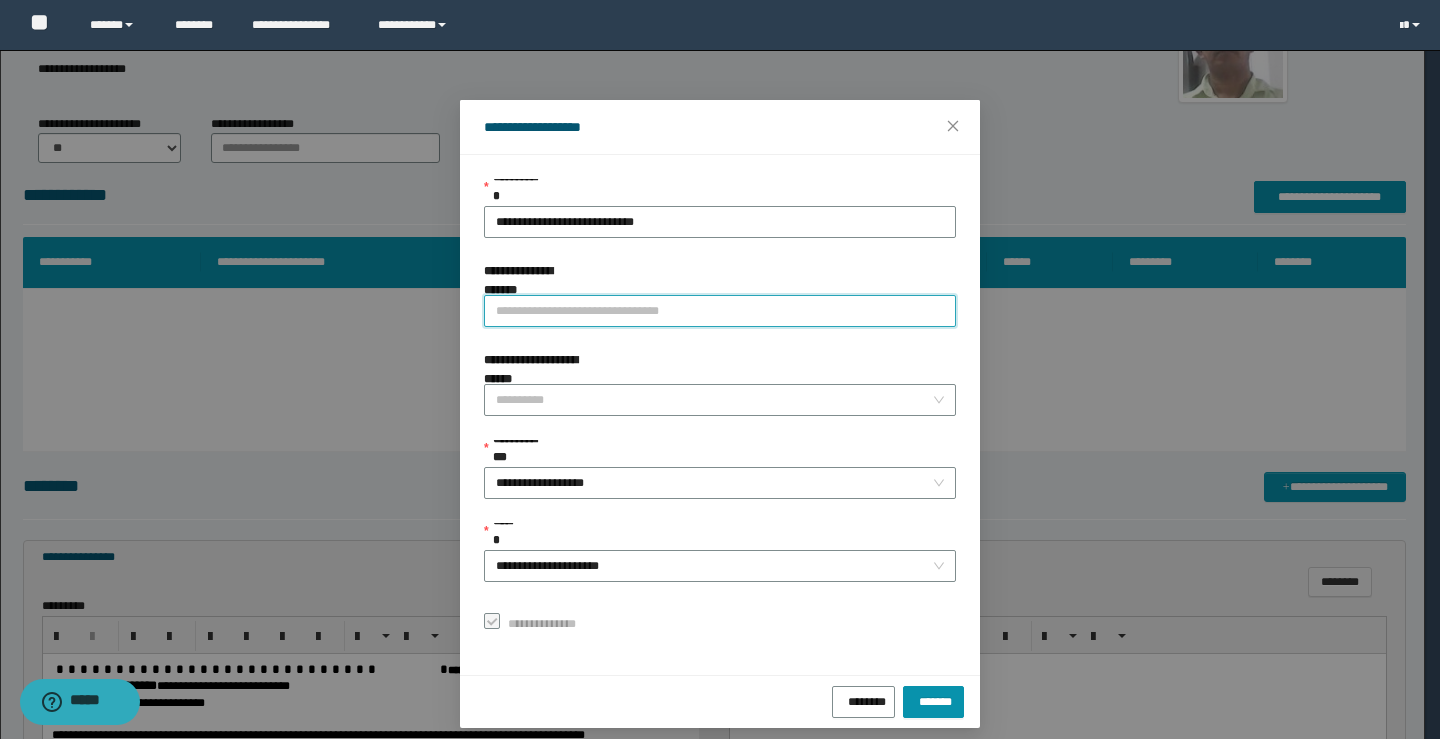 click on "**********" at bounding box center (720, 311) 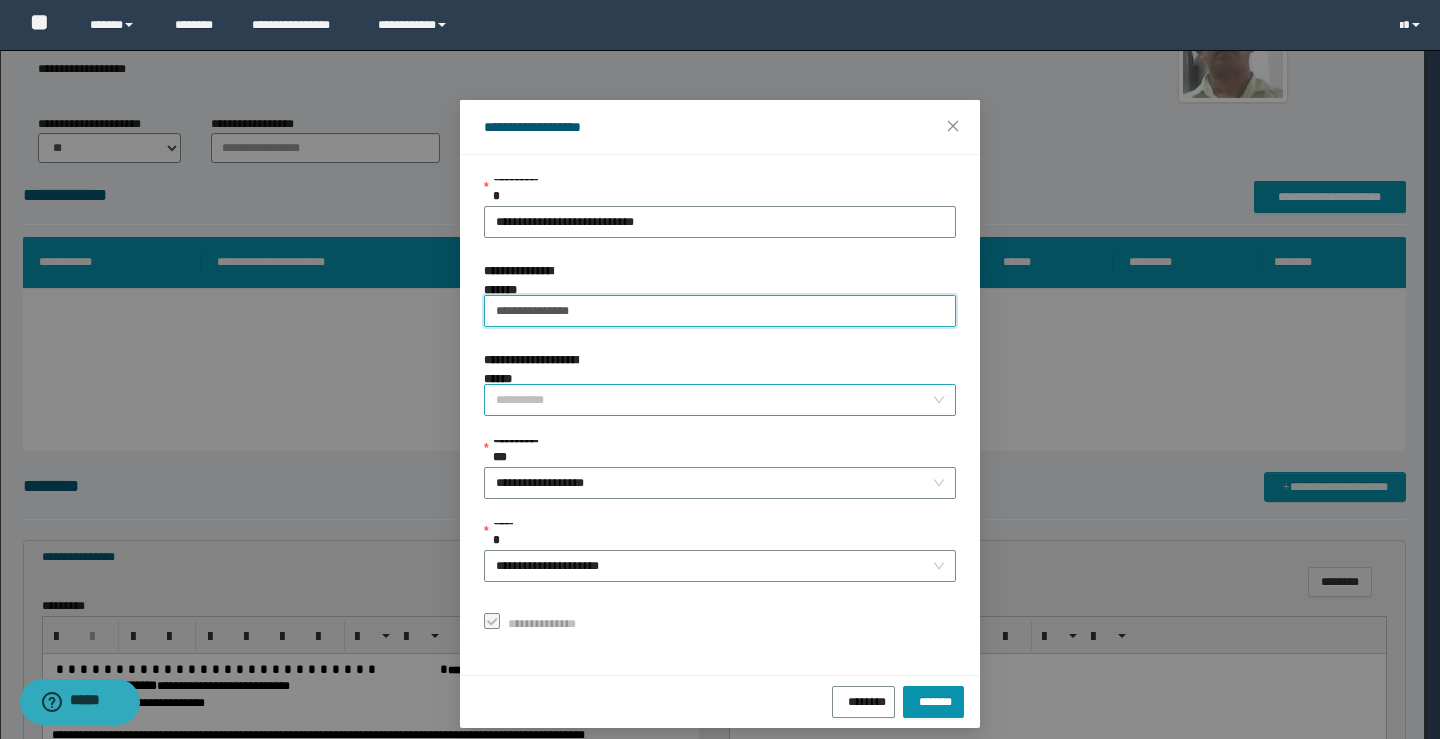 type on "**********" 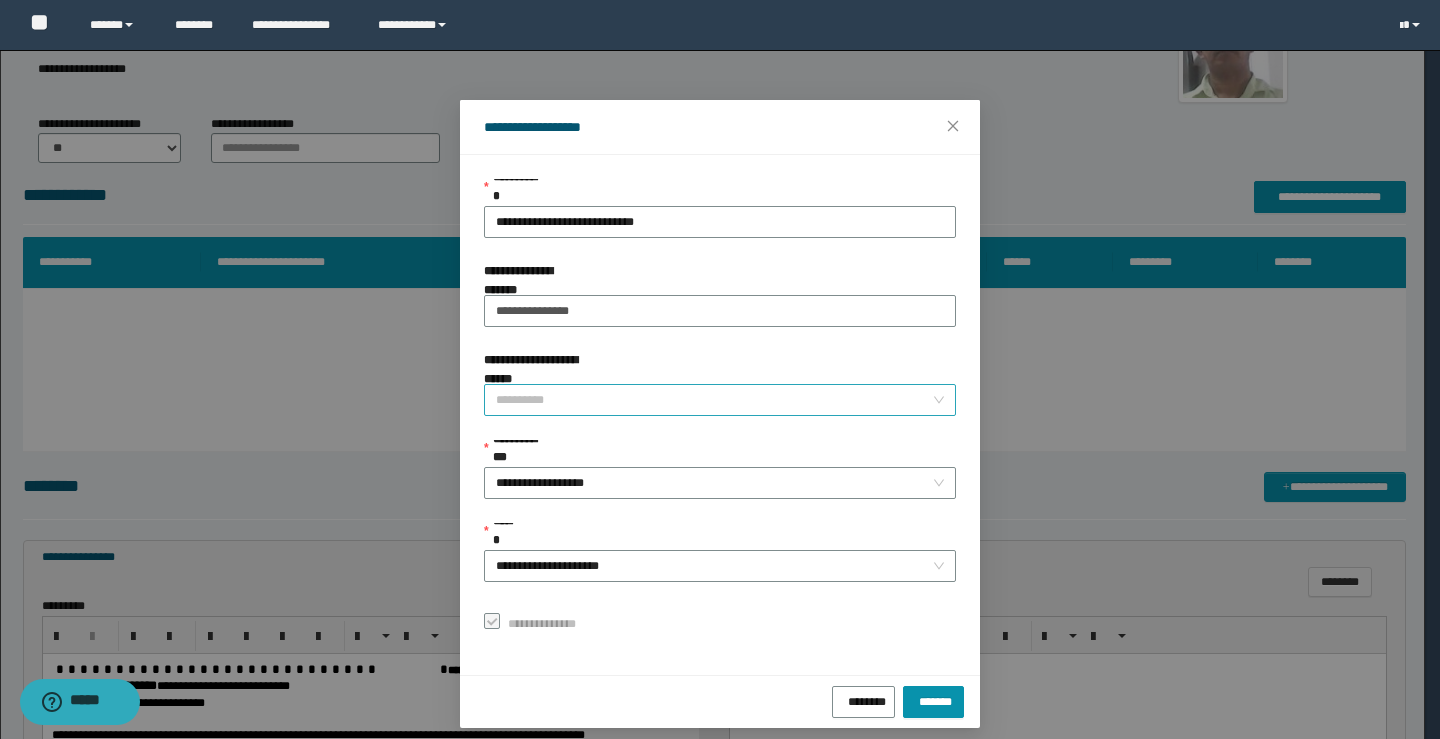 click on "**********" at bounding box center [714, 400] 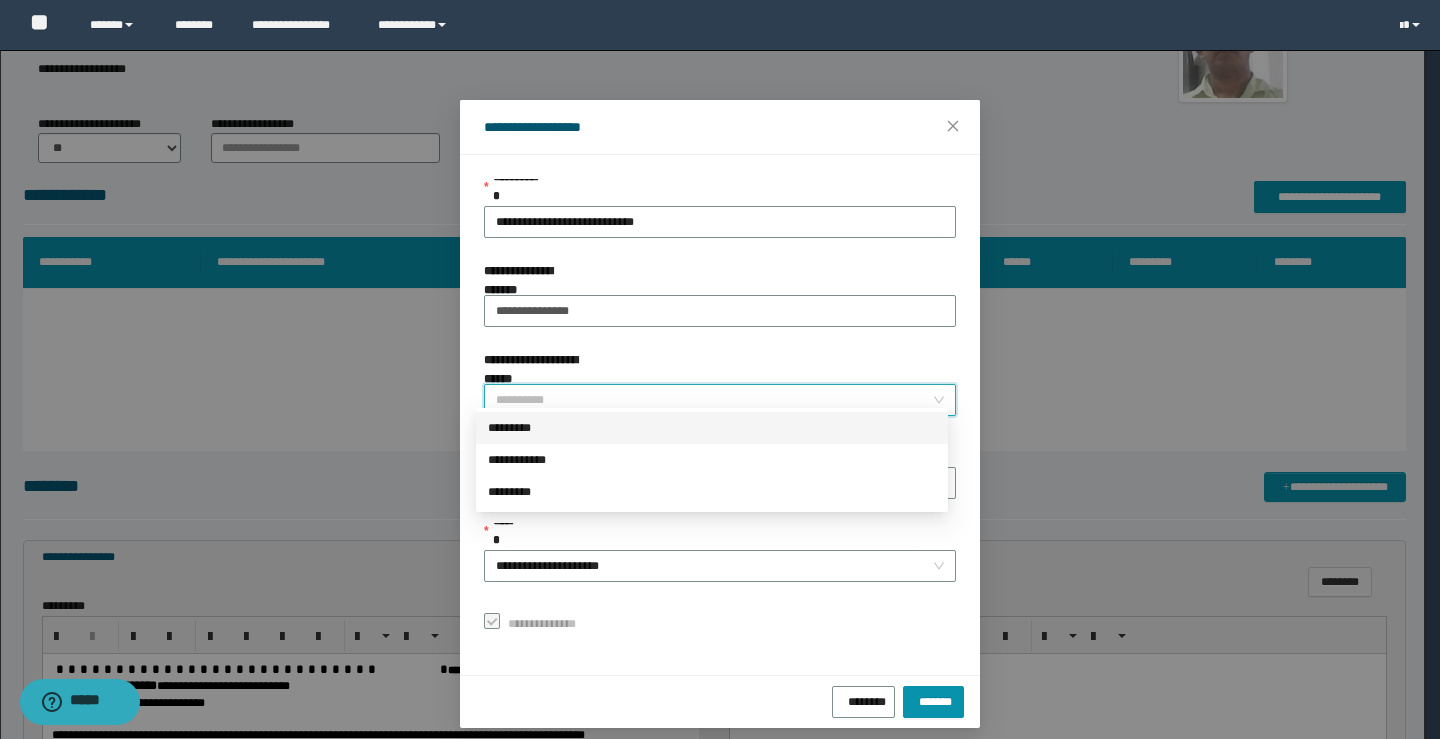 click on "*********" at bounding box center [712, 428] 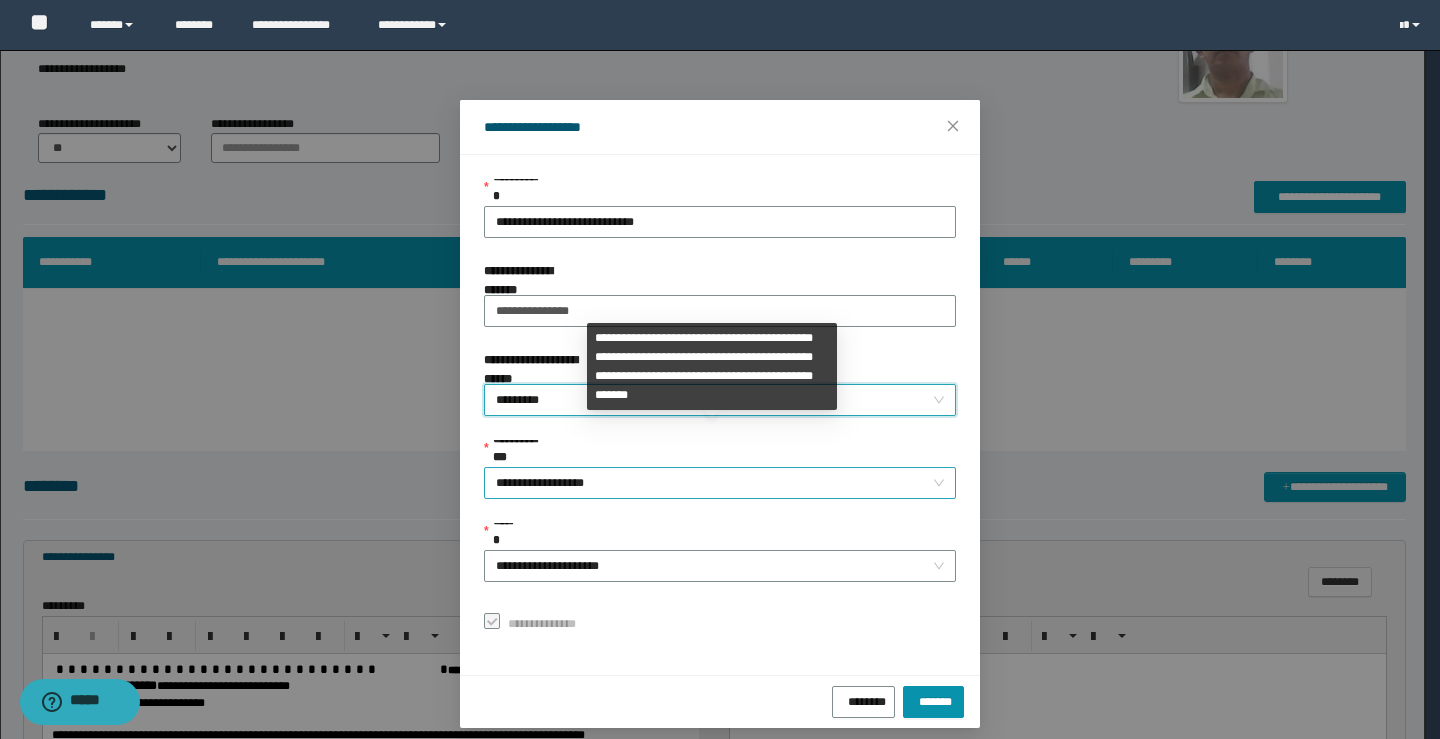 click on "**********" at bounding box center (720, 483) 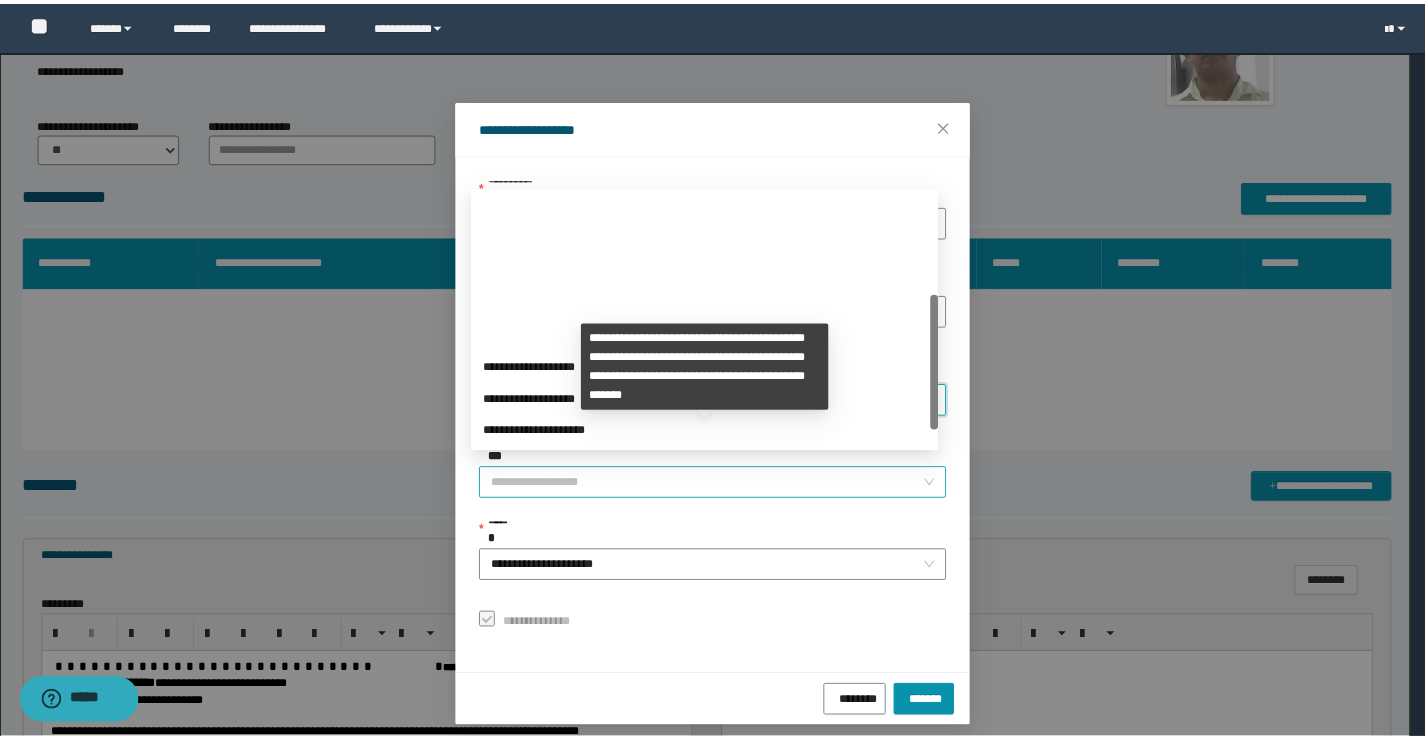 scroll, scrollTop: 192, scrollLeft: 0, axis: vertical 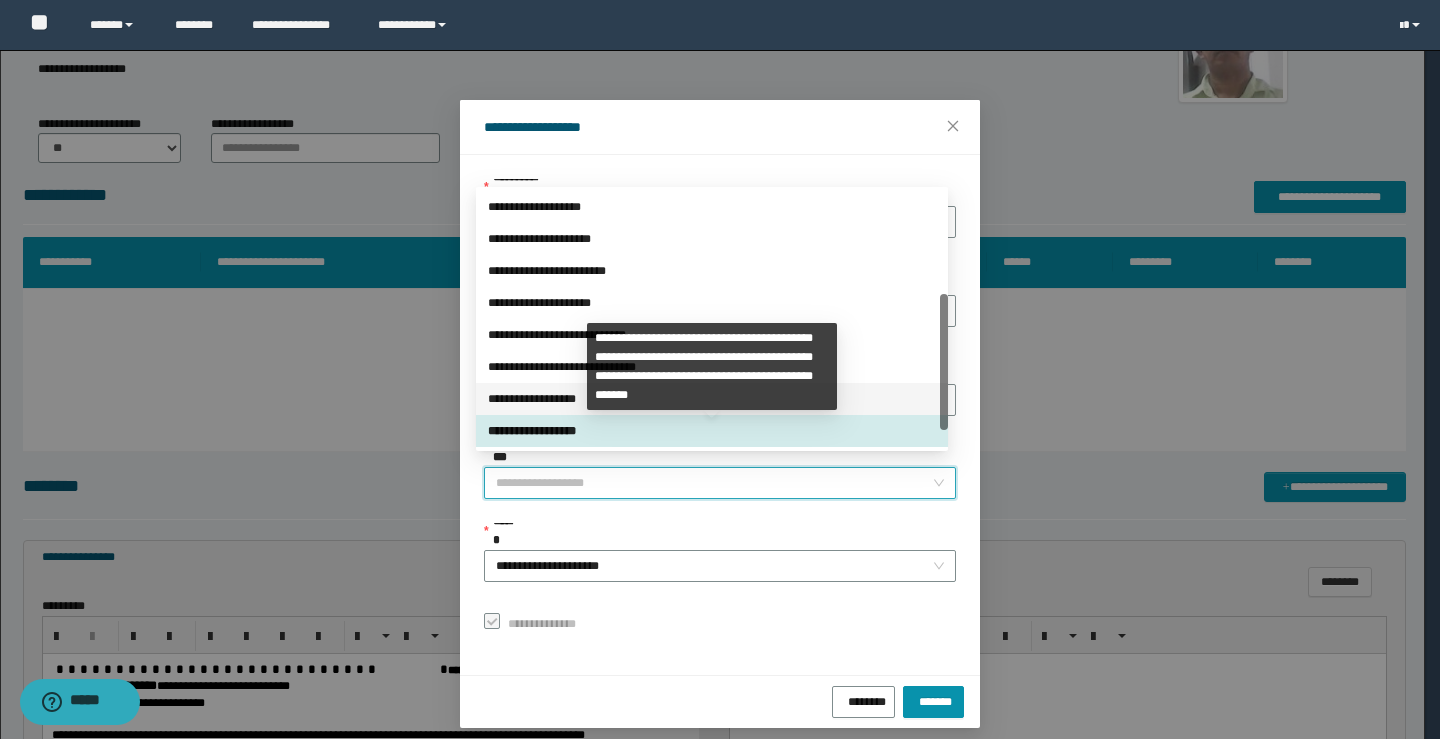 click on "**********" at bounding box center [712, 399] 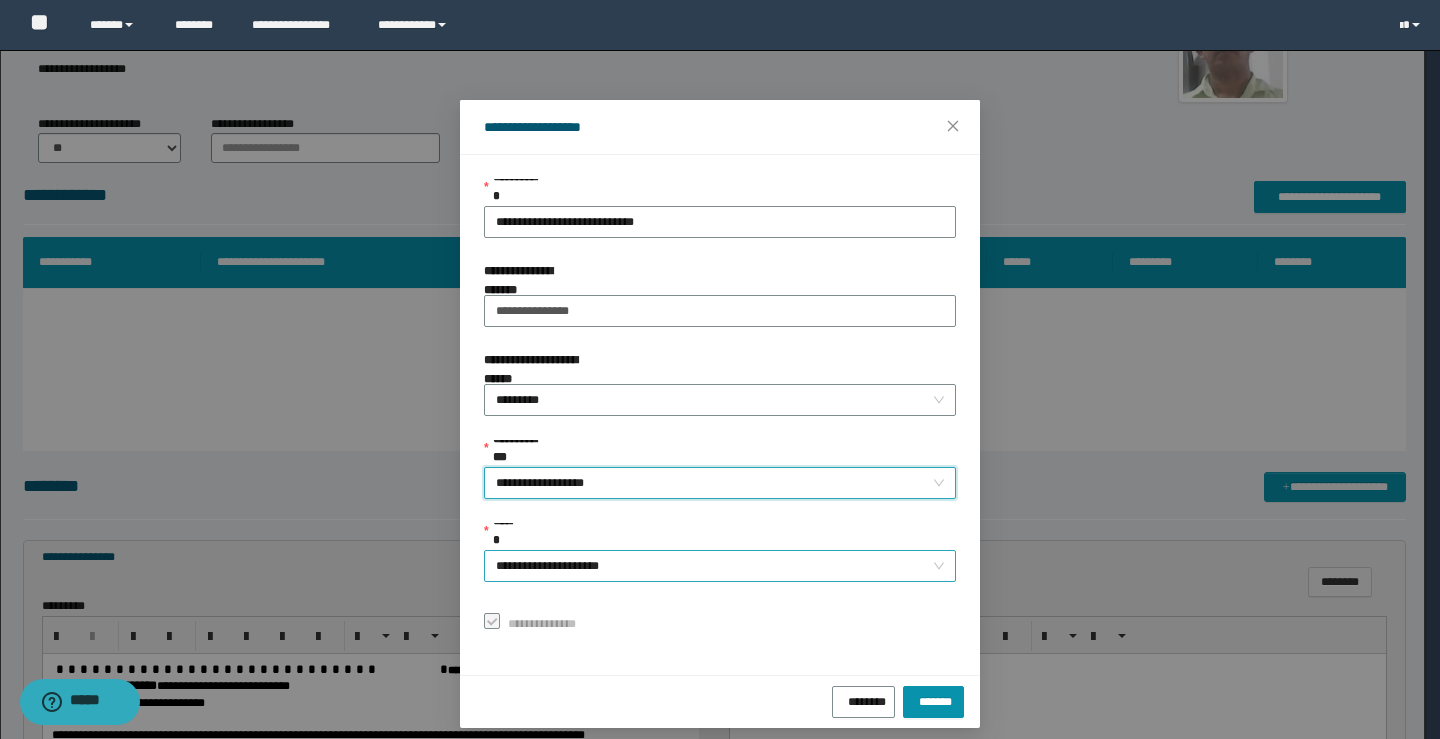 click on "**********" at bounding box center [720, 566] 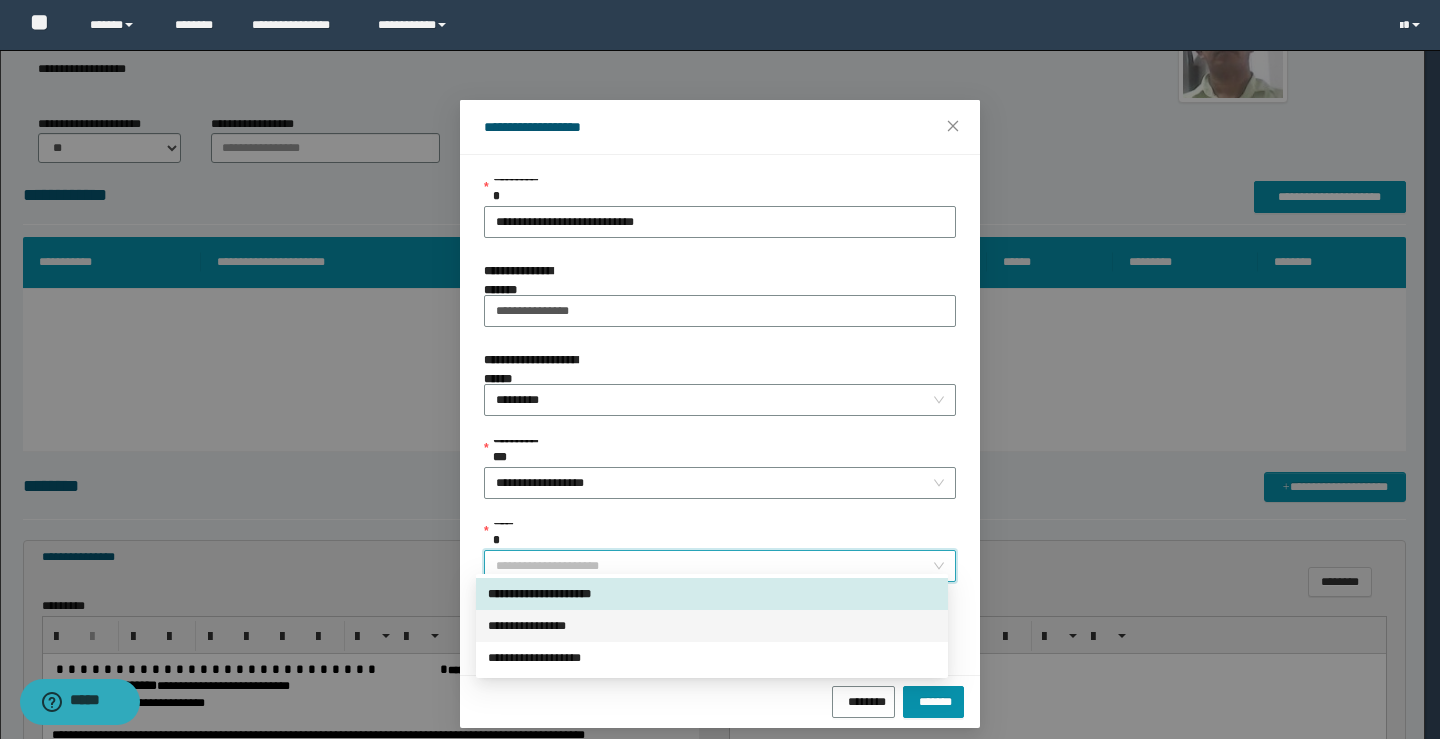 drag, startPoint x: 523, startPoint y: 629, endPoint x: 569, endPoint y: 654, distance: 52.35456 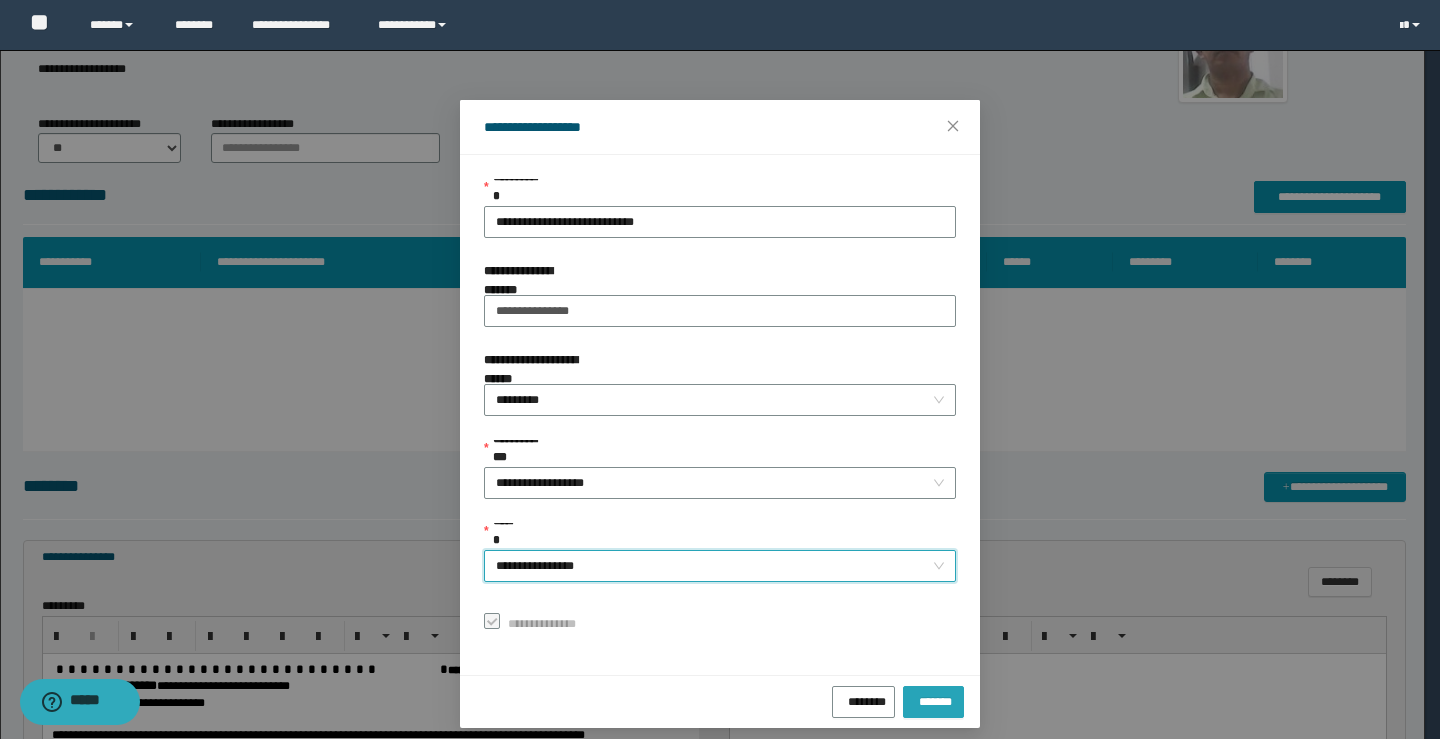 click on "*******" at bounding box center [933, 702] 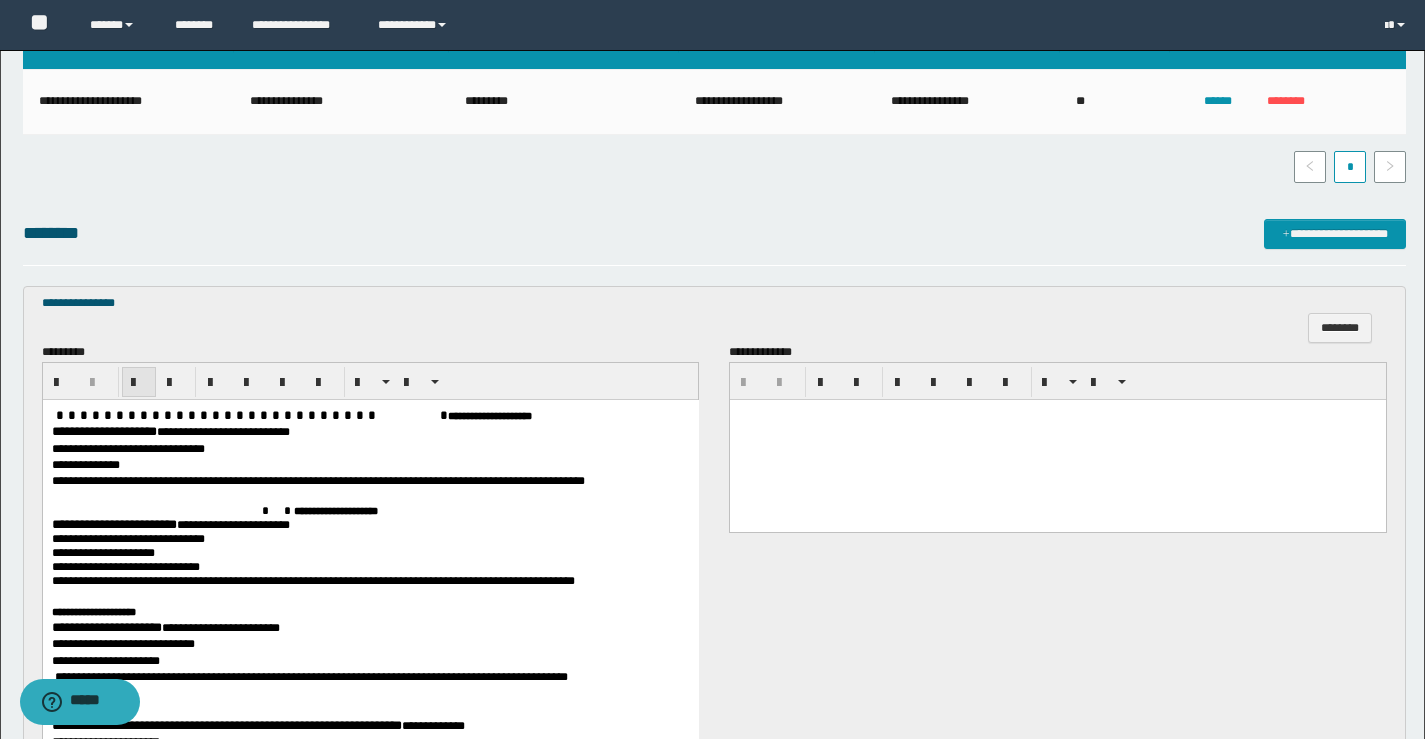 scroll, scrollTop: 500, scrollLeft: 0, axis: vertical 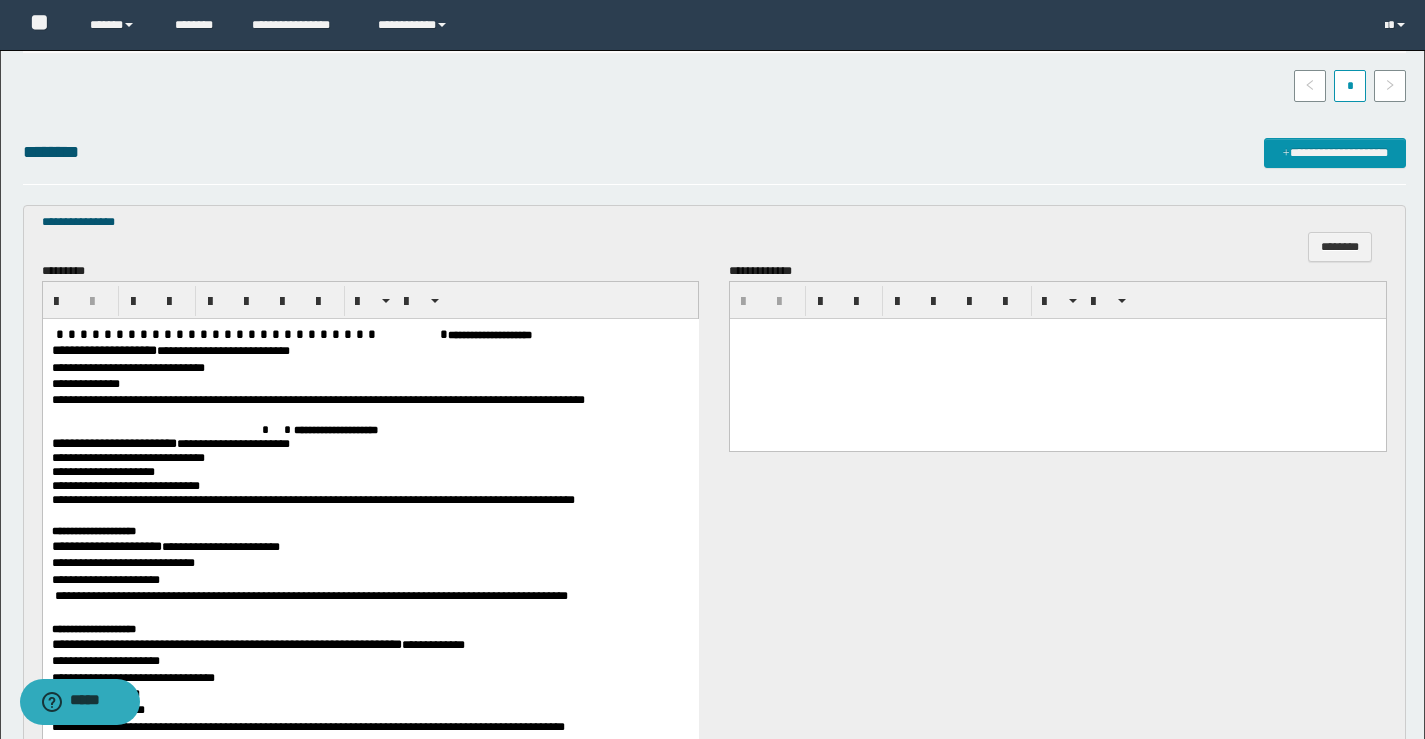 click on "**********" at bounding box center (103, 349) 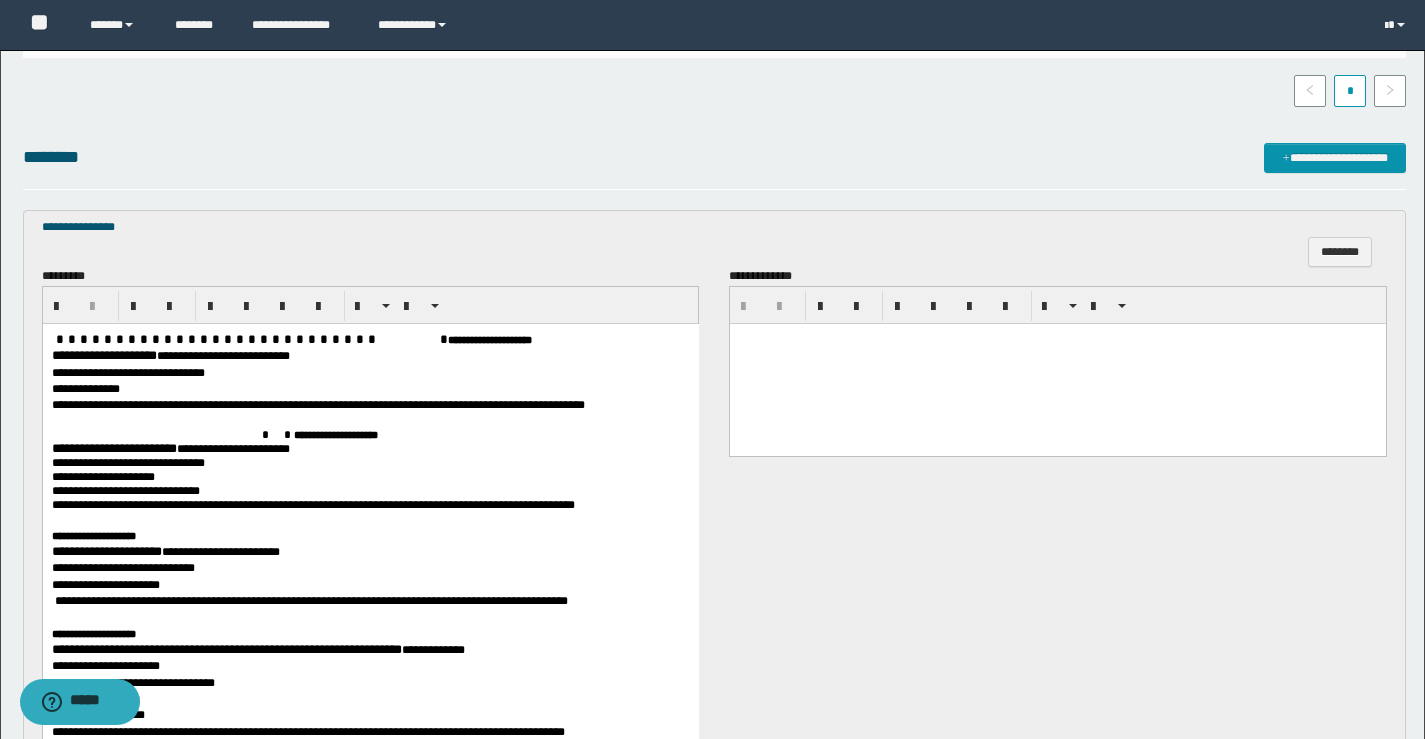 scroll, scrollTop: 600, scrollLeft: 0, axis: vertical 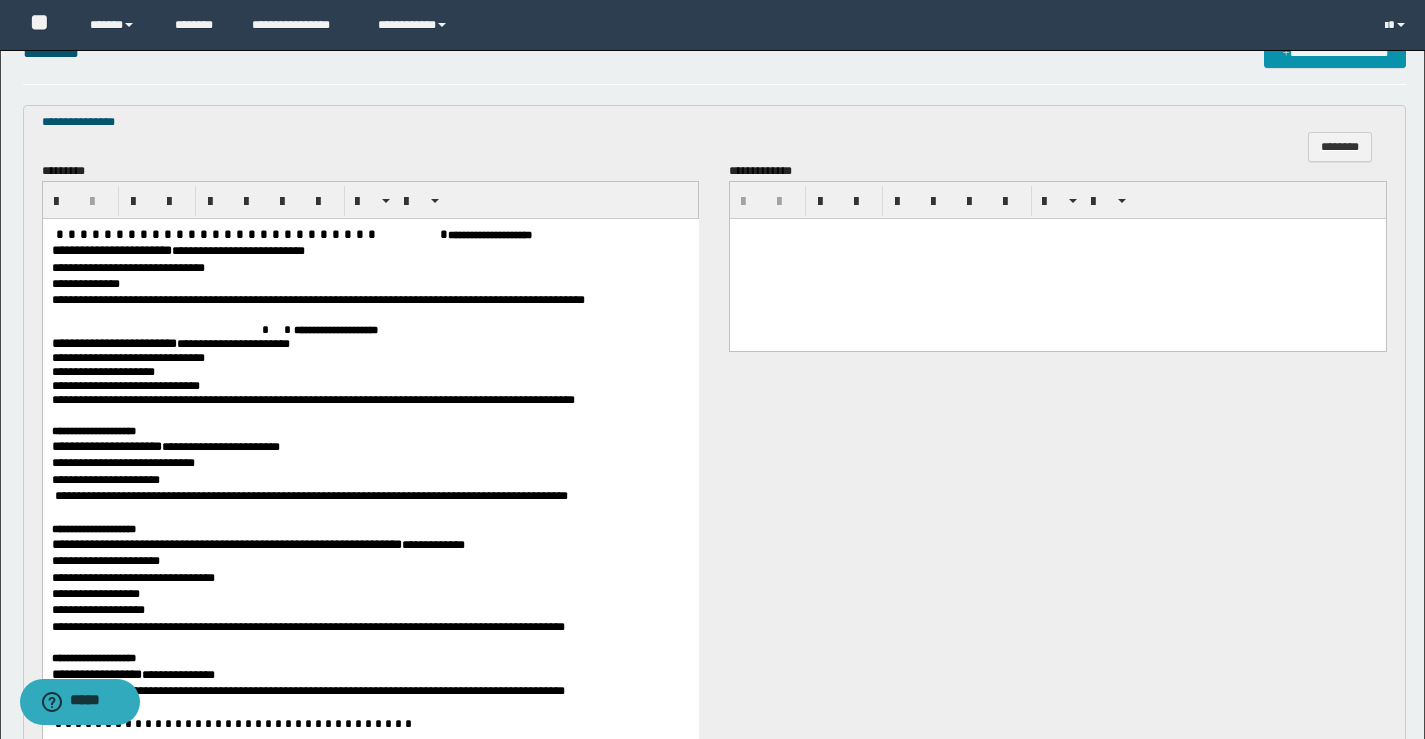 click at bounding box center [172, 329] 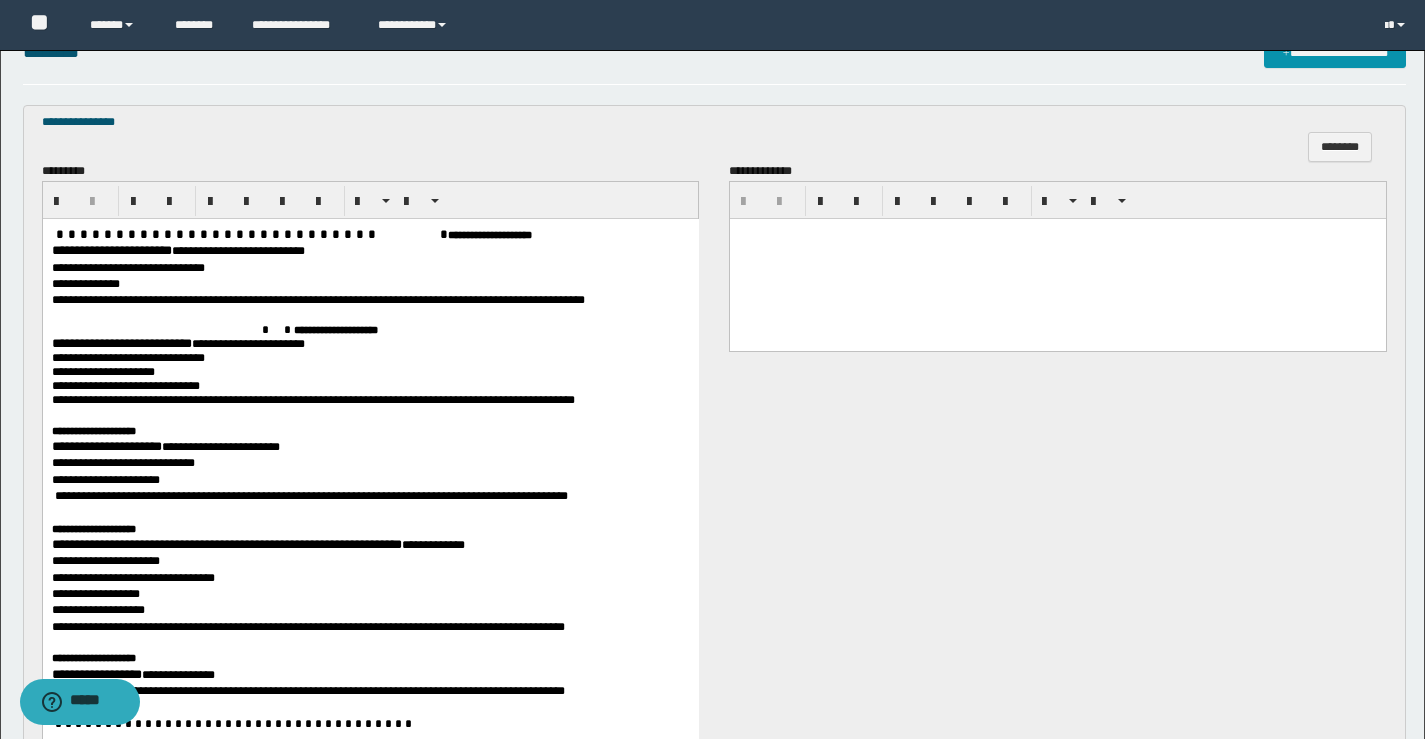 click on "**********" at bounding box center (106, 445) 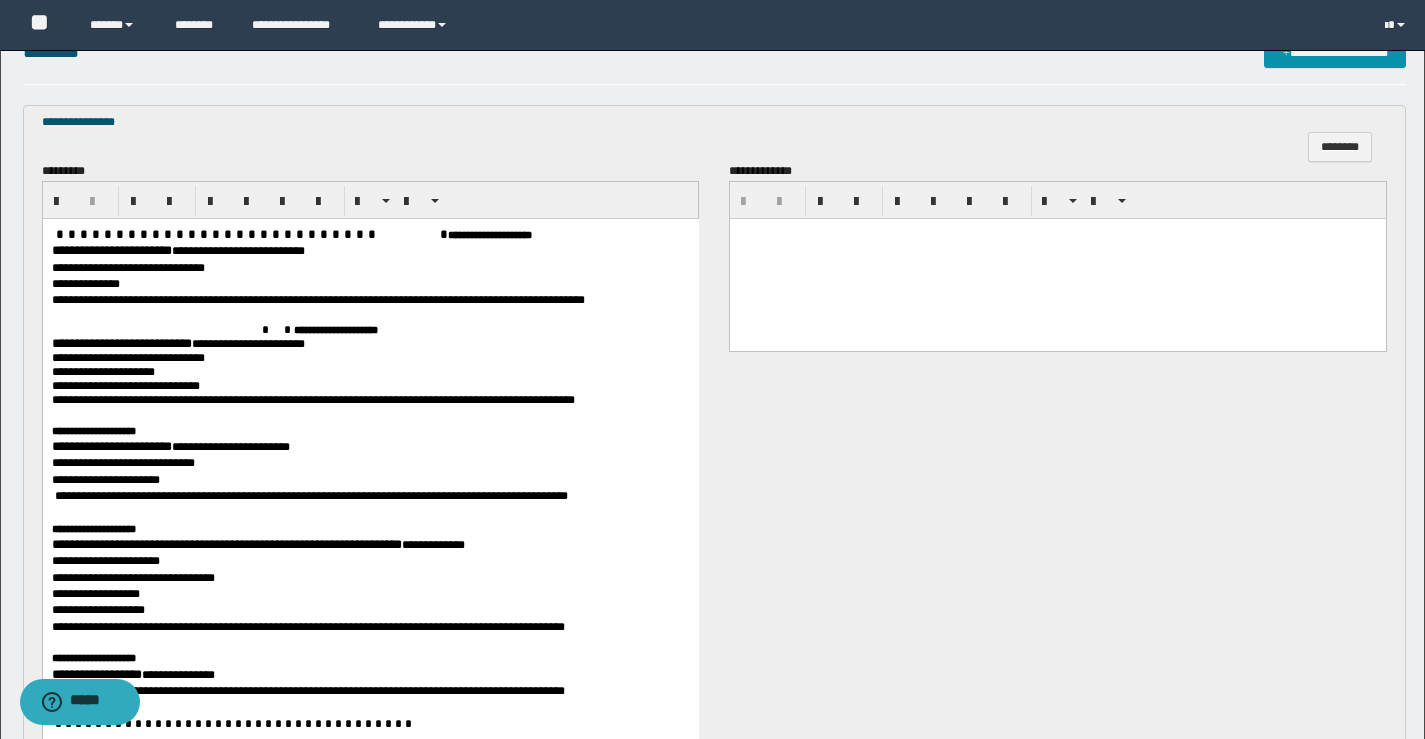 click on "**********" at bounding box center (226, 543) 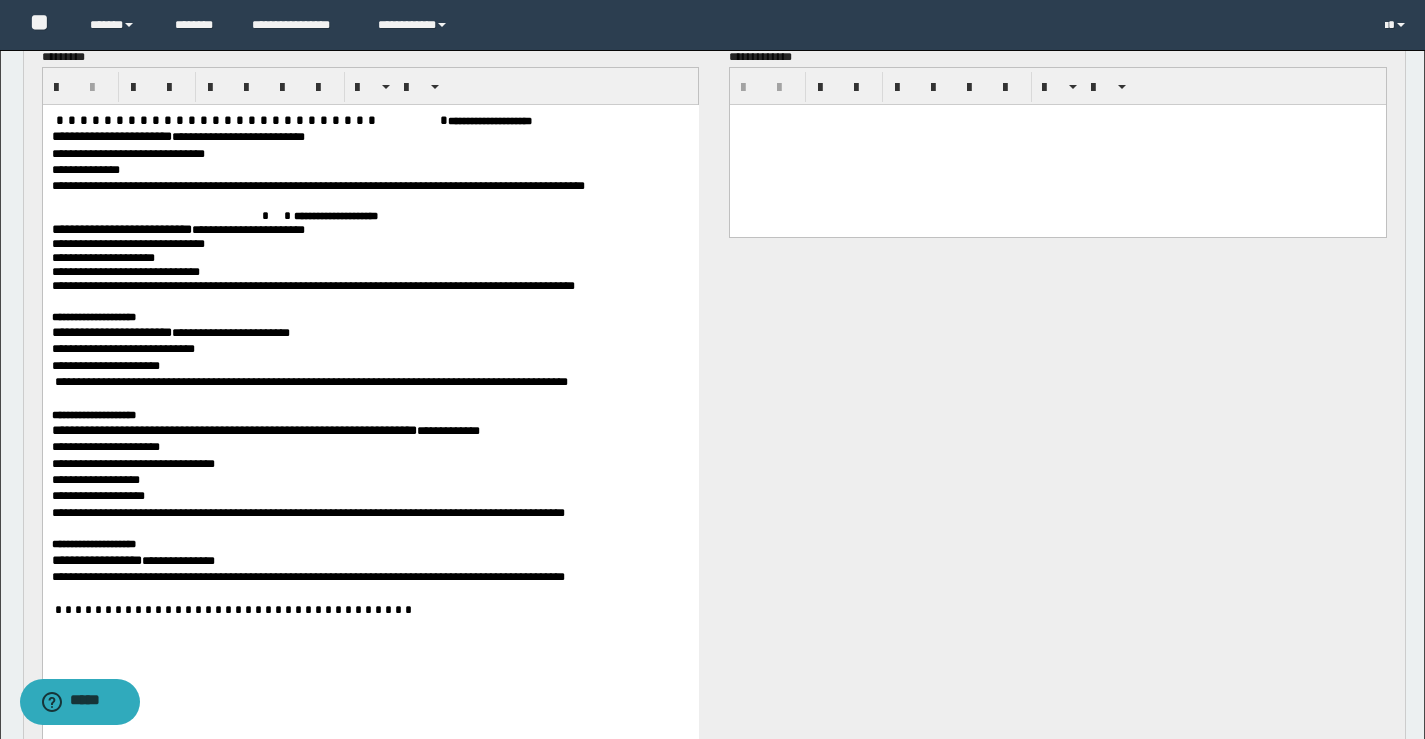 scroll, scrollTop: 800, scrollLeft: 0, axis: vertical 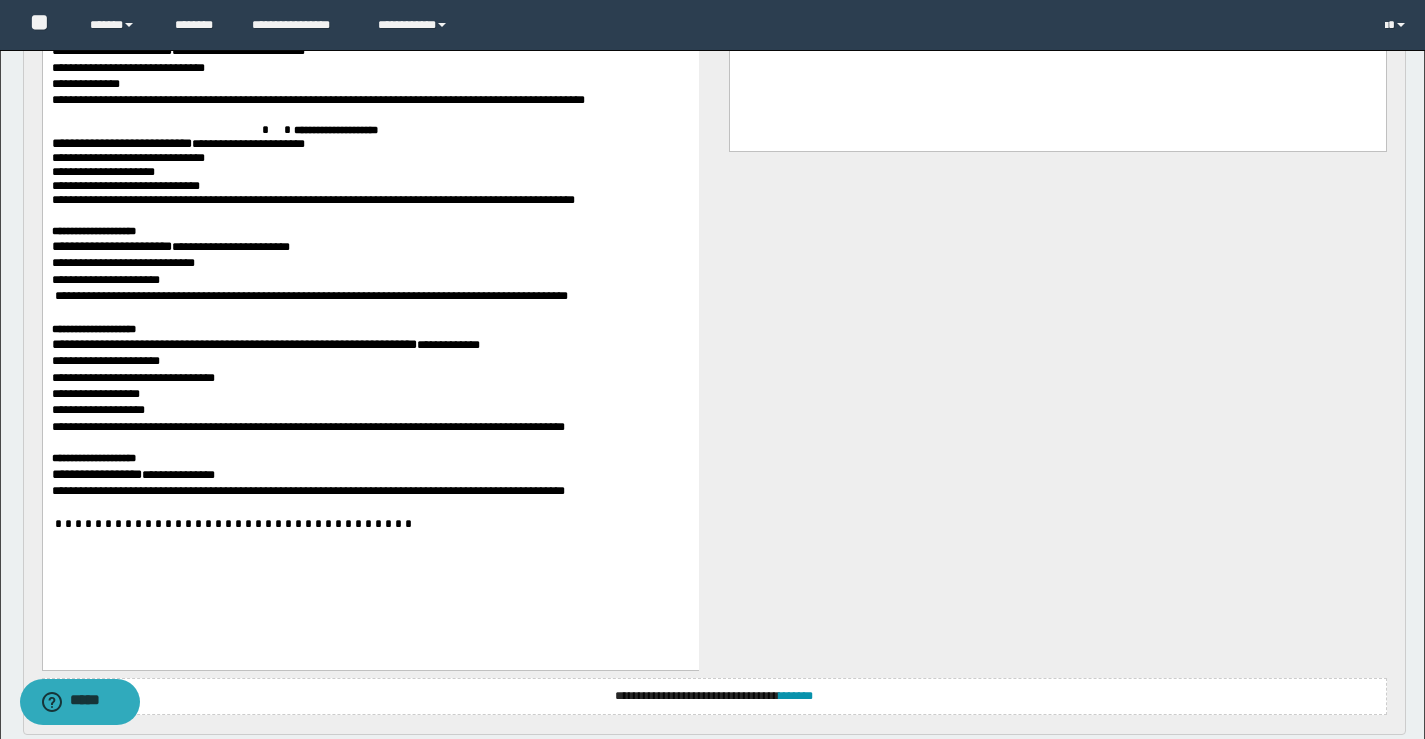 click on "**********" at bounding box center (96, 473) 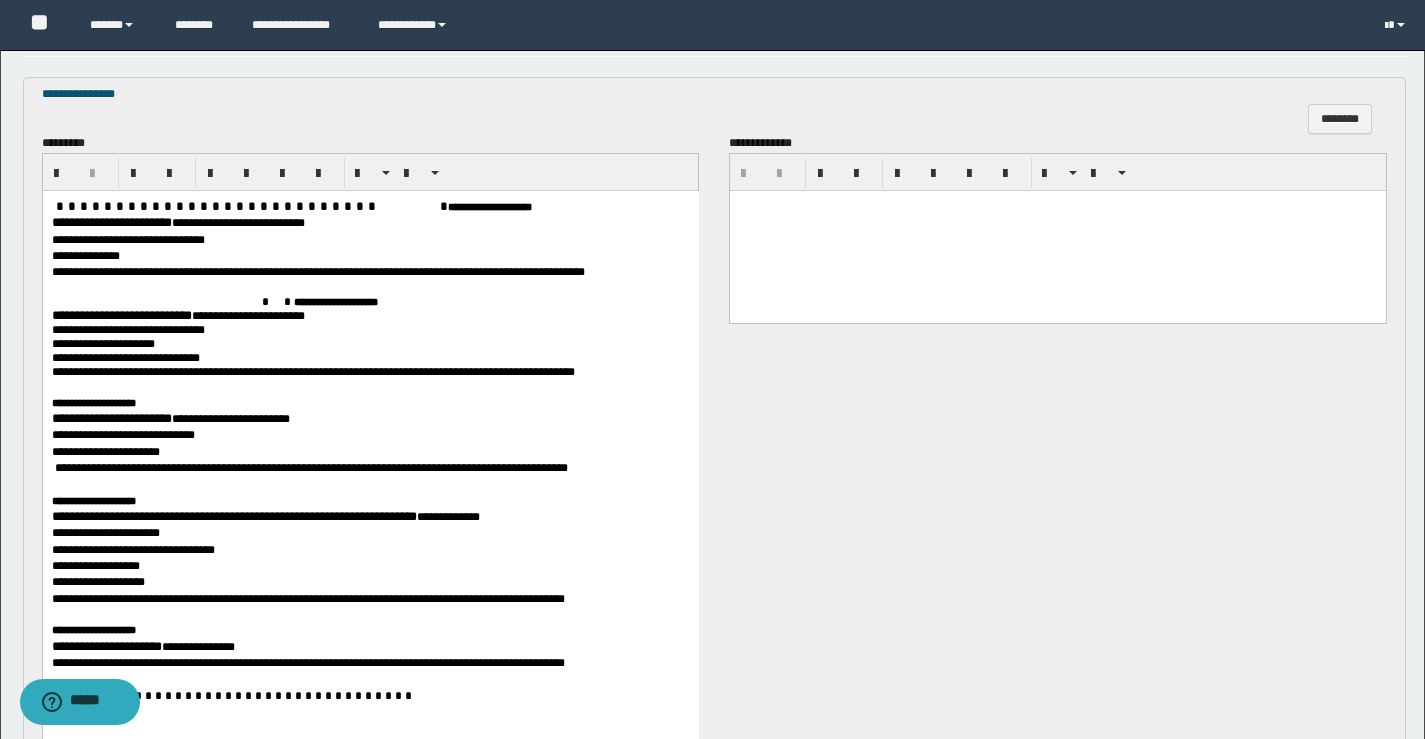 scroll, scrollTop: 600, scrollLeft: 0, axis: vertical 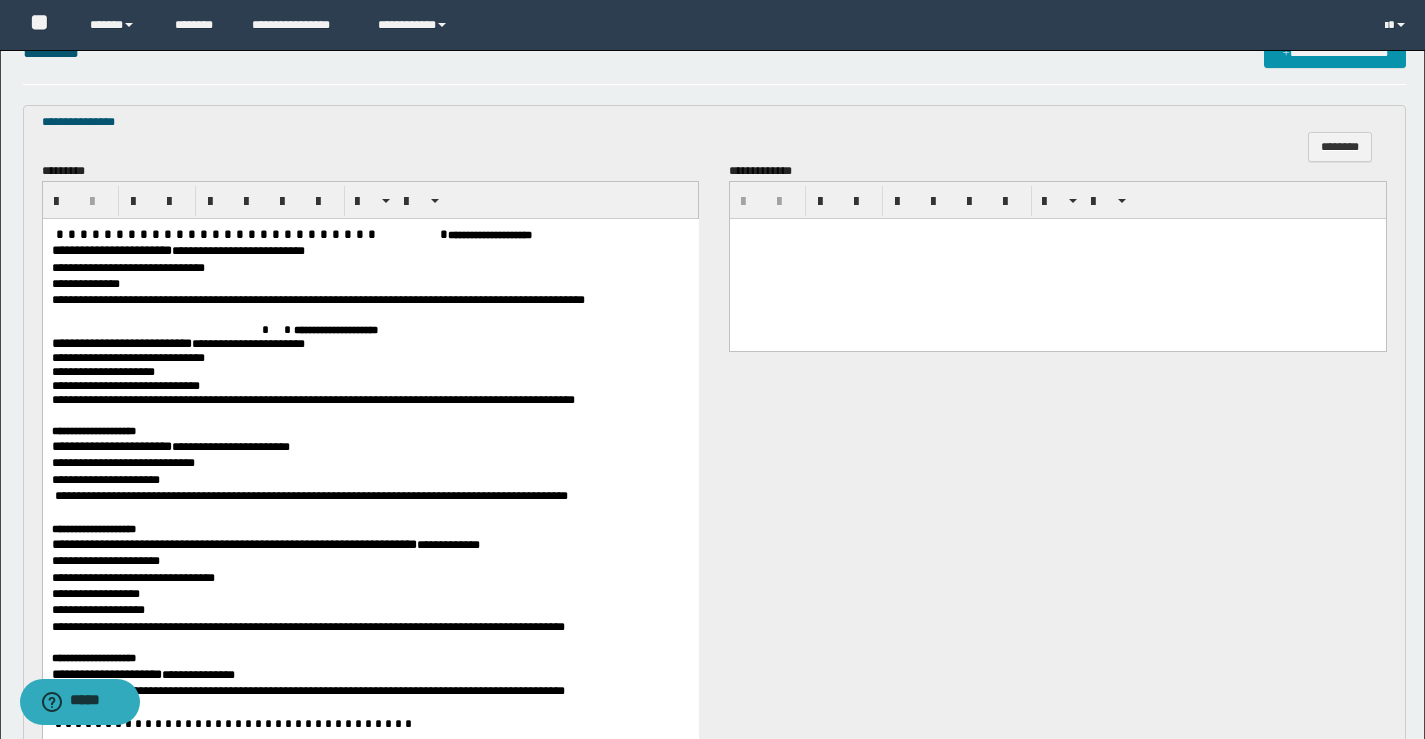click at bounding box center (1058, 258) 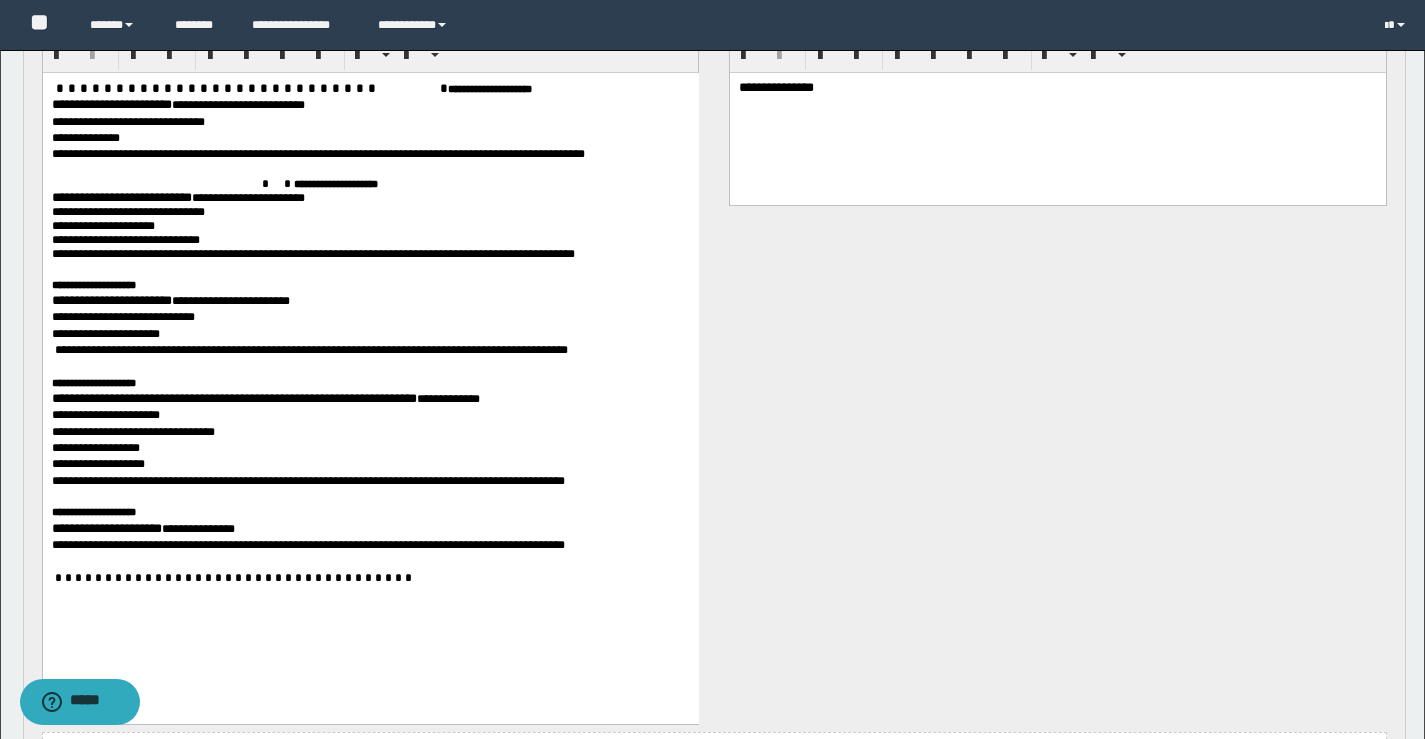 scroll, scrollTop: 946, scrollLeft: 0, axis: vertical 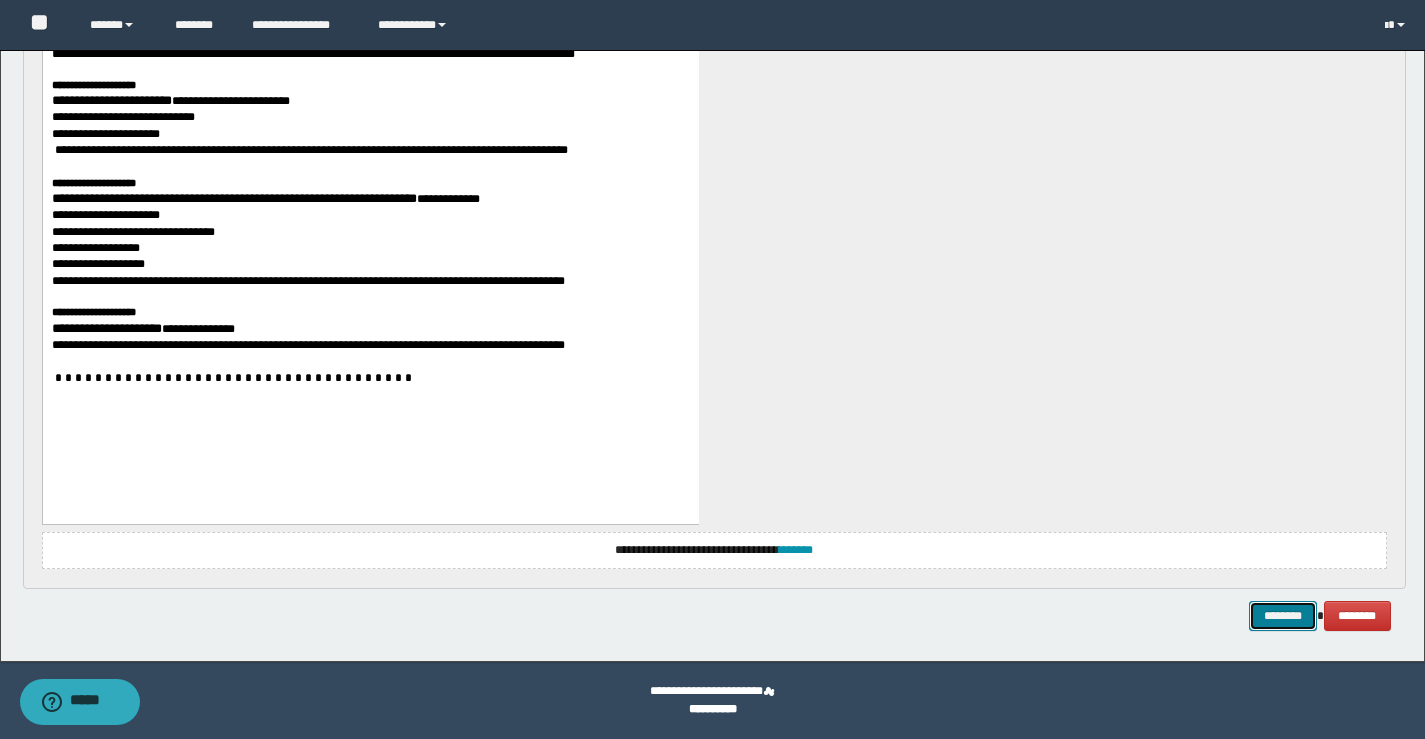 click on "********" at bounding box center (1283, 616) 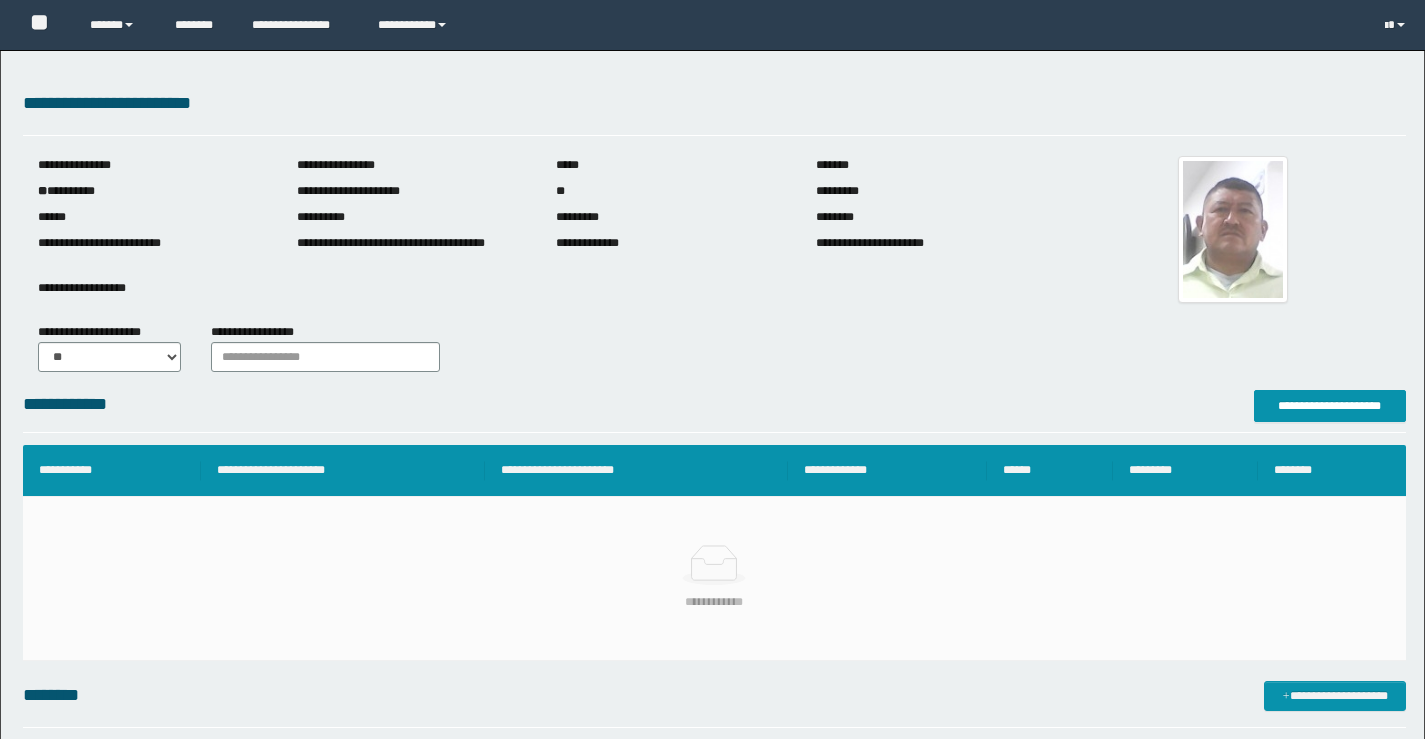 scroll, scrollTop: 0, scrollLeft: 0, axis: both 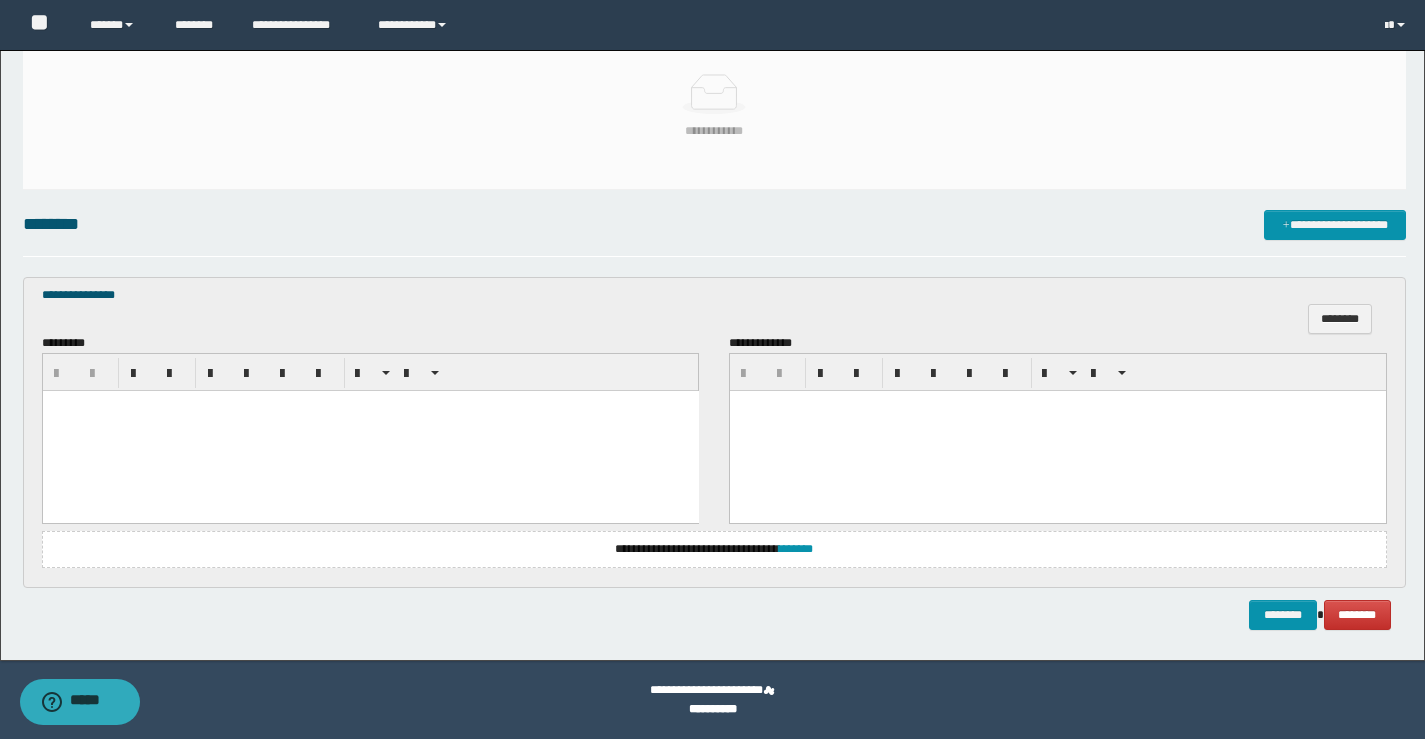 click at bounding box center (370, 431) 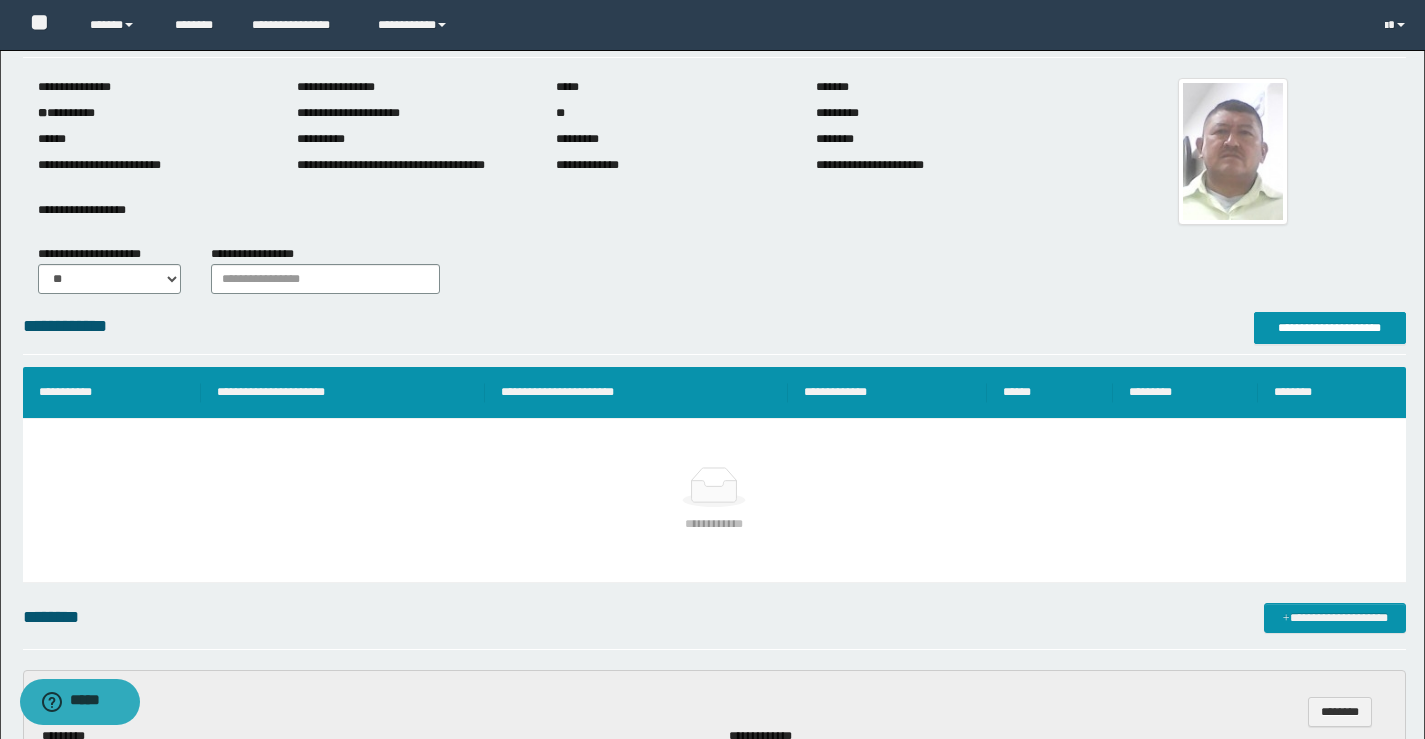 scroll, scrollTop: 0, scrollLeft: 0, axis: both 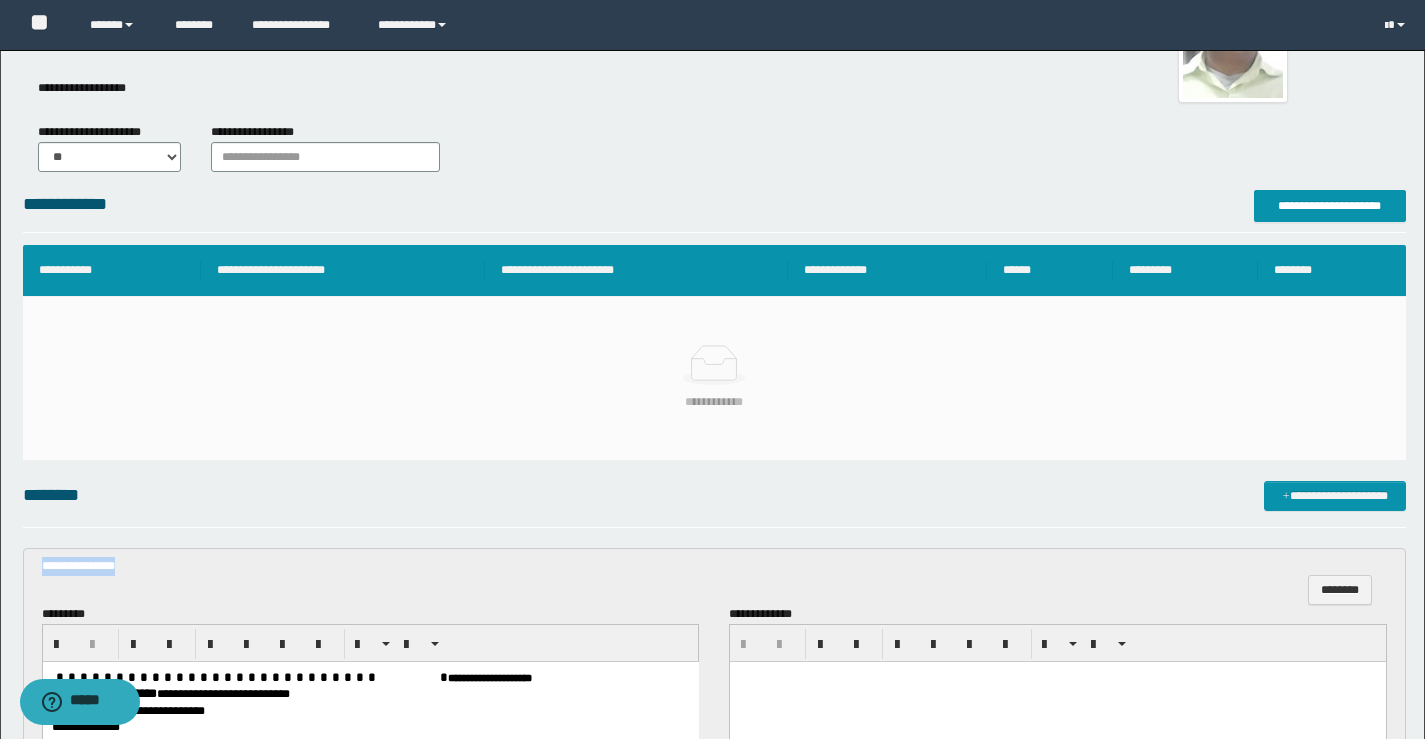 drag, startPoint x: 131, startPoint y: 559, endPoint x: 0, endPoint y: 561, distance: 131.01526 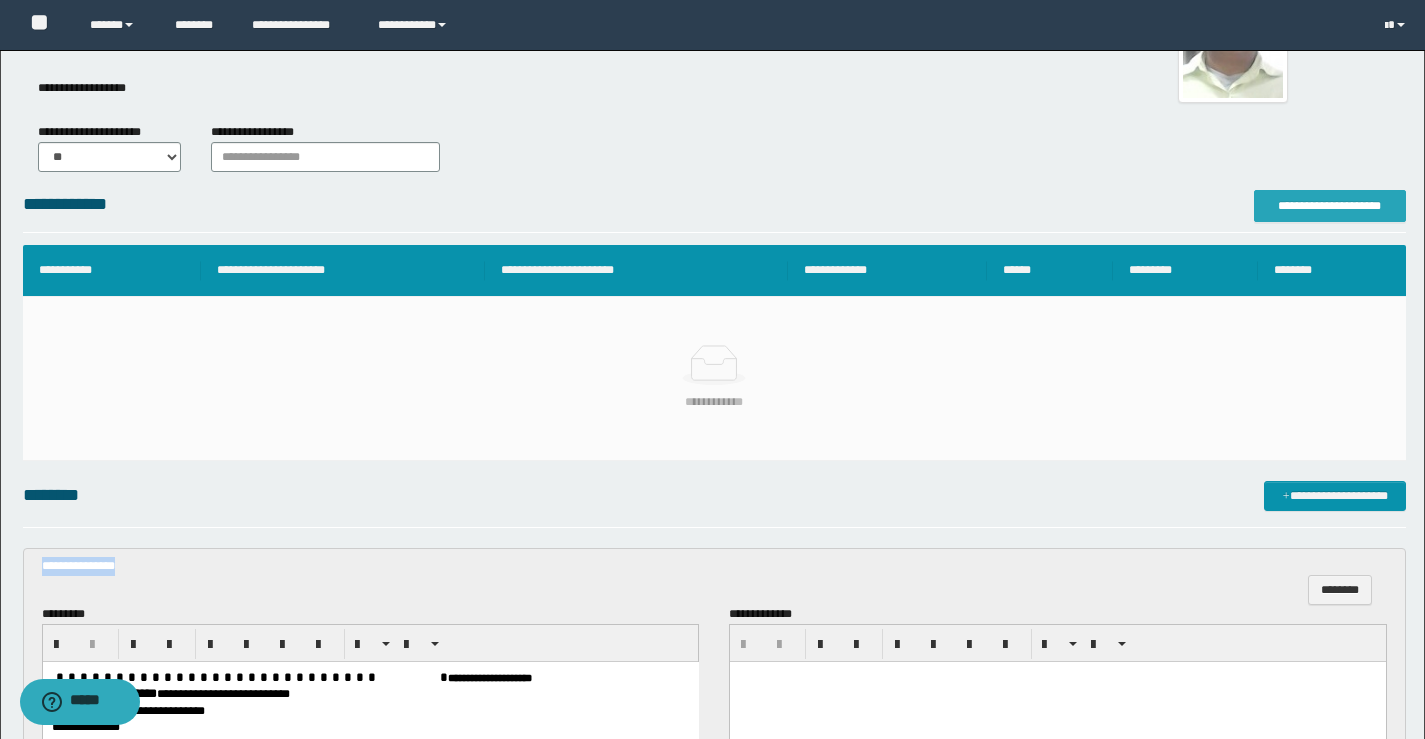 click on "**********" at bounding box center (1330, 206) 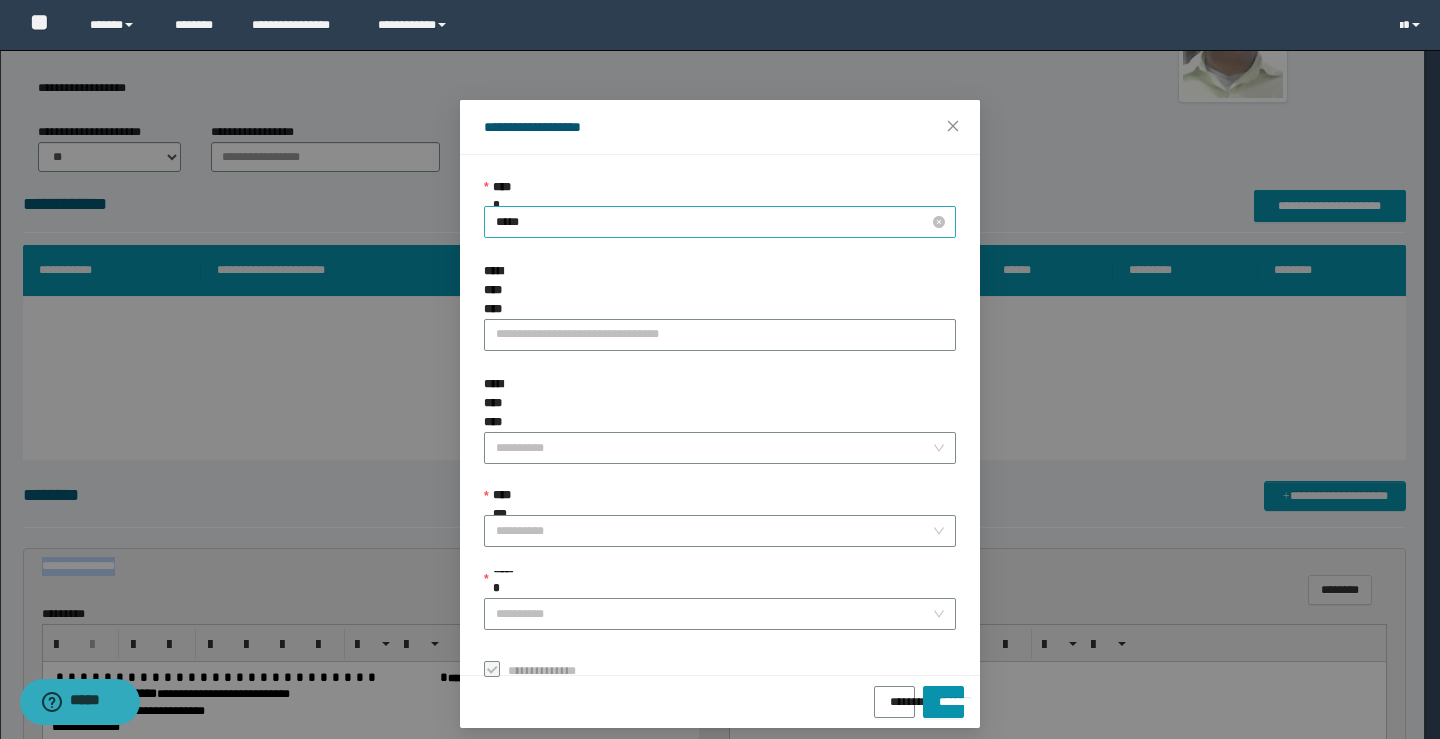 click on "*****" at bounding box center (720, 222) 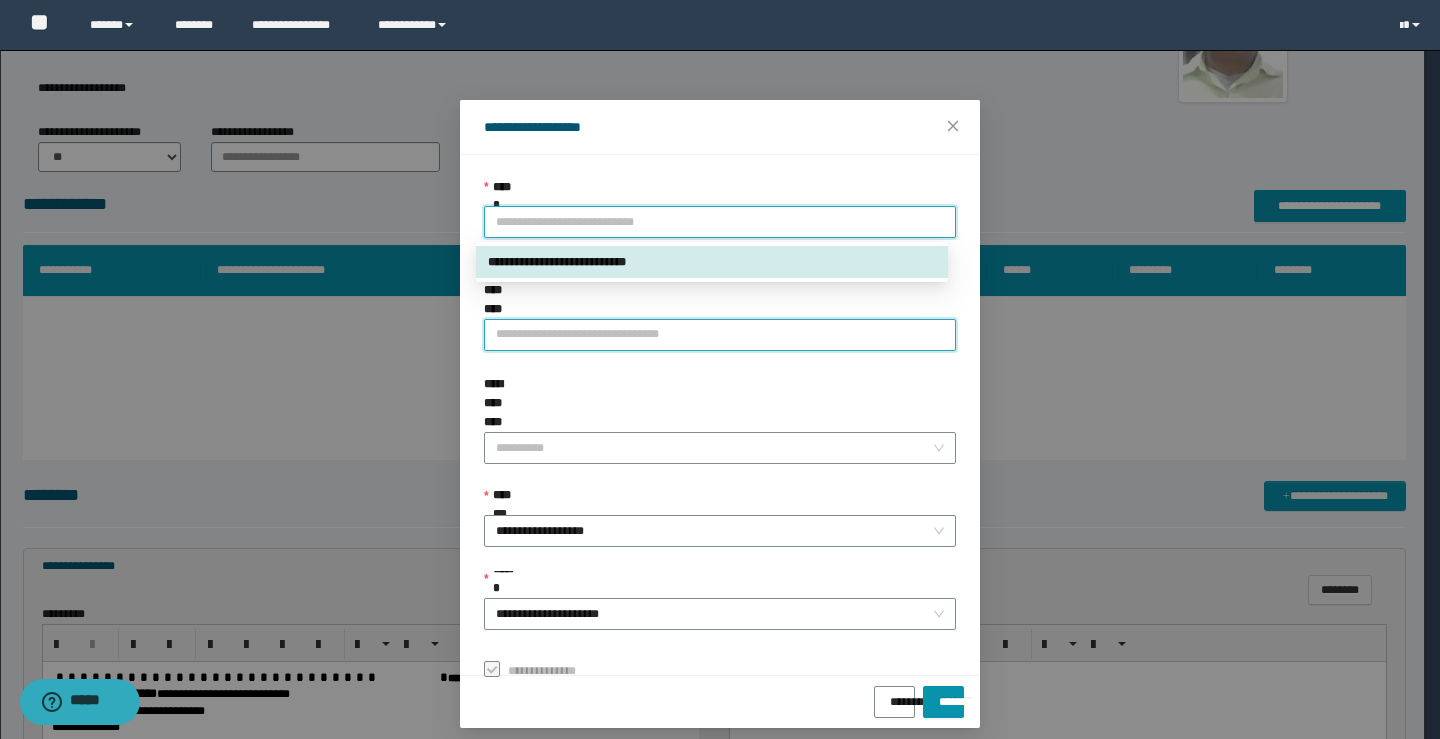 click on "**********" at bounding box center [720, 335] 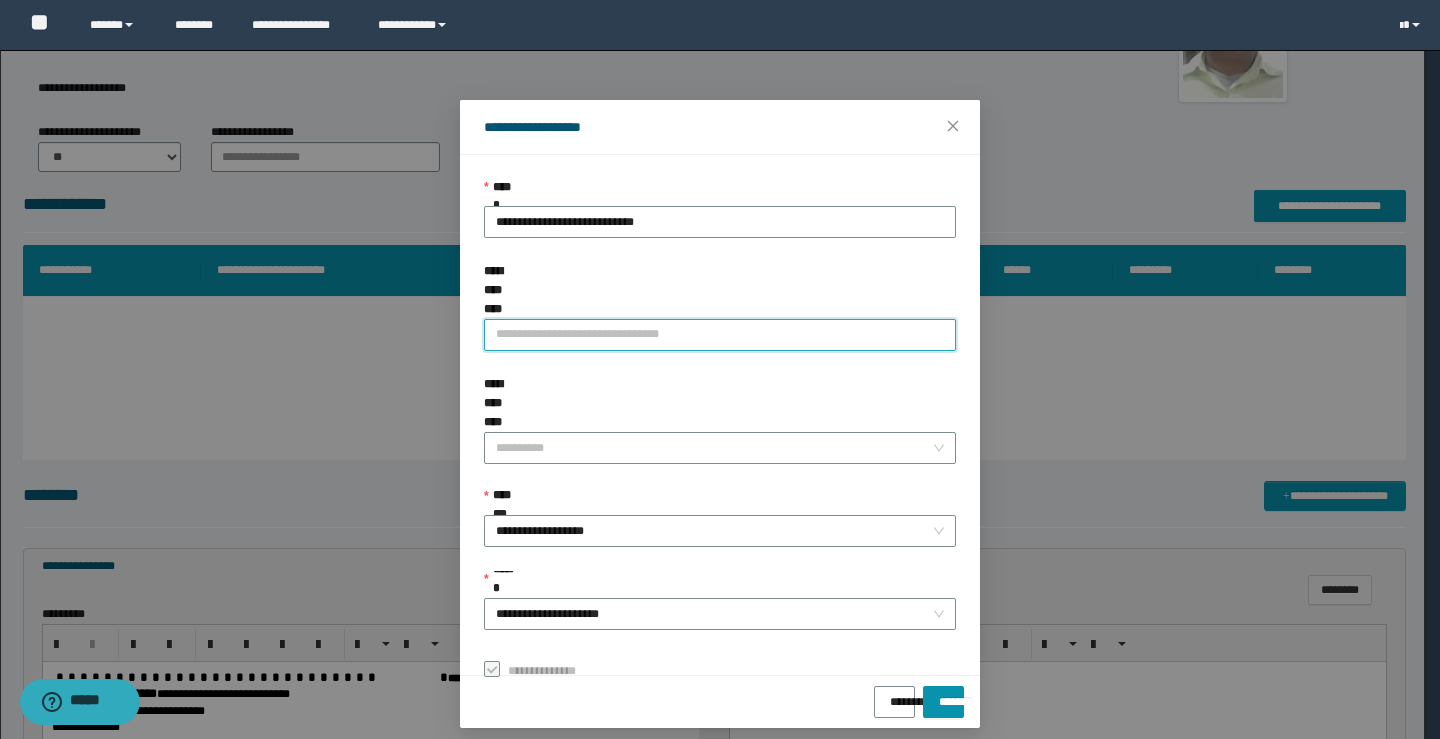 paste on "**********" 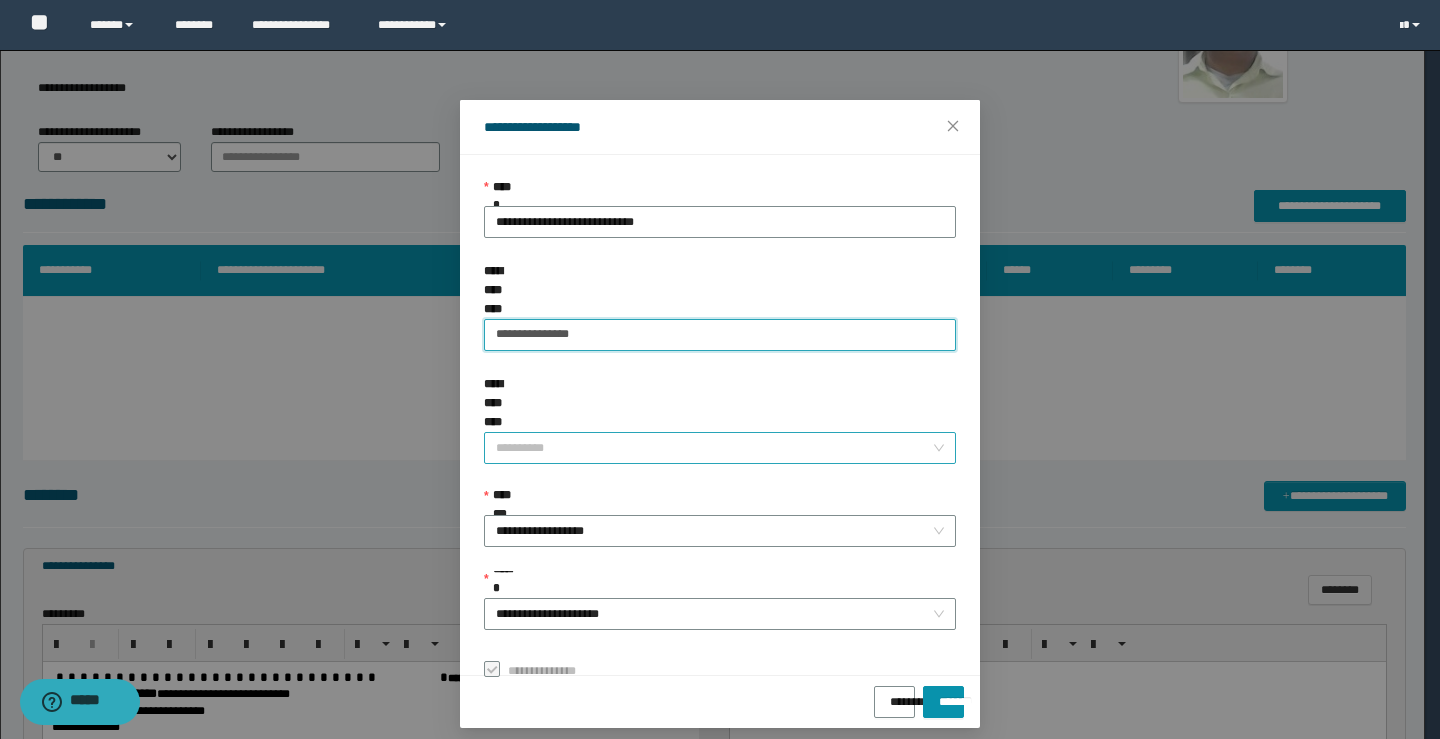 type on "**********" 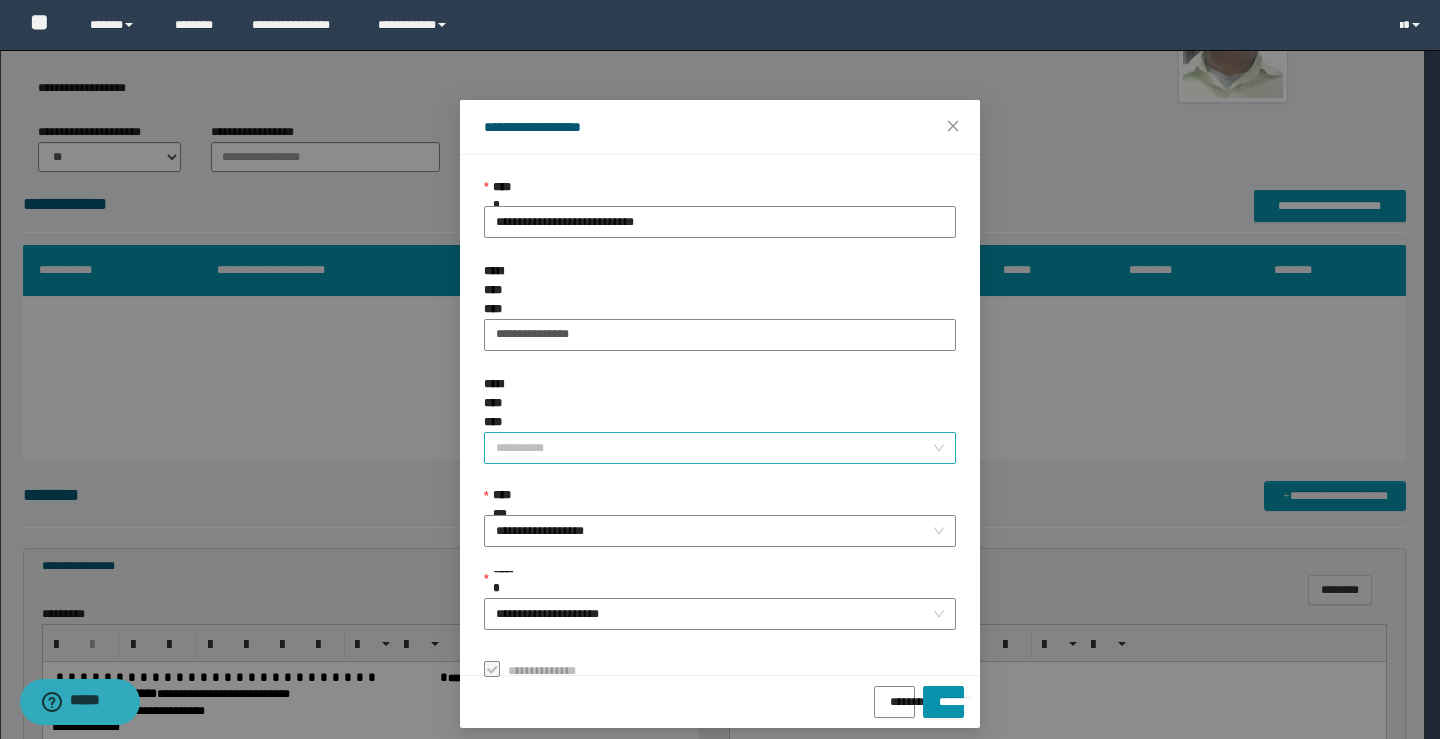 click on "**********" at bounding box center [714, 448] 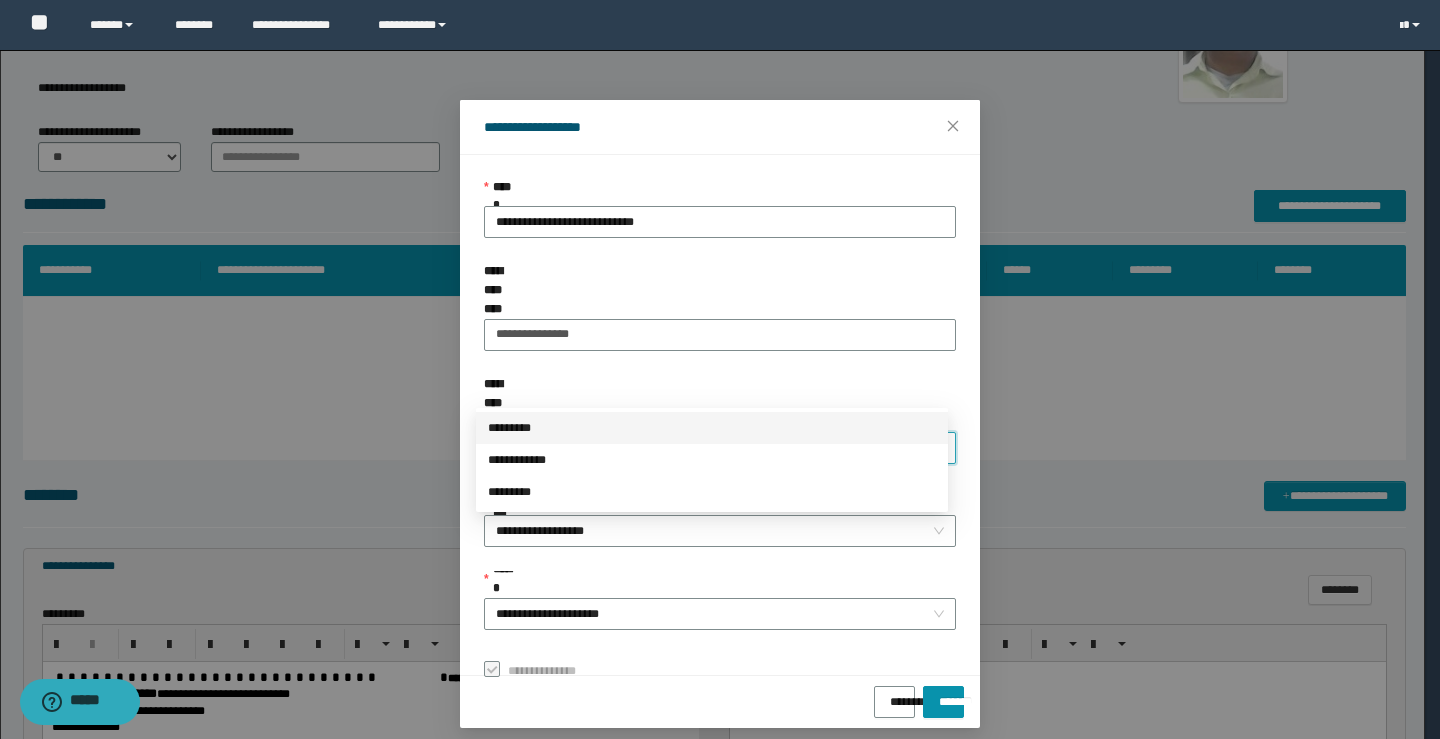 click on "*********" at bounding box center [712, 428] 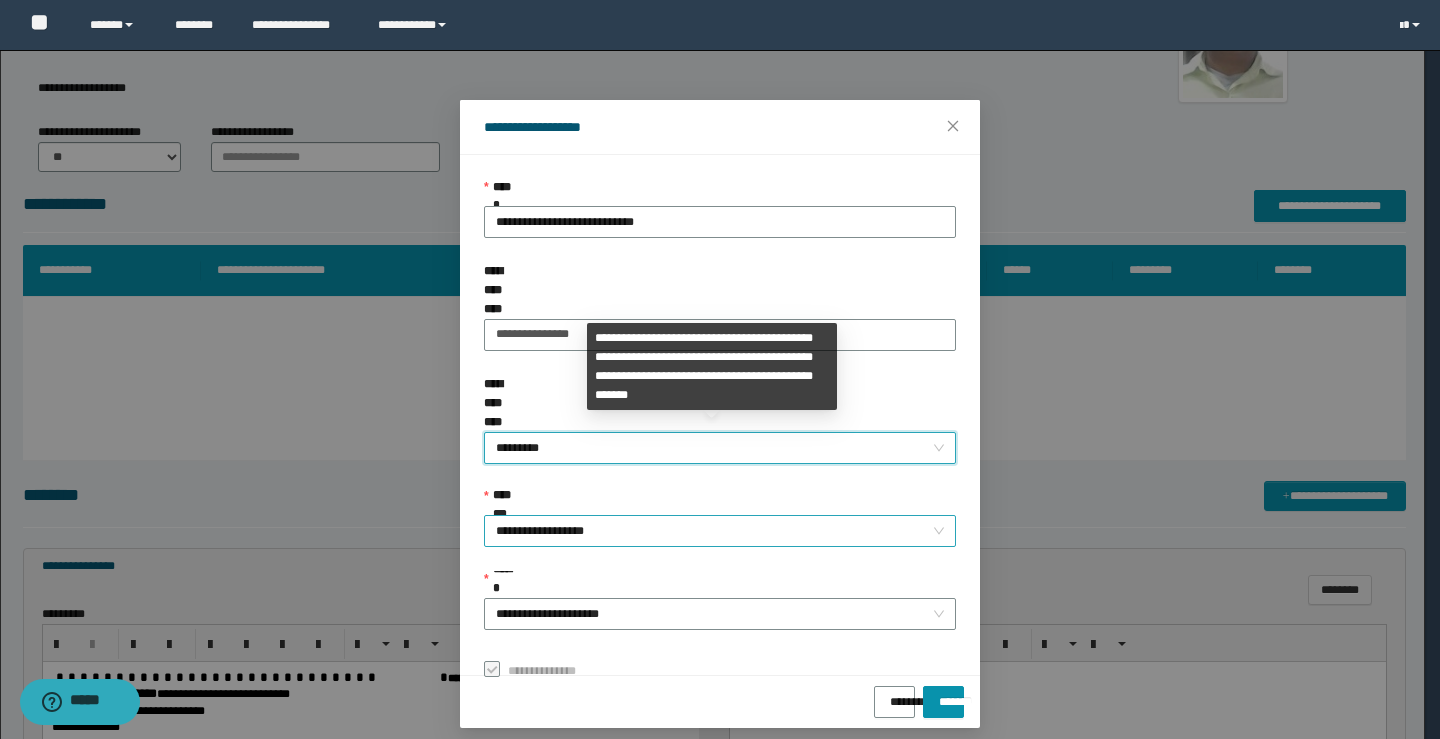 click on "**********" at bounding box center (720, 531) 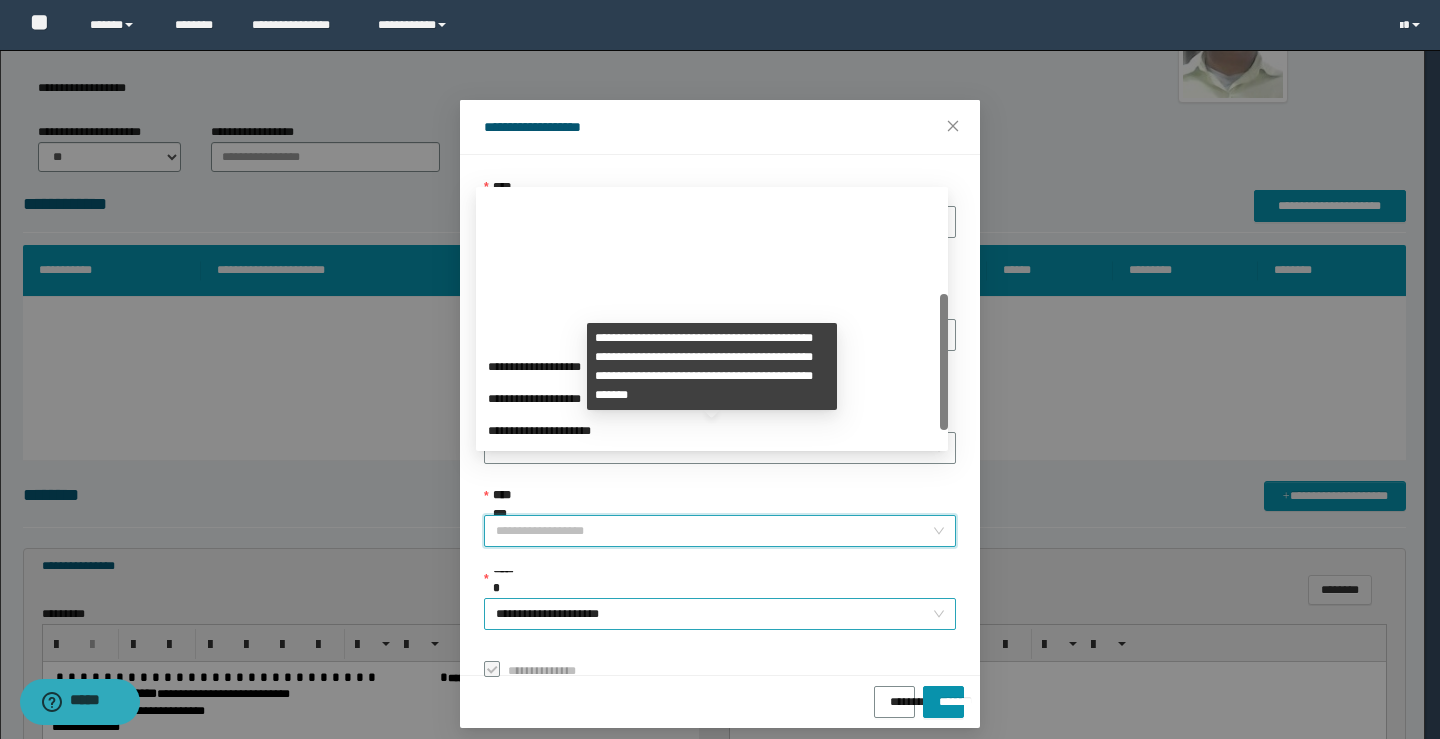 scroll, scrollTop: 192, scrollLeft: 0, axis: vertical 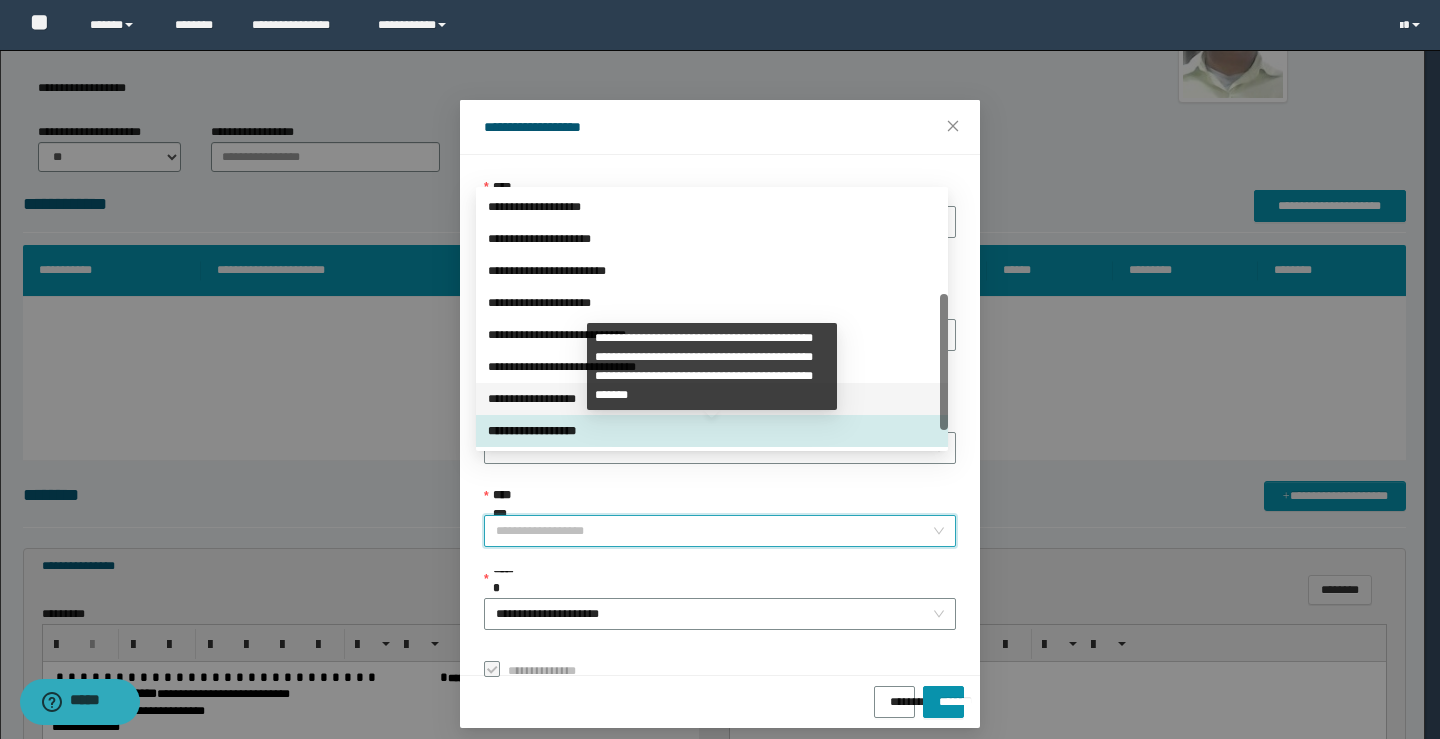 click on "**********" at bounding box center (712, 399) 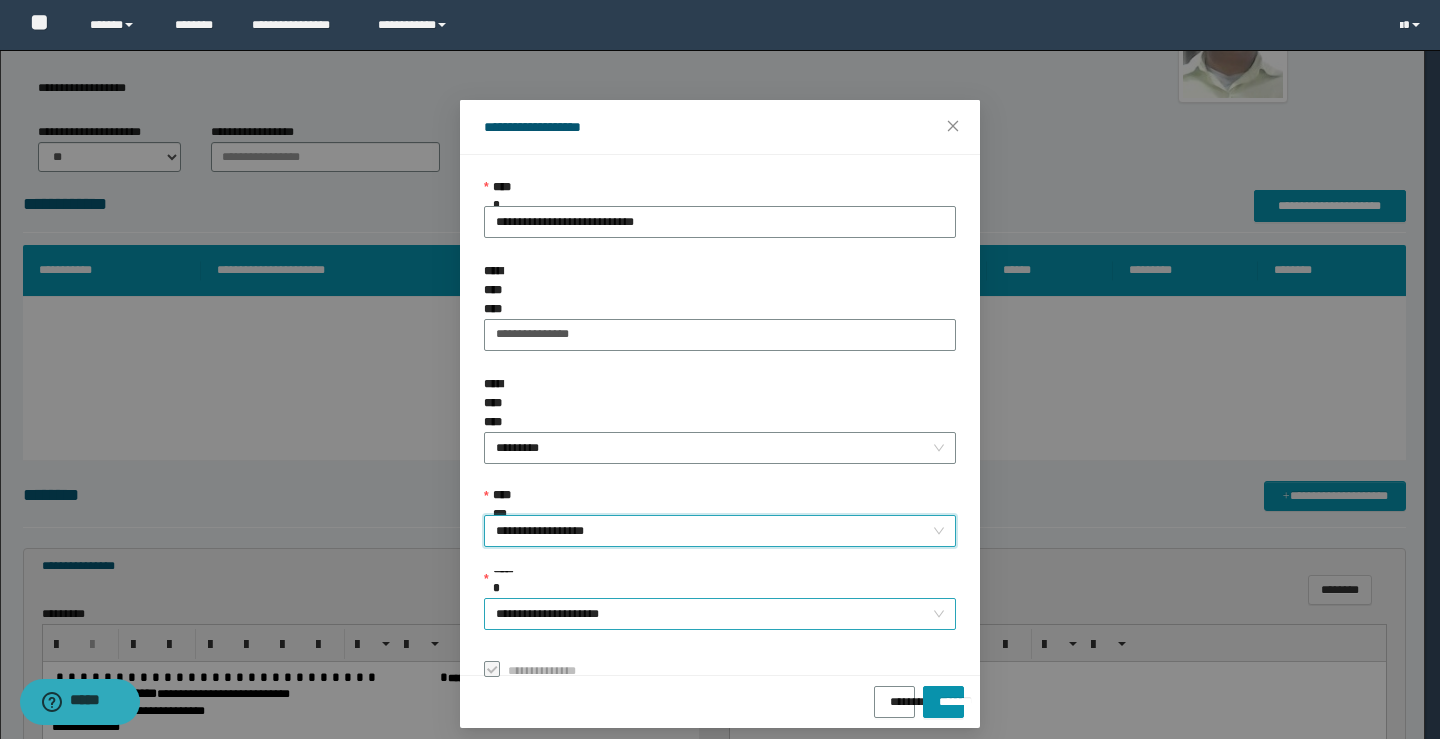 click on "**********" at bounding box center [720, 614] 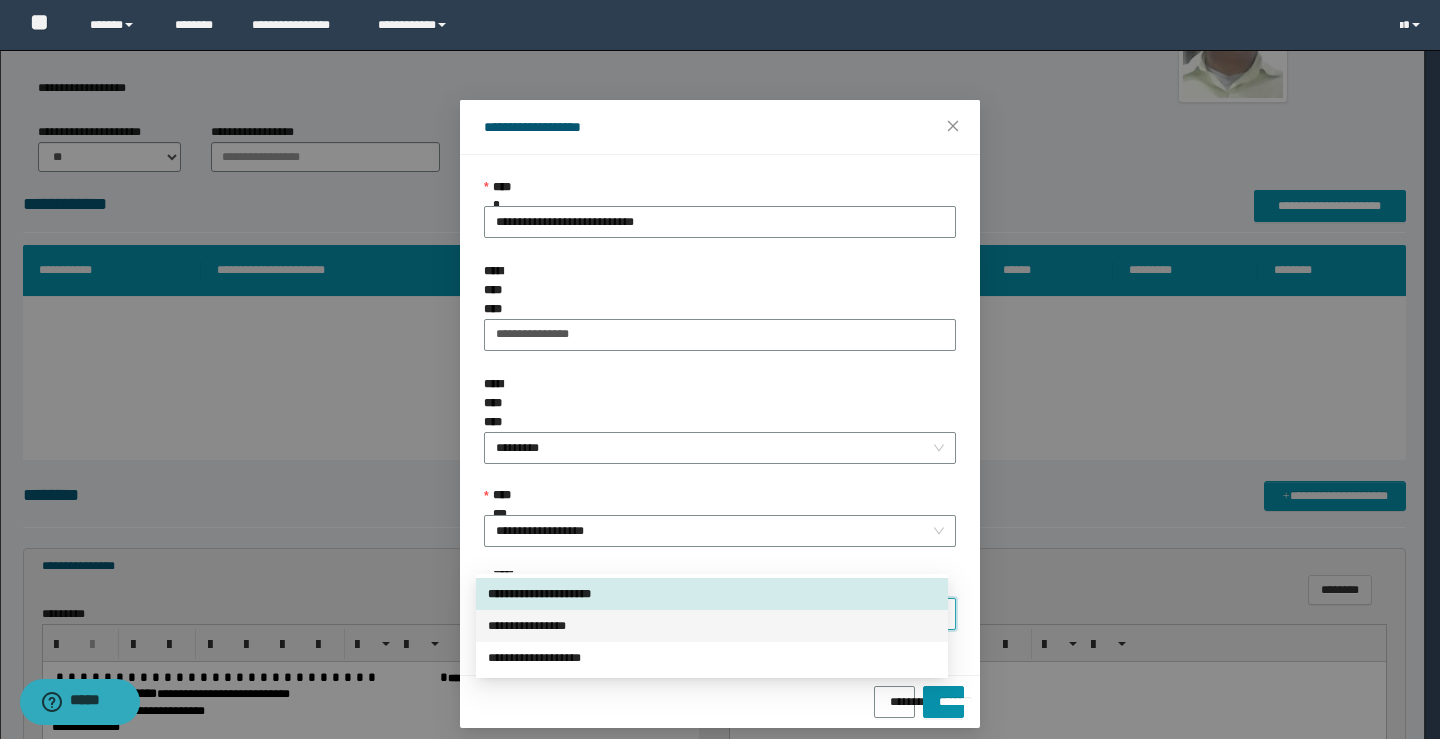 click on "**********" at bounding box center (712, 626) 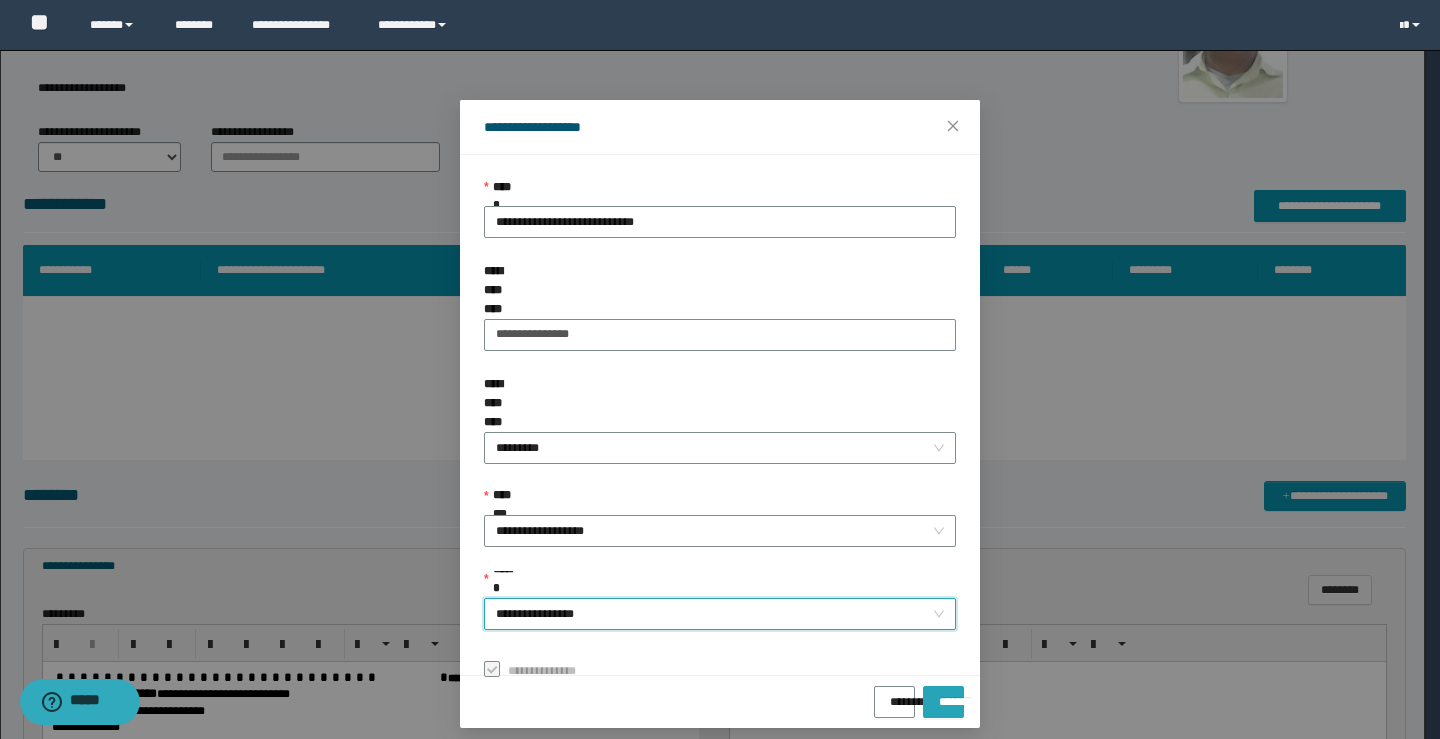 click on "*******" at bounding box center (943, 695) 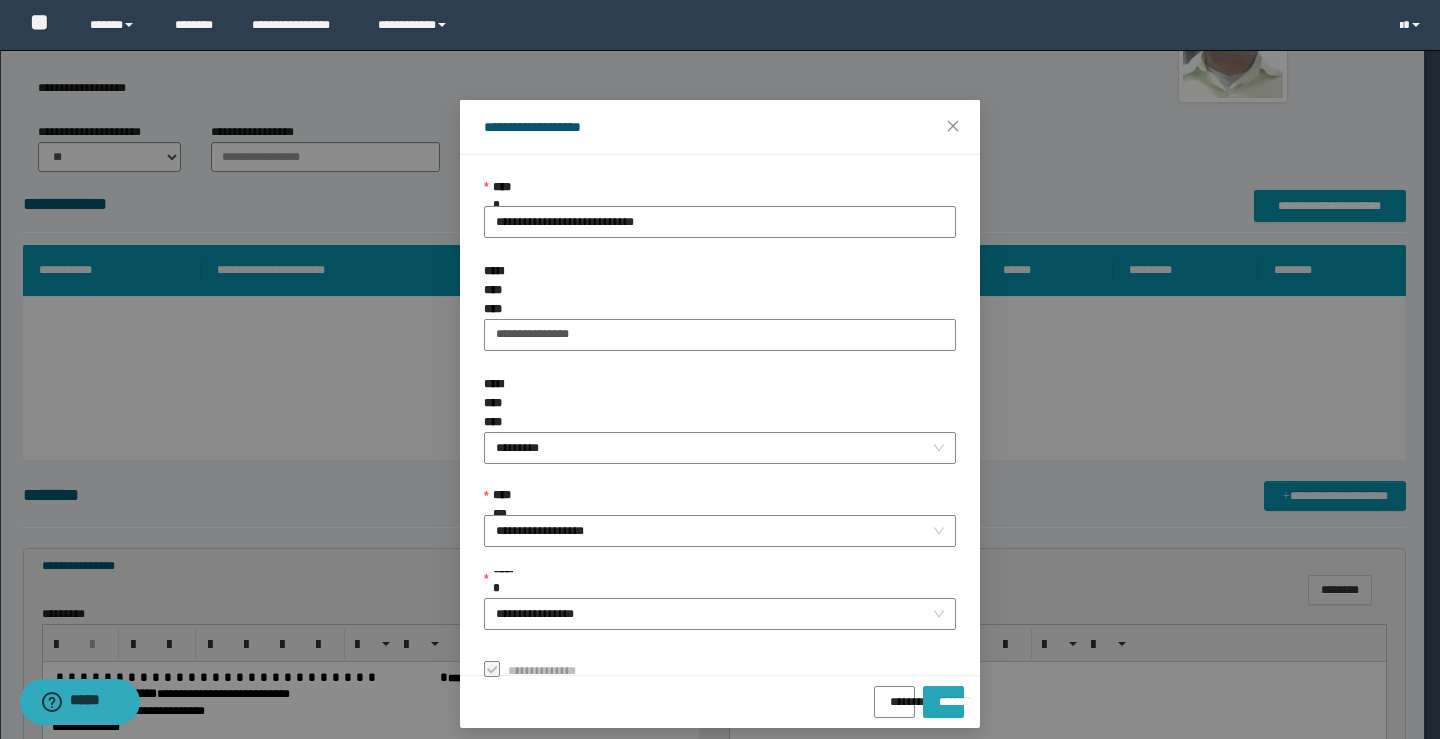 scroll, scrollTop: 13, scrollLeft: 0, axis: vertical 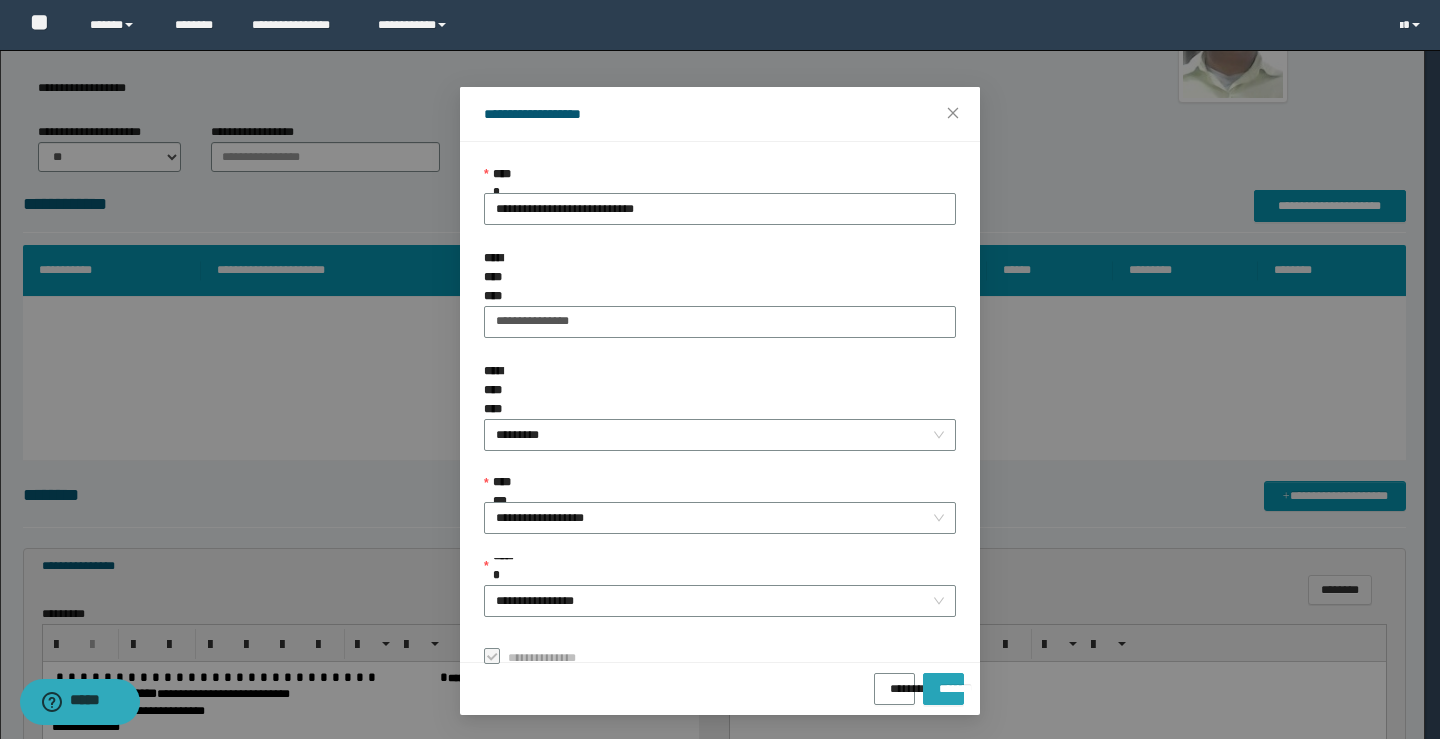 click on "*******" at bounding box center (943, 682) 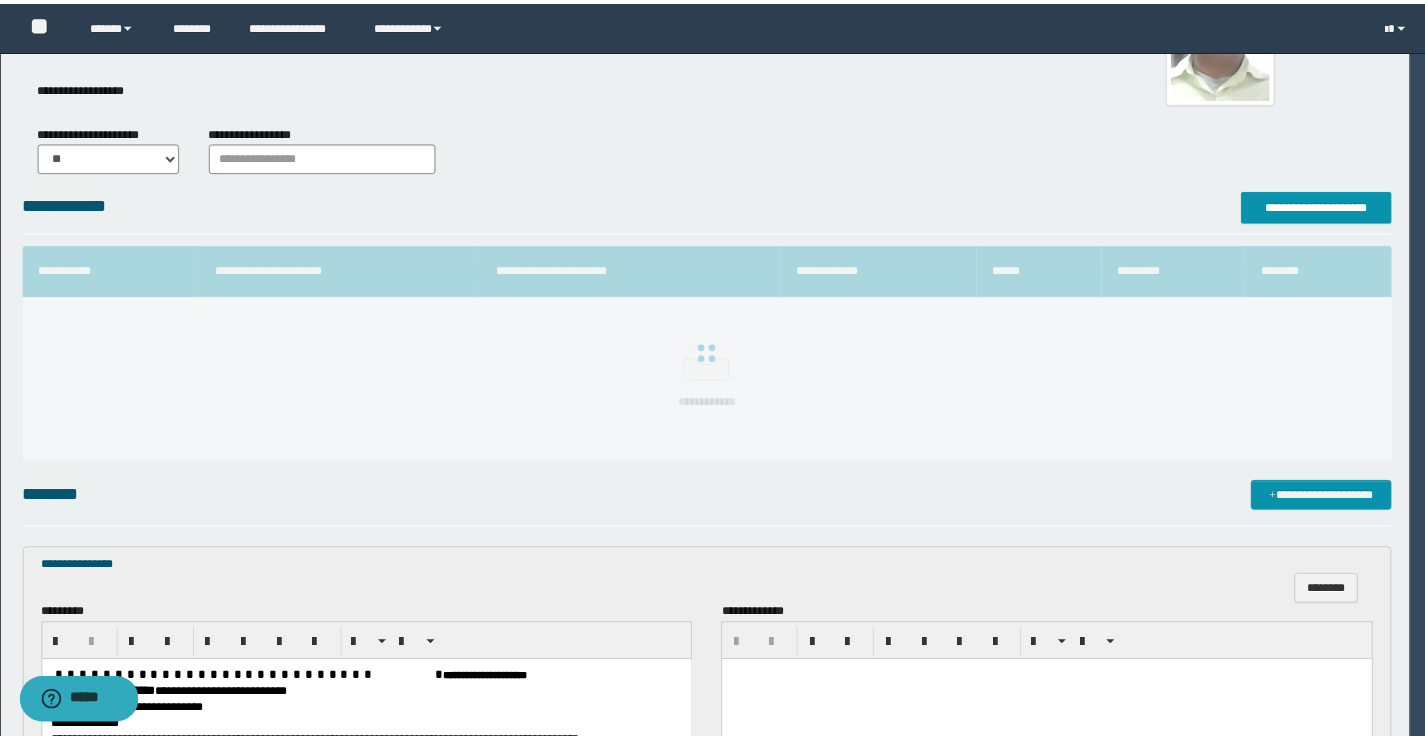 scroll, scrollTop: 0, scrollLeft: 0, axis: both 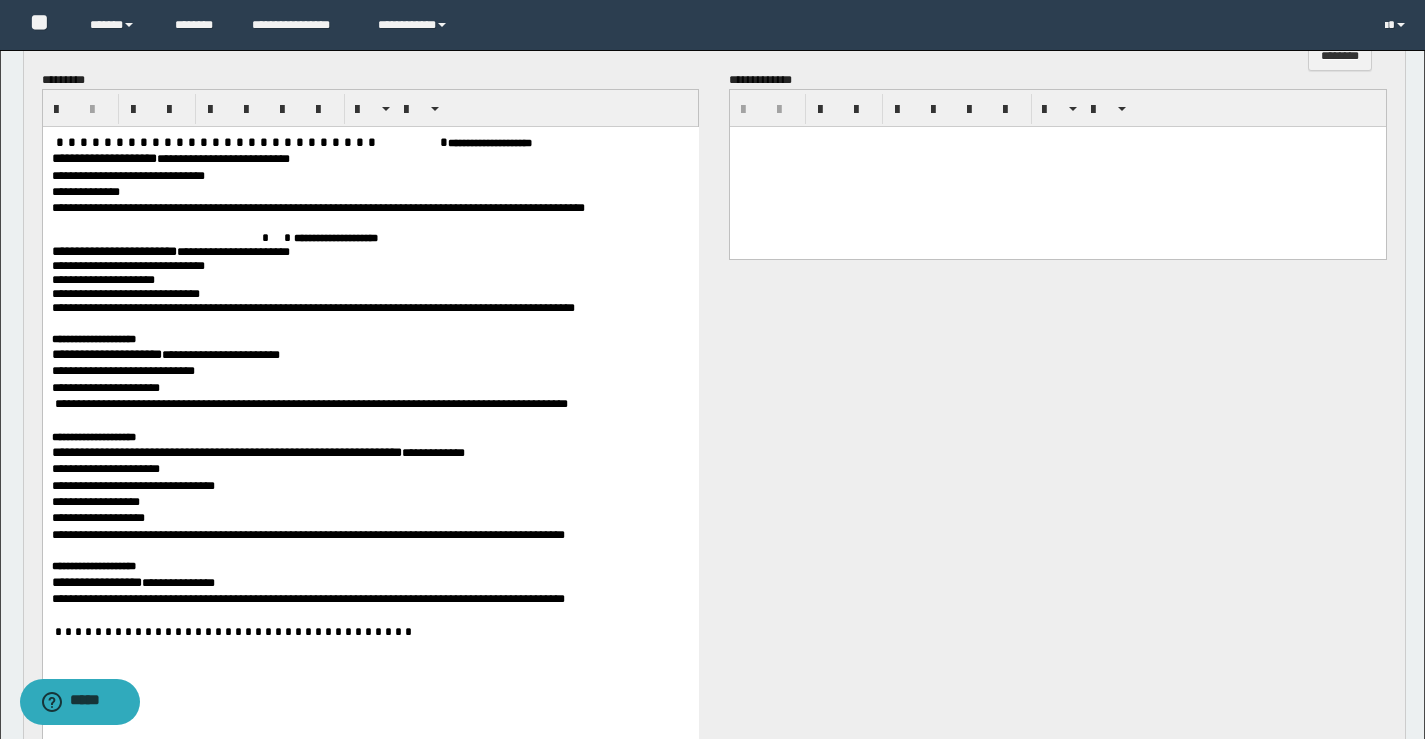 click on "**********" at bounding box center (103, 158) 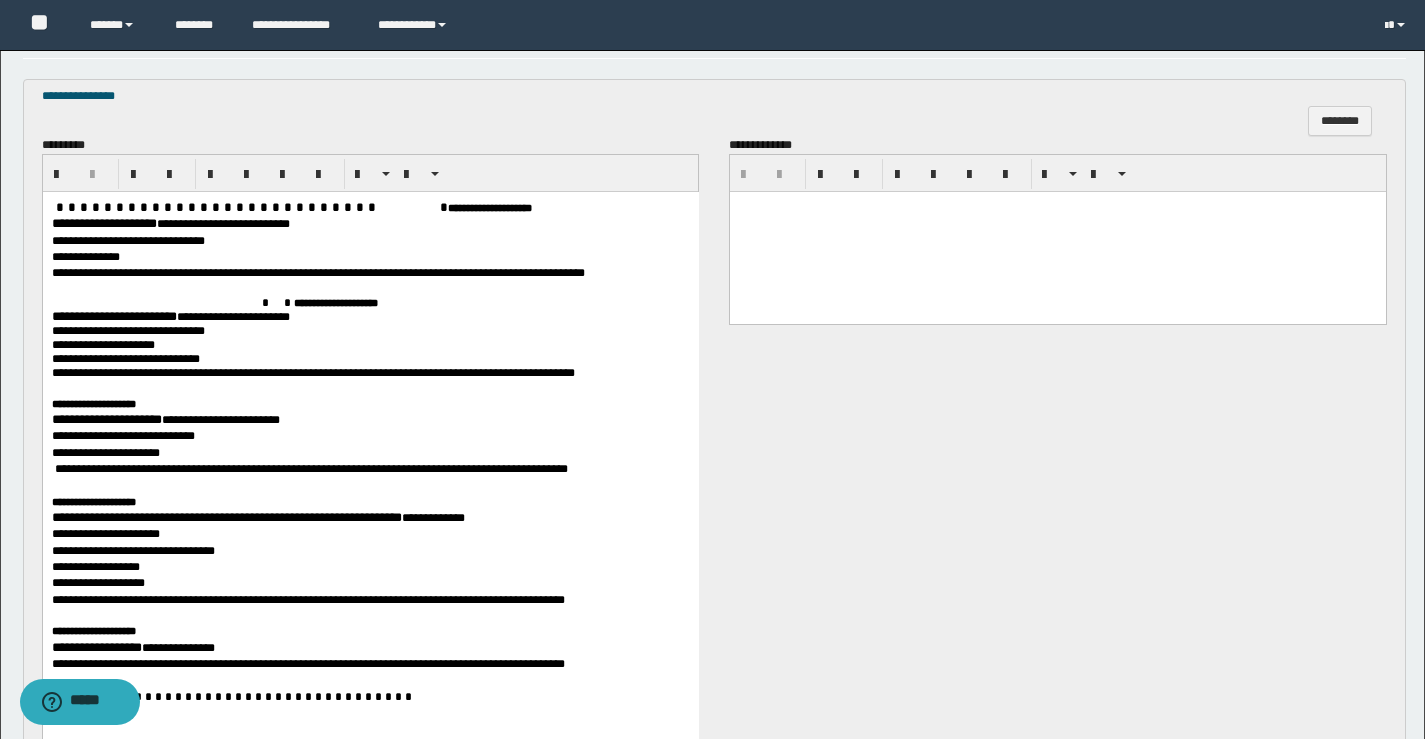 scroll, scrollTop: 765, scrollLeft: 0, axis: vertical 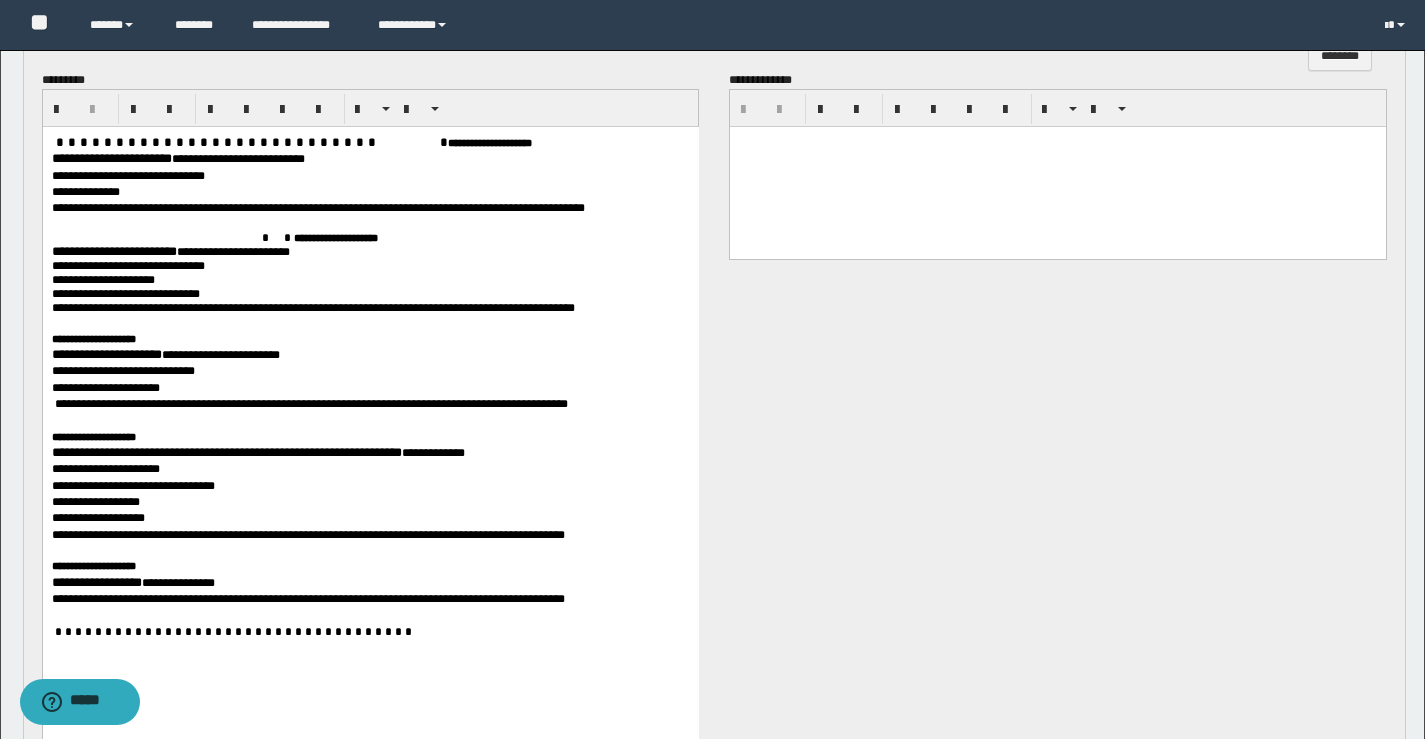 click on "**********" at bounding box center (113, 251) 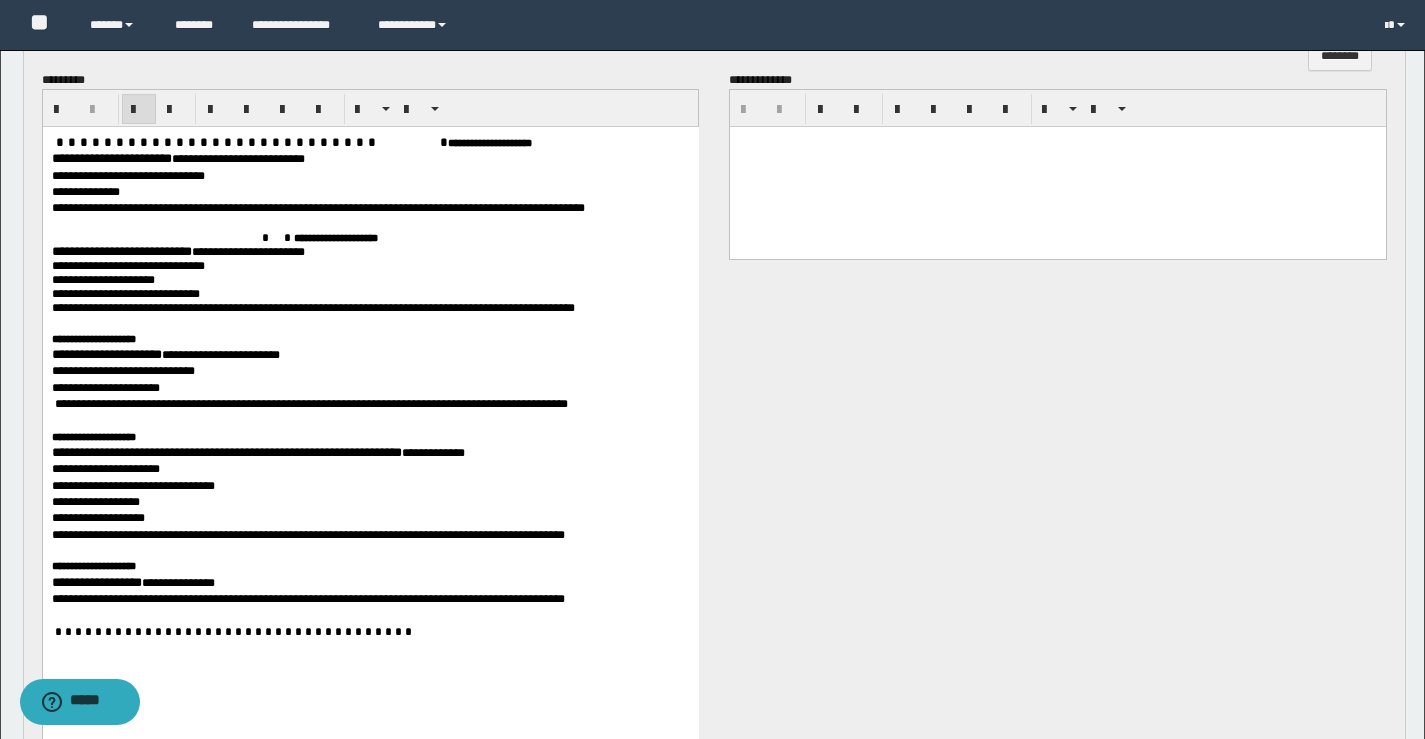 click on "**********" at bounding box center [93, 339] 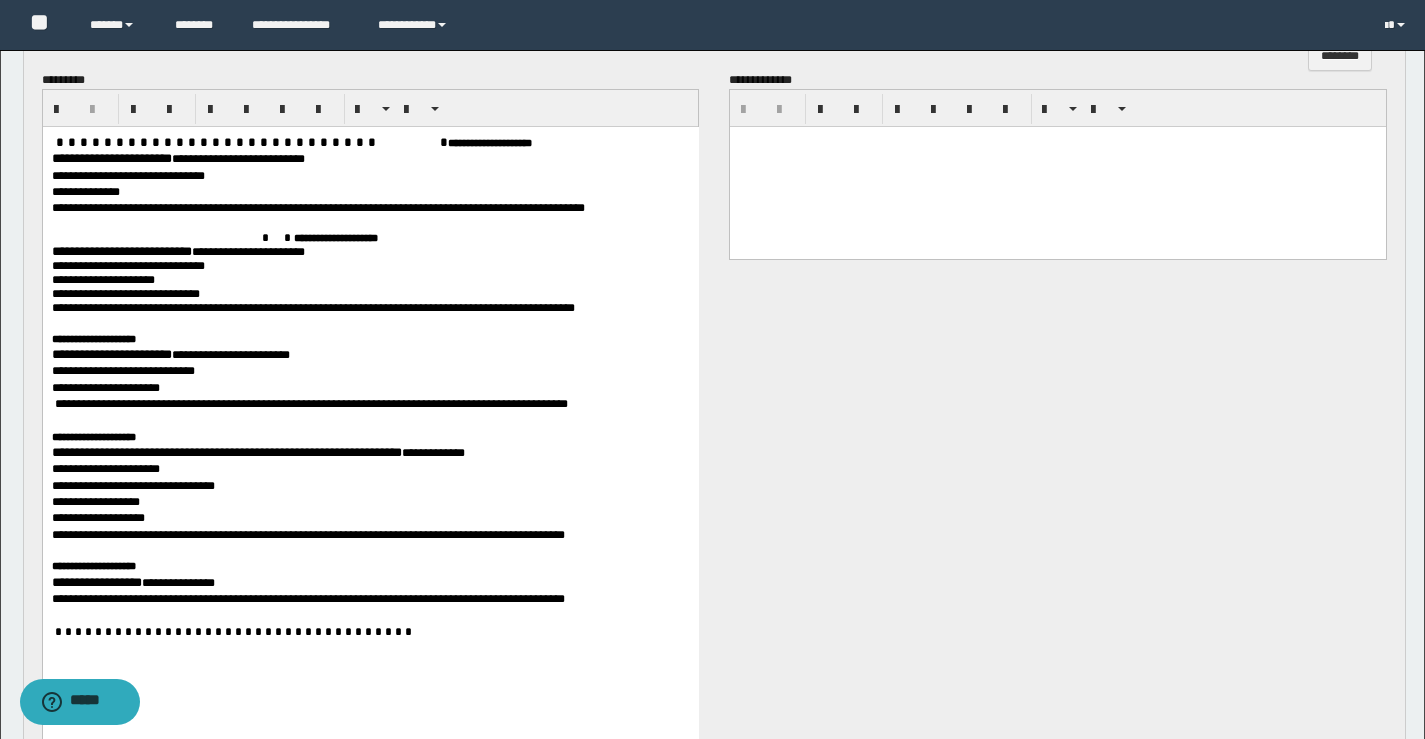 click on "**********" at bounding box center (226, 452) 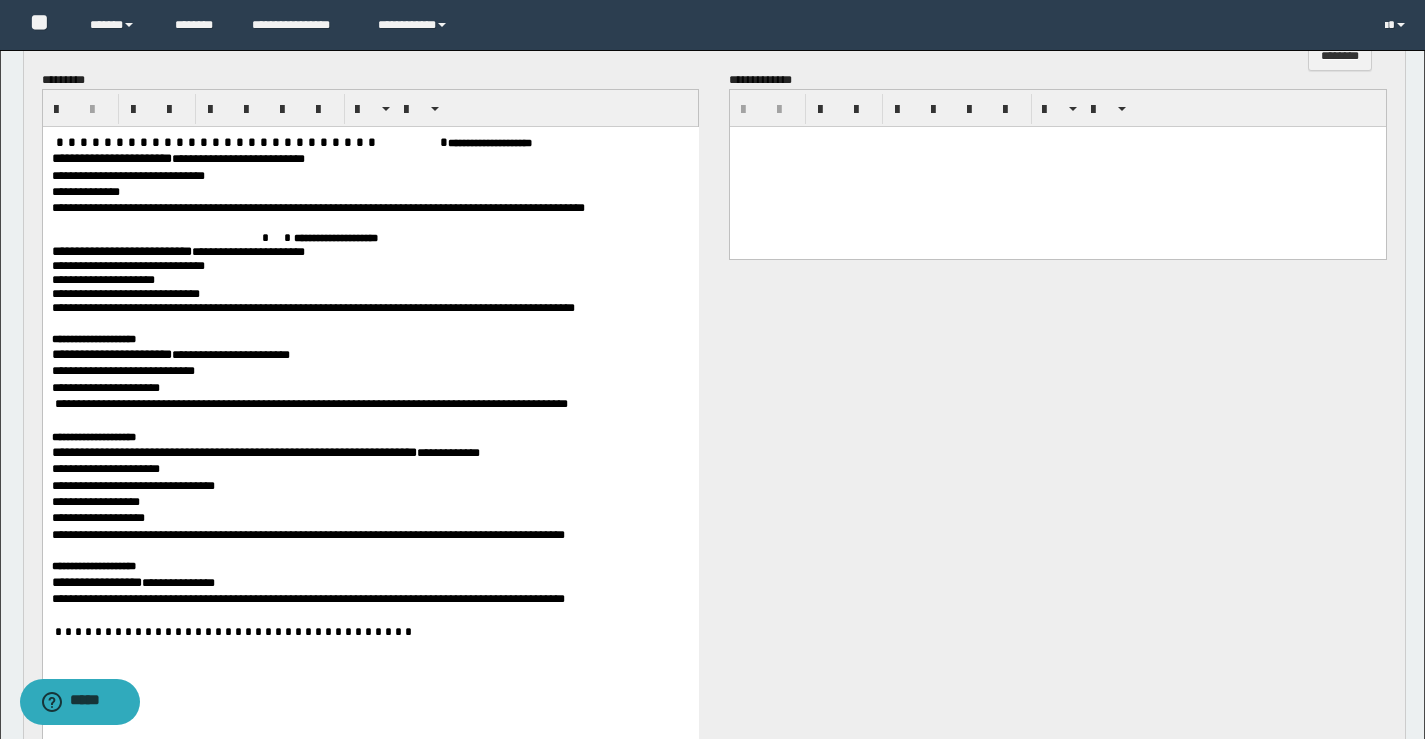 click on "**********" at bounding box center (96, 582) 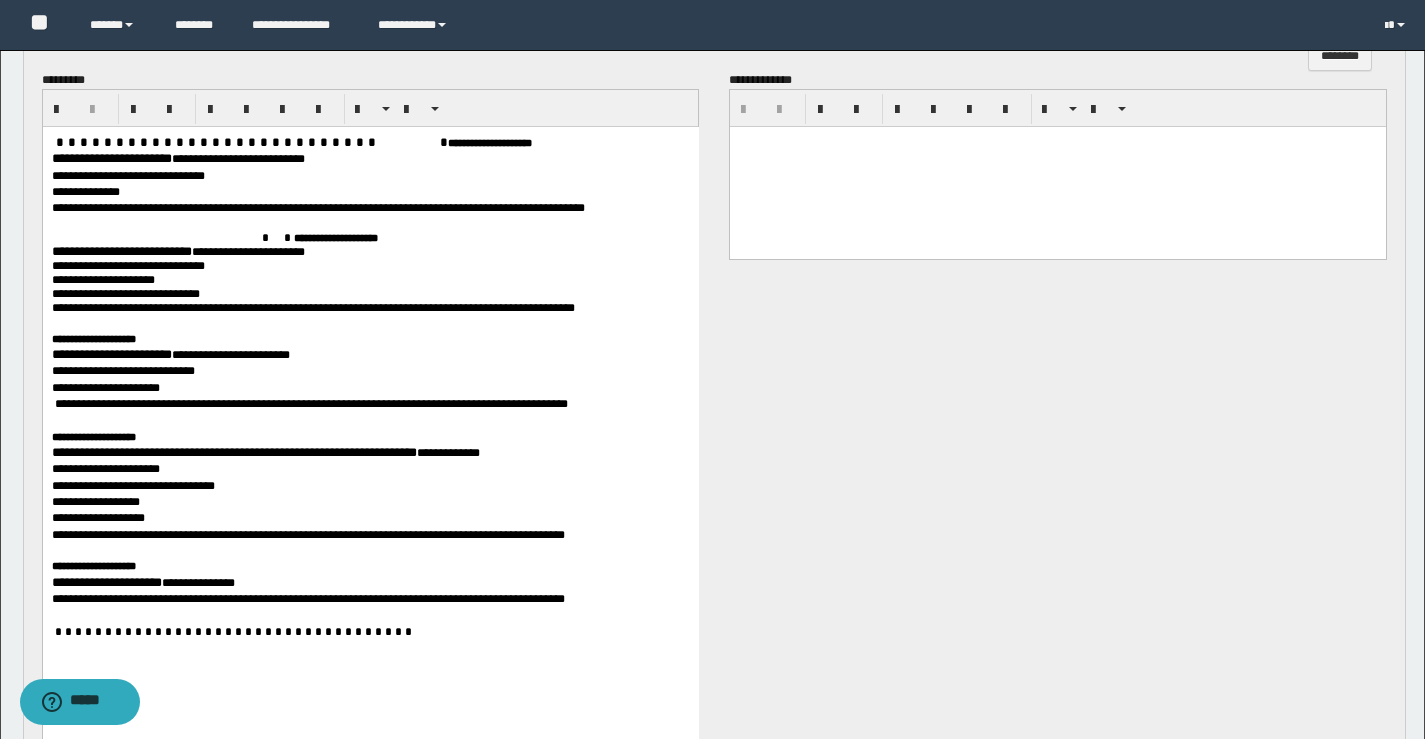 scroll, scrollTop: 665, scrollLeft: 0, axis: vertical 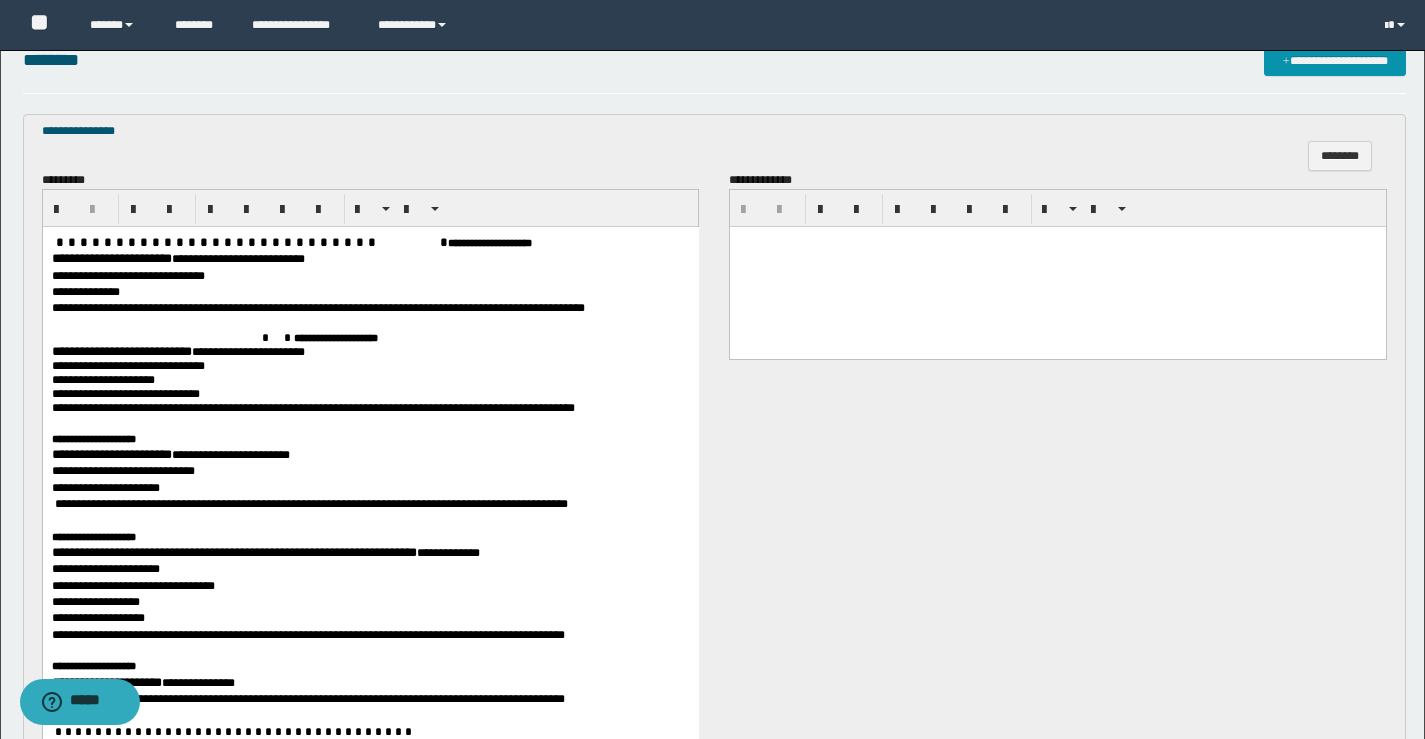 click at bounding box center [1058, 267] 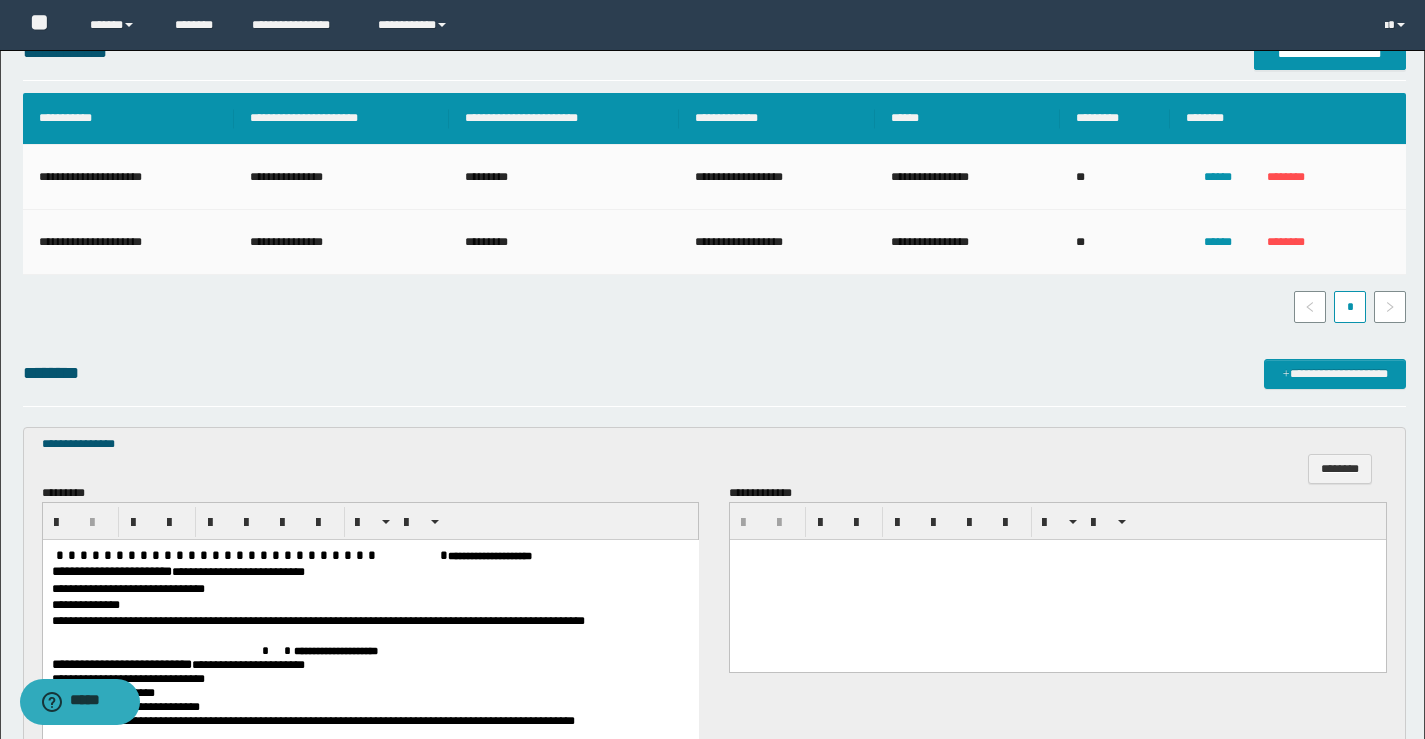 scroll, scrollTop: 400, scrollLeft: 0, axis: vertical 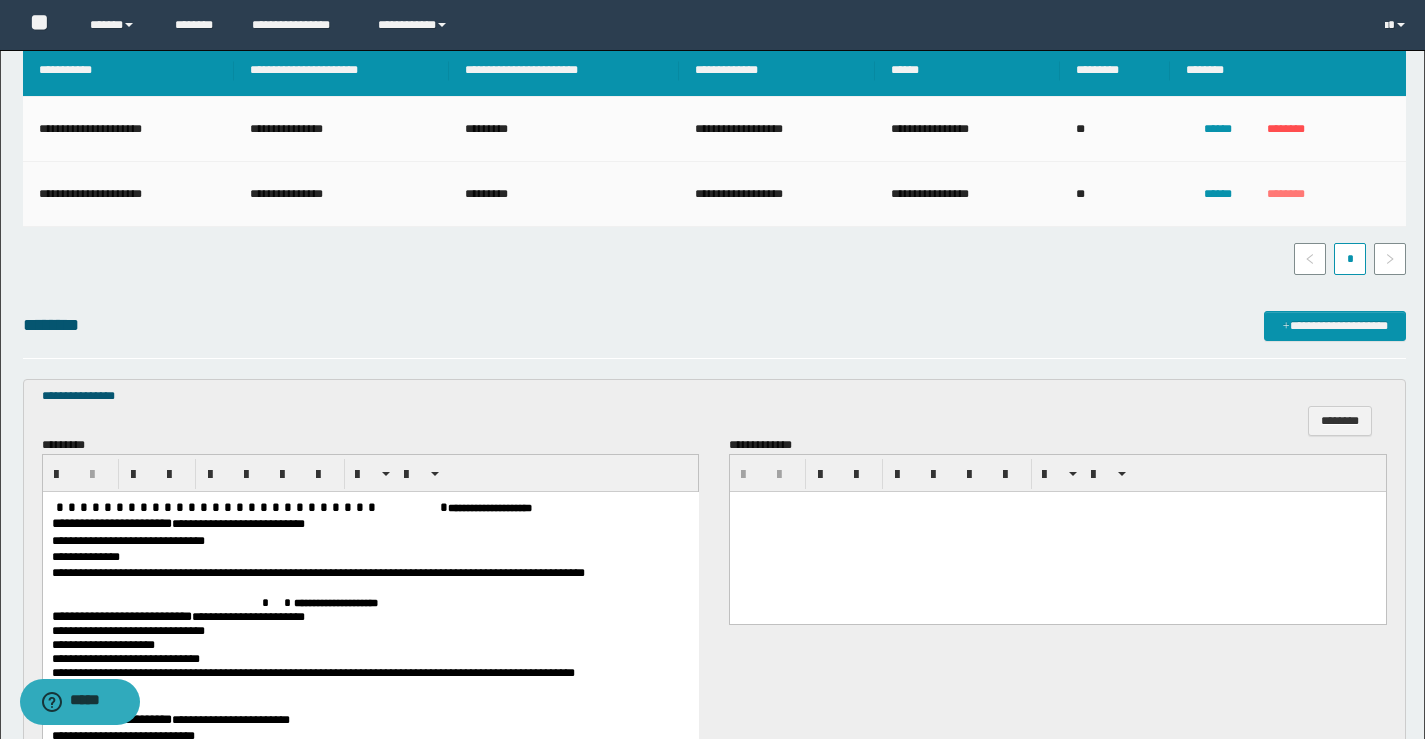 click on "********" at bounding box center [1286, 194] 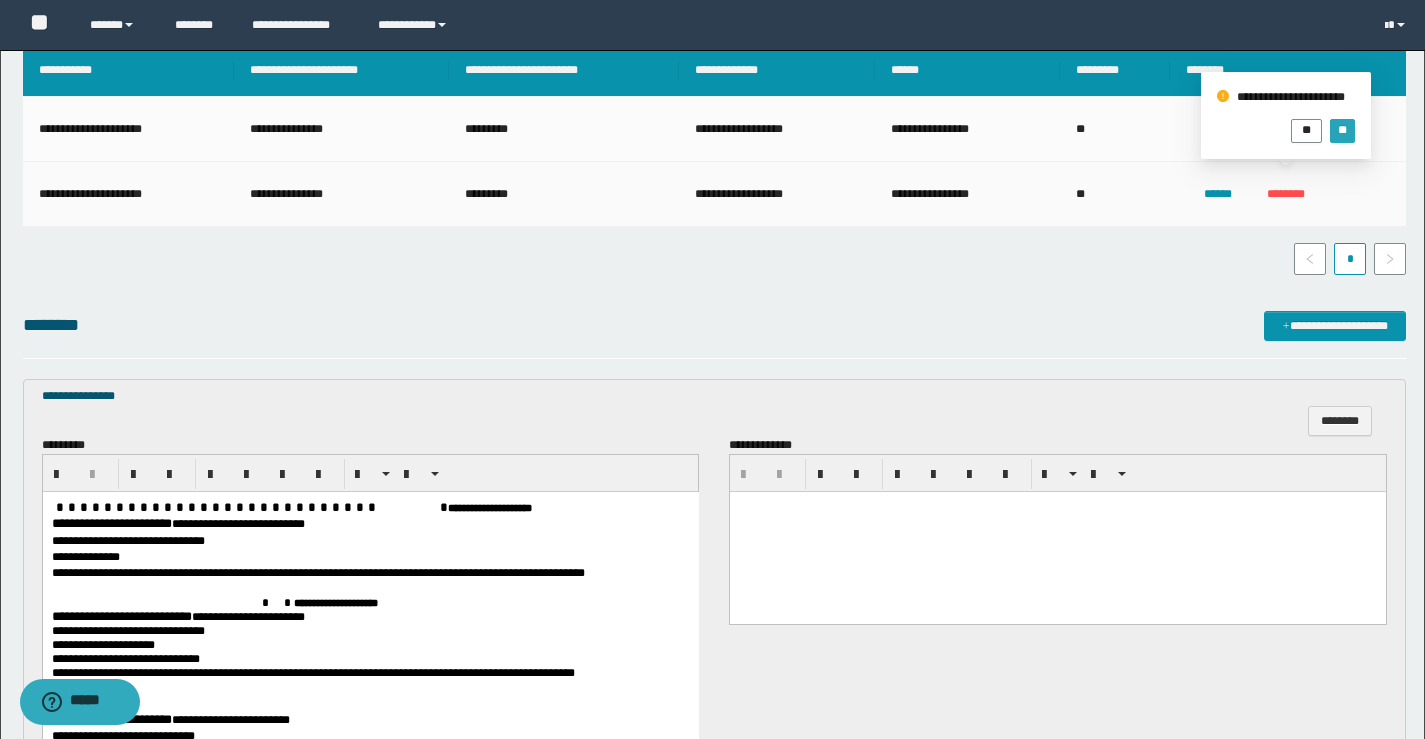 click on "**" at bounding box center [1342, 131] 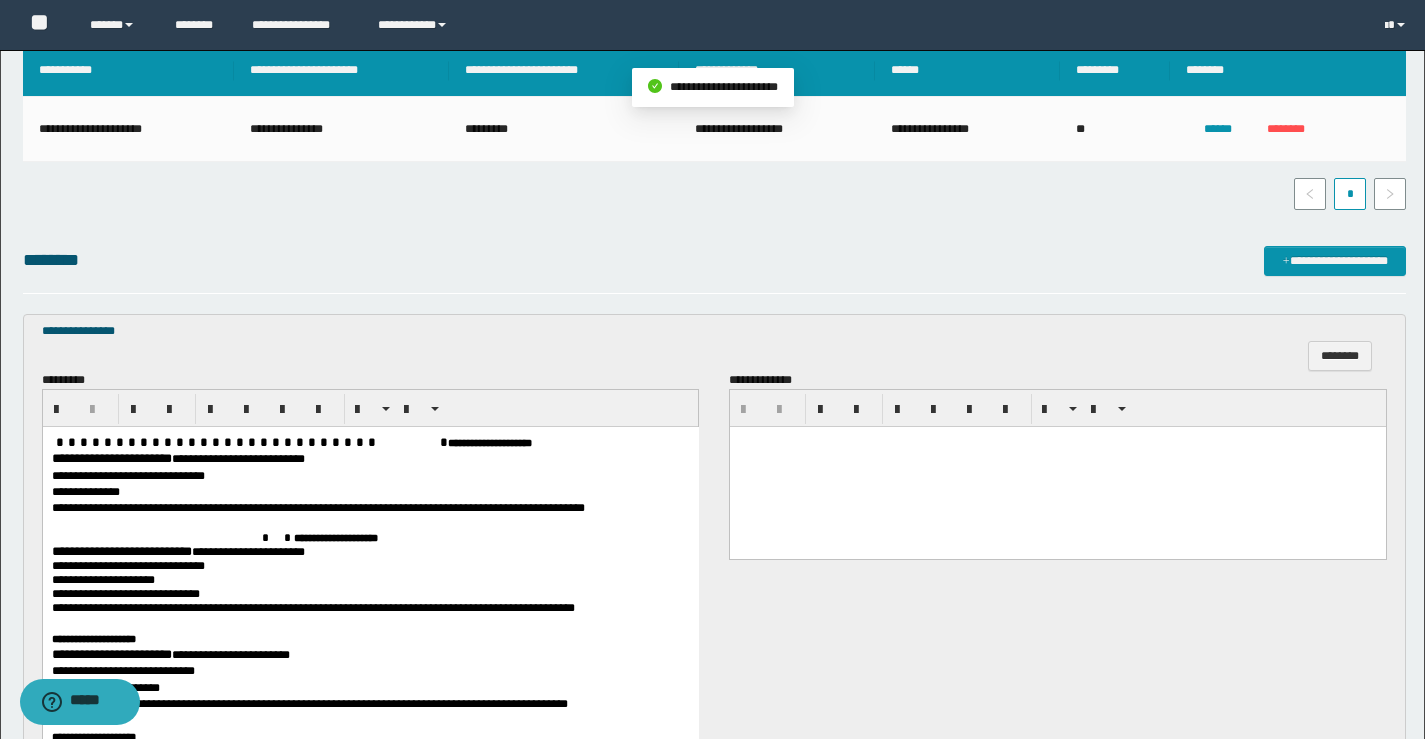 scroll, scrollTop: 600, scrollLeft: 0, axis: vertical 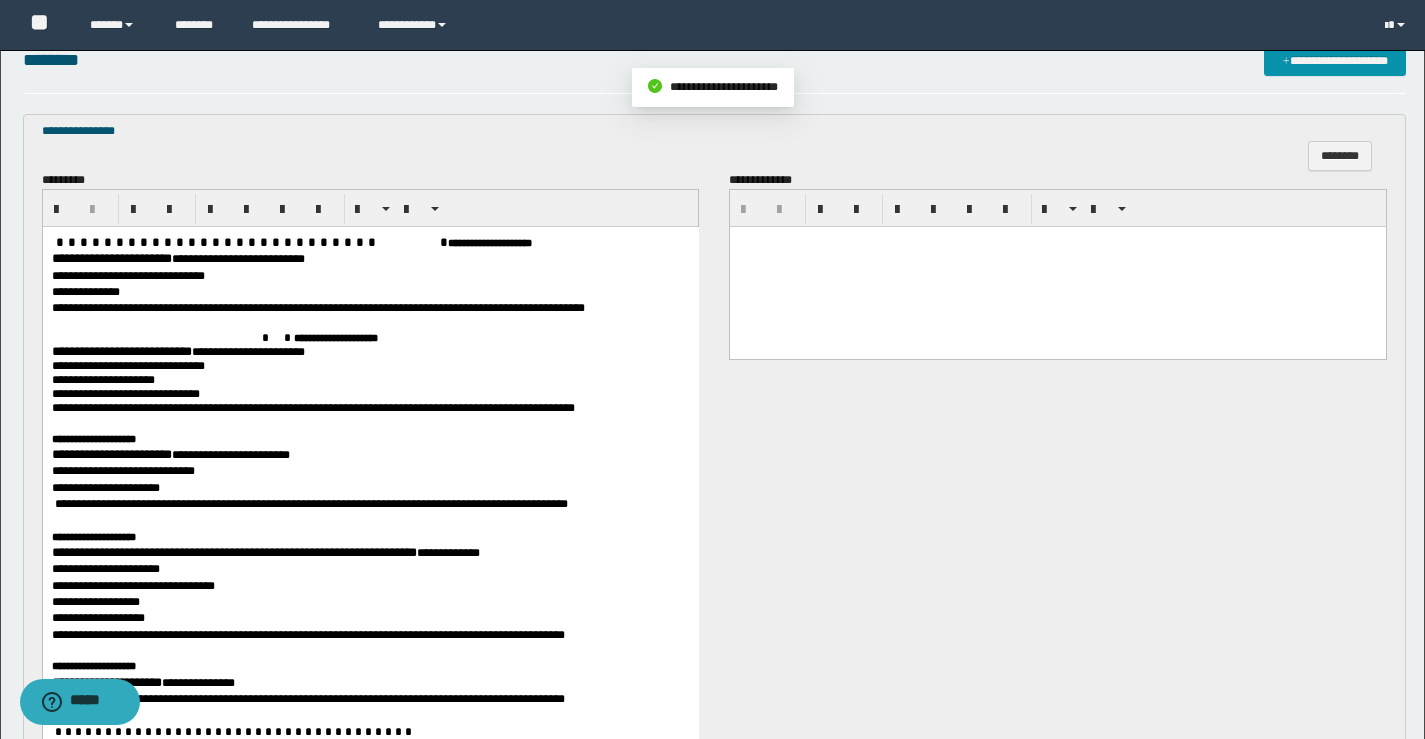 click at bounding box center [1058, 267] 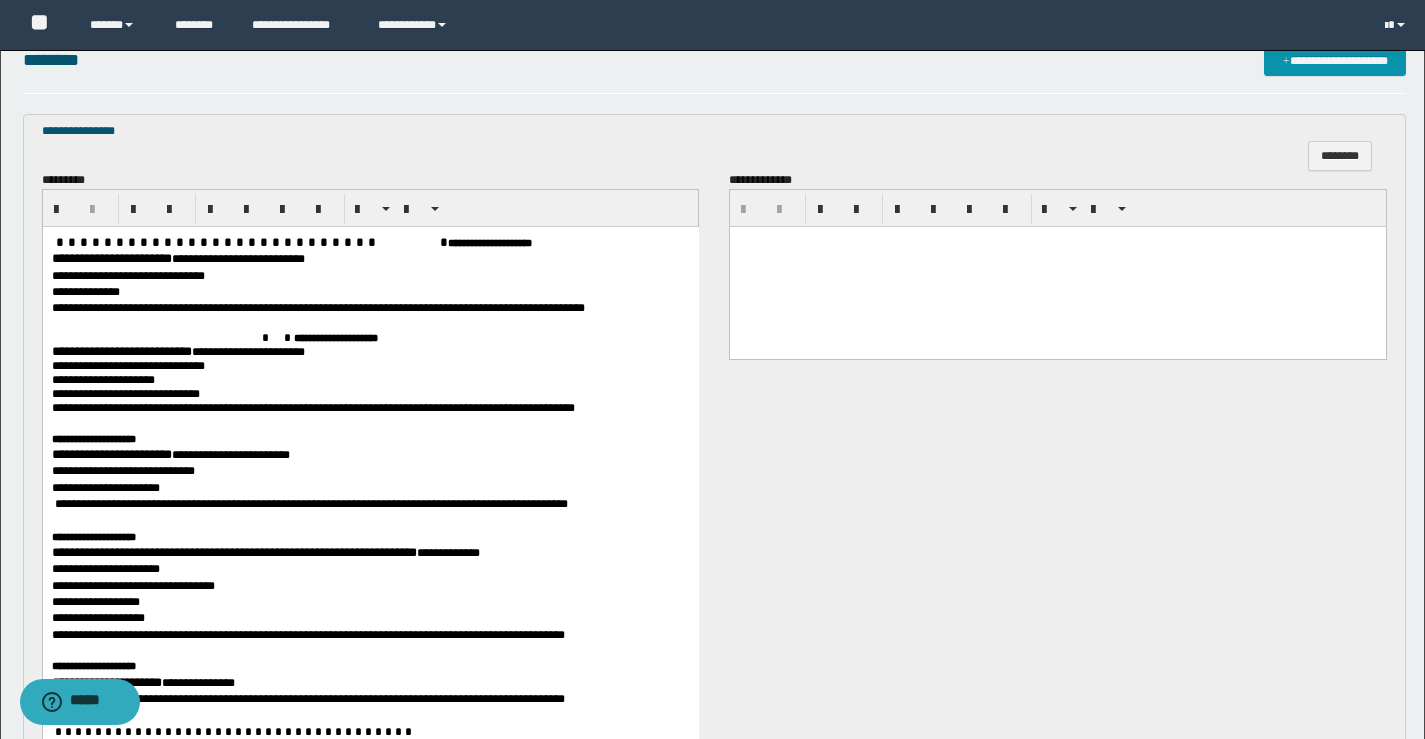 type 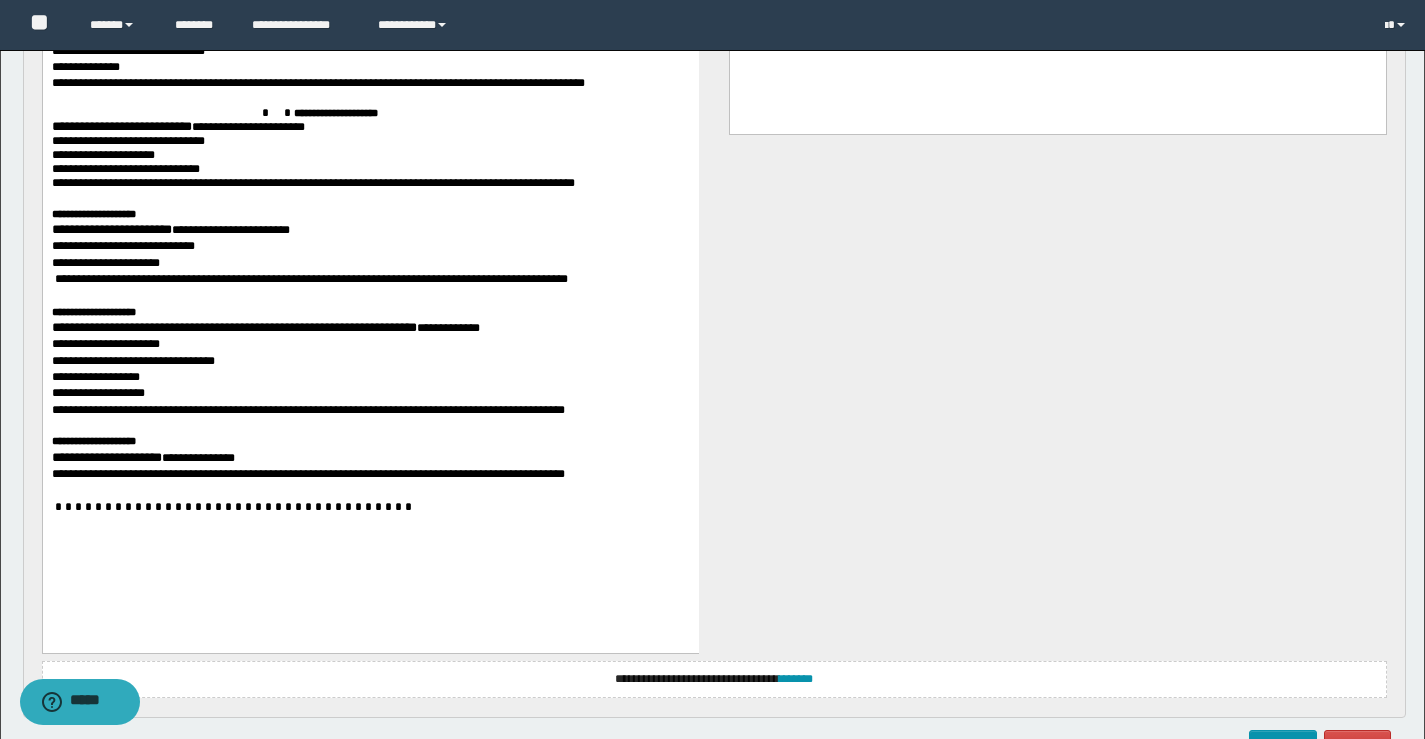 scroll, scrollTop: 955, scrollLeft: 0, axis: vertical 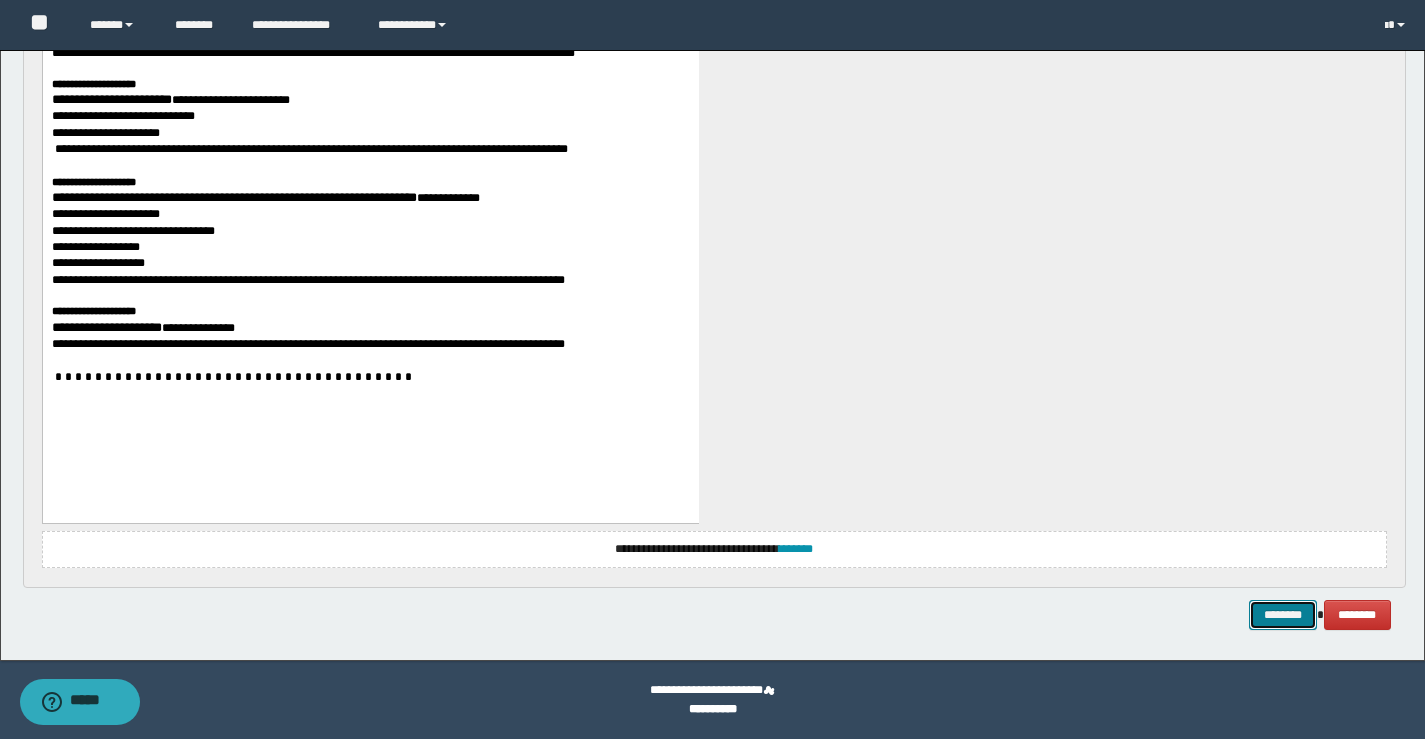 click on "********" at bounding box center [1283, 615] 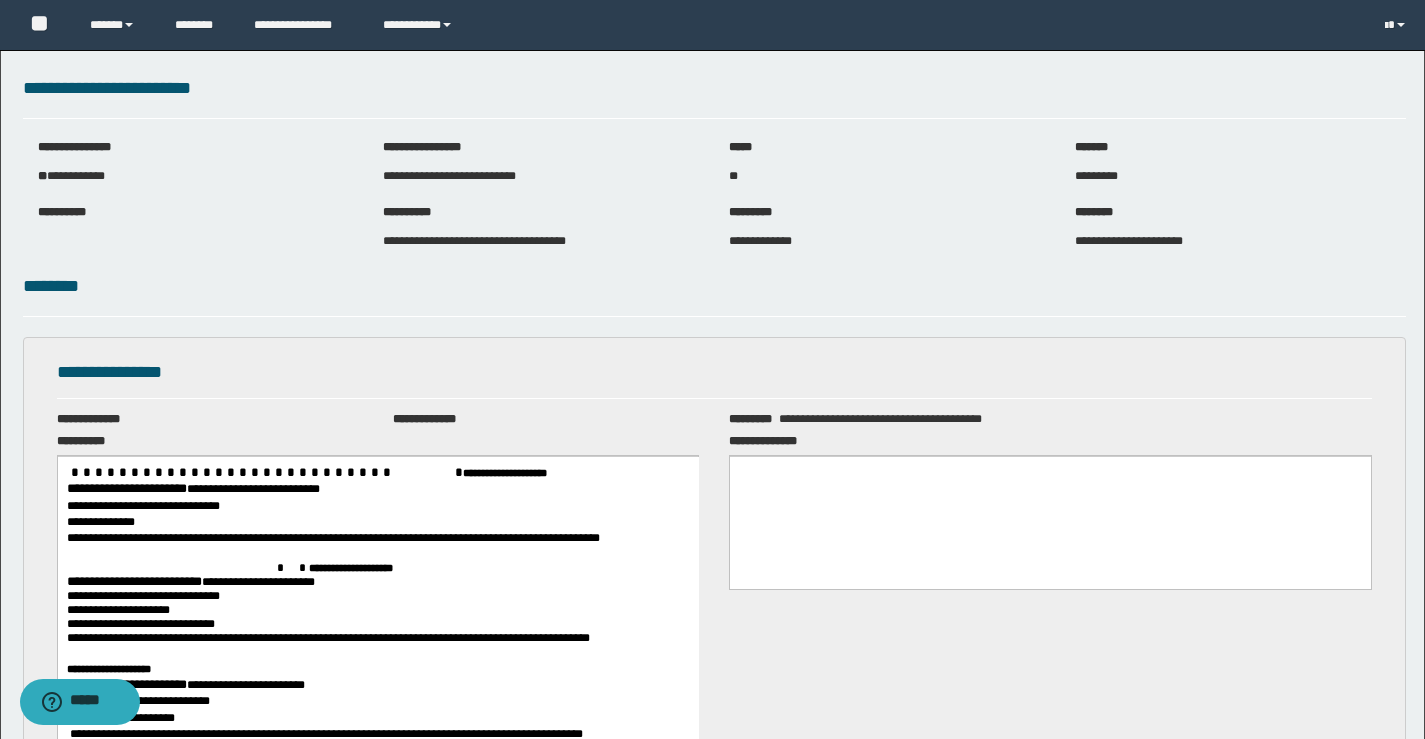 scroll, scrollTop: 0, scrollLeft: 0, axis: both 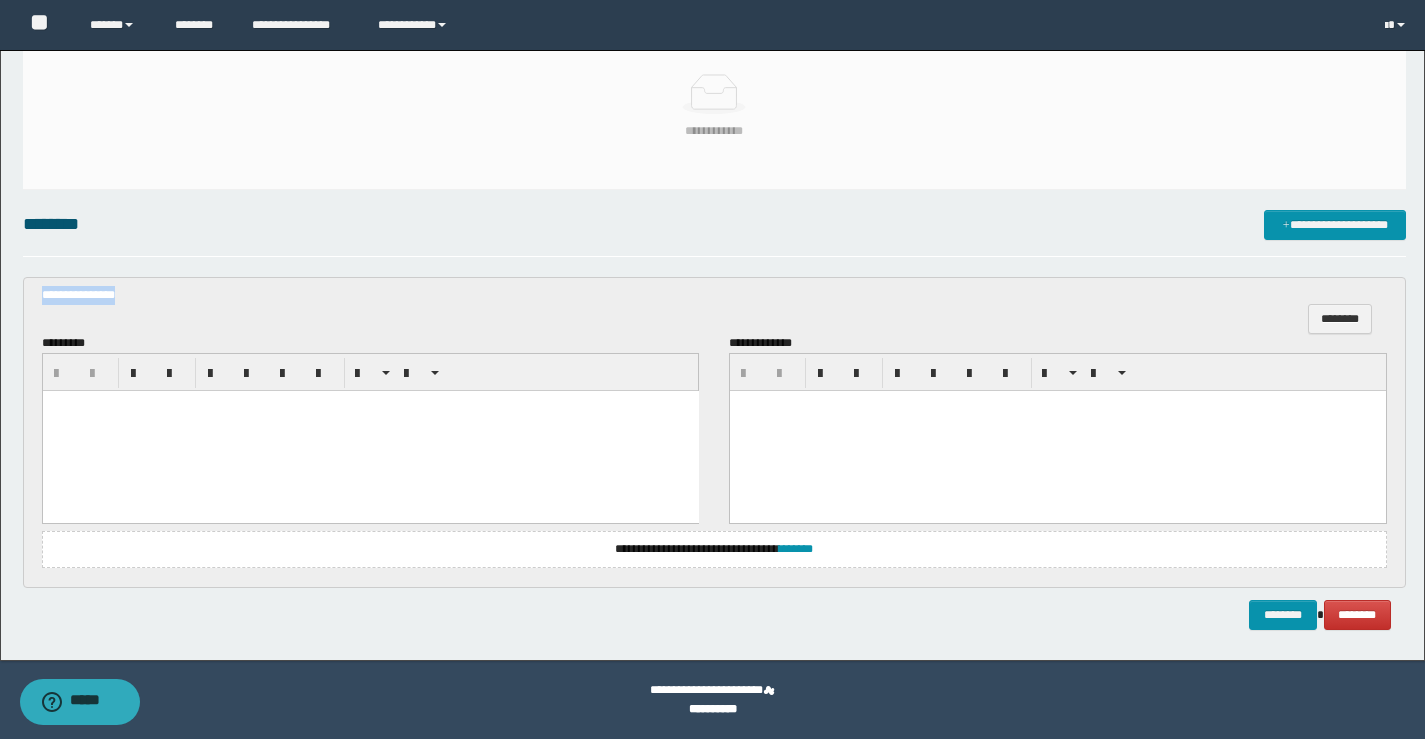 drag, startPoint x: 137, startPoint y: 288, endPoint x: 0, endPoint y: 298, distance: 137.36447 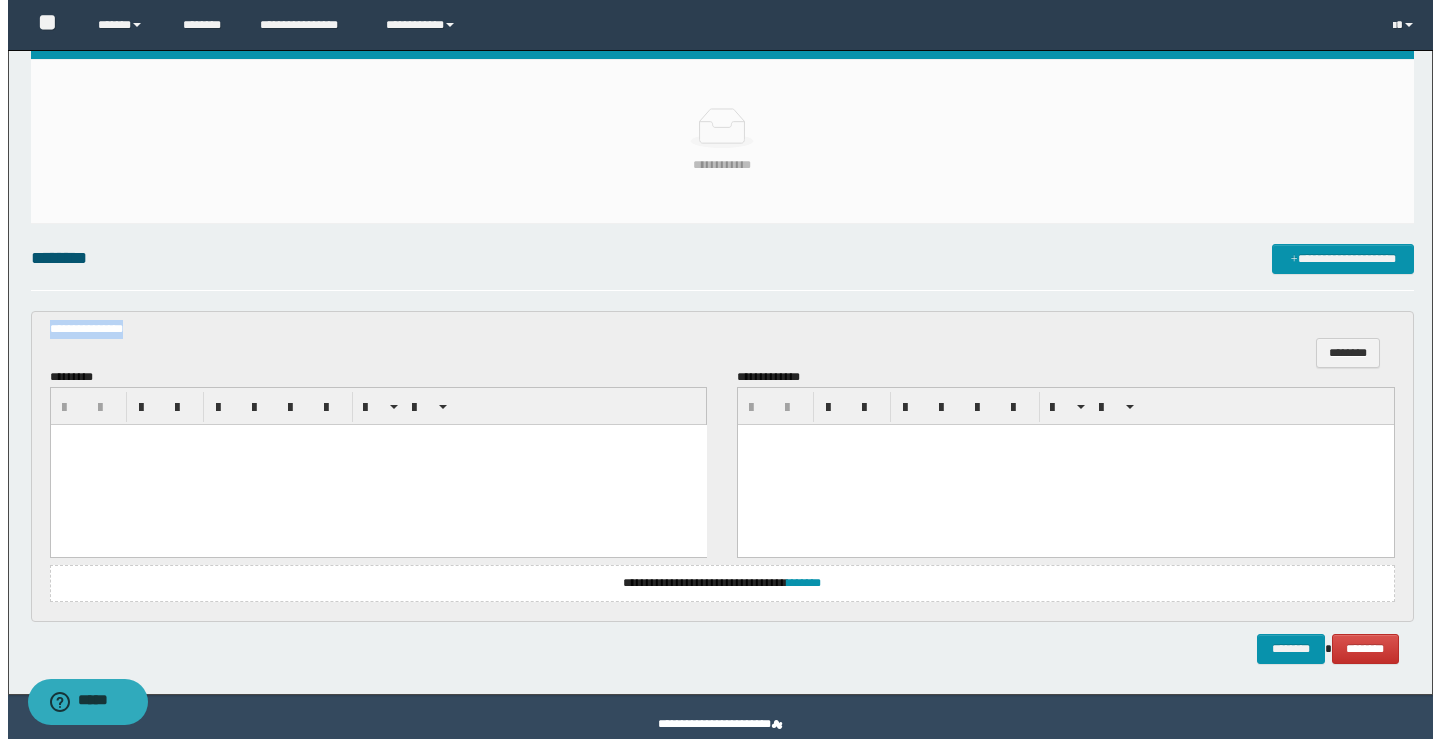 scroll, scrollTop: 271, scrollLeft: 0, axis: vertical 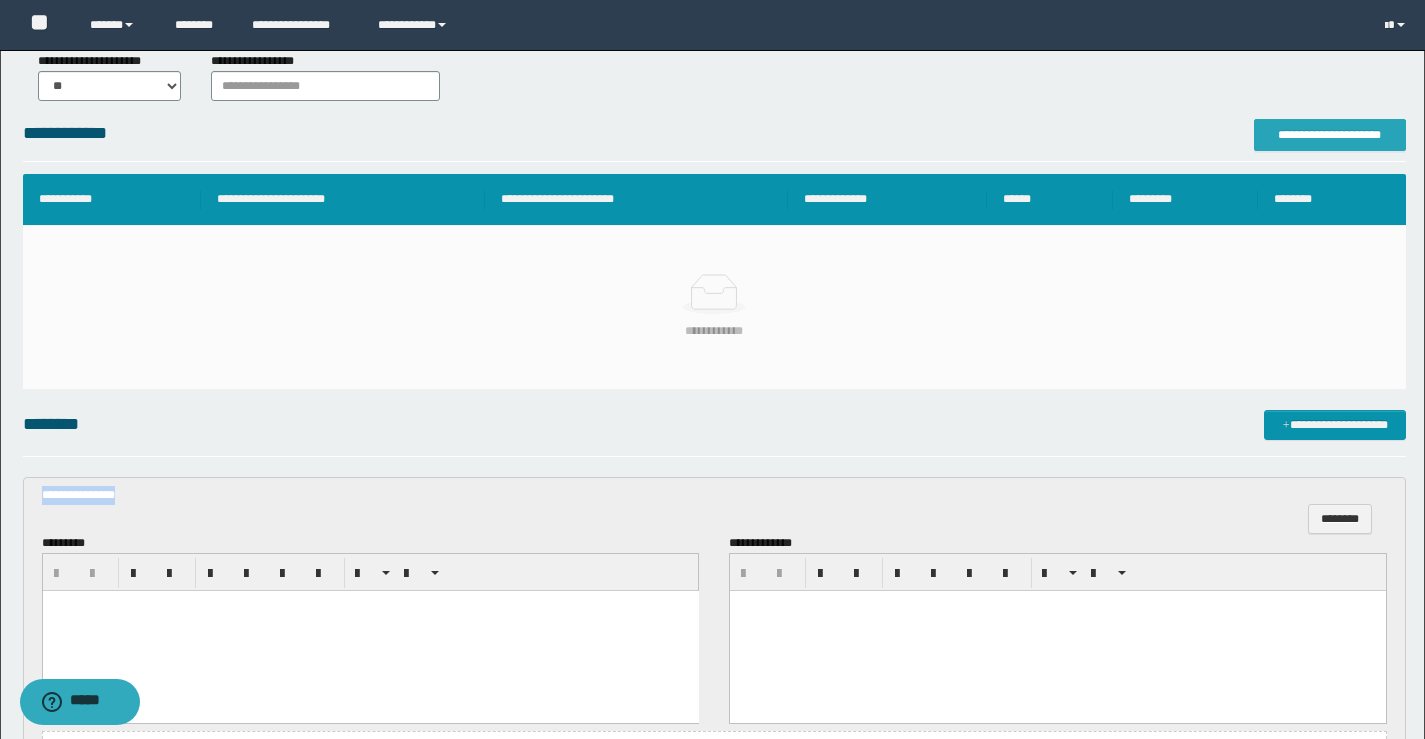 click on "**********" at bounding box center [1330, 135] 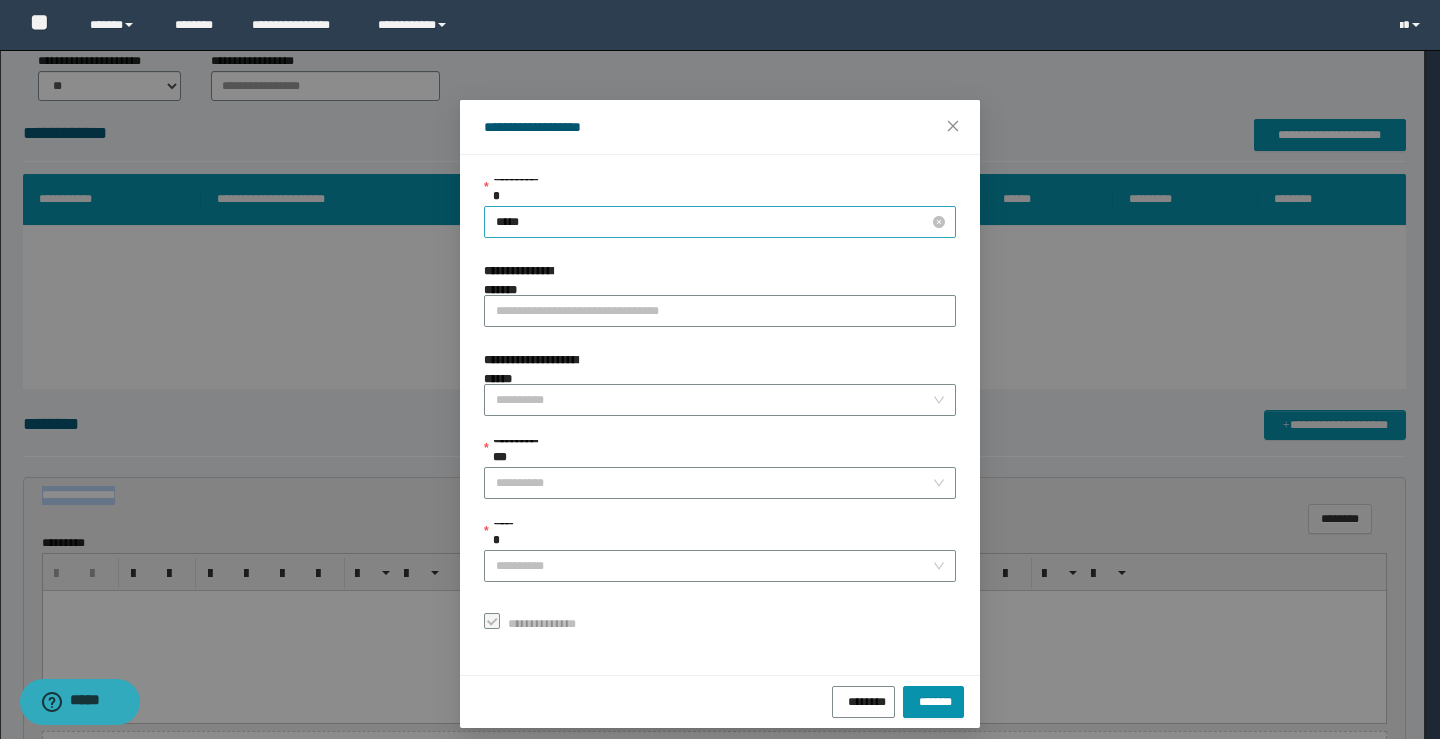 click on "*****" at bounding box center [720, 222] 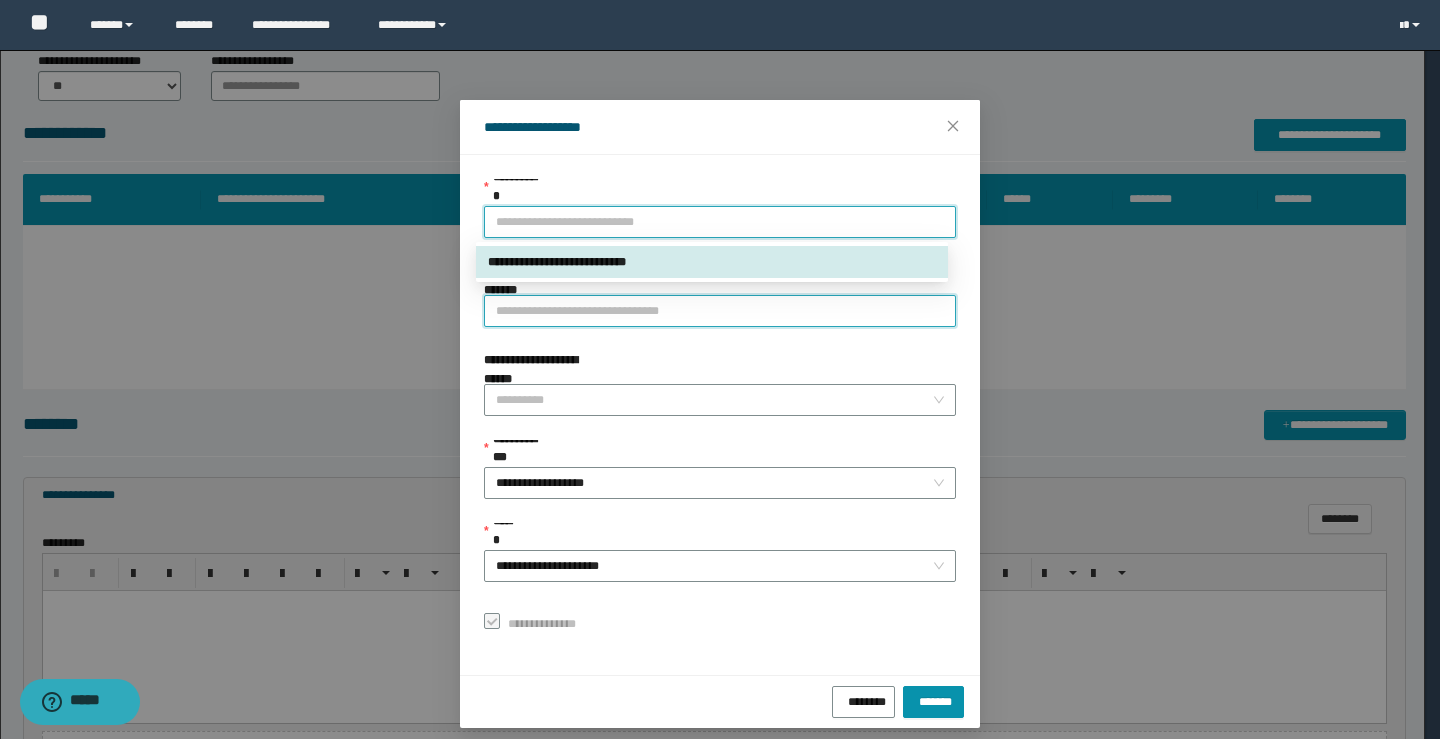 click on "**********" at bounding box center (720, 311) 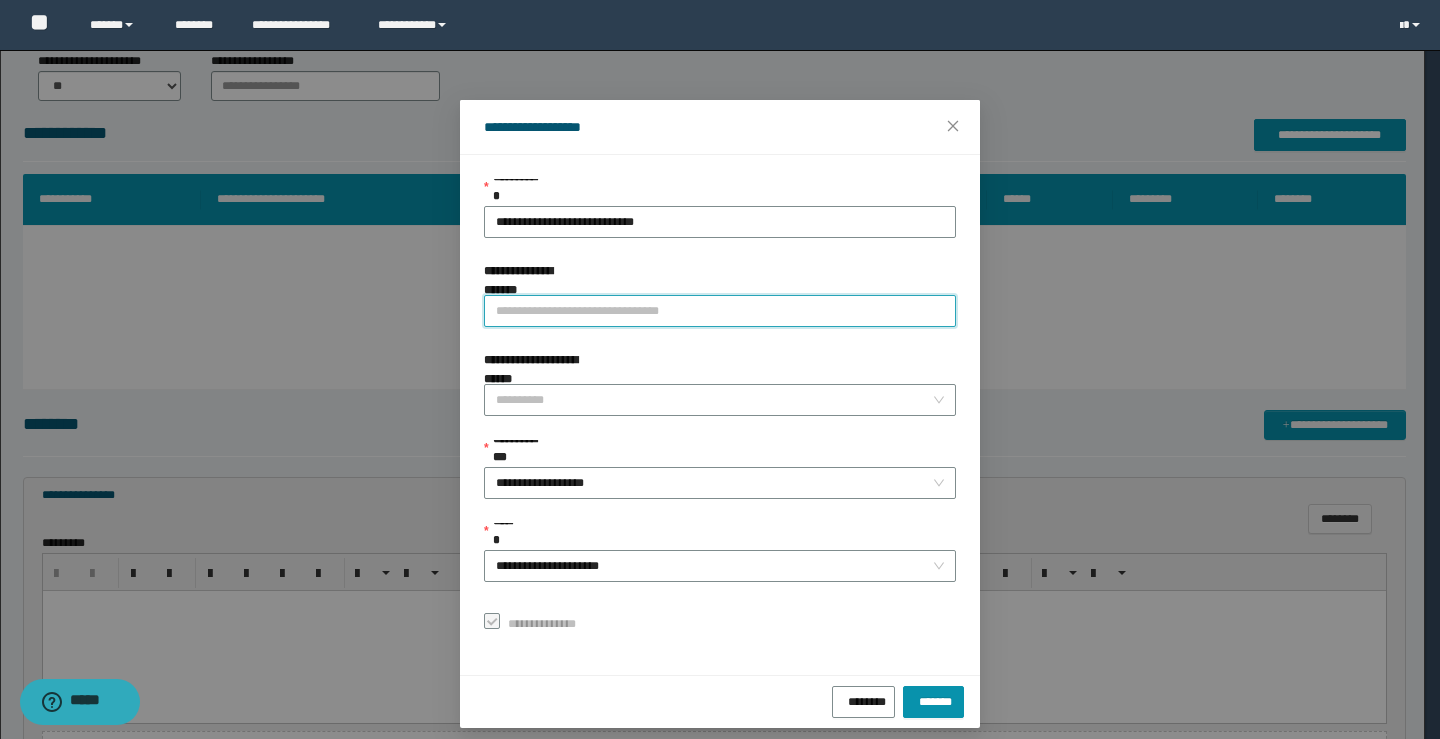 click on "**********" at bounding box center (720, 311) 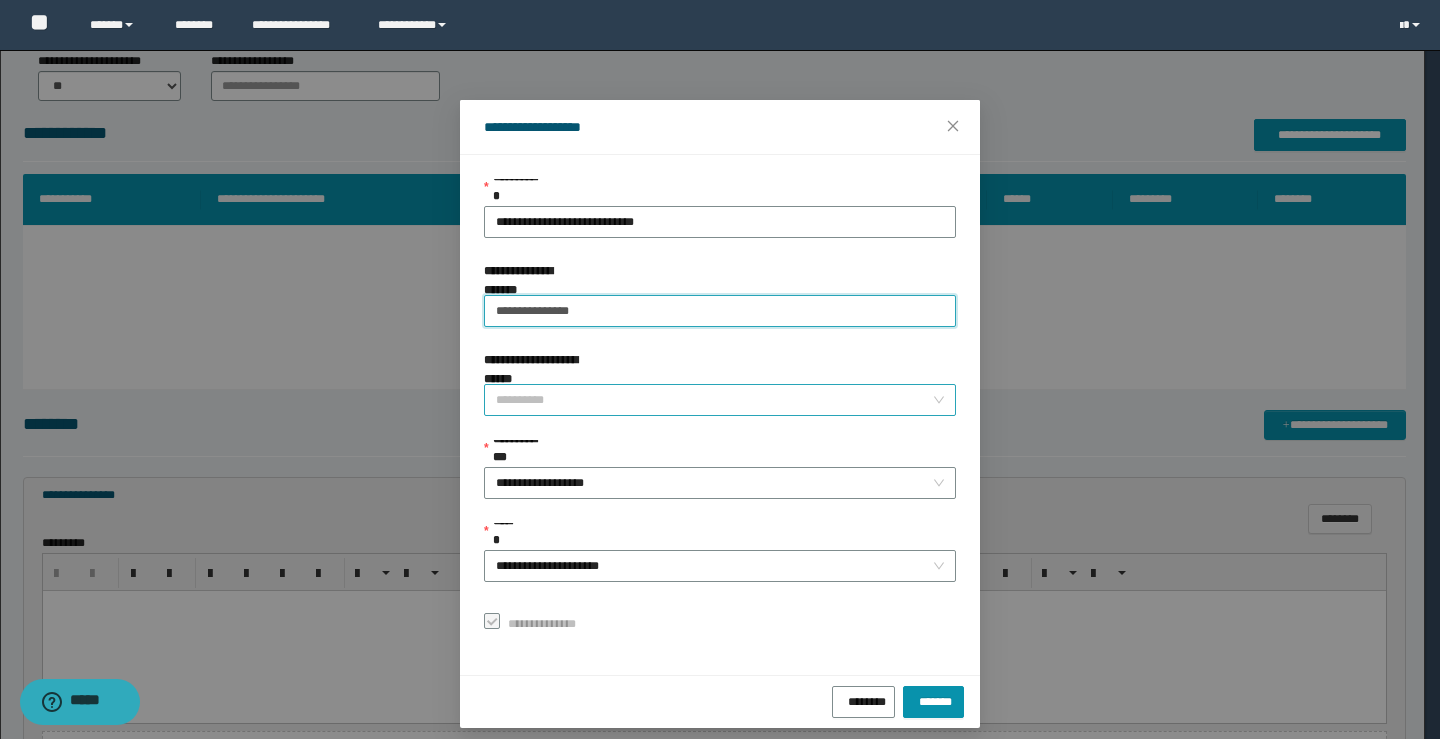 type on "**********" 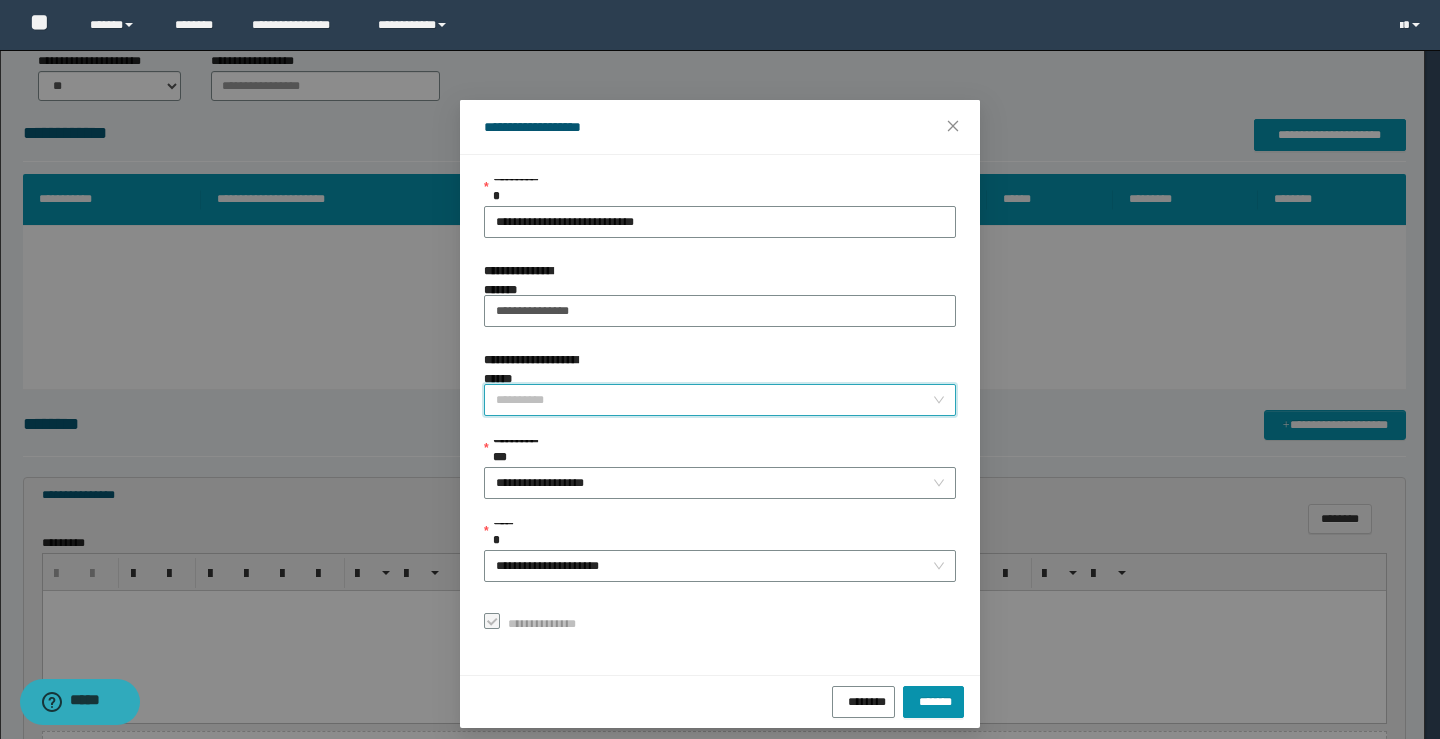 click on "**********" at bounding box center (714, 400) 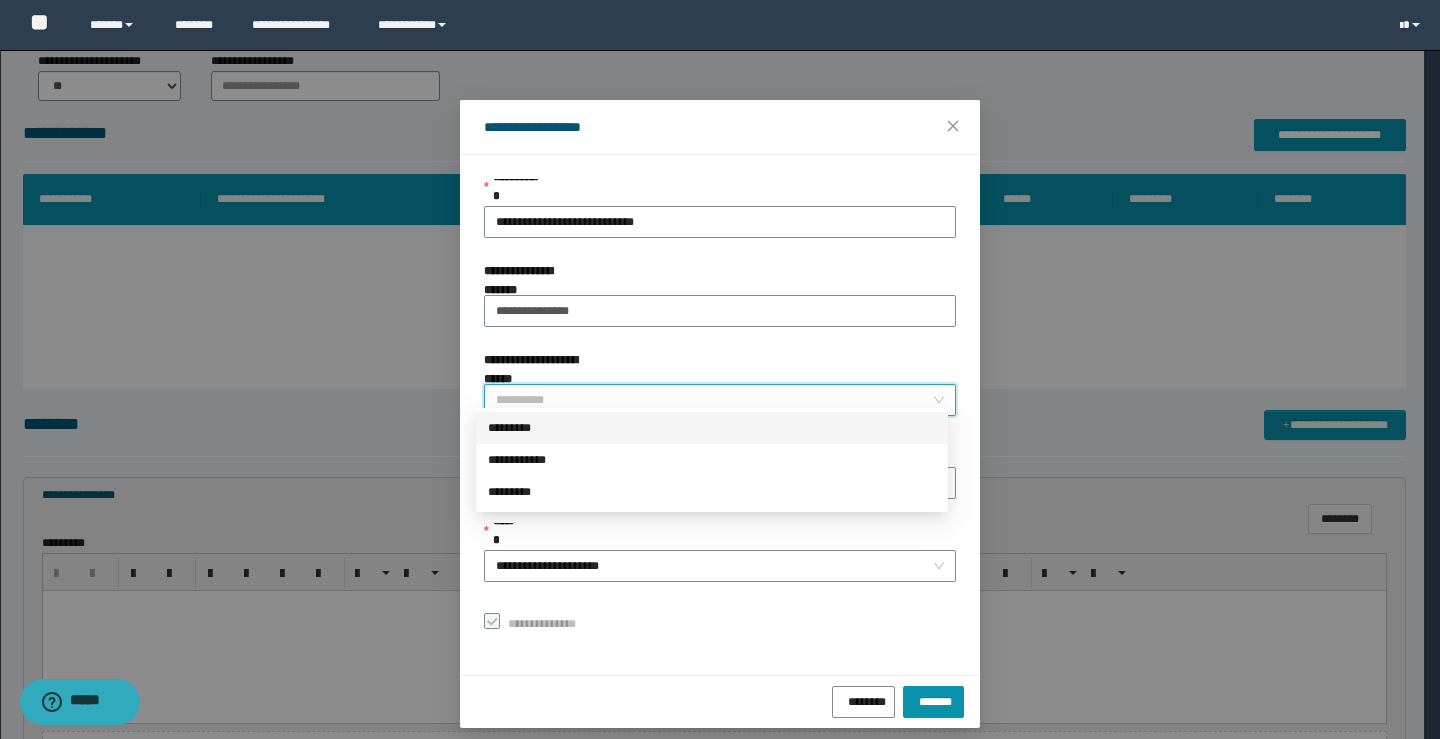 click on "*********" at bounding box center (712, 428) 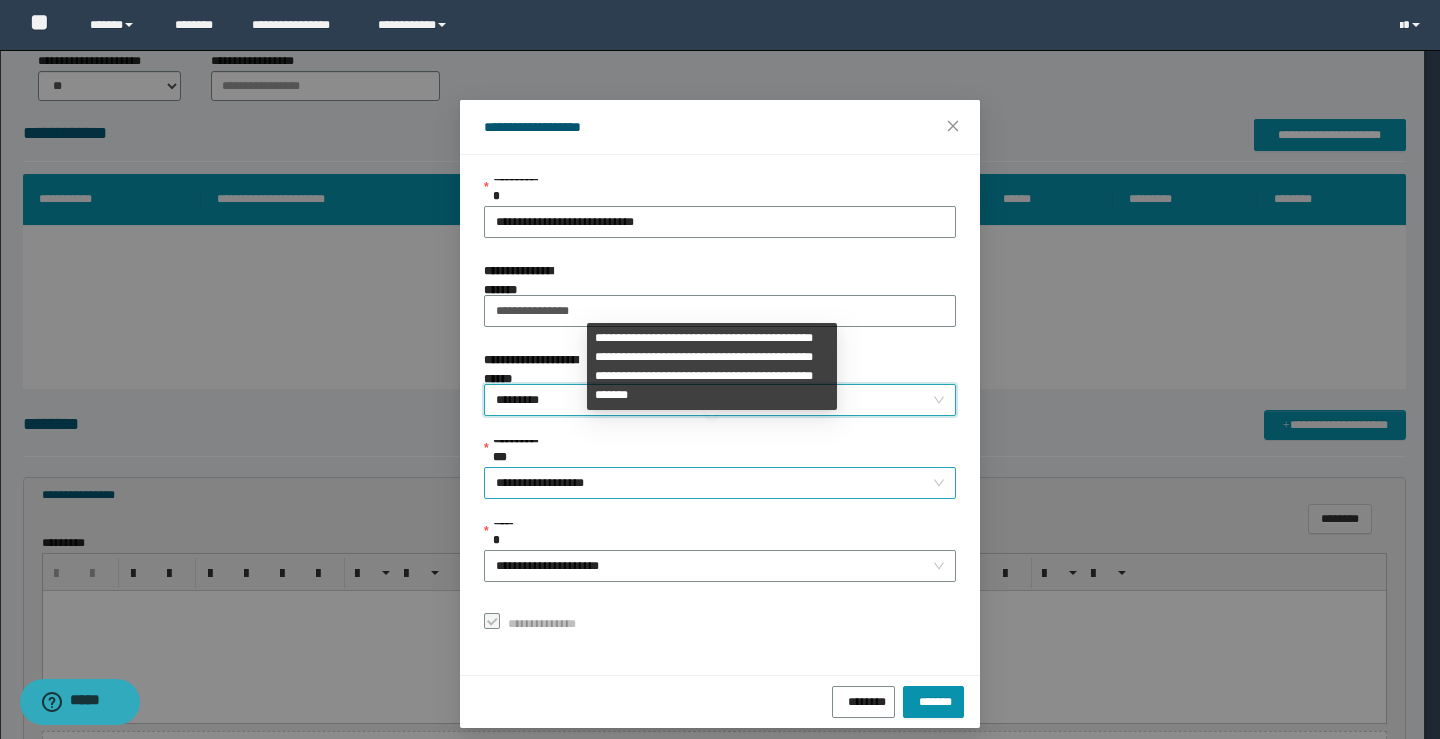 click on "**********" at bounding box center [720, 483] 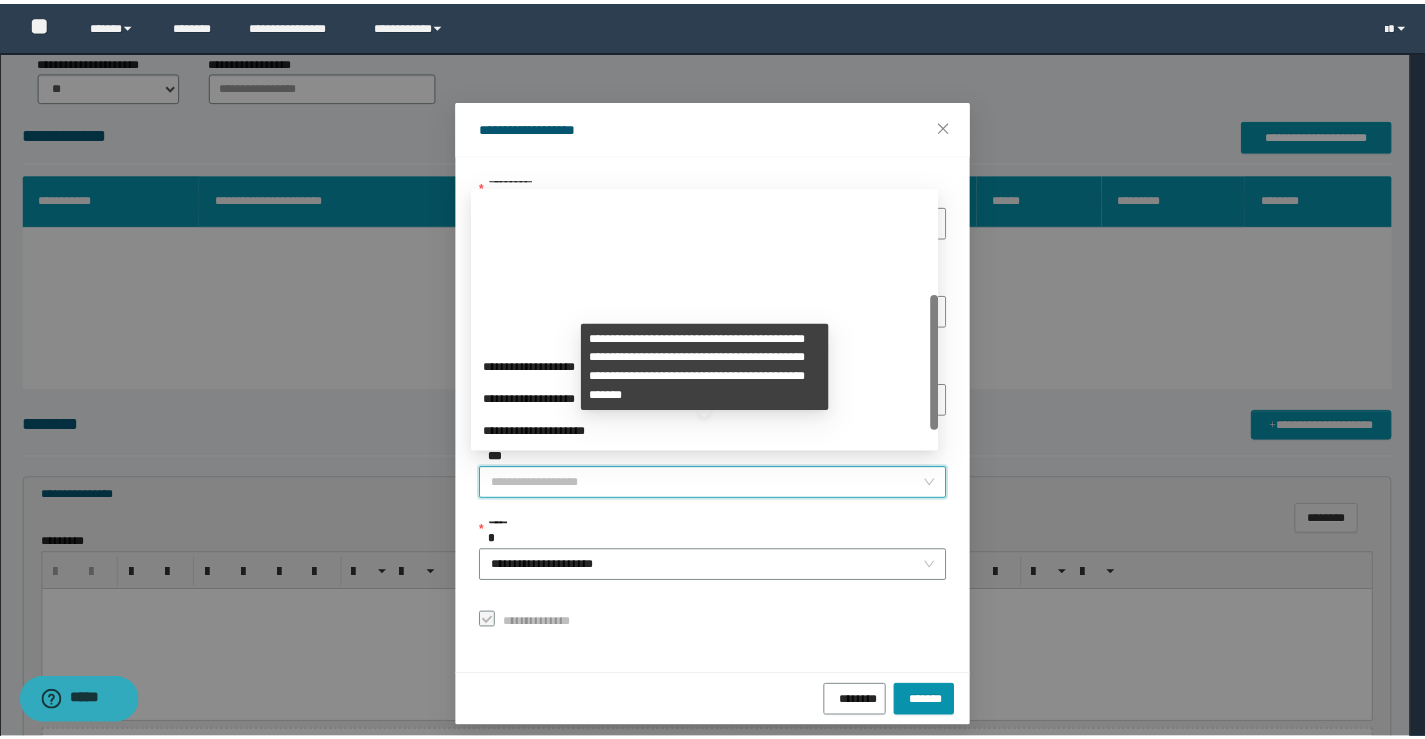 scroll, scrollTop: 192, scrollLeft: 0, axis: vertical 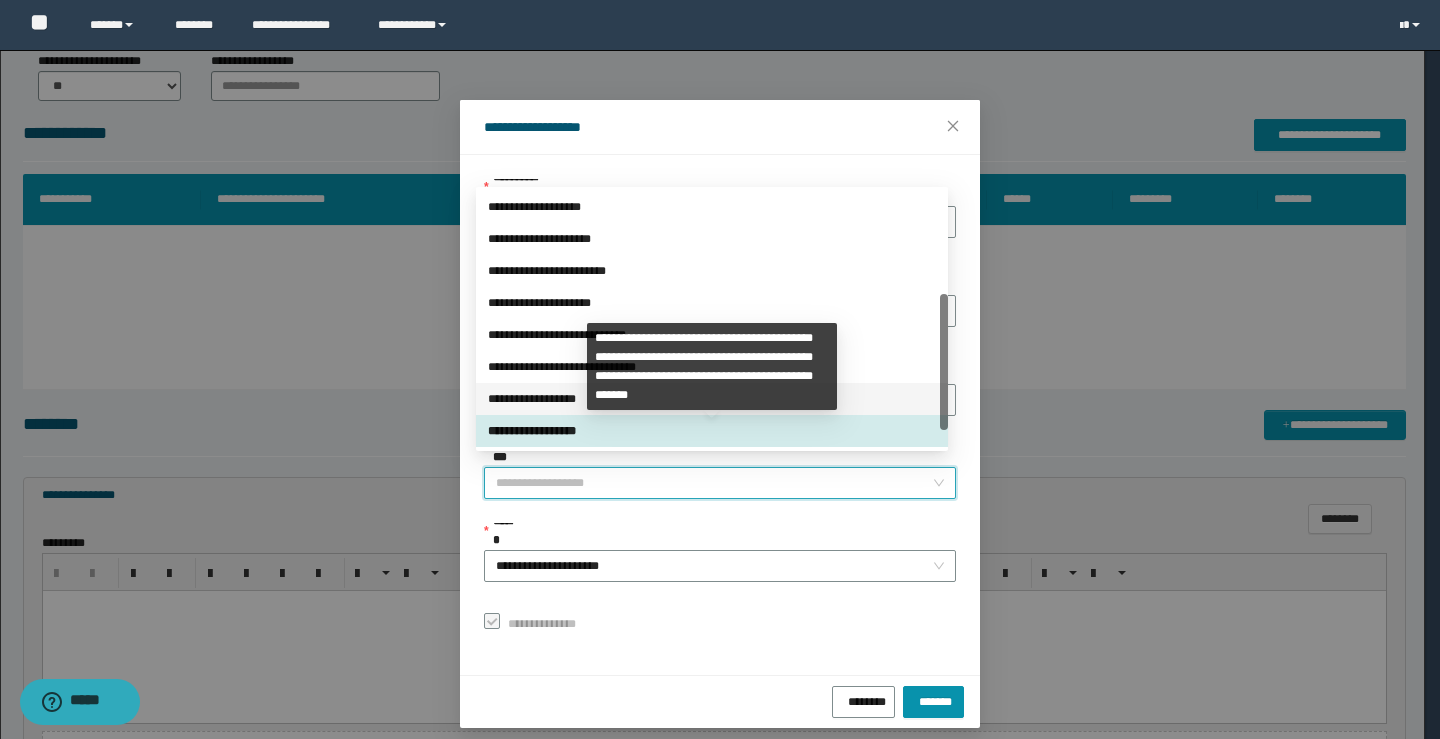 click on "**********" at bounding box center [712, 399] 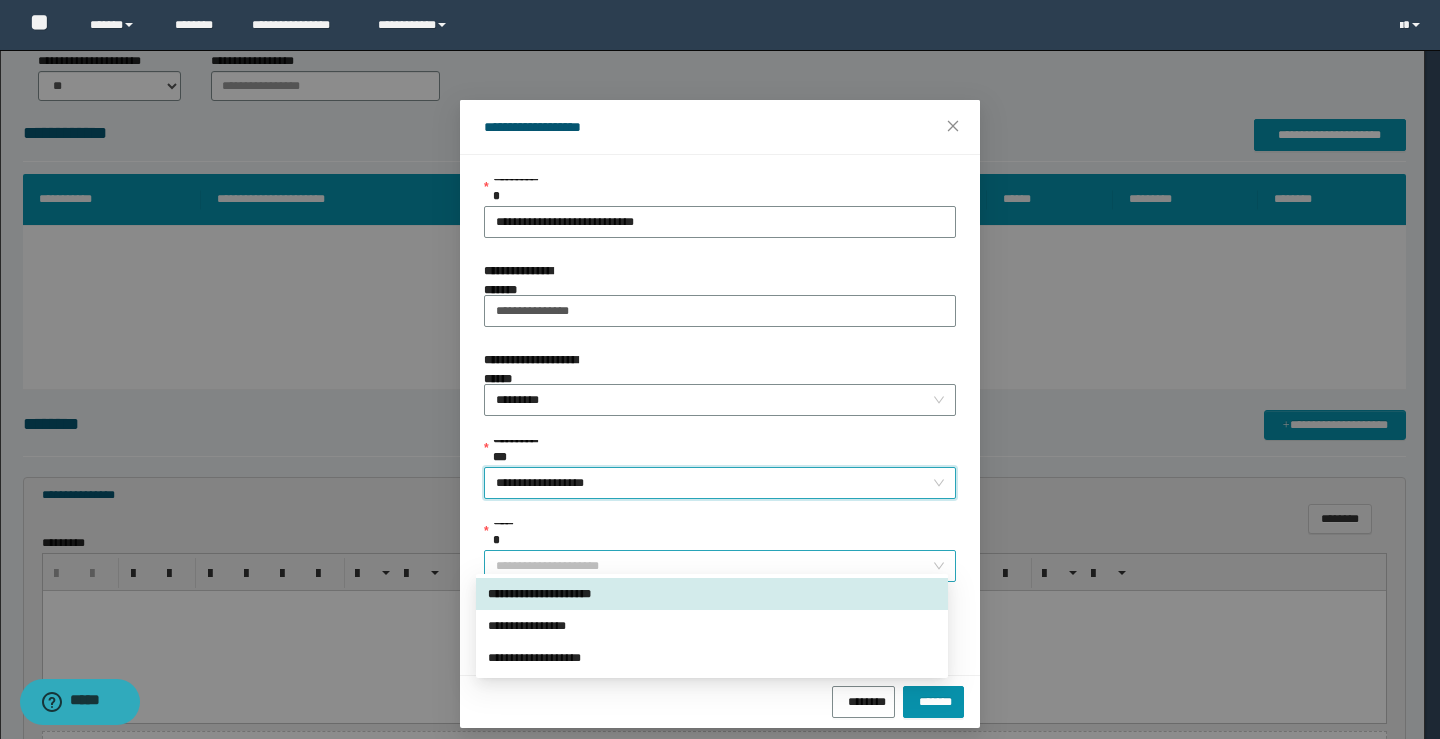 click on "**********" at bounding box center [720, 566] 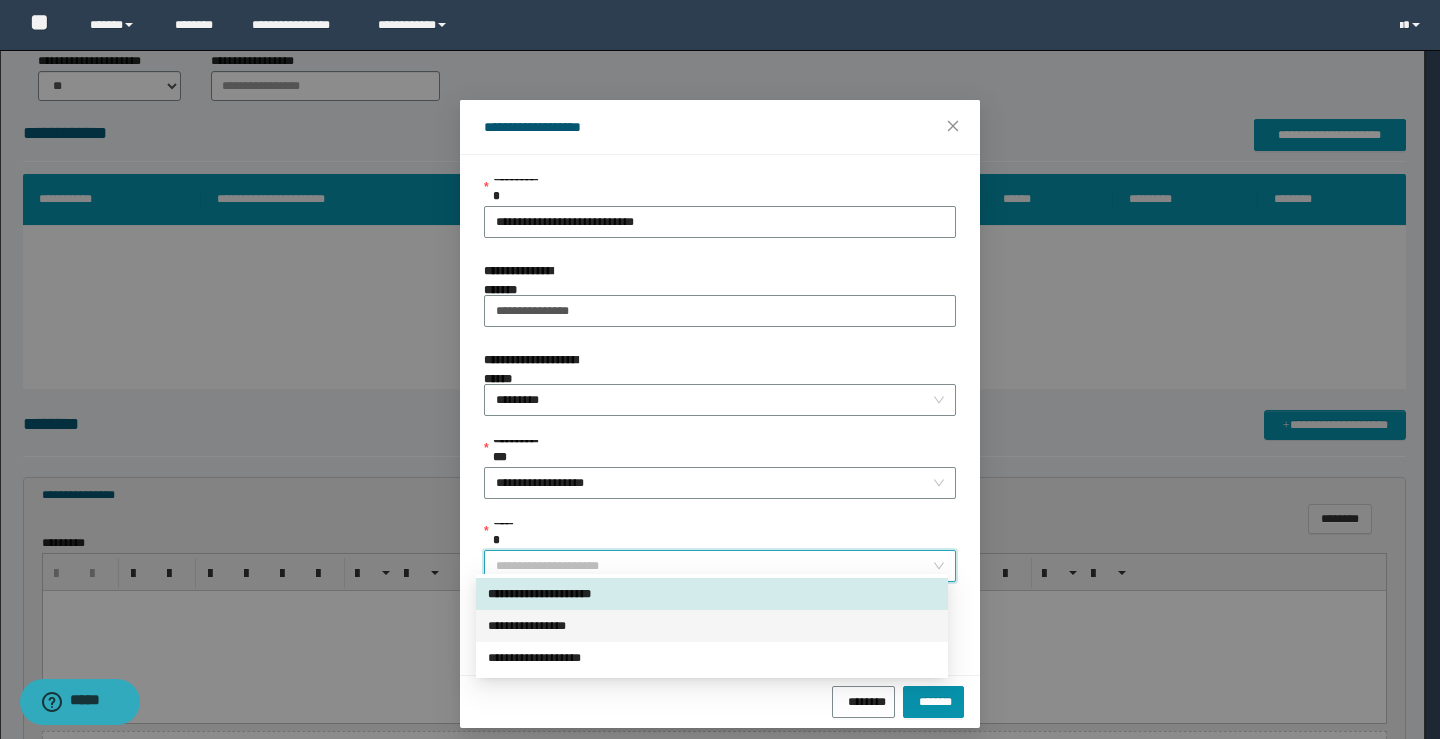 click on "**********" at bounding box center [712, 626] 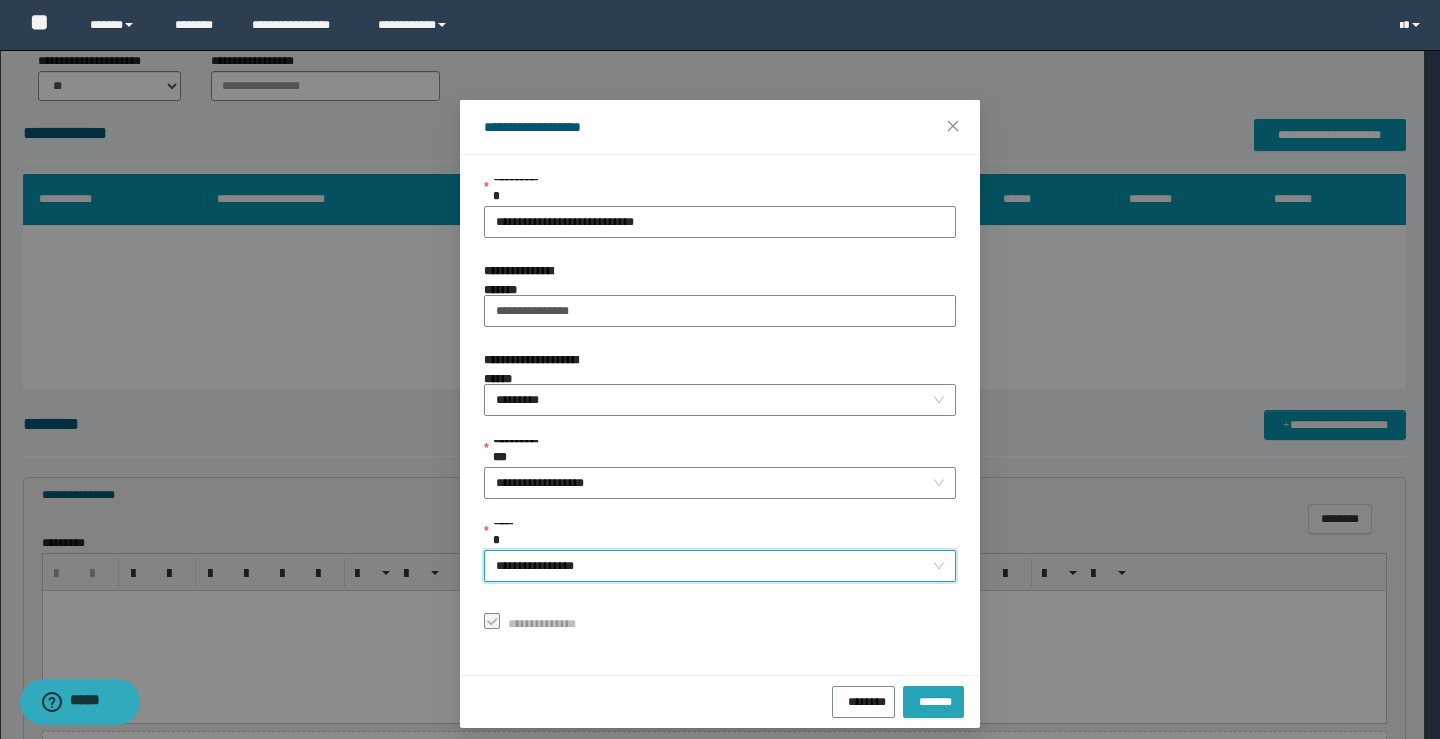 click on "*******" at bounding box center (933, 699) 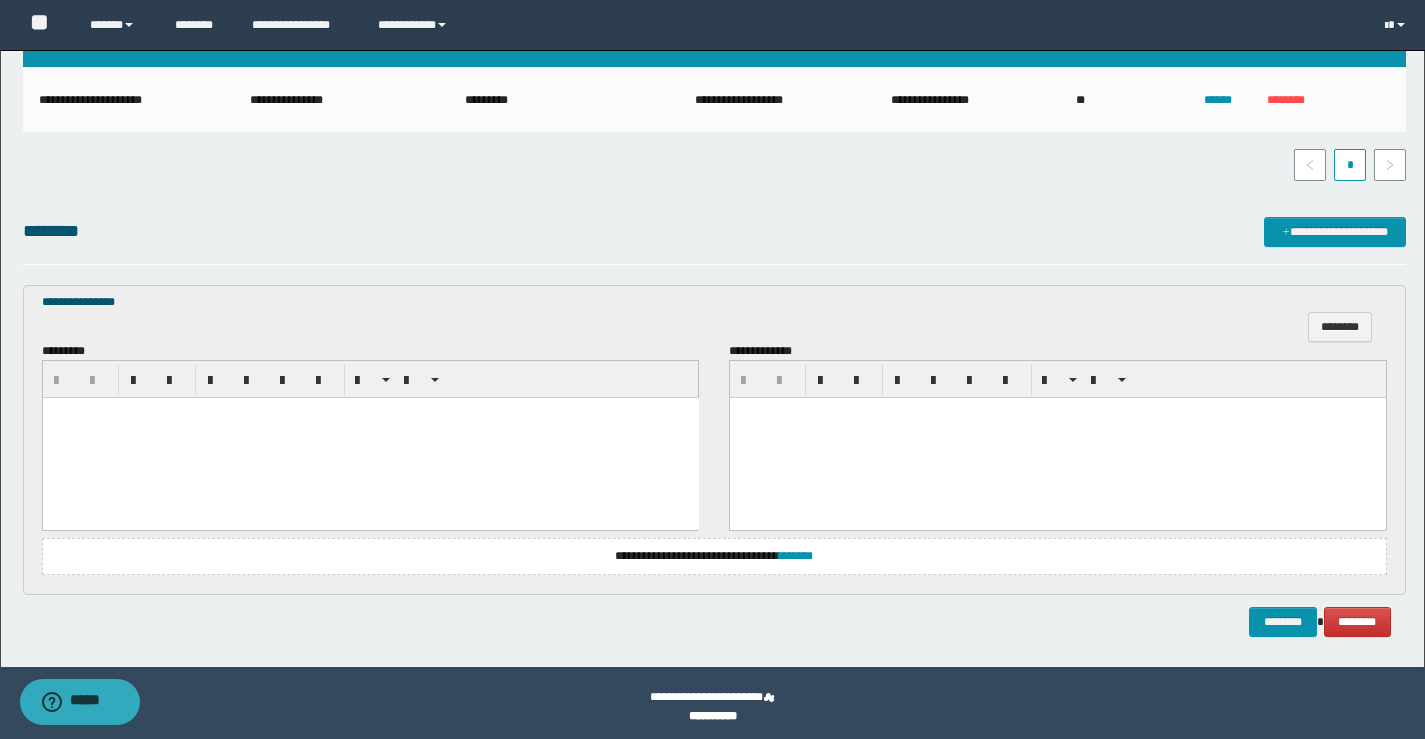 scroll, scrollTop: 436, scrollLeft: 0, axis: vertical 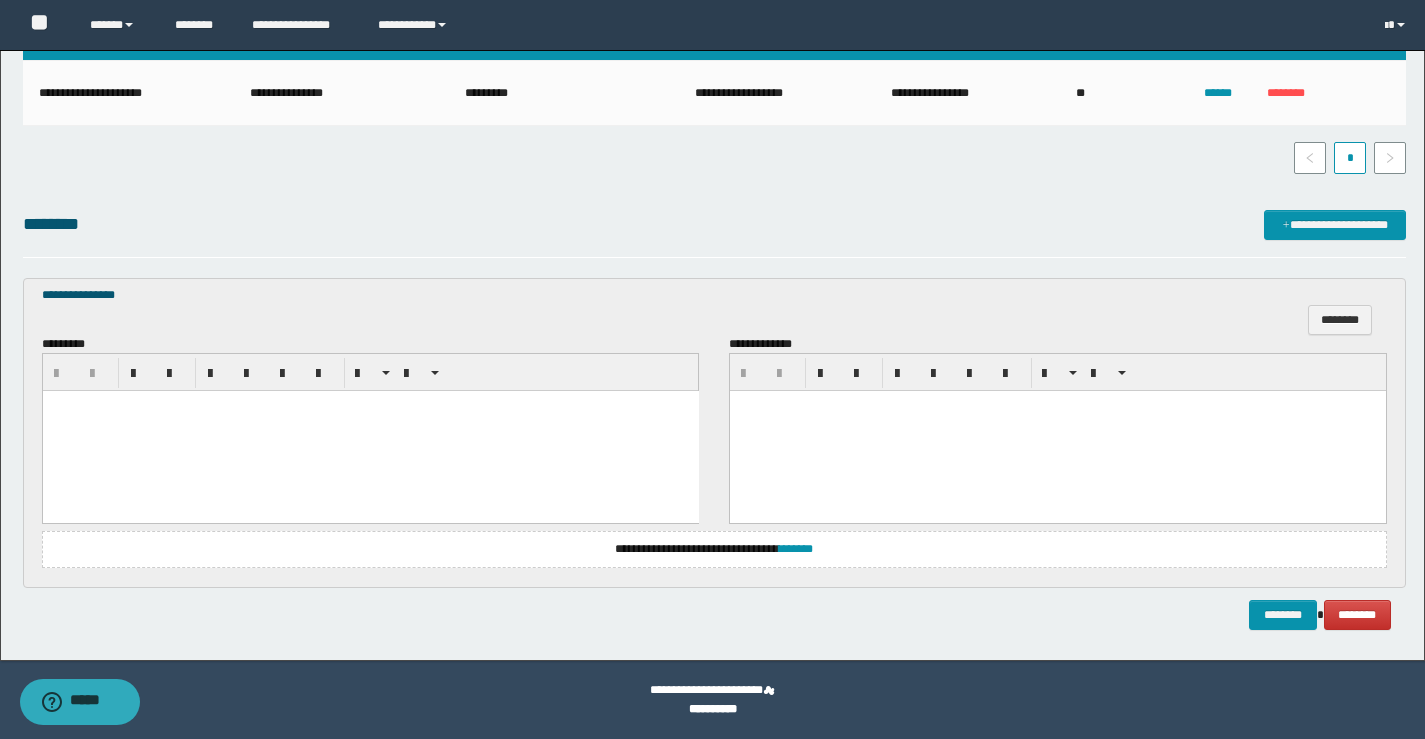 click at bounding box center [370, 431] 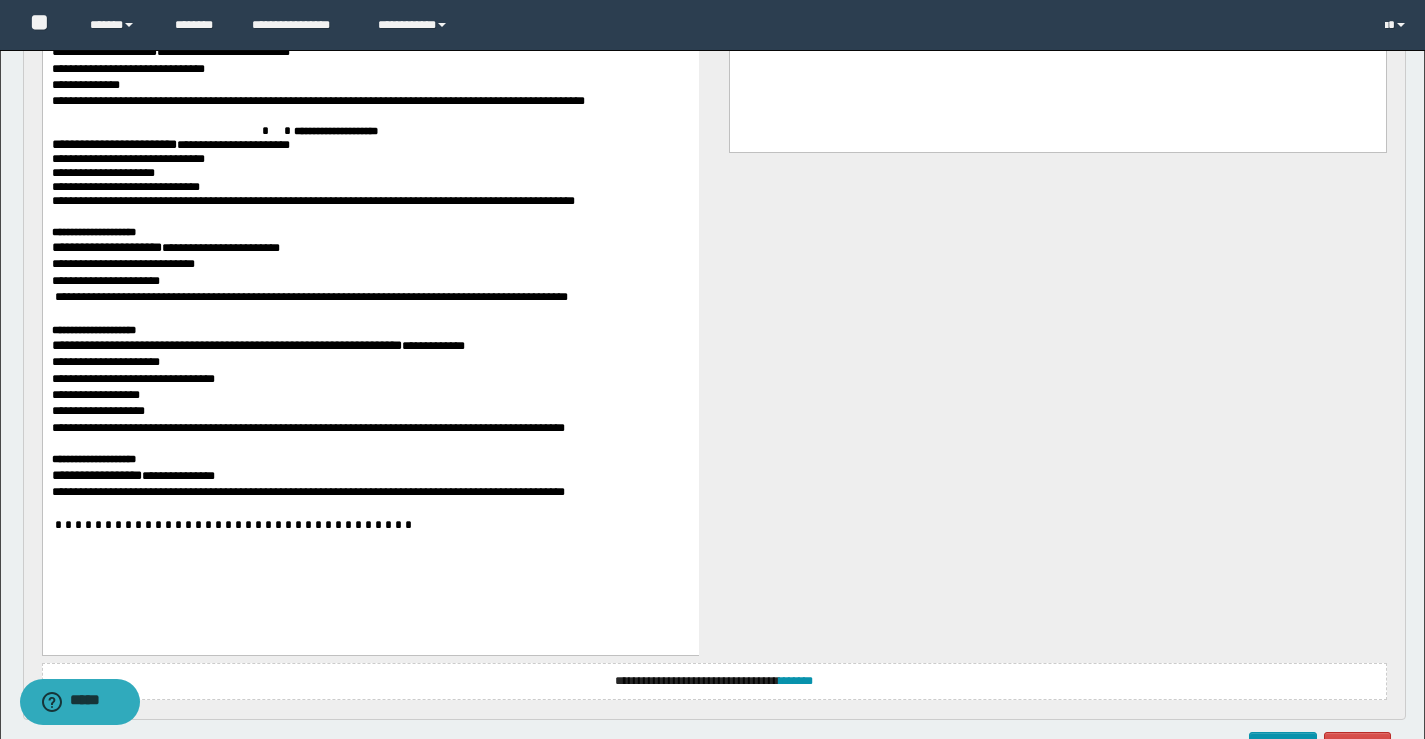 scroll, scrollTop: 700, scrollLeft: 0, axis: vertical 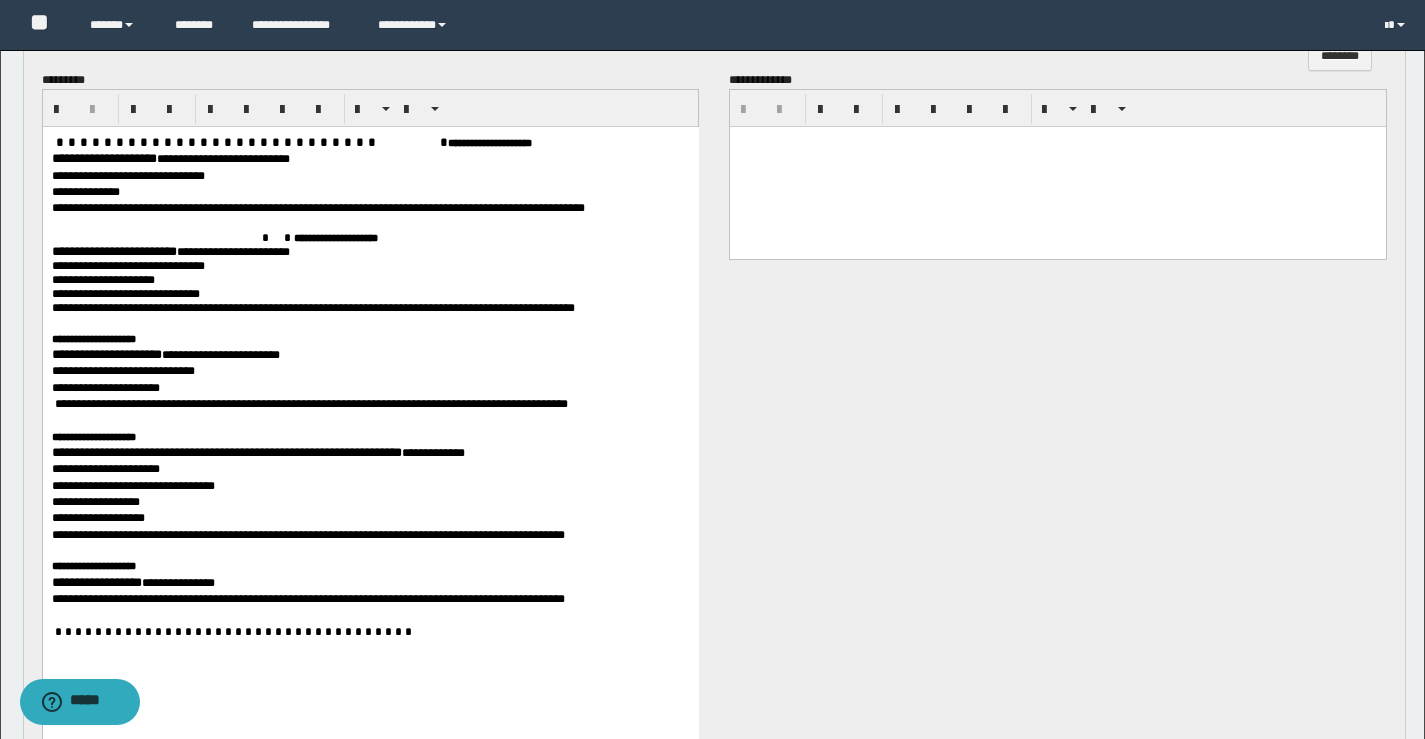 click on "**********" at bounding box center (103, 158) 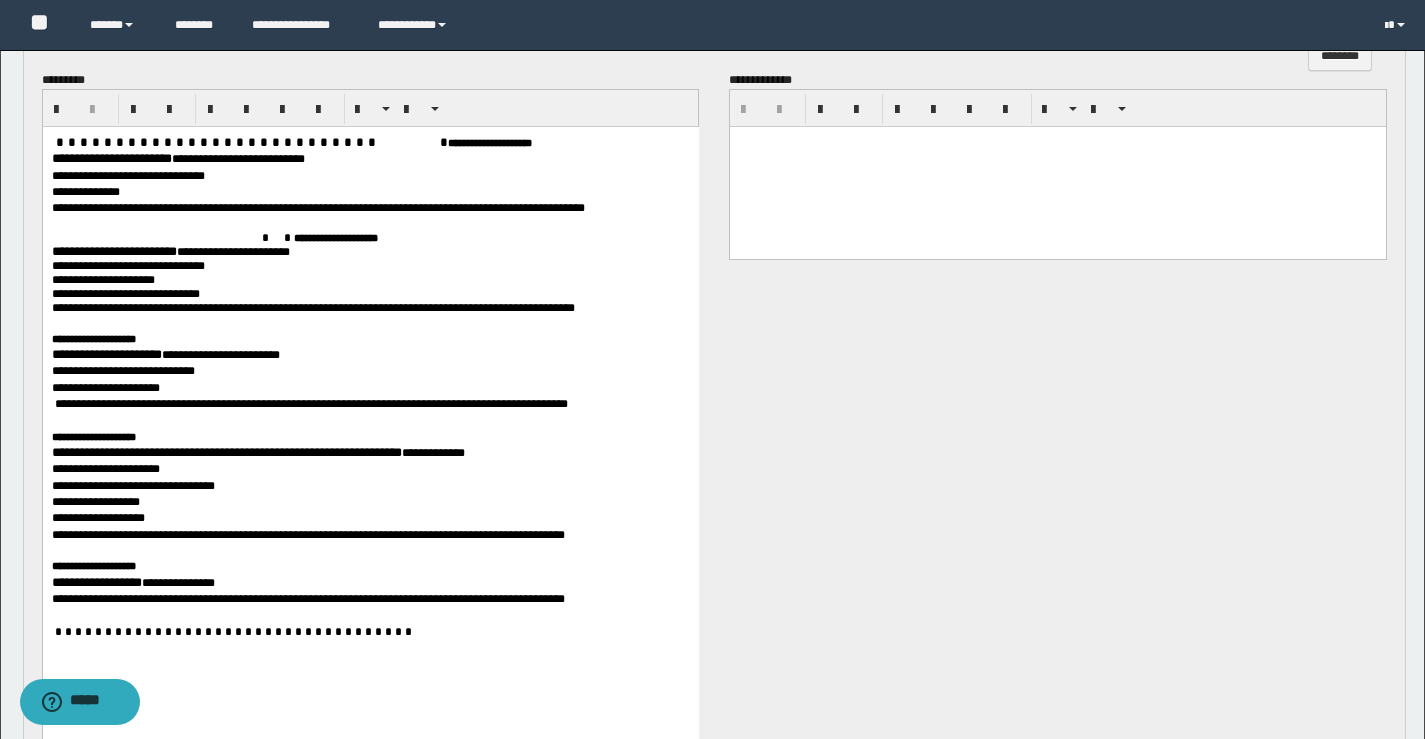 click on "**********" at bounding box center (113, 251) 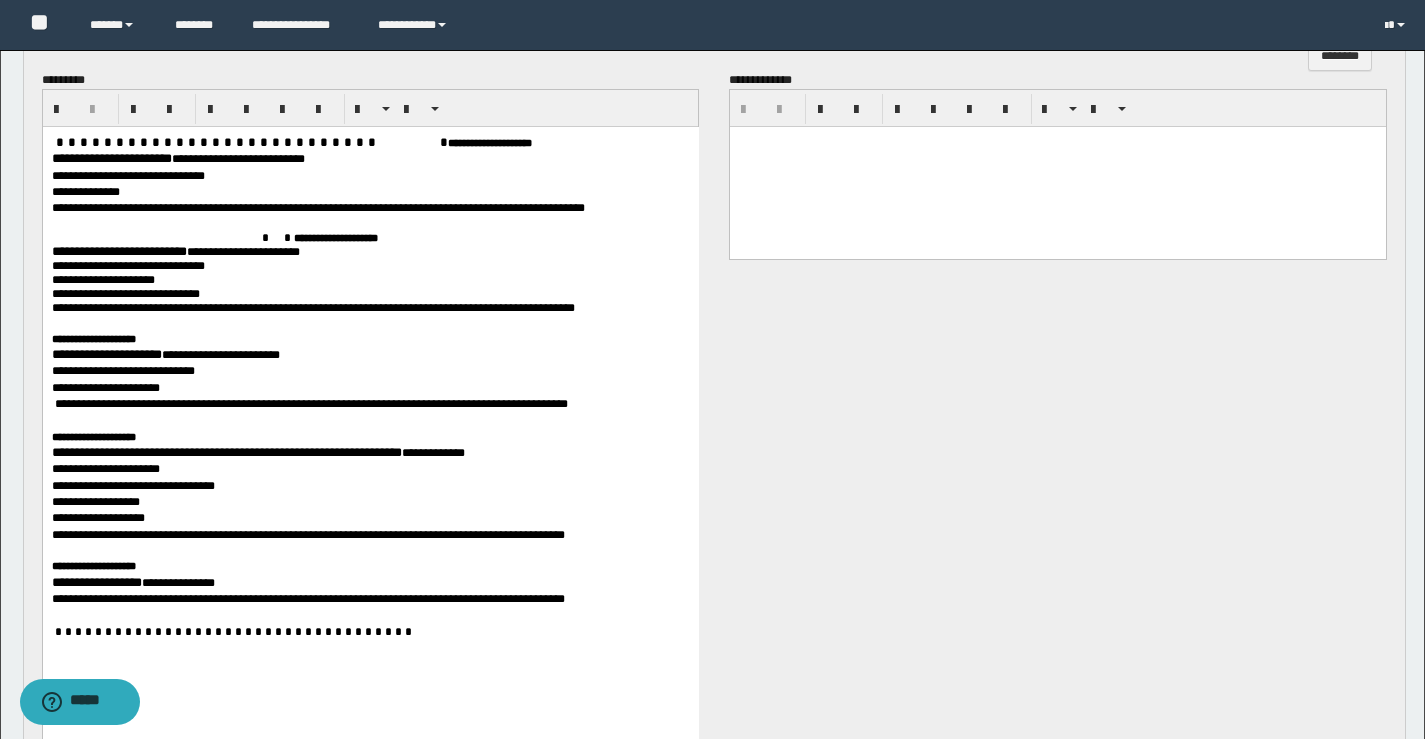 click on "**********" at bounding box center [106, 354] 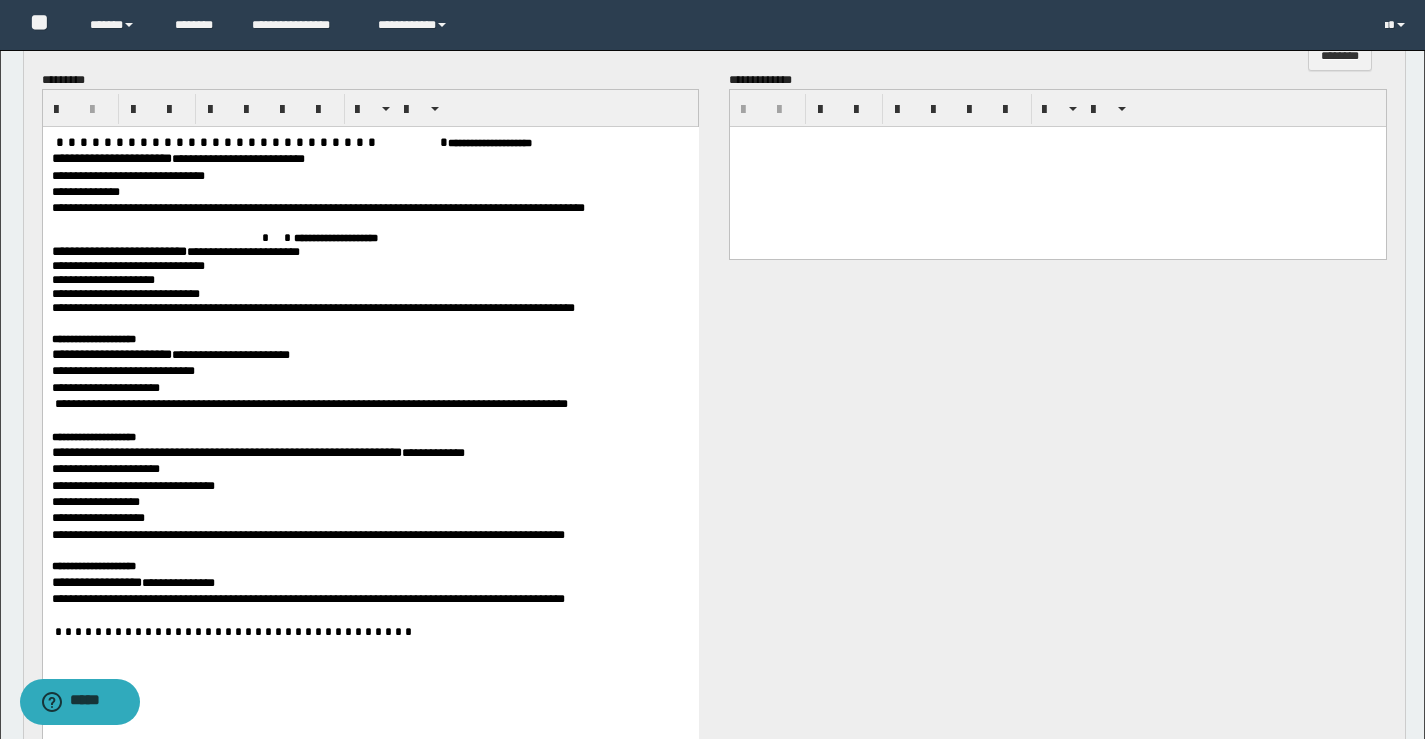 click on "**********" at bounding box center [105, 469] 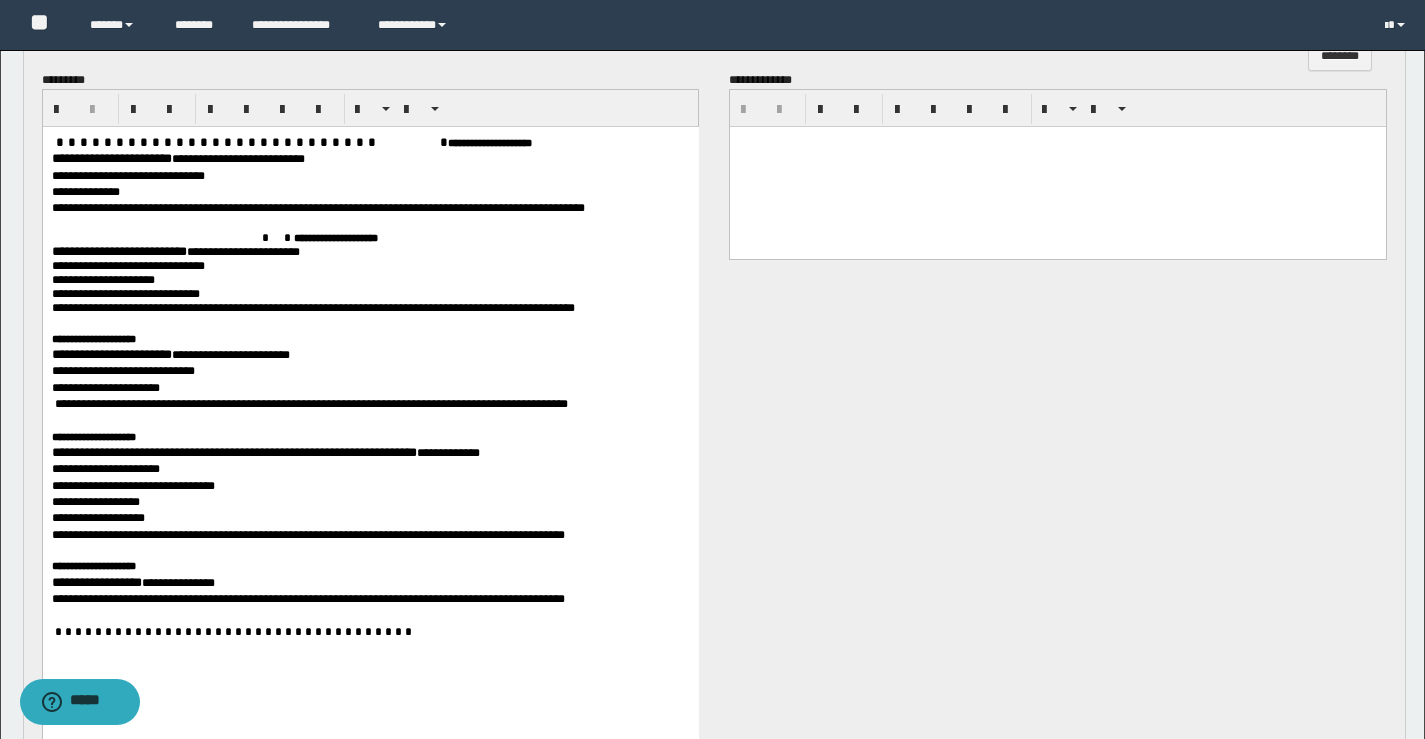 click on "**********" at bounding box center [96, 582] 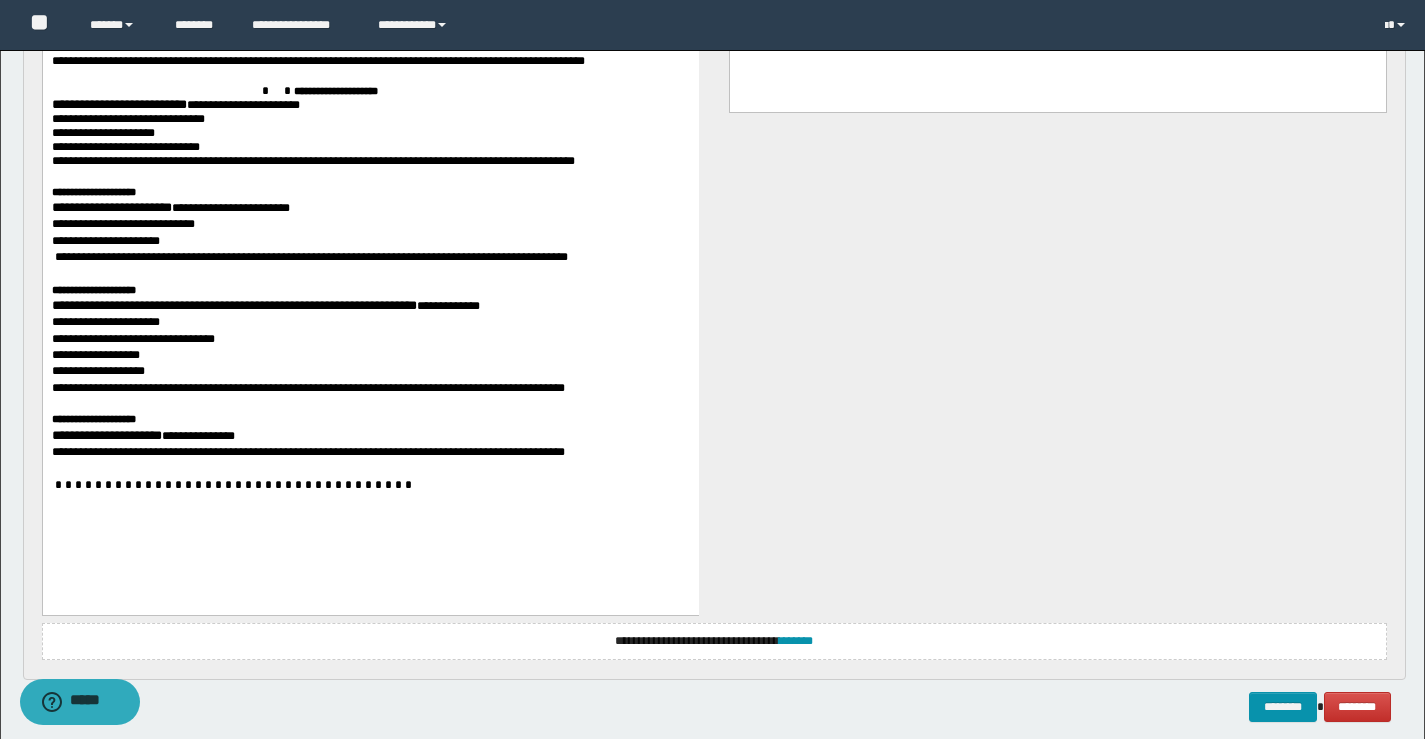 scroll, scrollTop: 939, scrollLeft: 0, axis: vertical 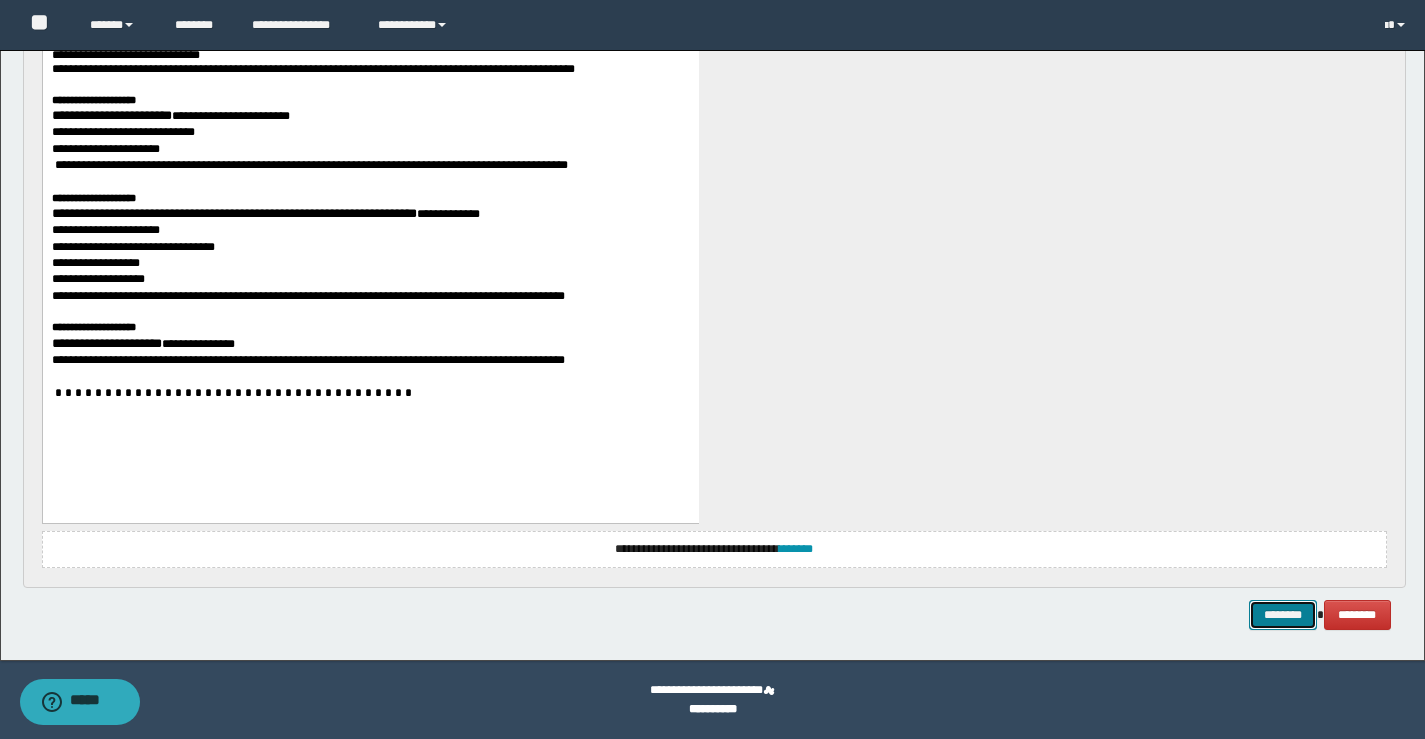 click on "********" at bounding box center [1283, 615] 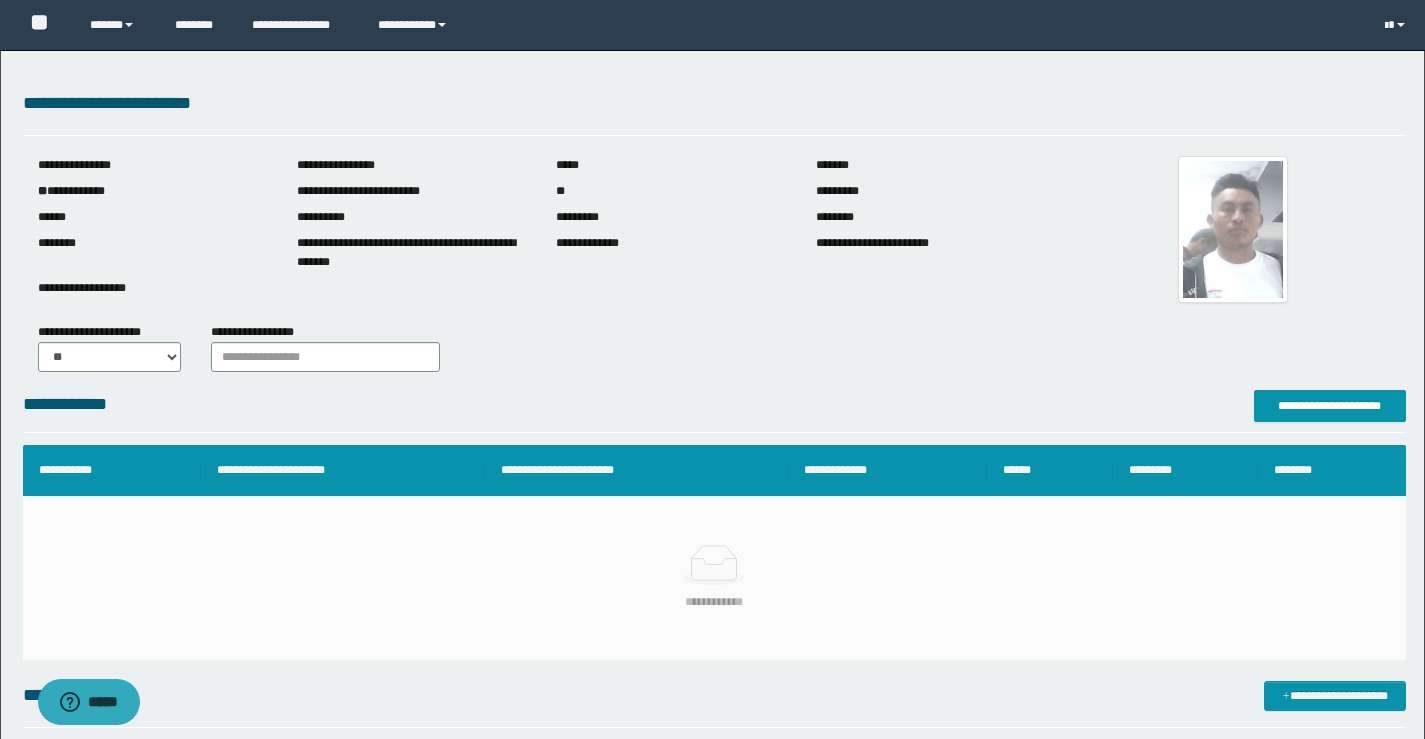 scroll, scrollTop: 0, scrollLeft: 0, axis: both 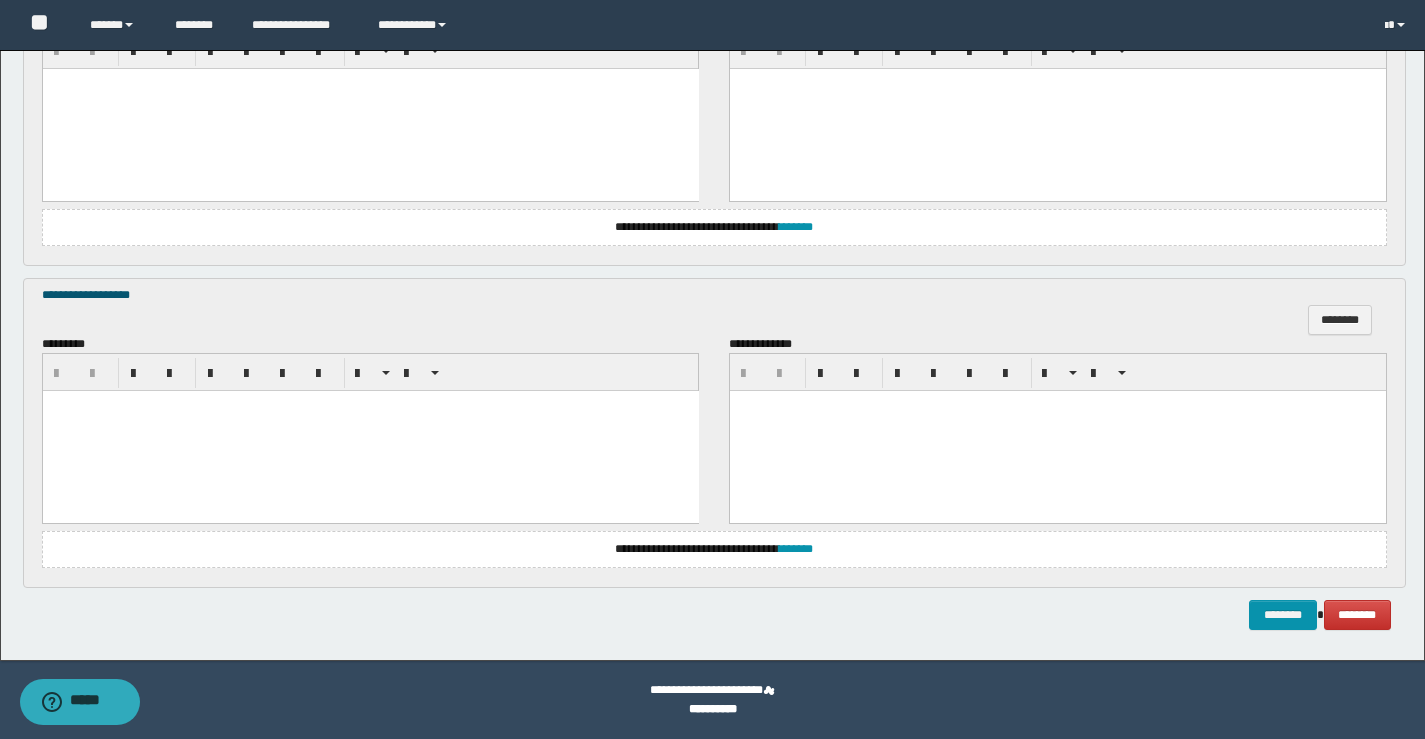 click at bounding box center [370, 431] 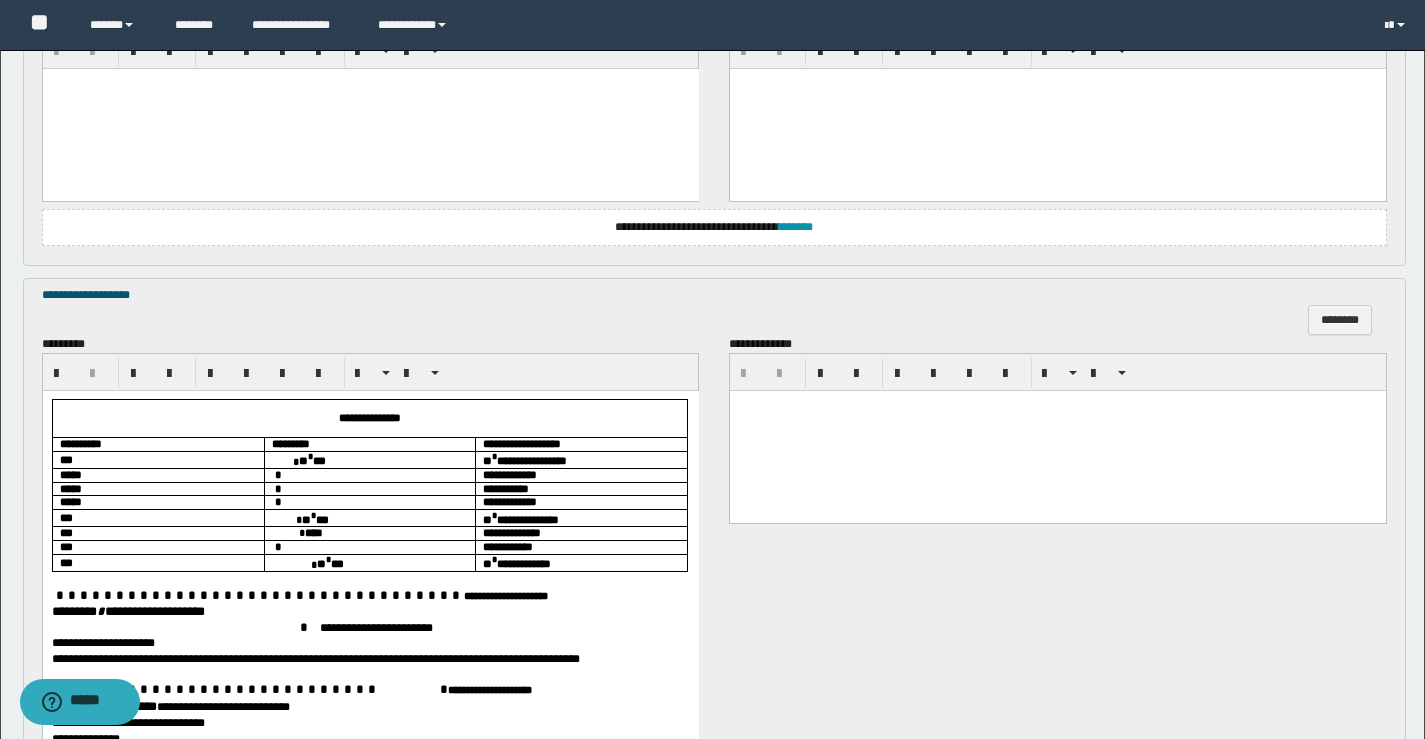 scroll, scrollTop: 1739, scrollLeft: 0, axis: vertical 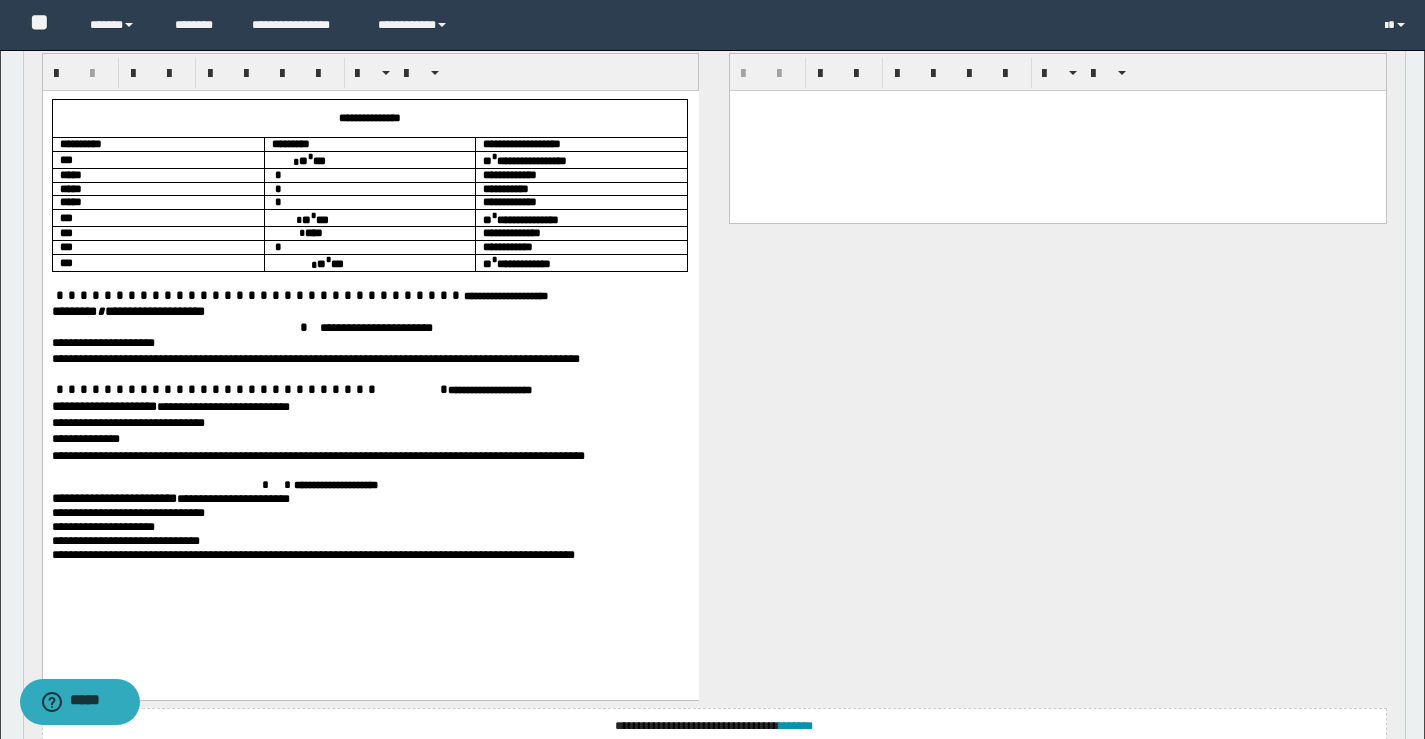 click on "** * ***" at bounding box center (369, 159) 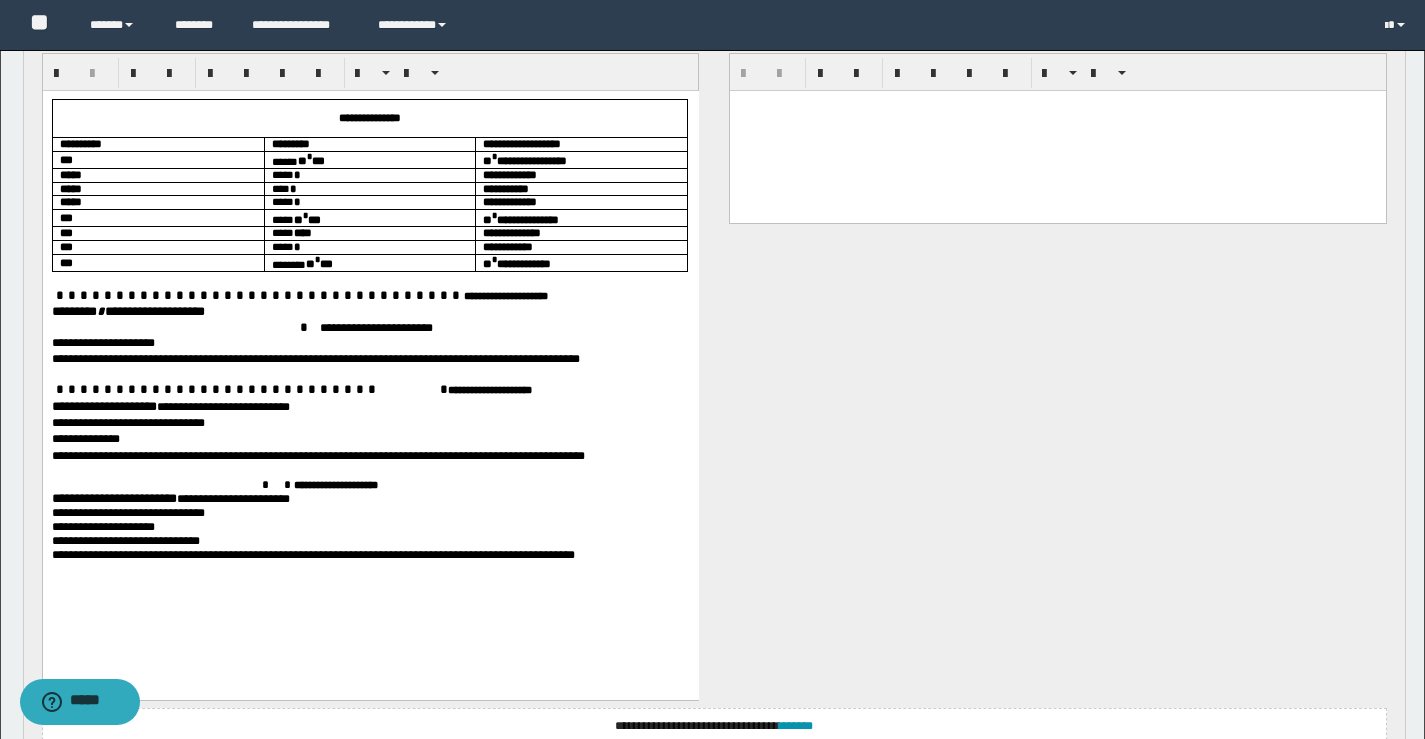 click on "******** * *****" at bounding box center (92, 311) 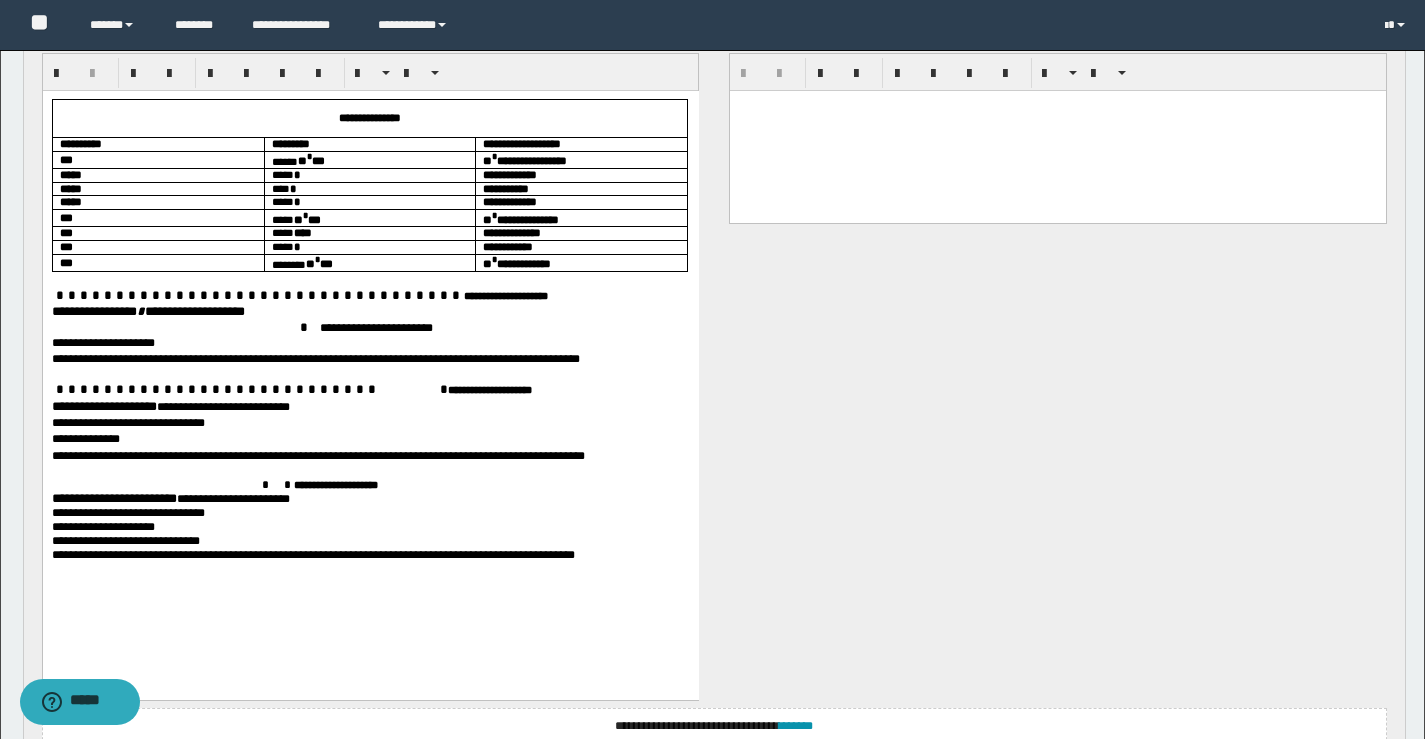 click on "**********" at bounding box center [103, 406] 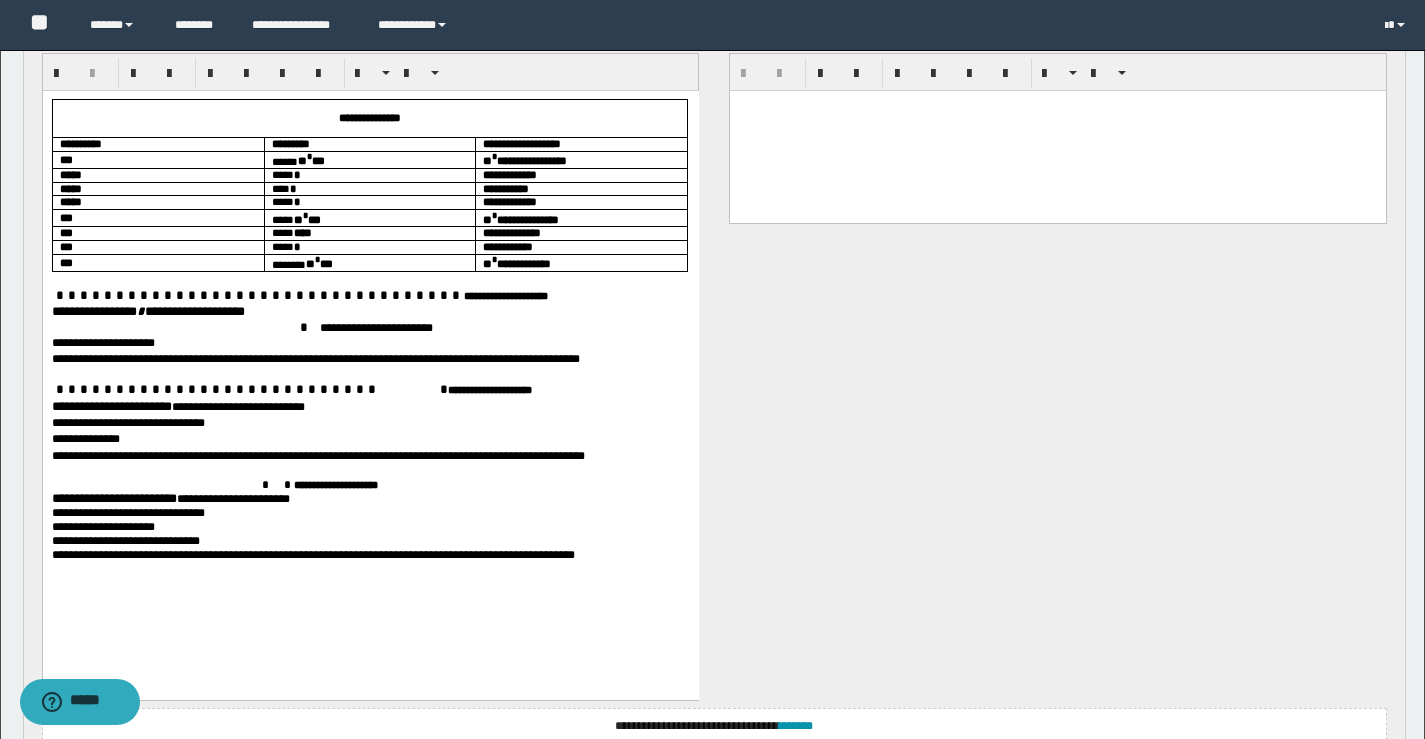 click on "**********" at bounding box center [113, 498] 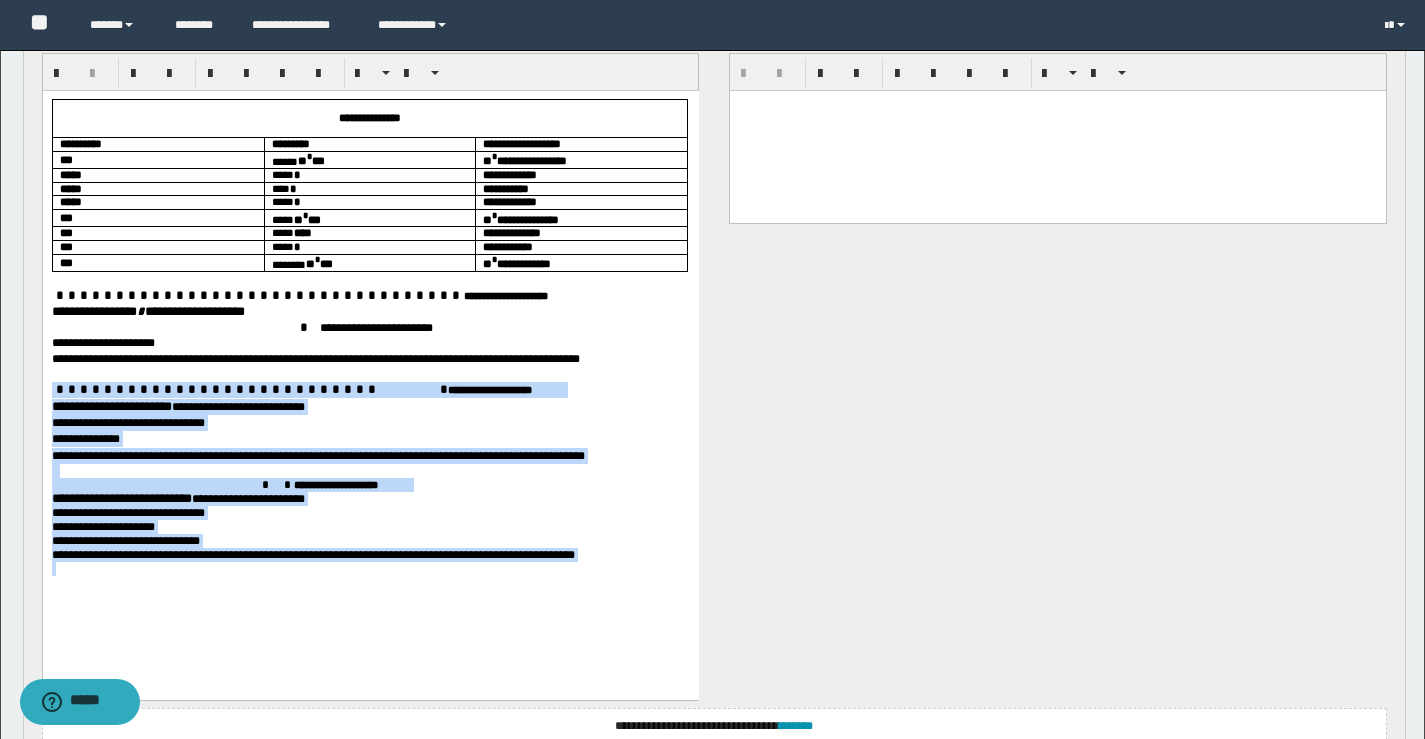 drag, startPoint x: 294, startPoint y: 376, endPoint x: 616, endPoint y: 622, distance: 405.216 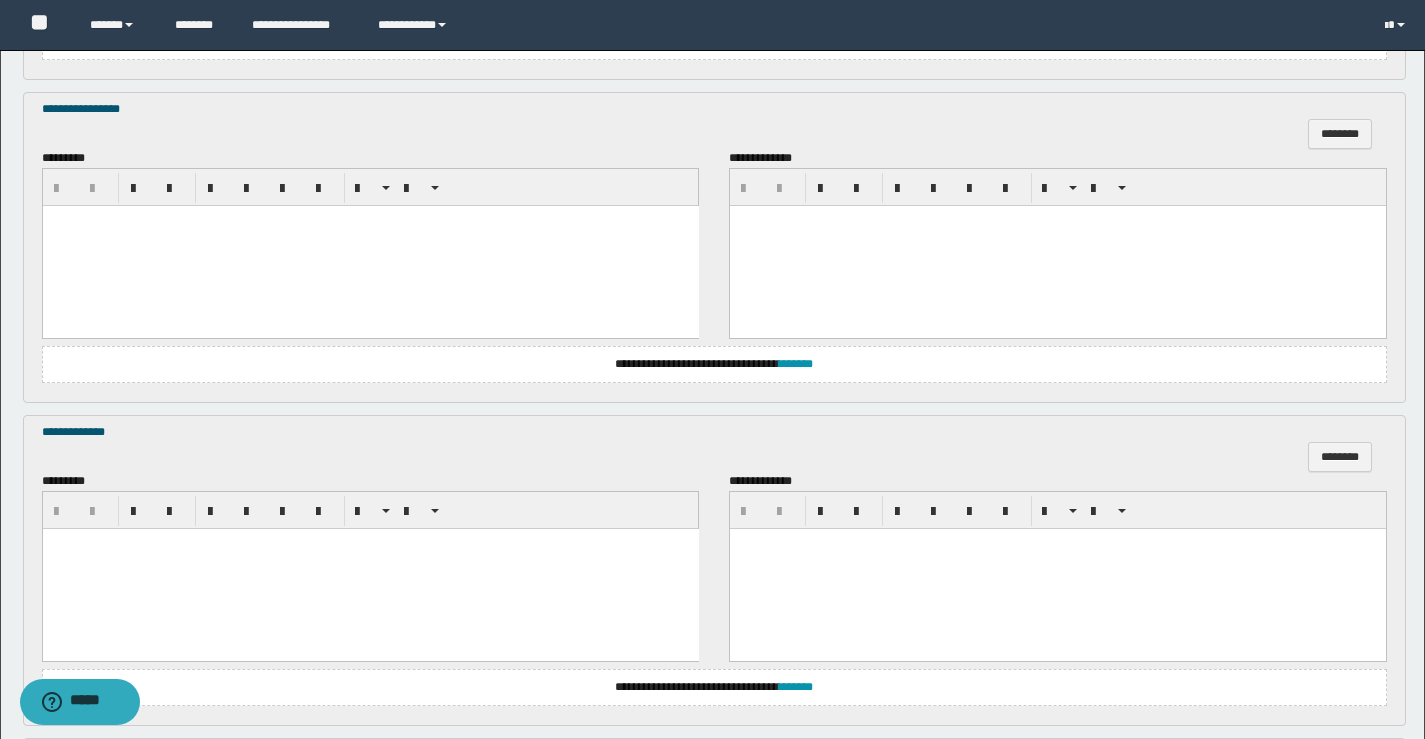 scroll, scrollTop: 906, scrollLeft: 0, axis: vertical 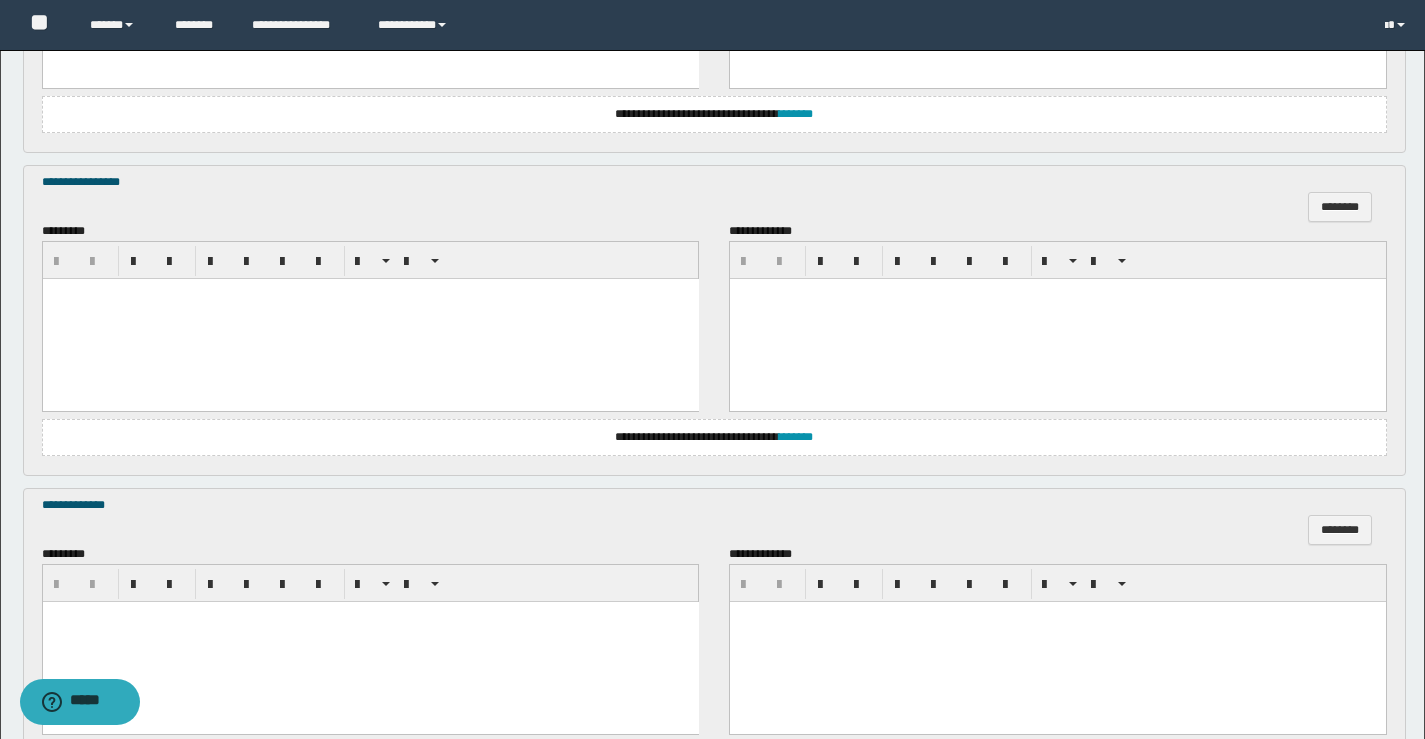 drag, startPoint x: 110, startPoint y: 327, endPoint x: 91, endPoint y: 336, distance: 21.023796 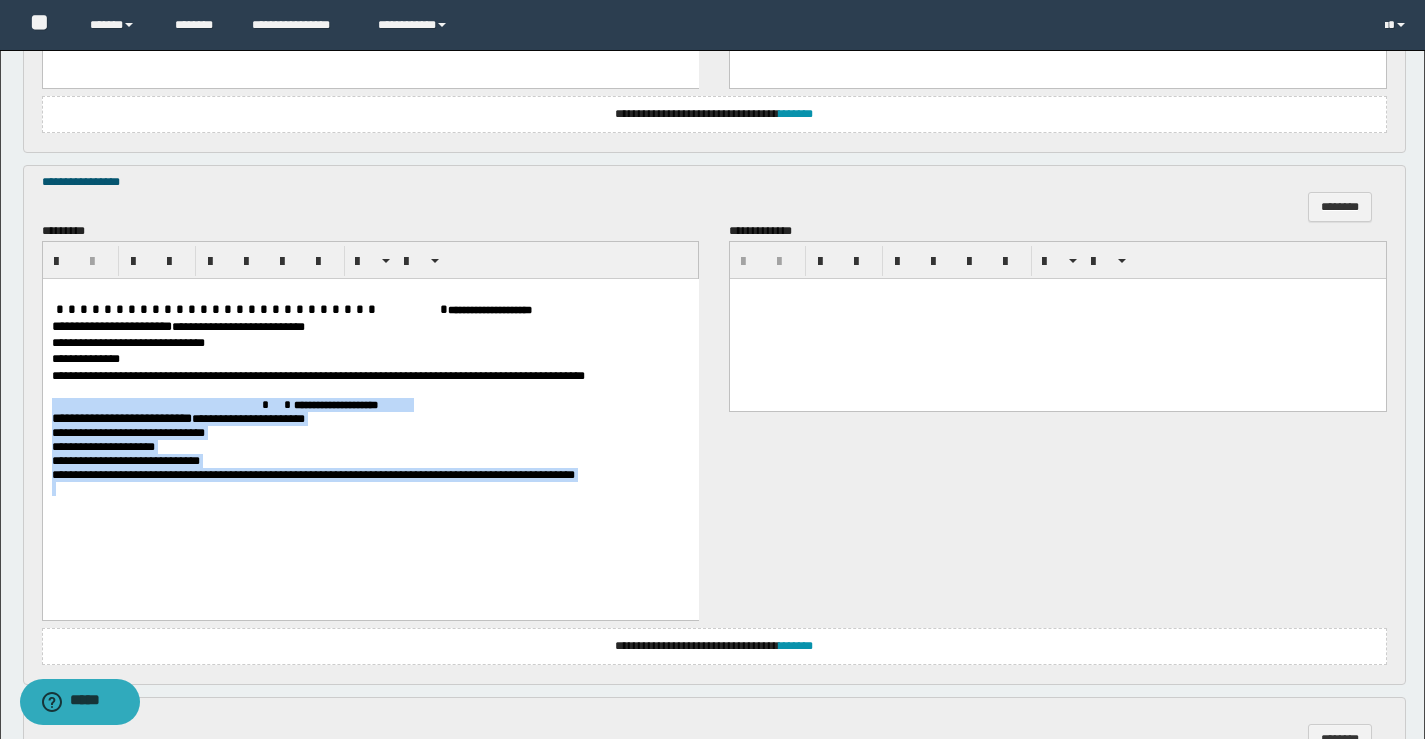 drag, startPoint x: 56, startPoint y: 395, endPoint x: 693, endPoint y: 589, distance: 665.8866 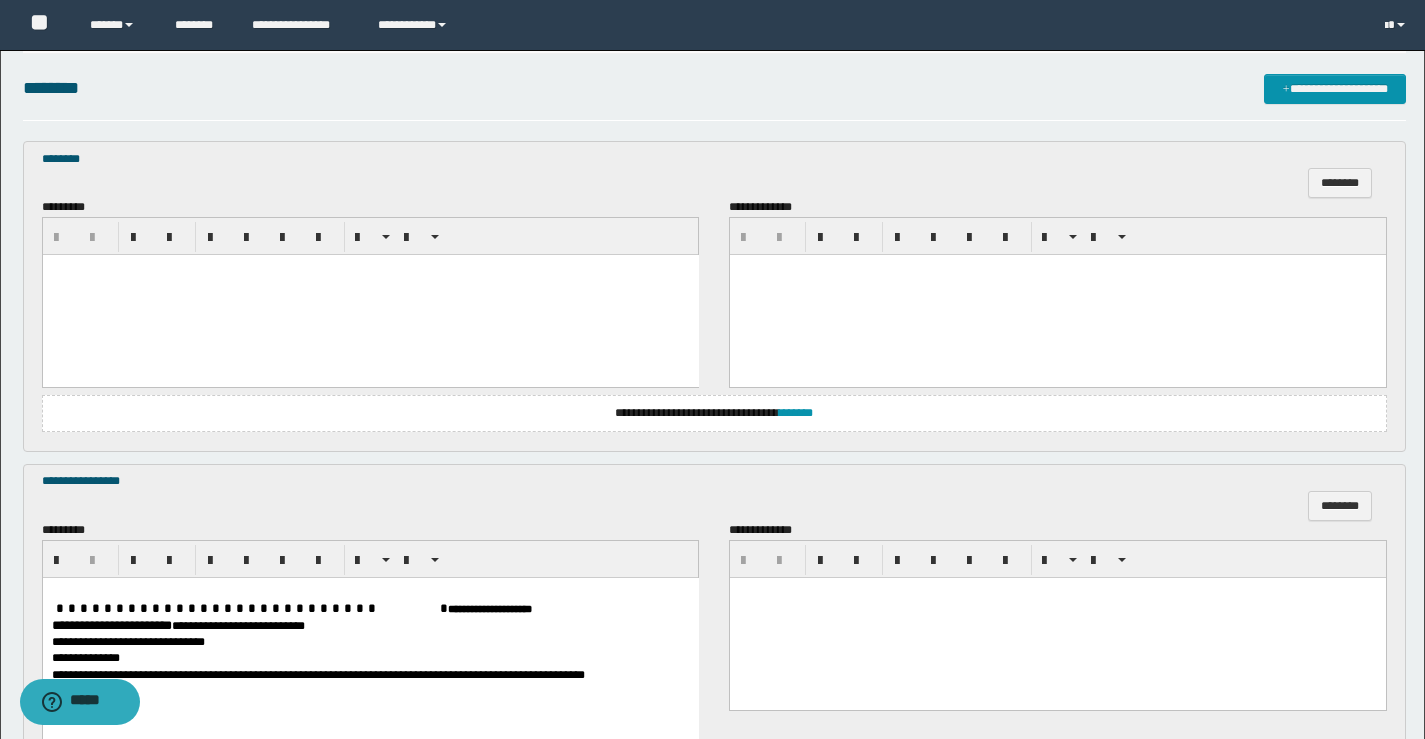 scroll, scrollTop: 606, scrollLeft: 0, axis: vertical 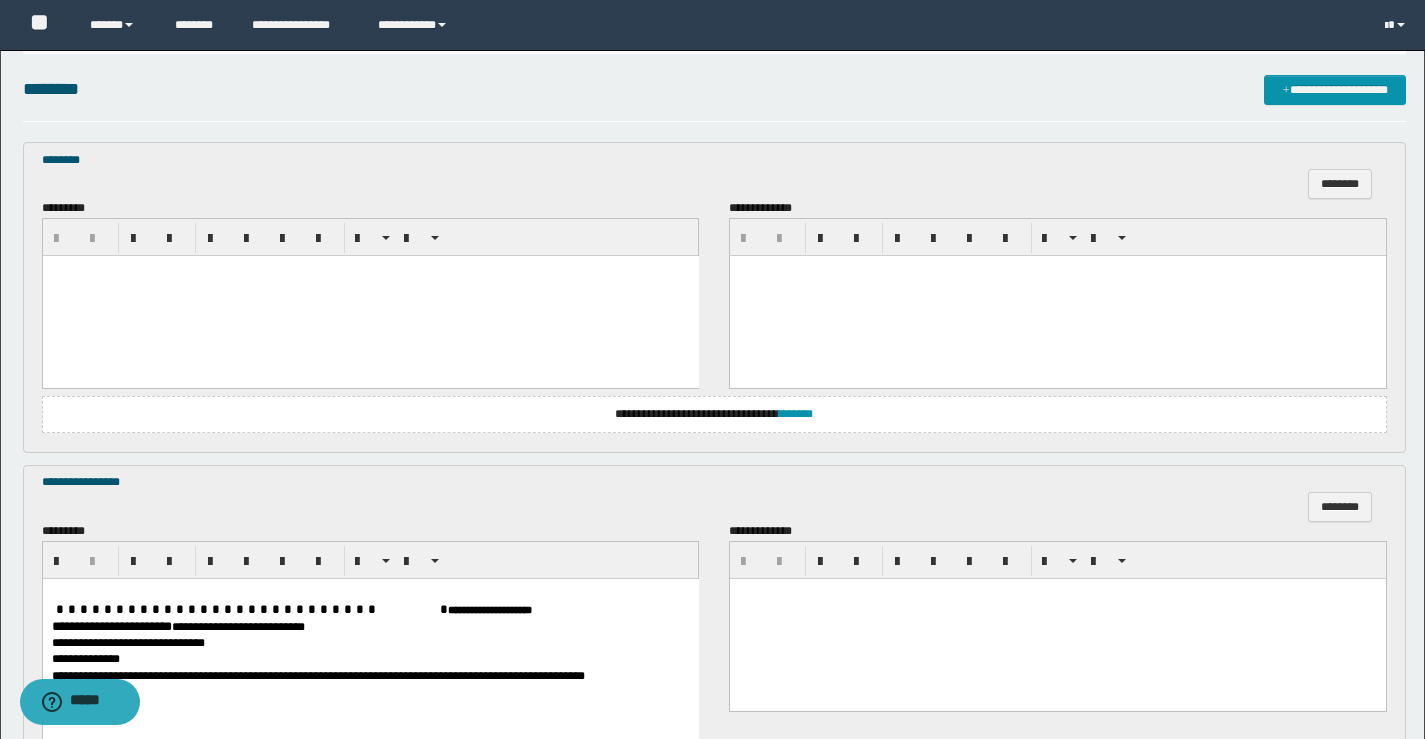 click at bounding box center (370, 296) 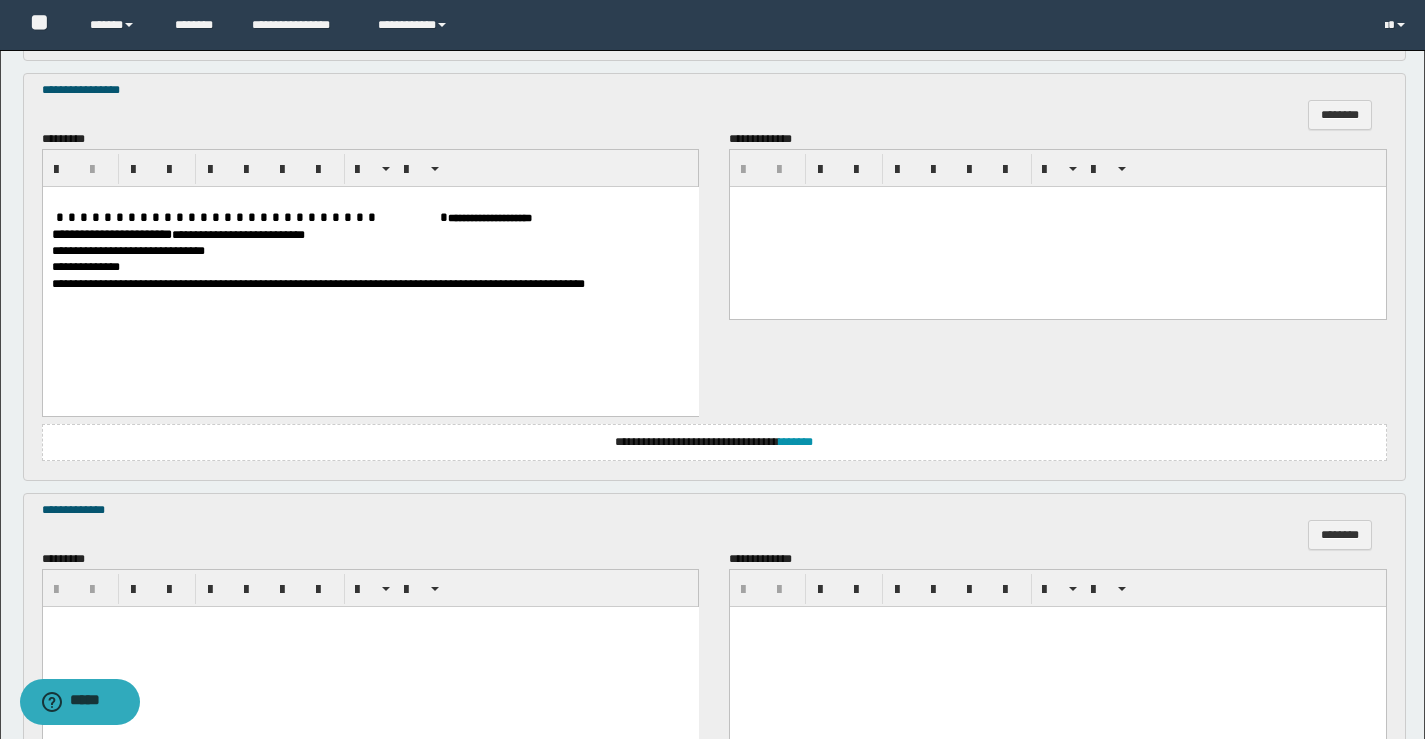 scroll, scrollTop: 1106, scrollLeft: 0, axis: vertical 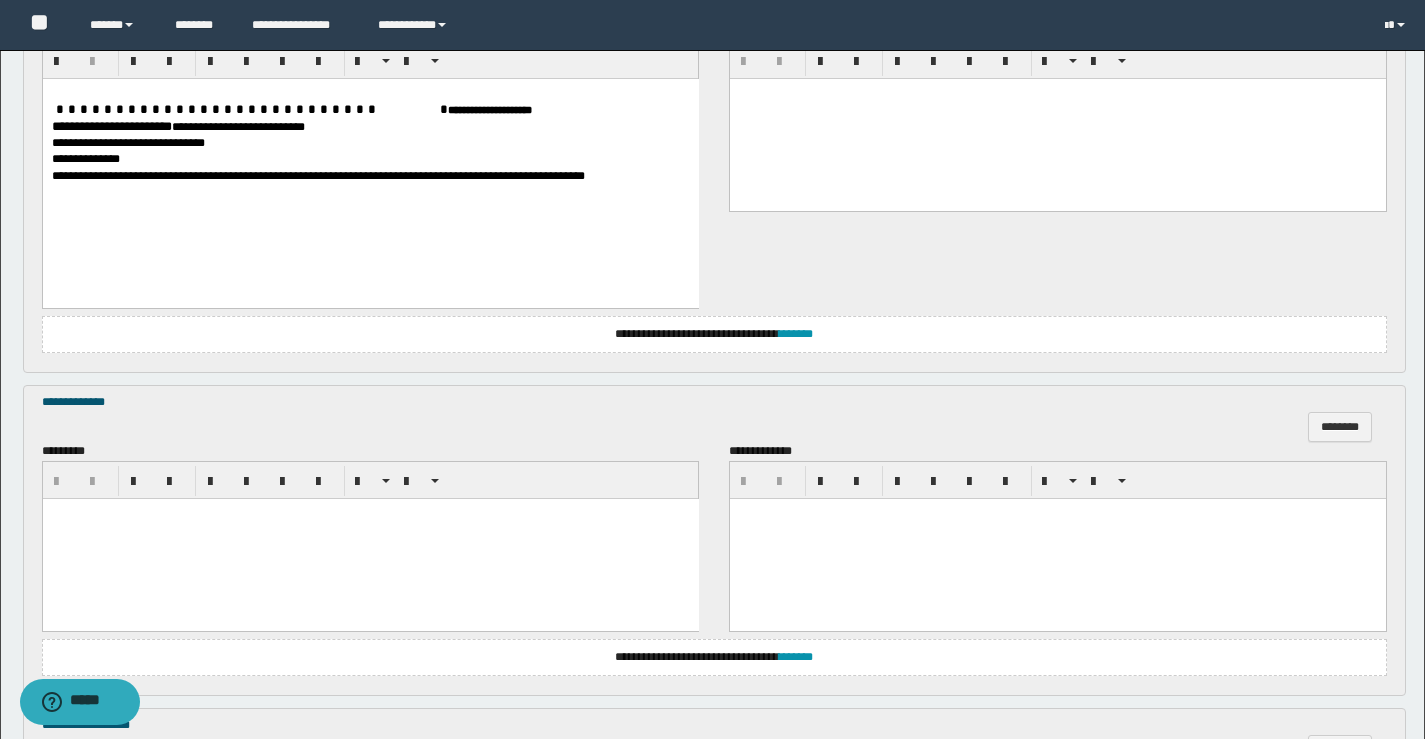 click at bounding box center [370, 538] 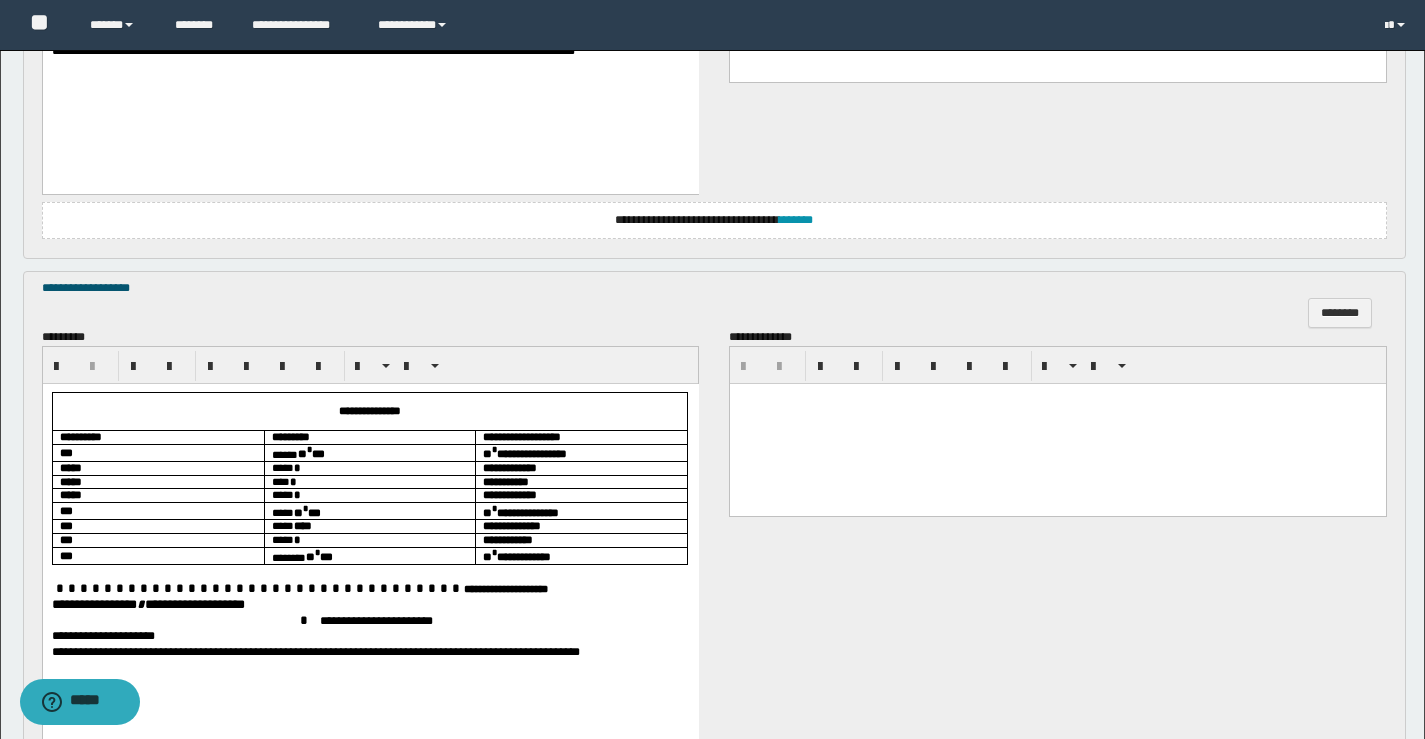 scroll, scrollTop: 1706, scrollLeft: 0, axis: vertical 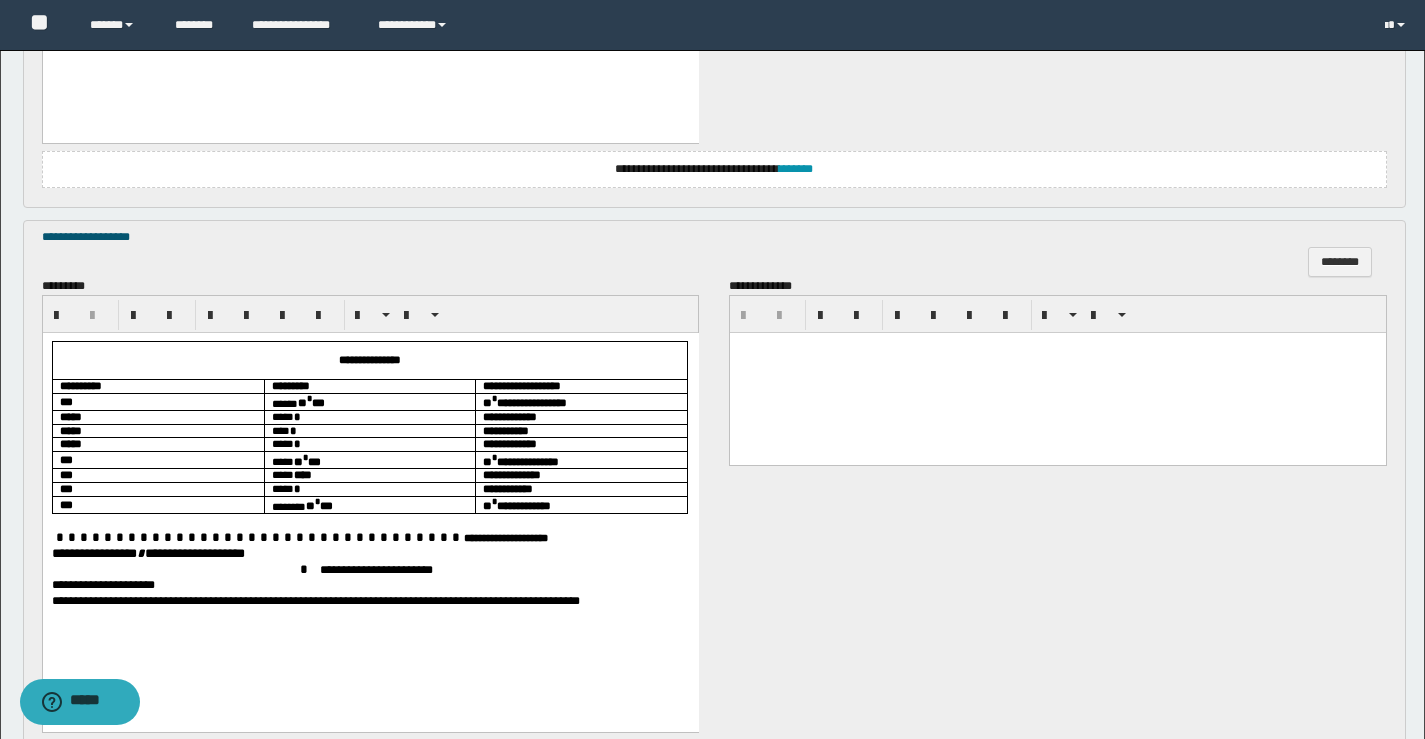 drag, startPoint x: 279, startPoint y: 535, endPoint x: 279, endPoint y: 560, distance: 25 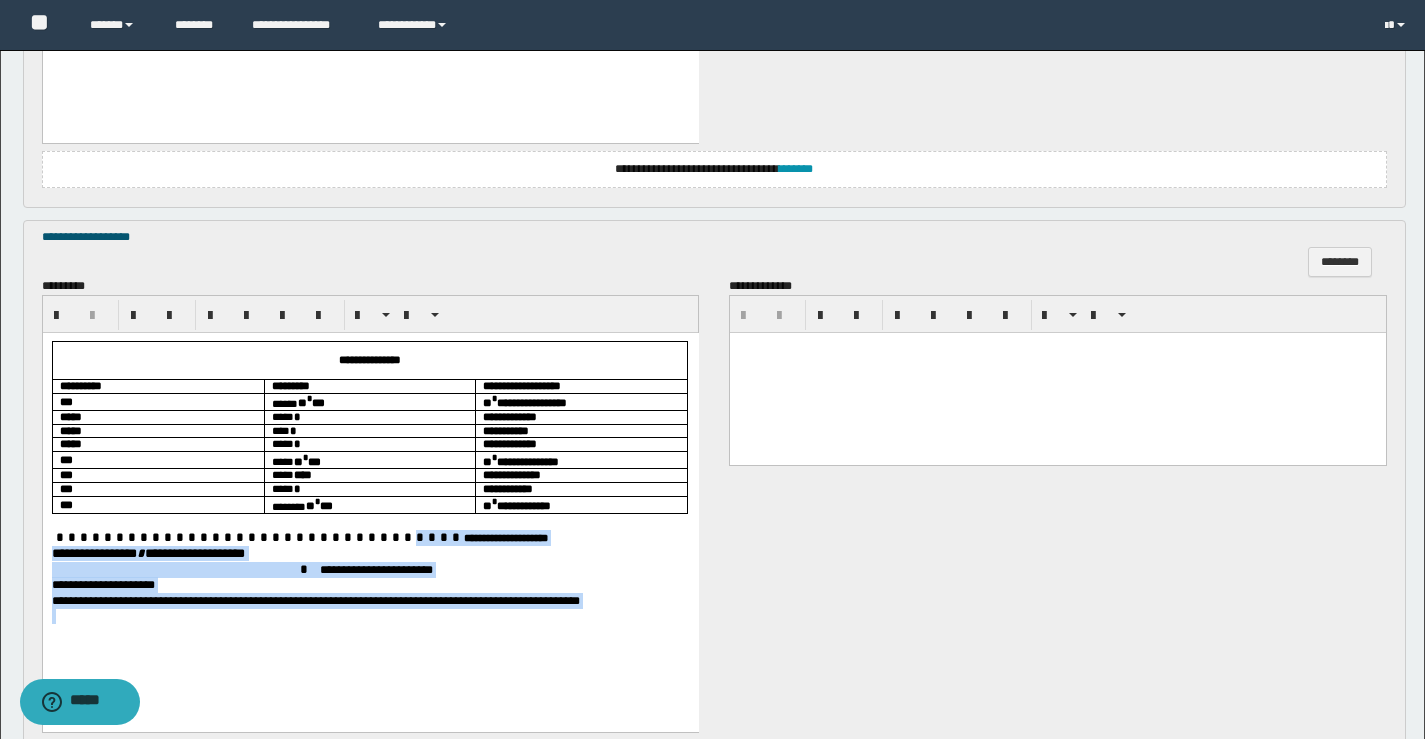 drag, startPoint x: 277, startPoint y: 534, endPoint x: 688, endPoint y: 666, distance: 431.67697 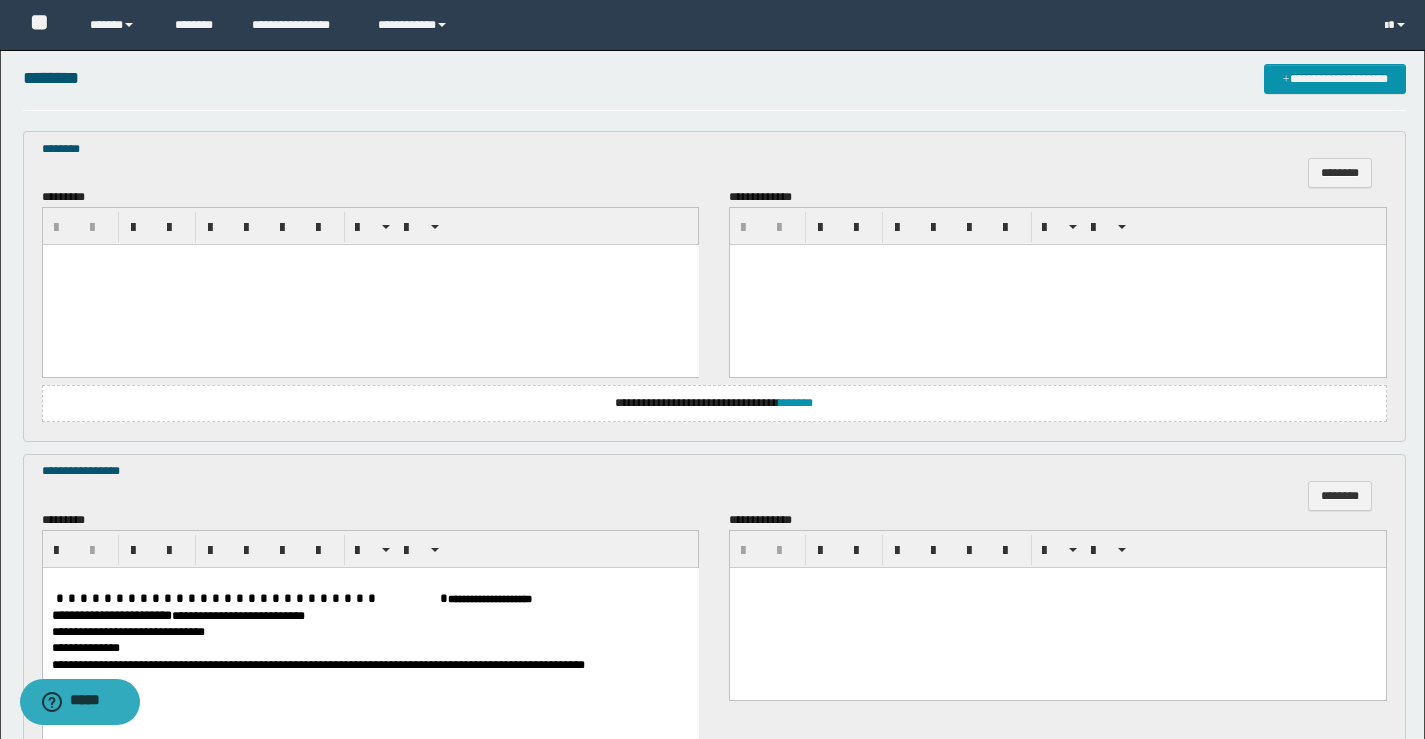 scroll, scrollTop: 506, scrollLeft: 0, axis: vertical 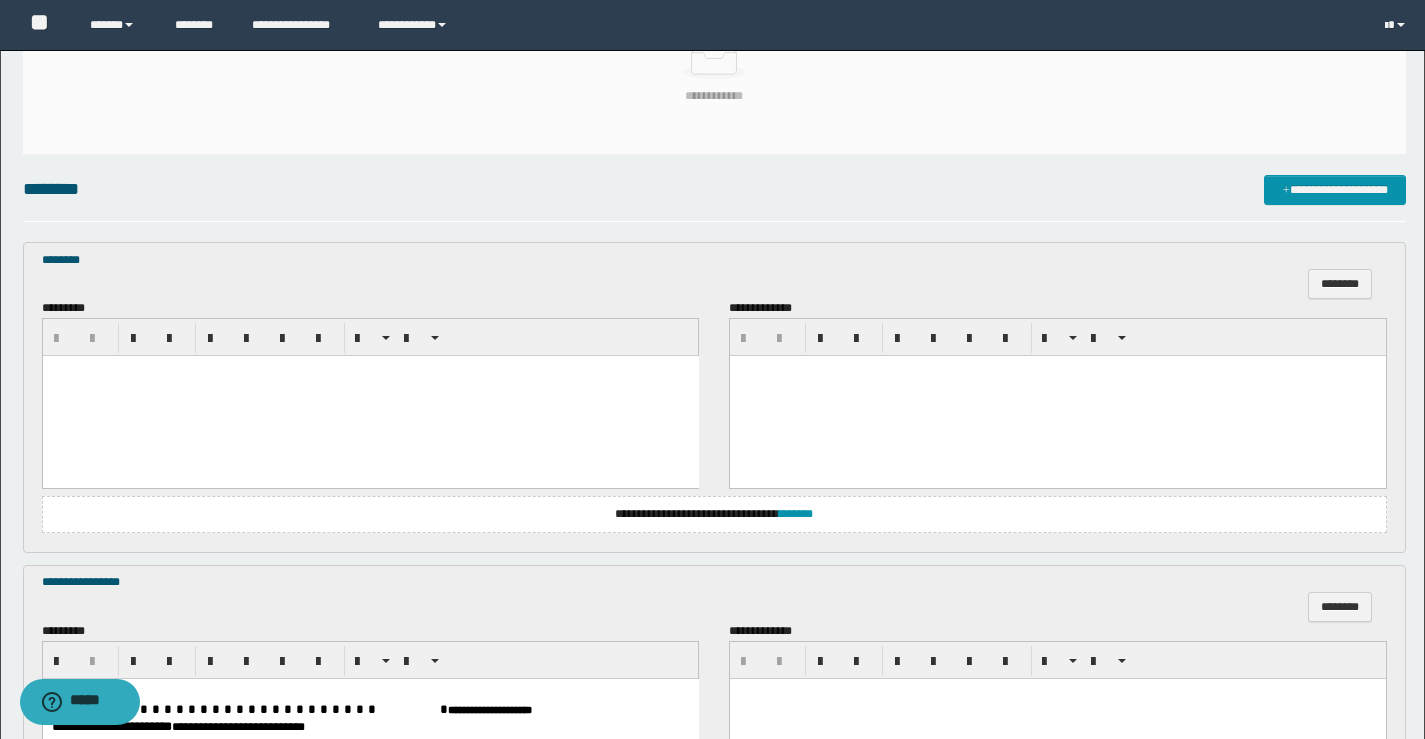 click on "********" at bounding box center (714, 284) 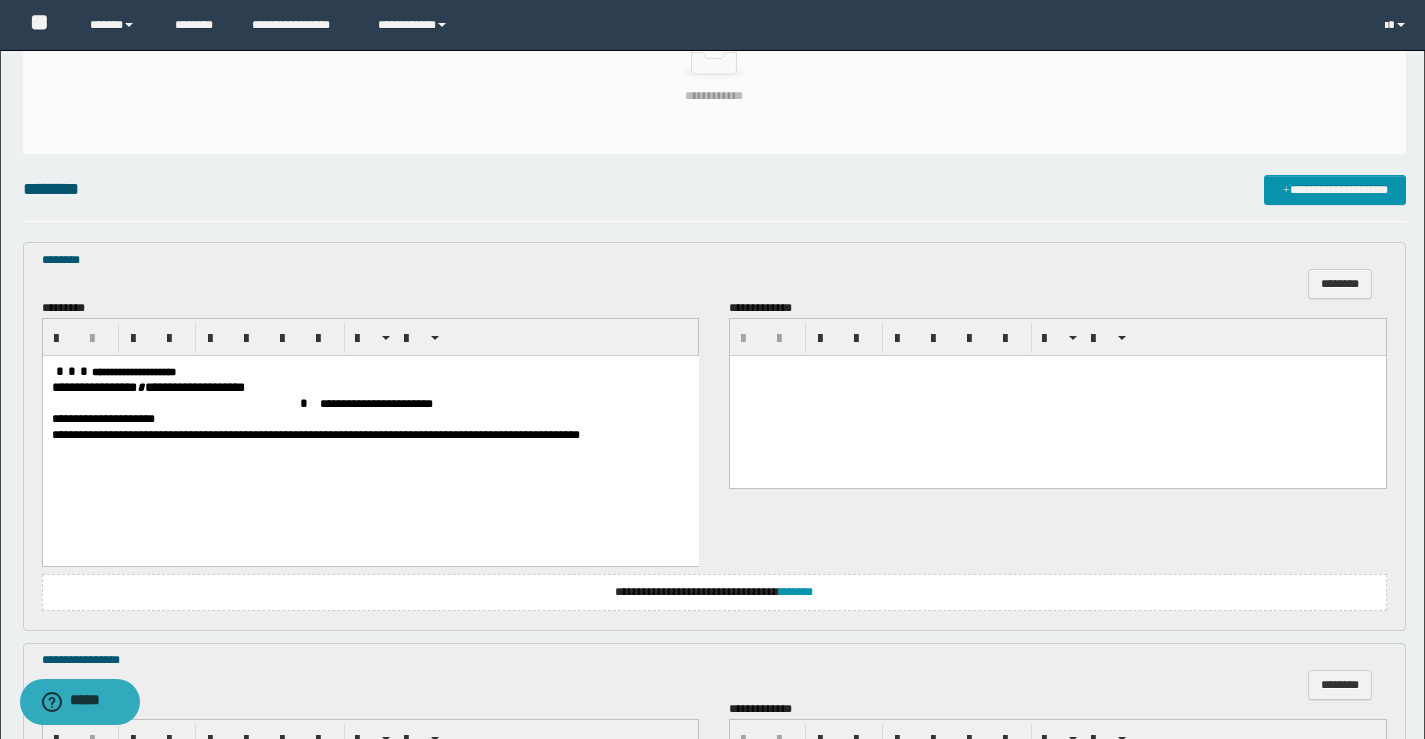 click at bounding box center (71, 371) 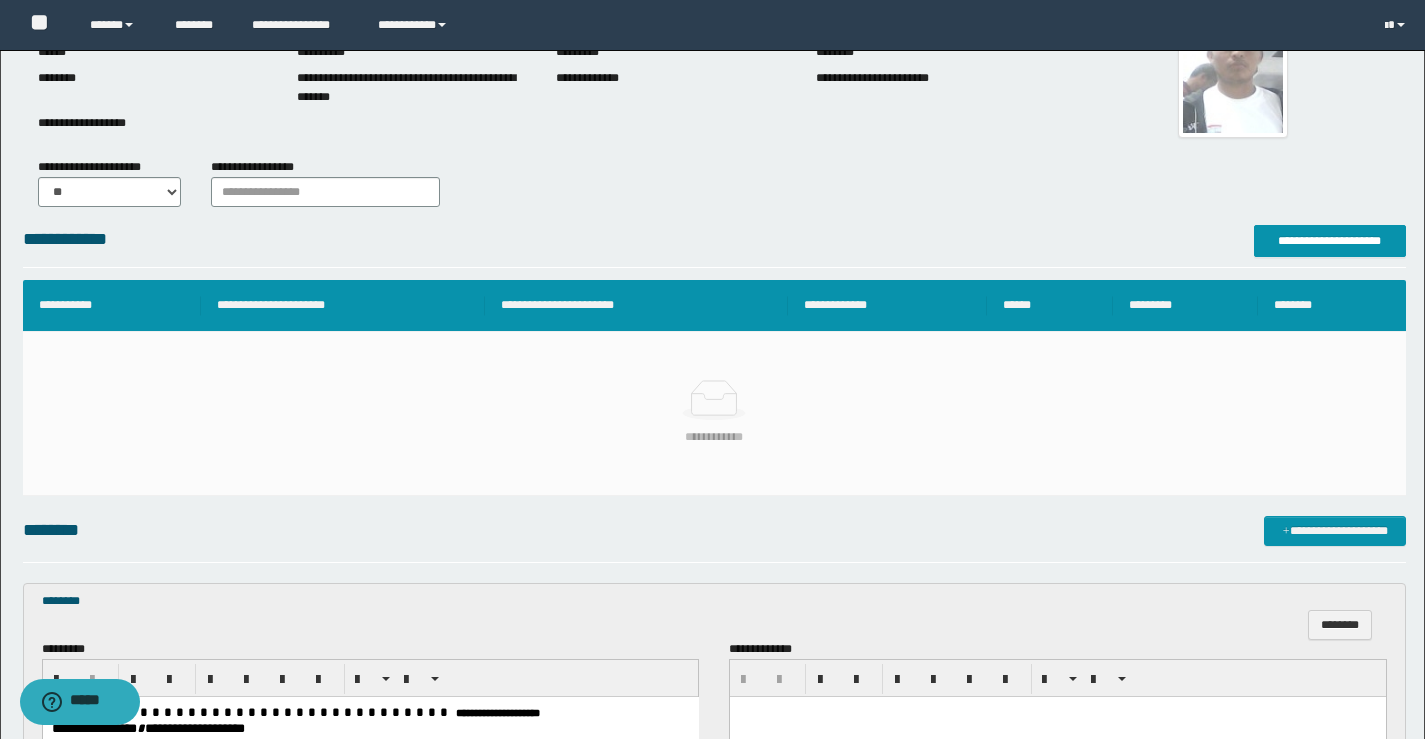 scroll, scrollTop: 406, scrollLeft: 0, axis: vertical 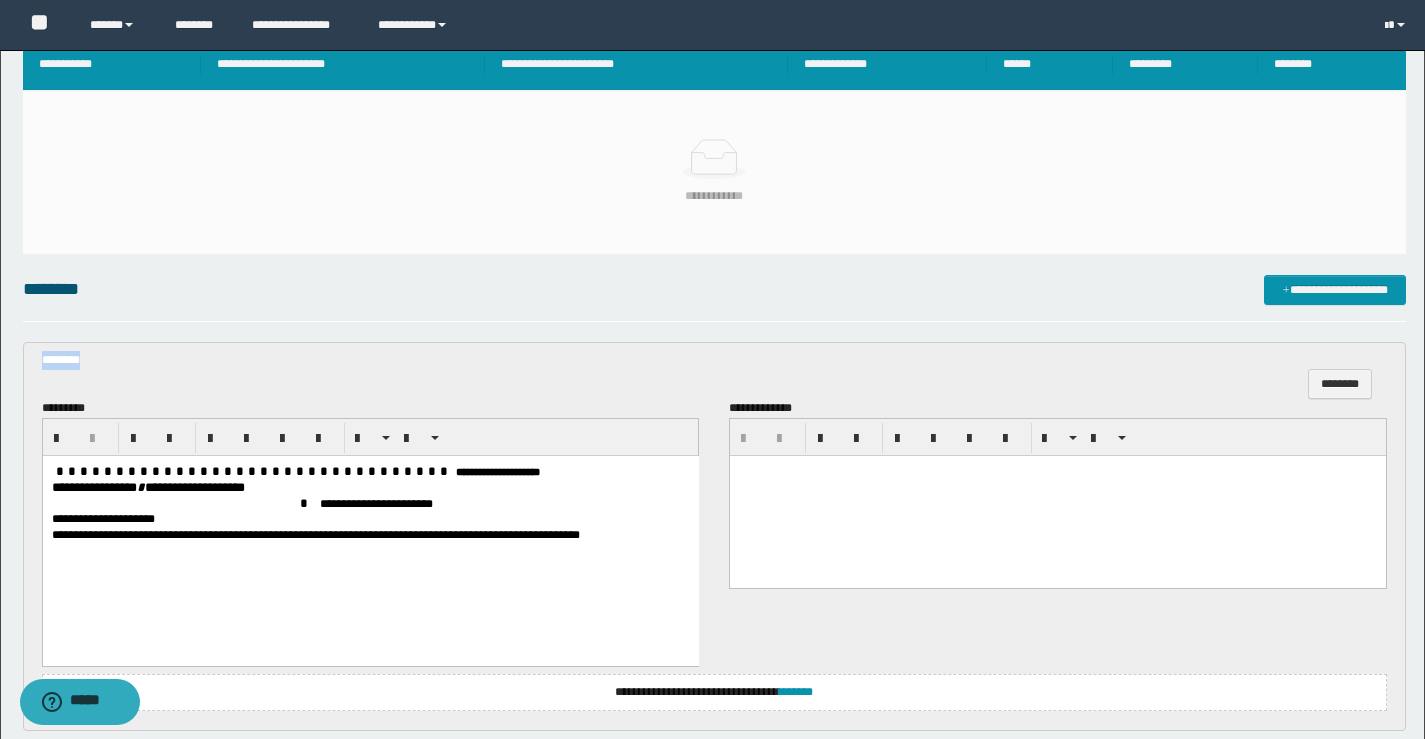 drag, startPoint x: 113, startPoint y: 358, endPoint x: 0, endPoint y: 368, distance: 113.44161 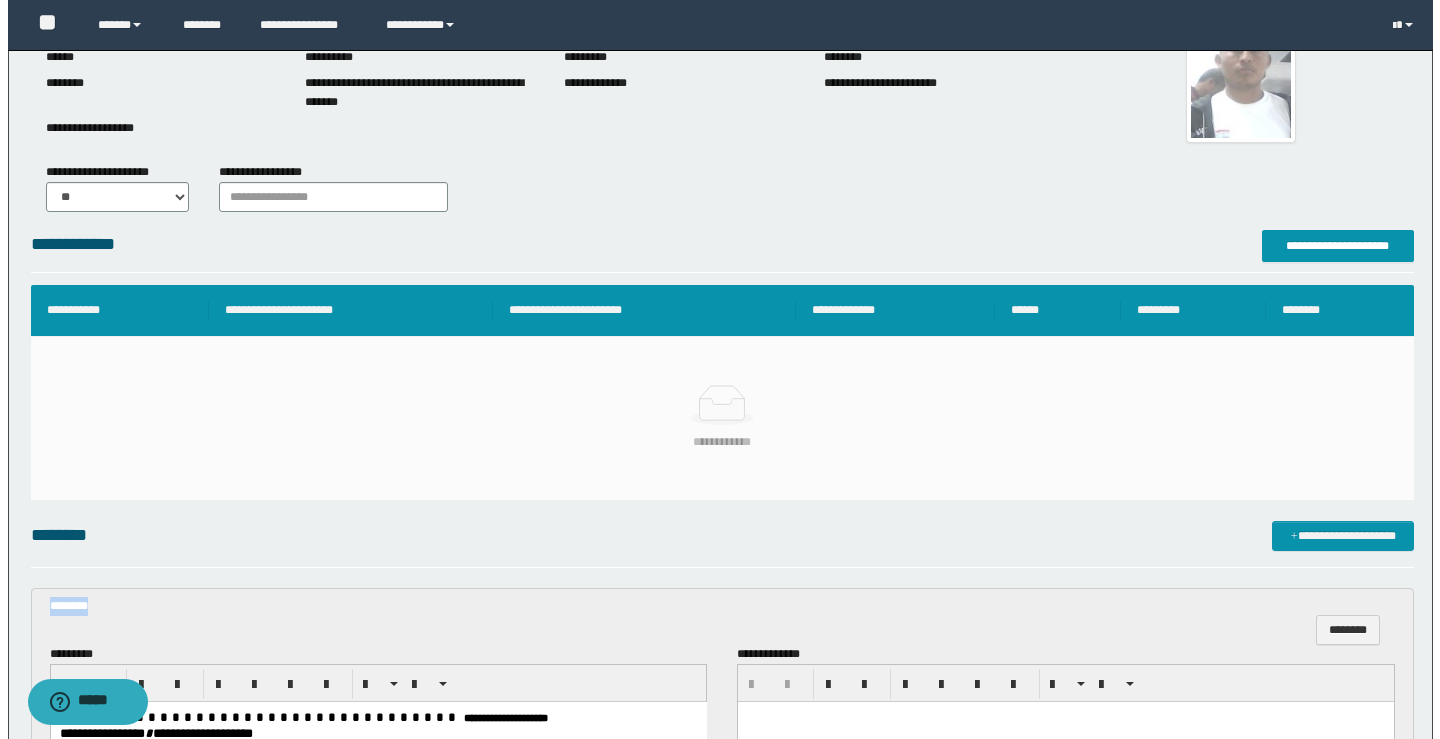 scroll, scrollTop: 106, scrollLeft: 0, axis: vertical 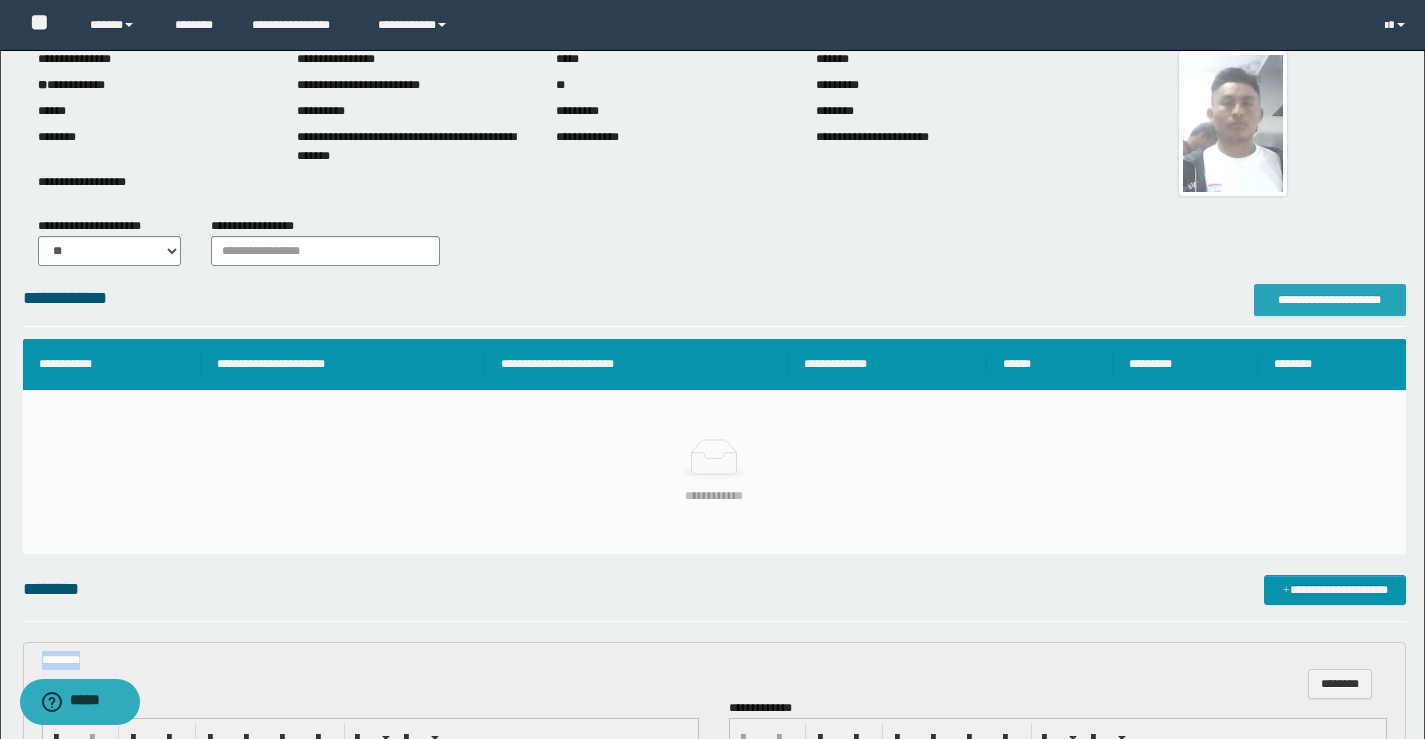 click on "**********" at bounding box center (1330, 300) 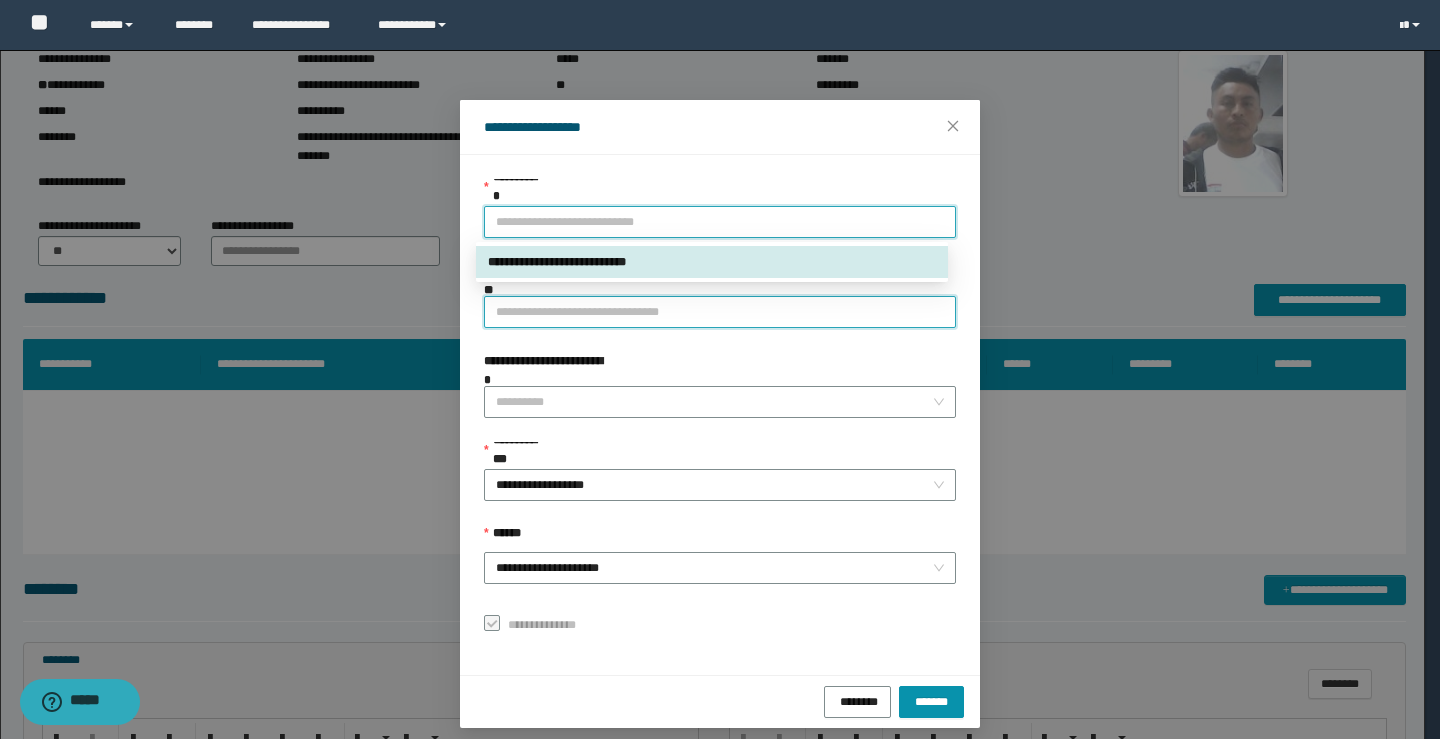 click on "**********" at bounding box center (720, 312) 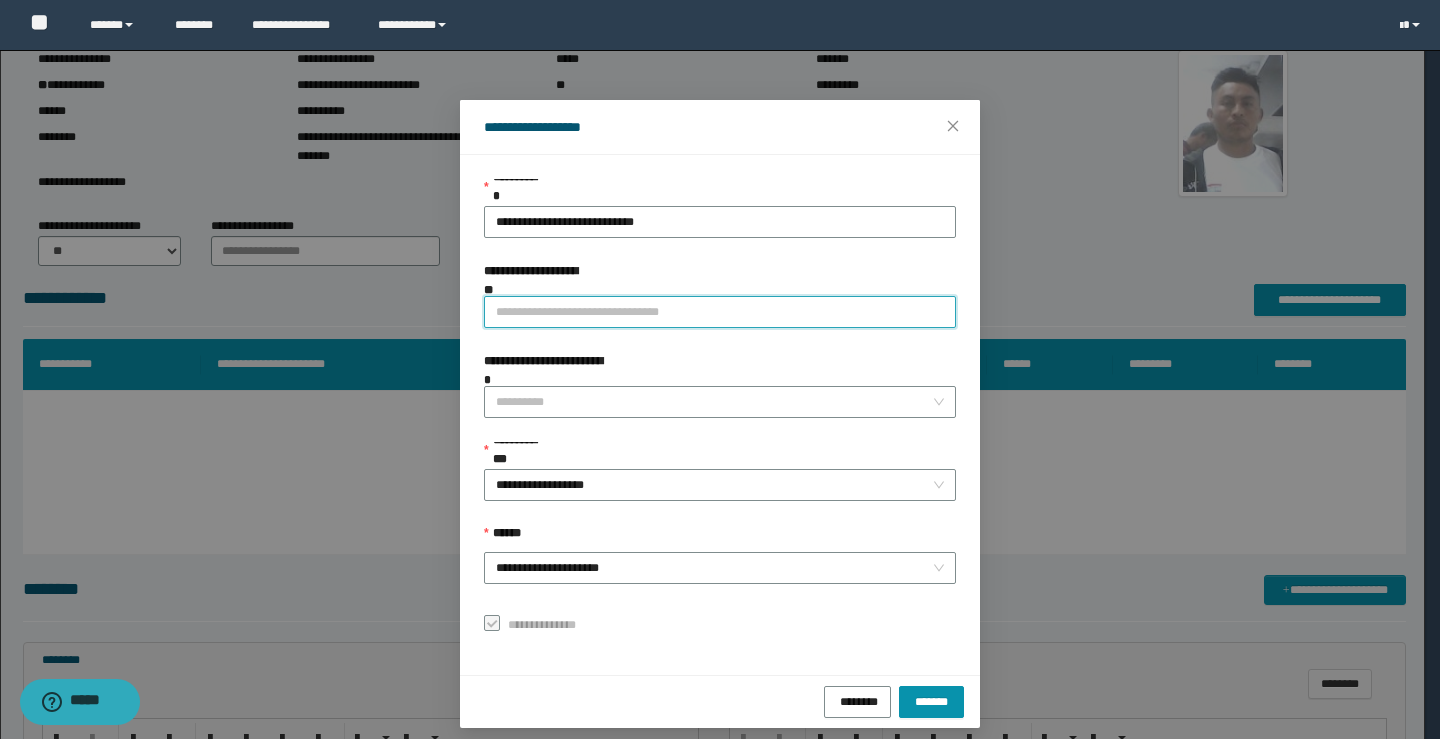 paste on "********" 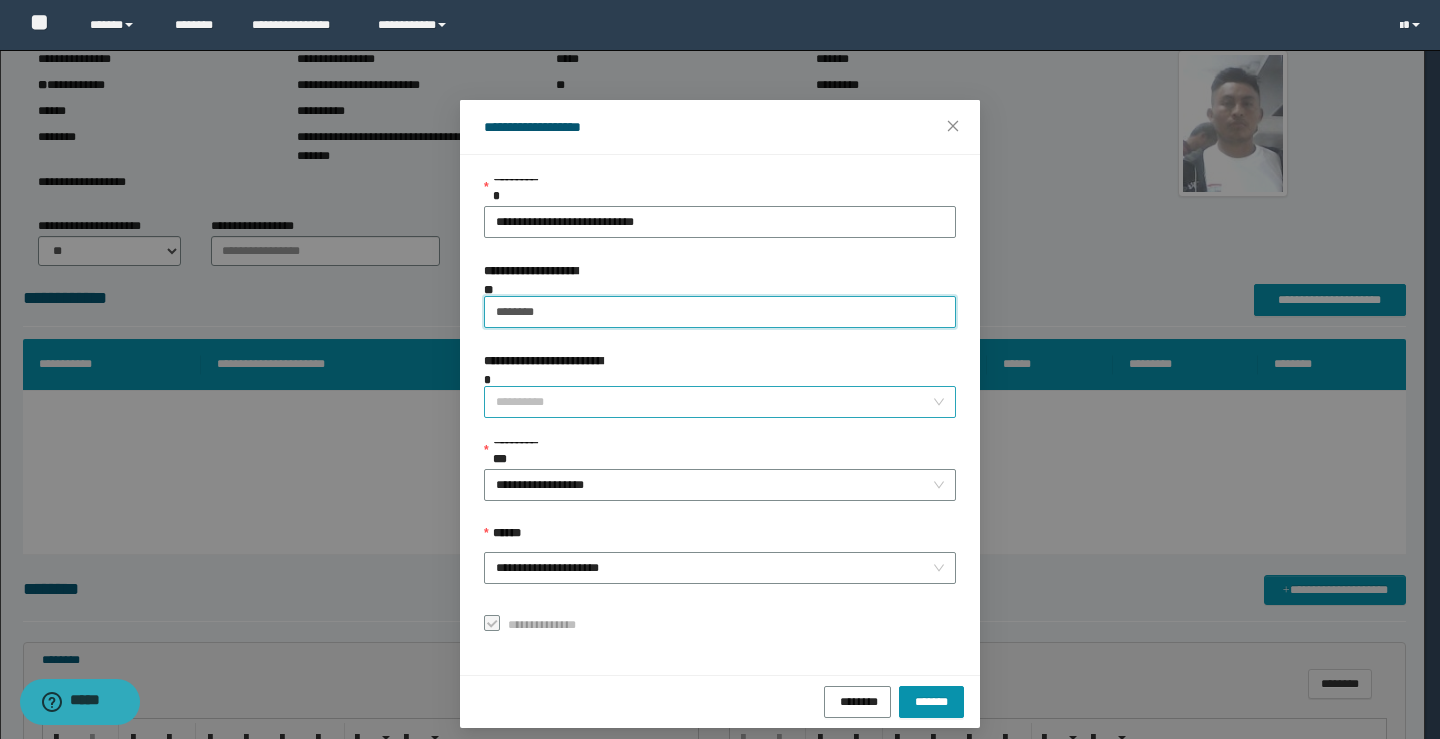 type on "********" 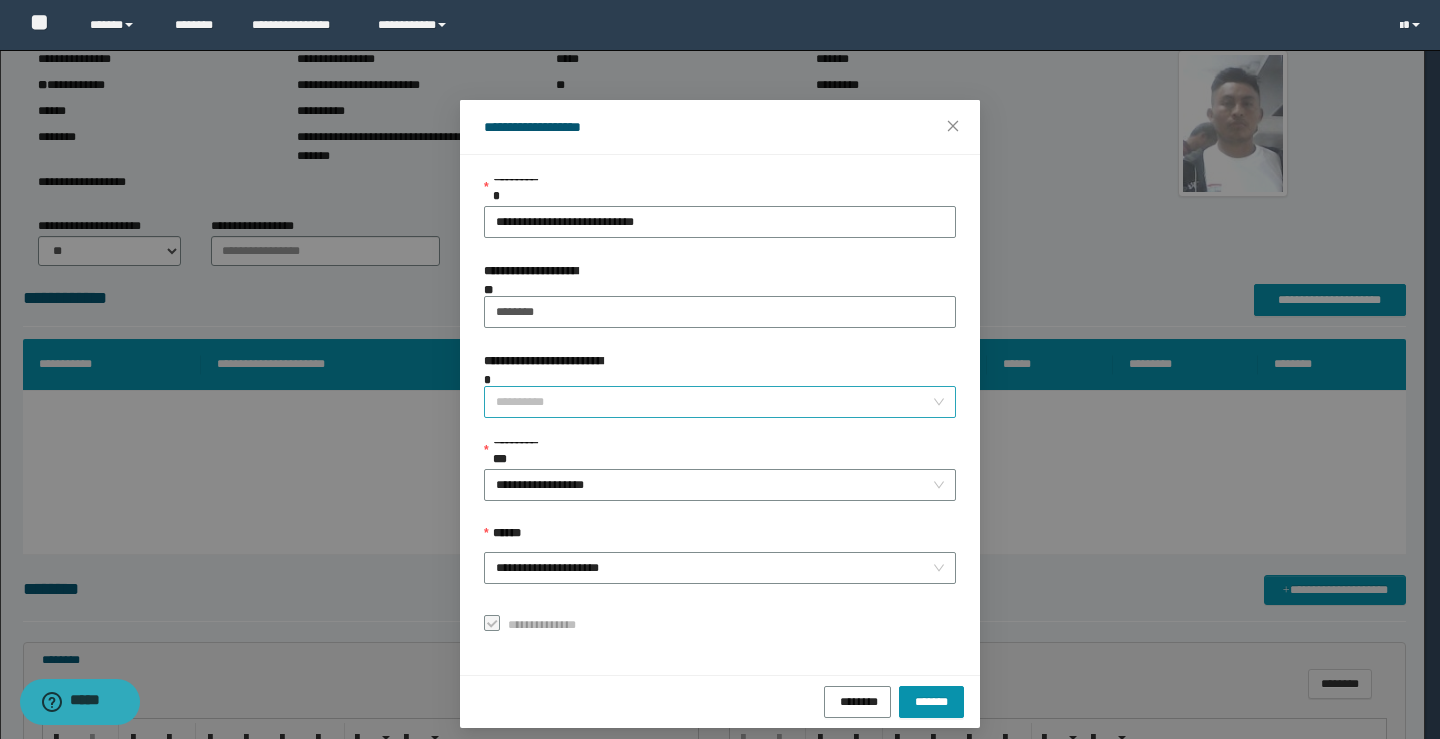 click on "**********" at bounding box center [714, 402] 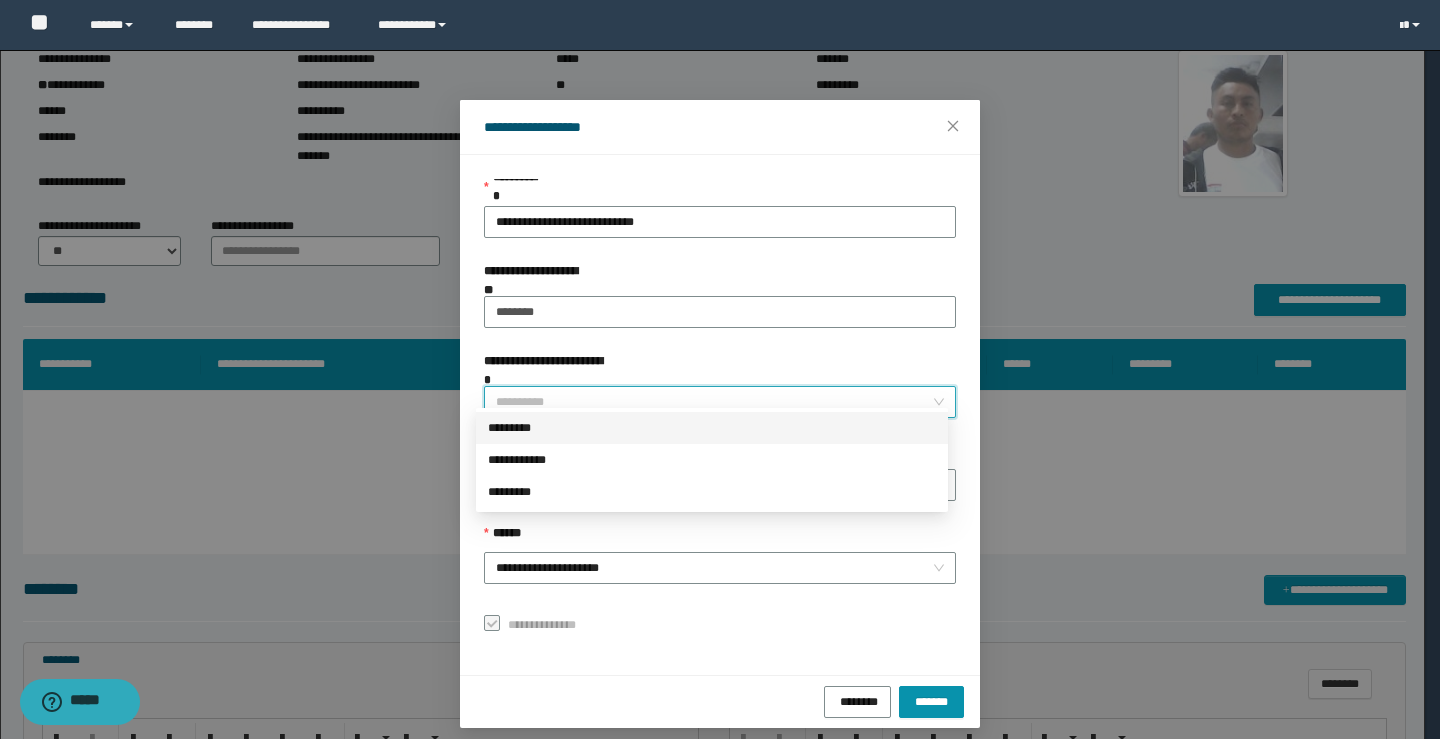 drag, startPoint x: 535, startPoint y: 424, endPoint x: 538, endPoint y: 438, distance: 14.3178215 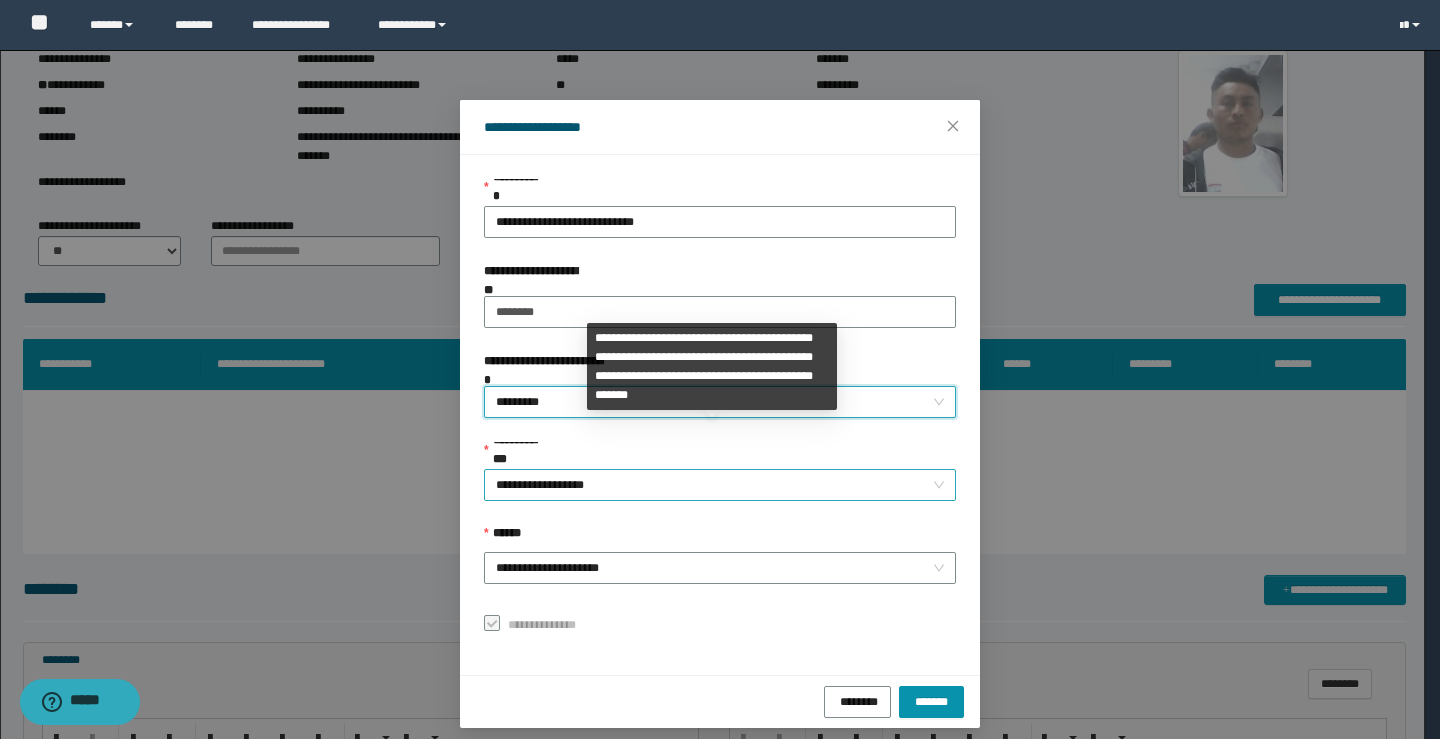 click on "**********" at bounding box center [720, 485] 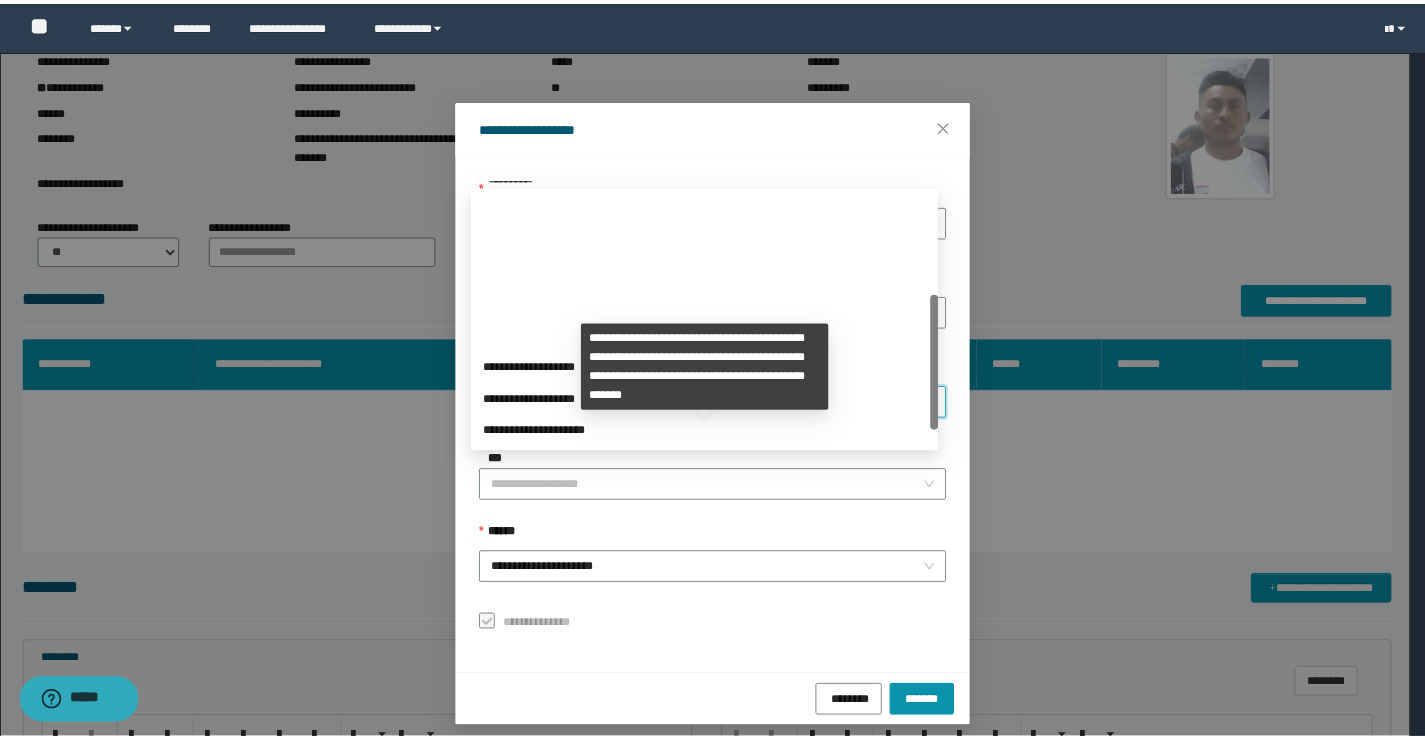 scroll, scrollTop: 192, scrollLeft: 0, axis: vertical 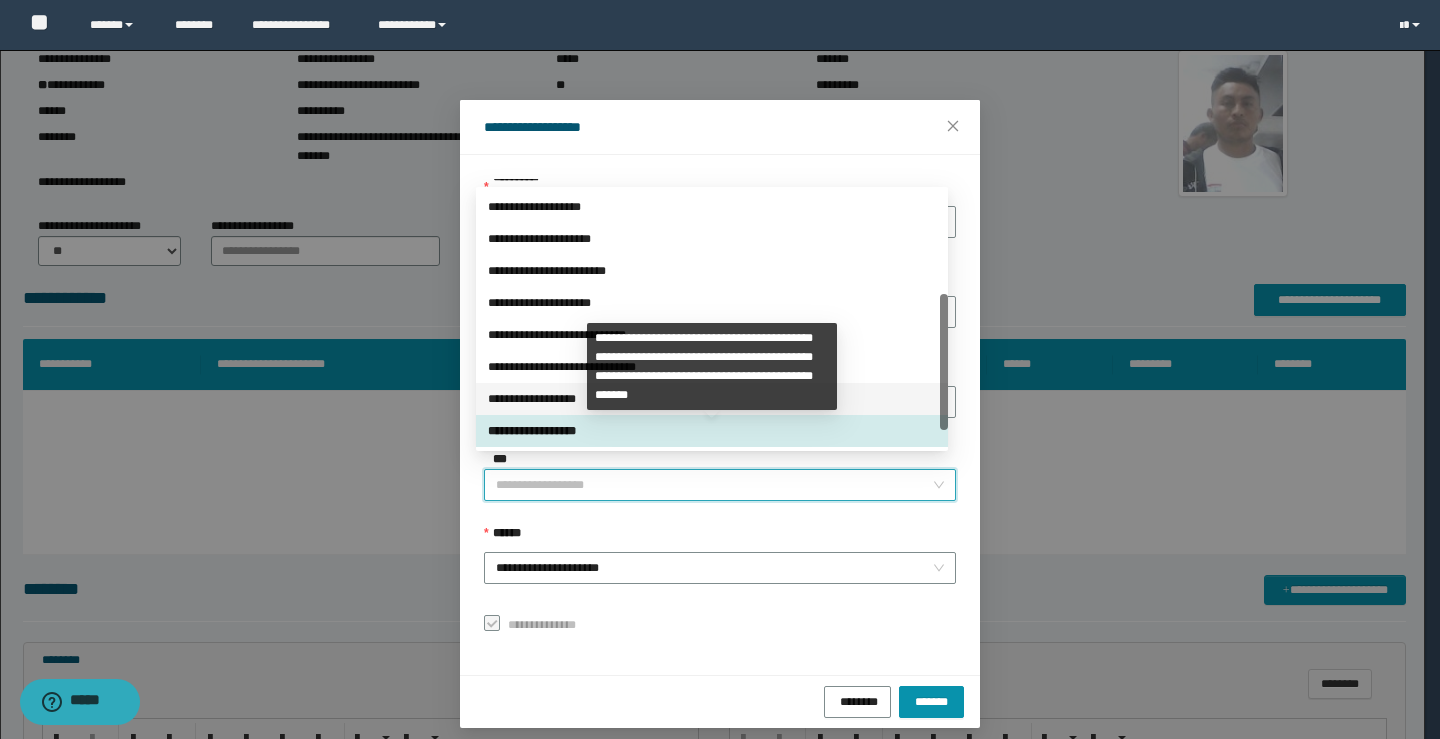 click on "**********" at bounding box center (712, 399) 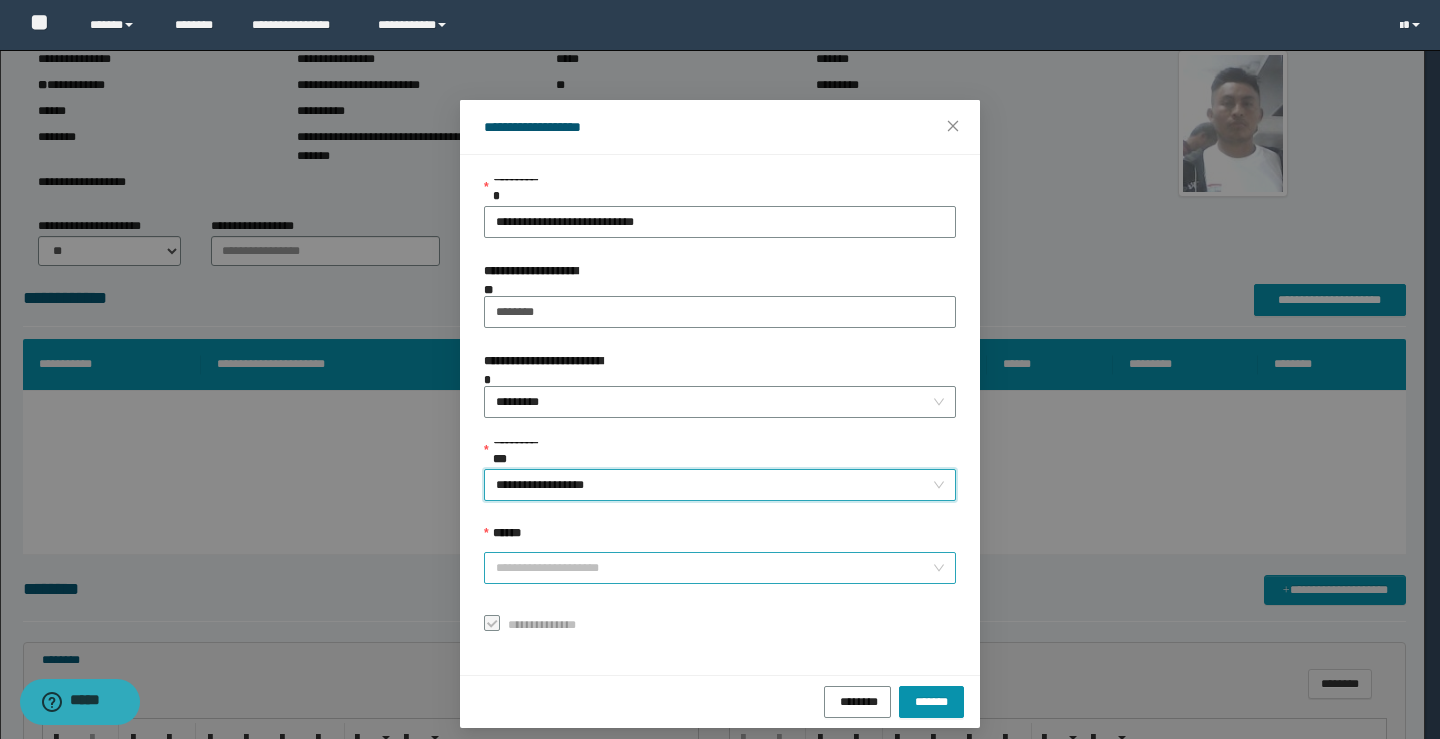 click on "**********" at bounding box center [720, 568] 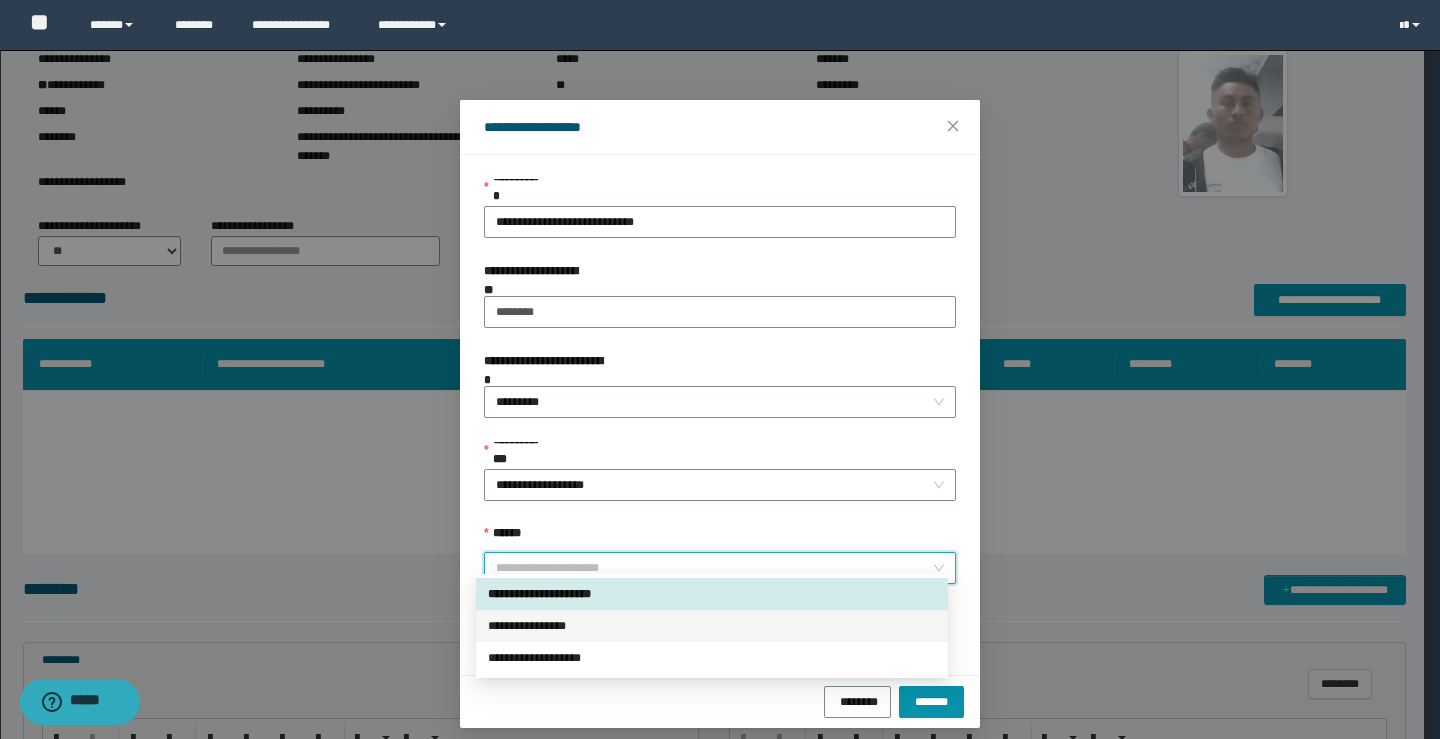 click on "**********" at bounding box center [712, 626] 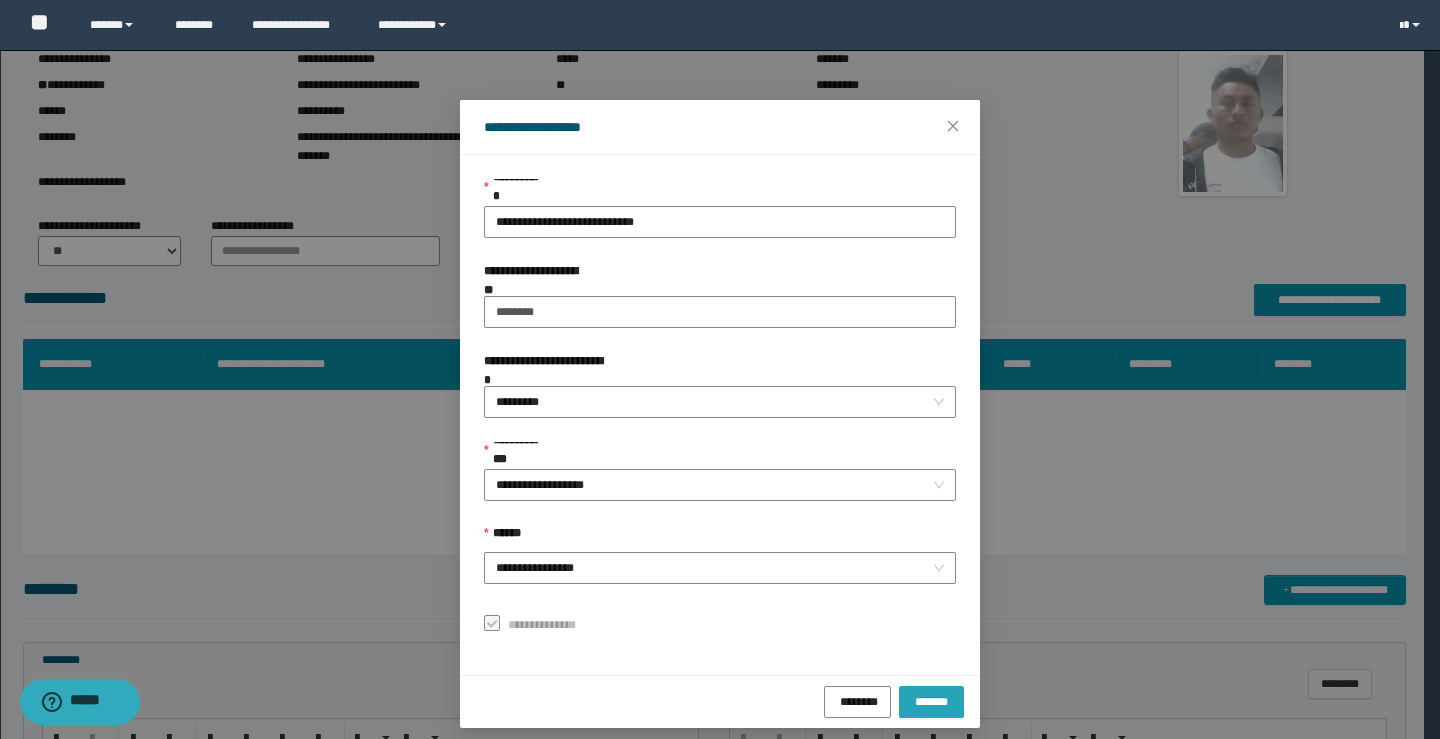 click on "*******" at bounding box center (931, 700) 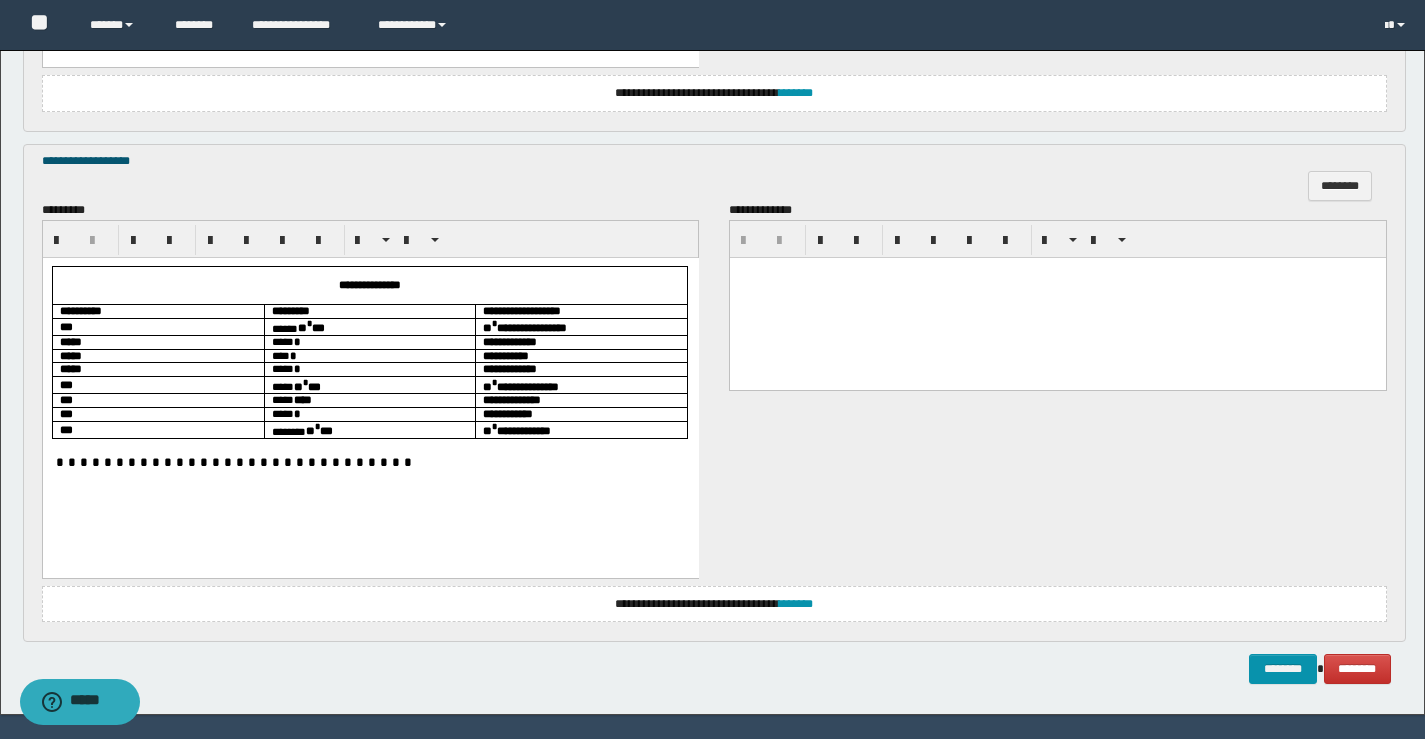scroll, scrollTop: 1879, scrollLeft: 0, axis: vertical 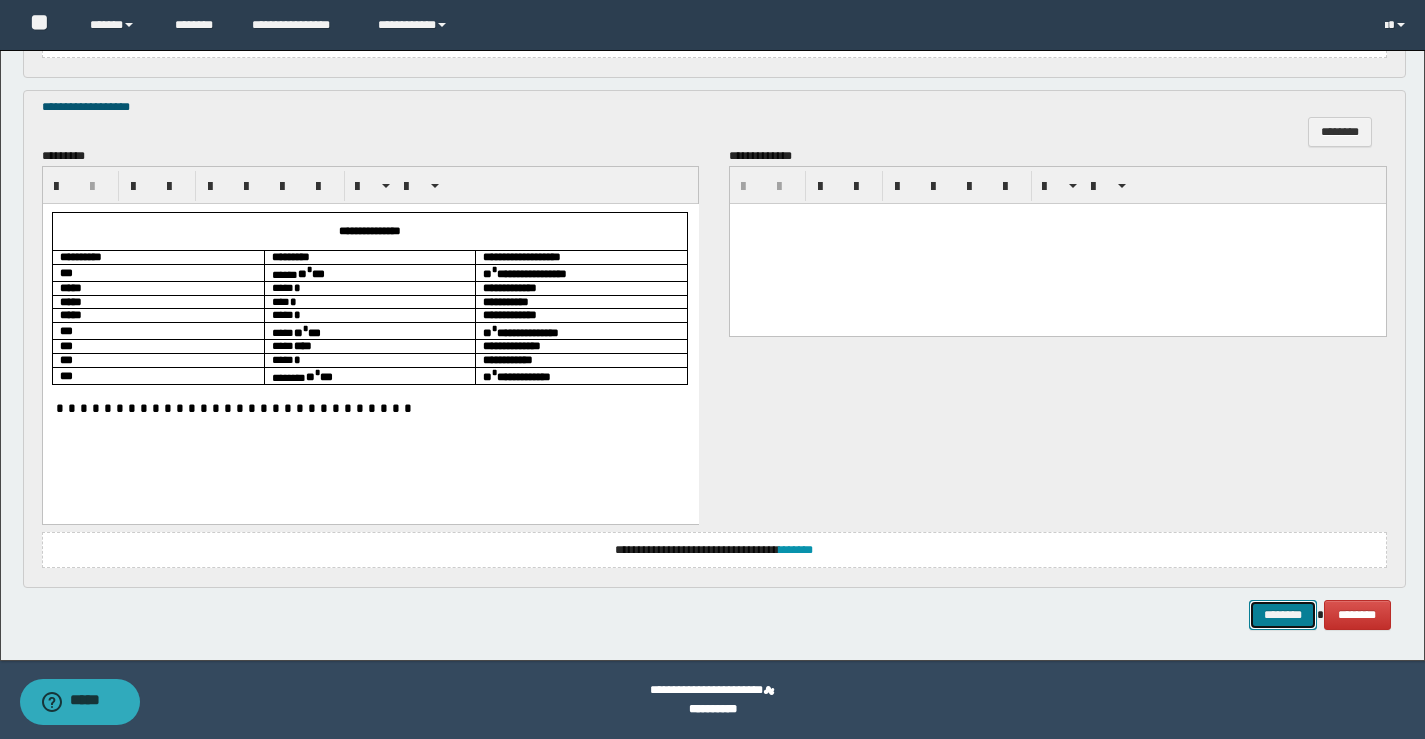 click on "********" at bounding box center [1283, 615] 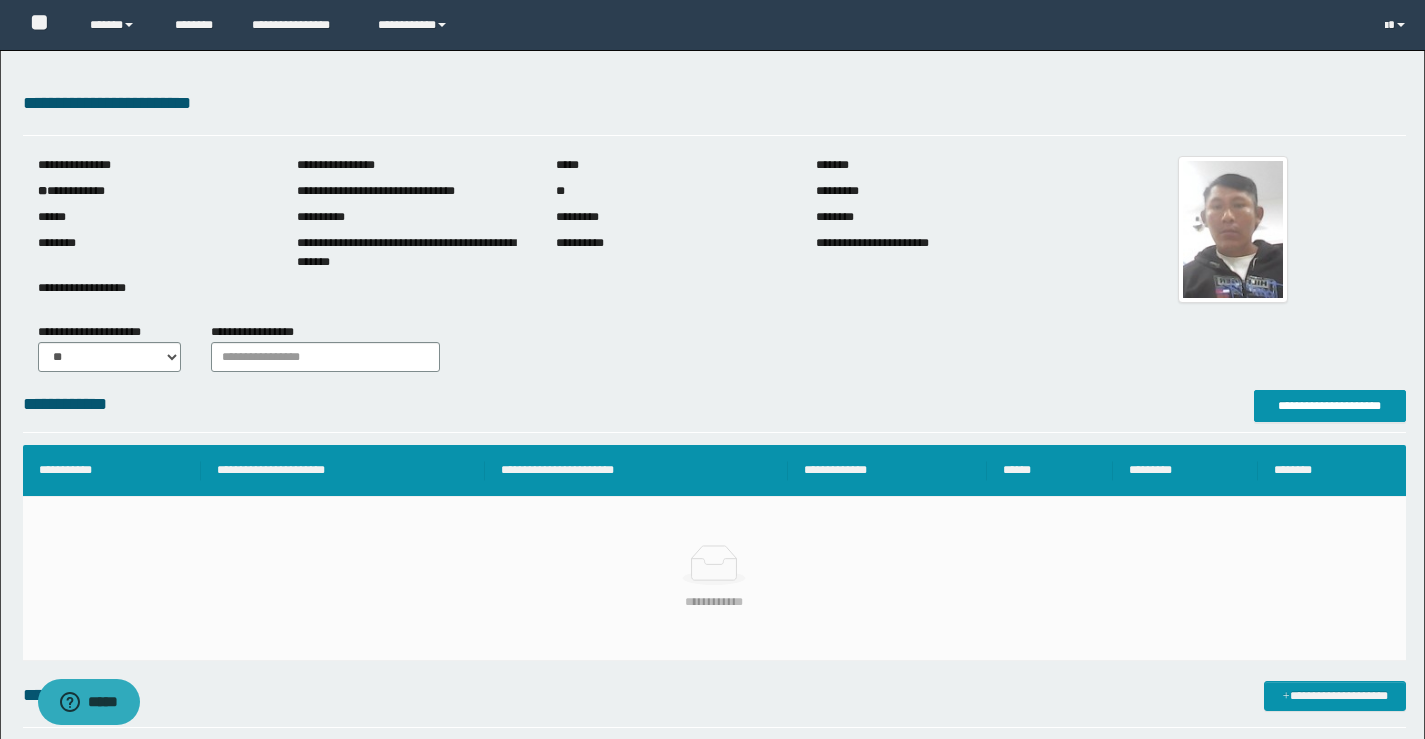 scroll, scrollTop: 0, scrollLeft: 0, axis: both 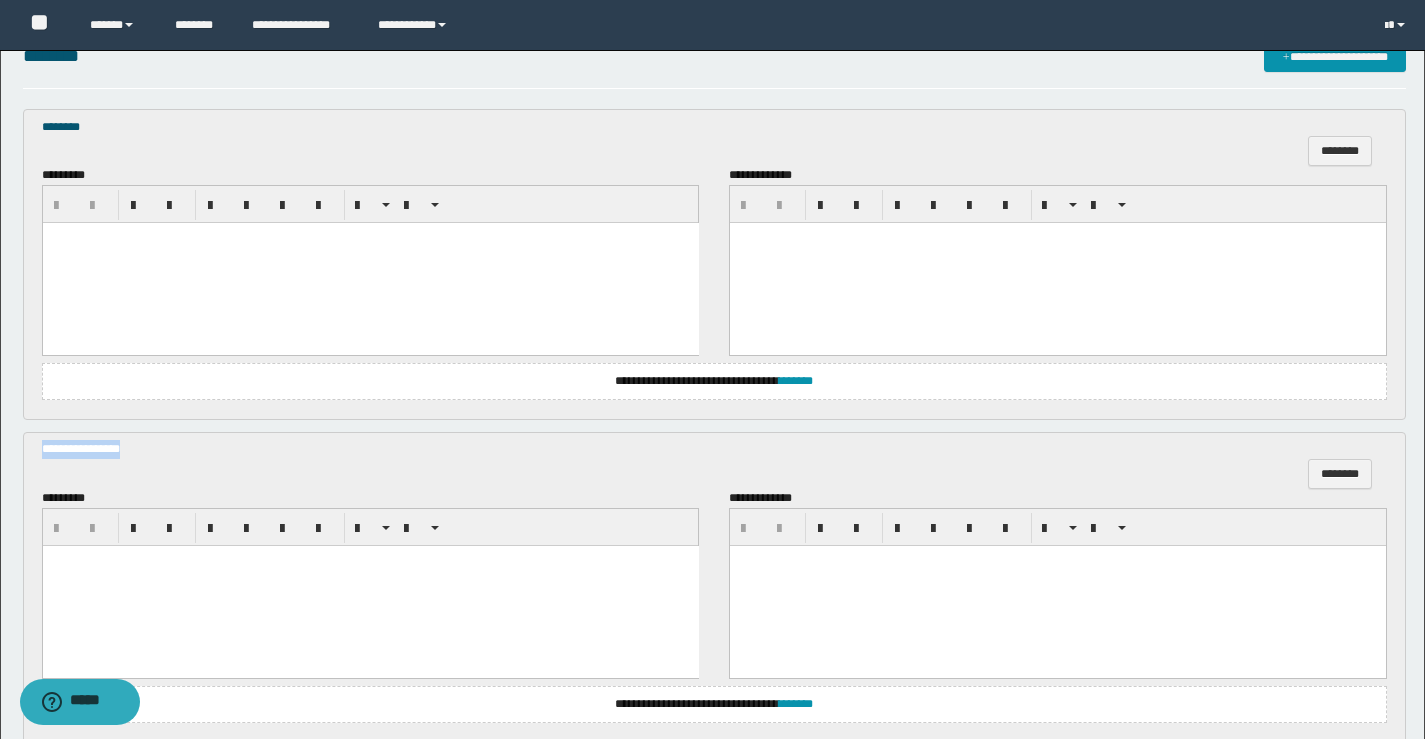 drag, startPoint x: 142, startPoint y: 454, endPoint x: 19, endPoint y: 436, distance: 124.3101 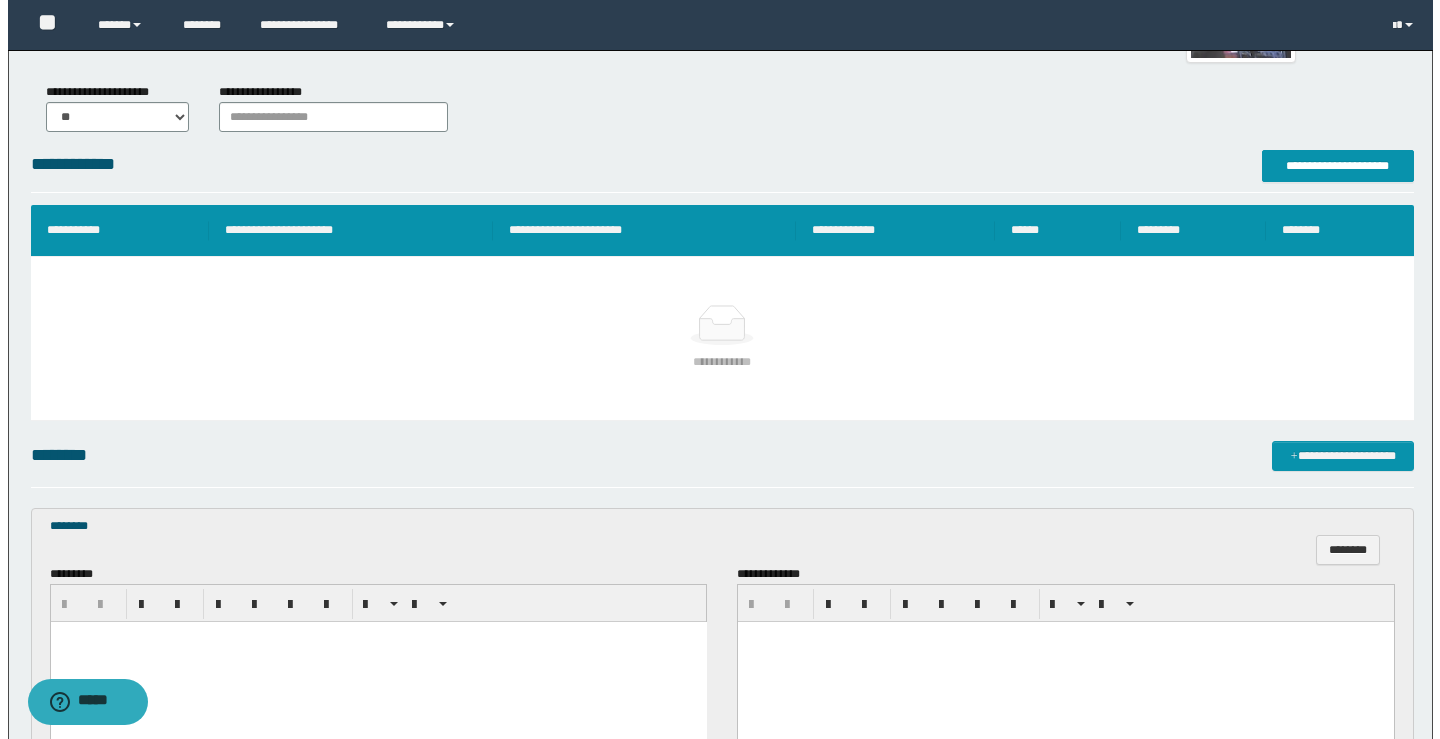 scroll, scrollTop: 239, scrollLeft: 0, axis: vertical 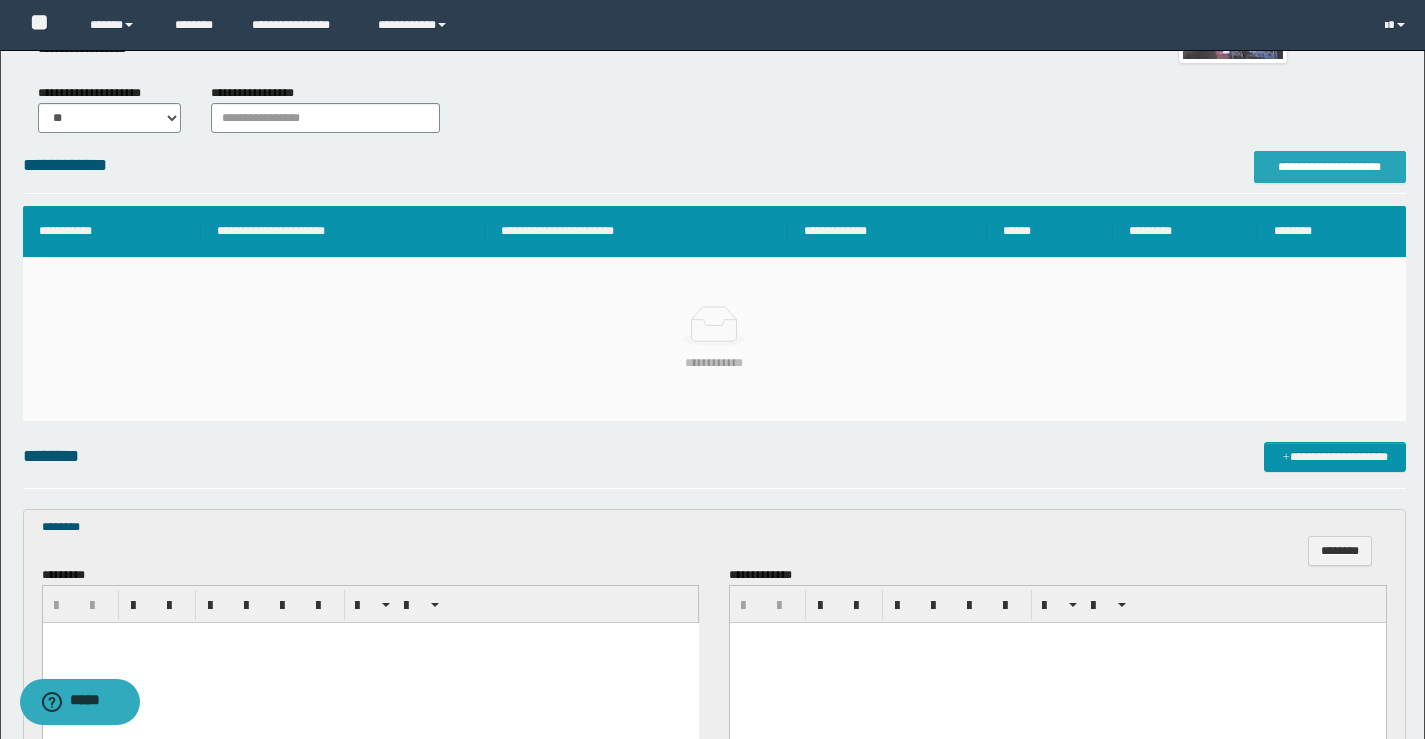 click on "**********" at bounding box center [1330, 167] 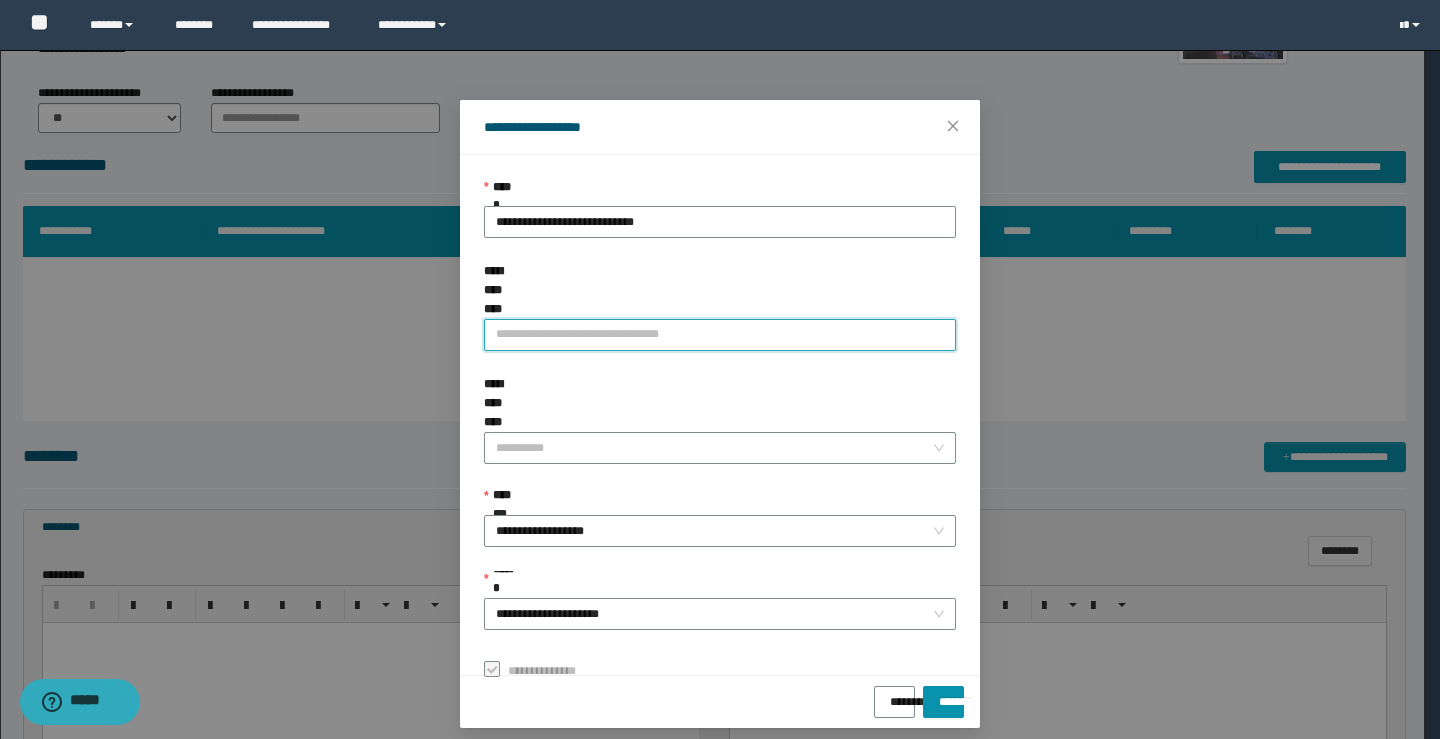 click on "**********" at bounding box center [720, 335] 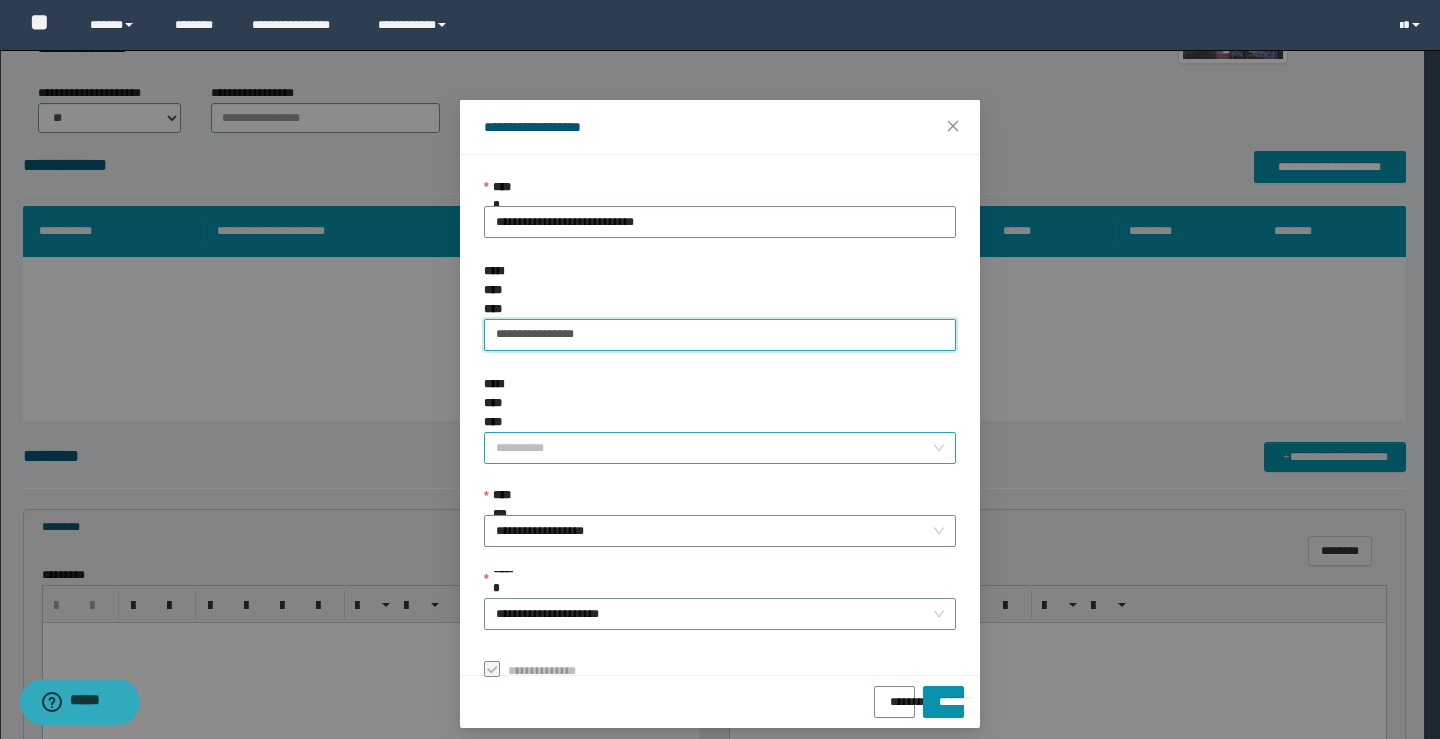 type on "**********" 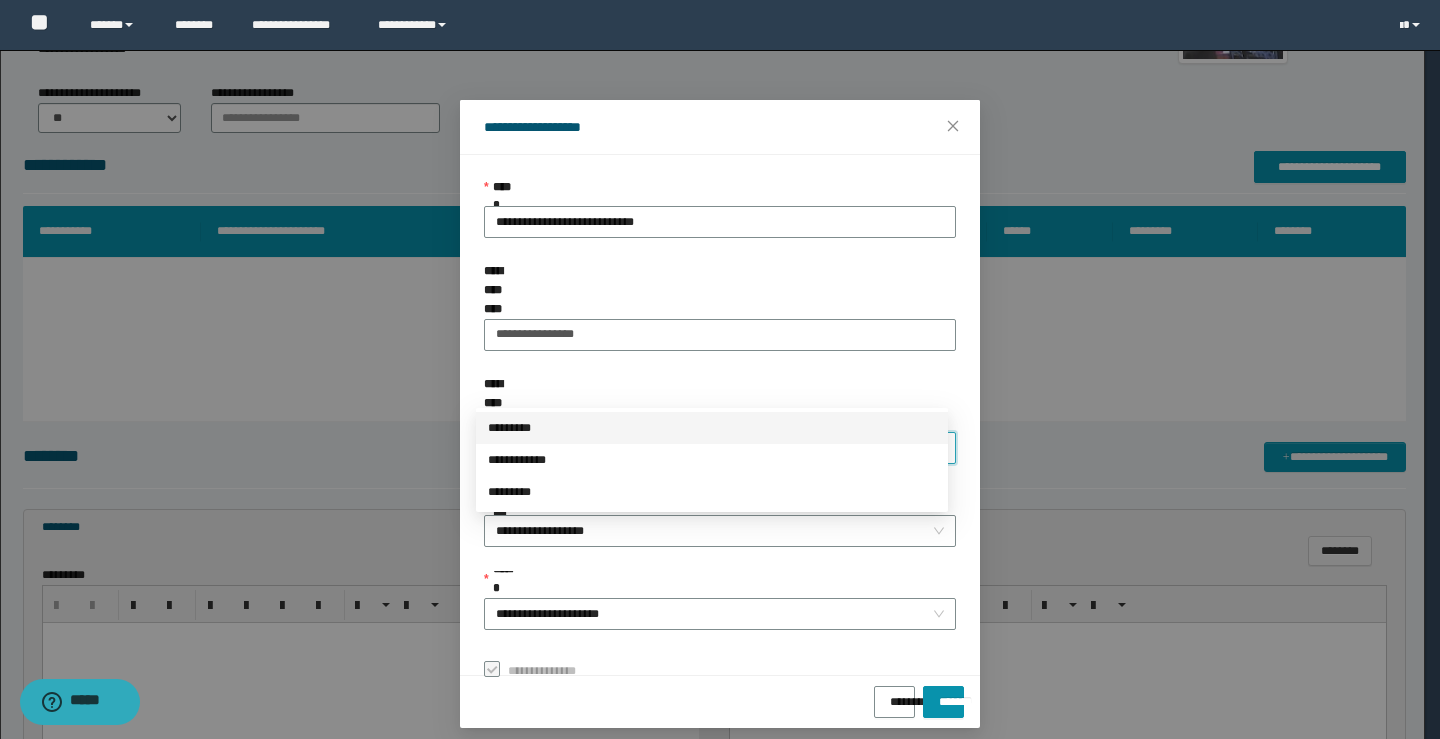 click on "**********" at bounding box center [714, 448] 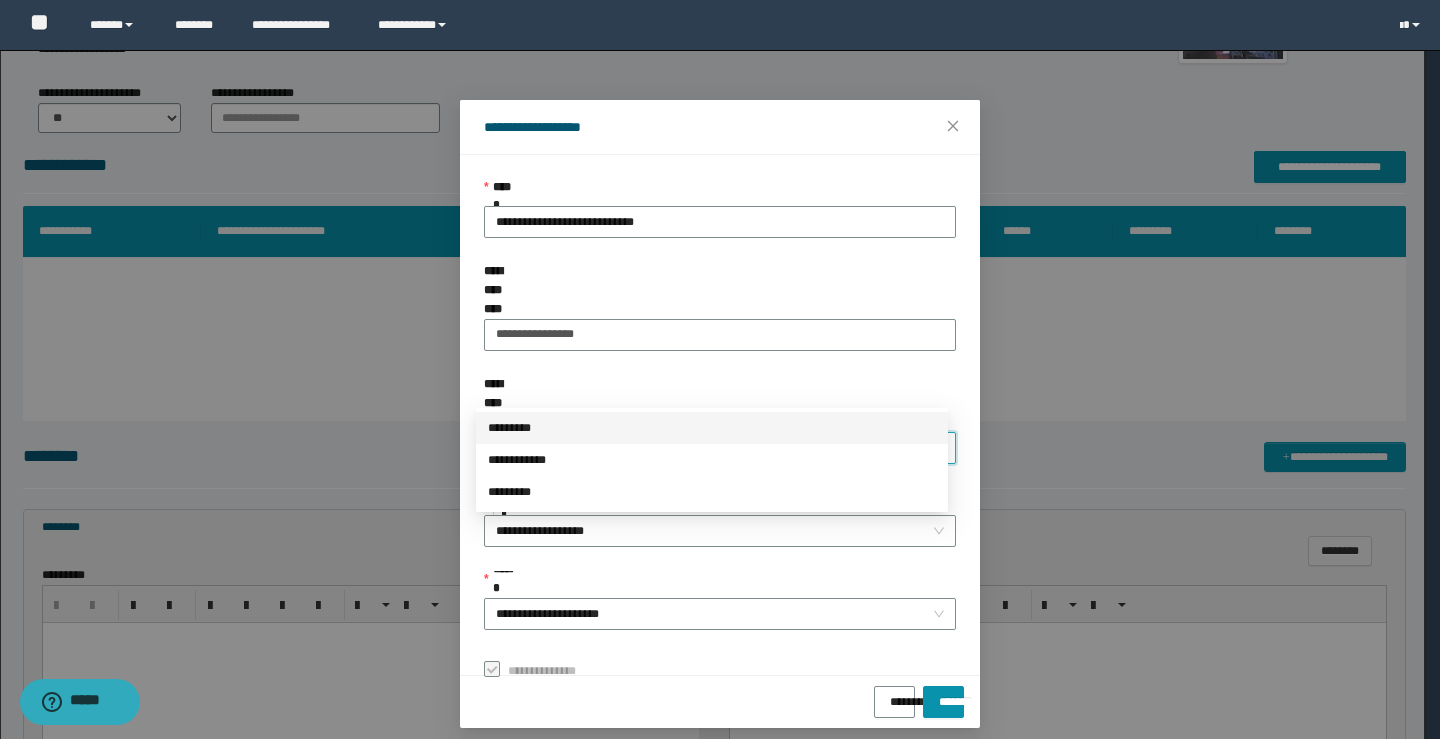 drag, startPoint x: 563, startPoint y: 410, endPoint x: 550, endPoint y: 453, distance: 44.922153 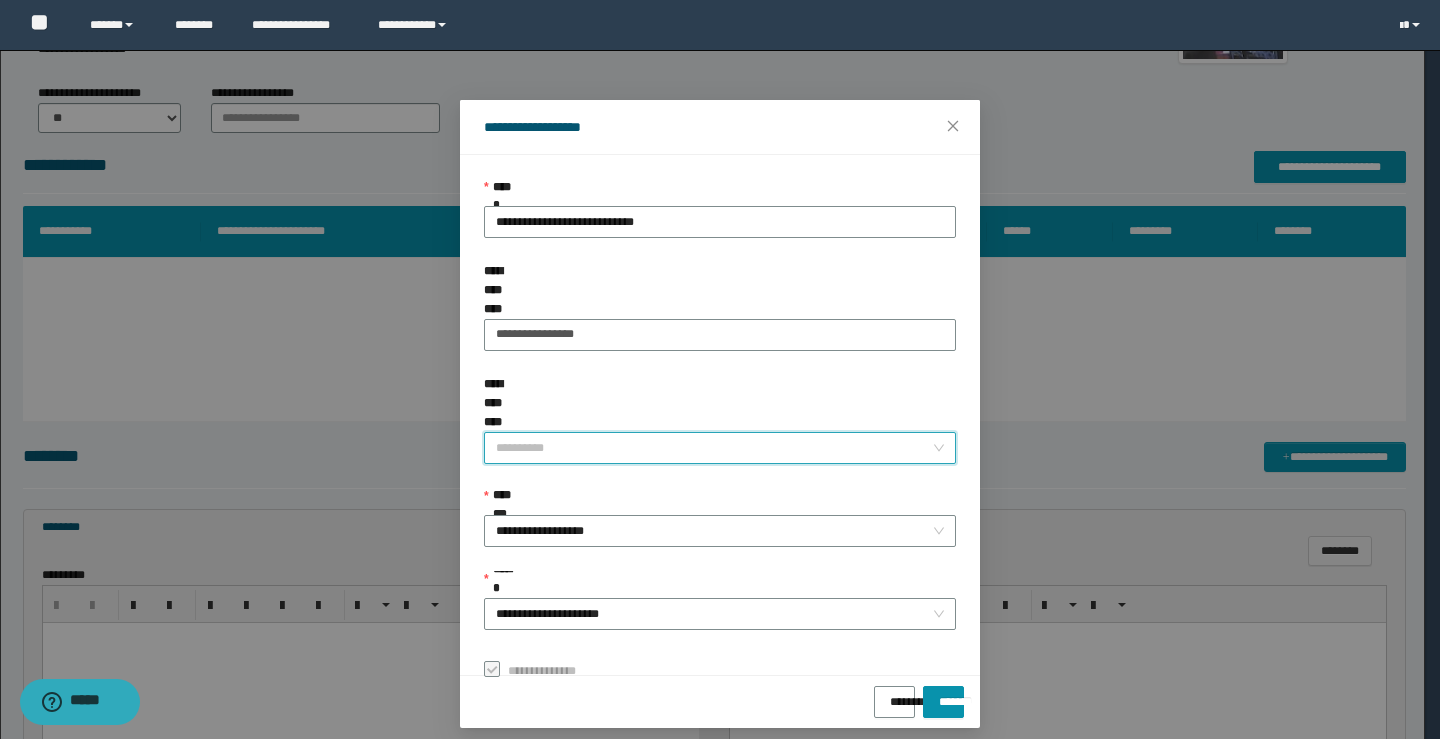 click on "**********" at bounding box center [714, 448] 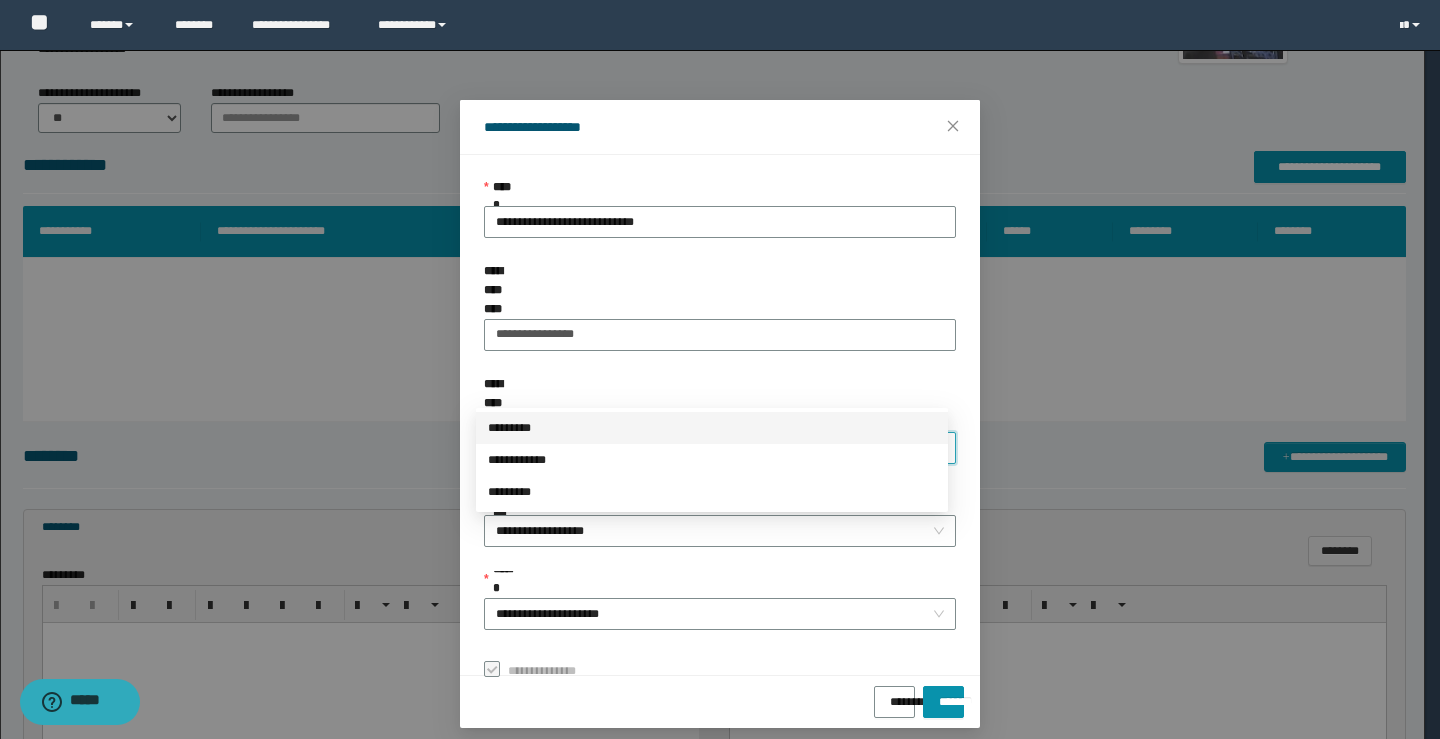click on "*********" at bounding box center [712, 428] 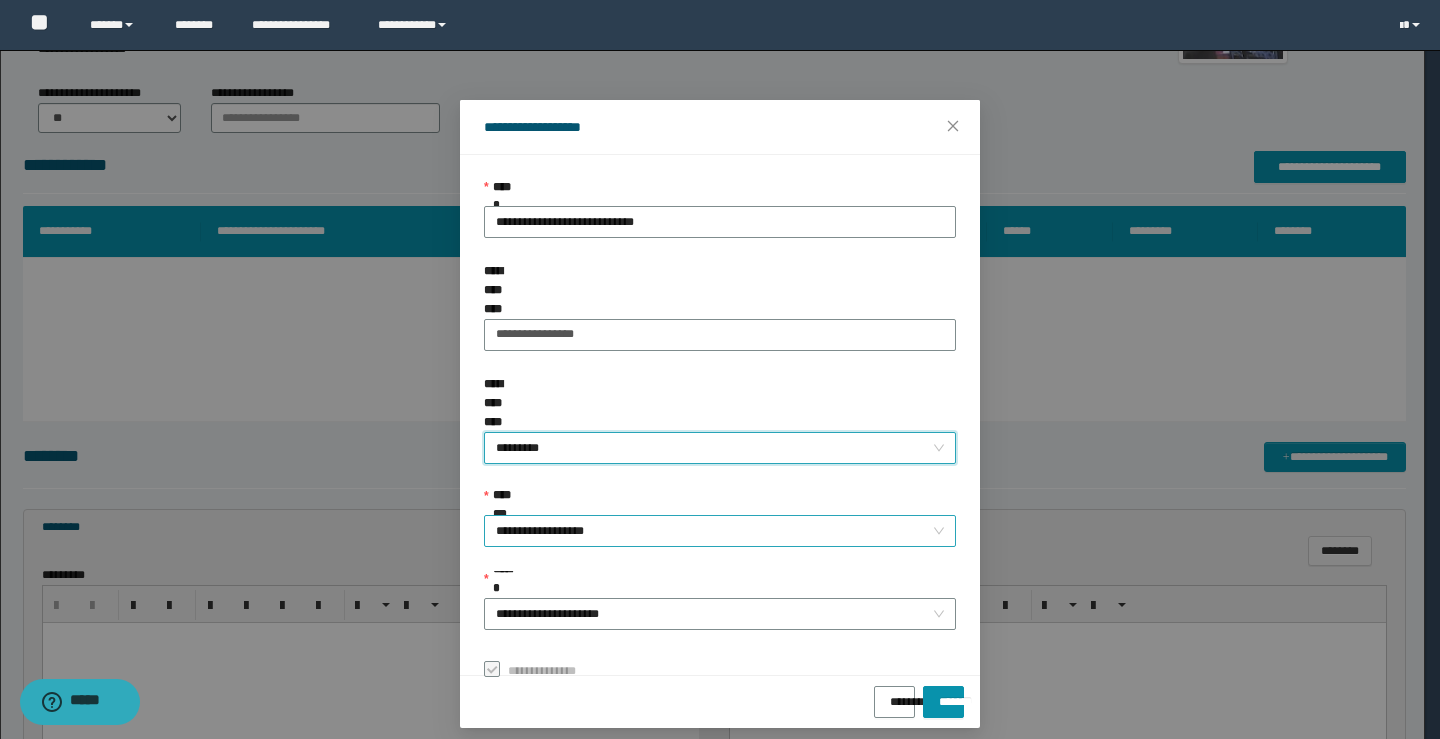 click on "**********" at bounding box center [720, 531] 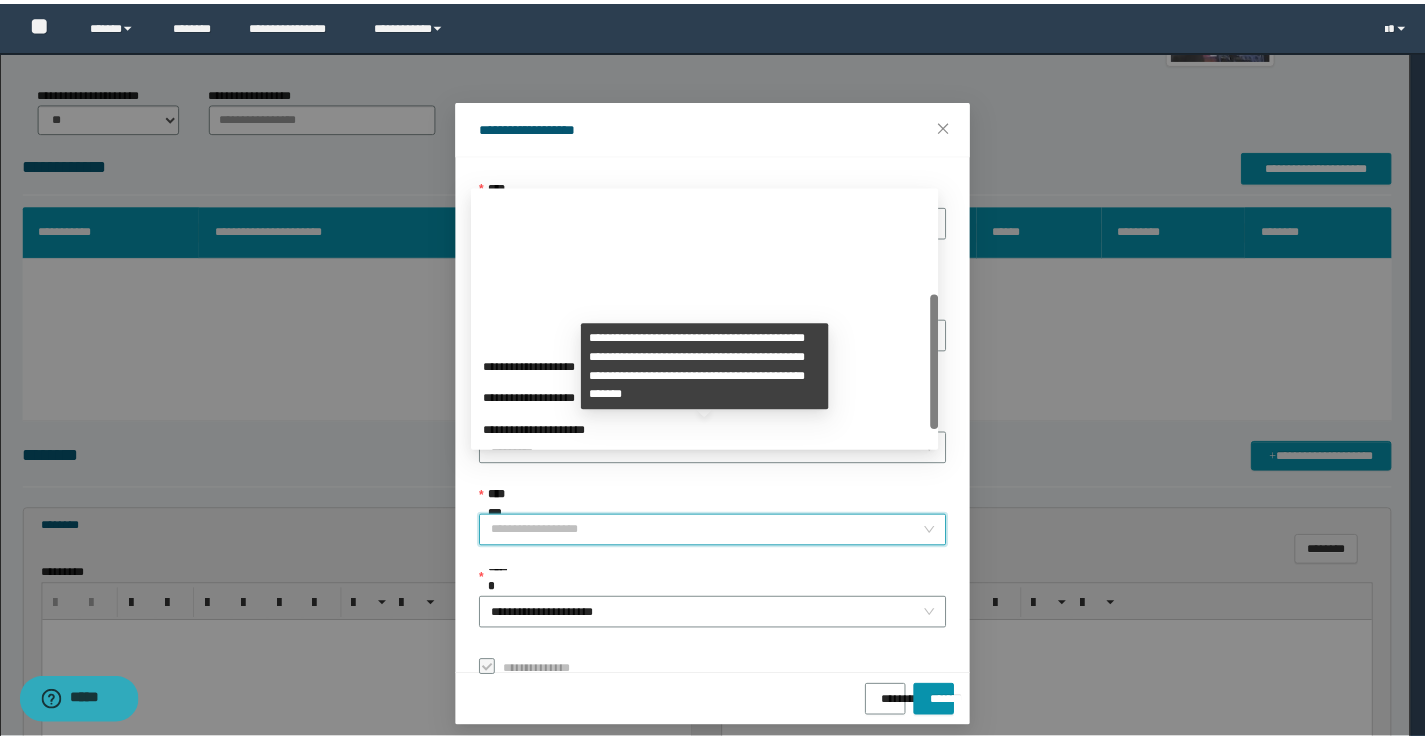 scroll, scrollTop: 192, scrollLeft: 0, axis: vertical 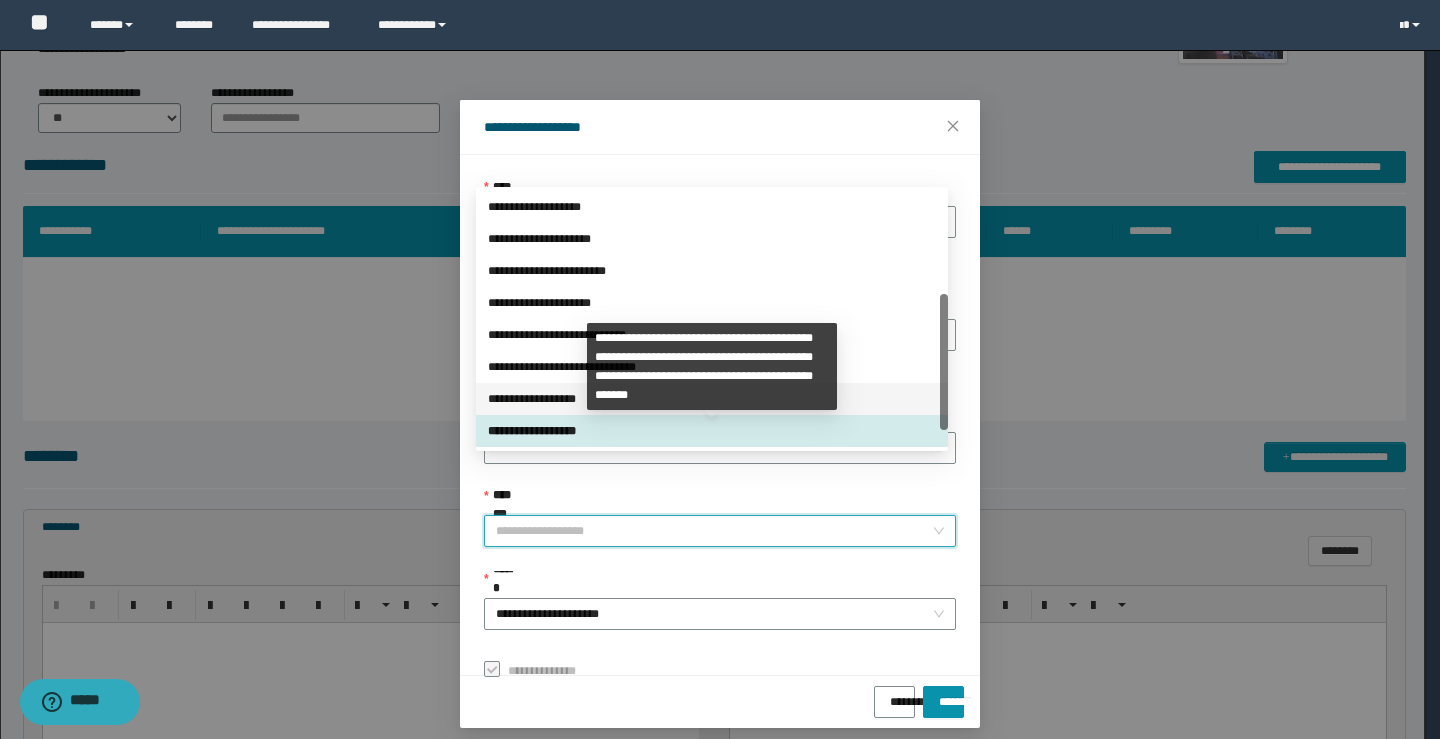 click on "**********" at bounding box center (712, 399) 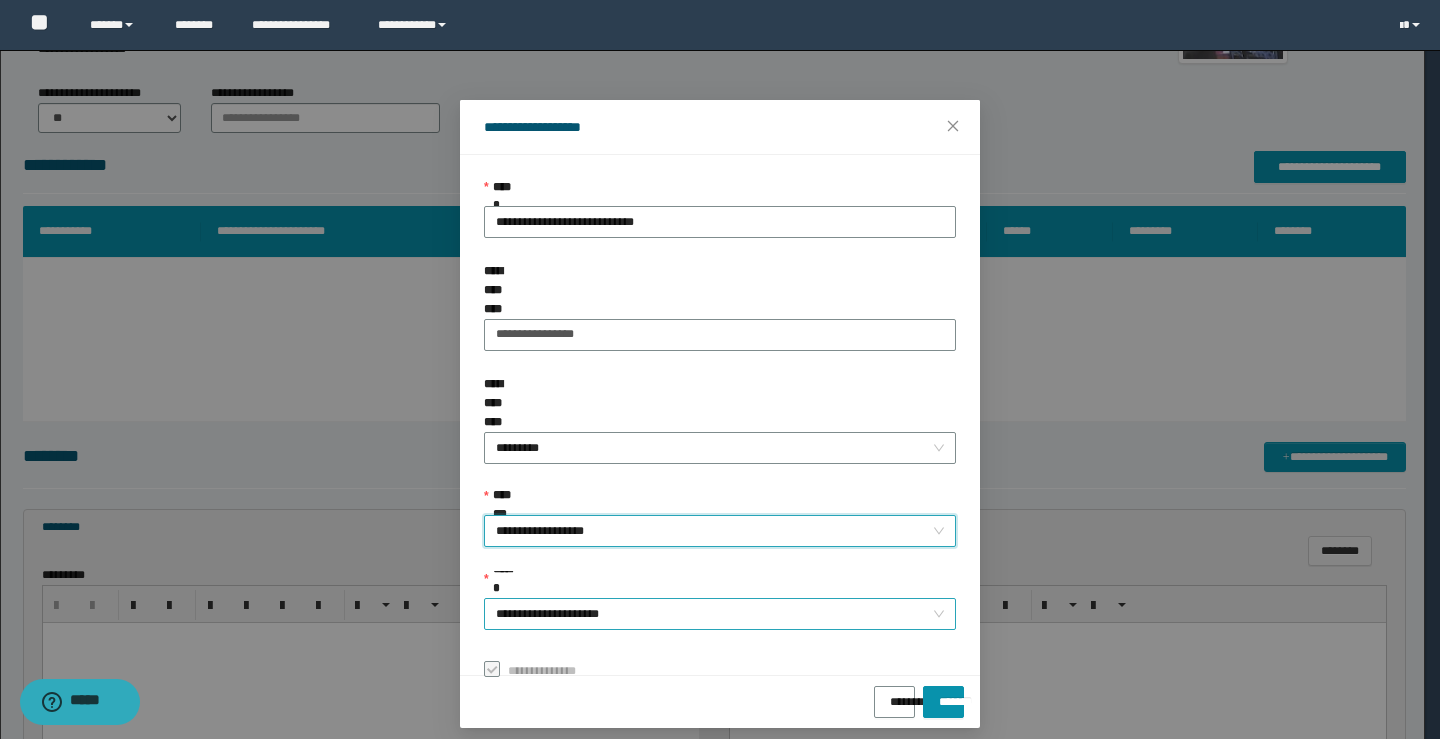 click on "**********" at bounding box center [720, 614] 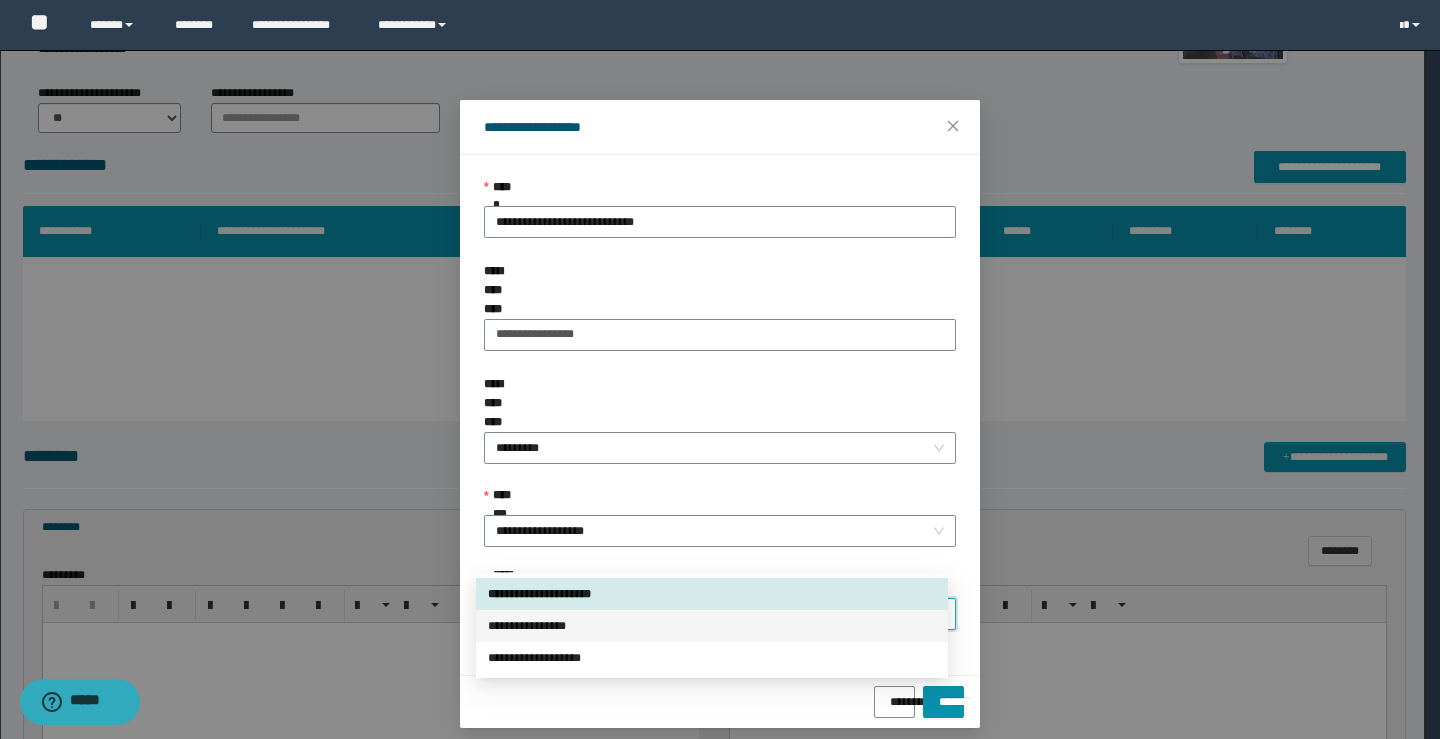 click on "**********" at bounding box center (712, 626) 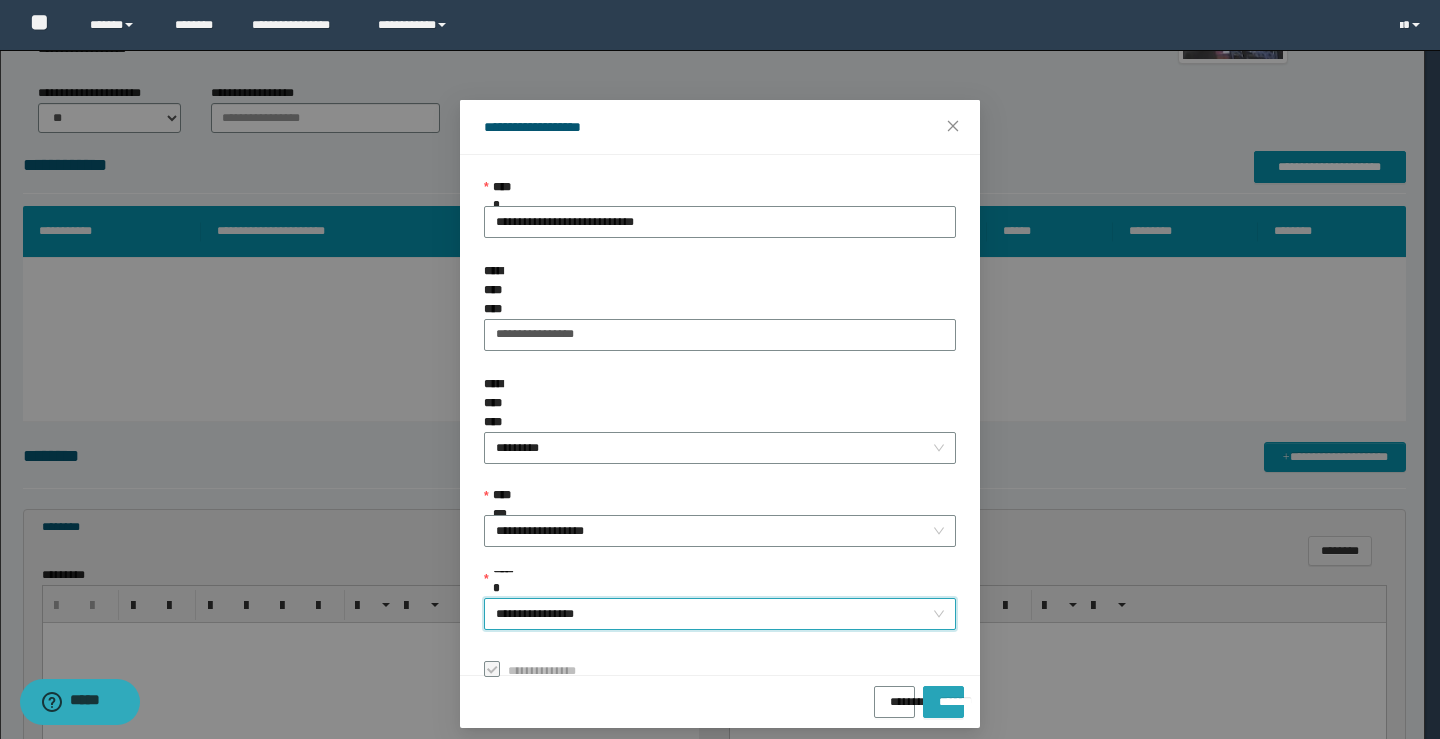 click on "*******" at bounding box center [943, 695] 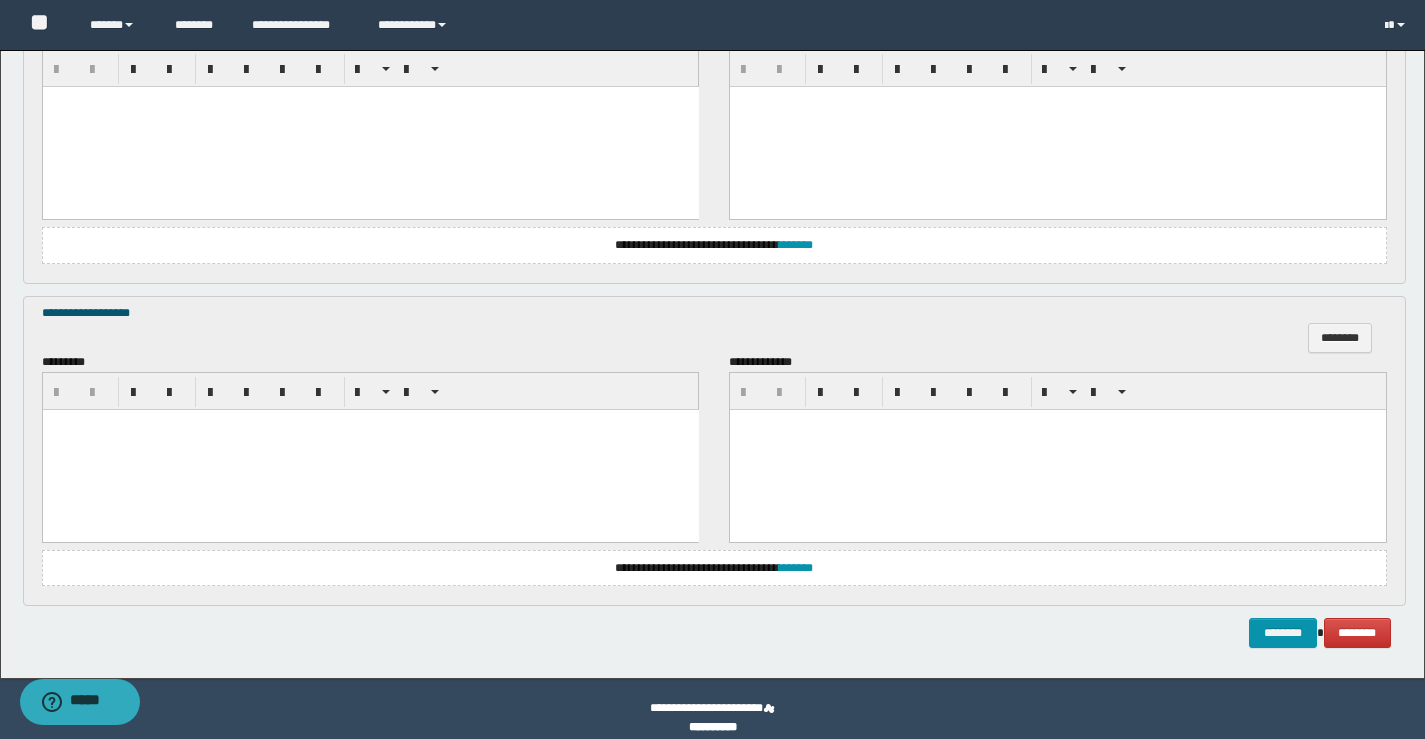 scroll, scrollTop: 1404, scrollLeft: 0, axis: vertical 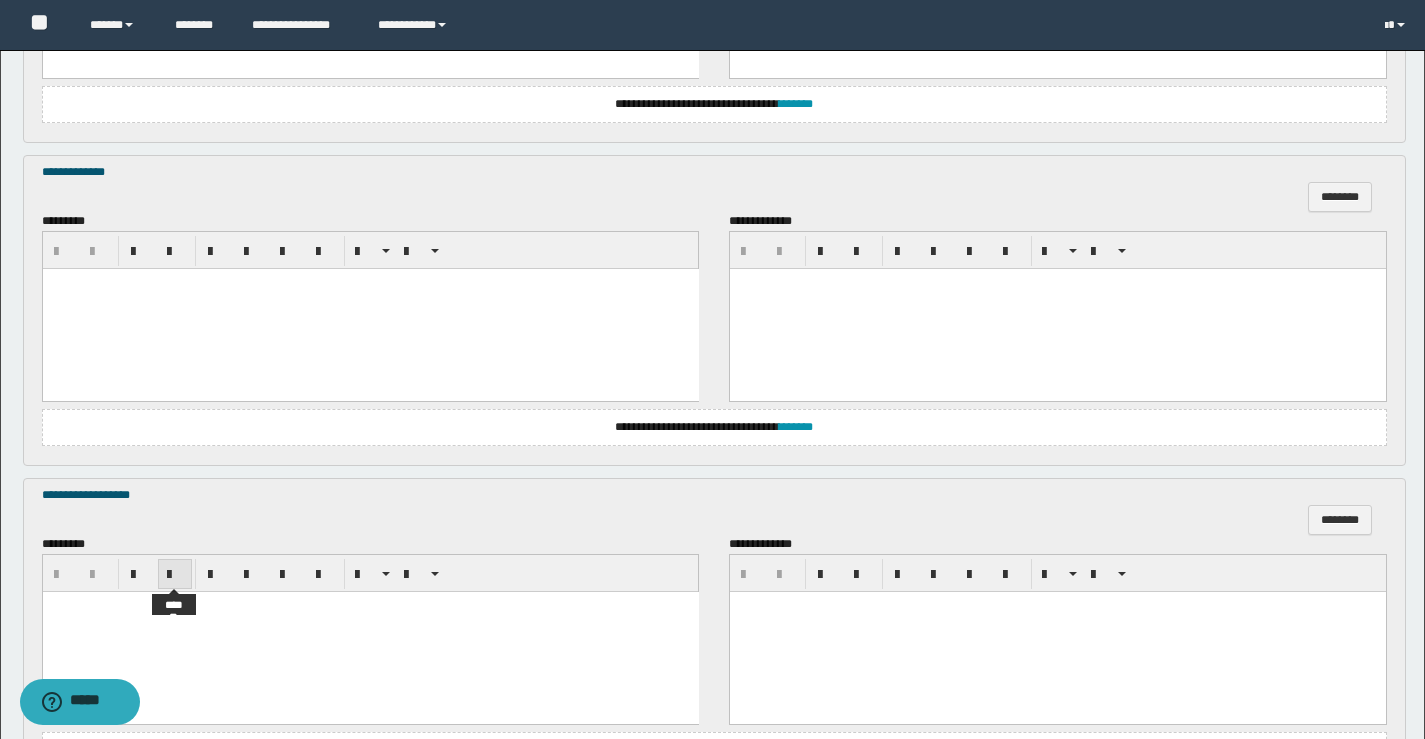 click at bounding box center (175, 574) 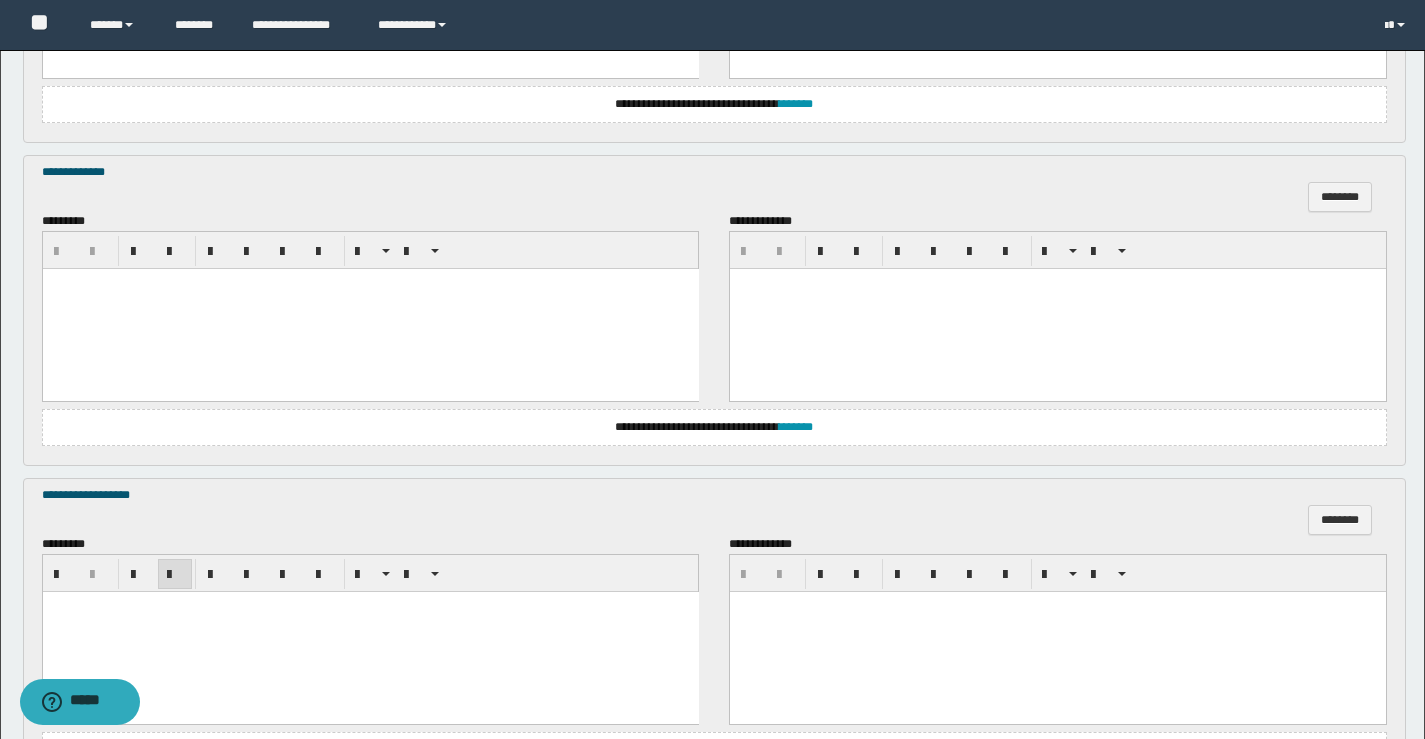 drag, startPoint x: 151, startPoint y: 626, endPoint x: 166, endPoint y: 631, distance: 15.811388 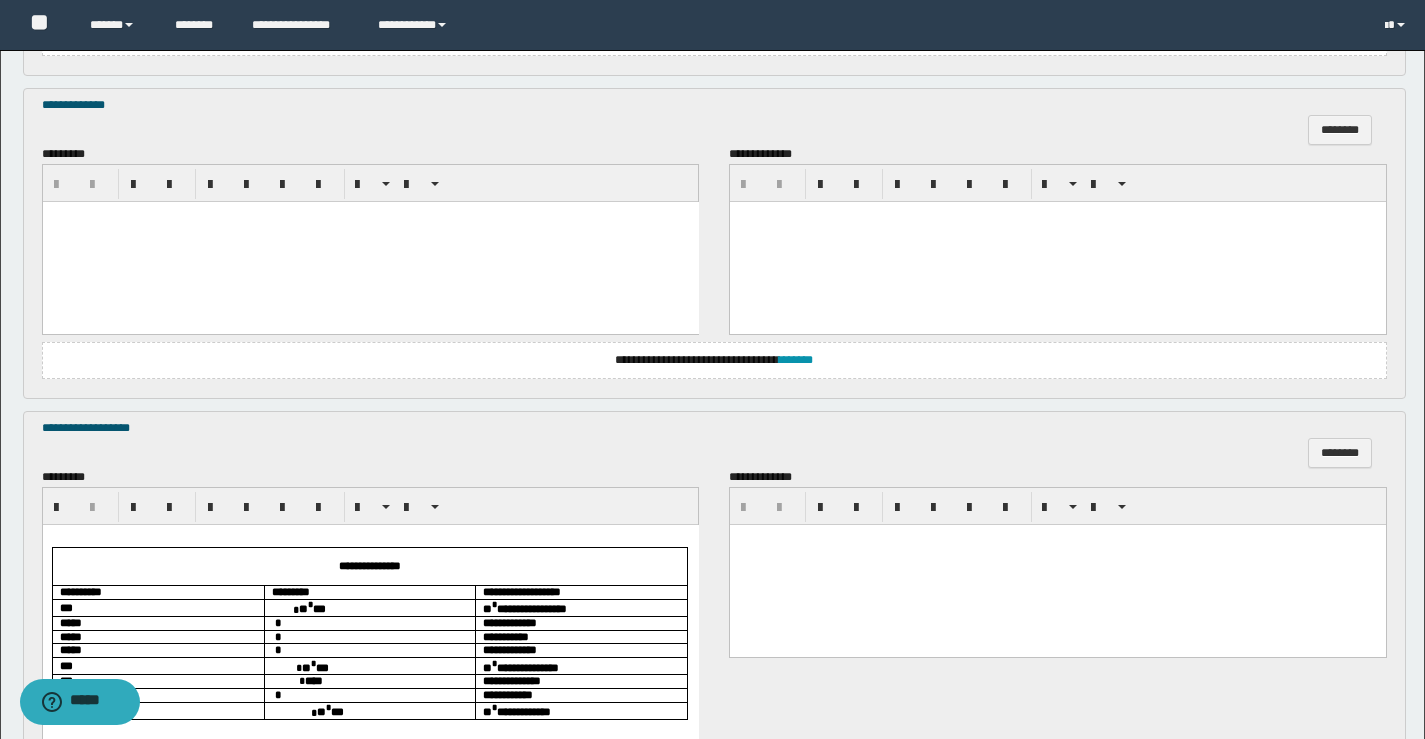 scroll, scrollTop: 1504, scrollLeft: 0, axis: vertical 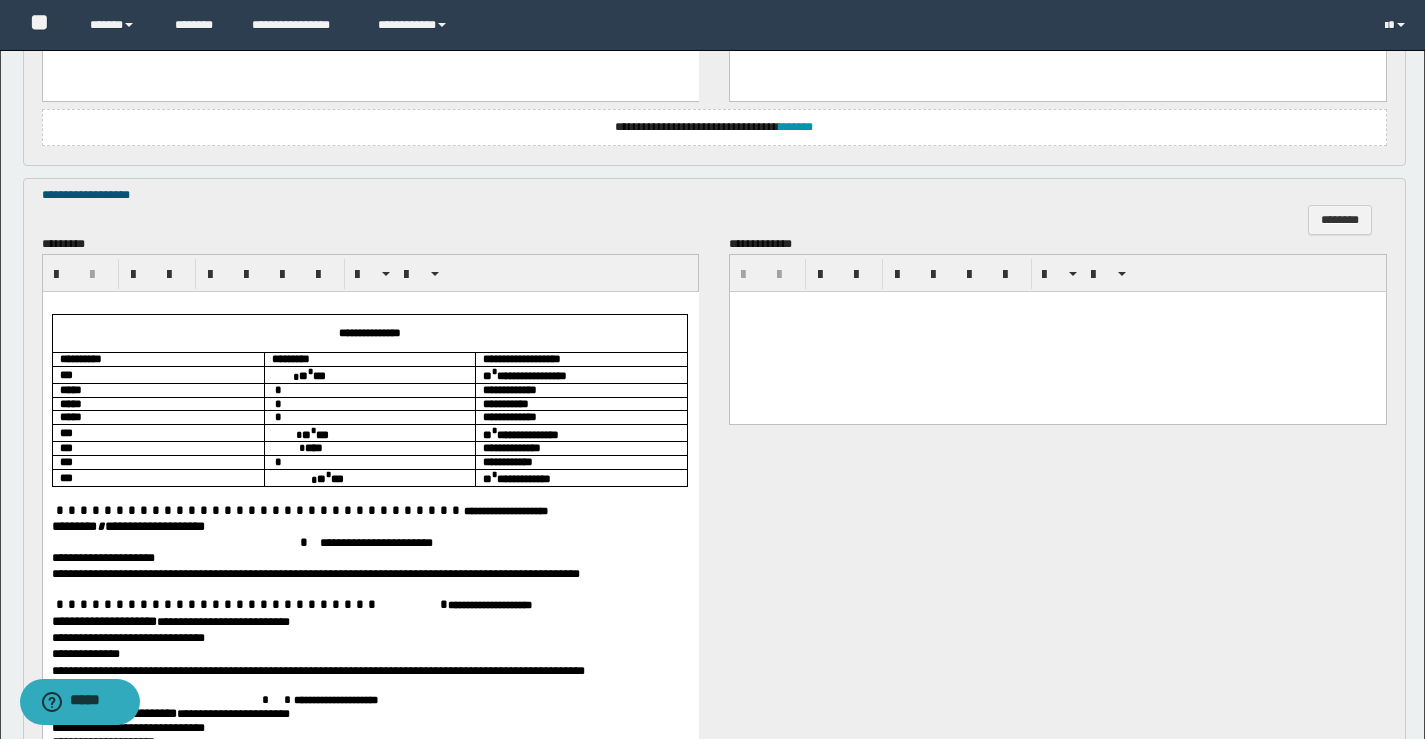 click on "** * ***" at bounding box center (369, 373) 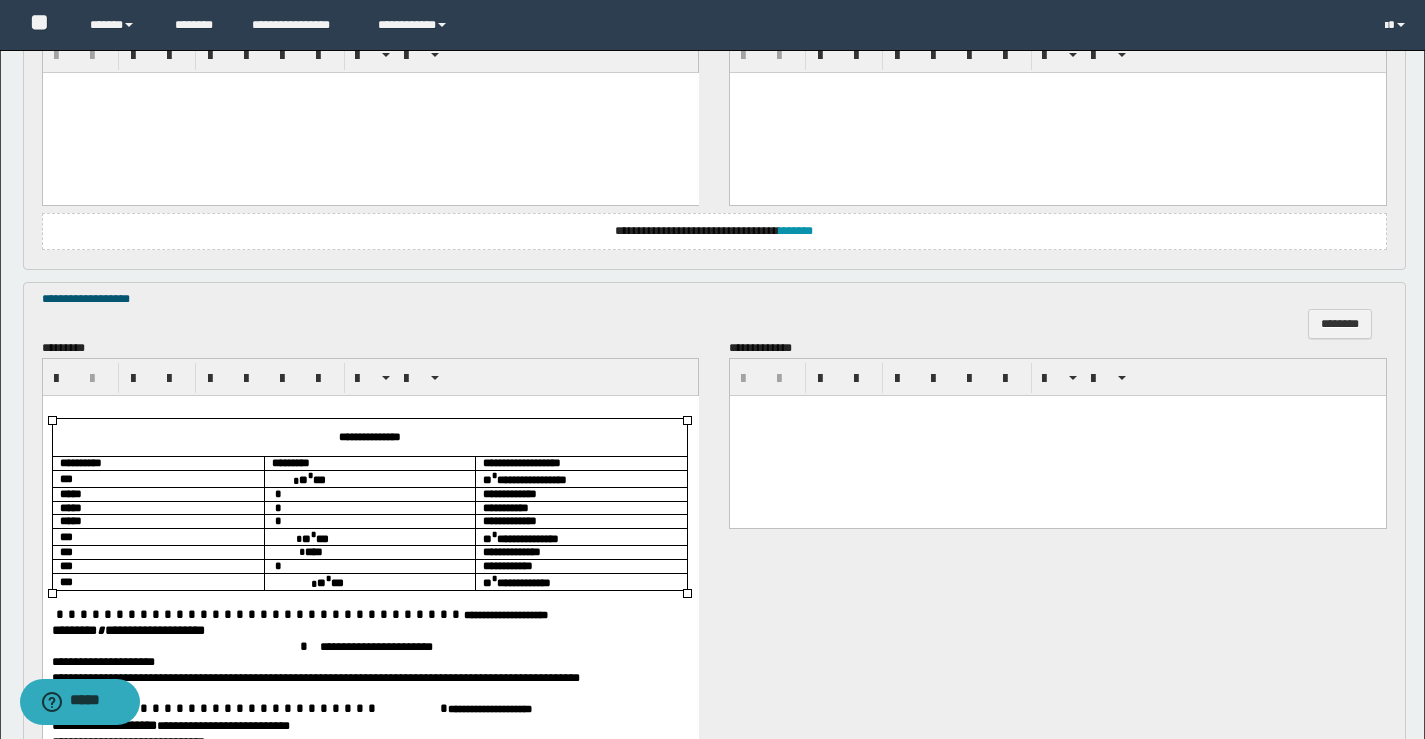 scroll, scrollTop: 1700, scrollLeft: 0, axis: vertical 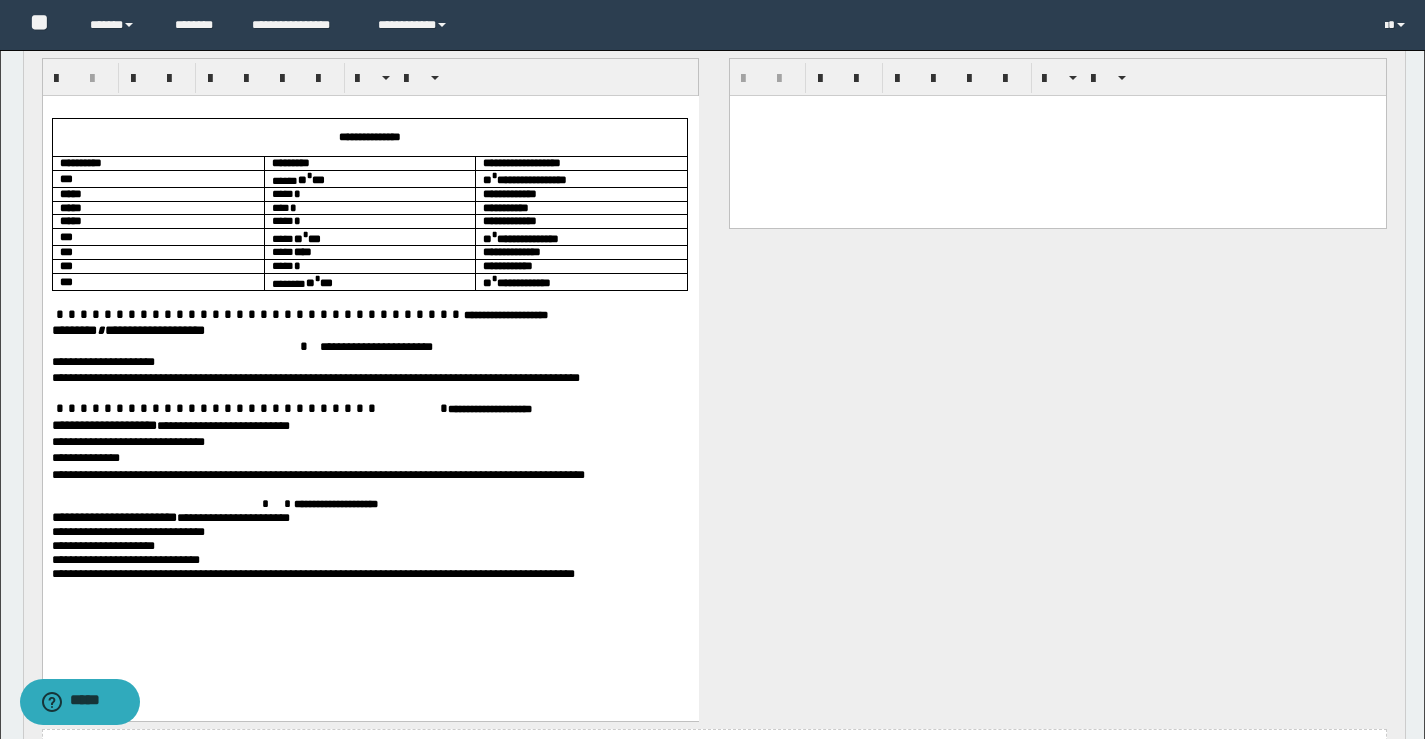 click on "******** * *****" at bounding box center (92, 329) 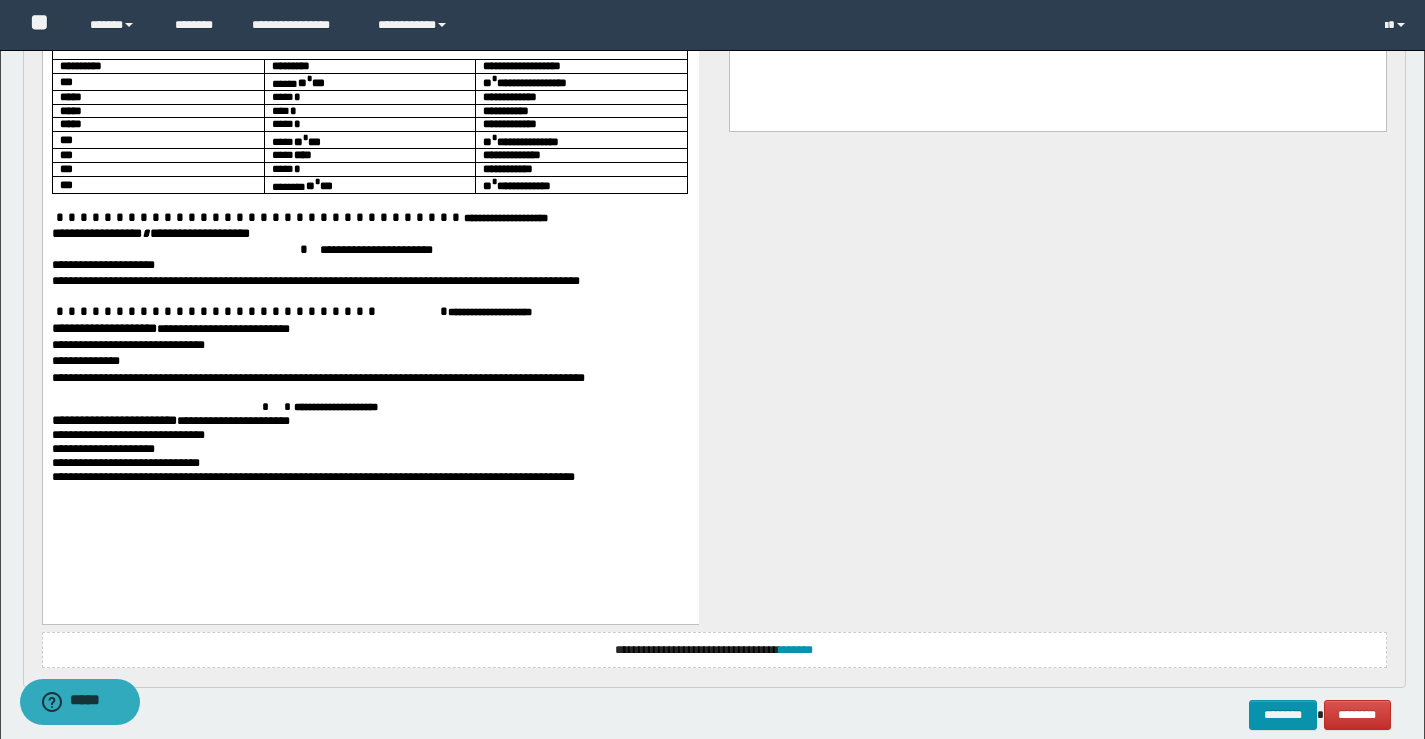 scroll, scrollTop: 1800, scrollLeft: 0, axis: vertical 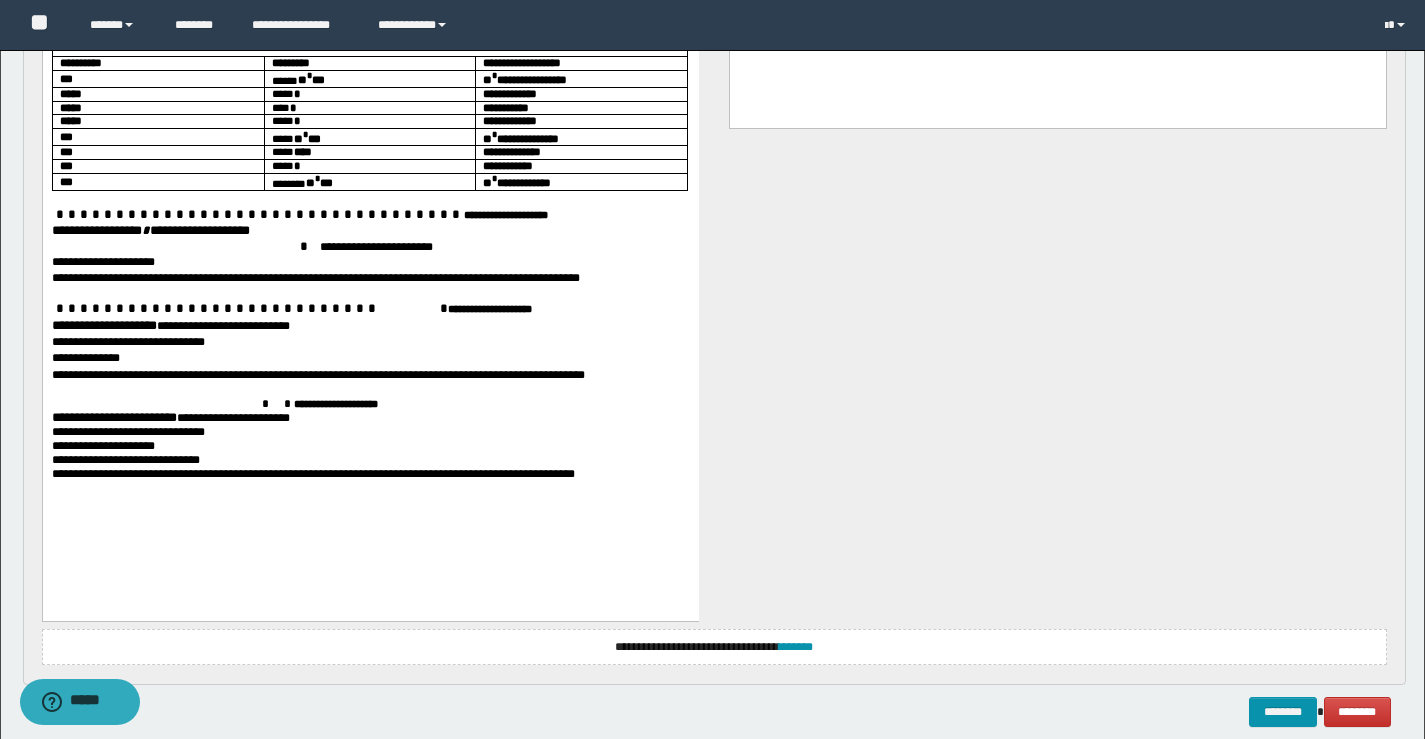click on "**********" at bounding box center [103, 325] 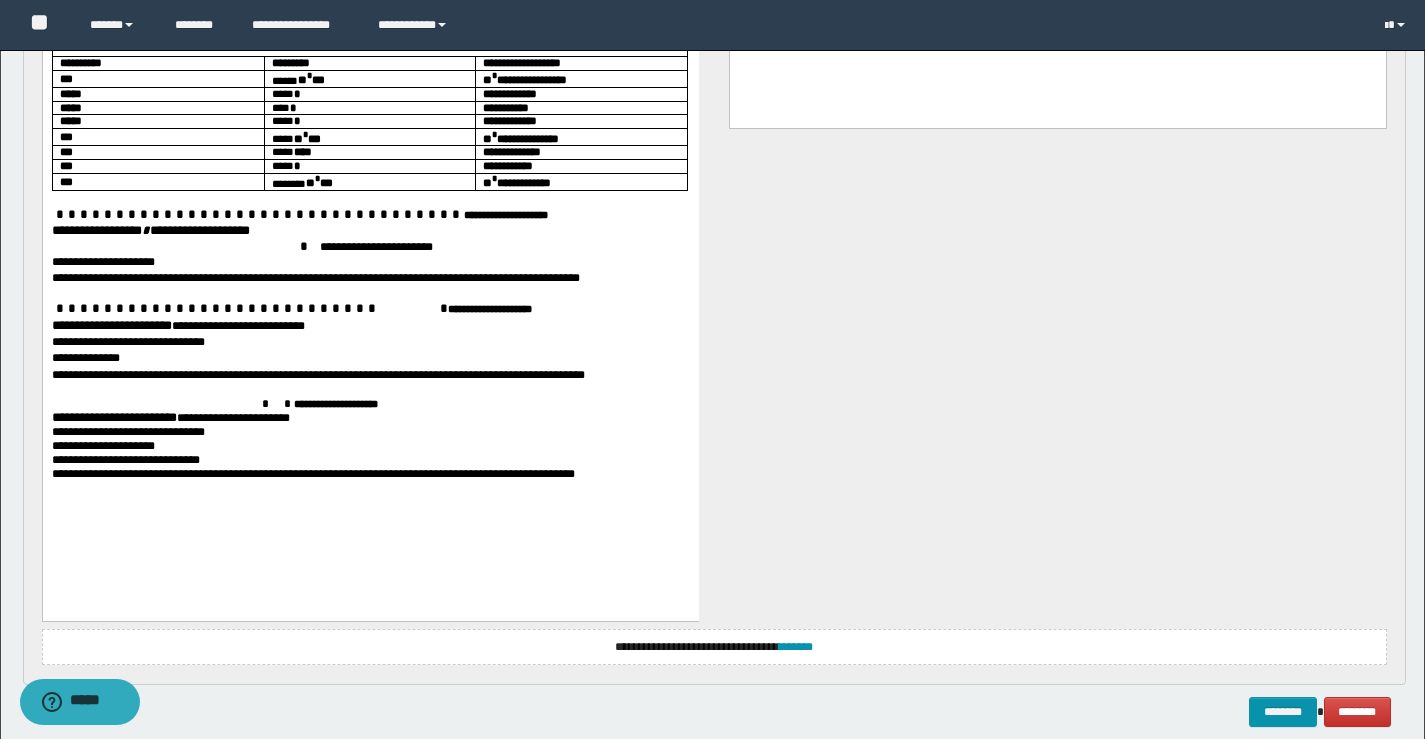 scroll, scrollTop: 1897, scrollLeft: 0, axis: vertical 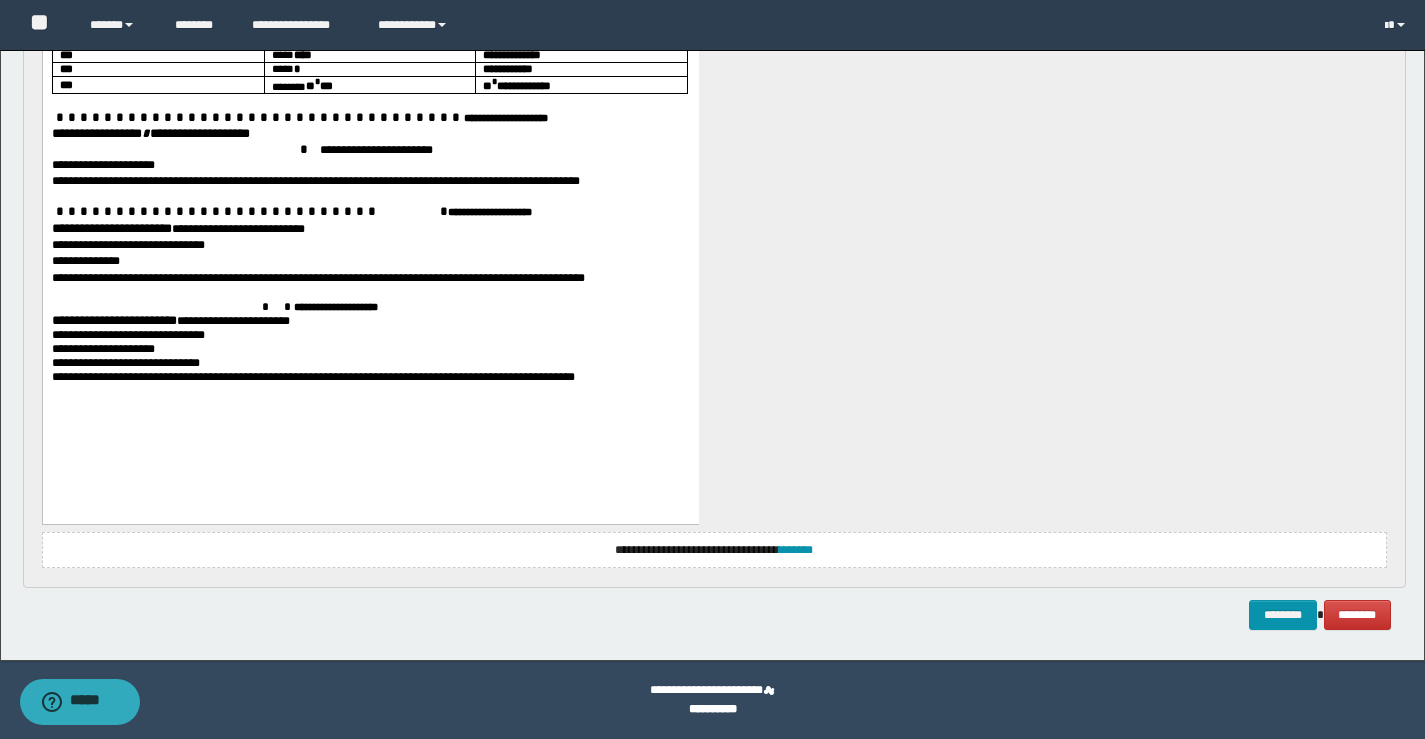 click on "**********" at bounding box center (113, 320) 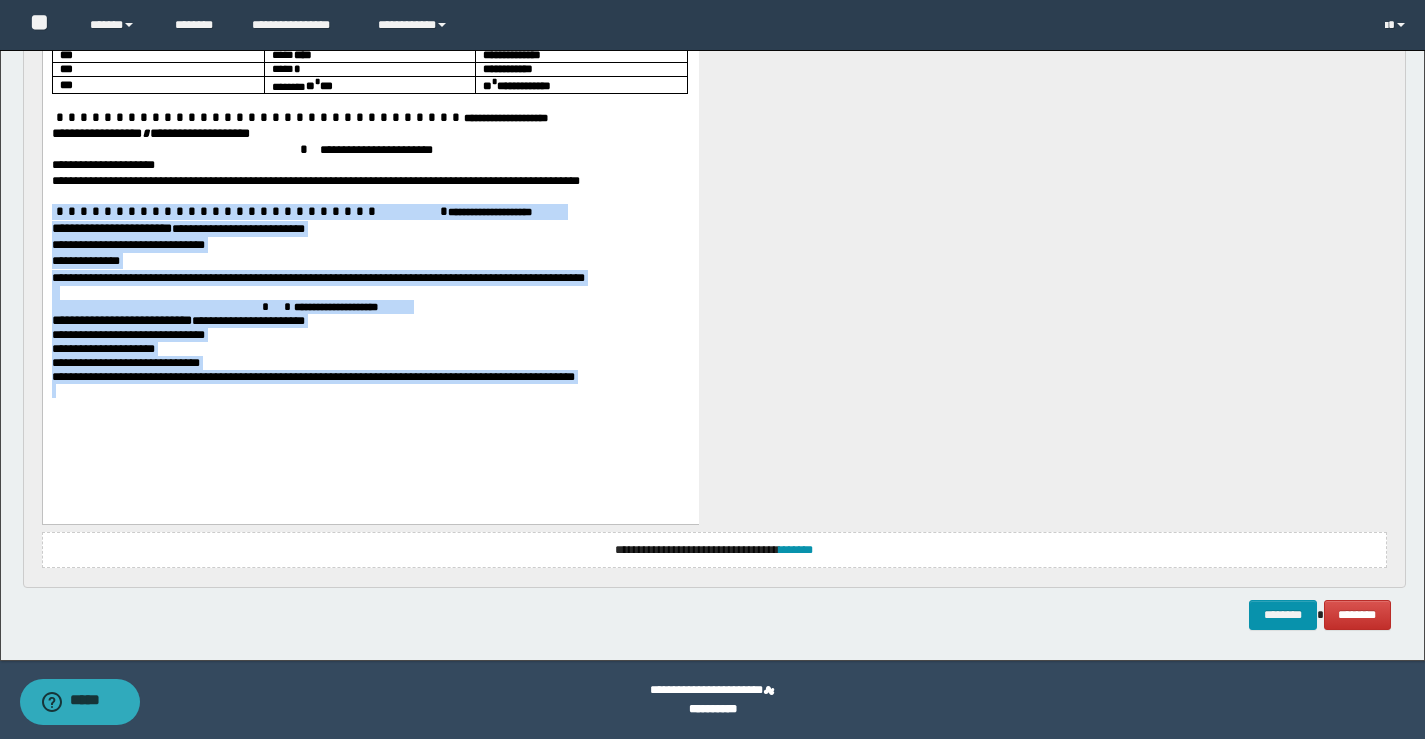 drag, startPoint x: 279, startPoint y: 196, endPoint x: 623, endPoint y: 477, distance: 444.18127 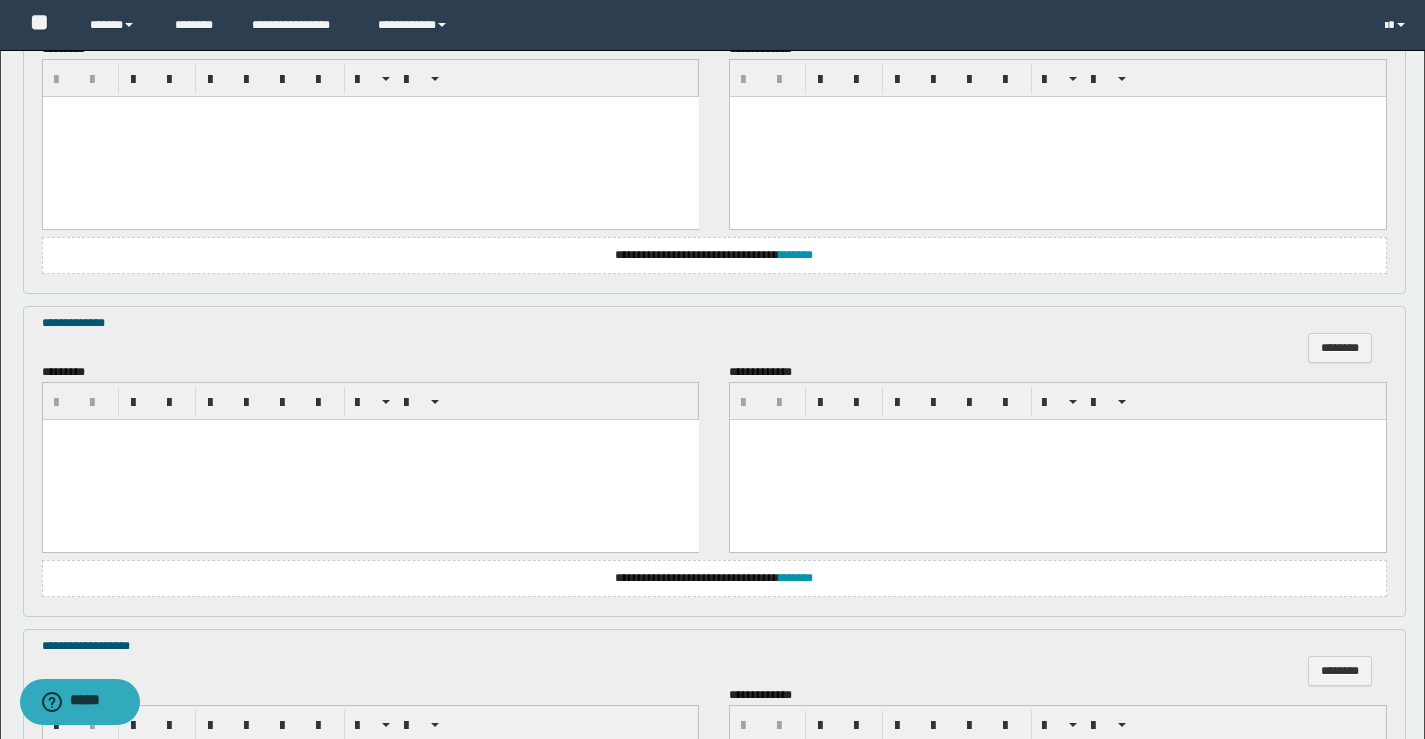 scroll, scrollTop: 987, scrollLeft: 0, axis: vertical 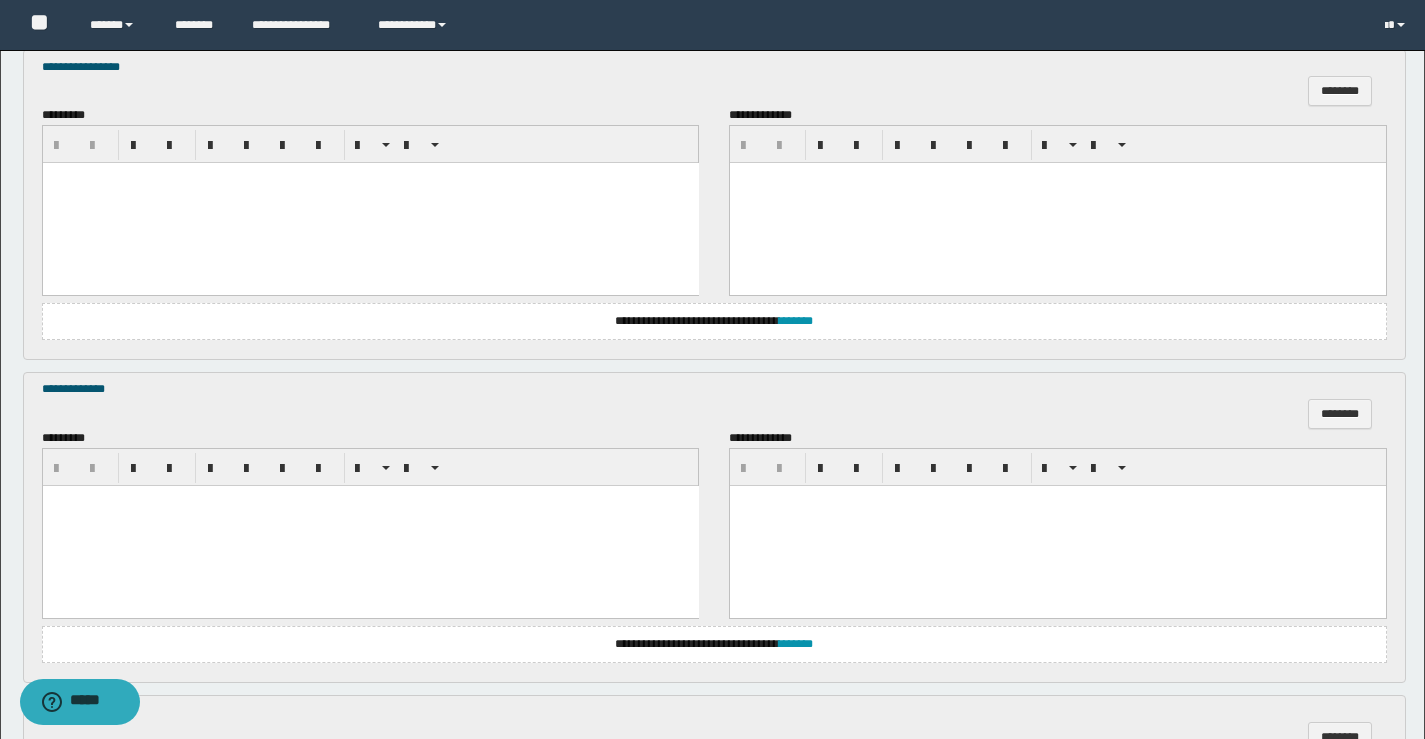 click at bounding box center (370, 203) 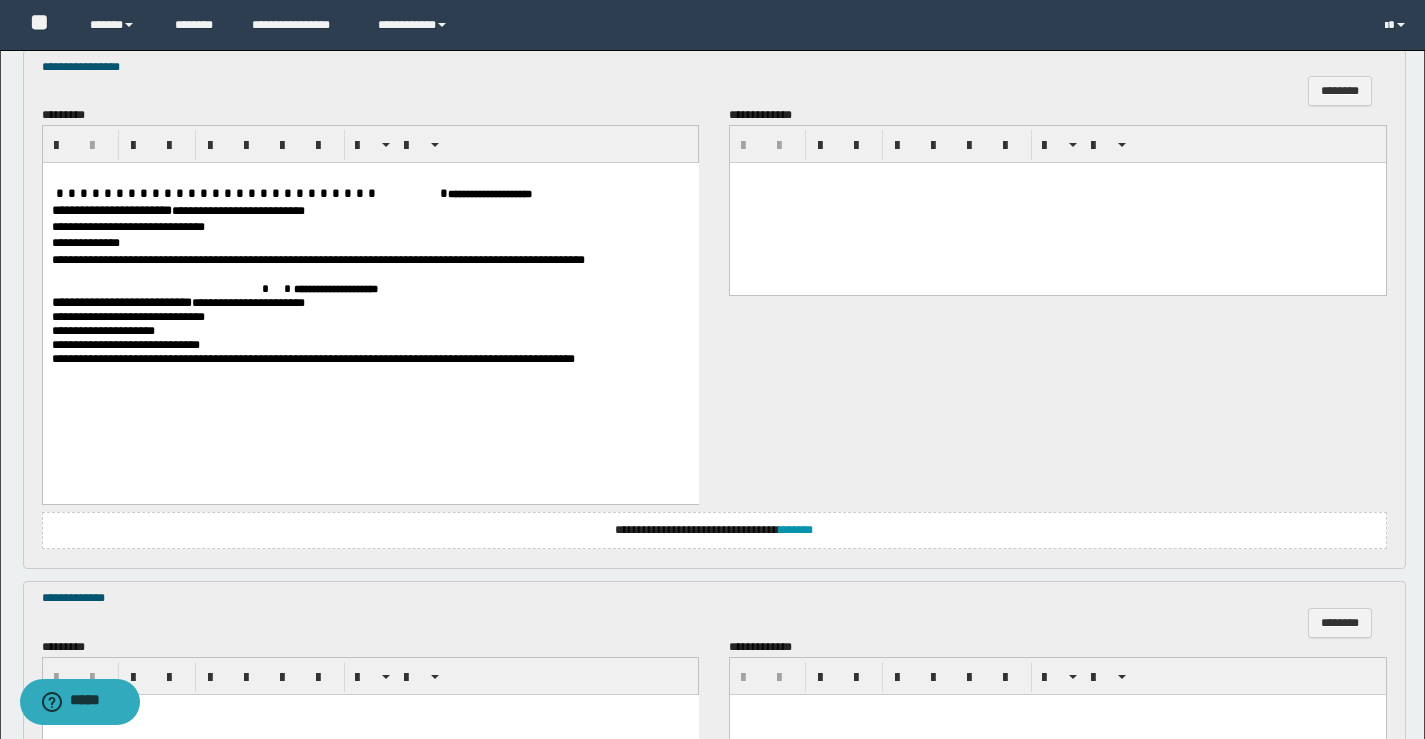 click at bounding box center [1058, 203] 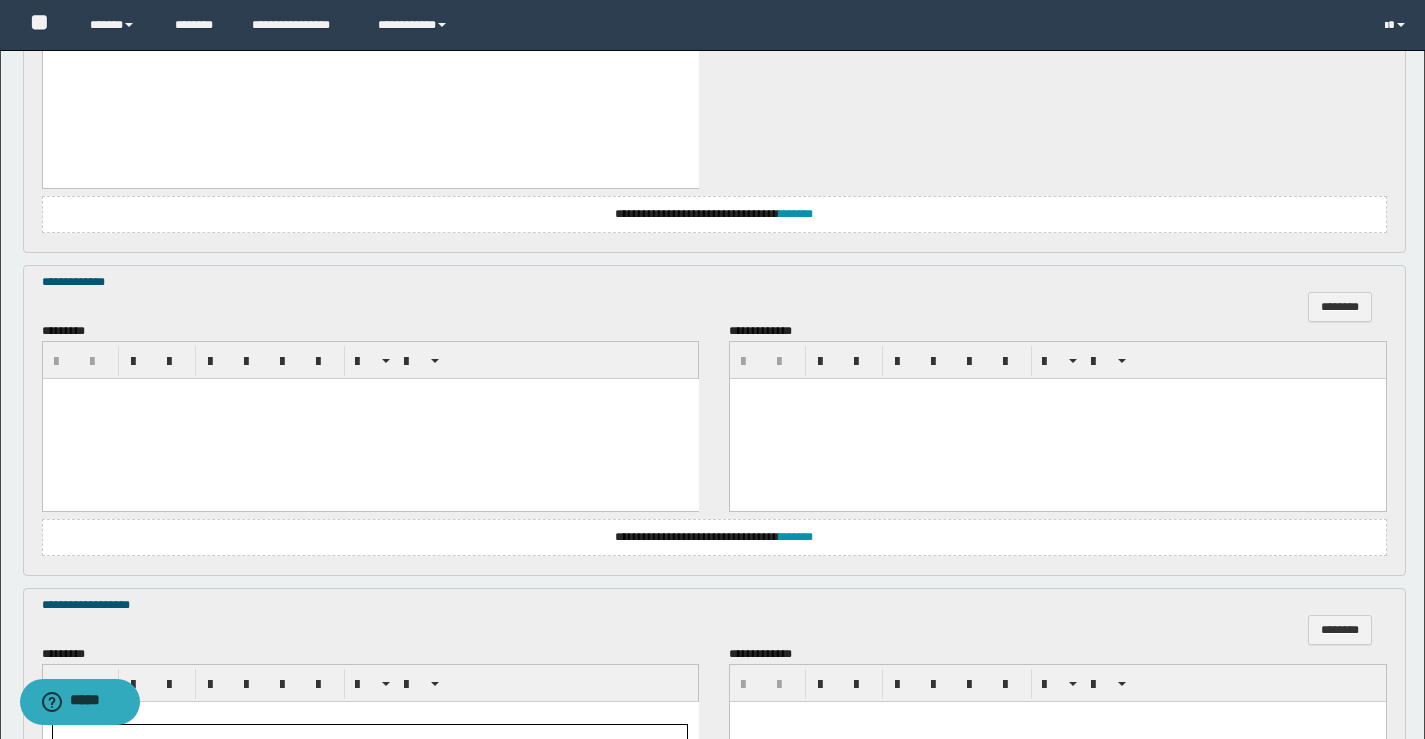 scroll, scrollTop: 1187, scrollLeft: 0, axis: vertical 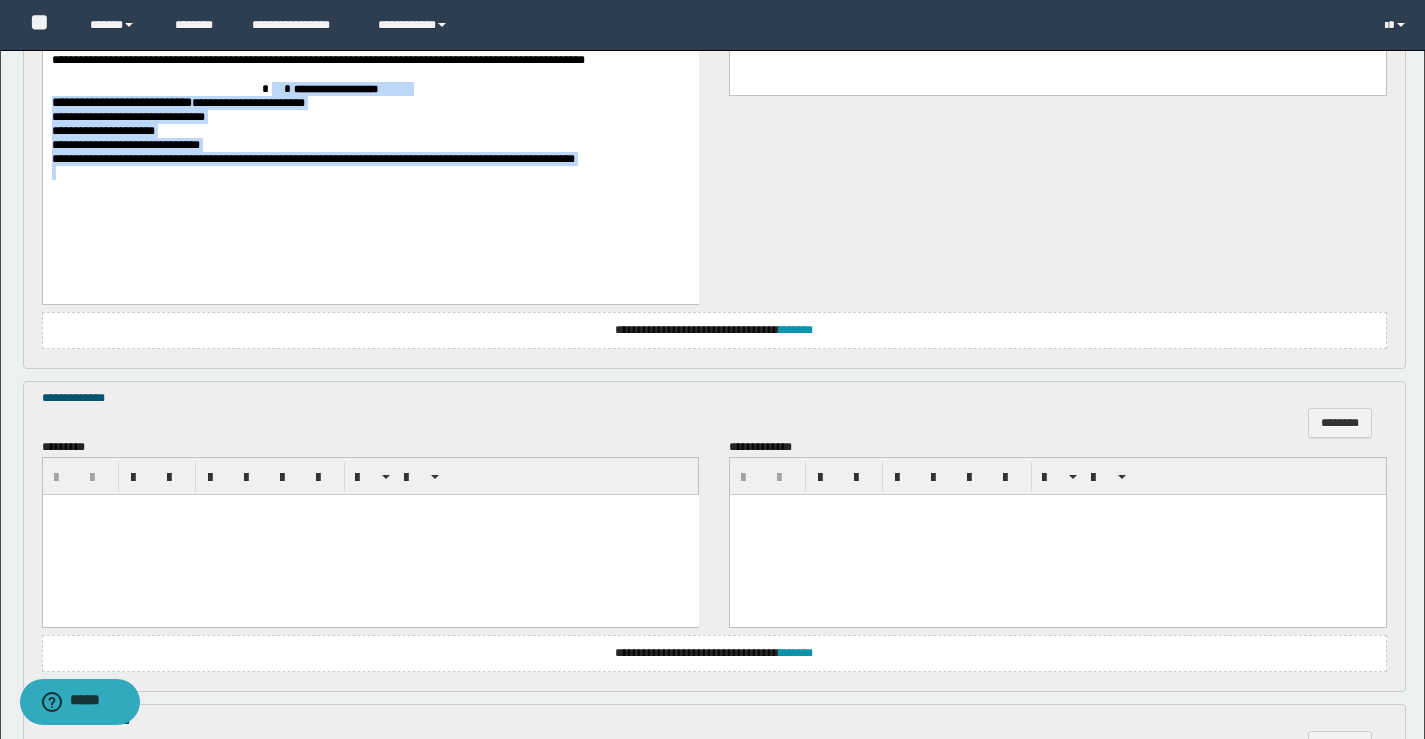 drag, startPoint x: 298, startPoint y: 88, endPoint x: 592, endPoint y: 244, distance: 332.82428 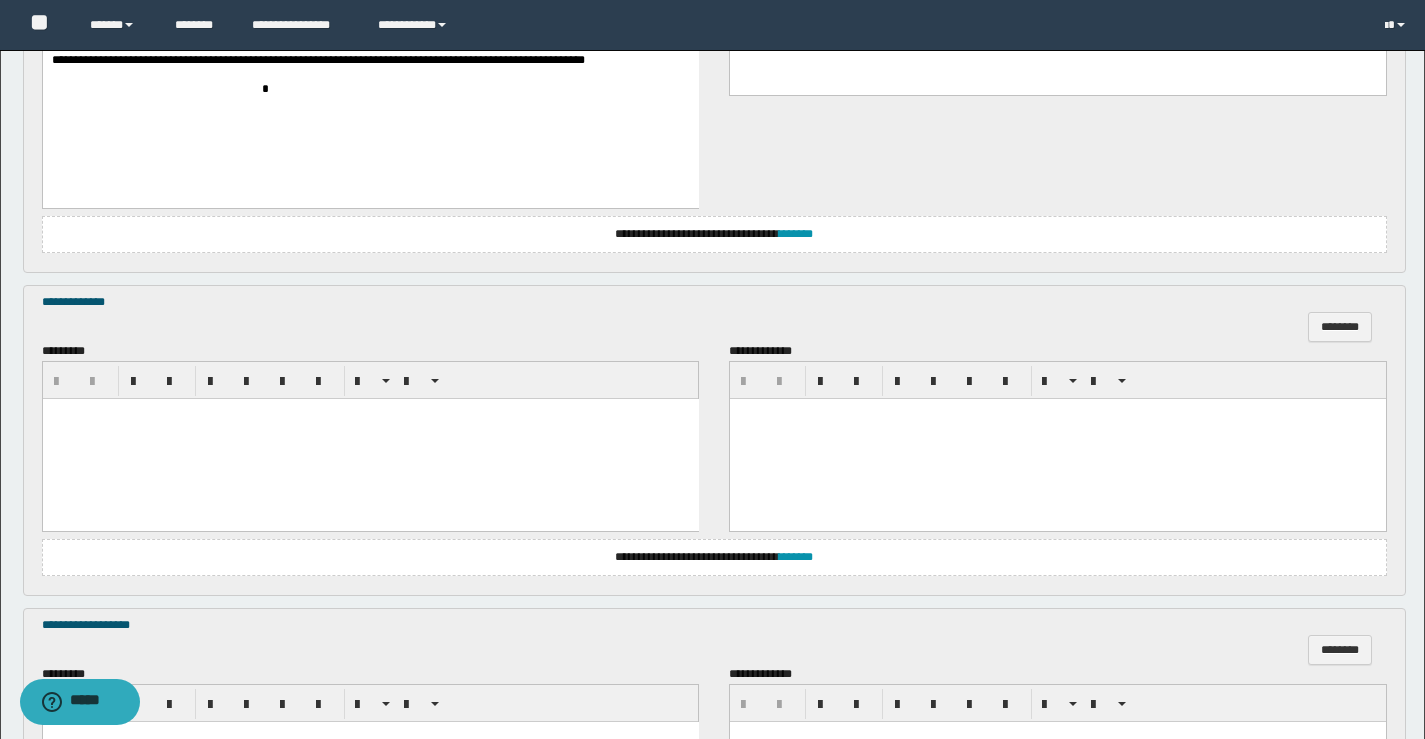 click at bounding box center [370, 438] 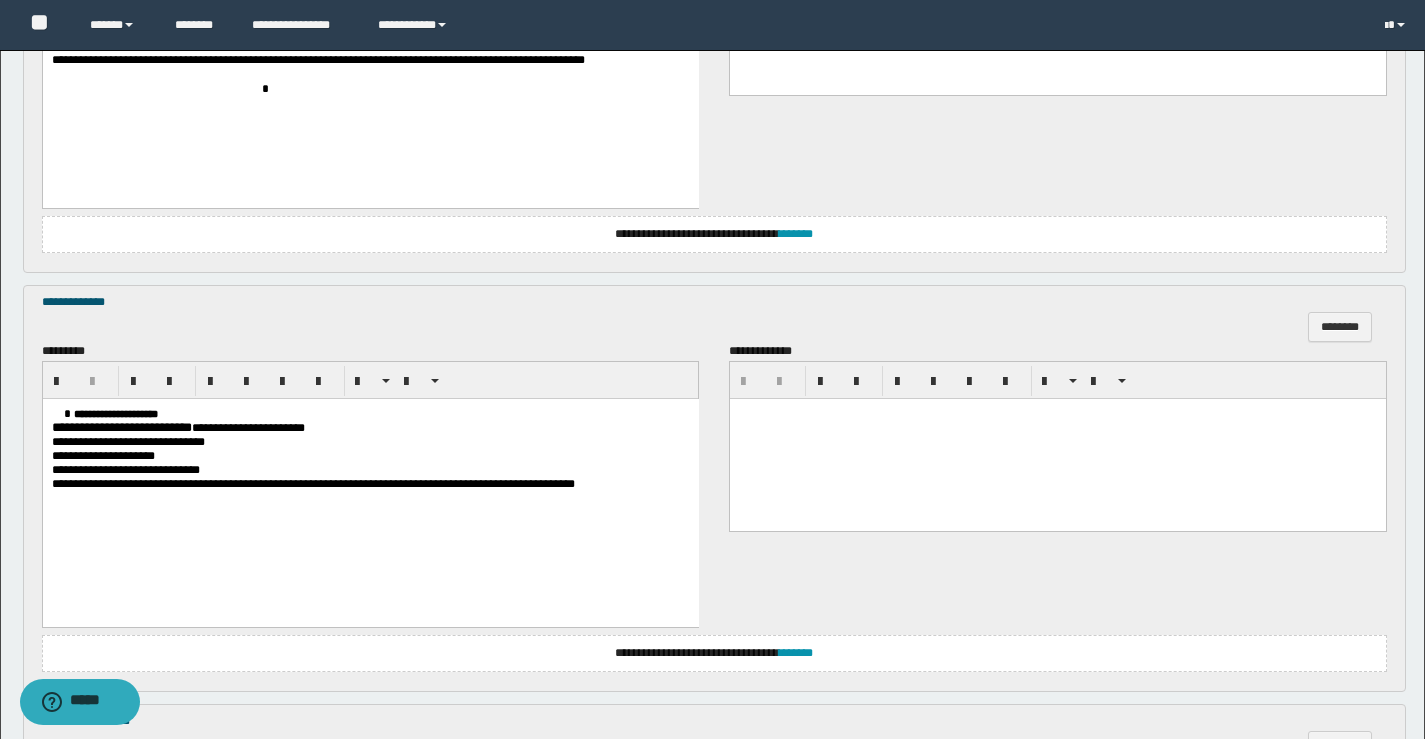 click at bounding box center [62, 413] 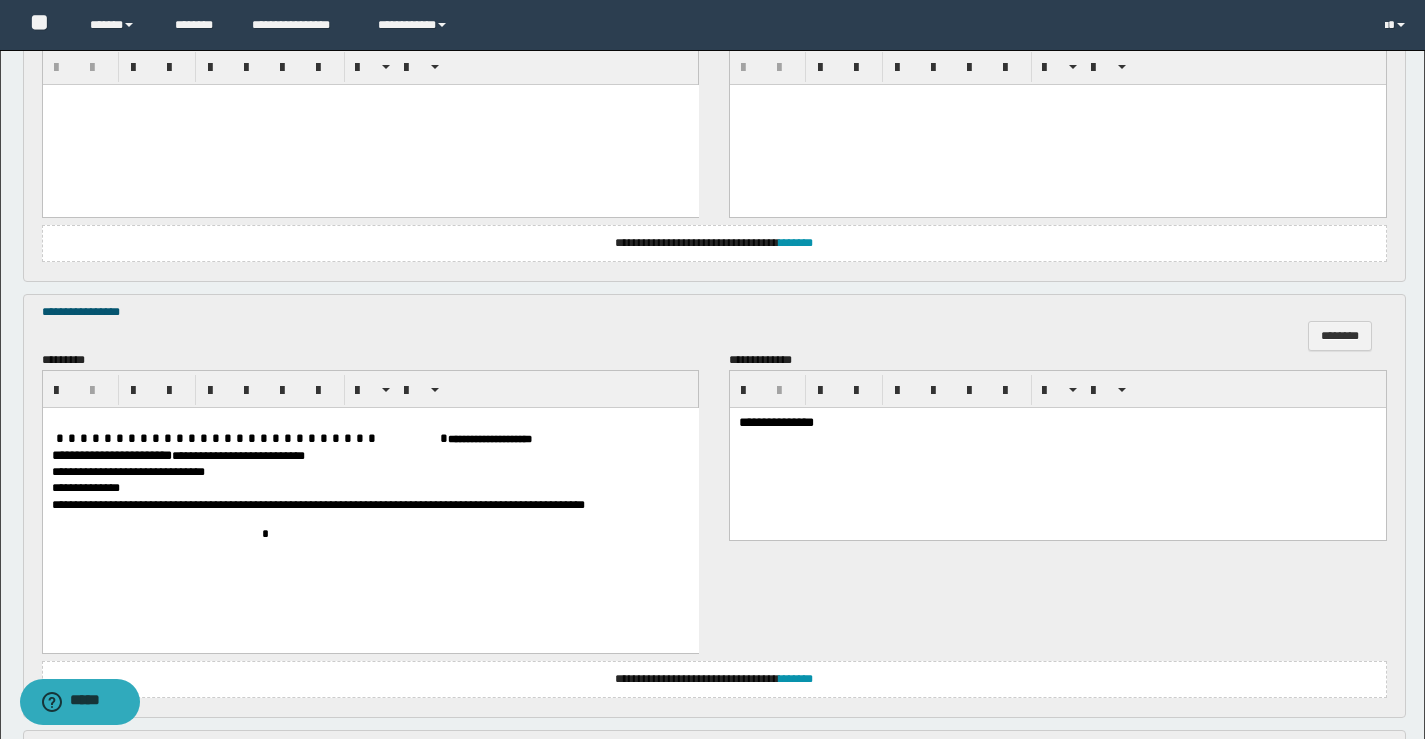 scroll, scrollTop: 687, scrollLeft: 0, axis: vertical 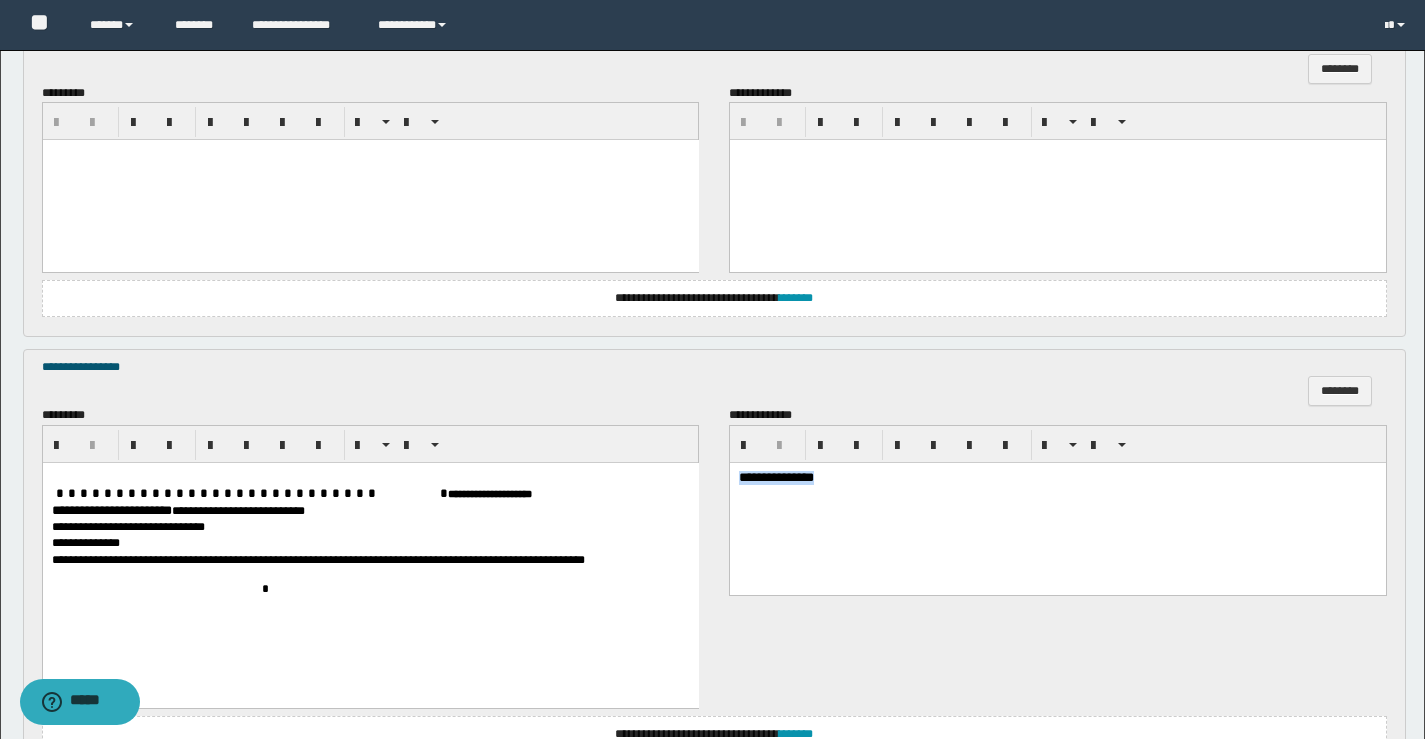 drag, startPoint x: 898, startPoint y: 489, endPoint x: 1349, endPoint y: 466, distance: 451.5861 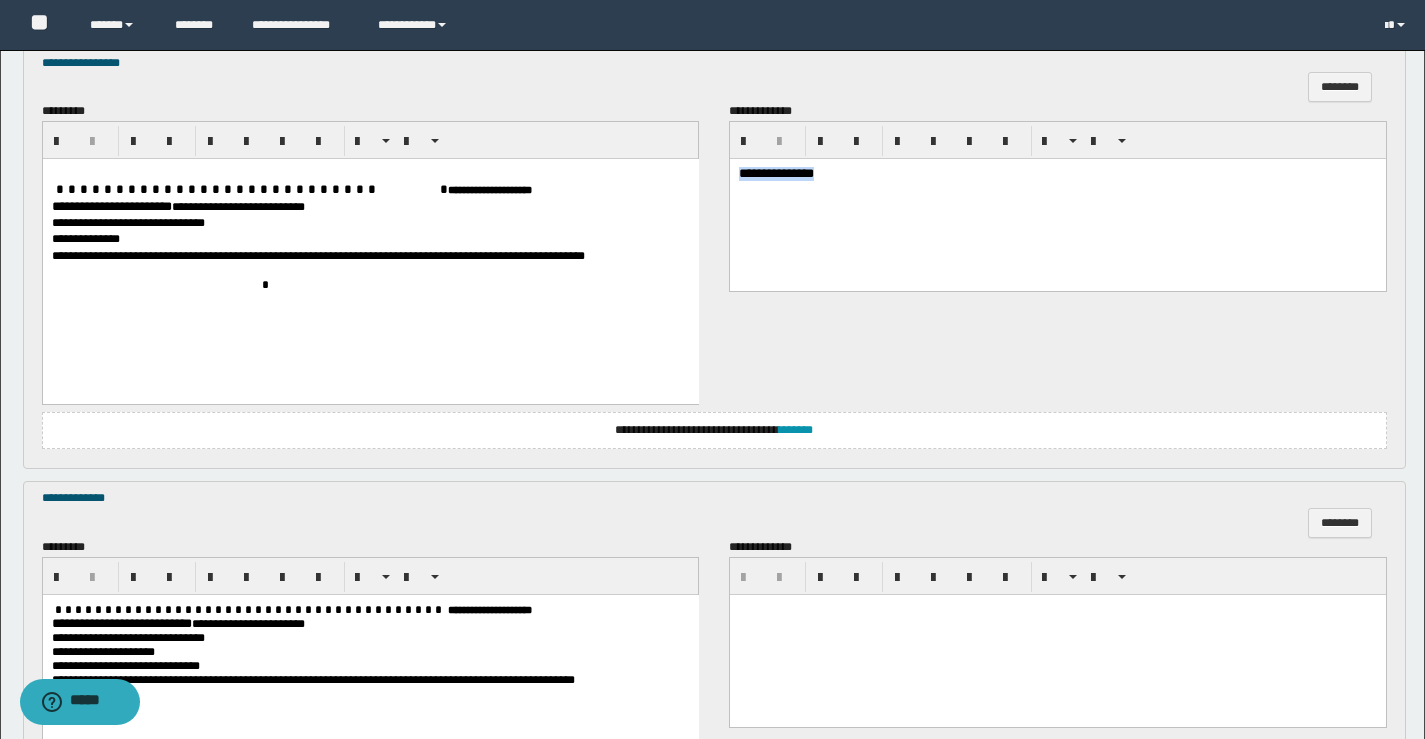 scroll, scrollTop: 1087, scrollLeft: 0, axis: vertical 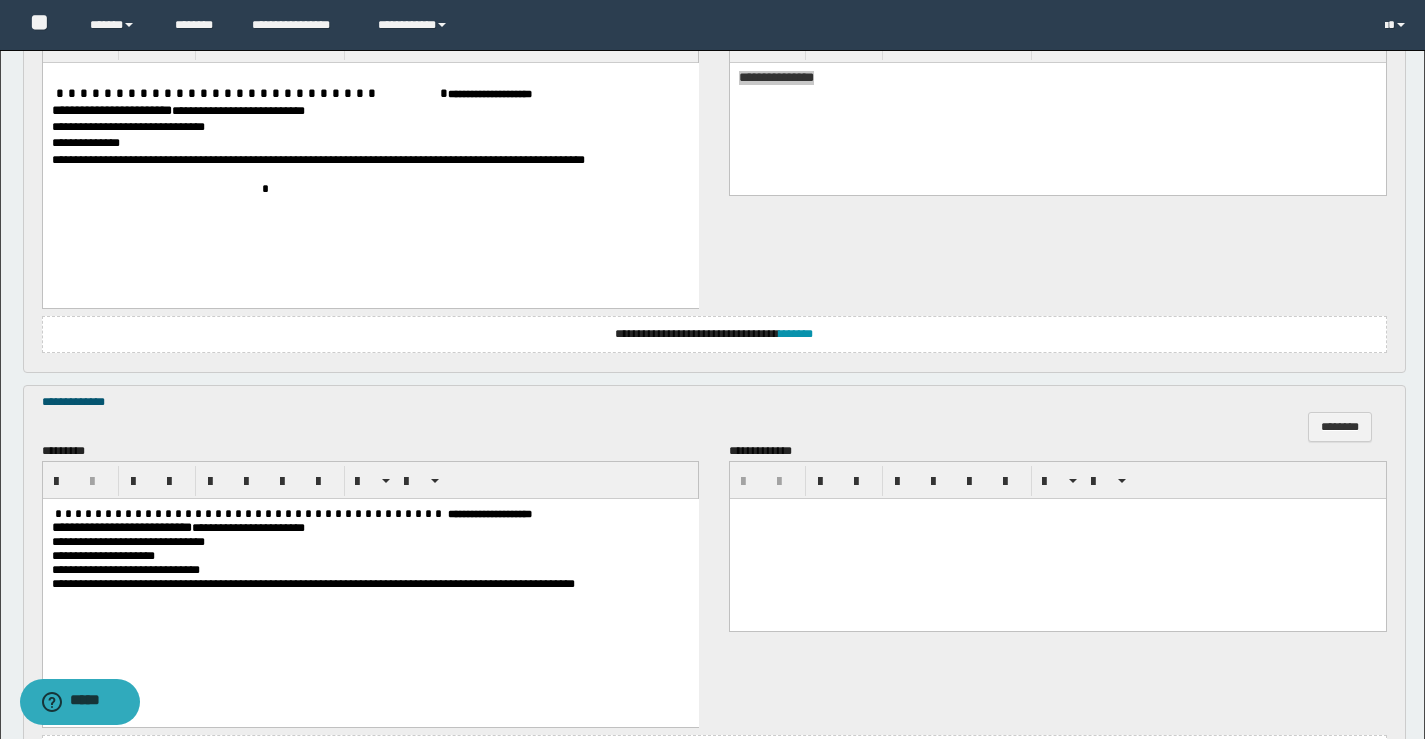 click at bounding box center [1058, 538] 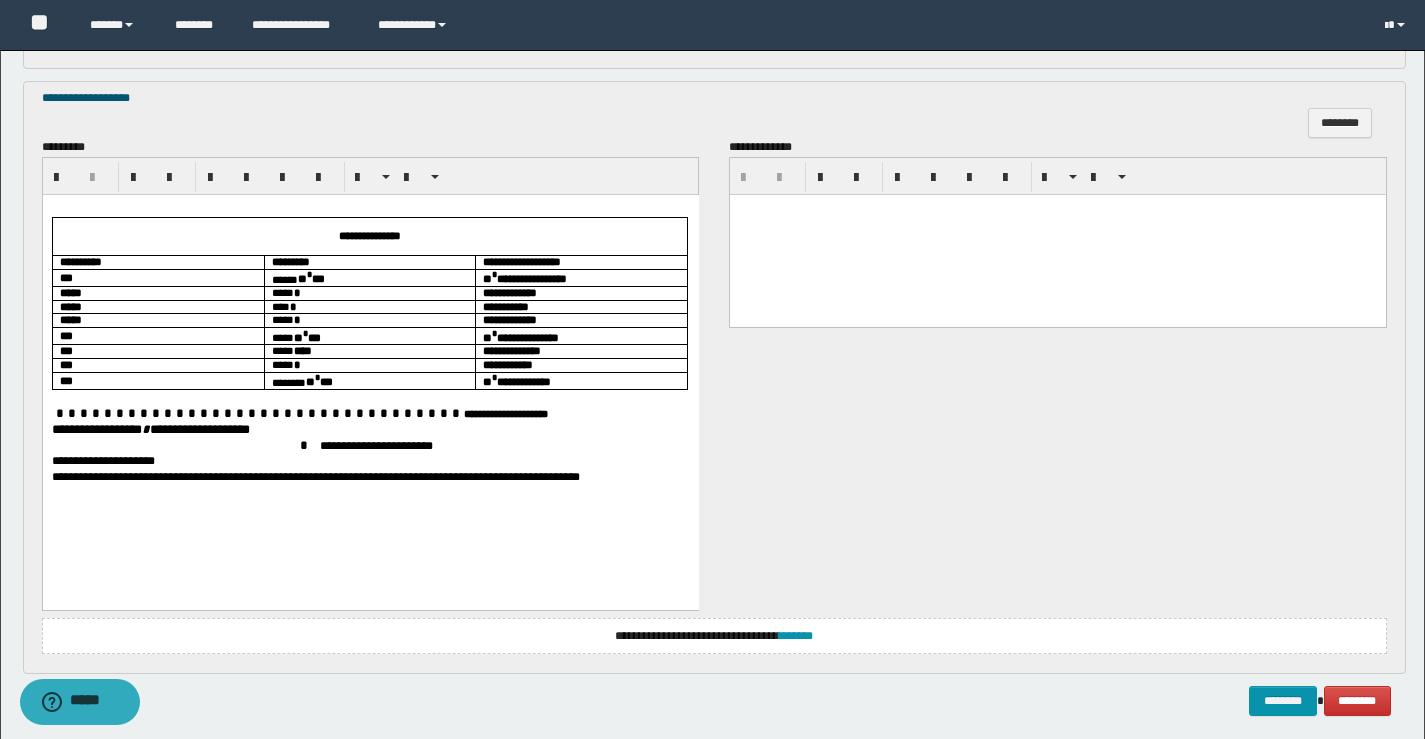 scroll, scrollTop: 1896, scrollLeft: 0, axis: vertical 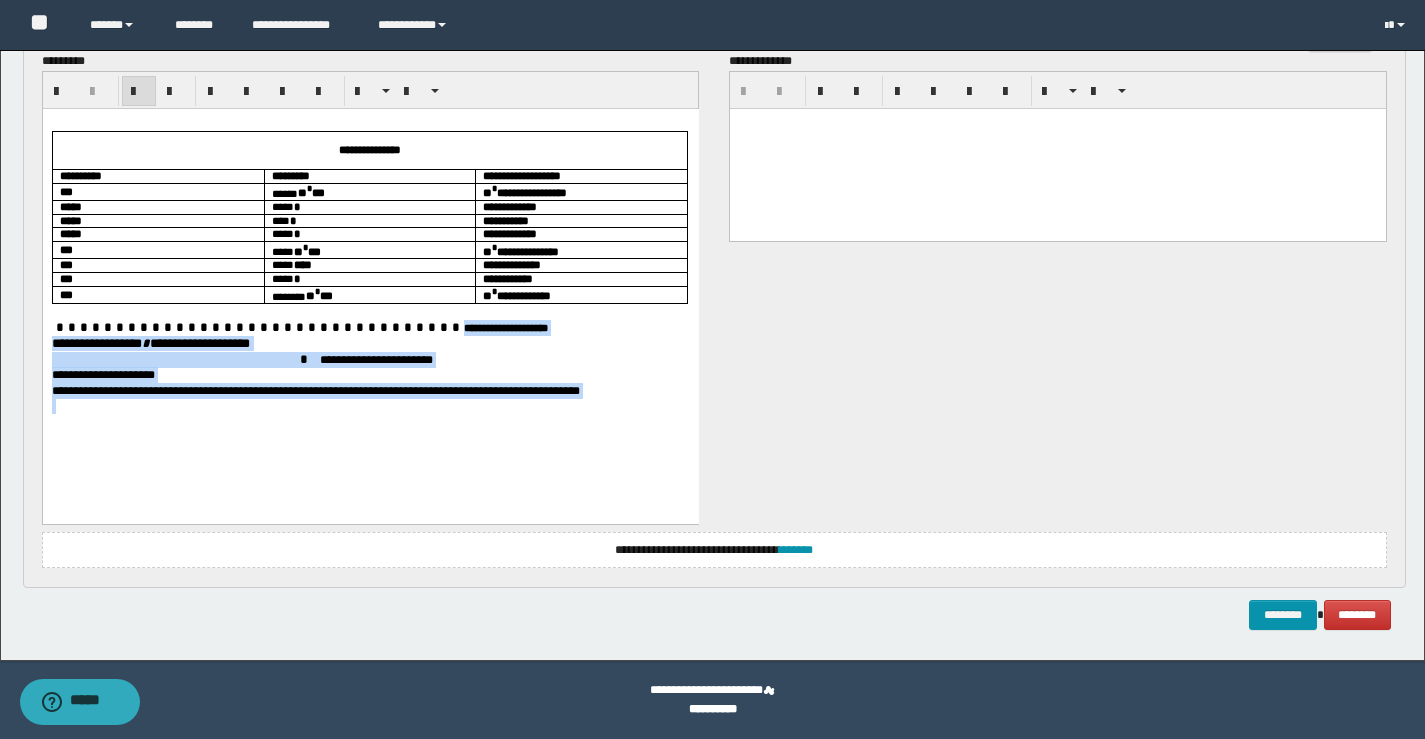 drag, startPoint x: 305, startPoint y: 327, endPoint x: 623, endPoint y: 445, distance: 339.18726 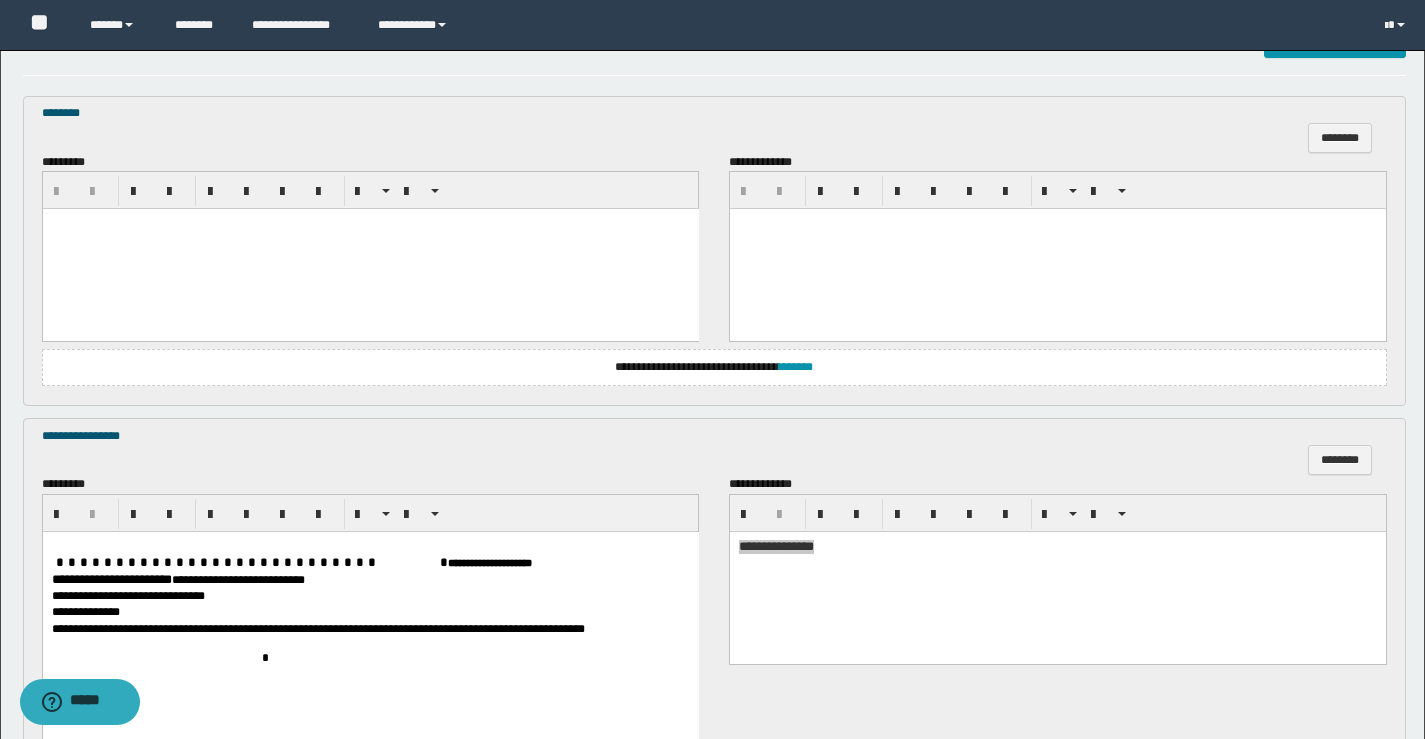 scroll, scrollTop: 418, scrollLeft: 0, axis: vertical 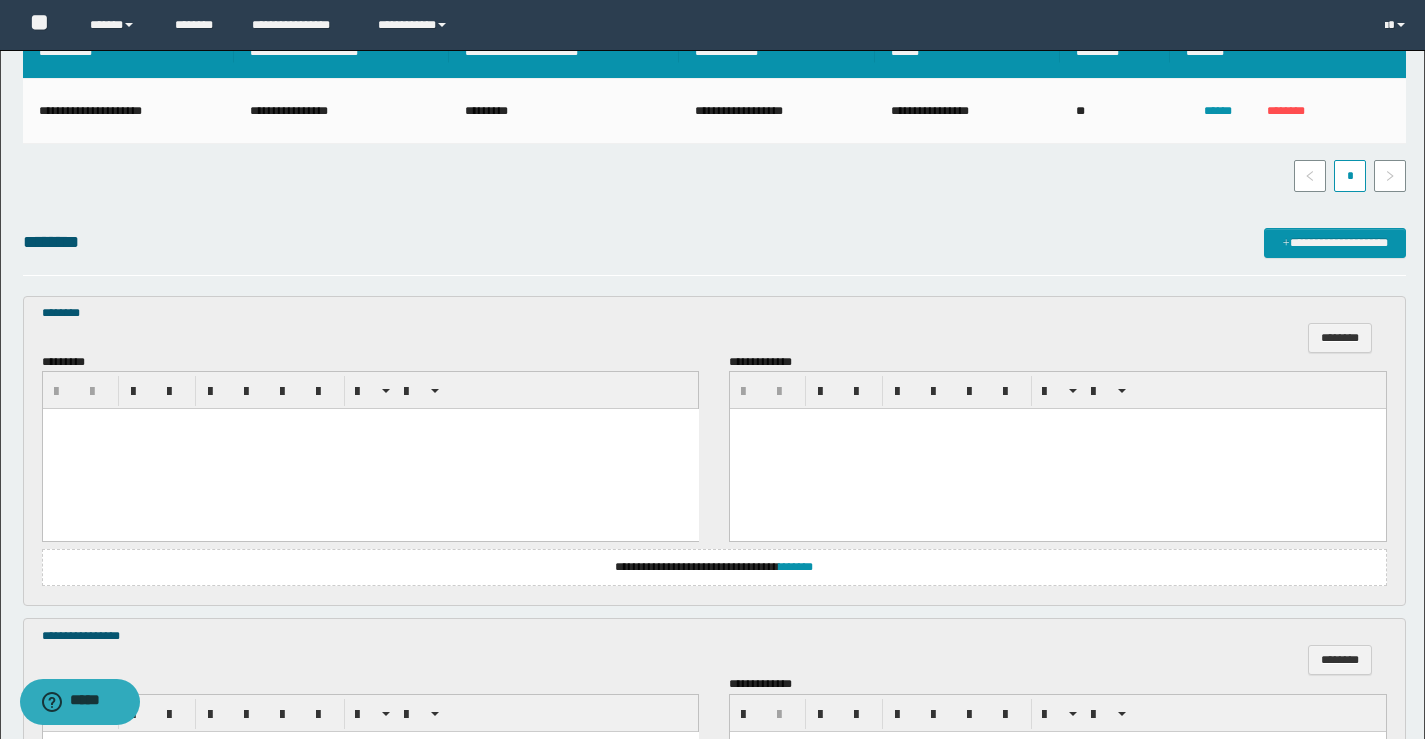click at bounding box center [370, 424] 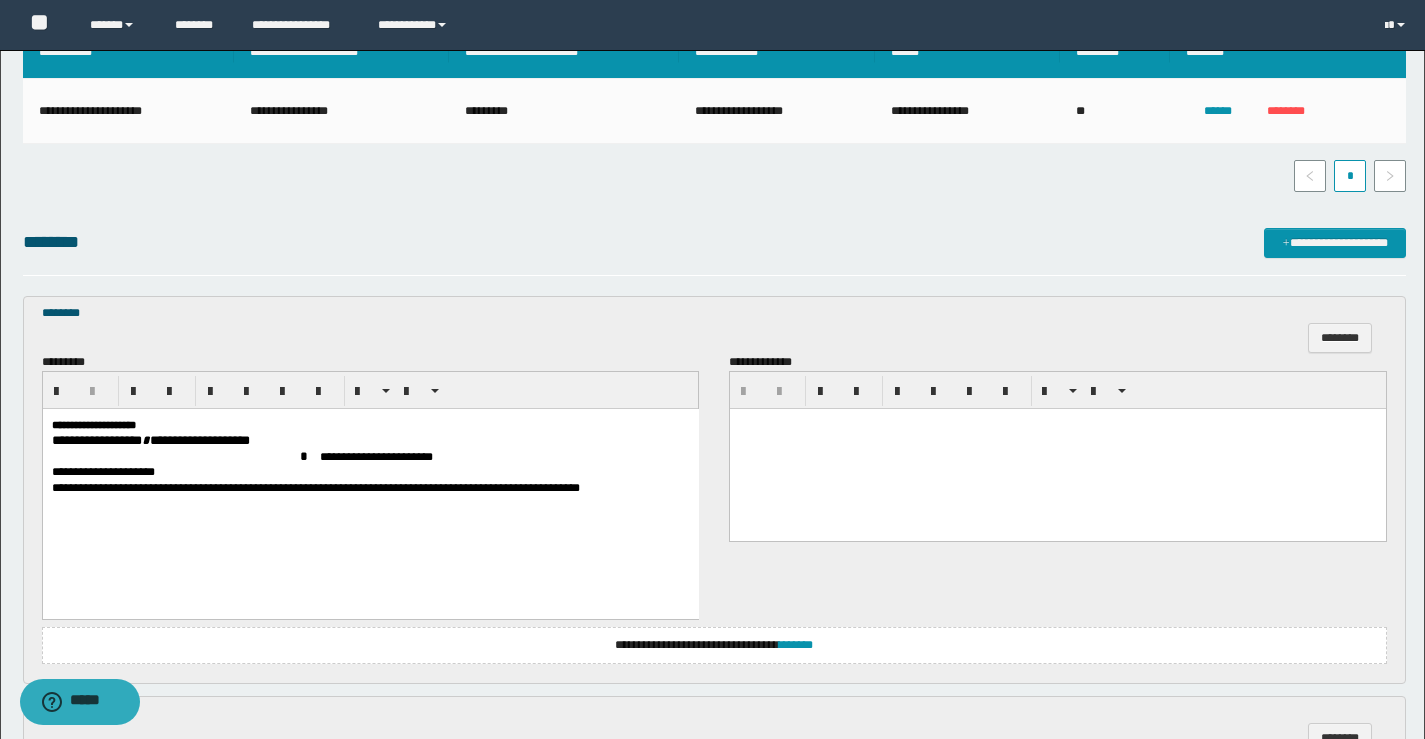 click on "**********" at bounding box center (370, 489) 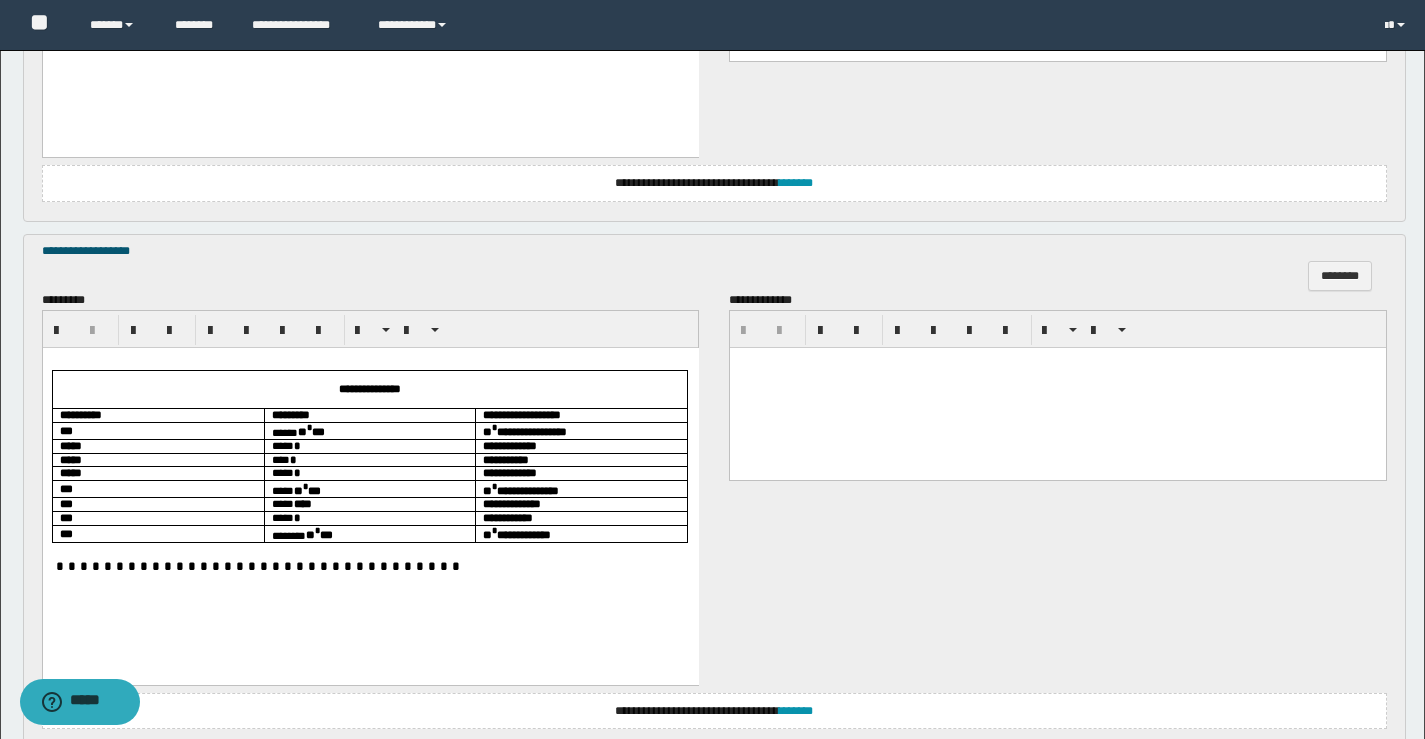 scroll, scrollTop: 1896, scrollLeft: 0, axis: vertical 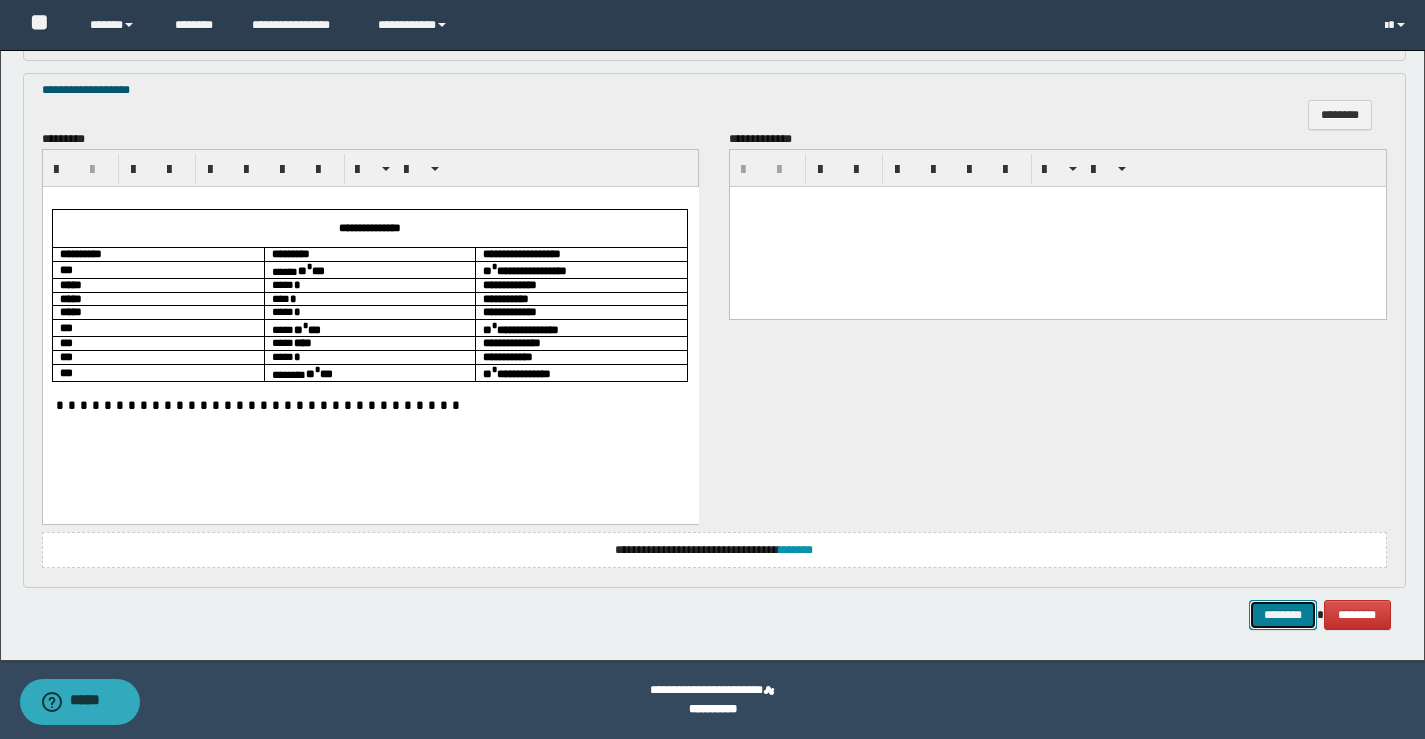 click on "********" at bounding box center [1283, 615] 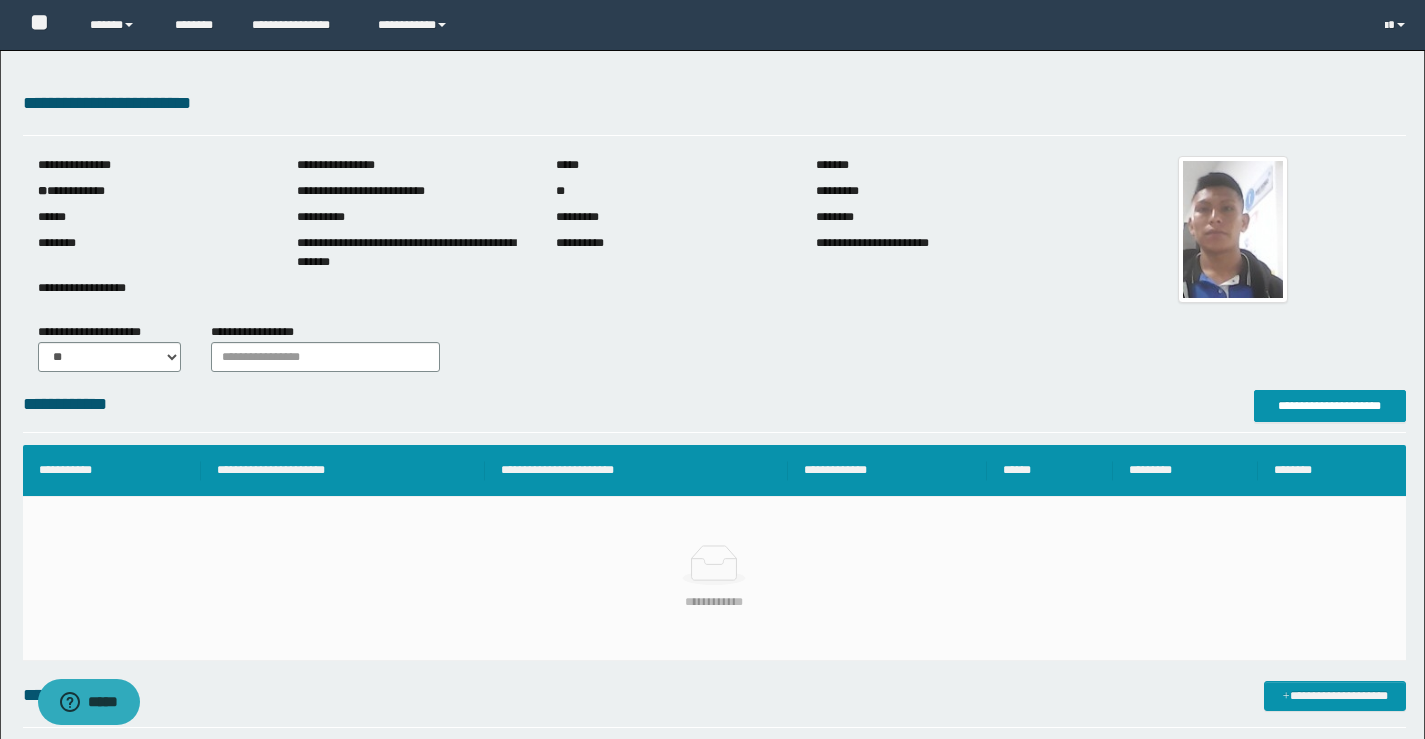 scroll, scrollTop: 0, scrollLeft: 0, axis: both 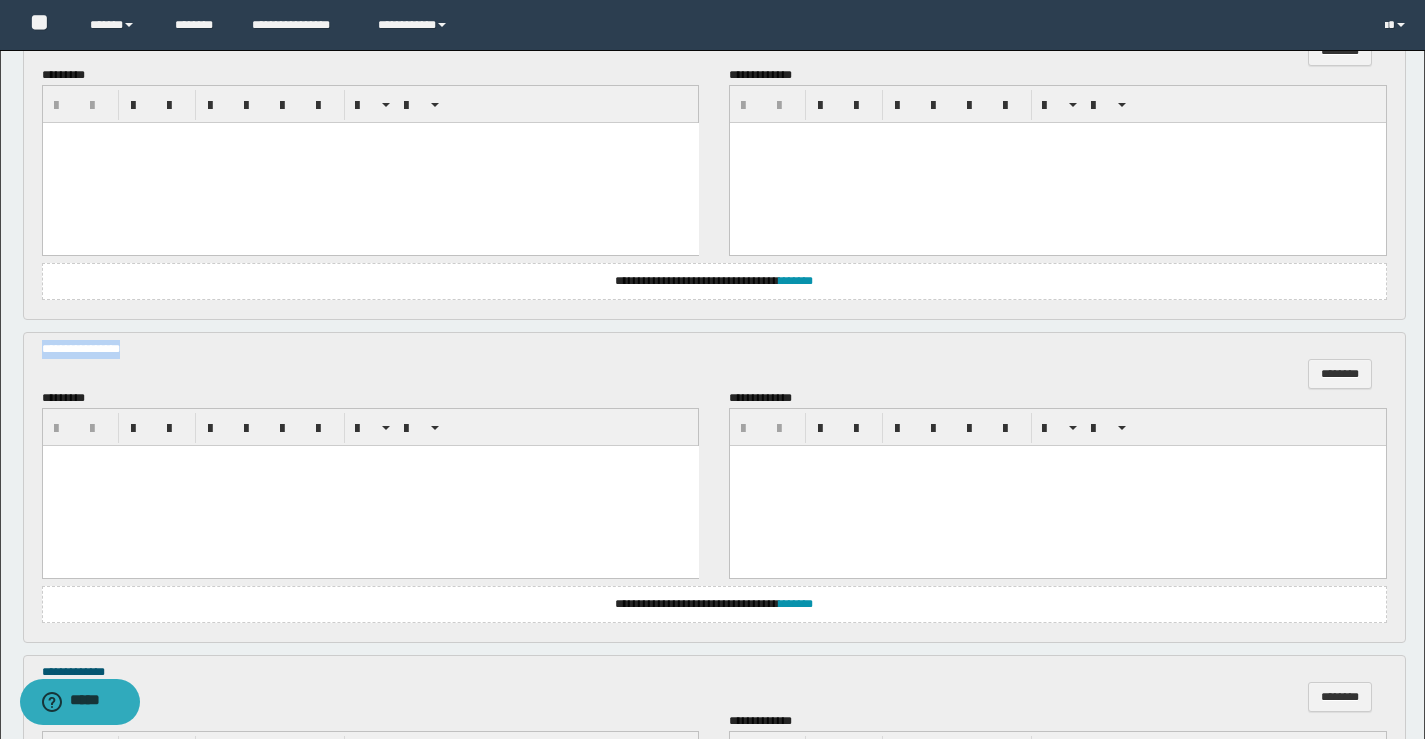 drag, startPoint x: 147, startPoint y: 347, endPoint x: 0, endPoint y: 352, distance: 147.085 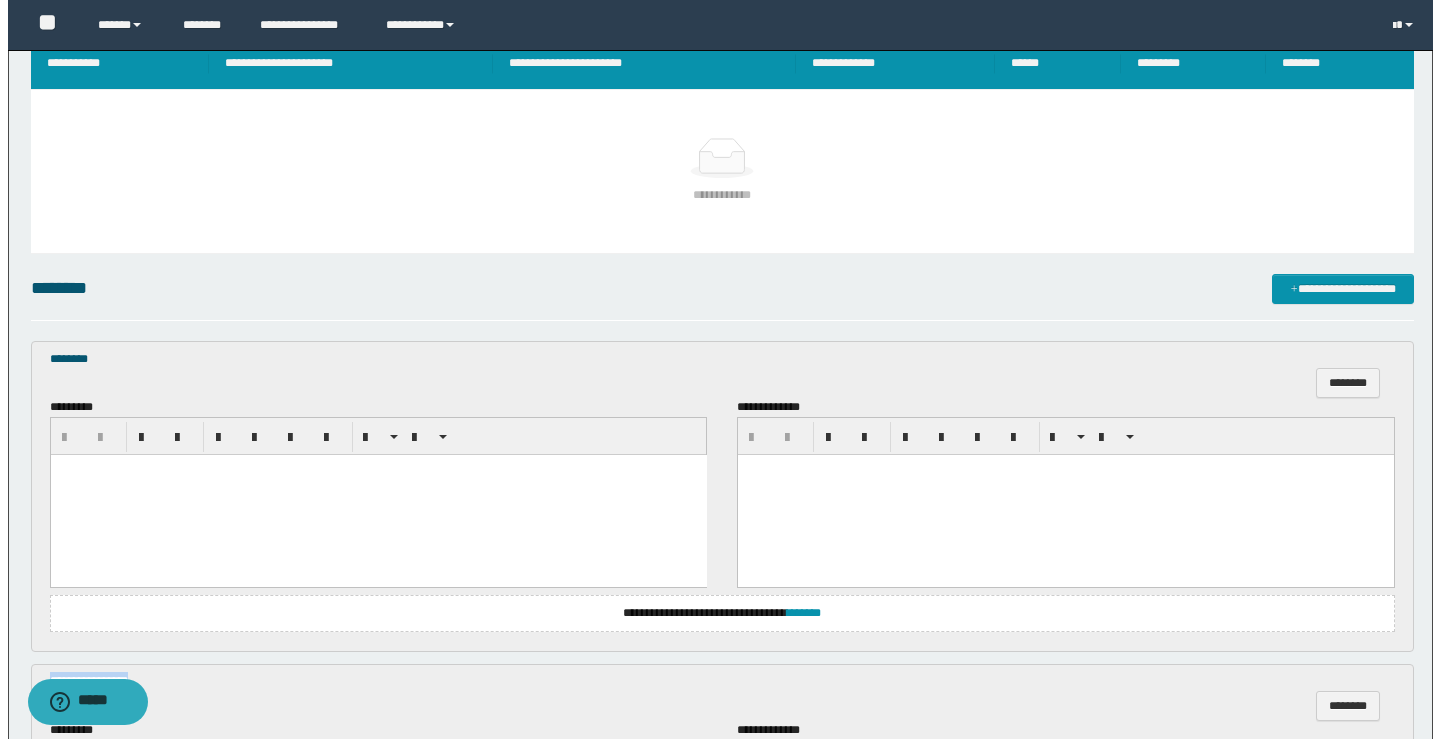 scroll, scrollTop: 339, scrollLeft: 0, axis: vertical 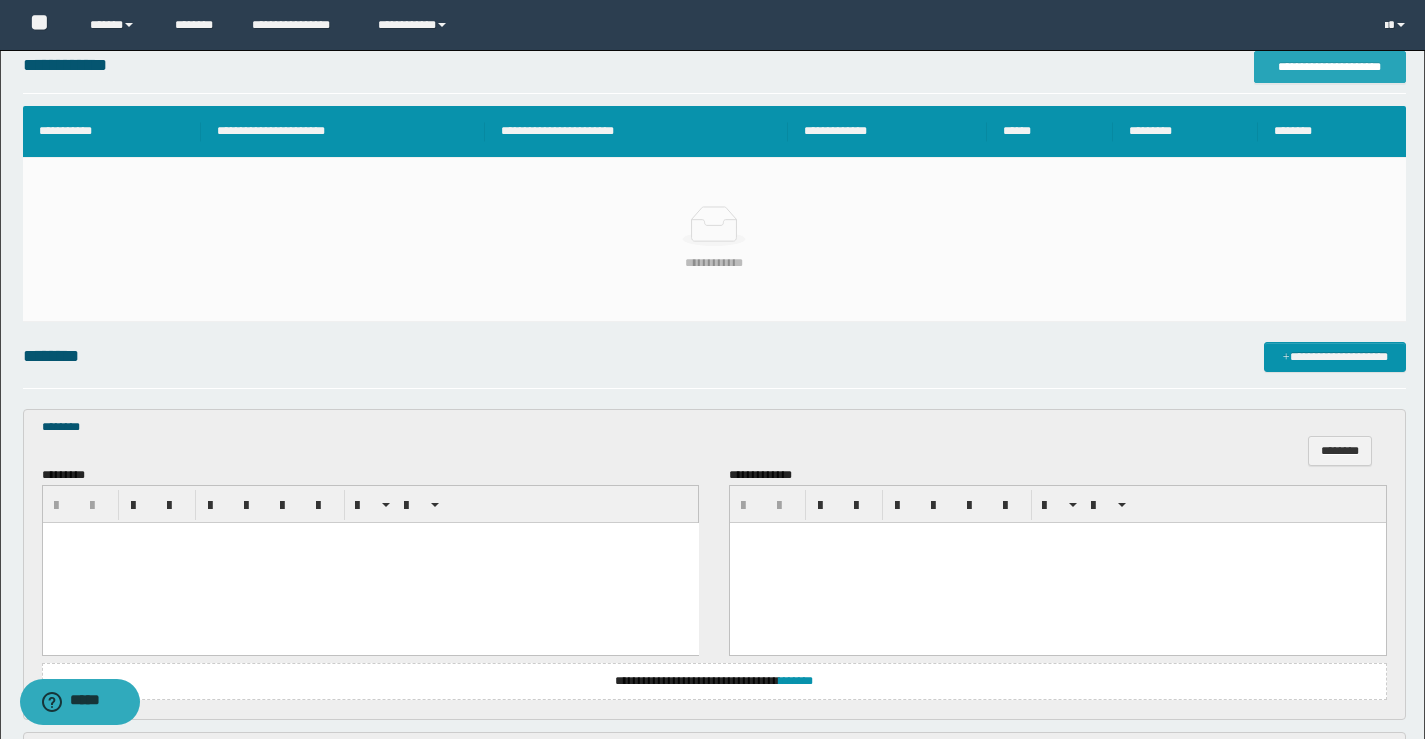 click on "**********" at bounding box center (1330, 67) 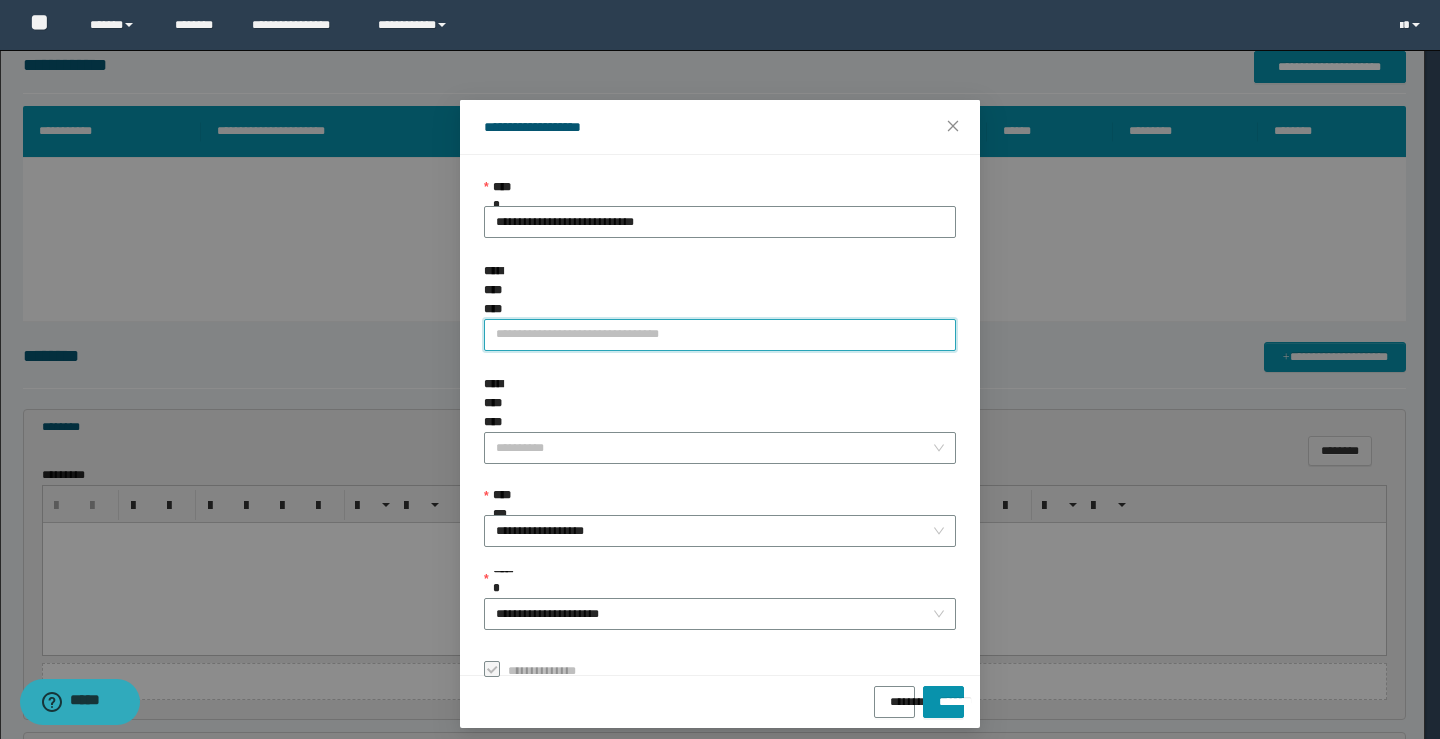 click on "**********" at bounding box center (720, 335) 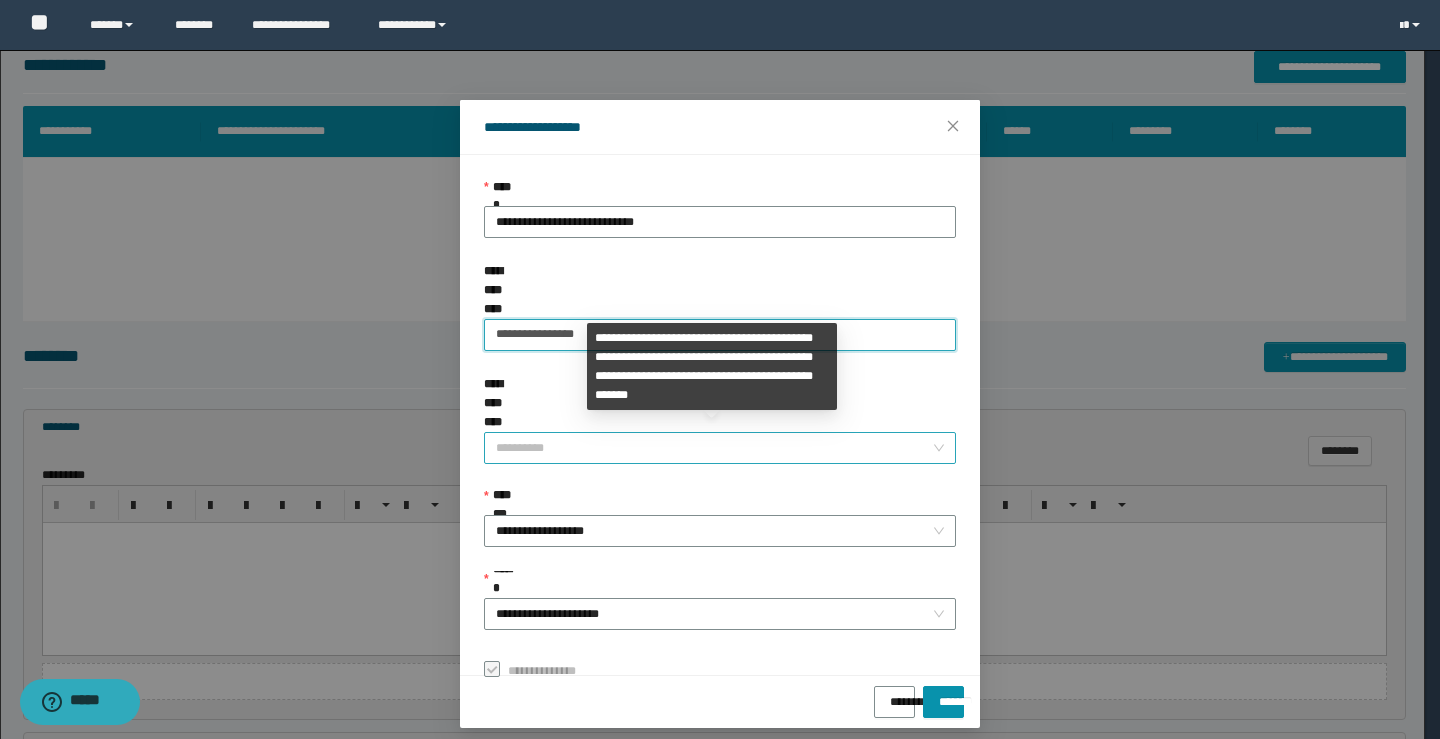 type on "**********" 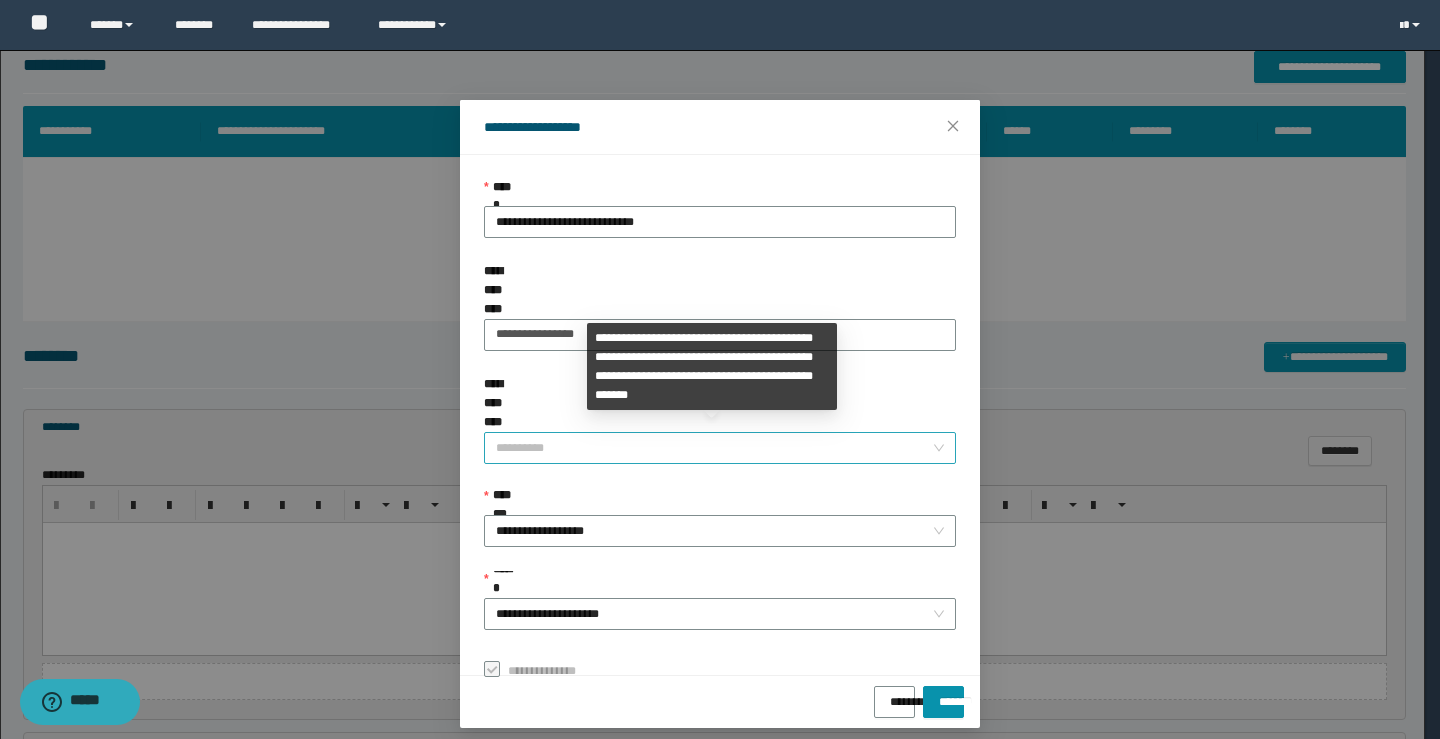 click on "**********" at bounding box center (714, 448) 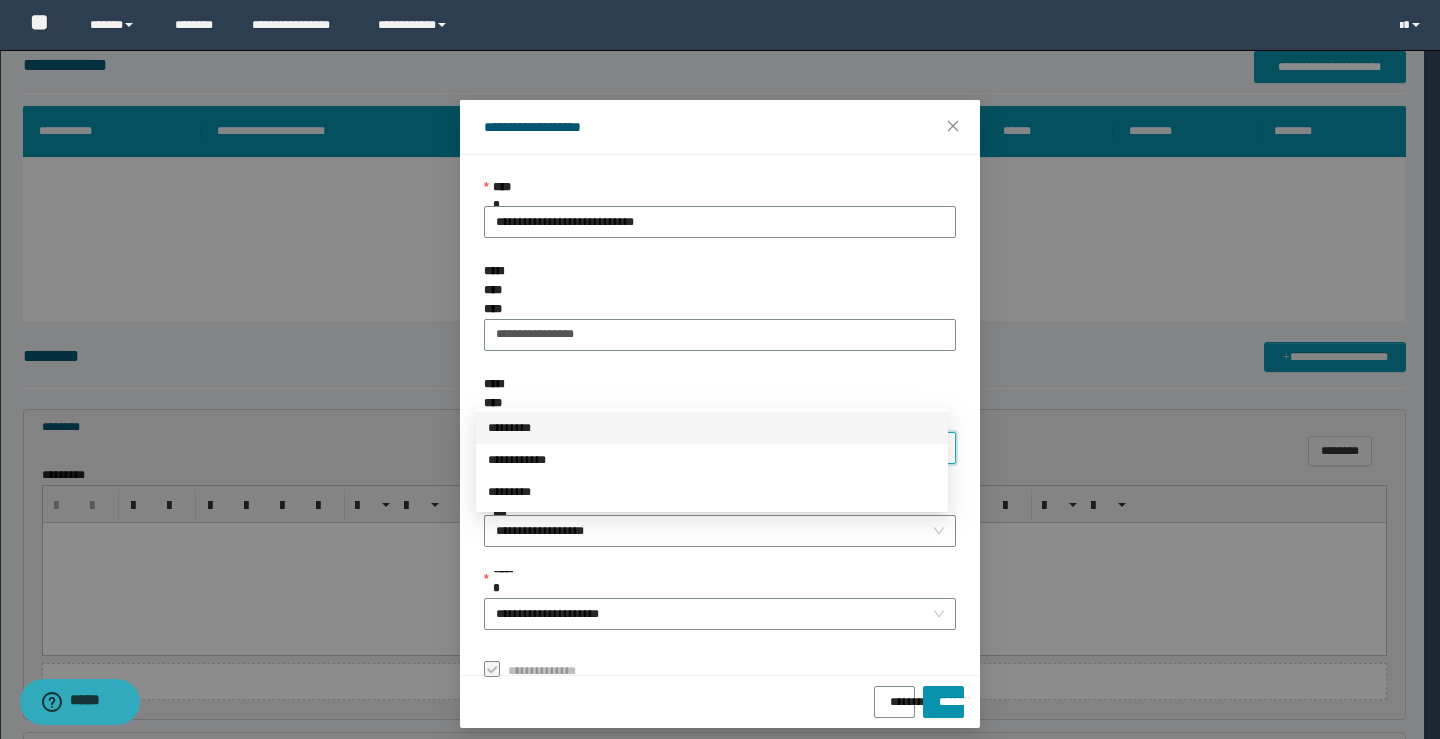 click on "*********" at bounding box center [712, 428] 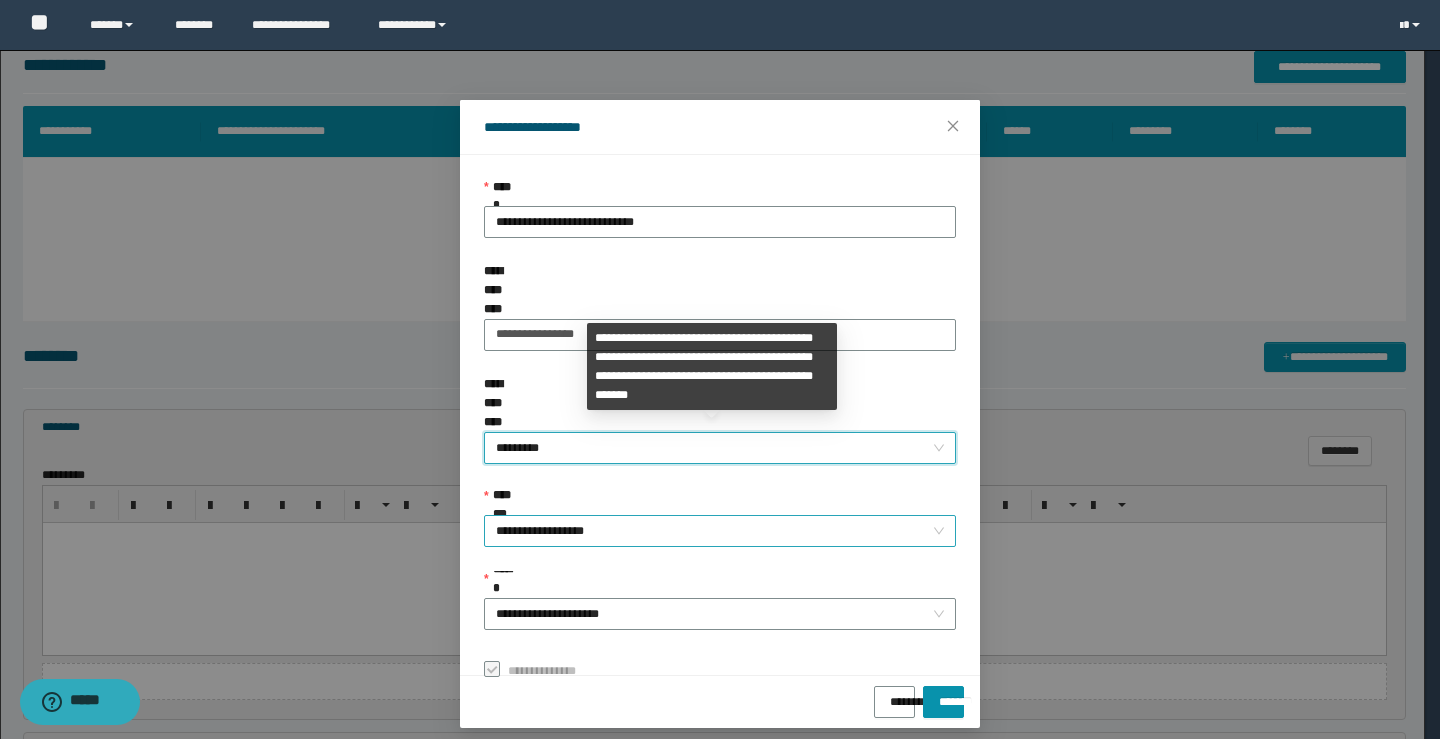 click on "**********" at bounding box center [720, 531] 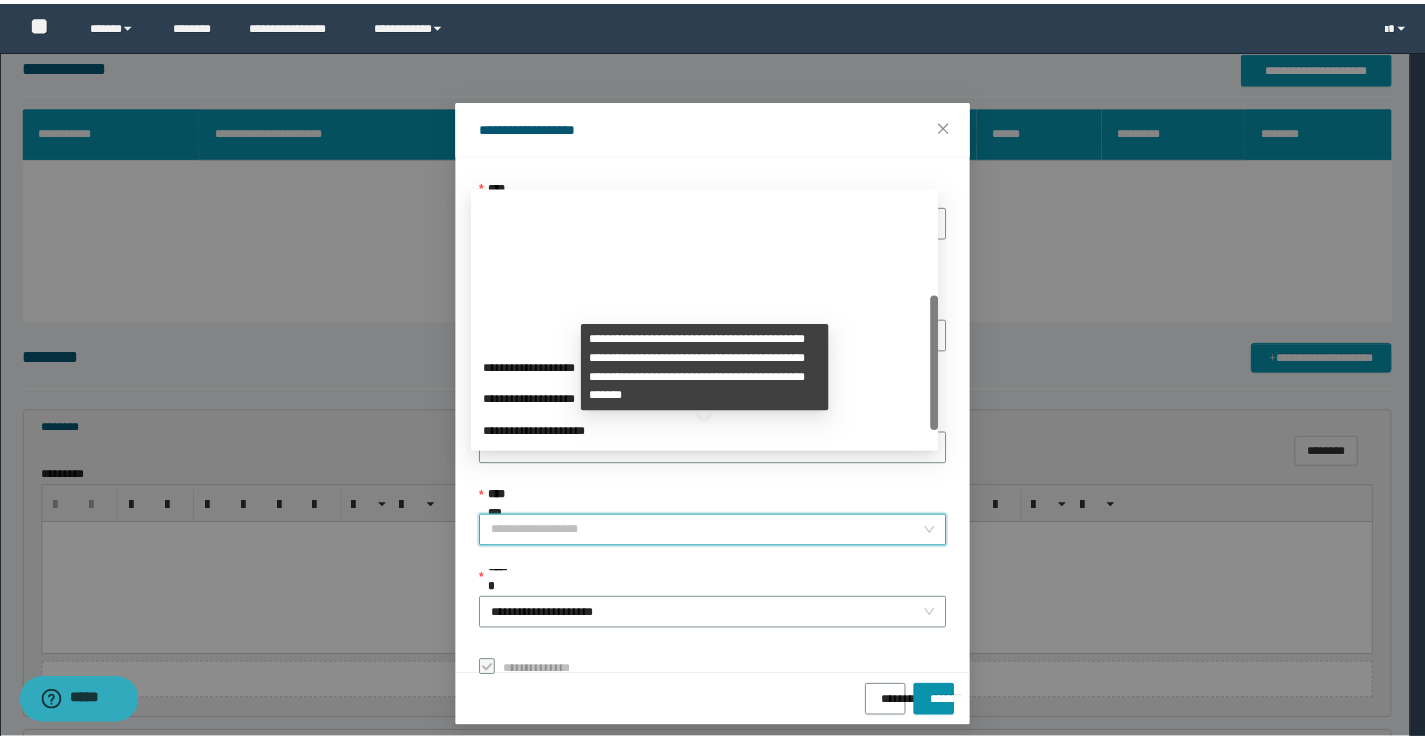 scroll, scrollTop: 192, scrollLeft: 0, axis: vertical 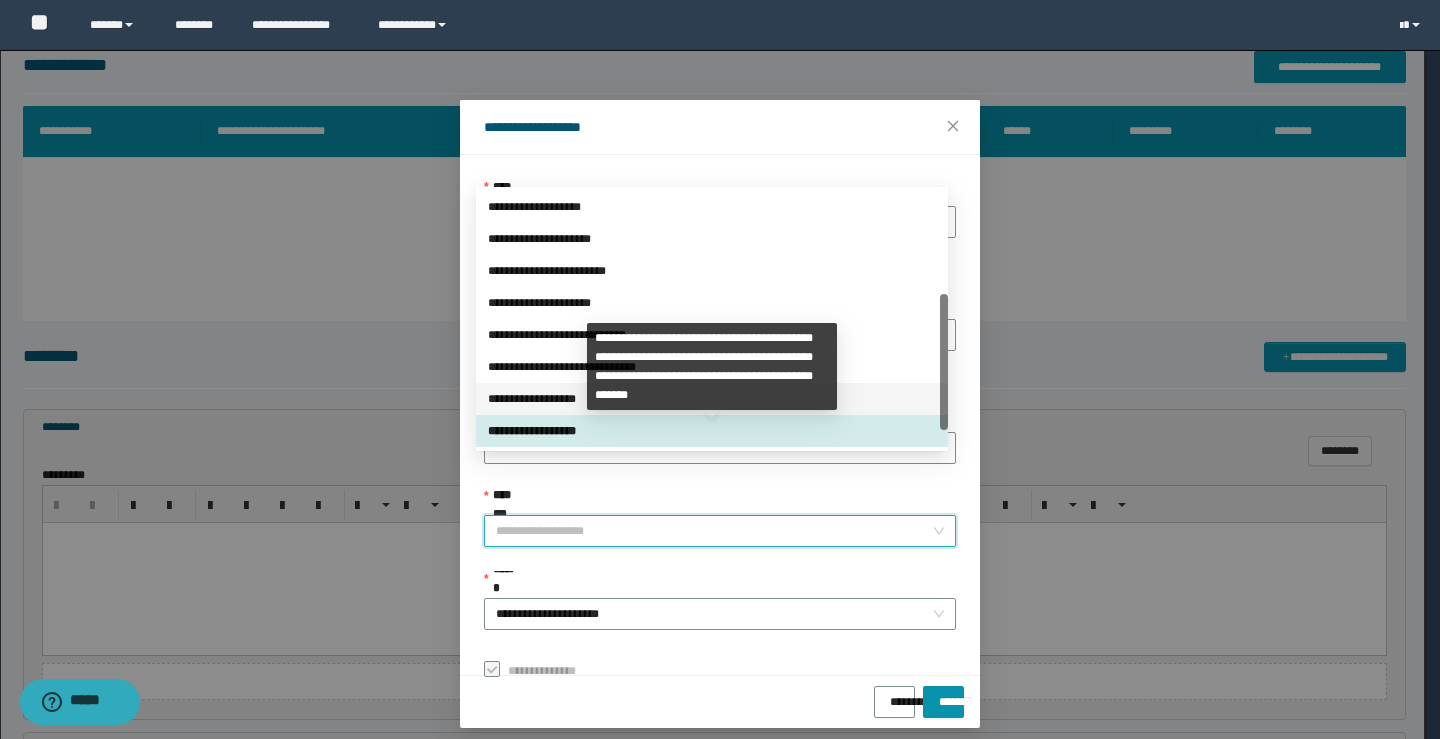 click on "**********" at bounding box center (712, 399) 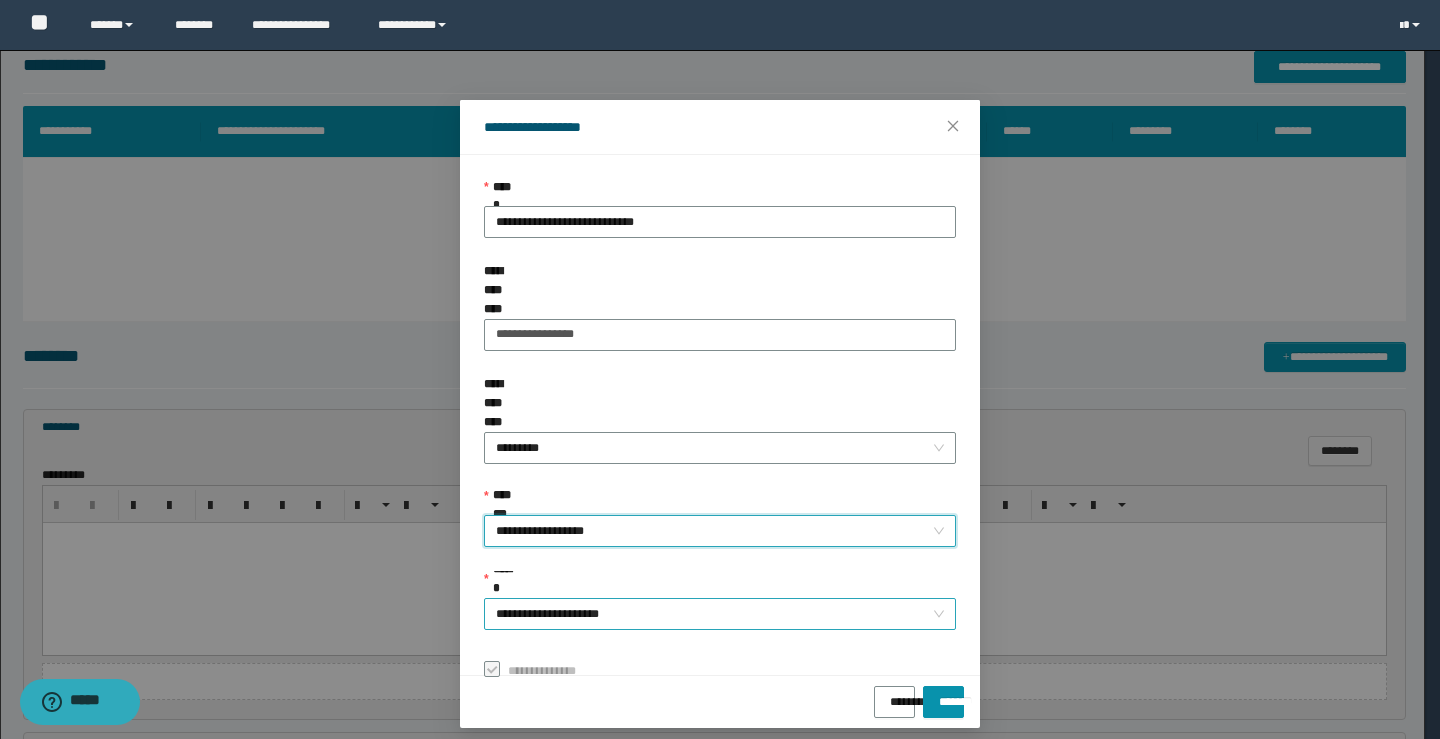 click on "**********" at bounding box center [720, 614] 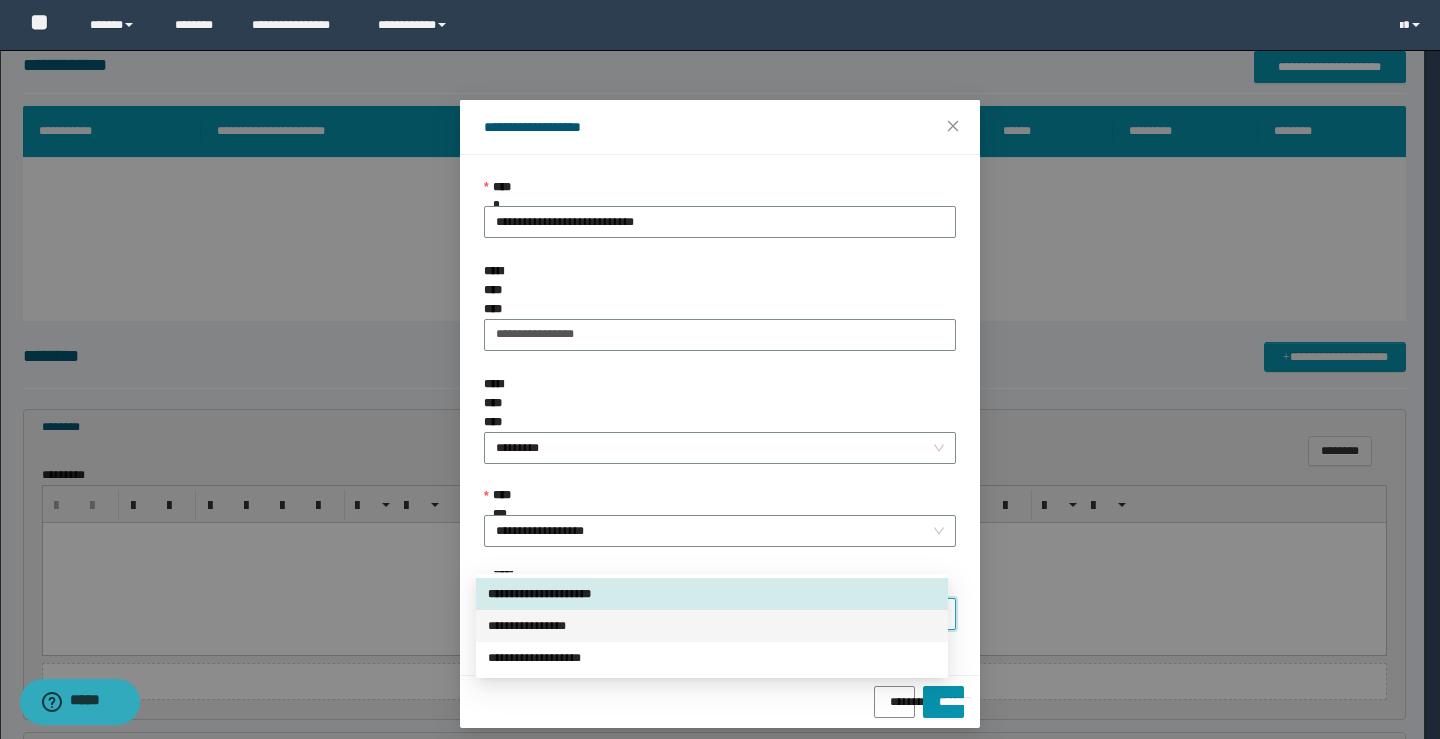 click on "**********" at bounding box center [712, 626] 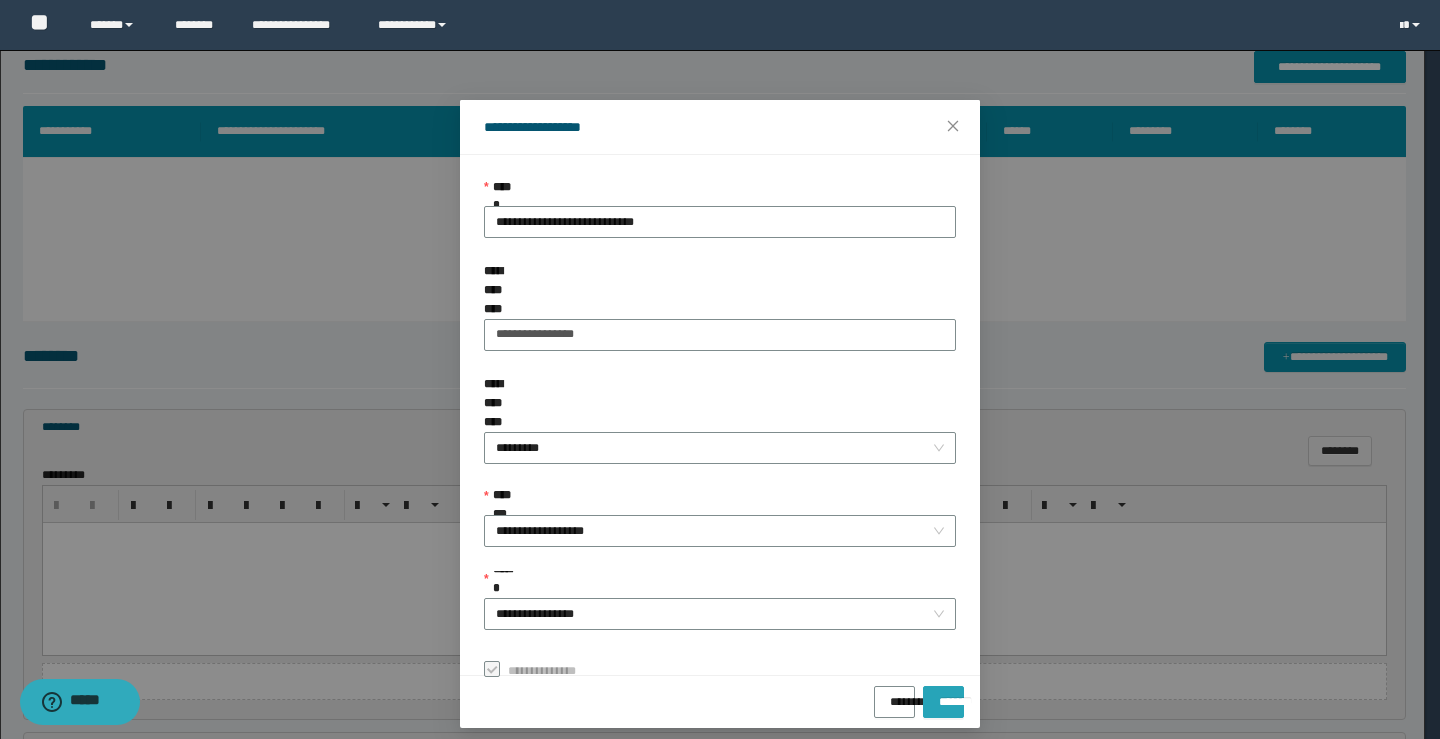 click on "*******" at bounding box center [943, 695] 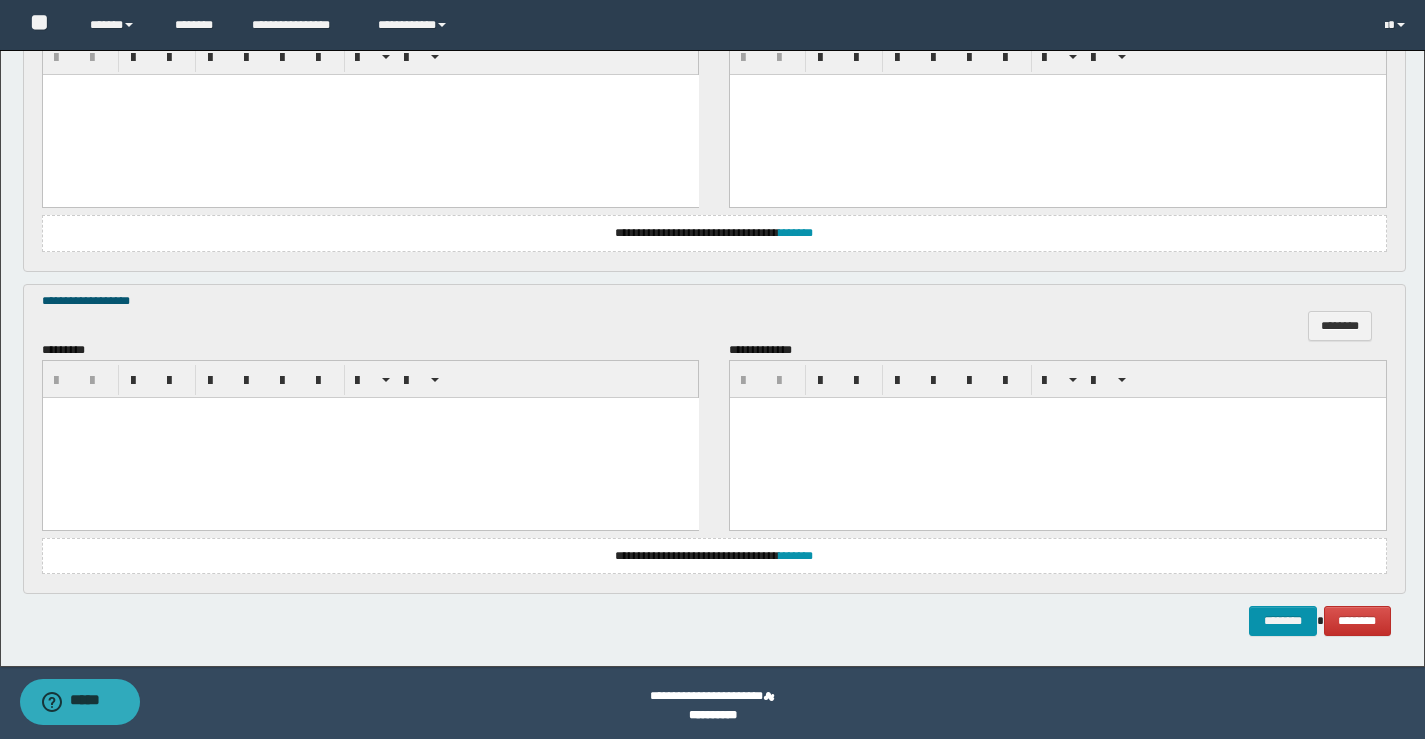 scroll, scrollTop: 1404, scrollLeft: 0, axis: vertical 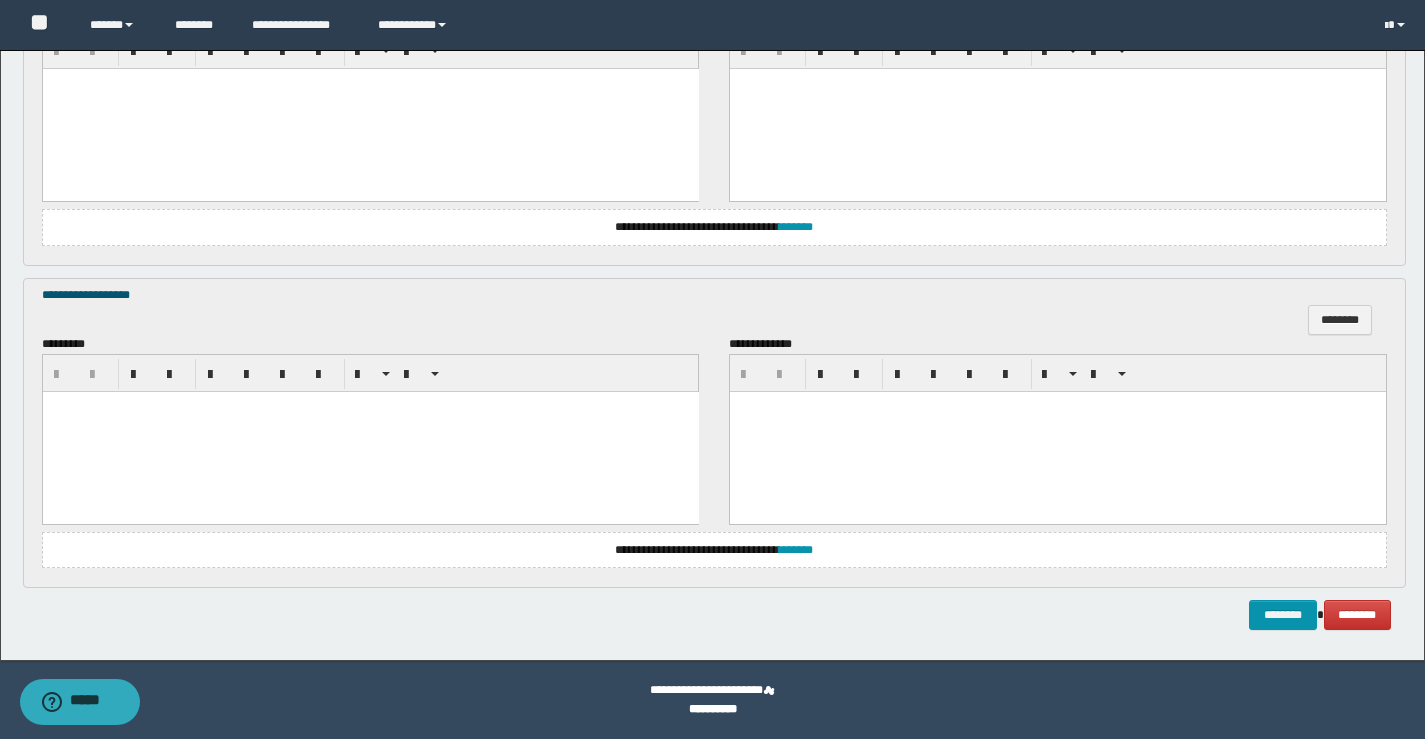 click at bounding box center [370, 431] 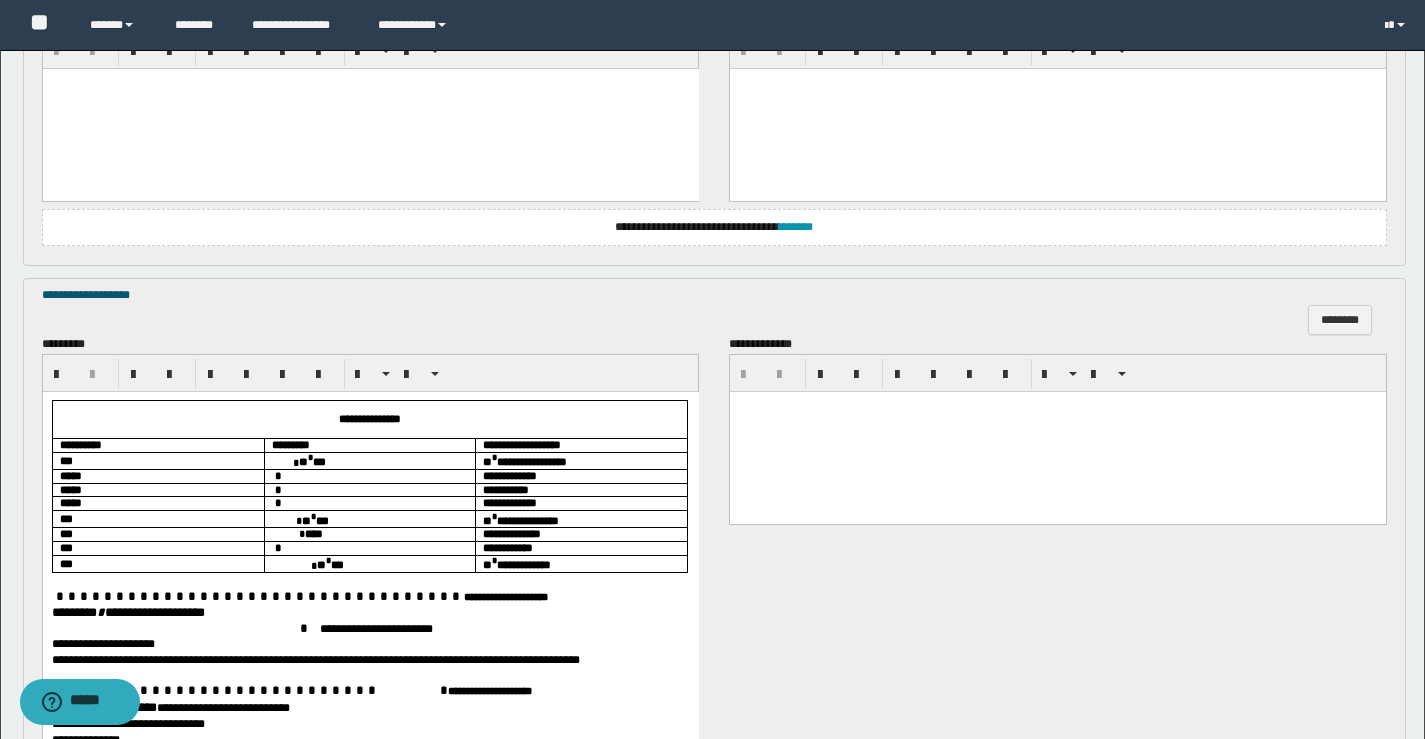 click on "** * ***" at bounding box center [369, 459] 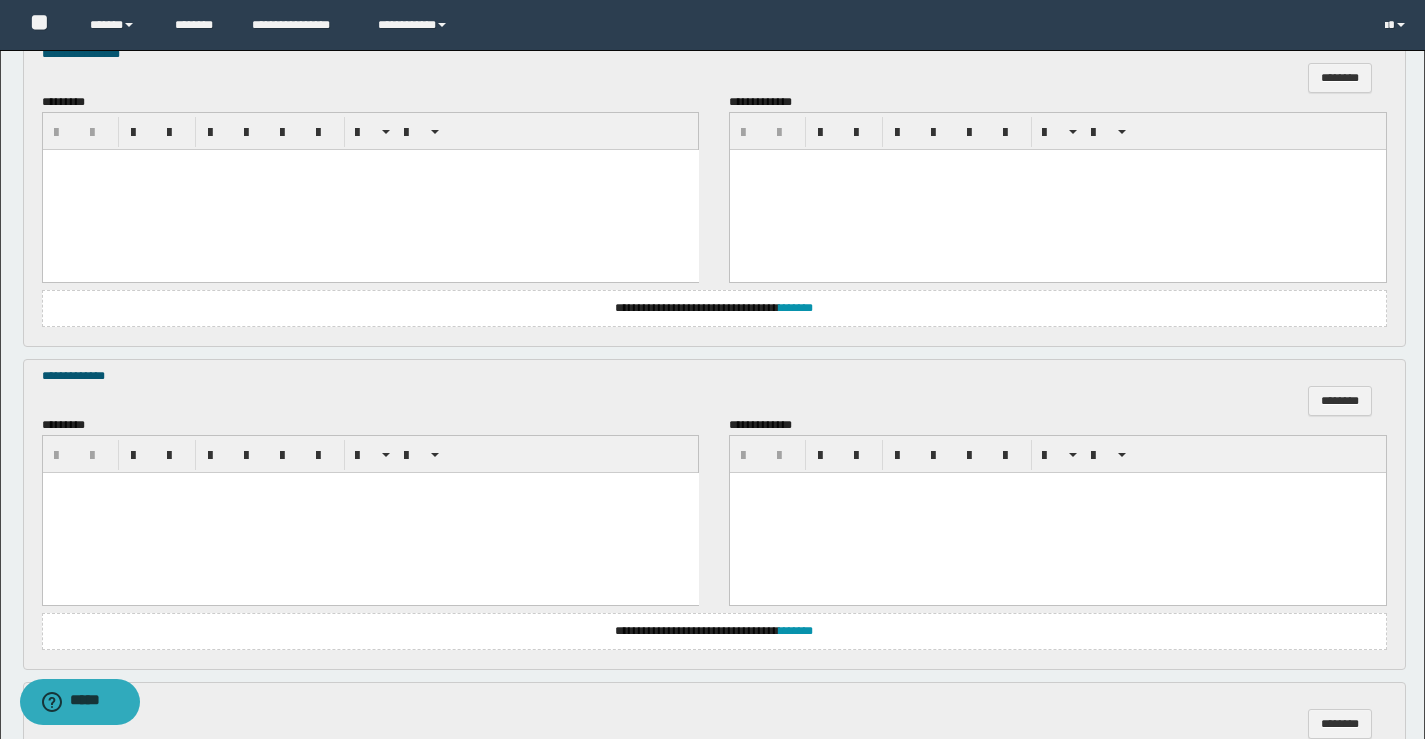scroll, scrollTop: 1300, scrollLeft: 0, axis: vertical 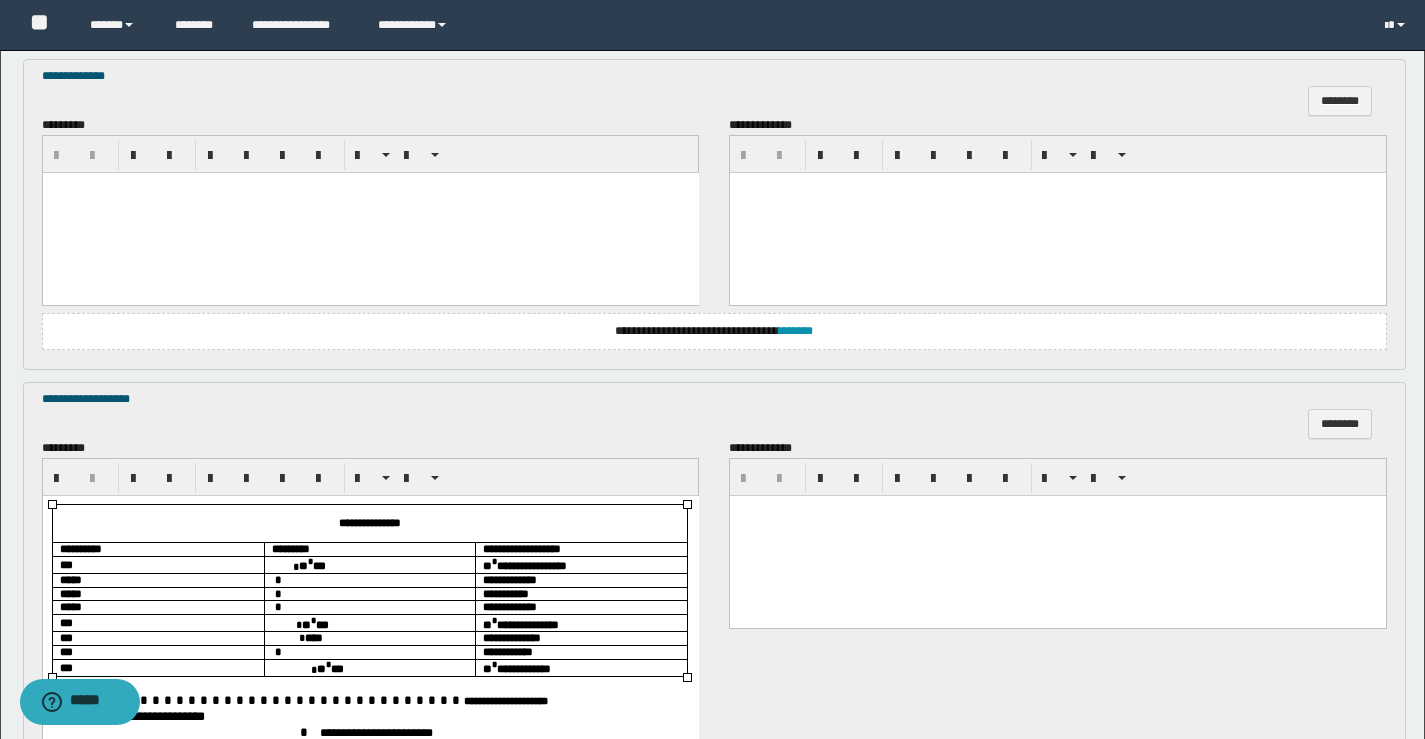 click on "** * ***" at bounding box center (369, 563) 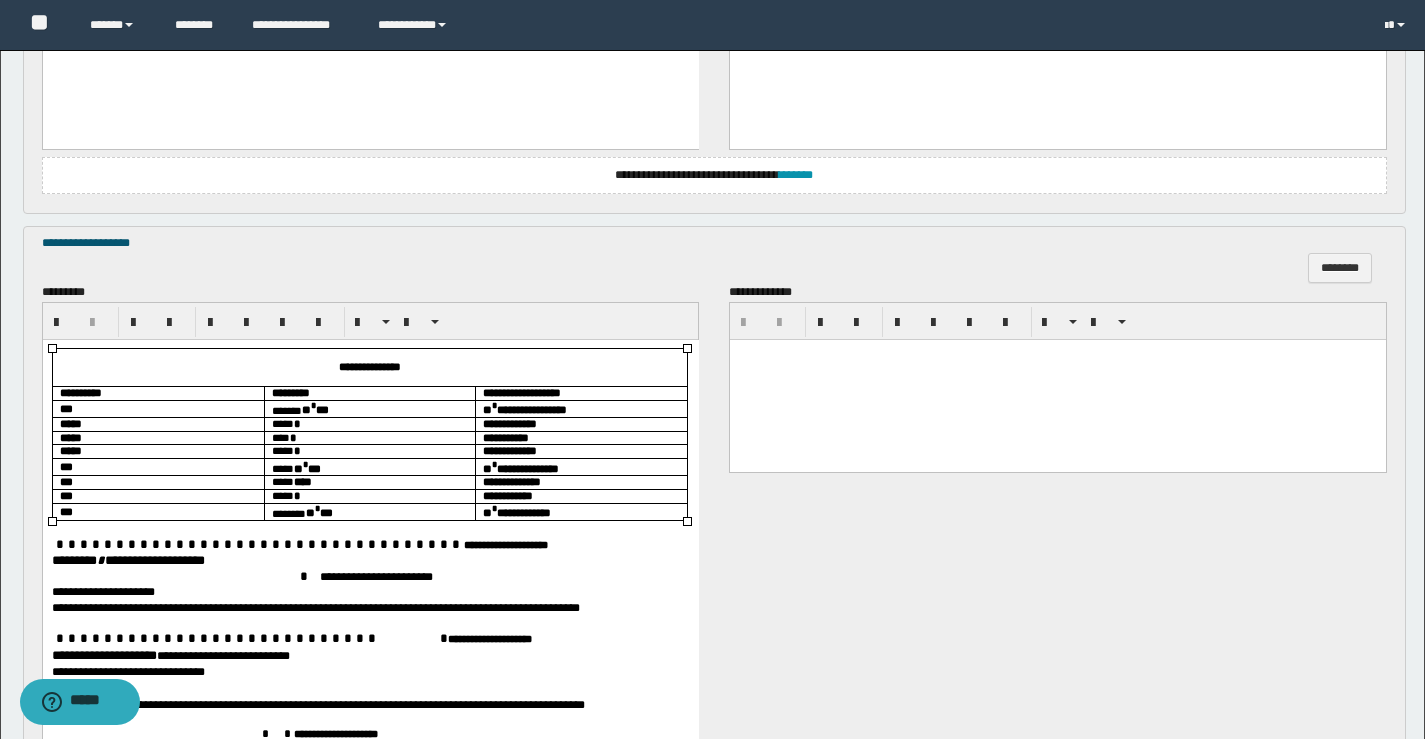 scroll, scrollTop: 1600, scrollLeft: 0, axis: vertical 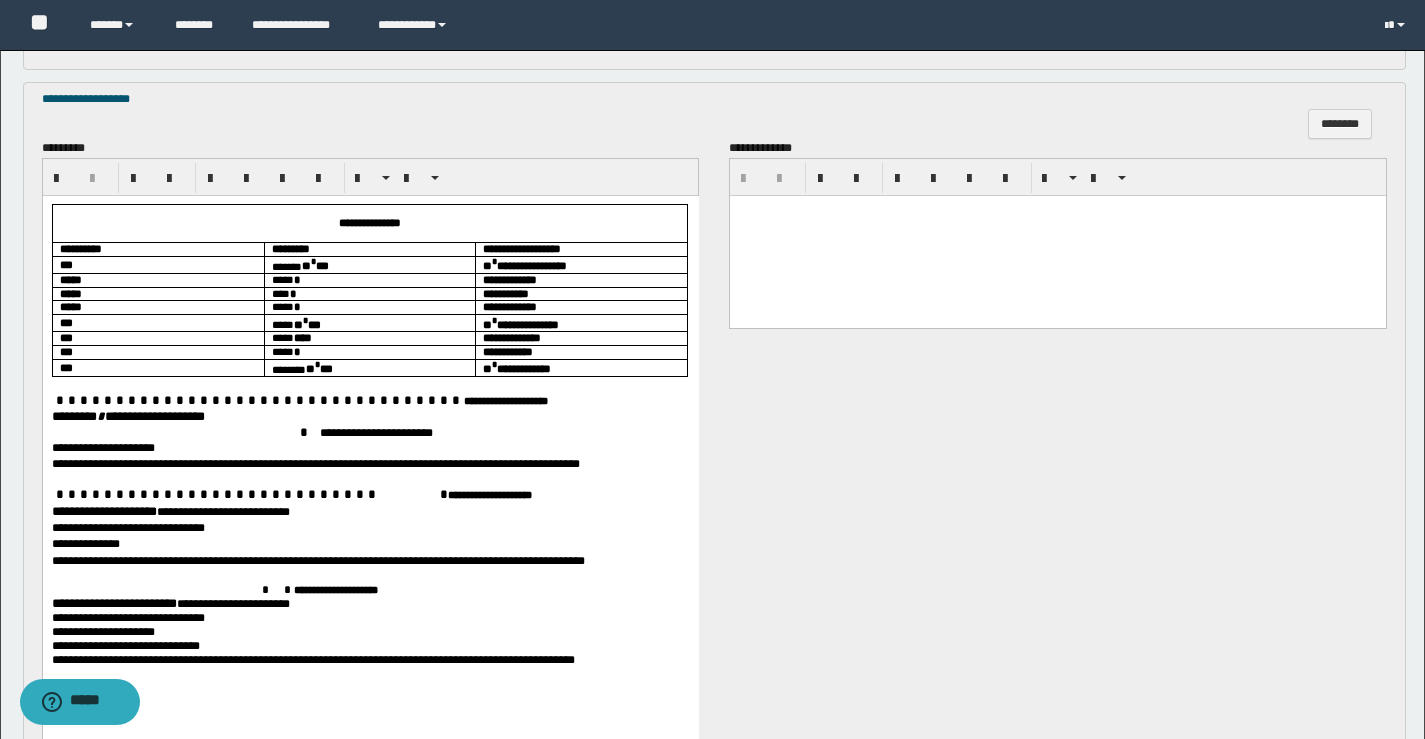 click on "******** * *****" at bounding box center [92, 415] 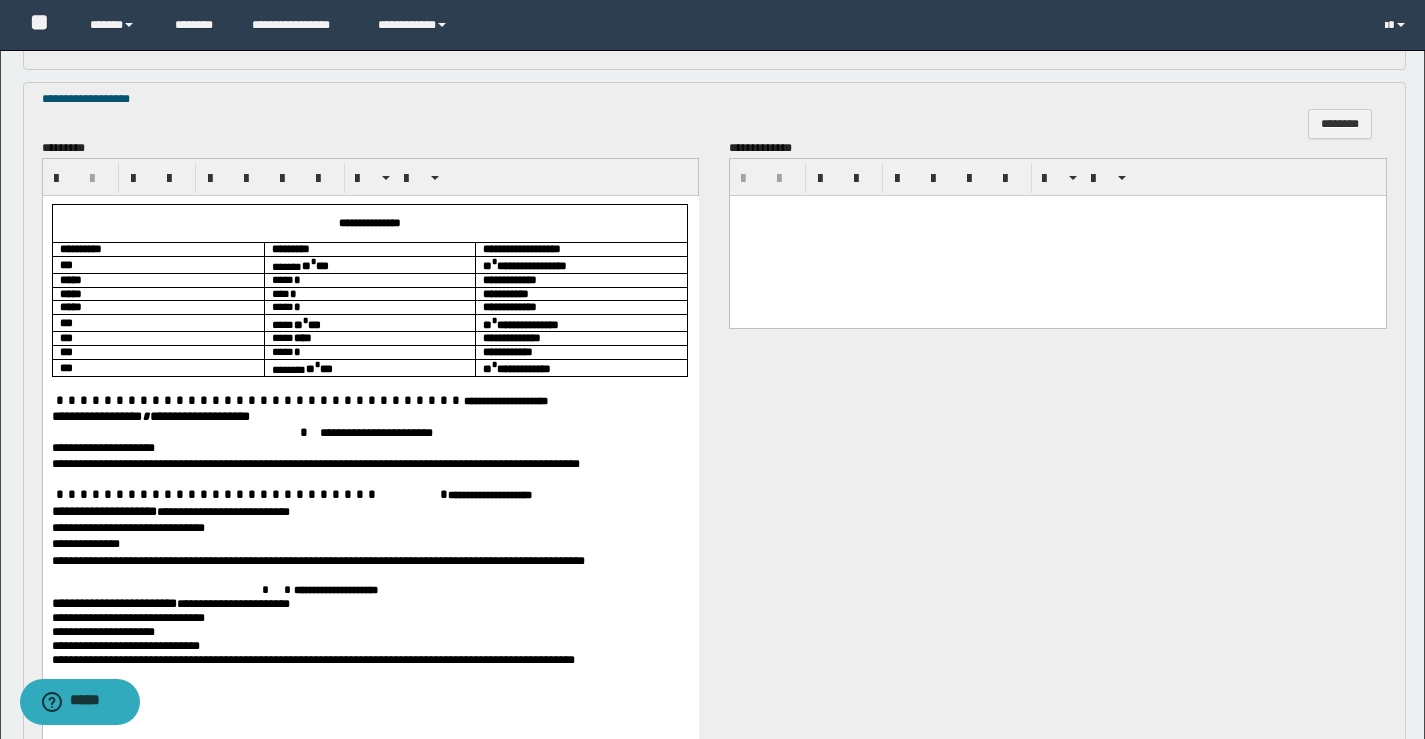 click on "**********" at bounding box center [103, 510] 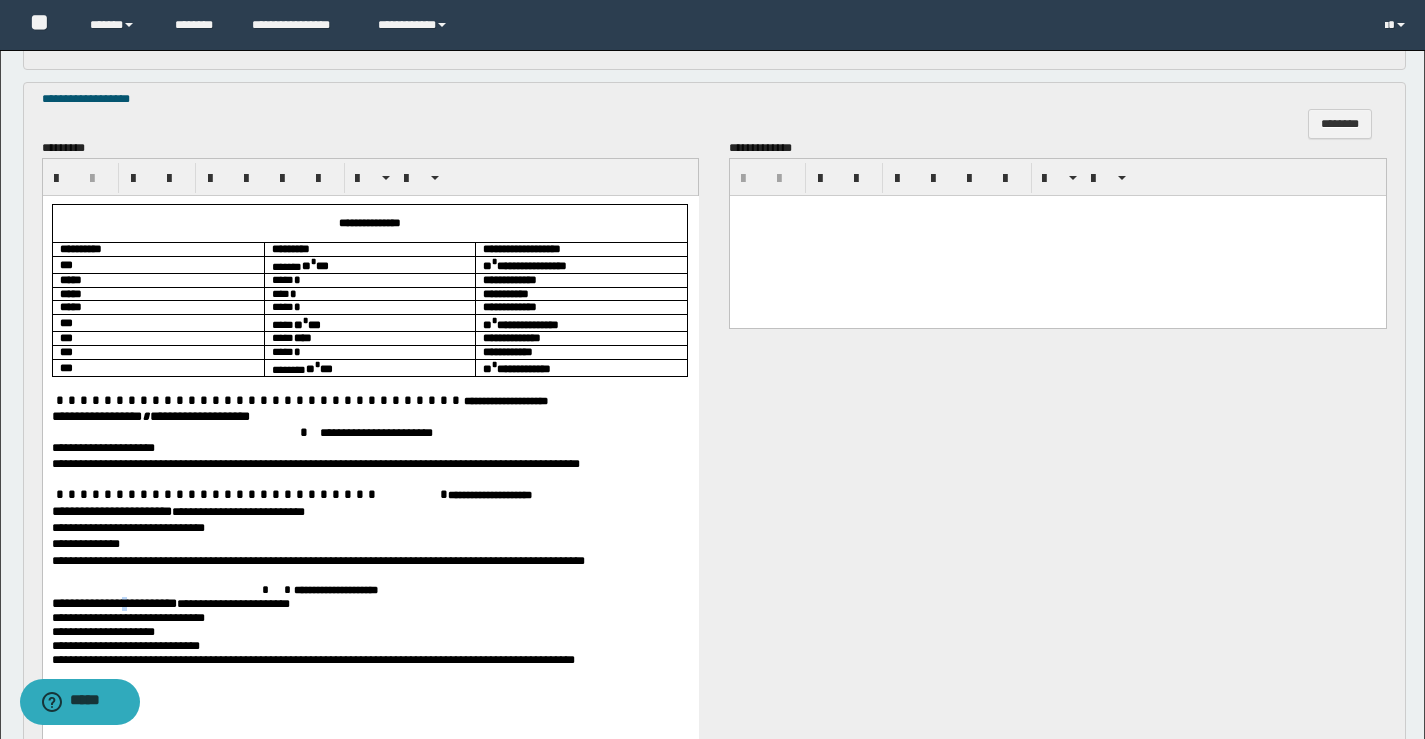 click on "**********" at bounding box center [113, 602] 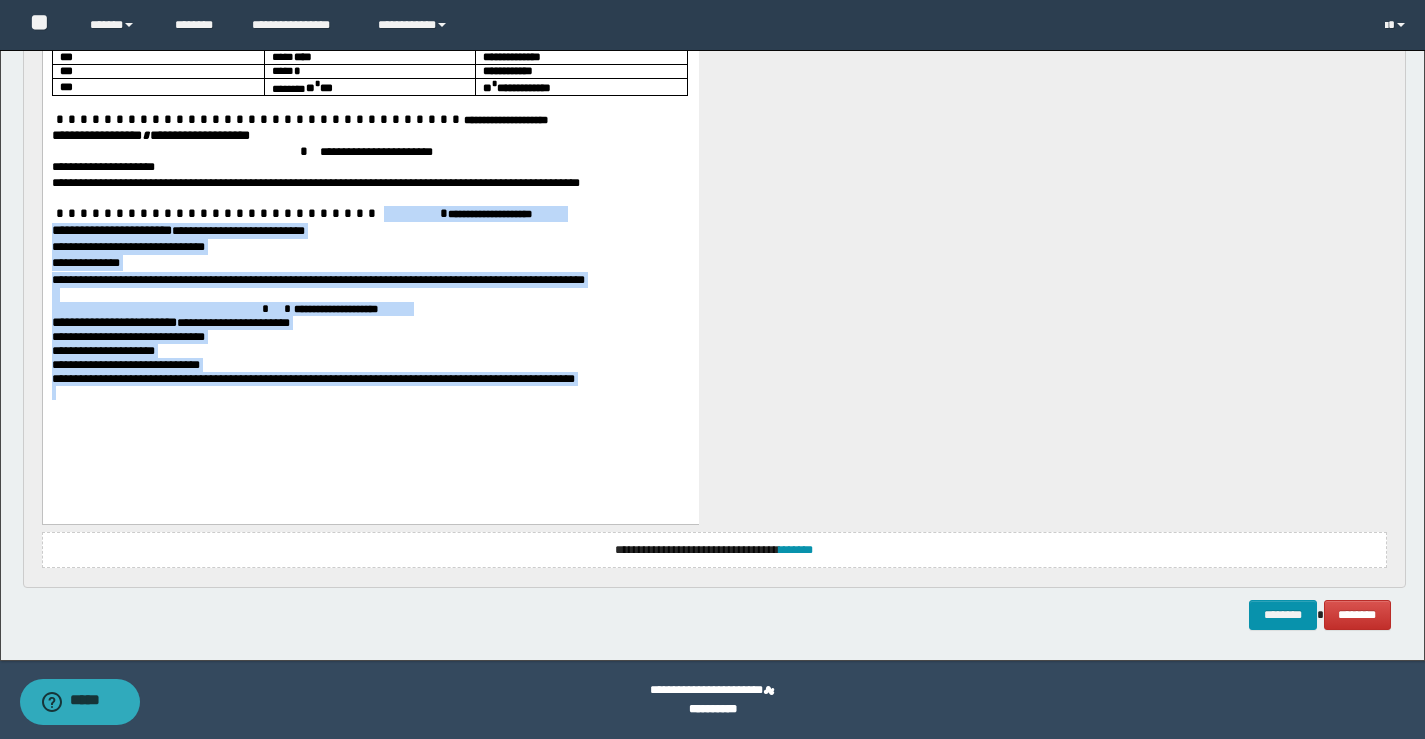 drag, startPoint x: 258, startPoint y: 214, endPoint x: 682, endPoint y: 625, distance: 590.50574 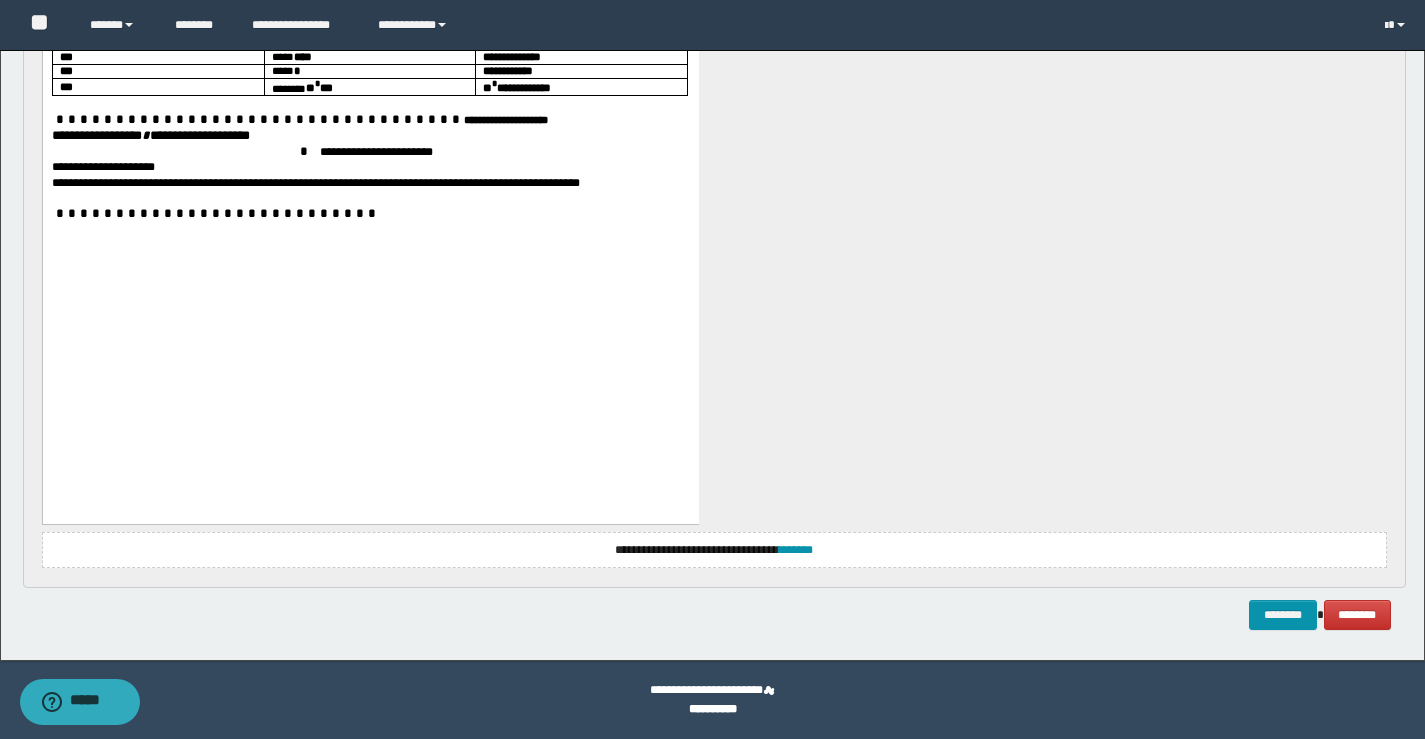 scroll, scrollTop: 1687, scrollLeft: 0, axis: vertical 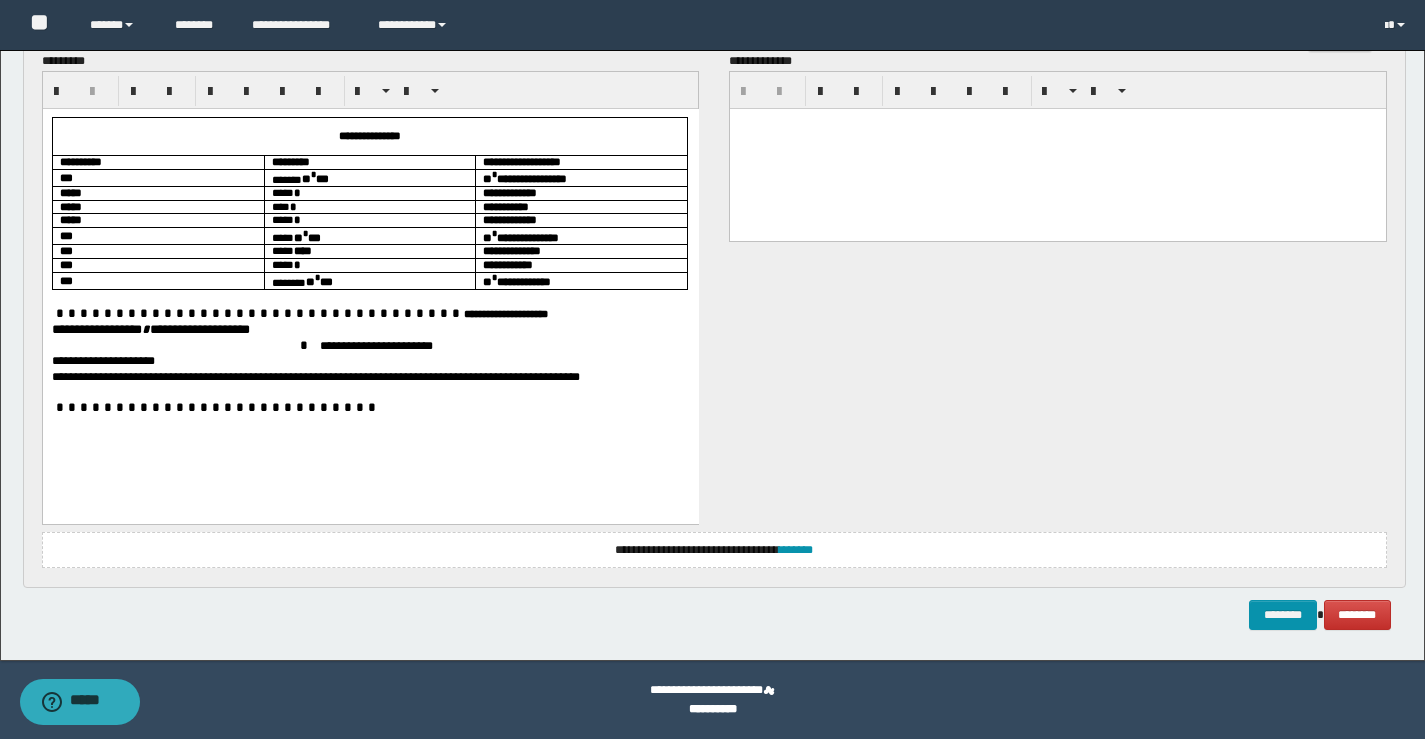 click on "**********" at bounding box center [102, 360] 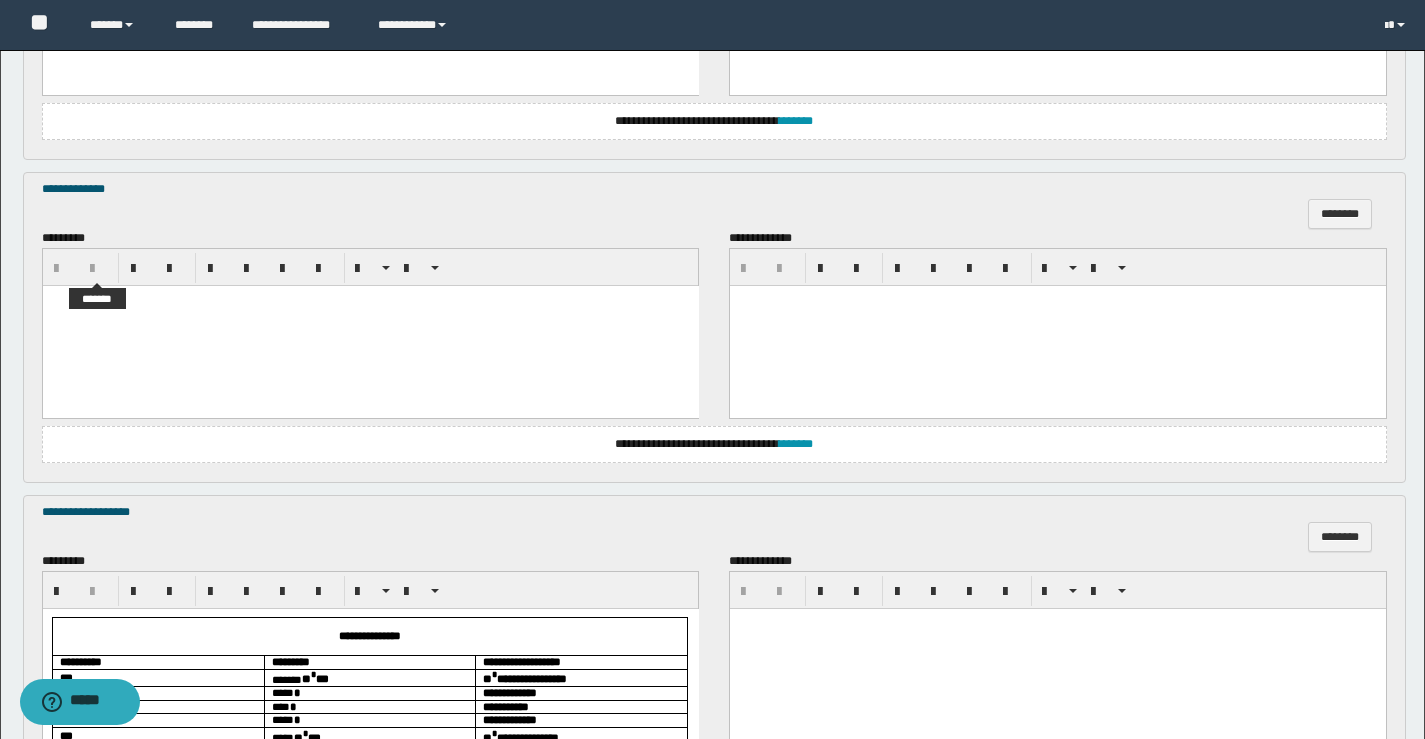 scroll, scrollTop: 887, scrollLeft: 0, axis: vertical 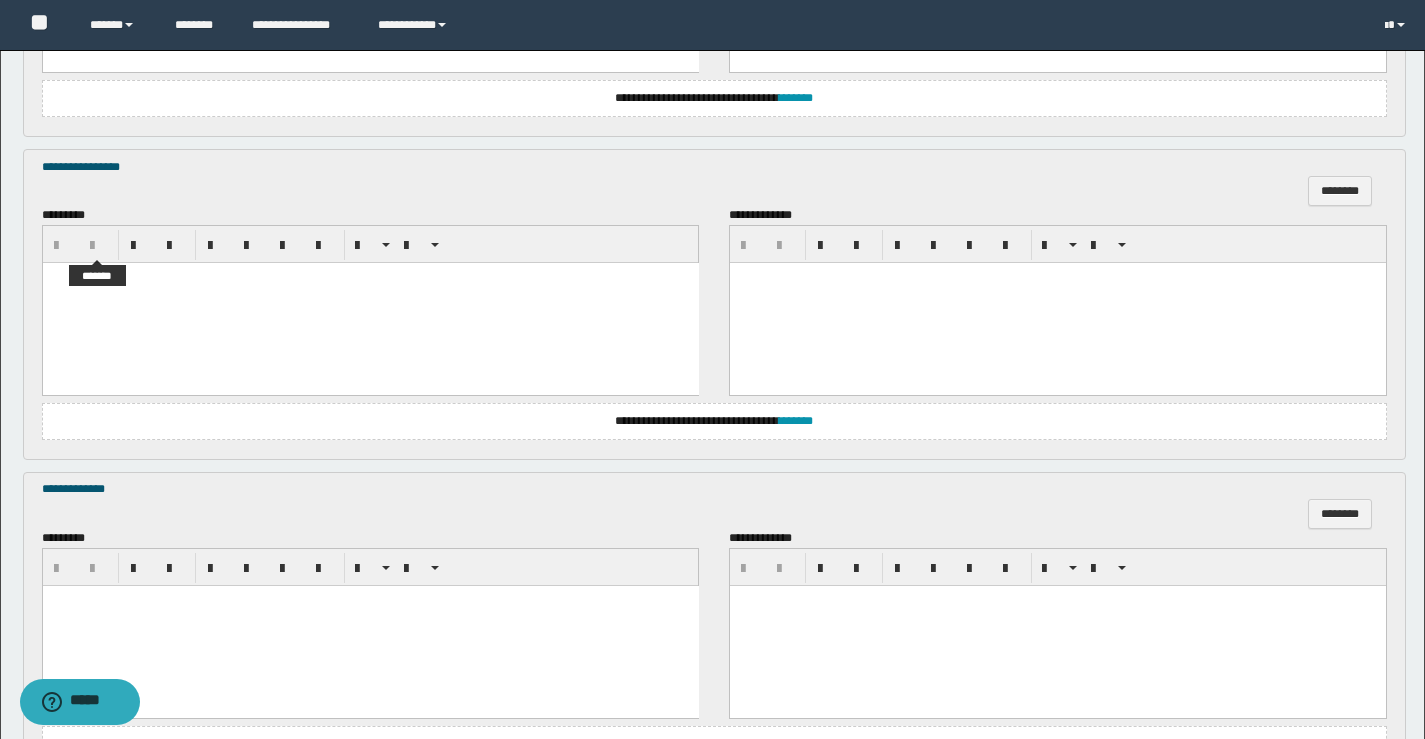 click on "*********" at bounding box center (371, 301) 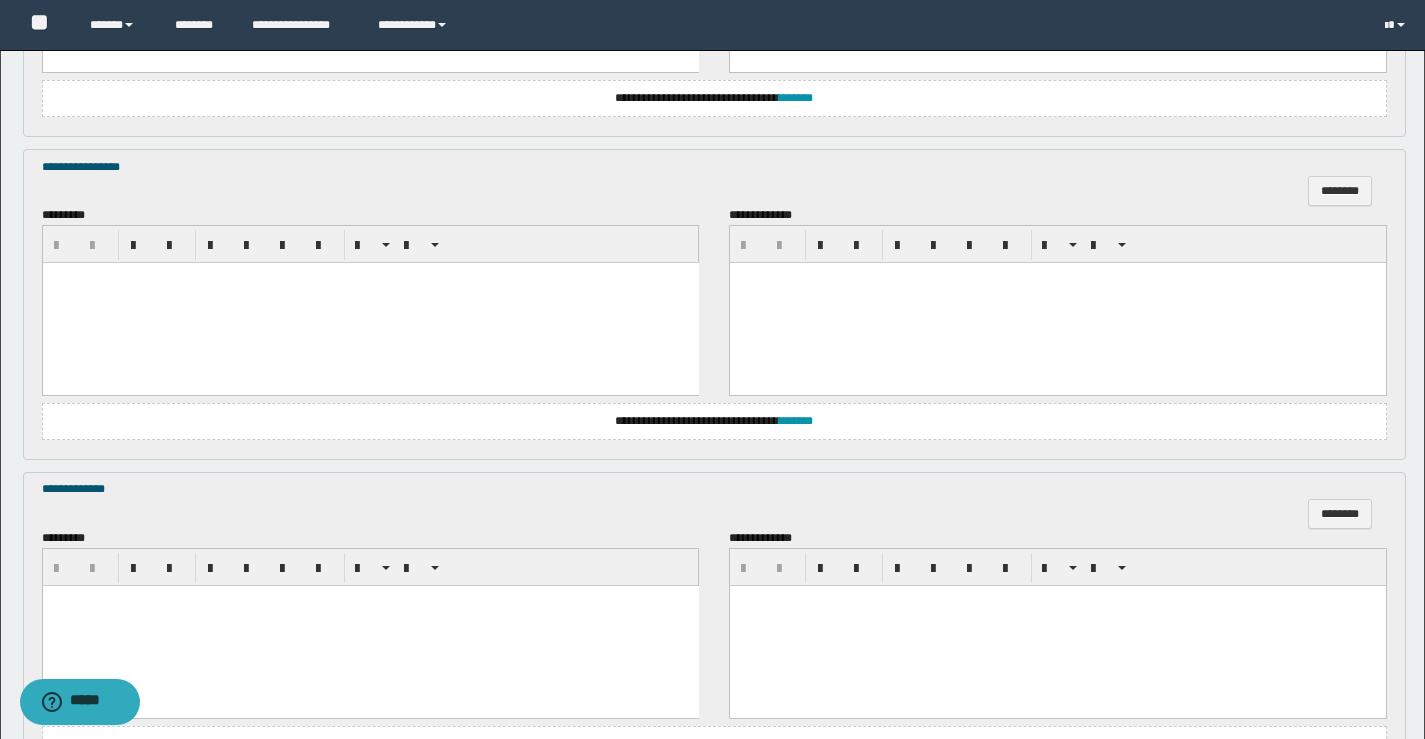 click at bounding box center [370, 303] 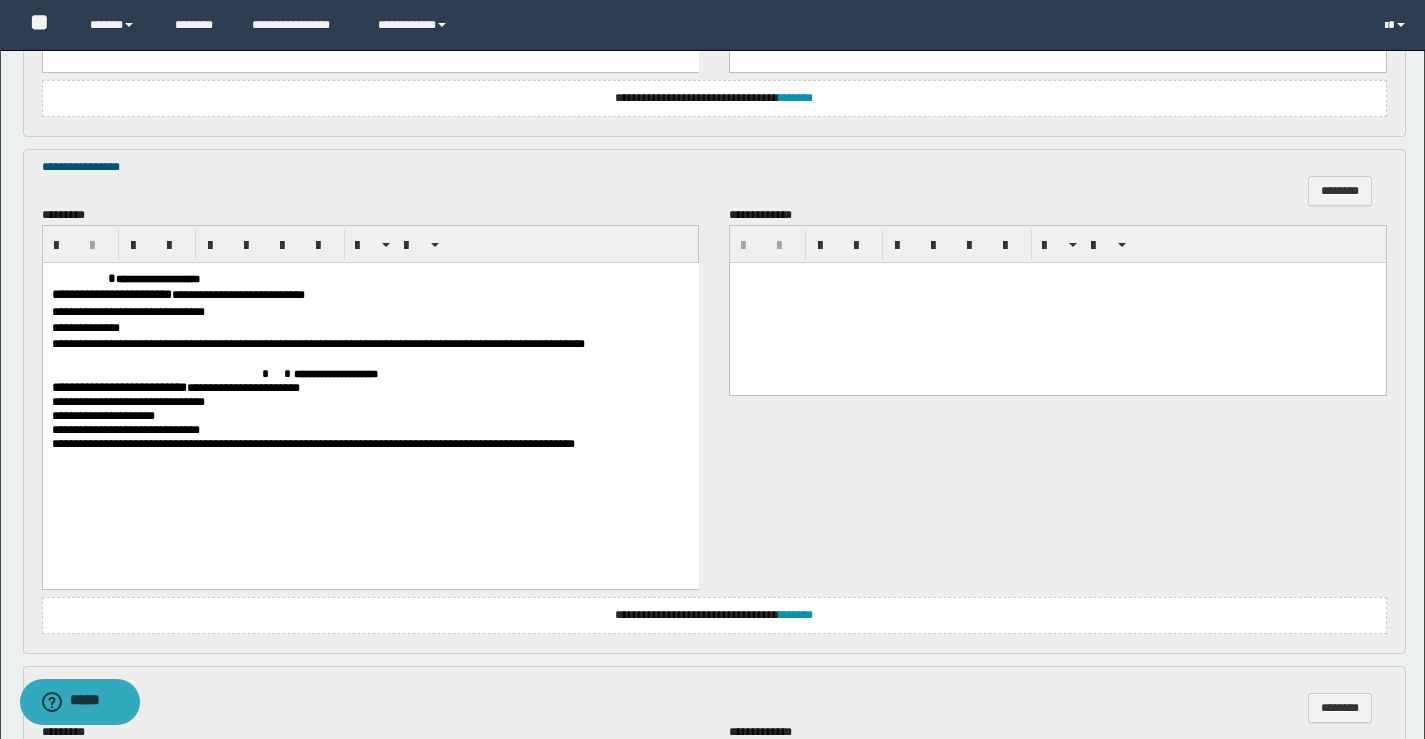 drag, startPoint x: 102, startPoint y: 273, endPoint x: 121, endPoint y: 284, distance: 21.954498 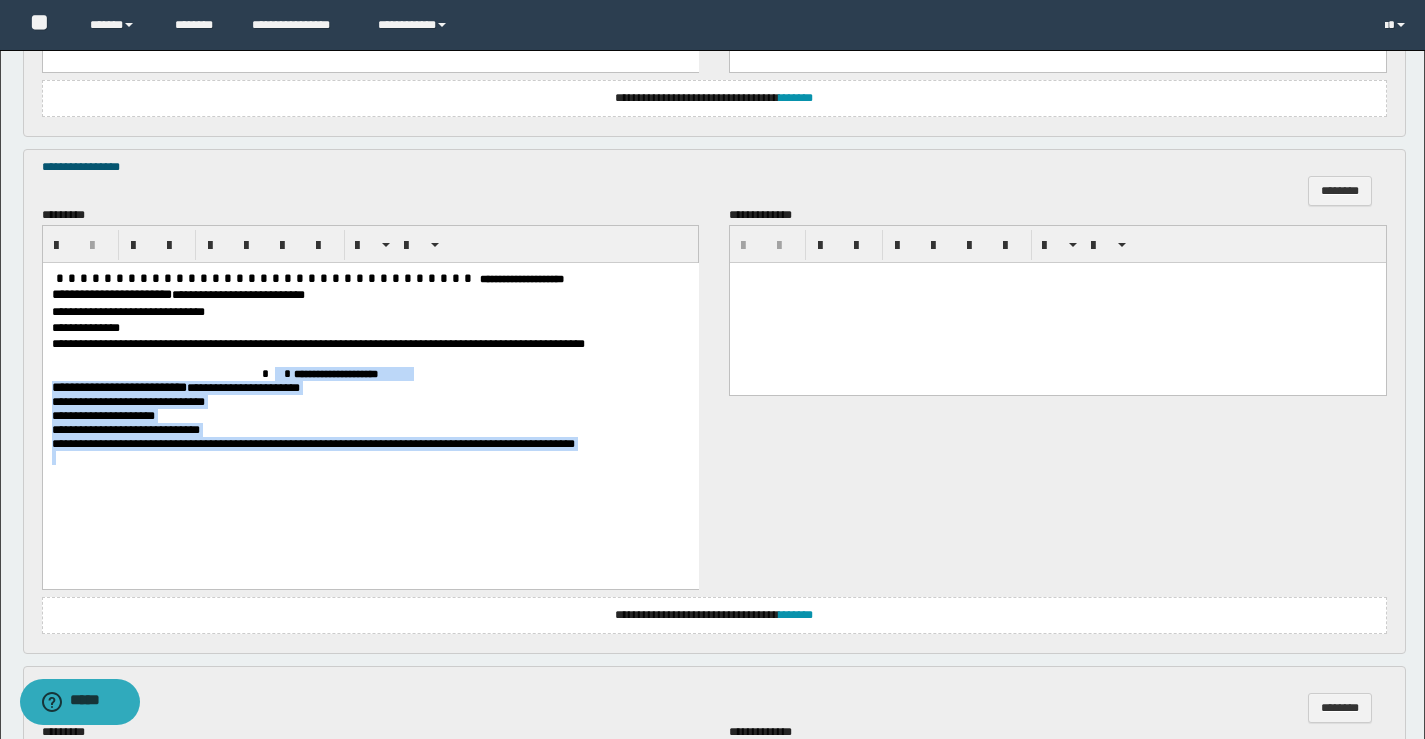 drag, startPoint x: 296, startPoint y: 375, endPoint x: 659, endPoint y: 532, distance: 395.49716 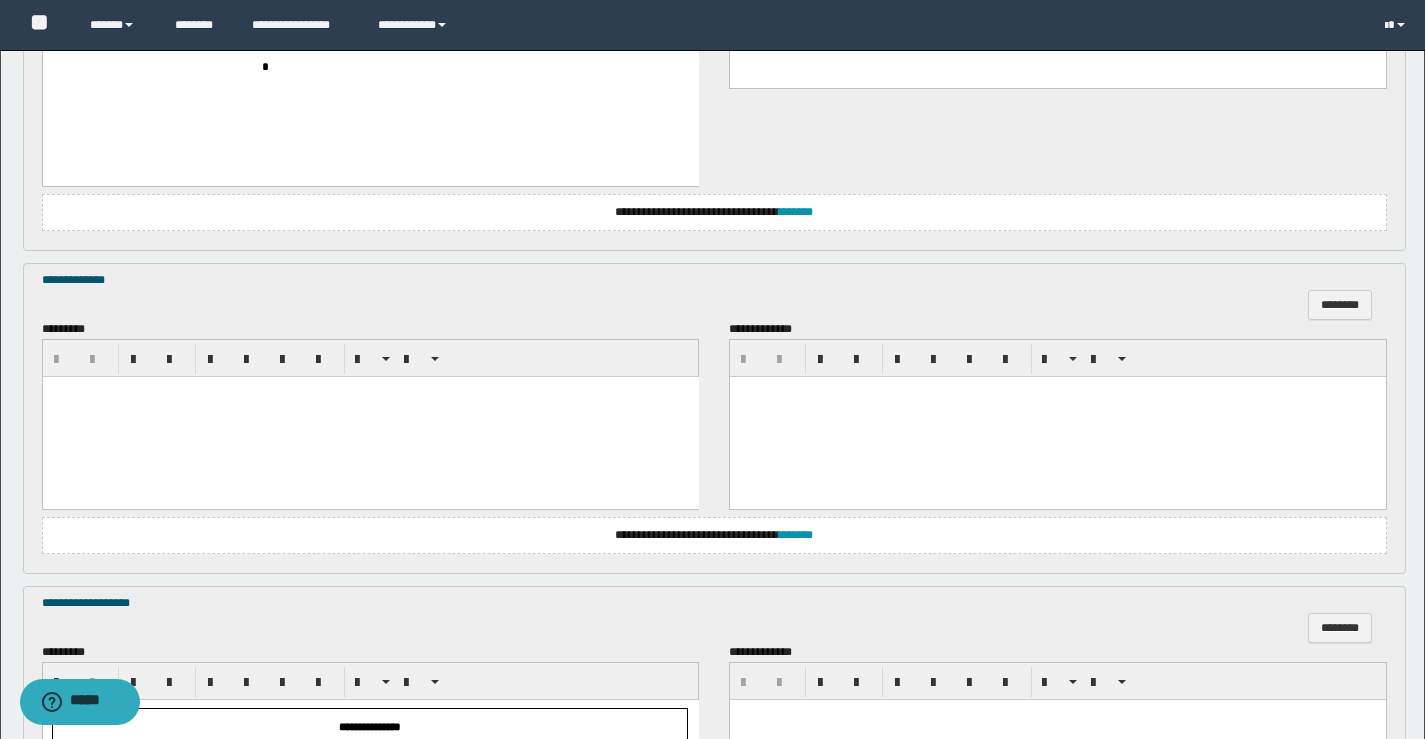 scroll, scrollTop: 1287, scrollLeft: 0, axis: vertical 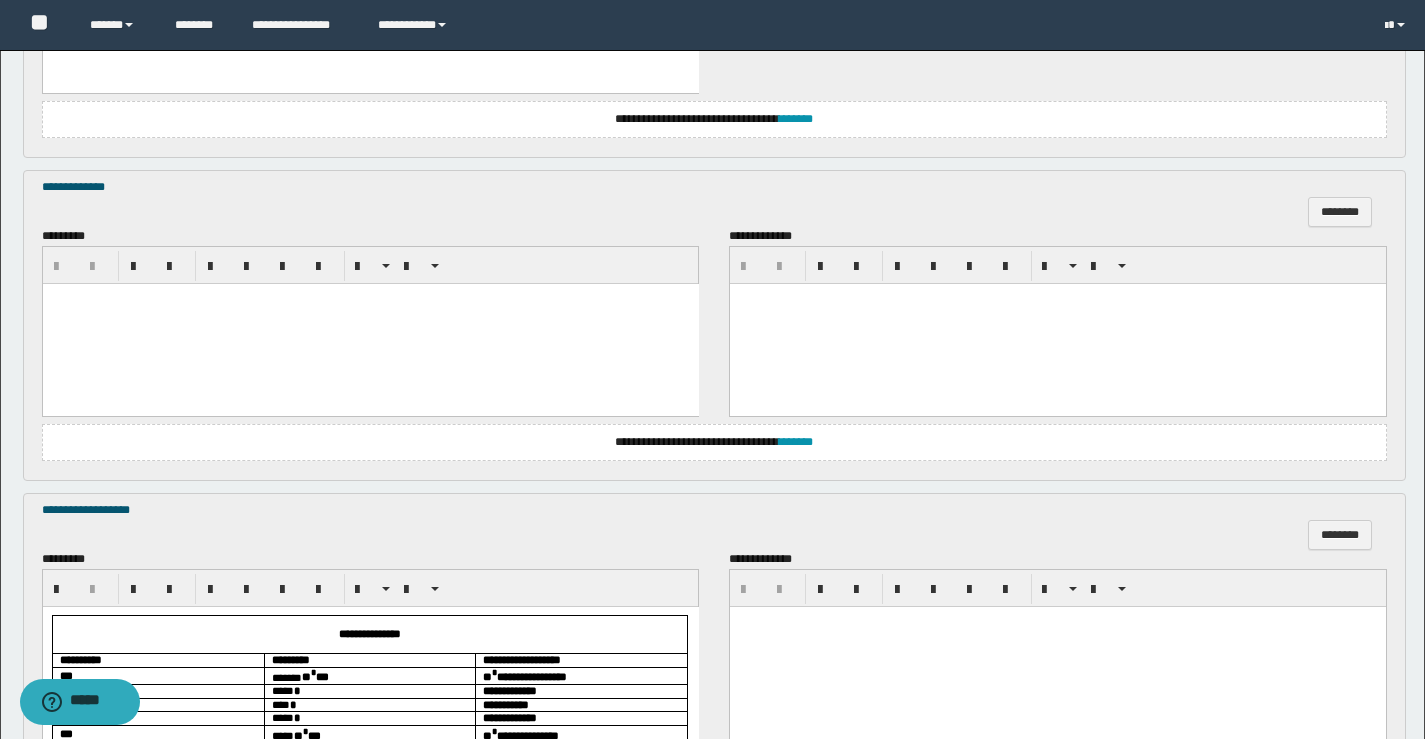 click at bounding box center (370, 323) 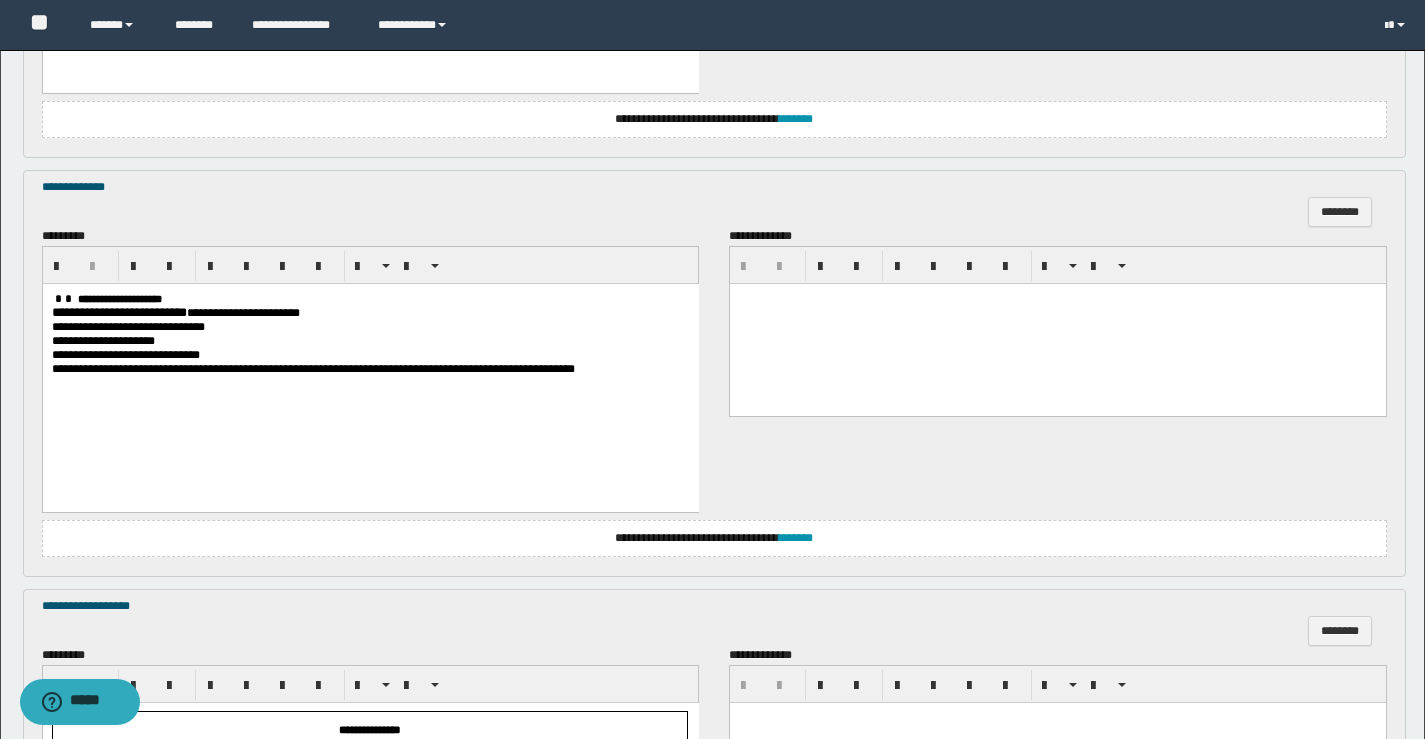click at bounding box center [64, 298] 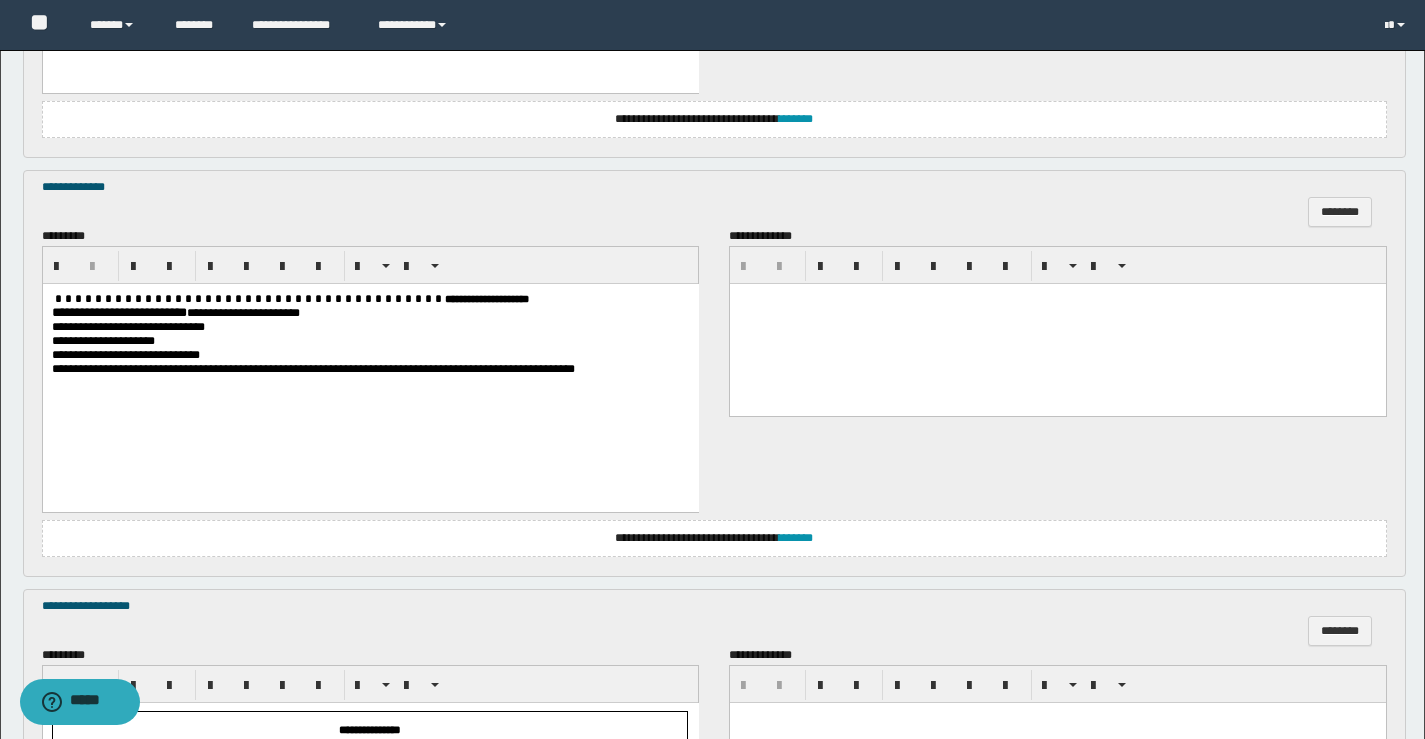 click at bounding box center (1058, 323) 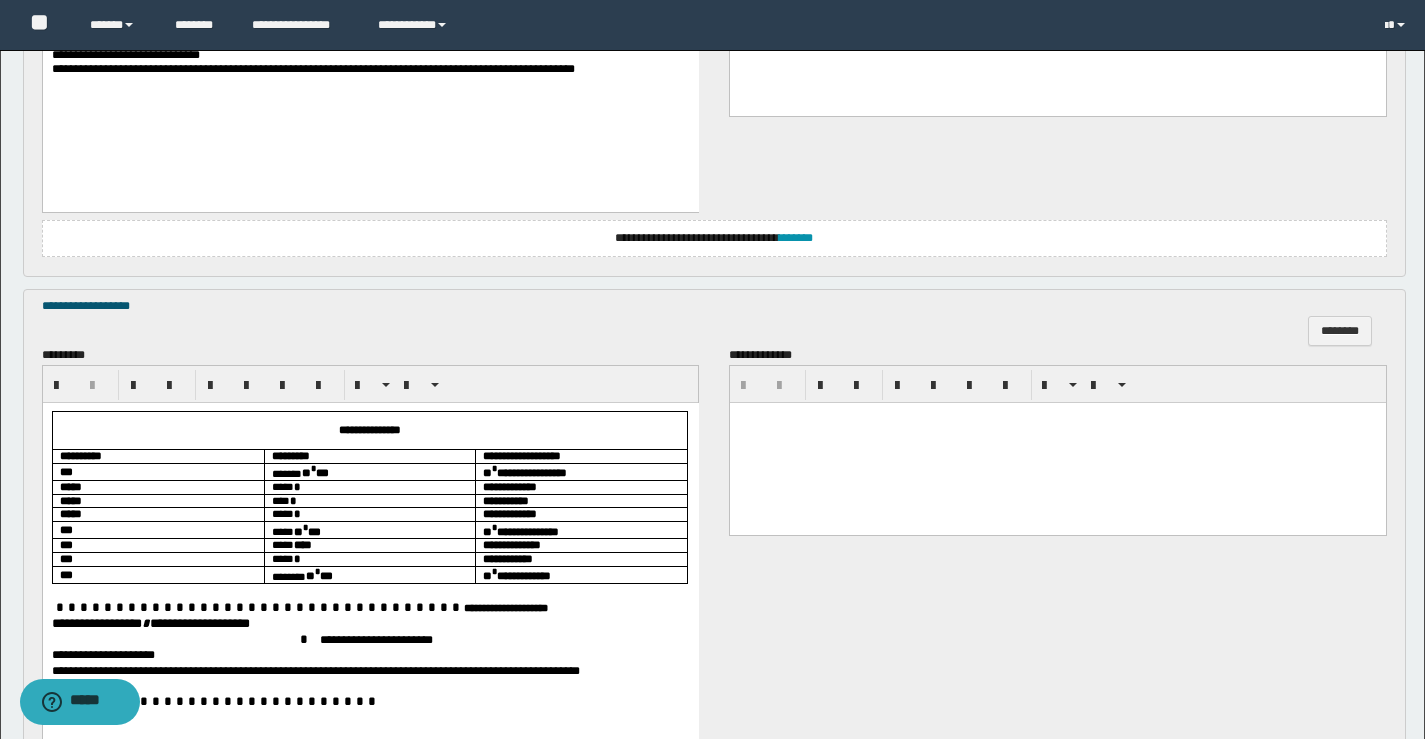 scroll, scrollTop: 1881, scrollLeft: 0, axis: vertical 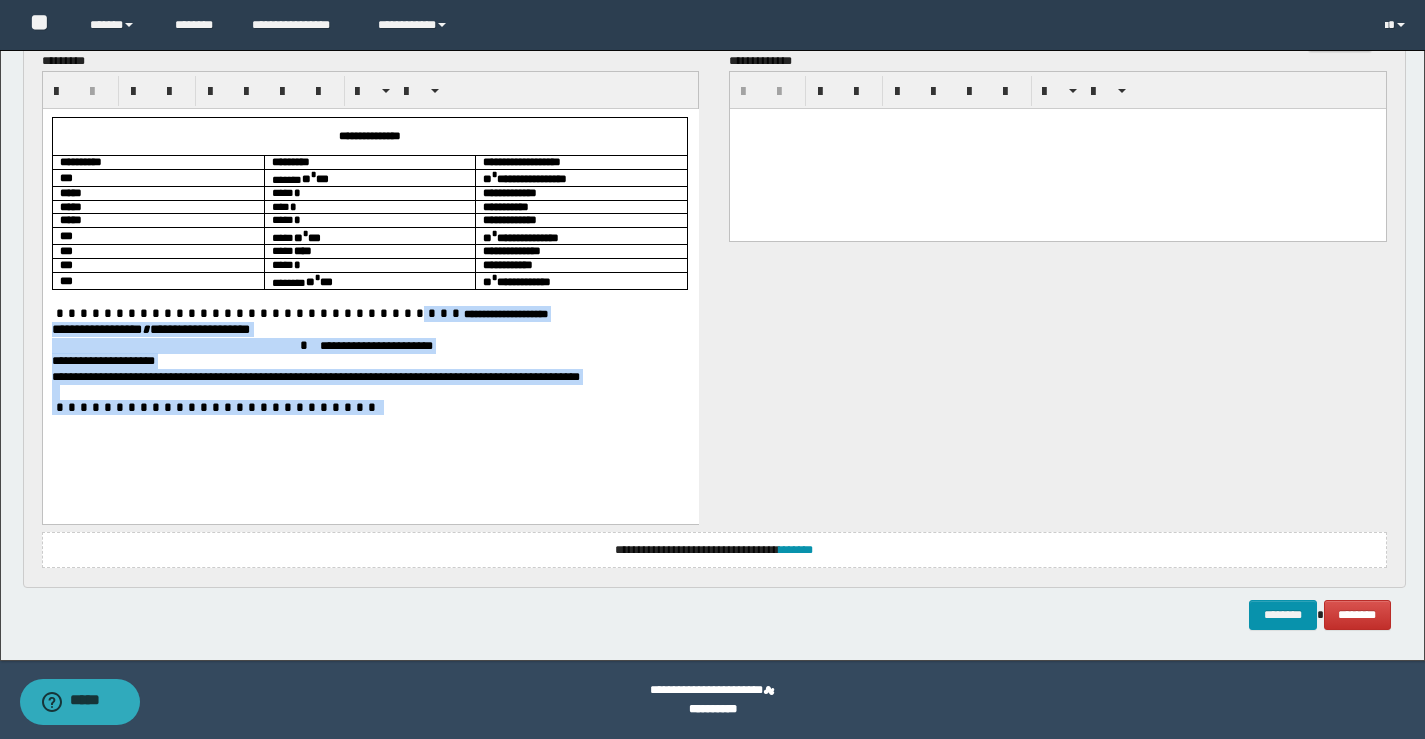 drag, startPoint x: 281, startPoint y: 309, endPoint x: 673, endPoint y: 426, distance: 409.088 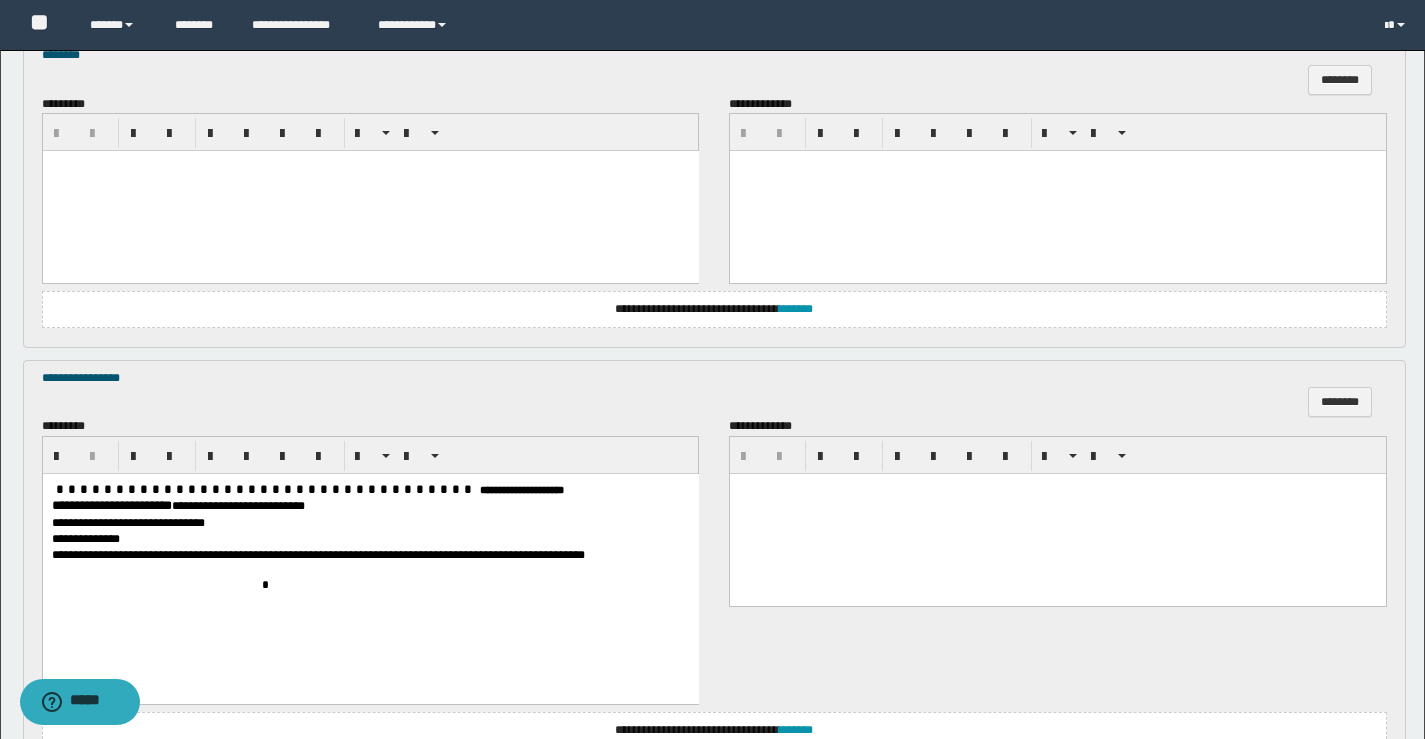 scroll, scrollTop: 586, scrollLeft: 0, axis: vertical 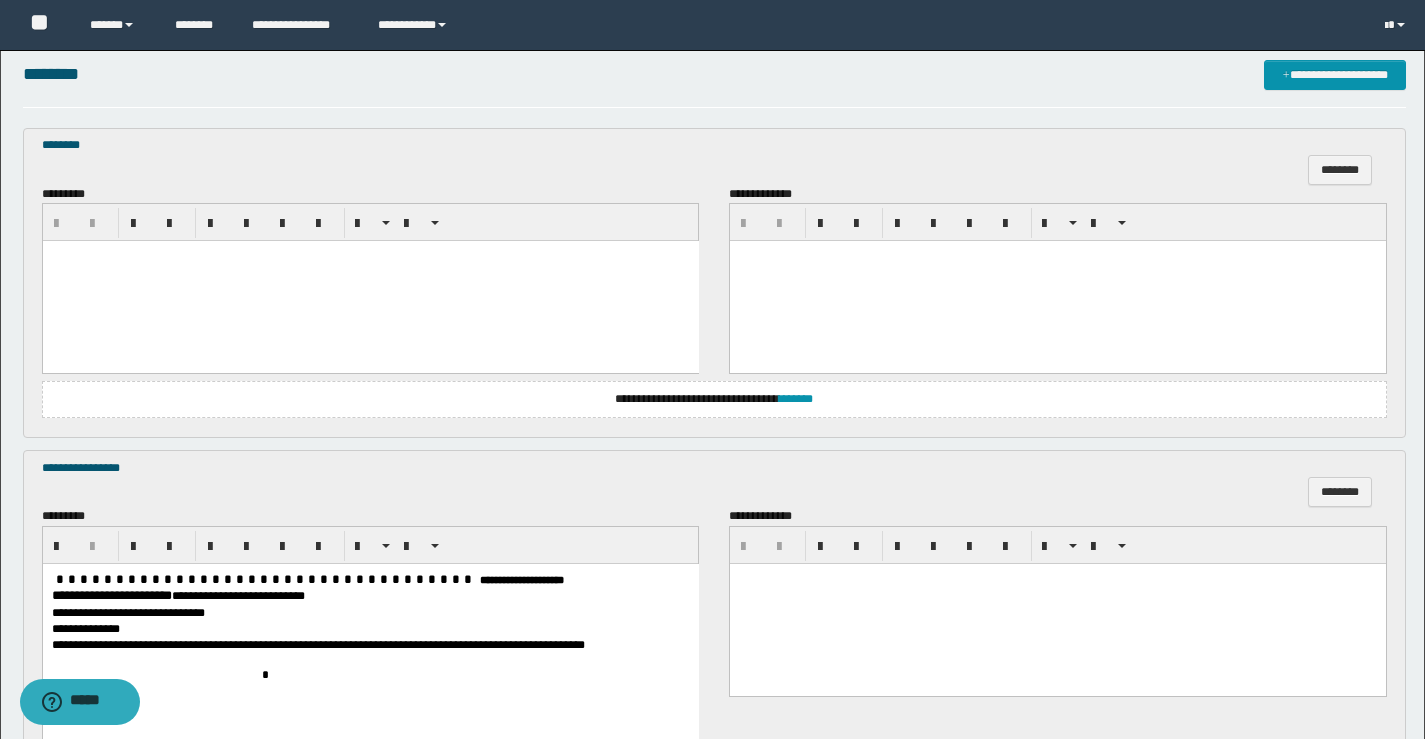 click at bounding box center (370, 281) 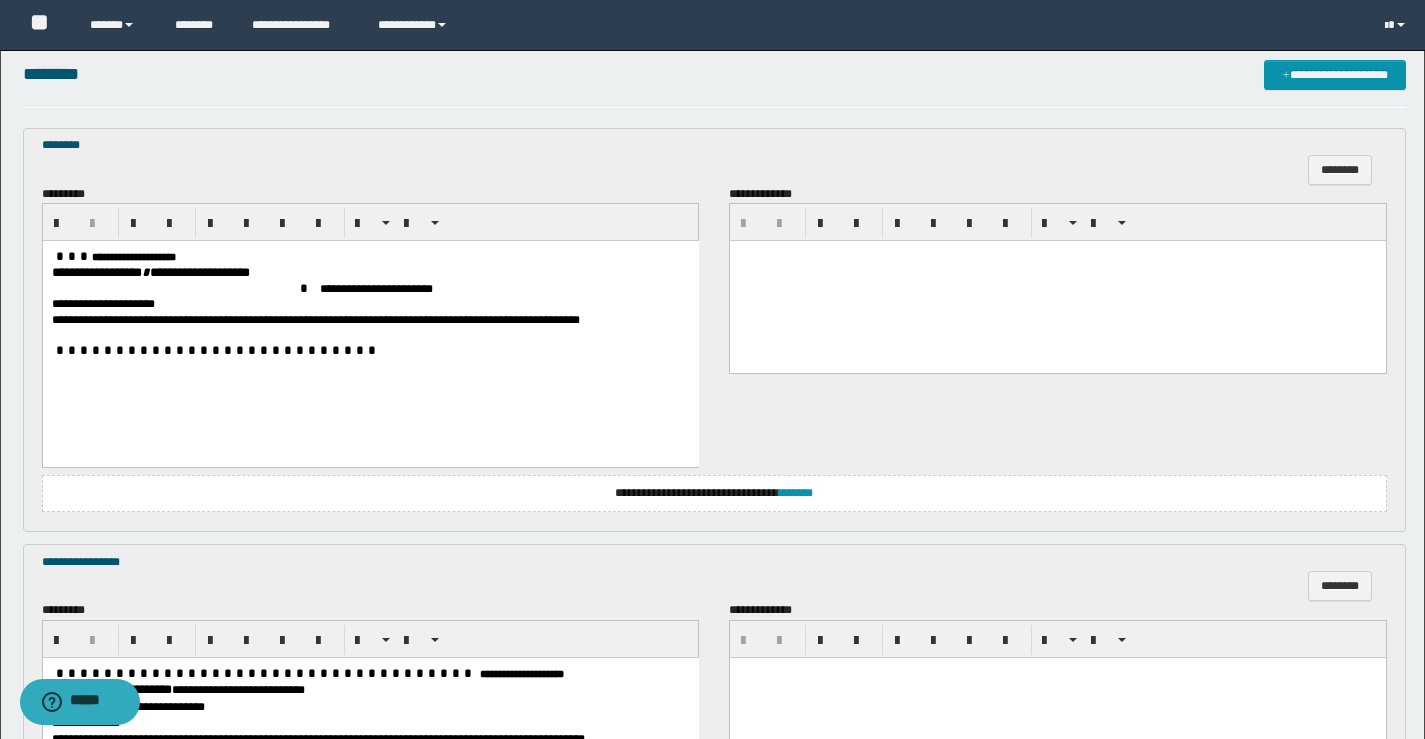 click on "**********" at bounding box center (370, 329) 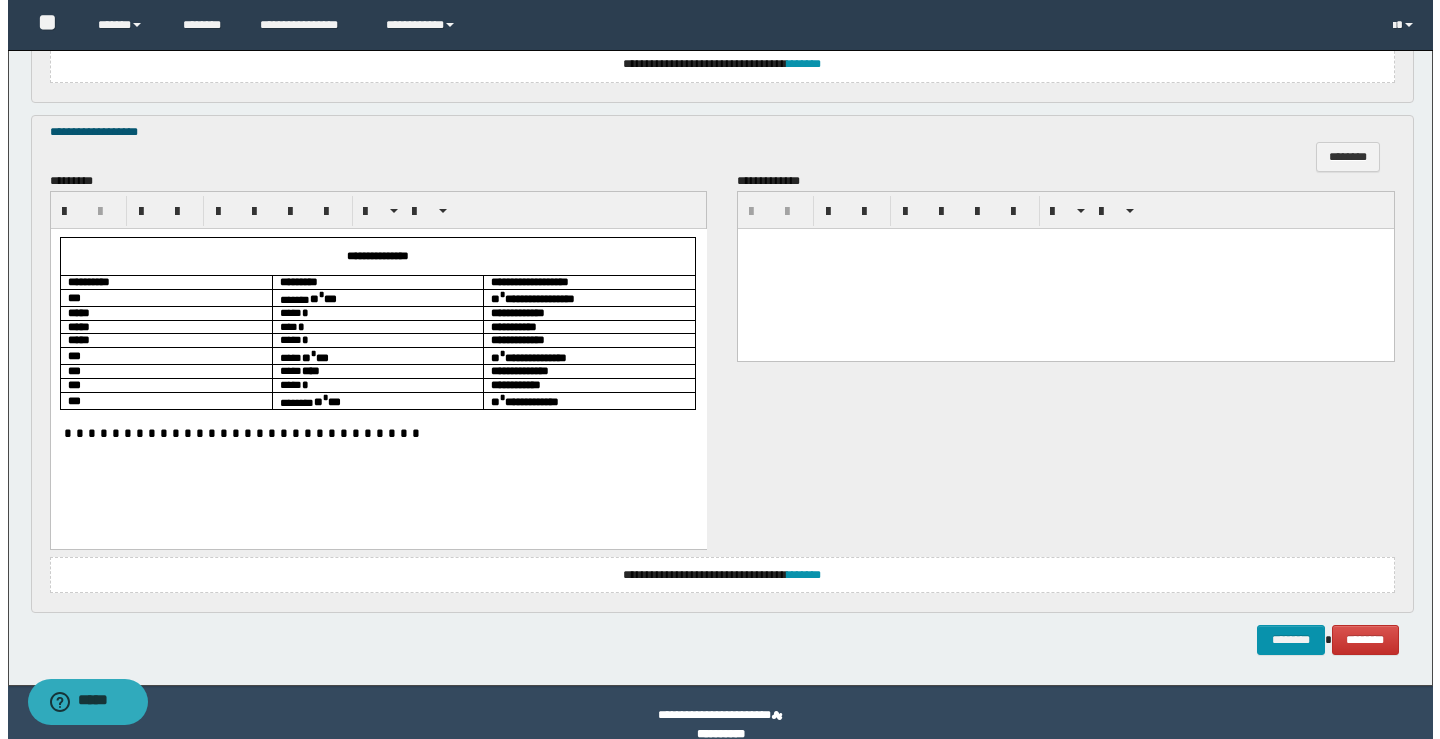 scroll, scrollTop: 1880, scrollLeft: 0, axis: vertical 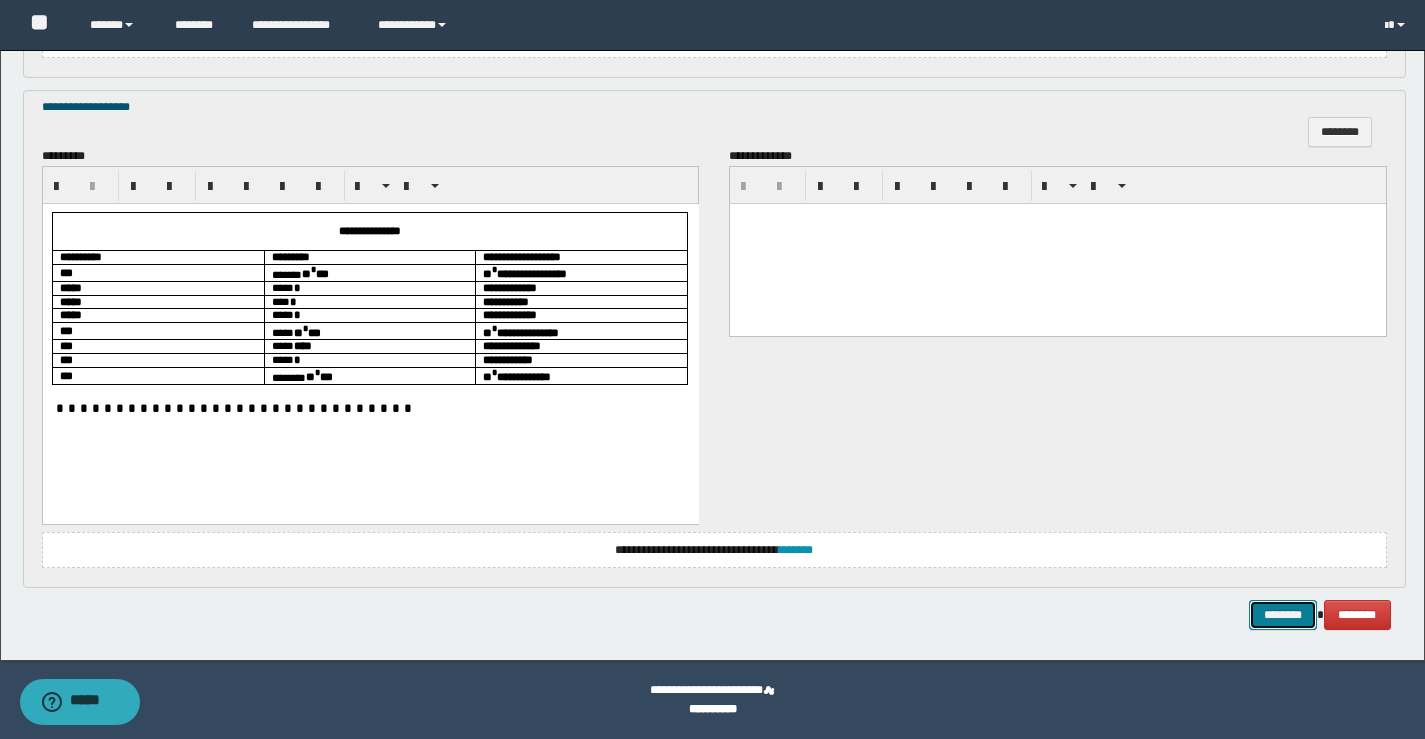 click on "********" at bounding box center (1283, 615) 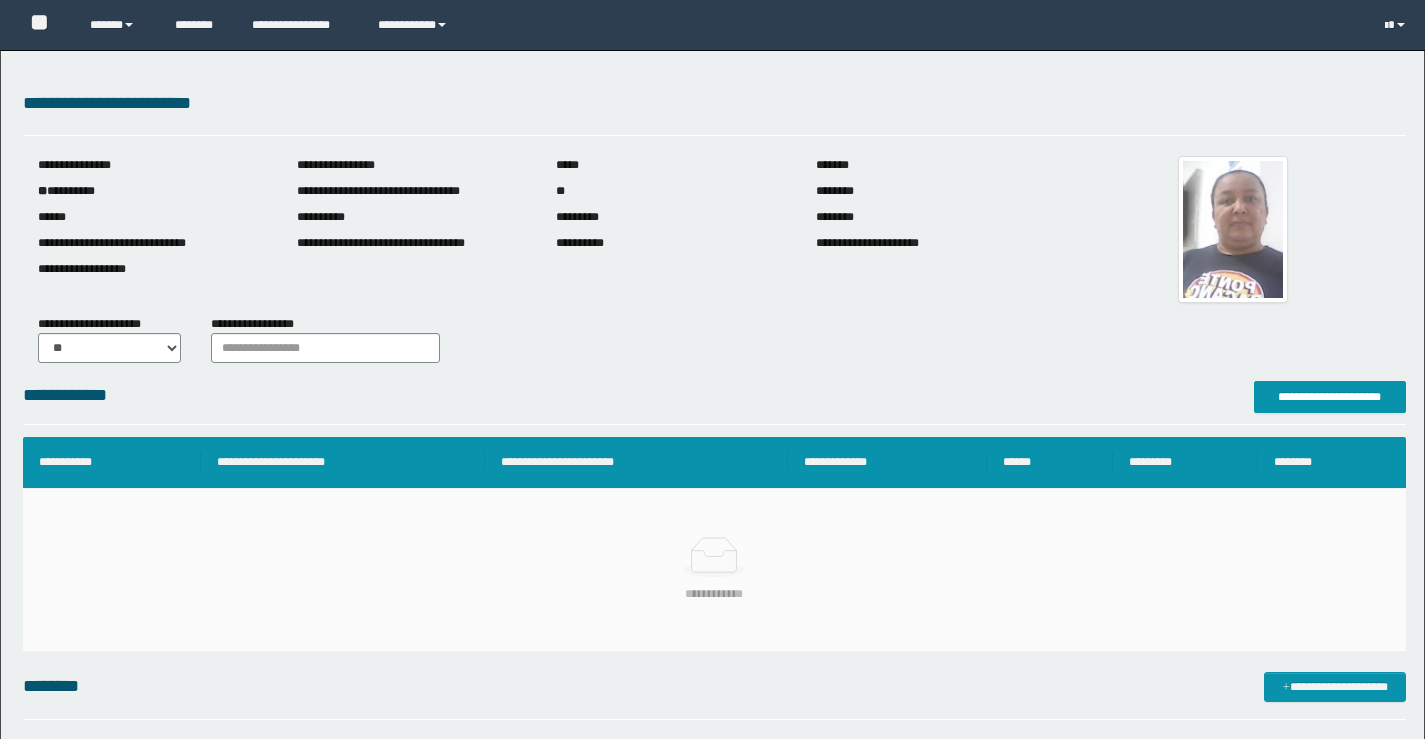 scroll, scrollTop: 0, scrollLeft: 0, axis: both 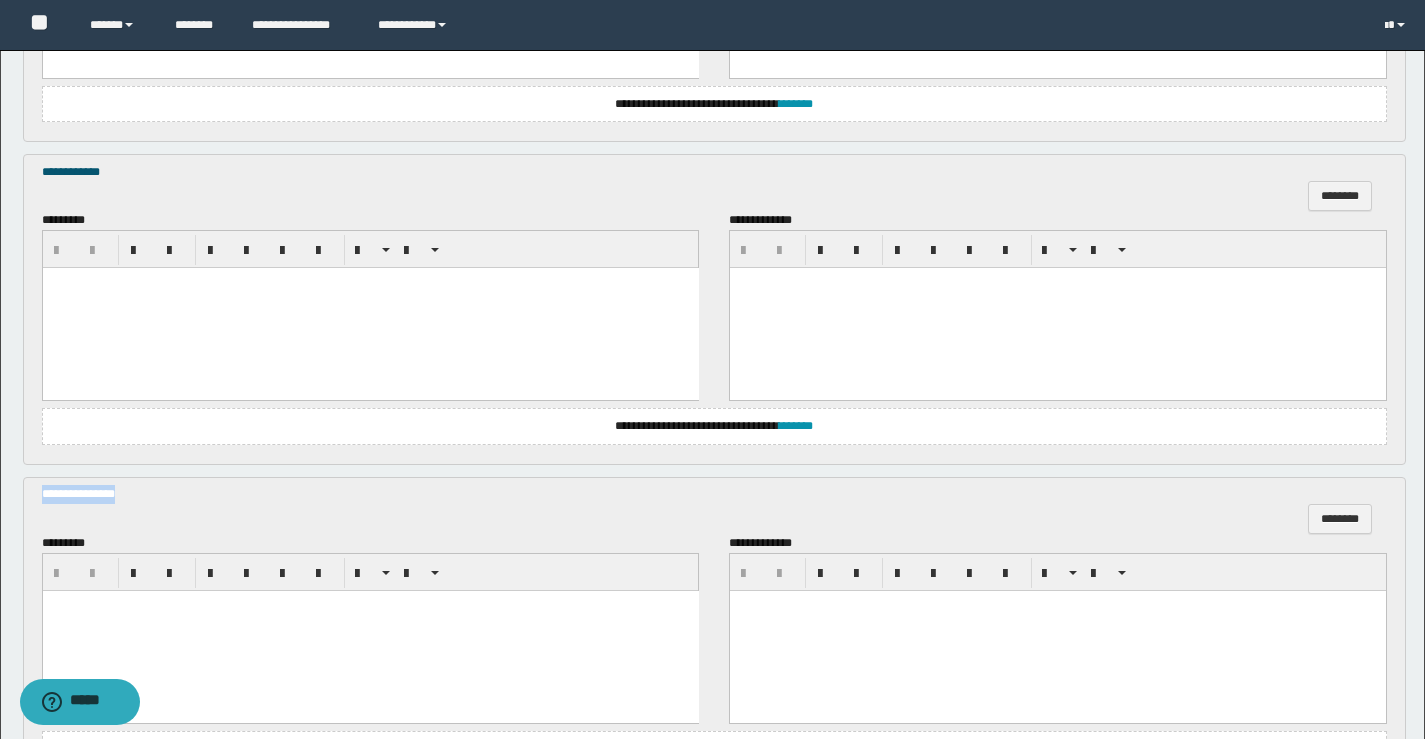 drag, startPoint x: 166, startPoint y: 516, endPoint x: 0, endPoint y: 484, distance: 169.0562 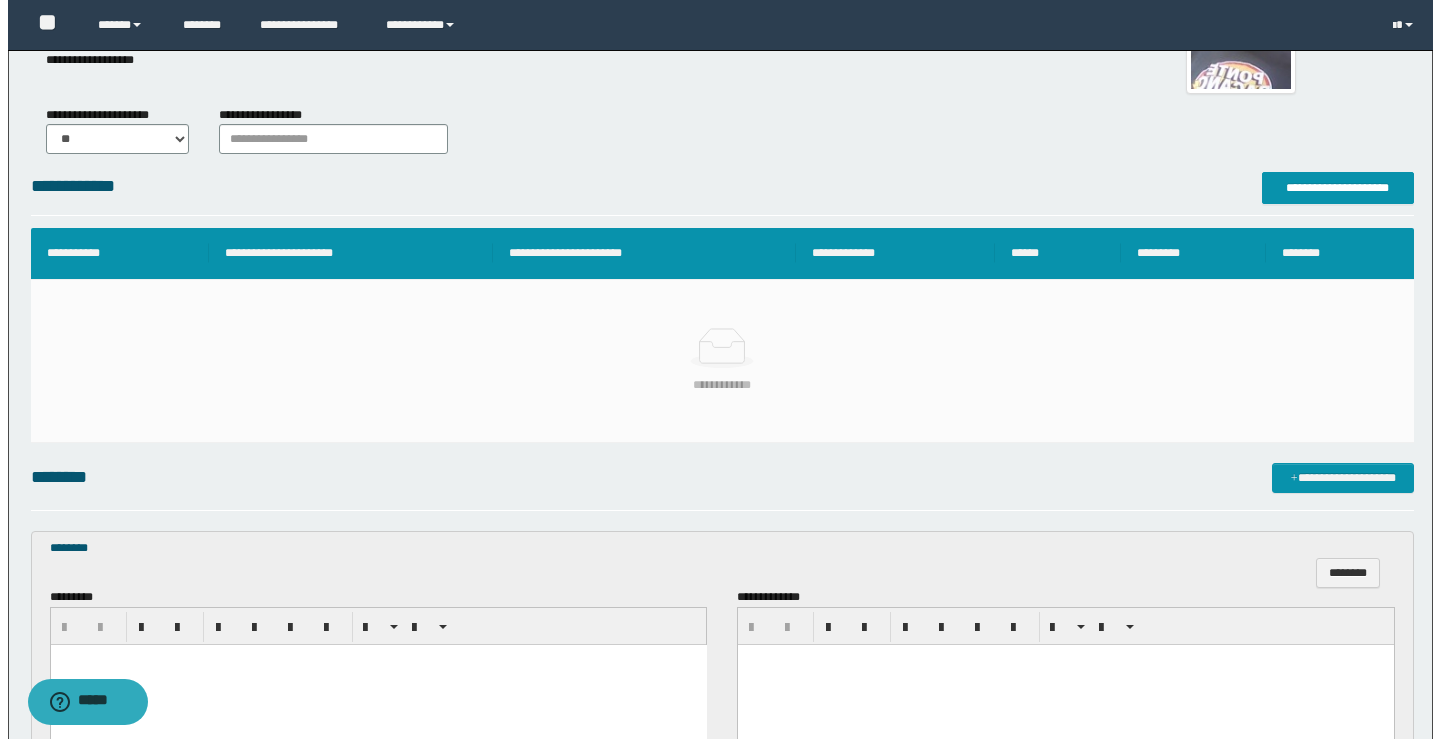 scroll, scrollTop: 208, scrollLeft: 0, axis: vertical 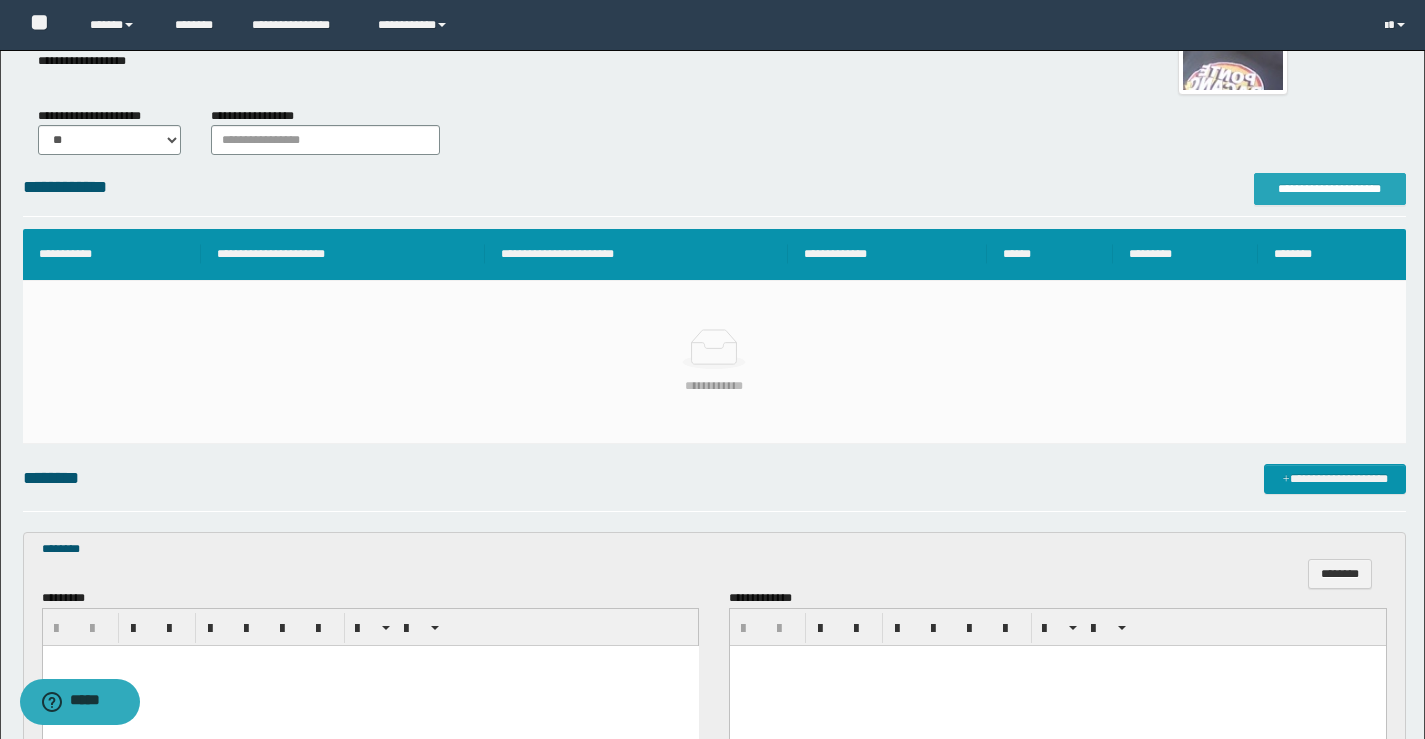 drag, startPoint x: 1336, startPoint y: 168, endPoint x: 1332, endPoint y: 194, distance: 26.305893 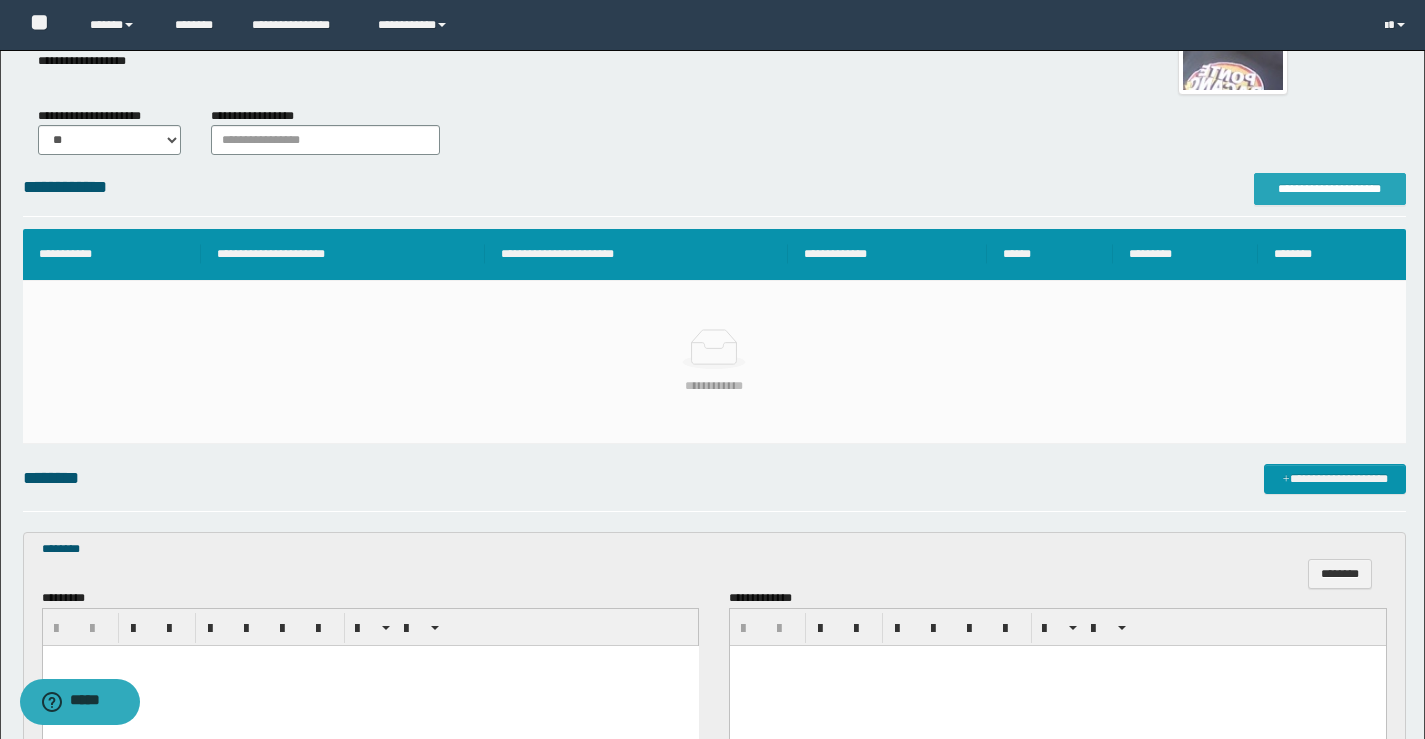 click on "**********" at bounding box center (1330, 189) 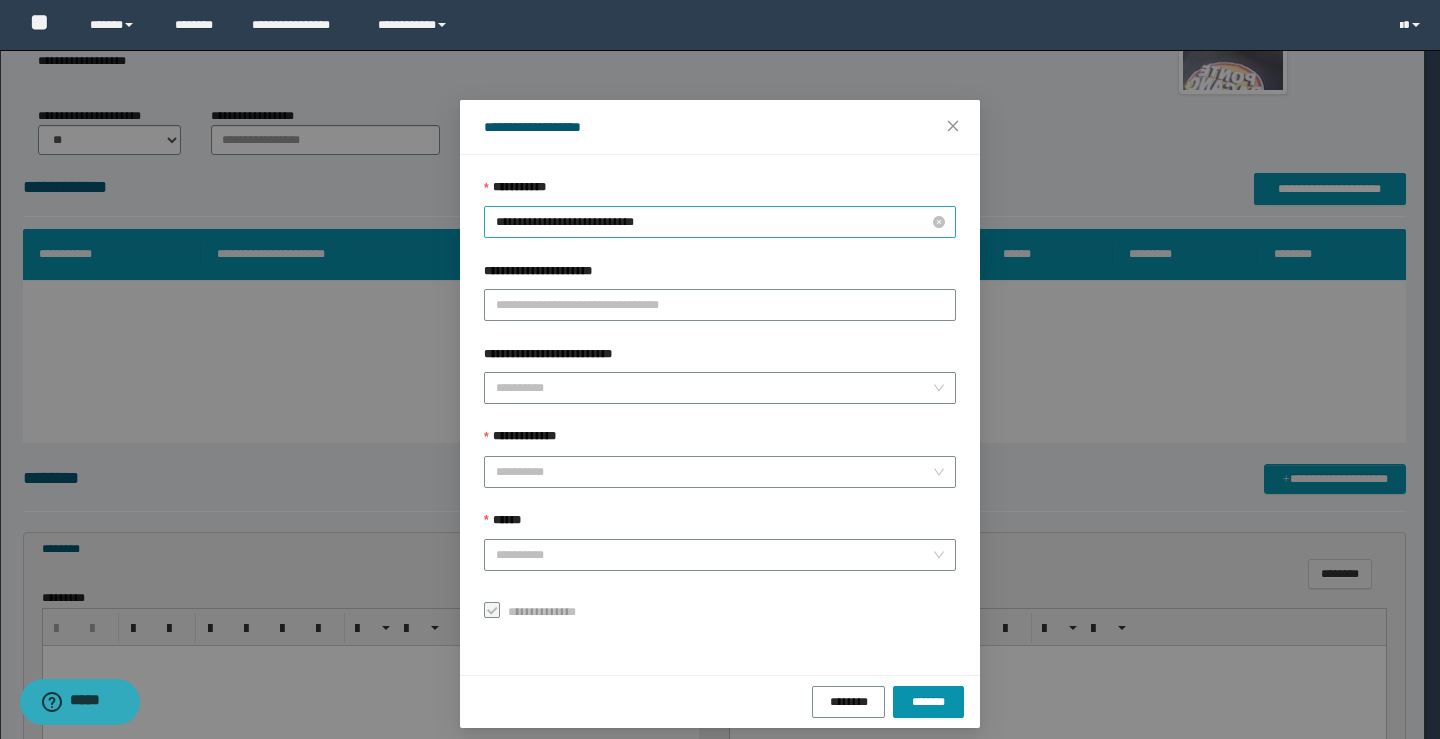 click on "**********" at bounding box center [720, 222] 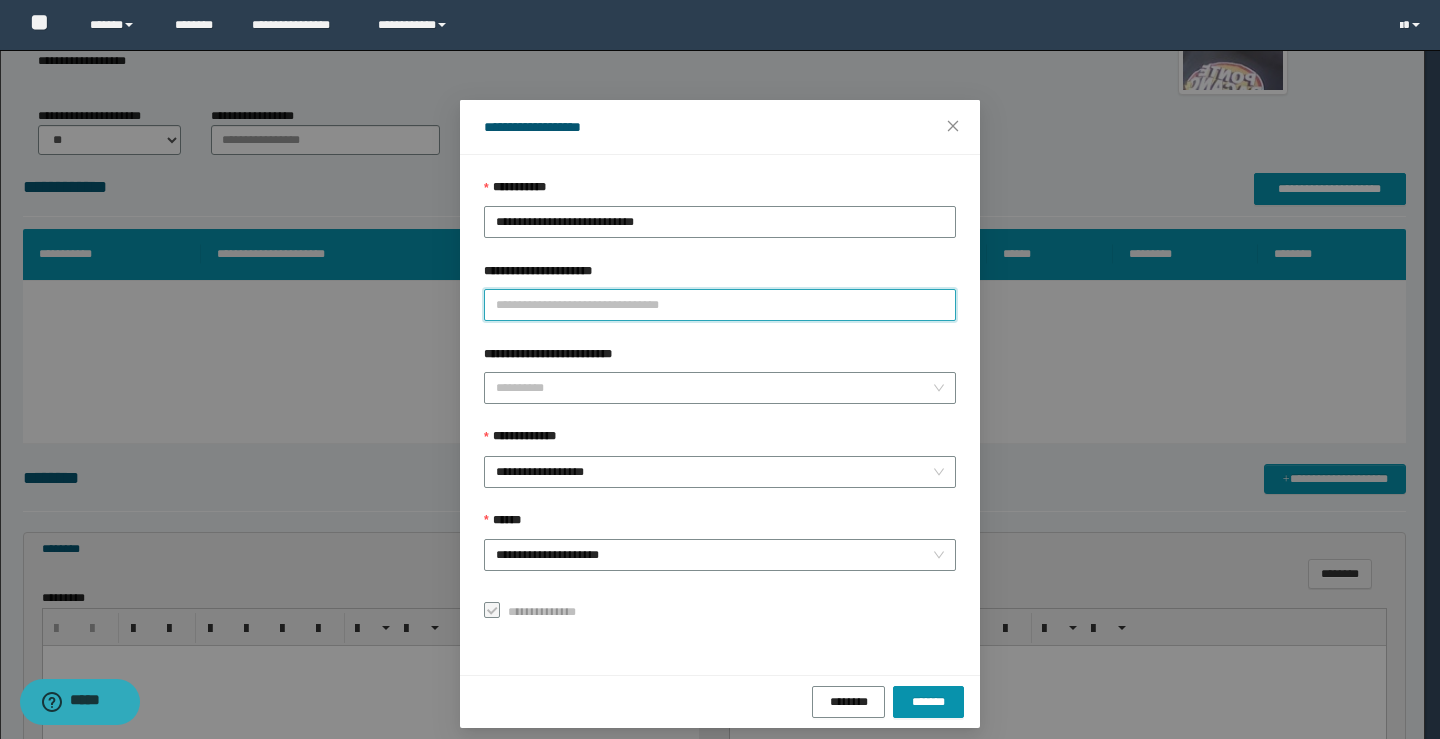 click on "**********" at bounding box center (720, 305) 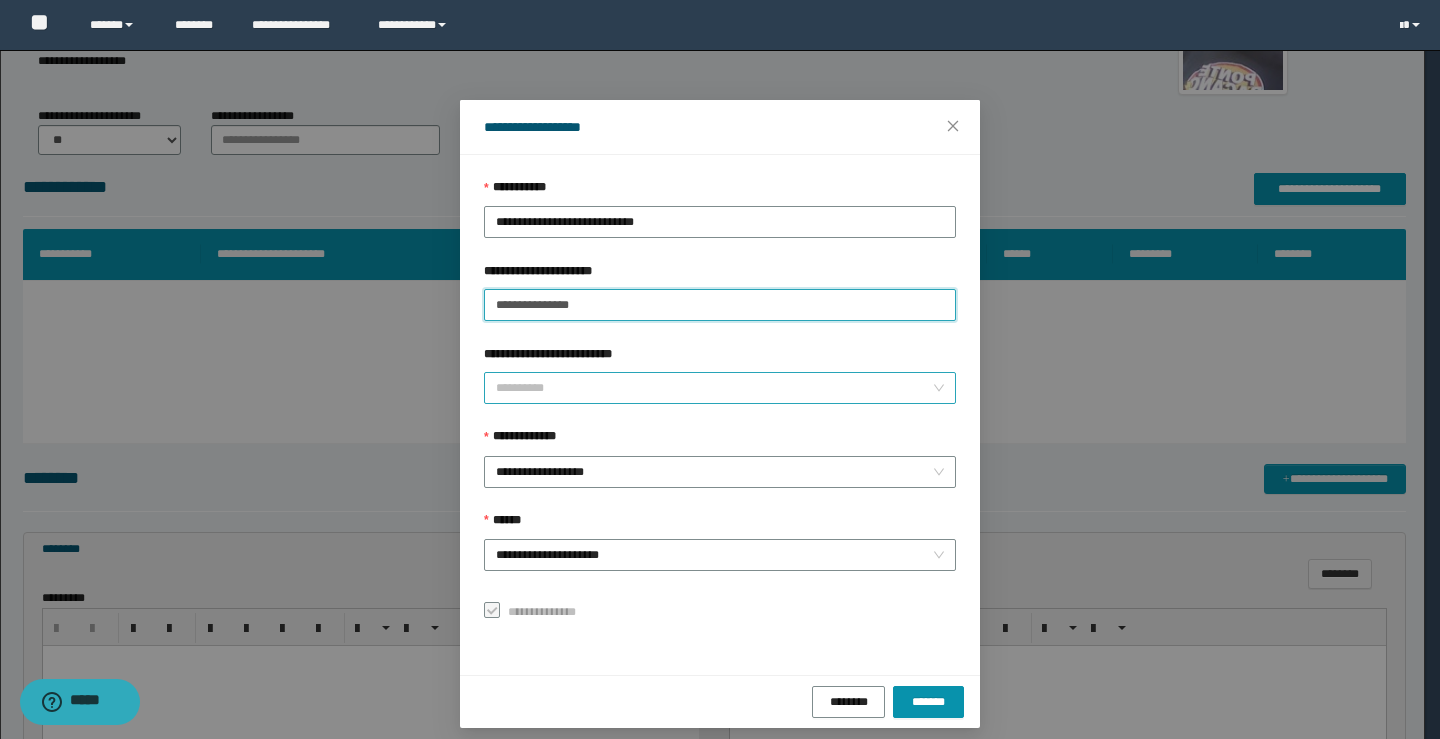 type on "**********" 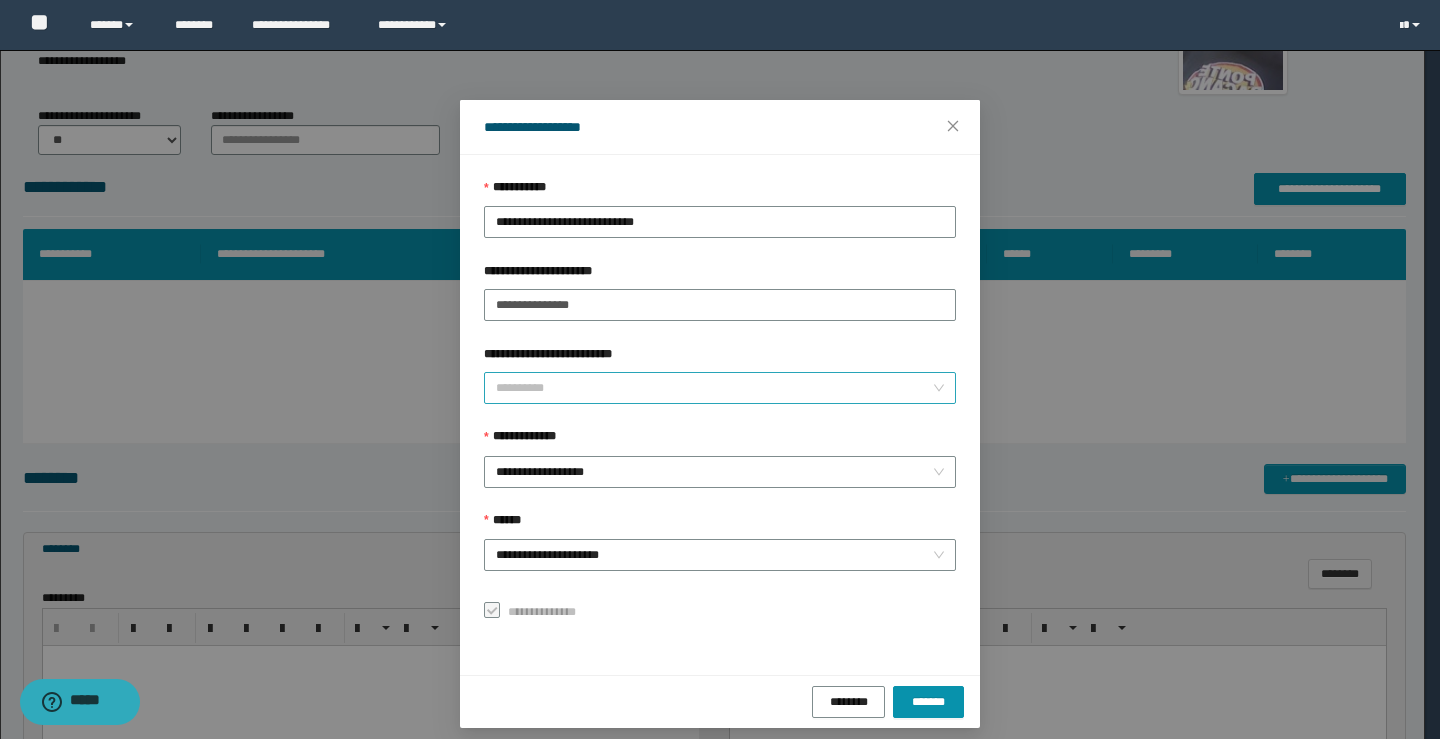 click on "**********" at bounding box center (714, 388) 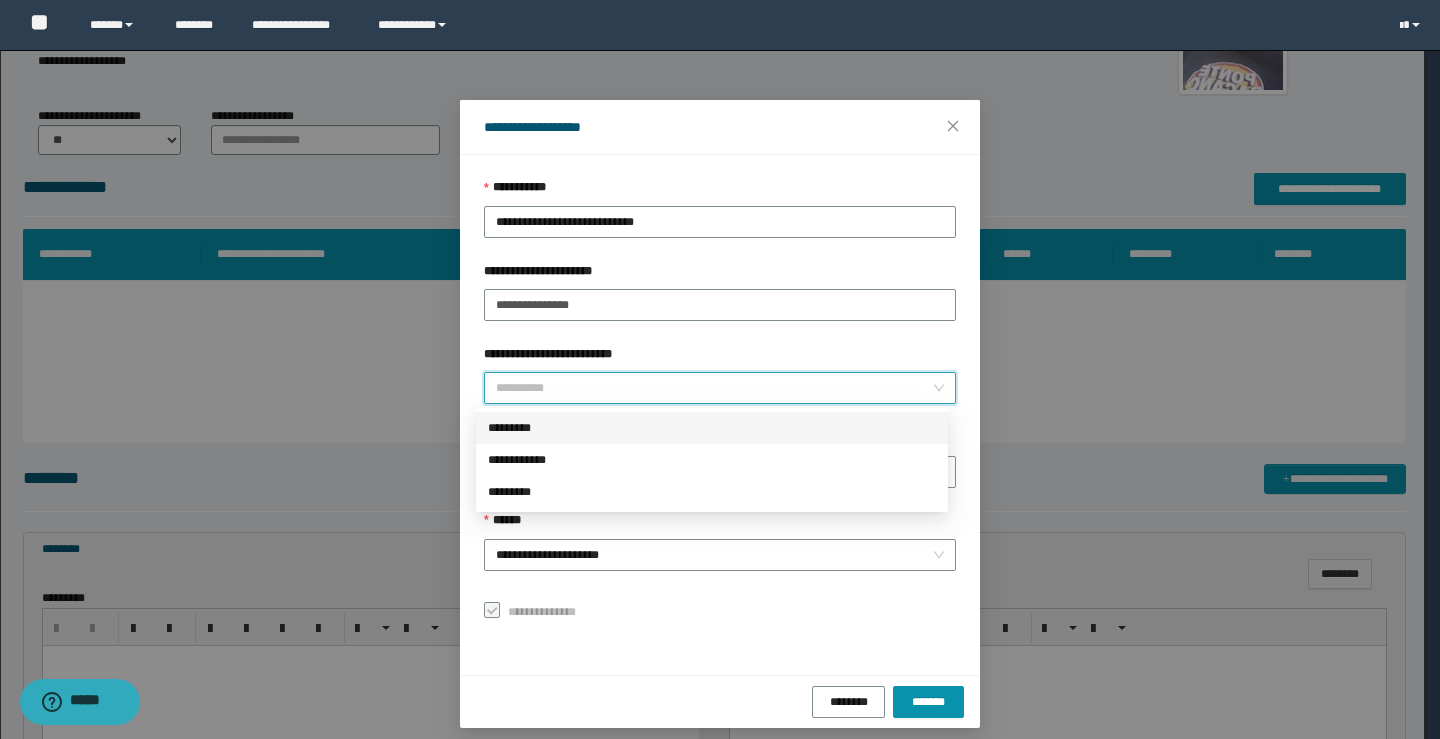 click on "*********" at bounding box center [712, 428] 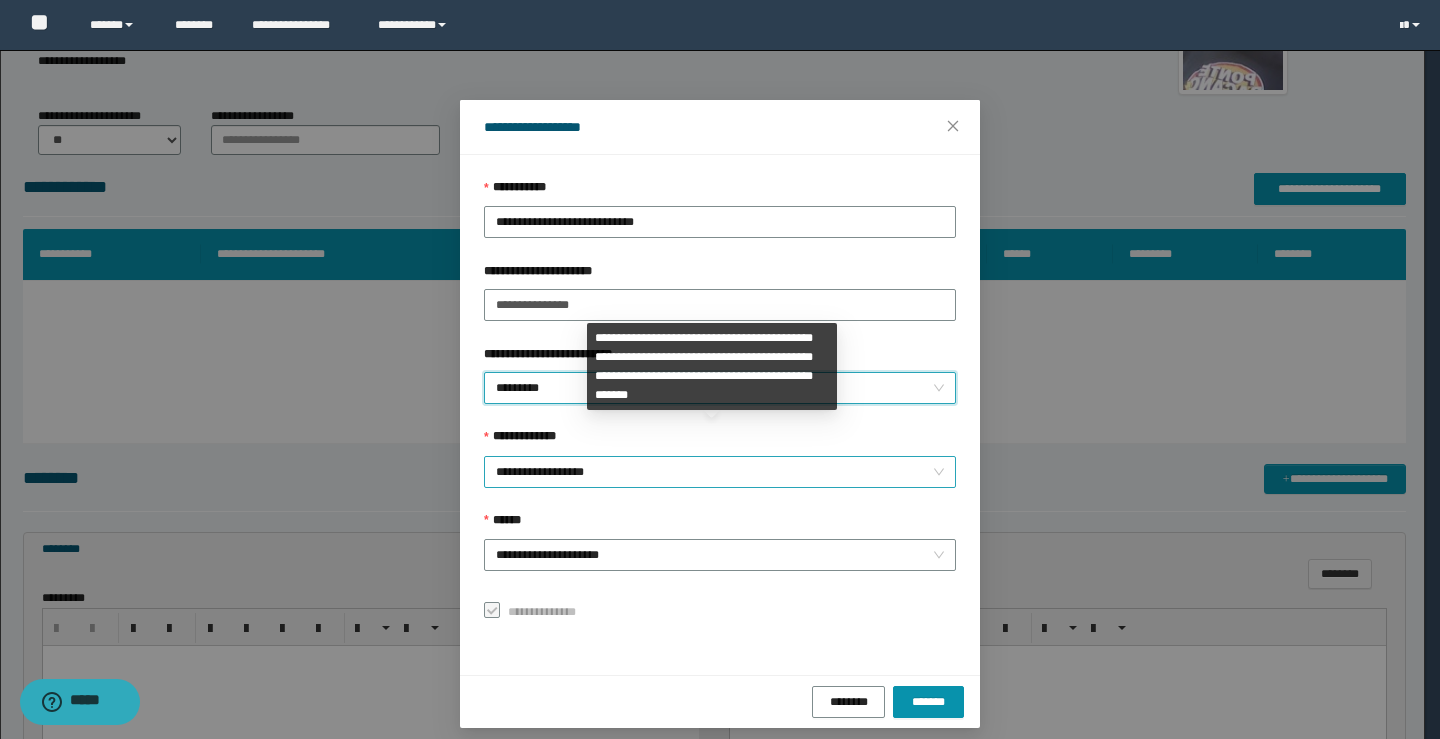 click on "**********" at bounding box center [720, 472] 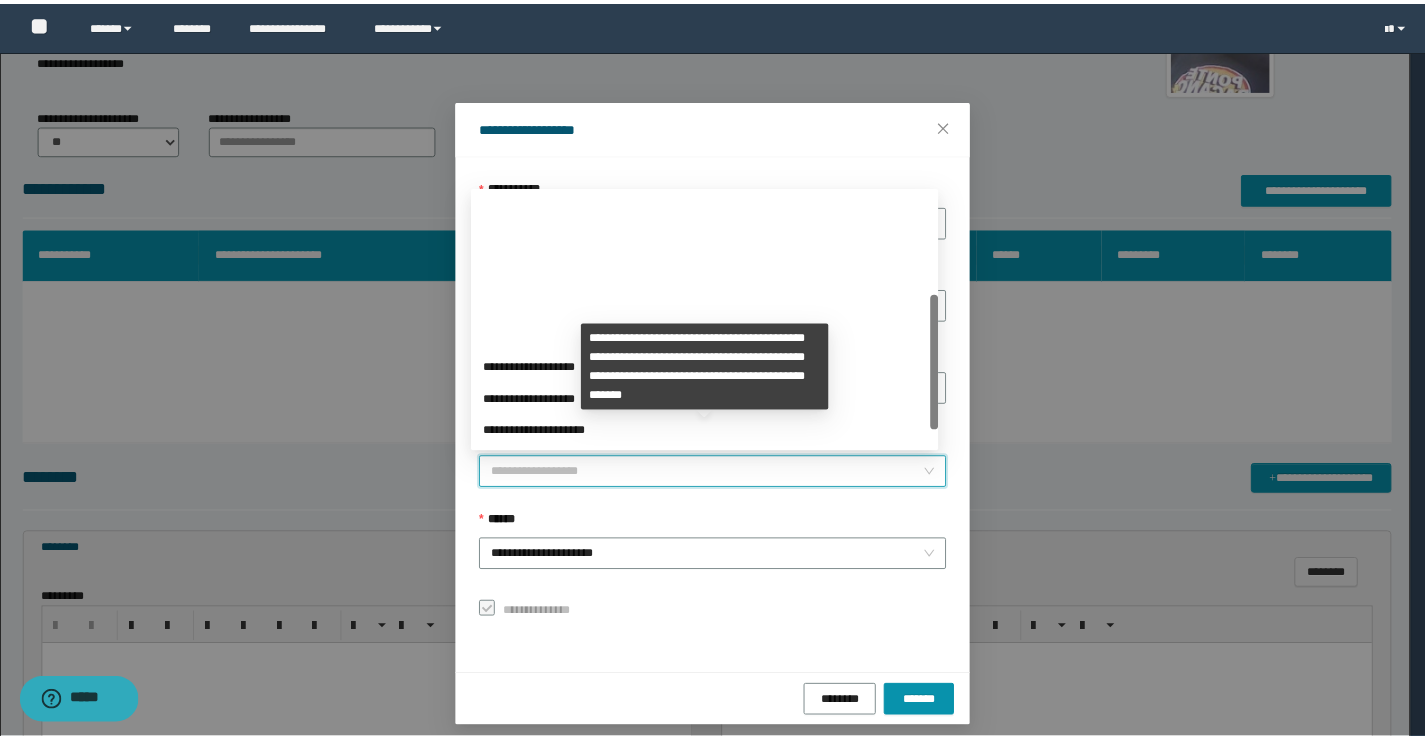 scroll, scrollTop: 192, scrollLeft: 0, axis: vertical 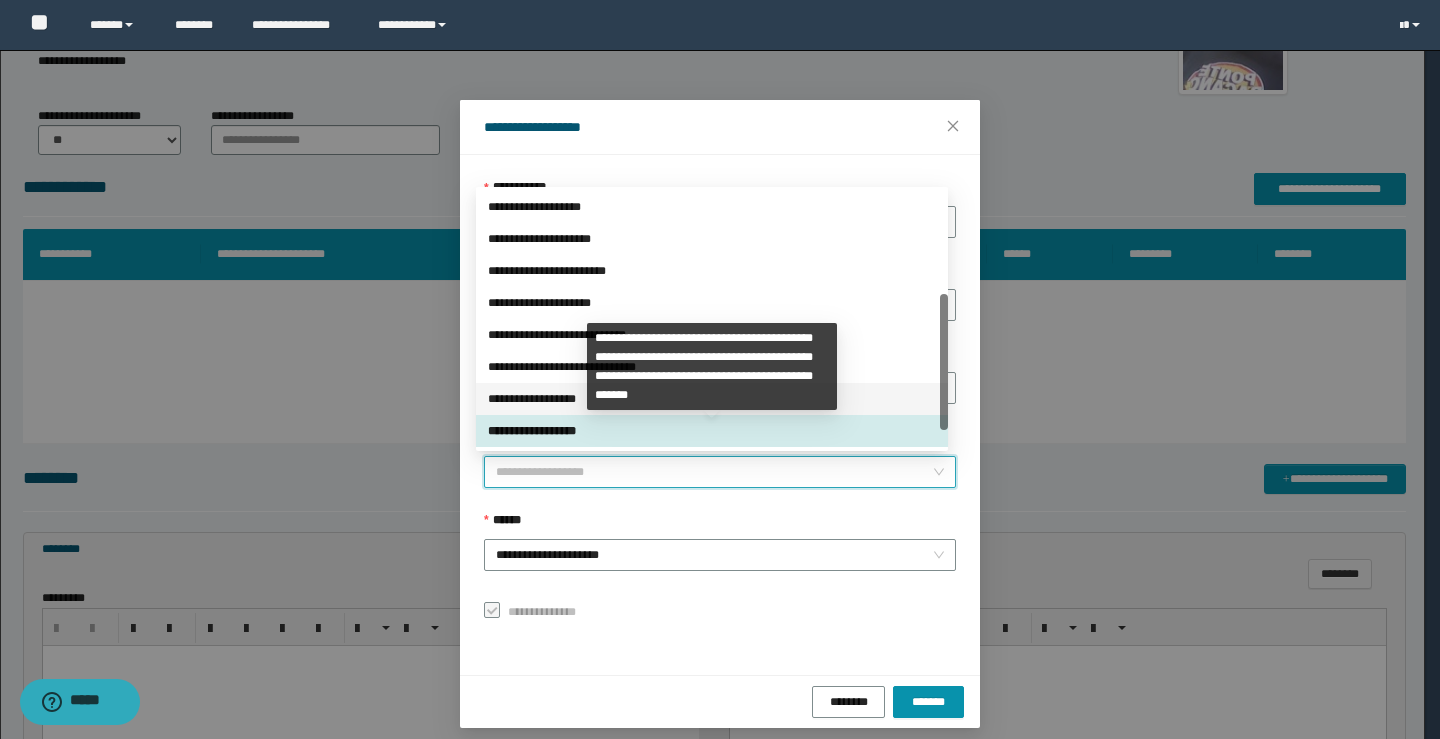 click on "**********" at bounding box center [712, 399] 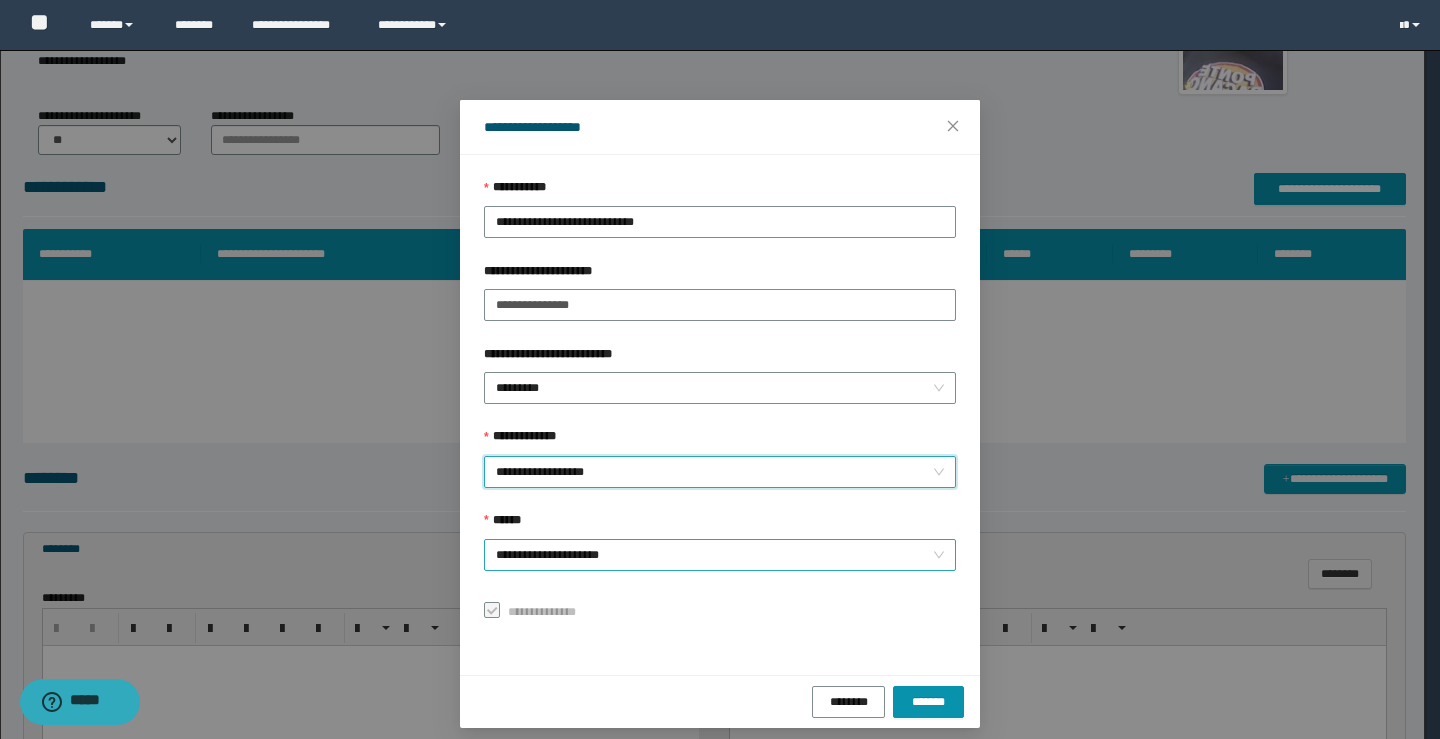click on "**********" at bounding box center [720, 555] 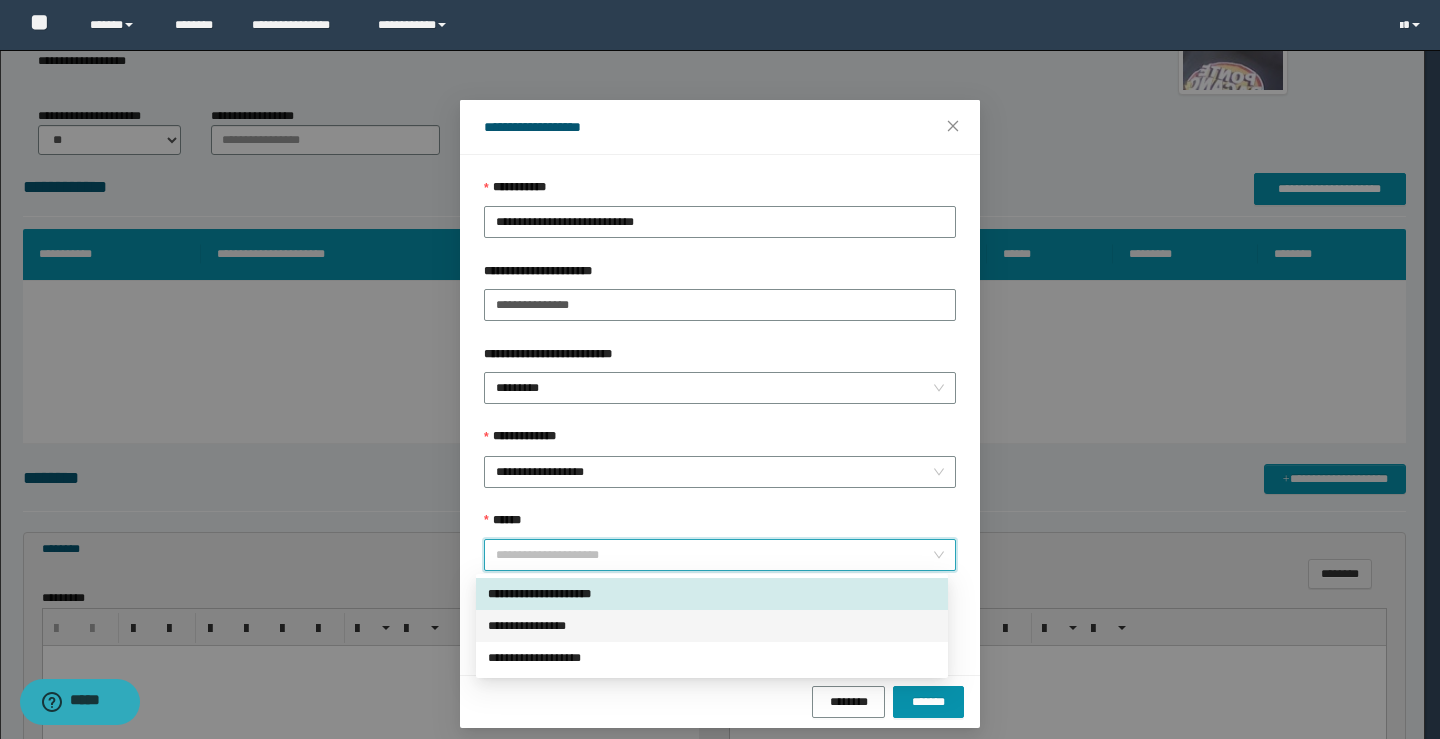 click on "**********" at bounding box center (712, 626) 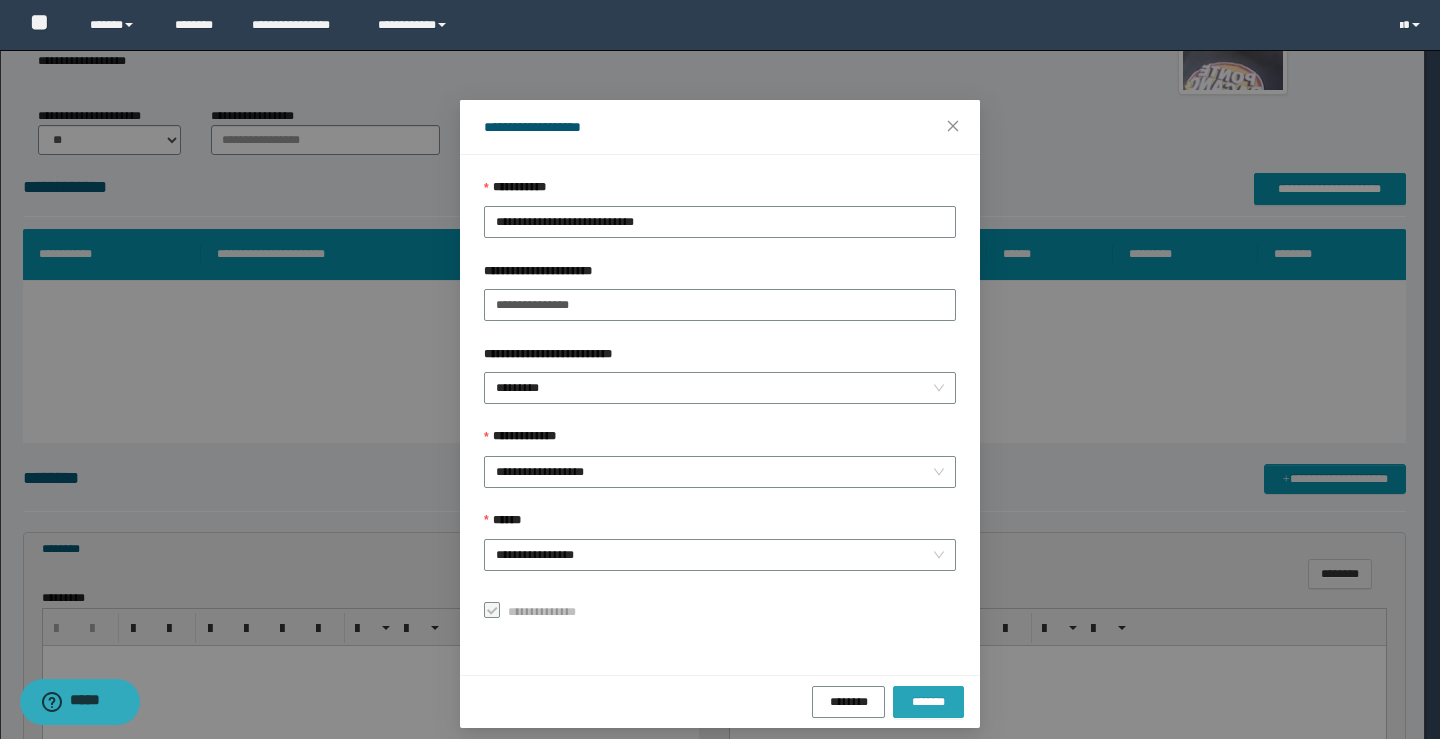 click on "*******" at bounding box center [928, 701] 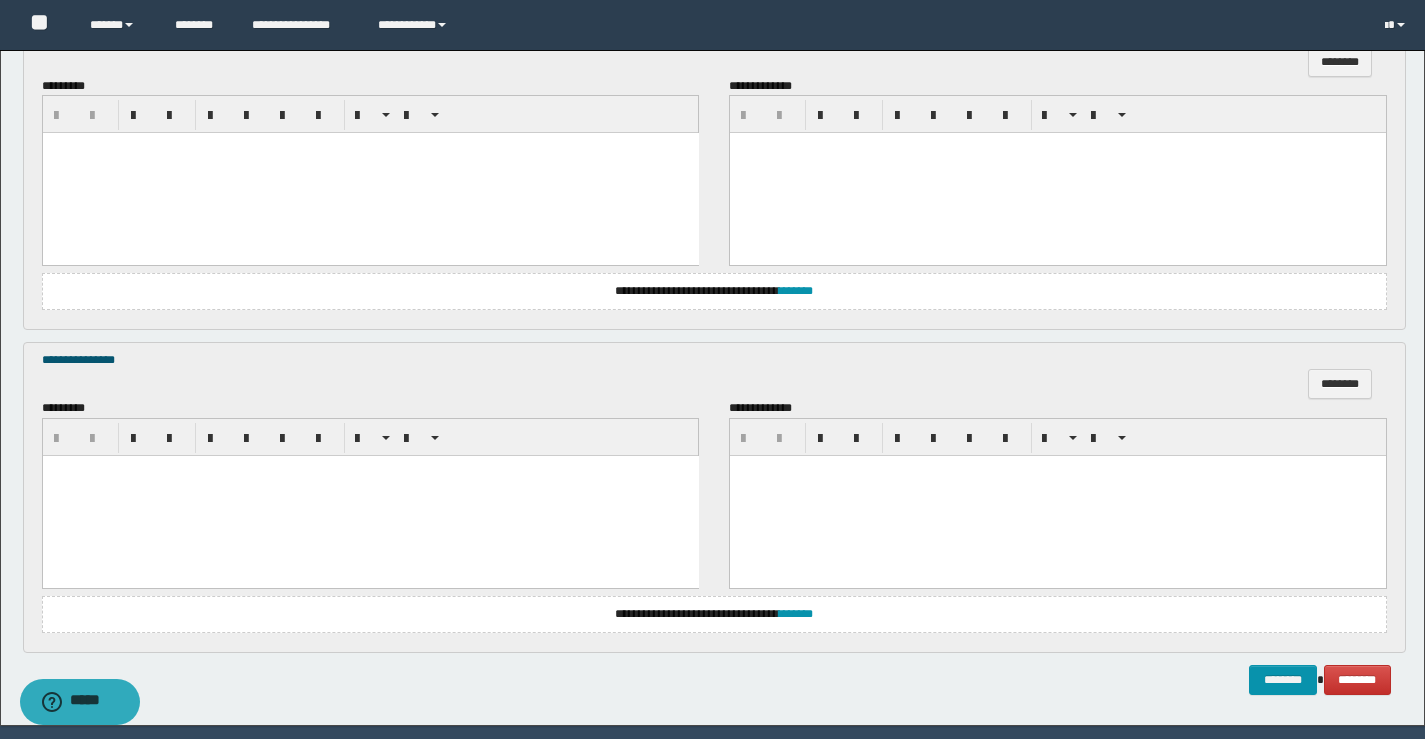 scroll, scrollTop: 1073, scrollLeft: 0, axis: vertical 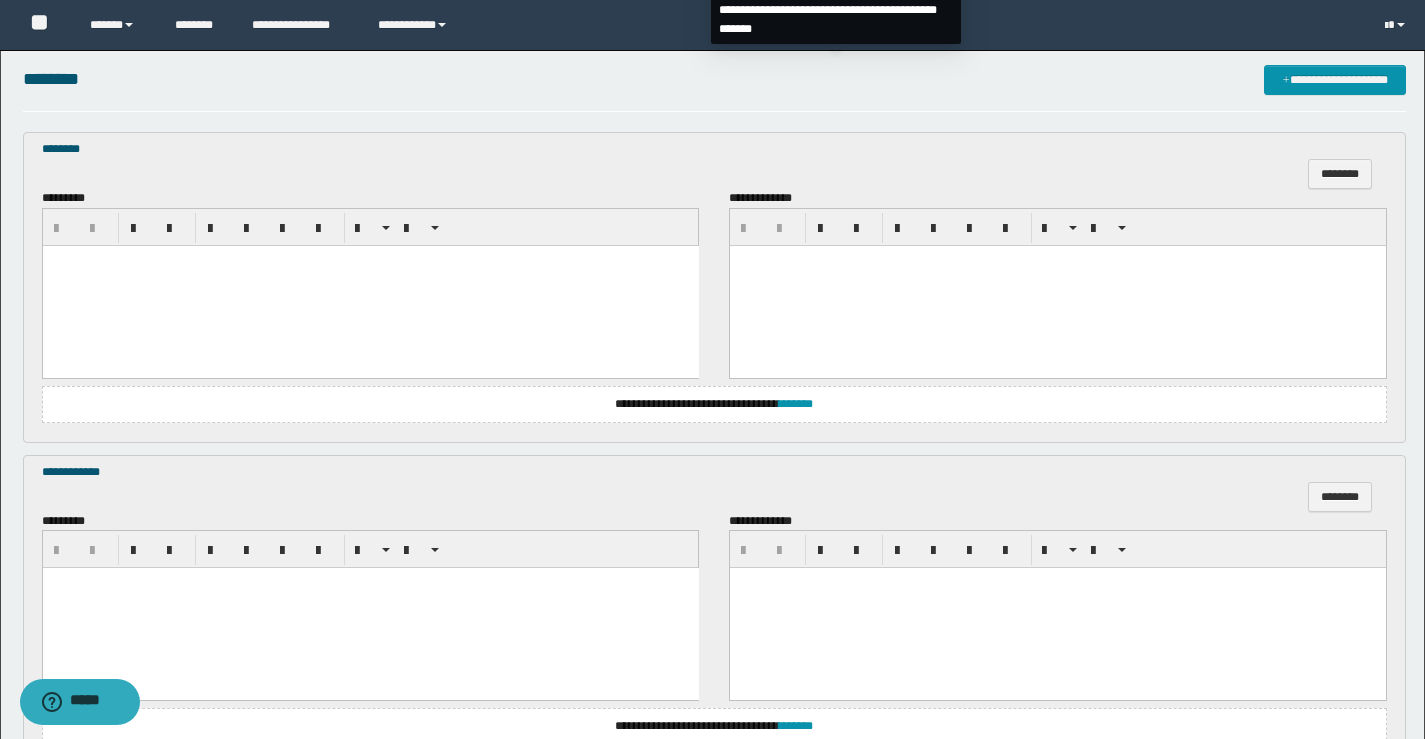 click at bounding box center [370, 608] 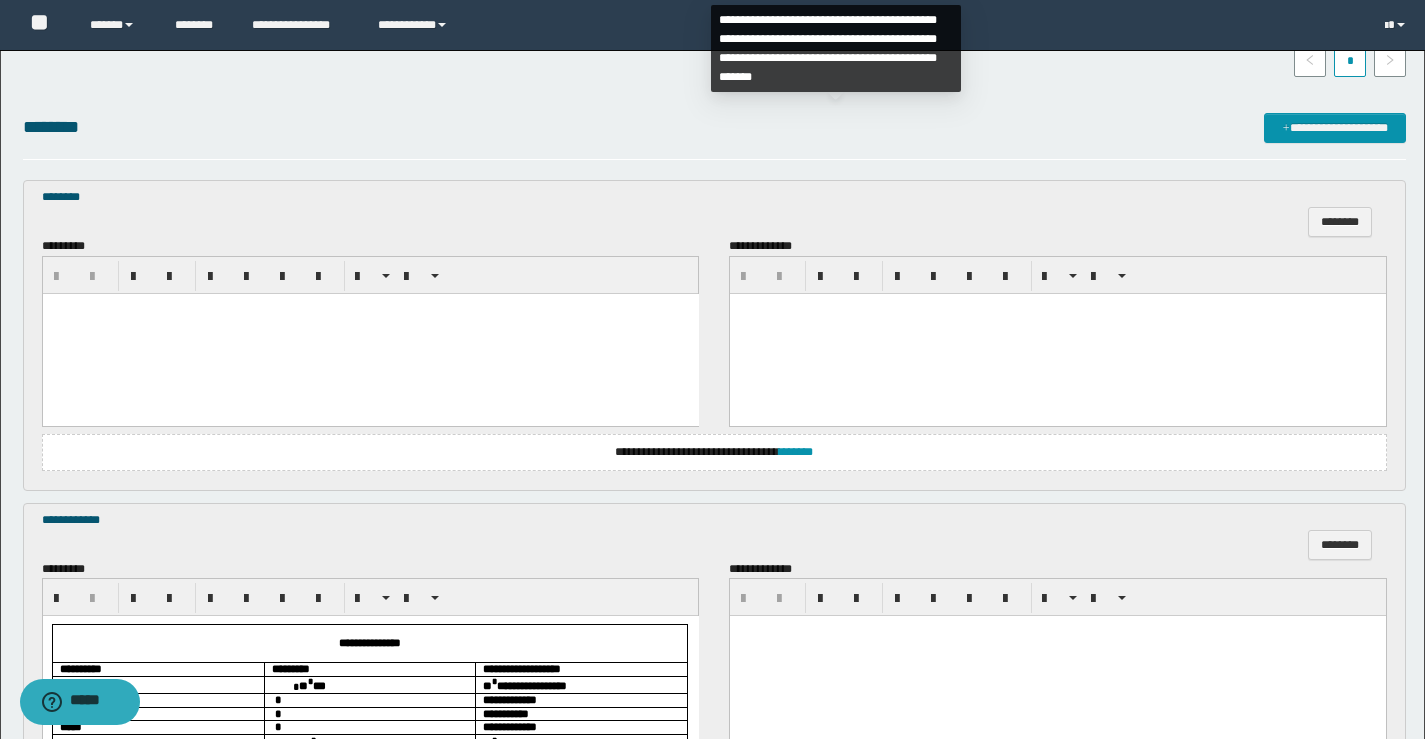 scroll, scrollTop: 800, scrollLeft: 0, axis: vertical 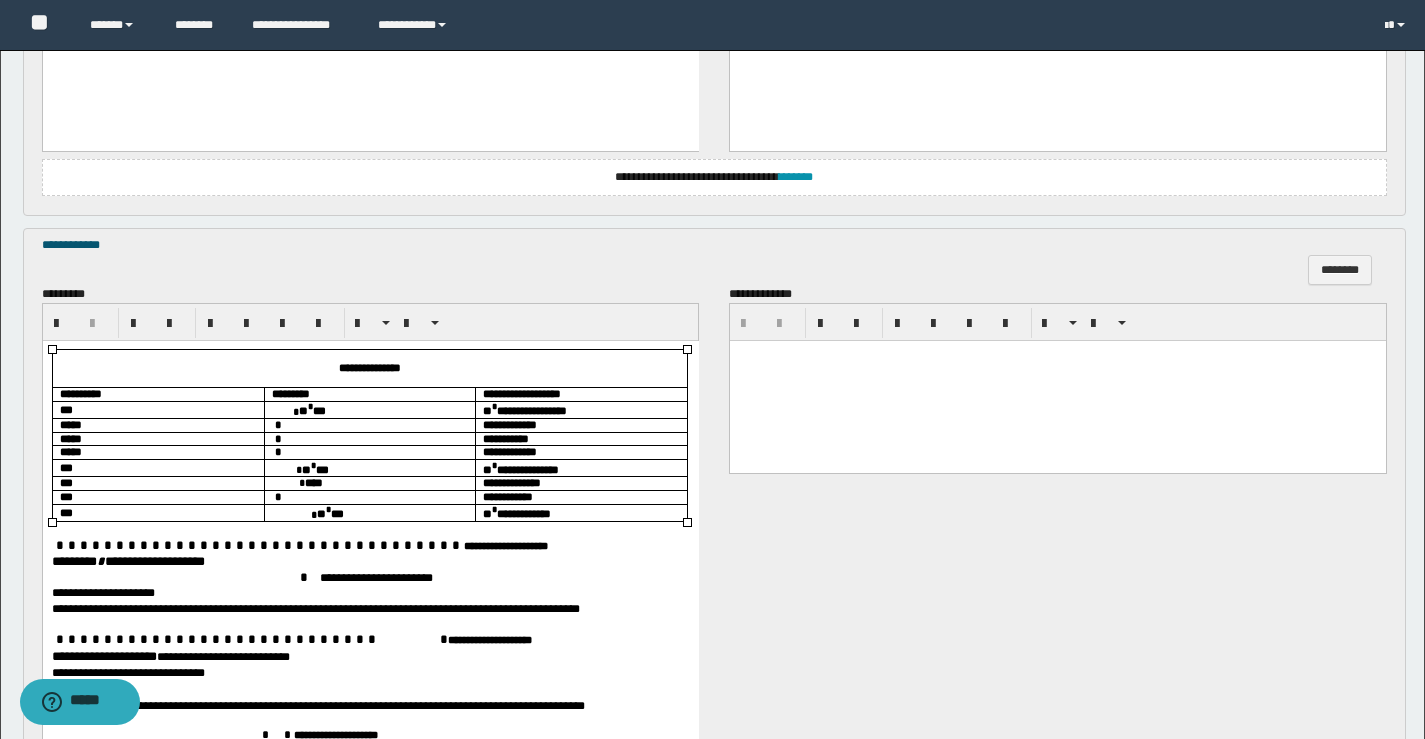 click on "** * ***" at bounding box center (369, 409) 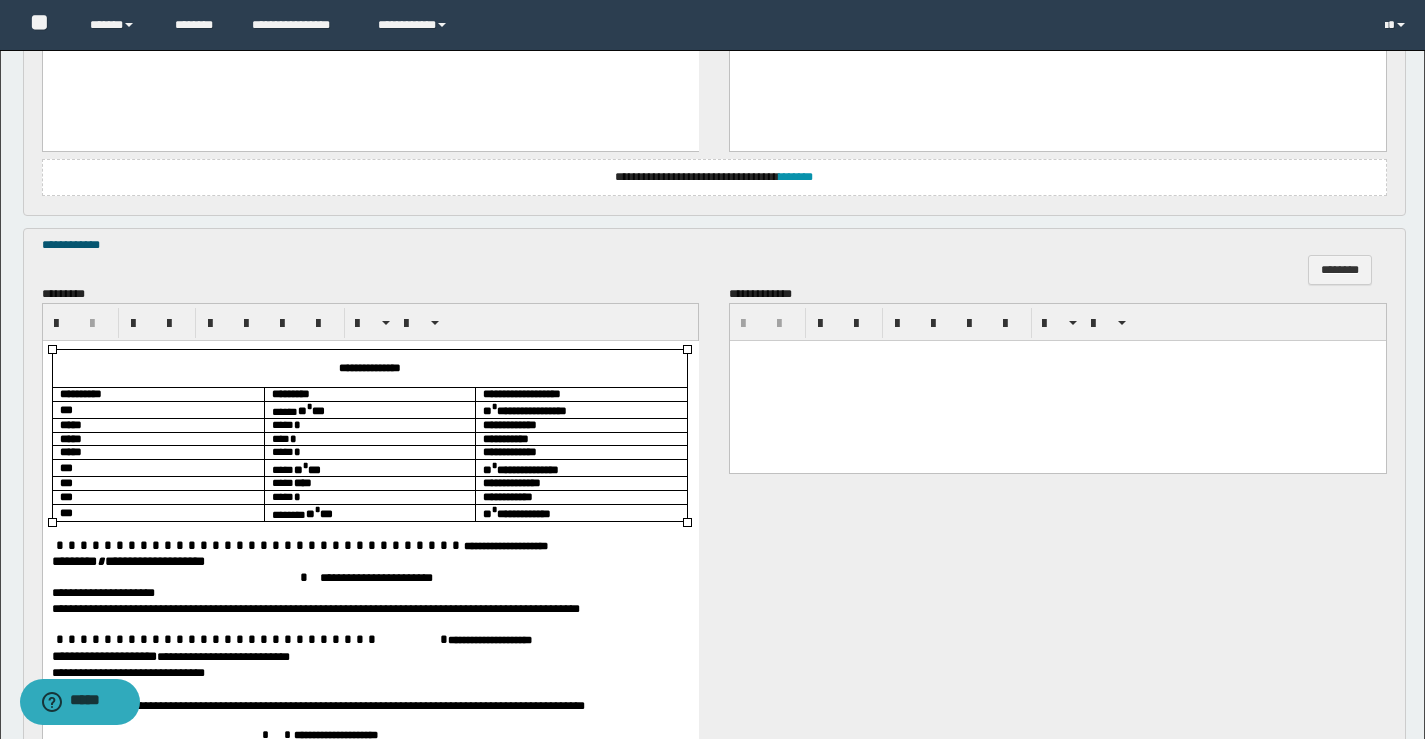 click on "******** * *****" at bounding box center (92, 561) 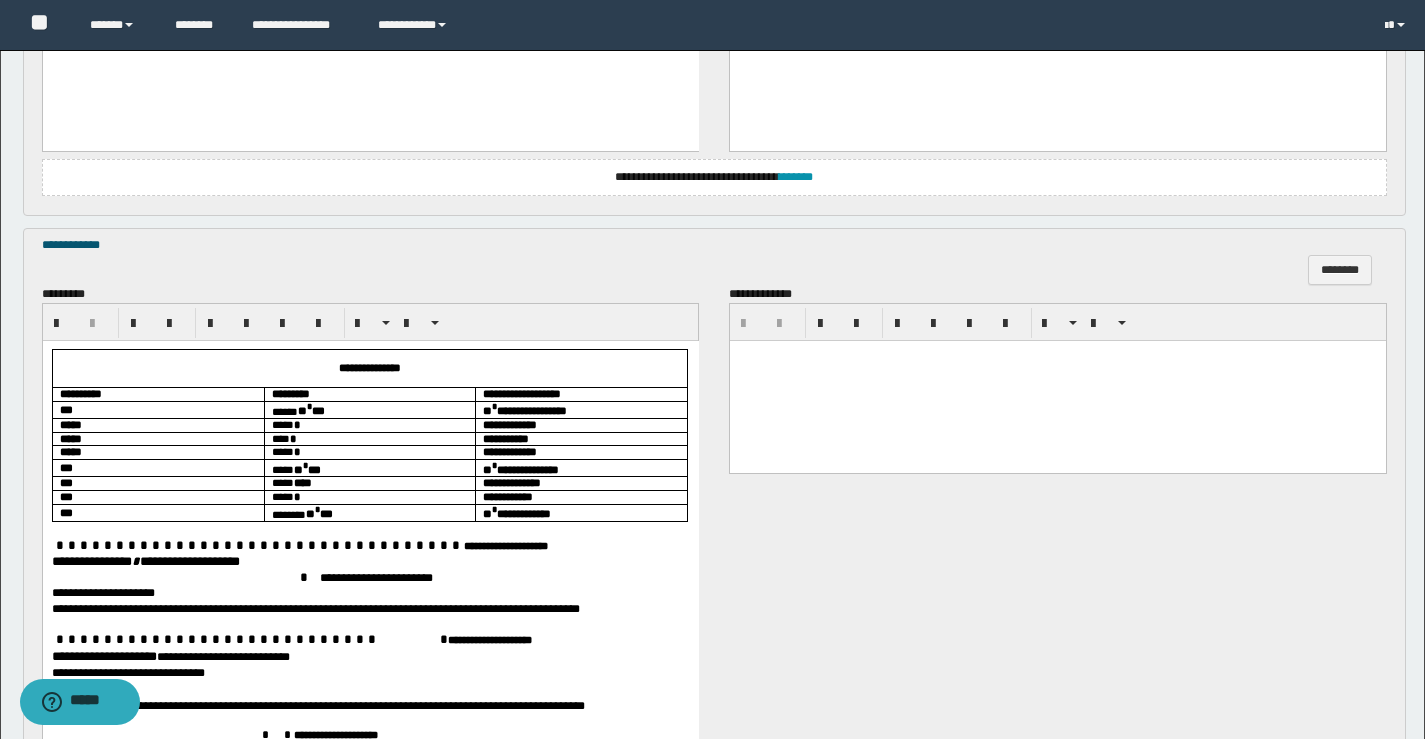 click on "**********" at bounding box center (103, 656) 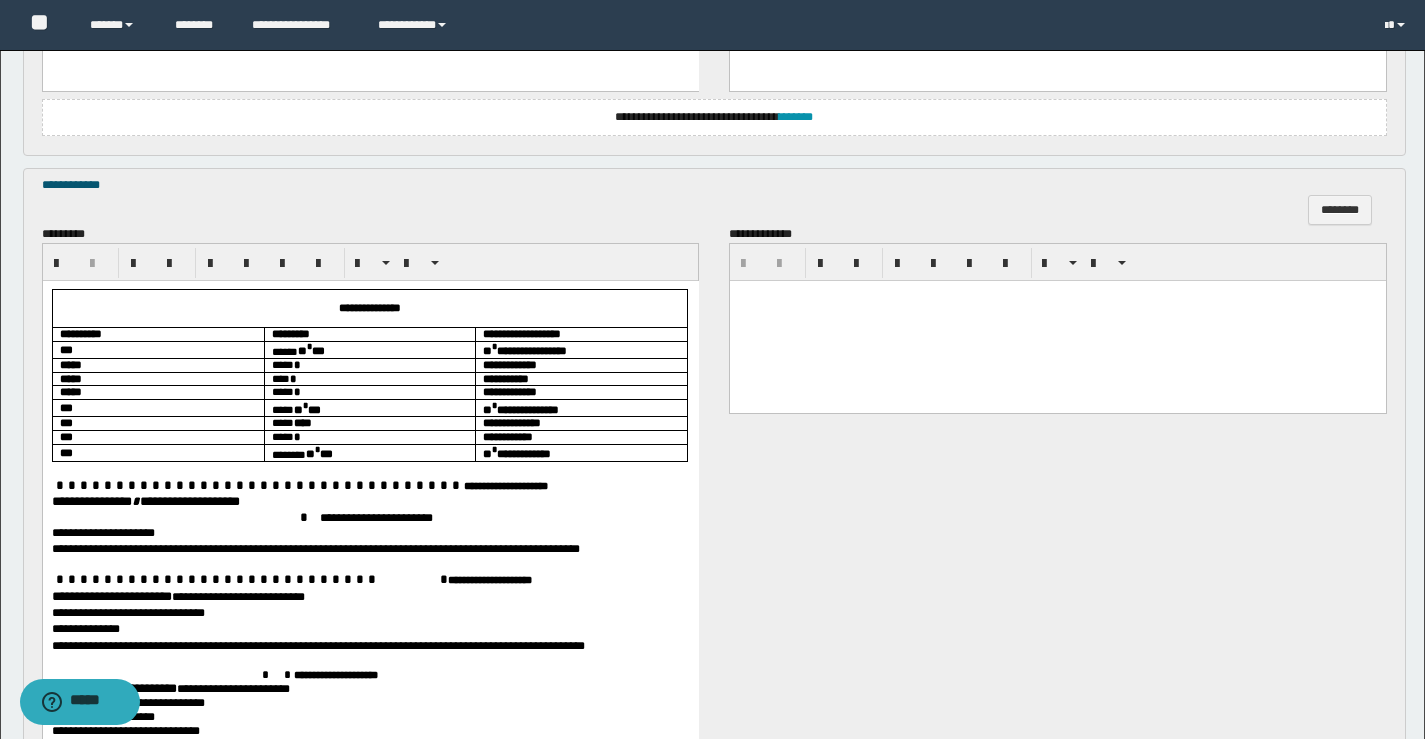 scroll, scrollTop: 900, scrollLeft: 0, axis: vertical 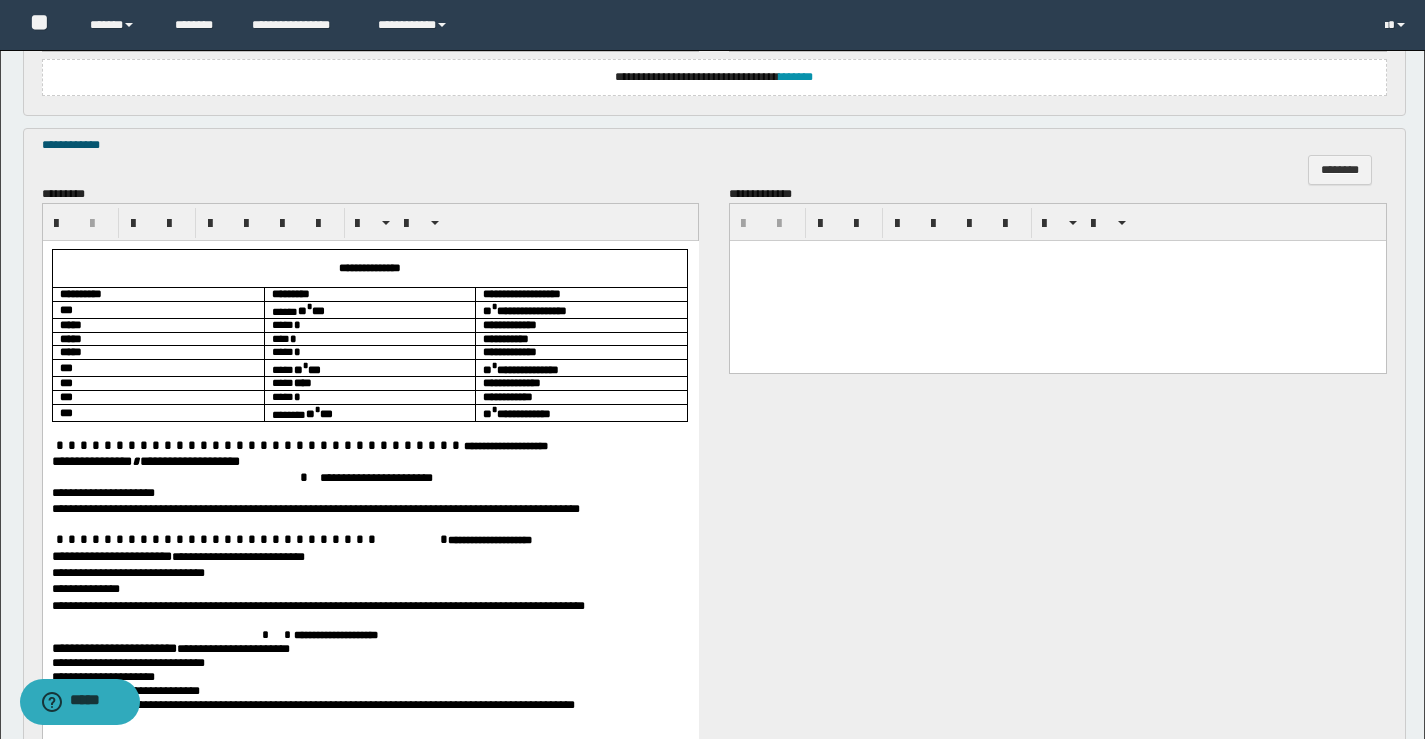 click on "**********" at bounding box center [113, 648] 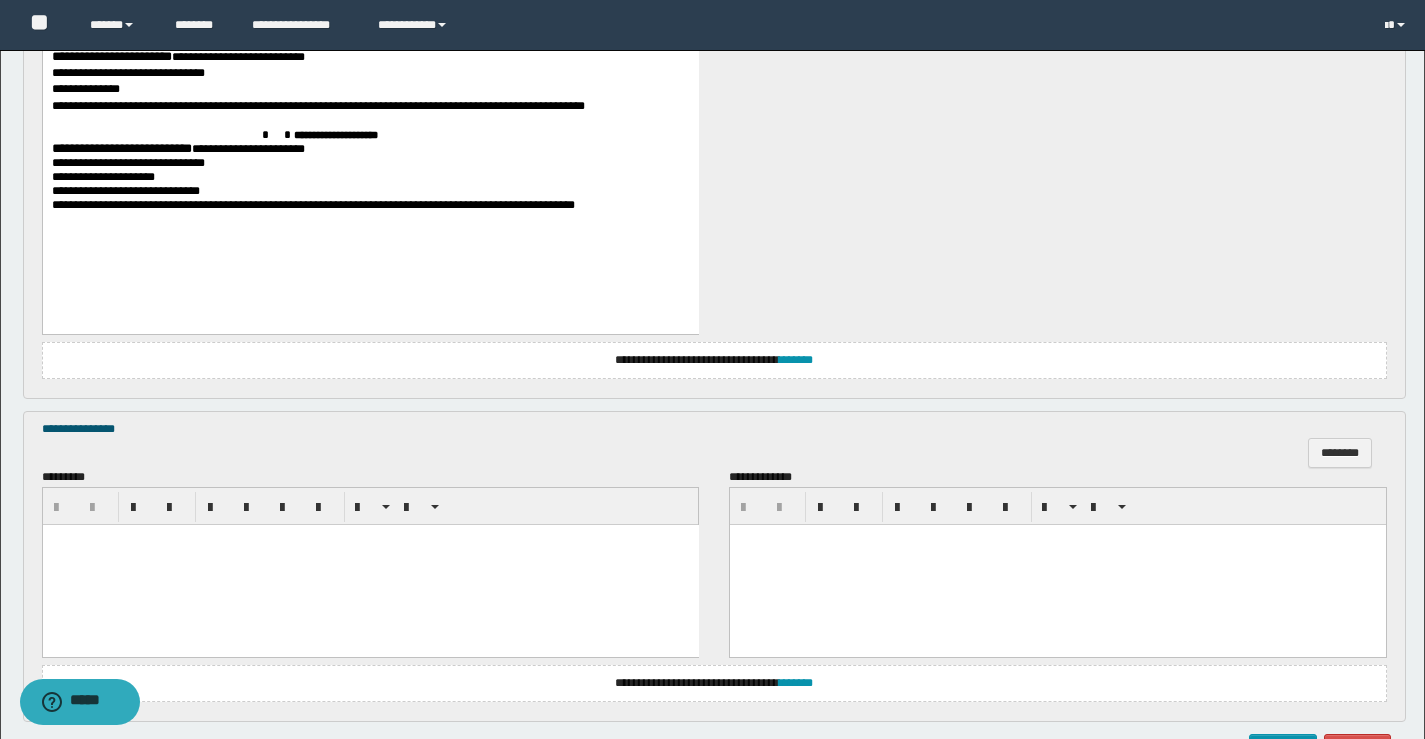 scroll, scrollTop: 1500, scrollLeft: 0, axis: vertical 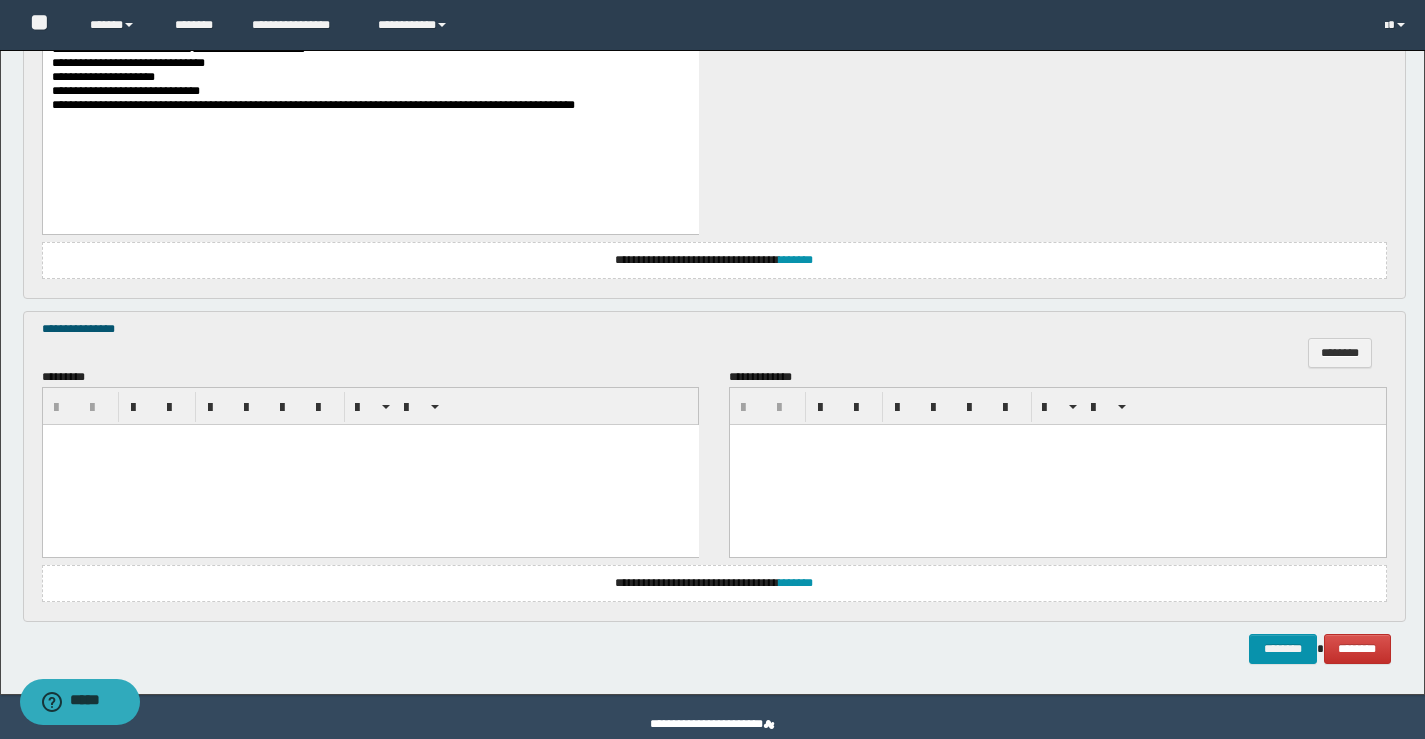 click on "**********" at bounding box center (370, -94) 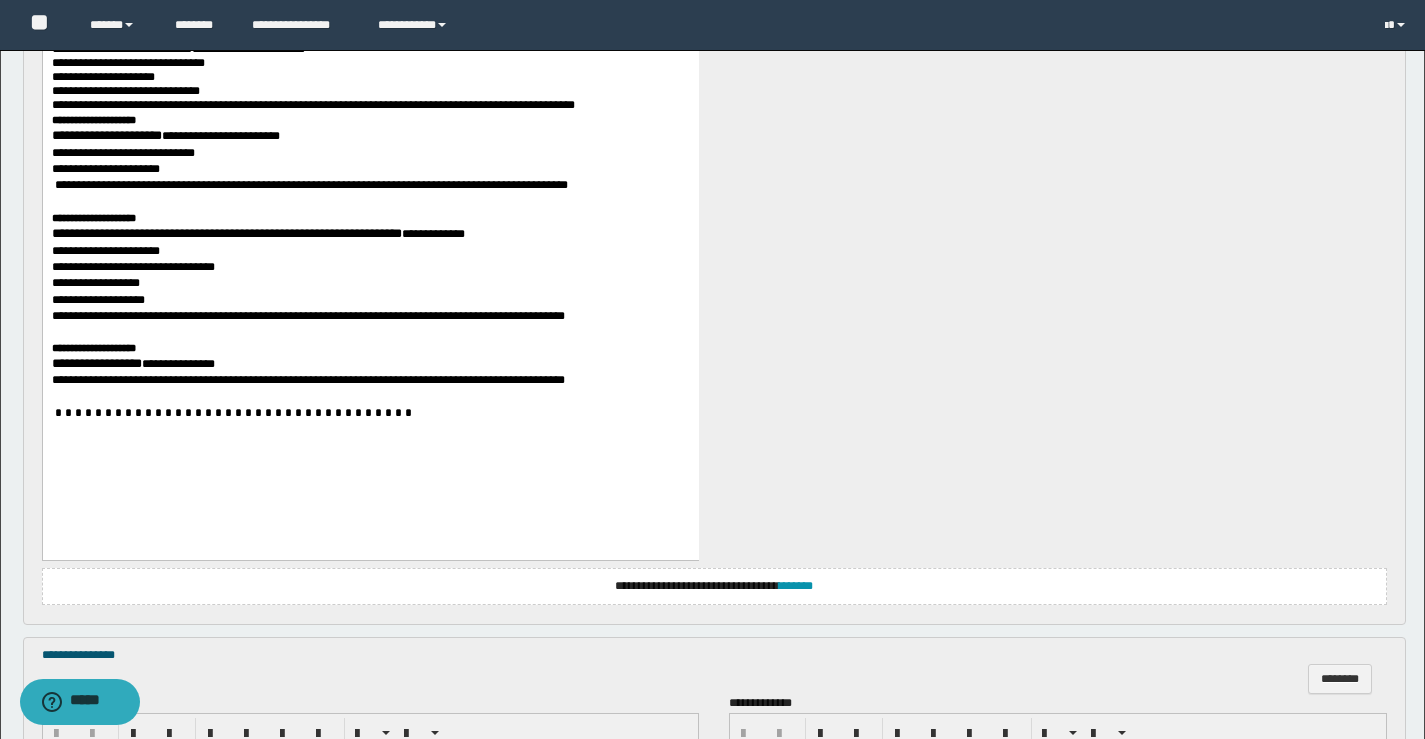 click on "**********" at bounding box center [106, 136] 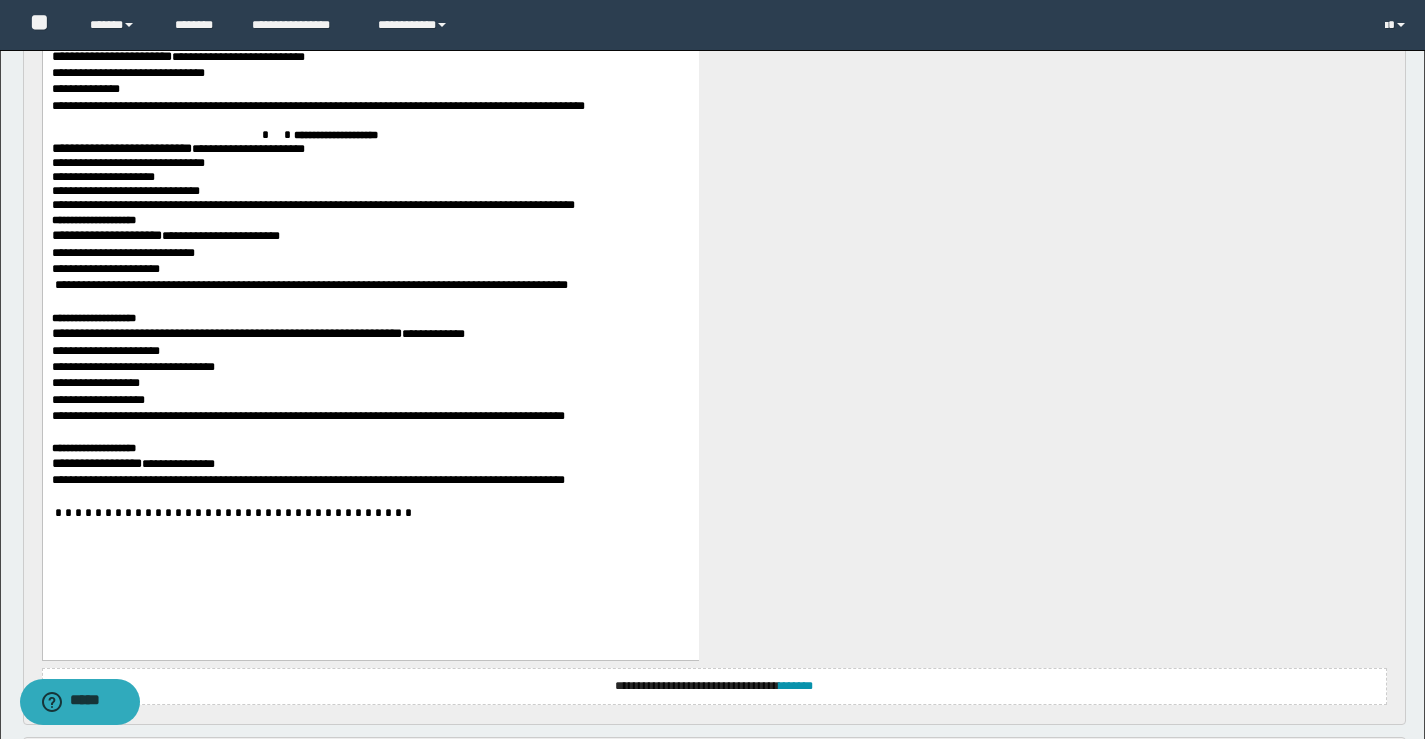 scroll, scrollTop: 1500, scrollLeft: 0, axis: vertical 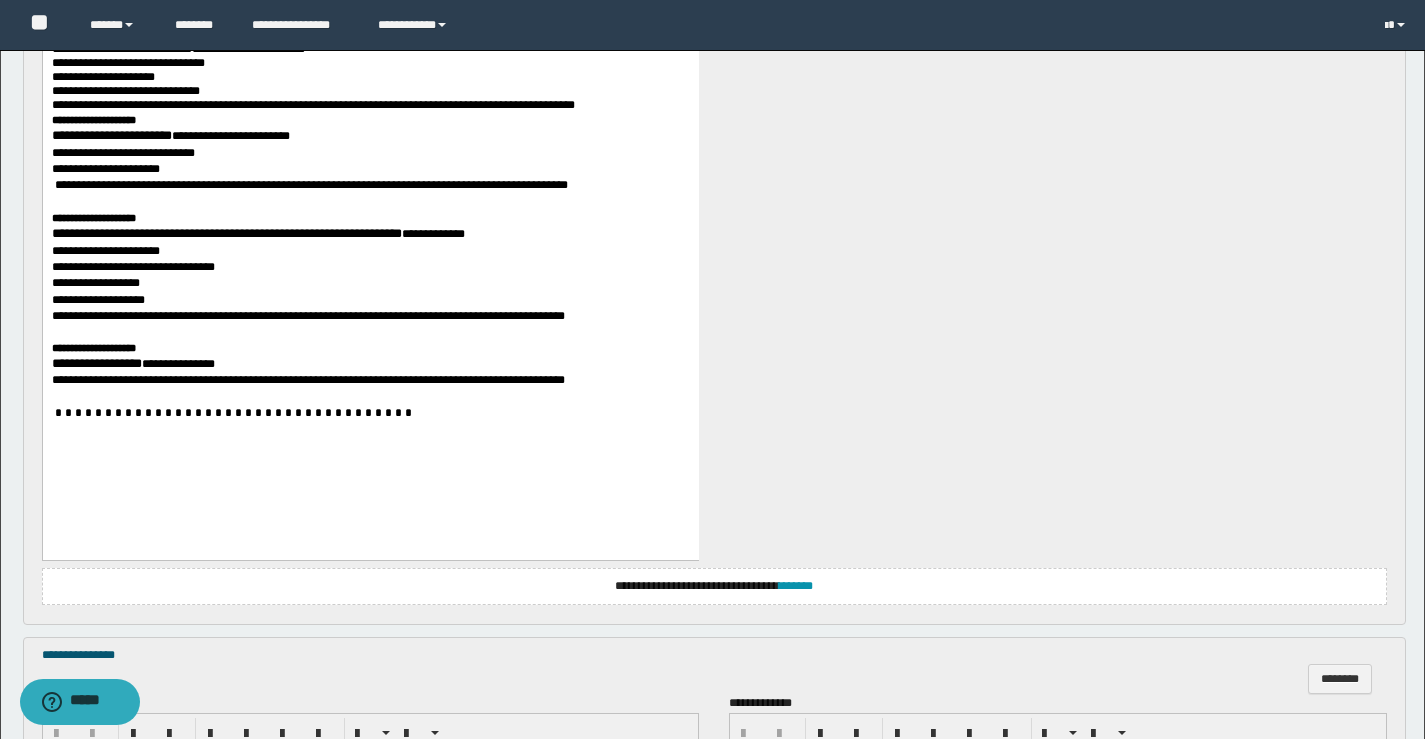 click on "**********" at bounding box center [226, 234] 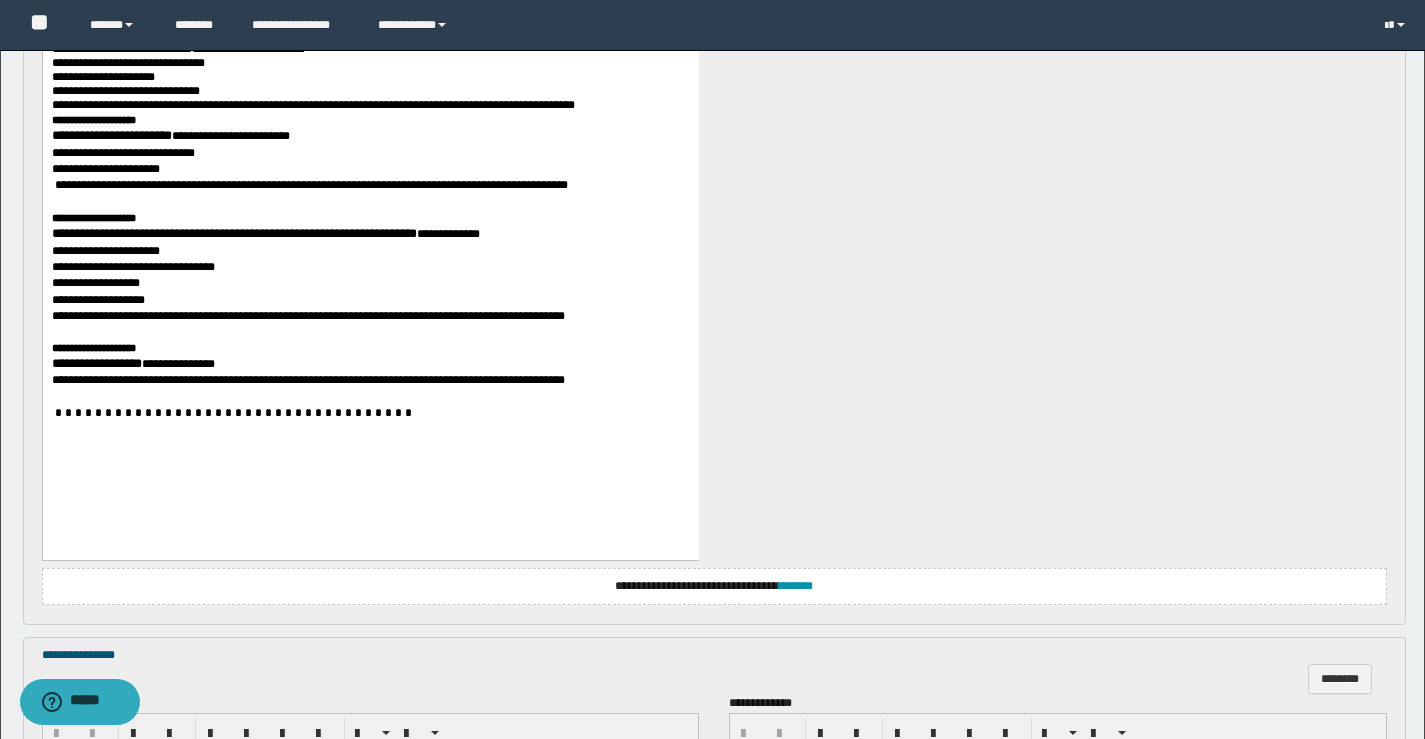 click on "**********" at bounding box center (96, 364) 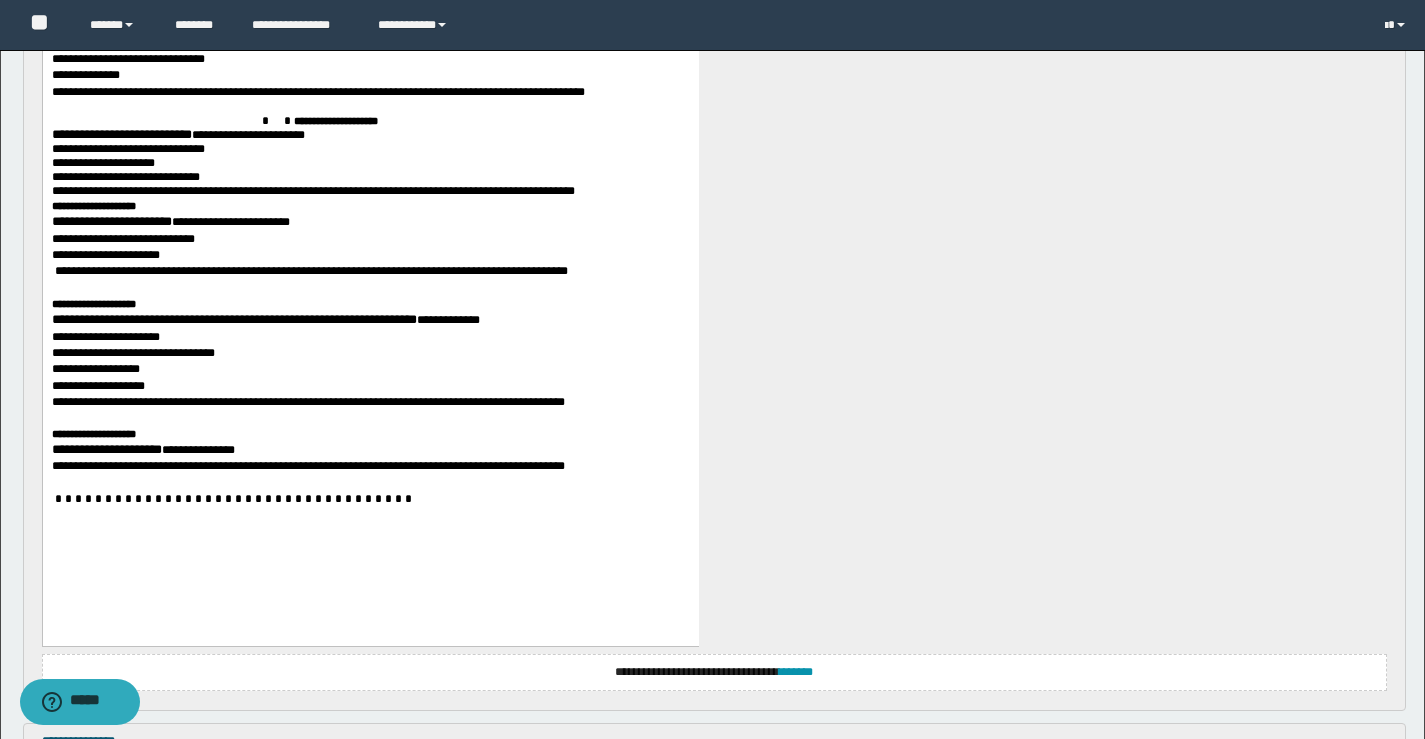 scroll, scrollTop: 1300, scrollLeft: 0, axis: vertical 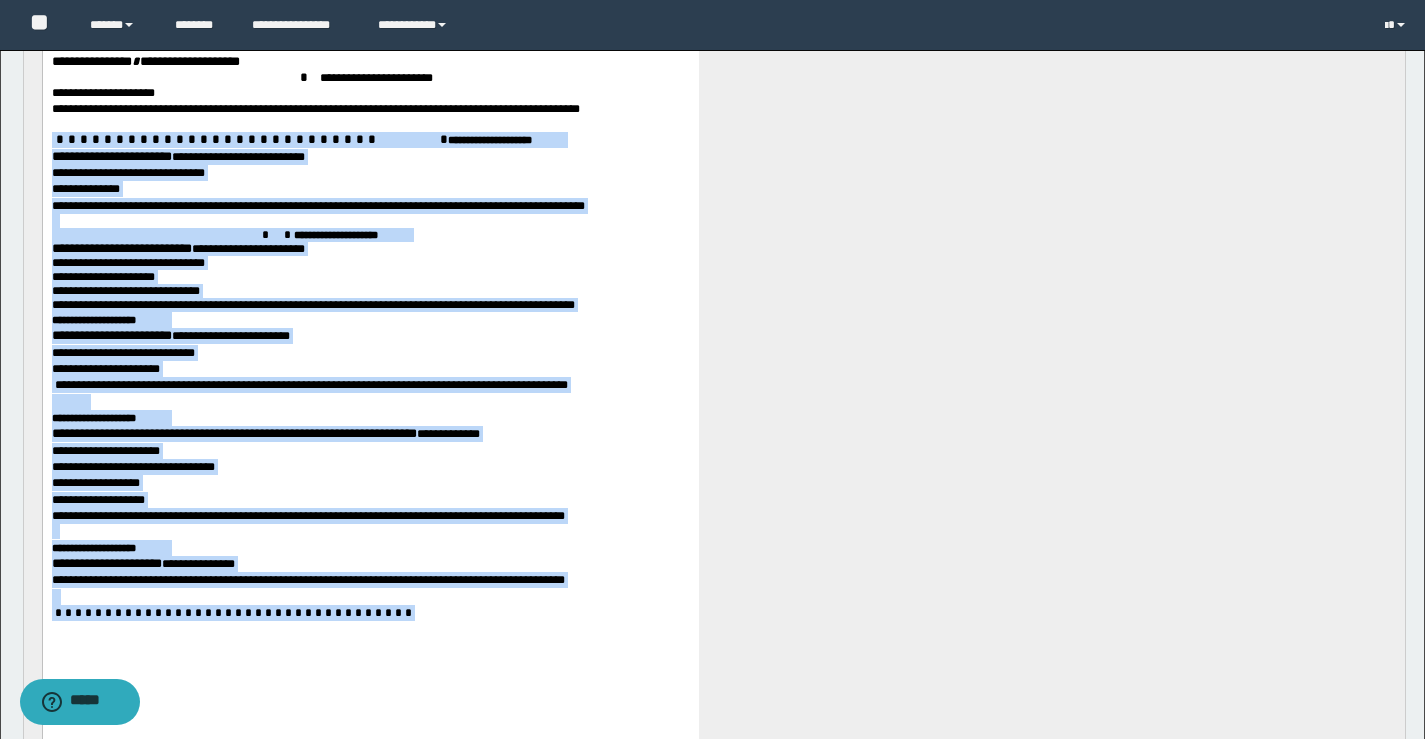drag, startPoint x: 258, startPoint y: 126, endPoint x: 674, endPoint y: 634, distance: 656.5973 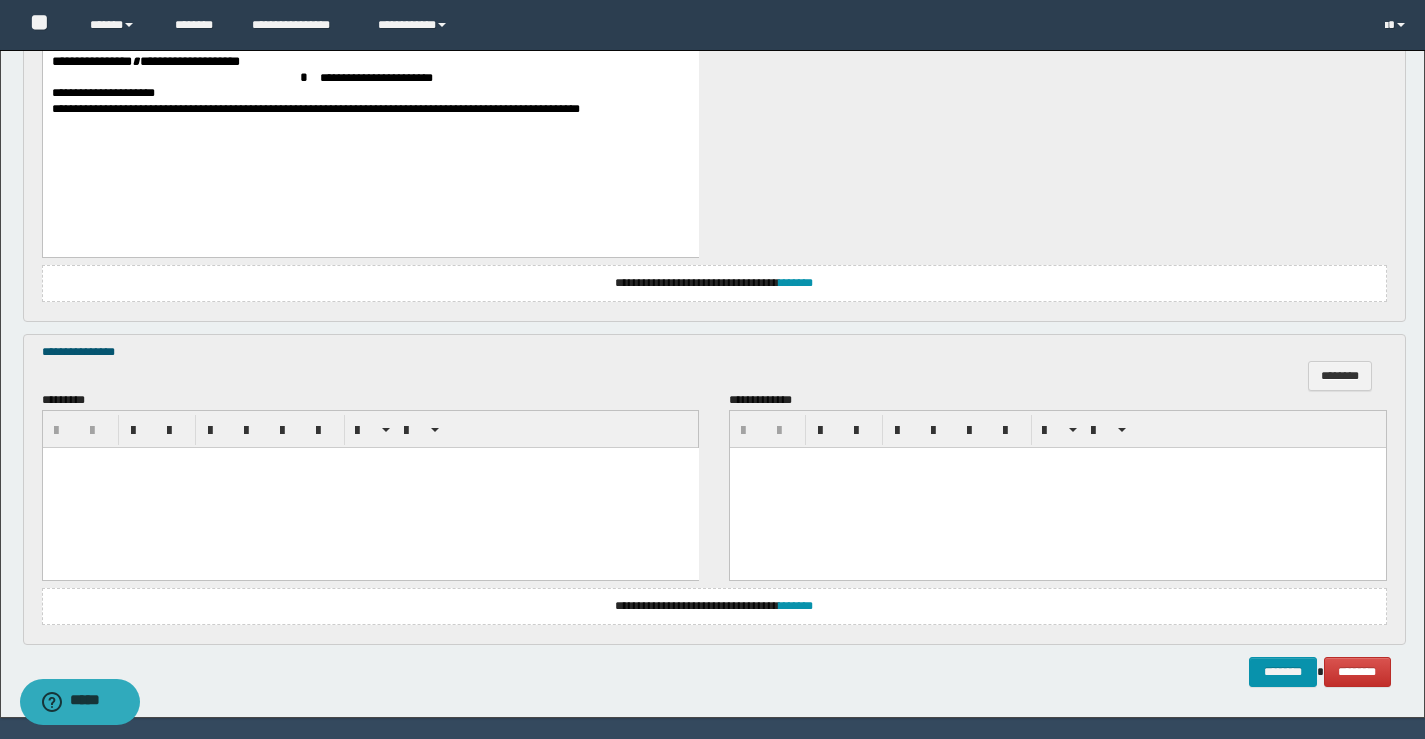 click at bounding box center (370, 488) 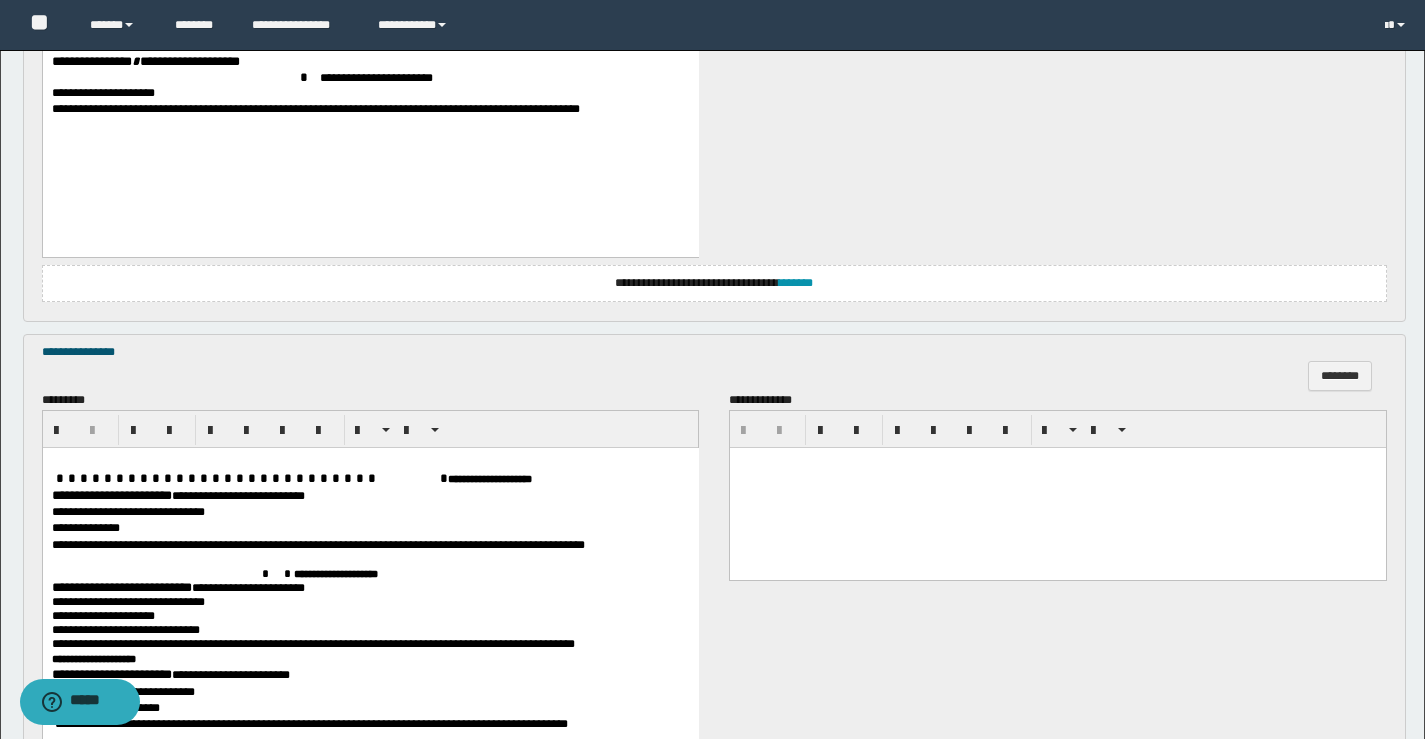click at bounding box center [1058, 488] 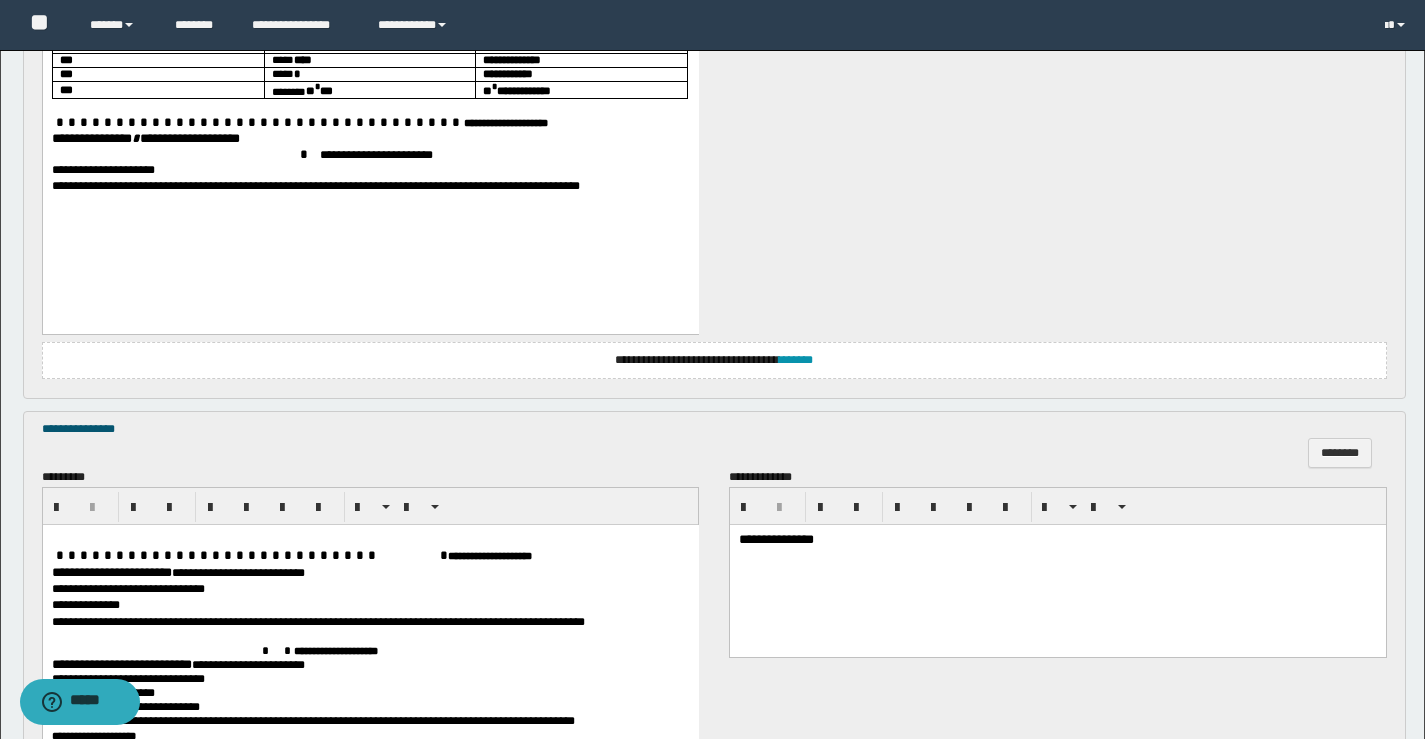 scroll, scrollTop: 1200, scrollLeft: 0, axis: vertical 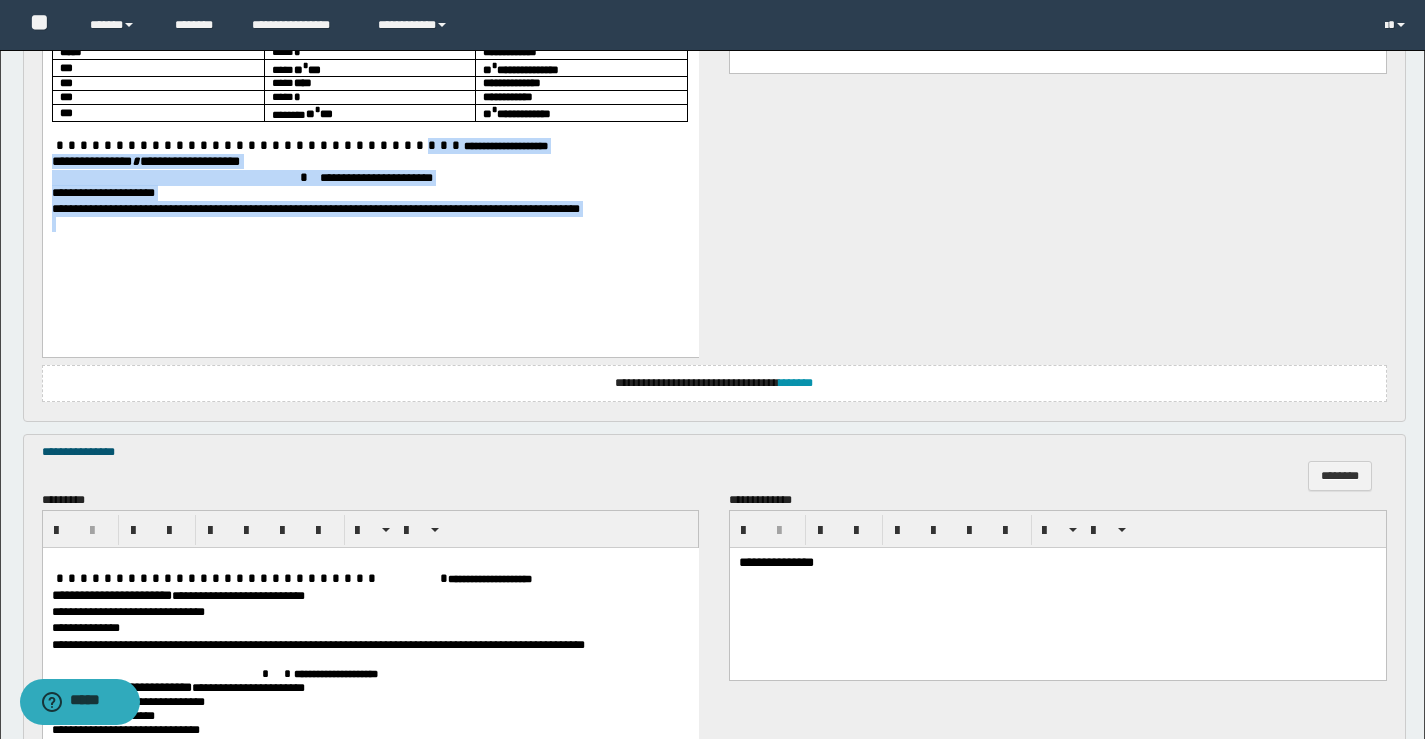 drag, startPoint x: 283, startPoint y: 151, endPoint x: 684, endPoint y: 224, distance: 407.59048 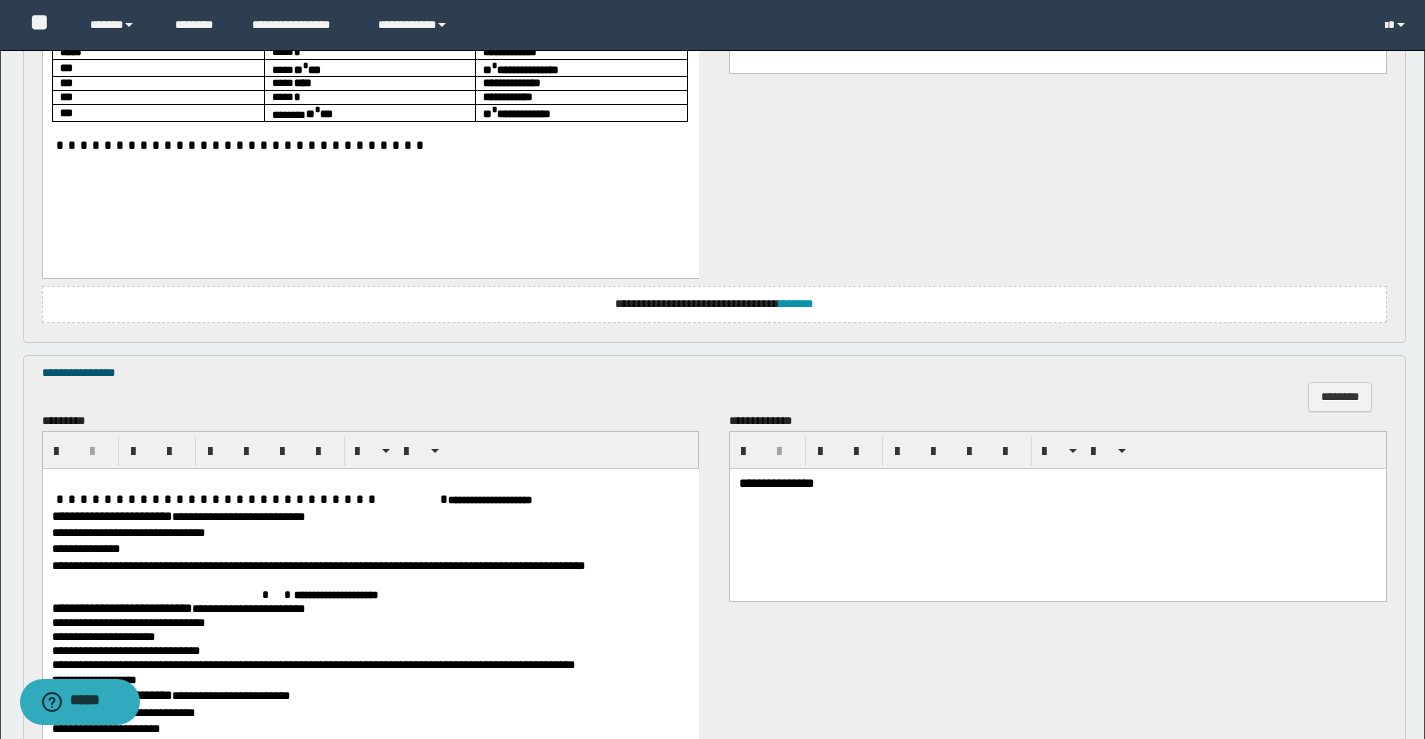 scroll, scrollTop: 700, scrollLeft: 0, axis: vertical 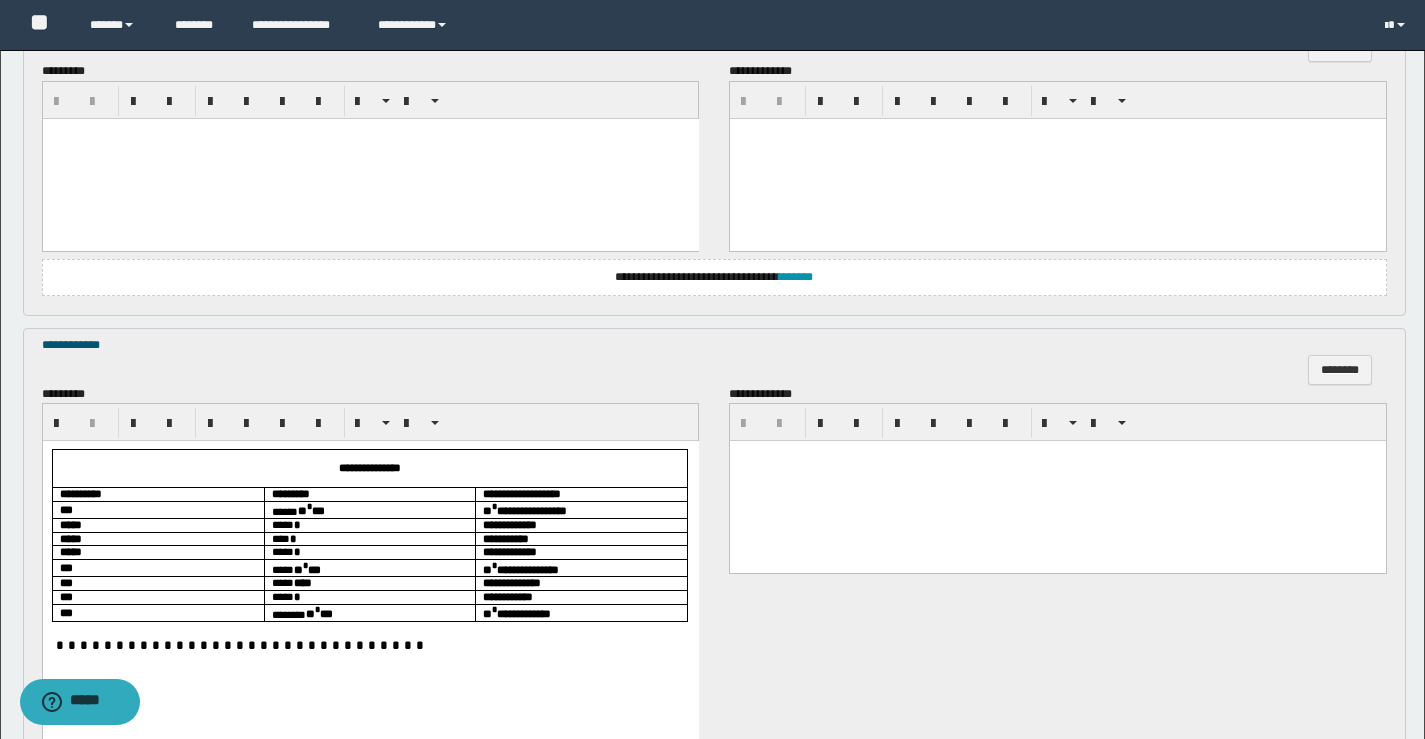 click at bounding box center [370, 158] 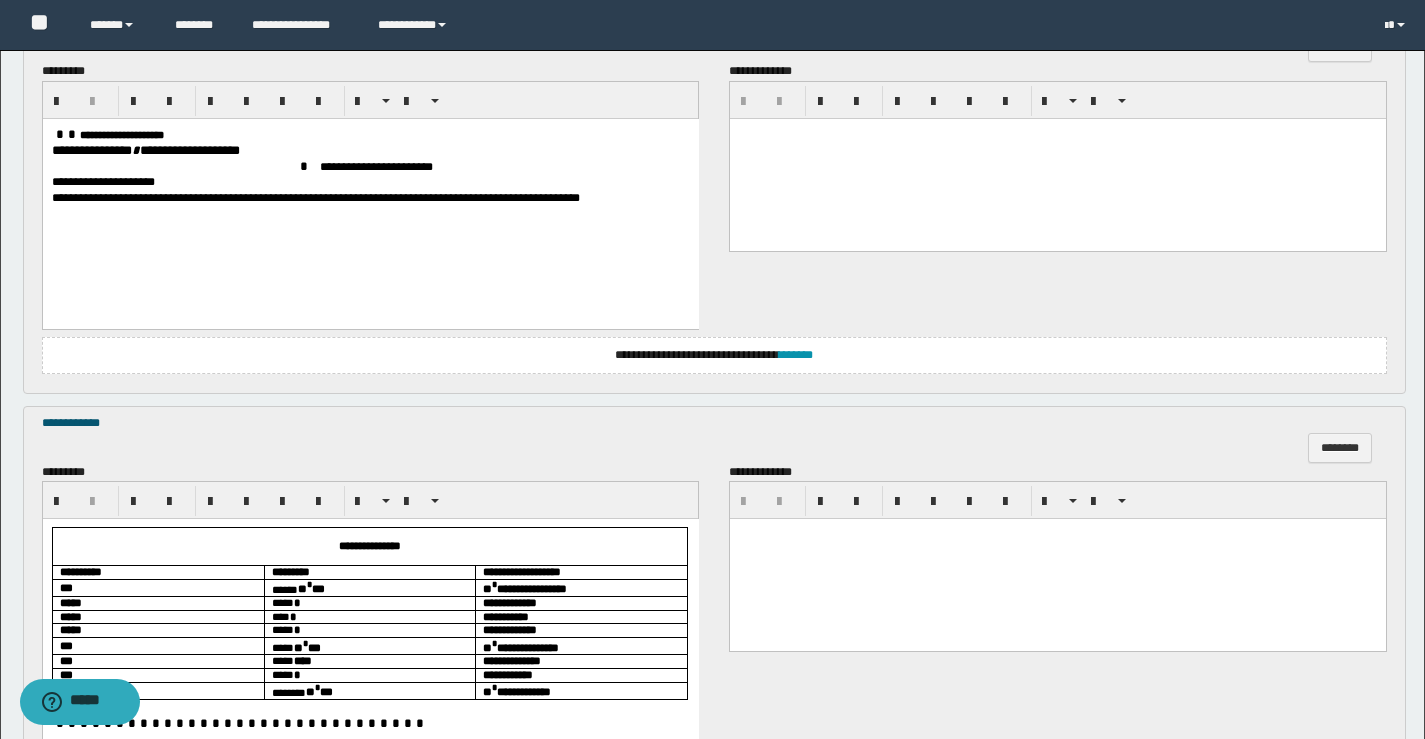 click at bounding box center [65, 133] 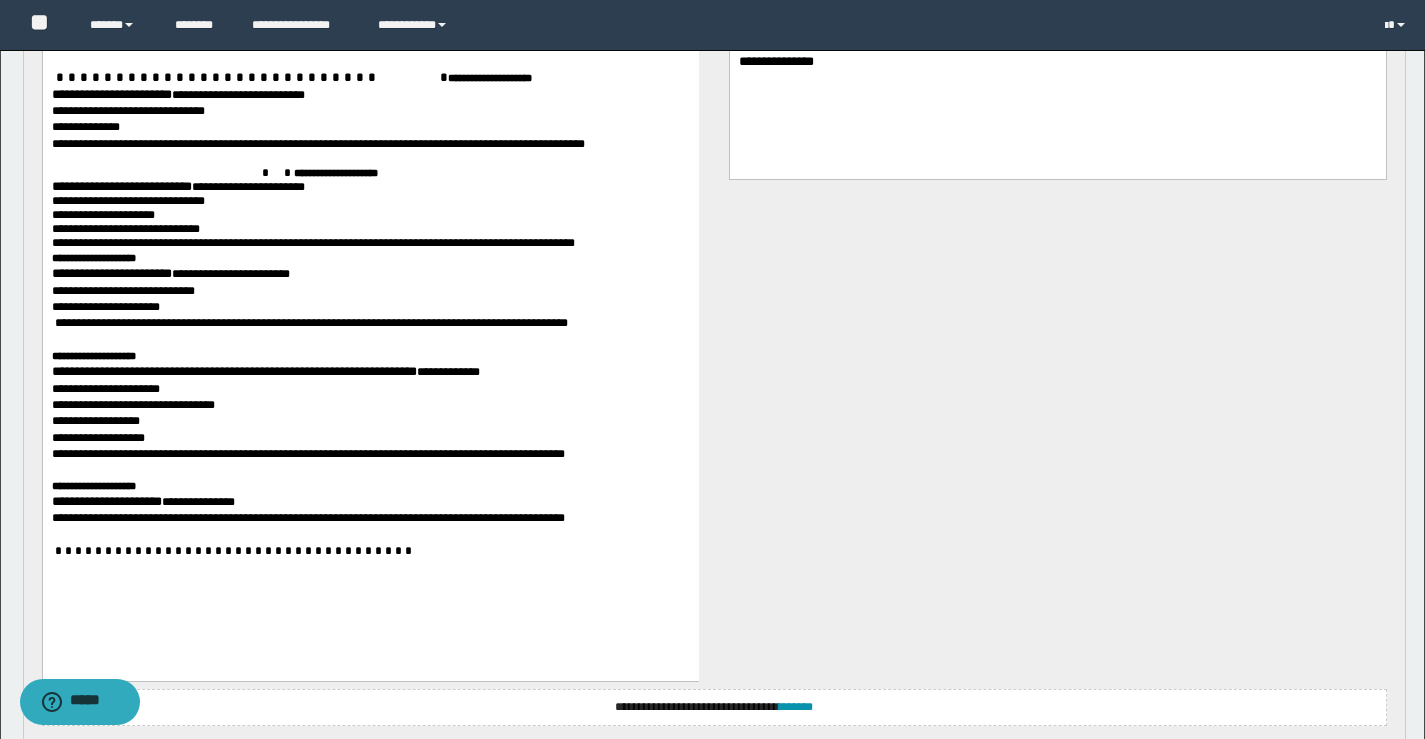 scroll, scrollTop: 1858, scrollLeft: 0, axis: vertical 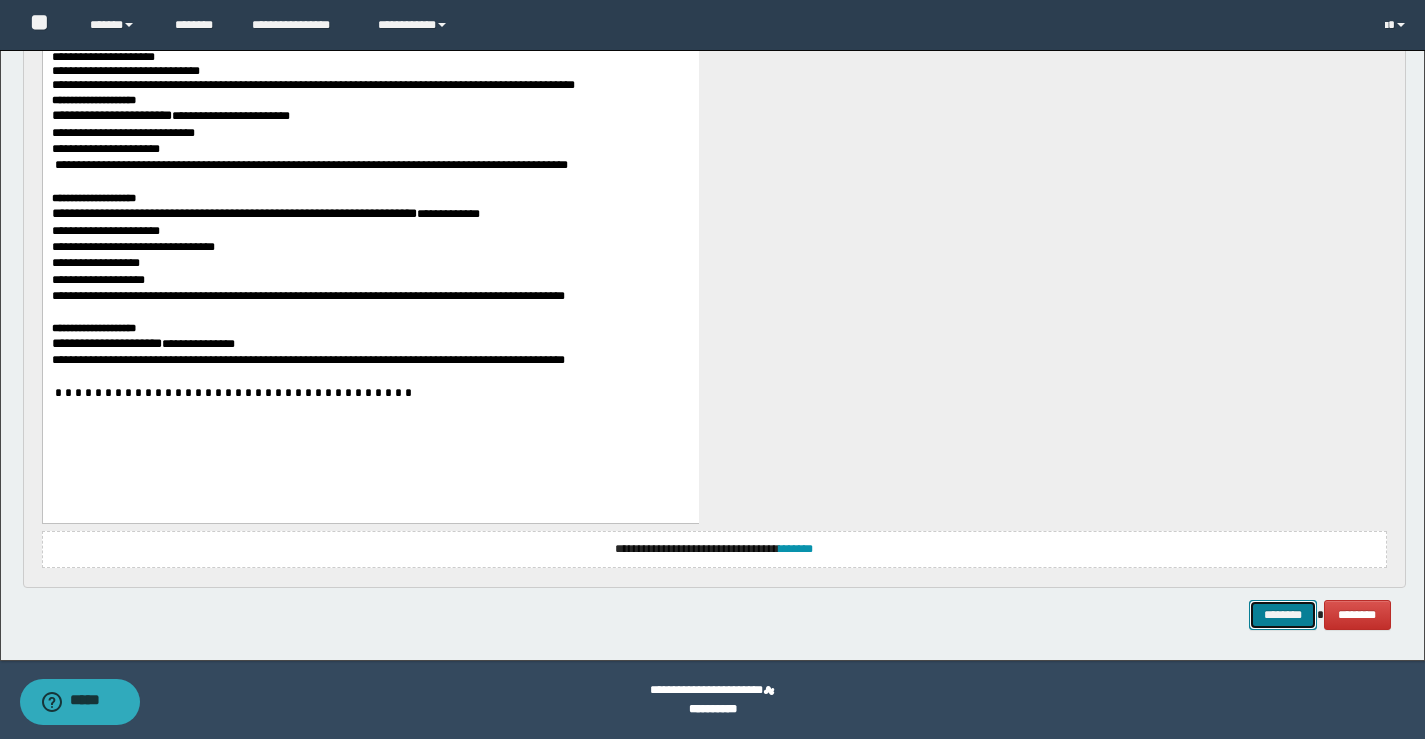 click on "********" at bounding box center (1283, 615) 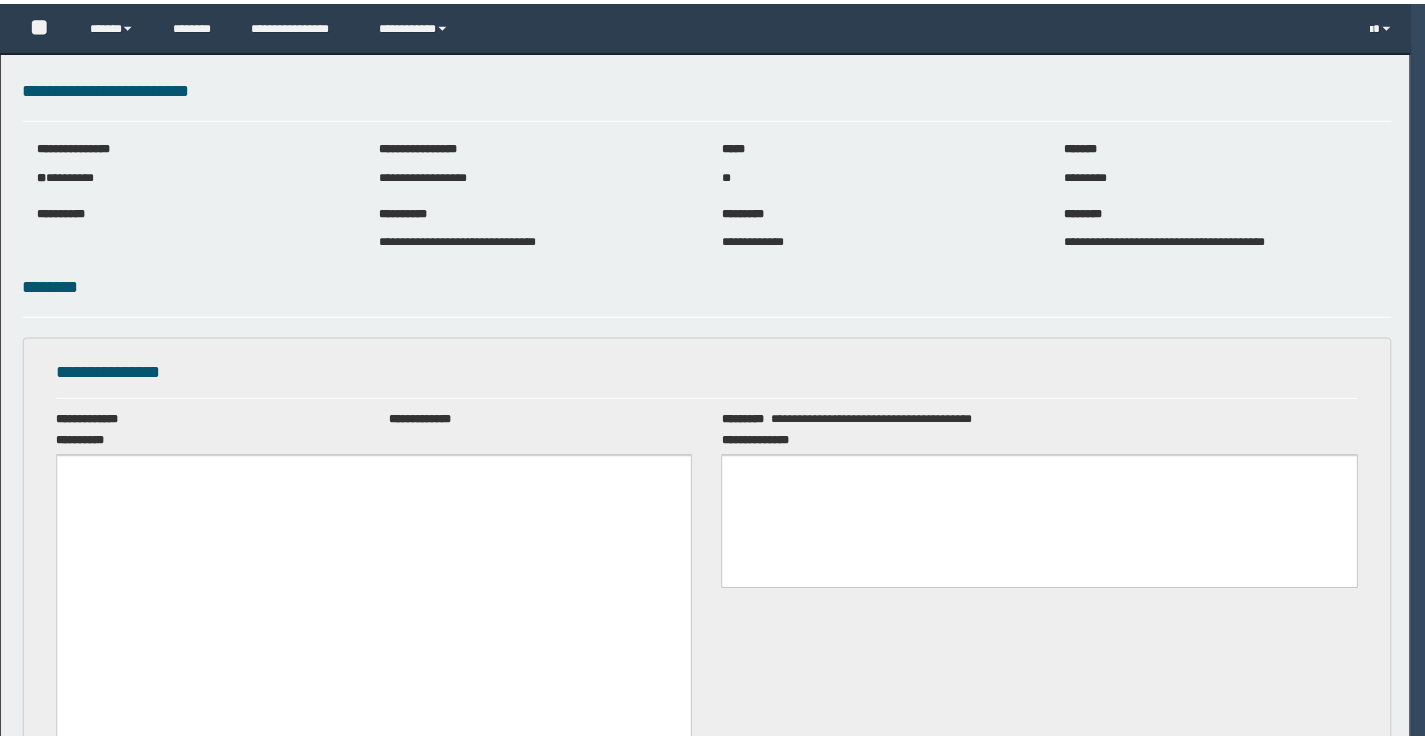 scroll, scrollTop: 0, scrollLeft: 0, axis: both 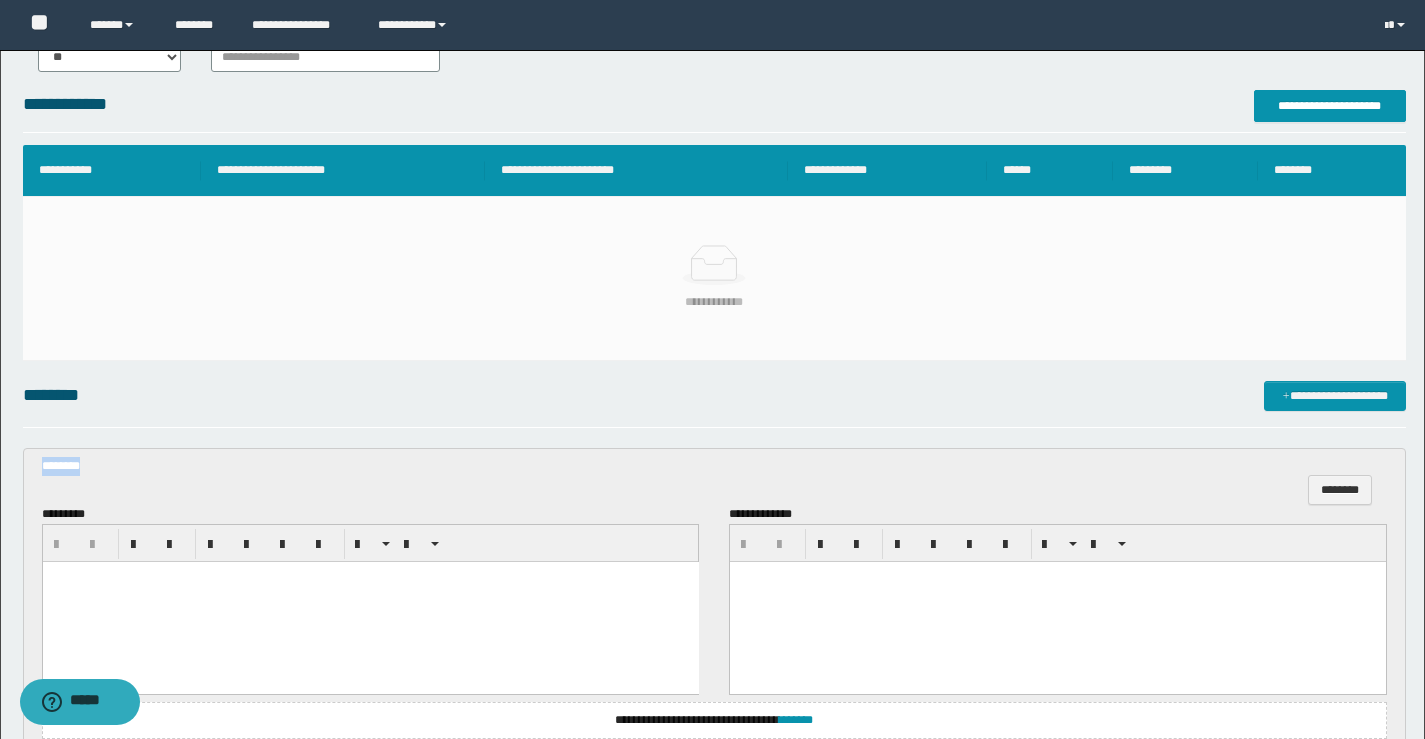 drag, startPoint x: 108, startPoint y: 493, endPoint x: 23, endPoint y: 454, distance: 93.52005 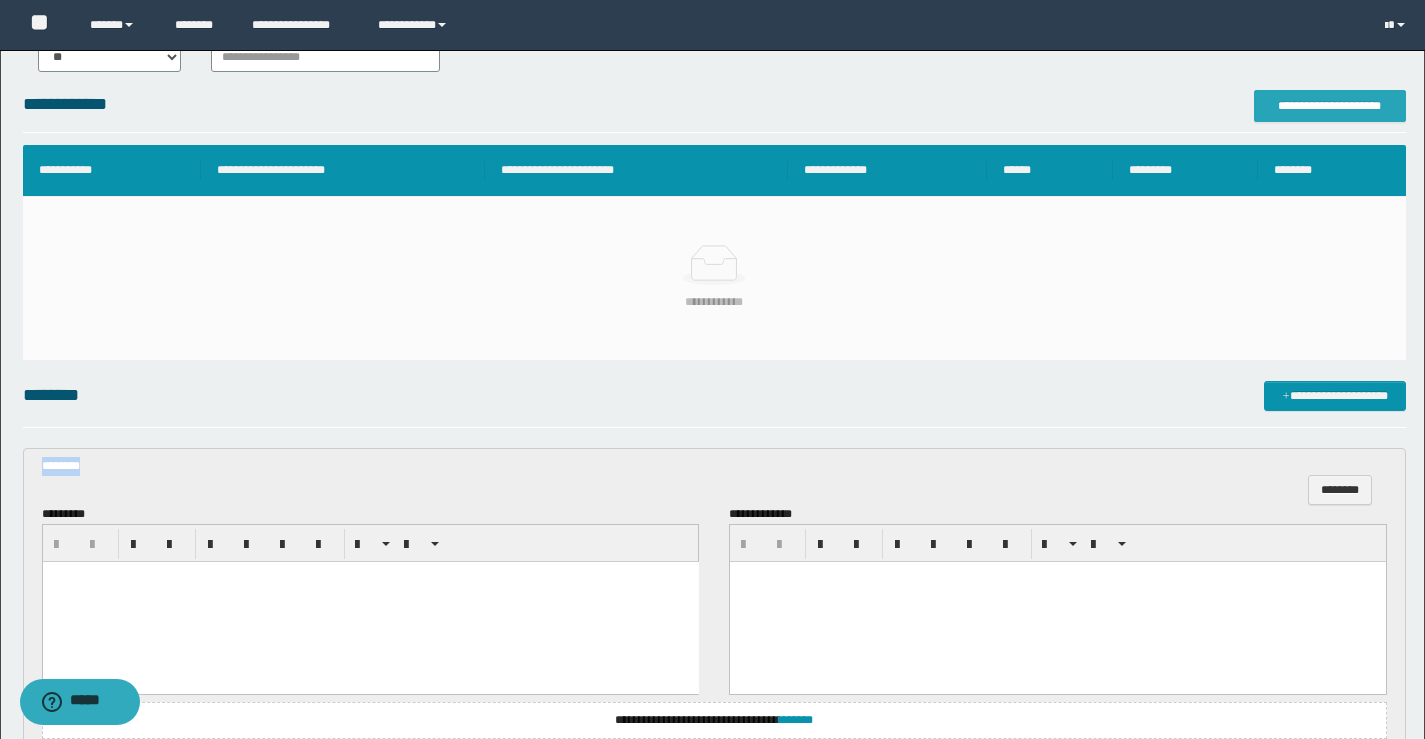 click on "**********" at bounding box center (1330, 106) 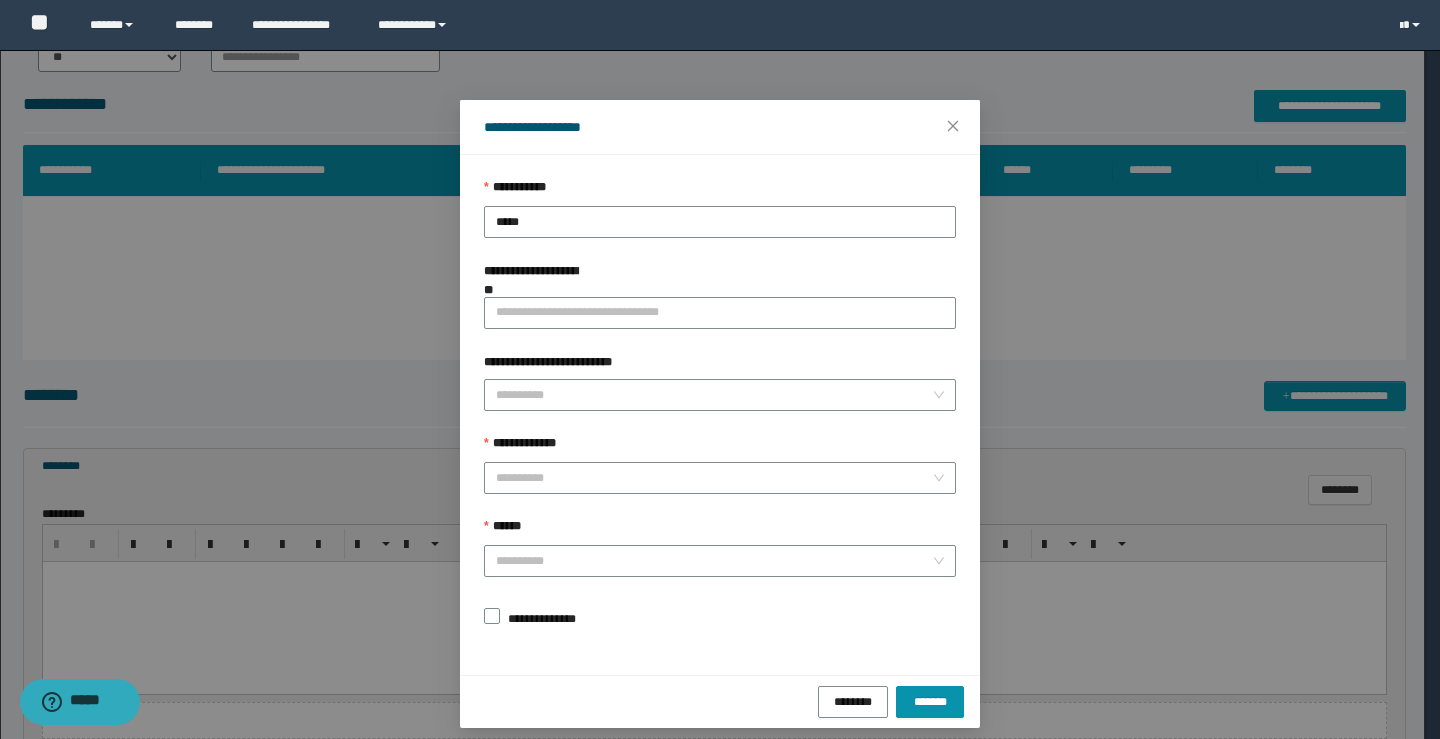 click on "**********" at bounding box center [720, 192] 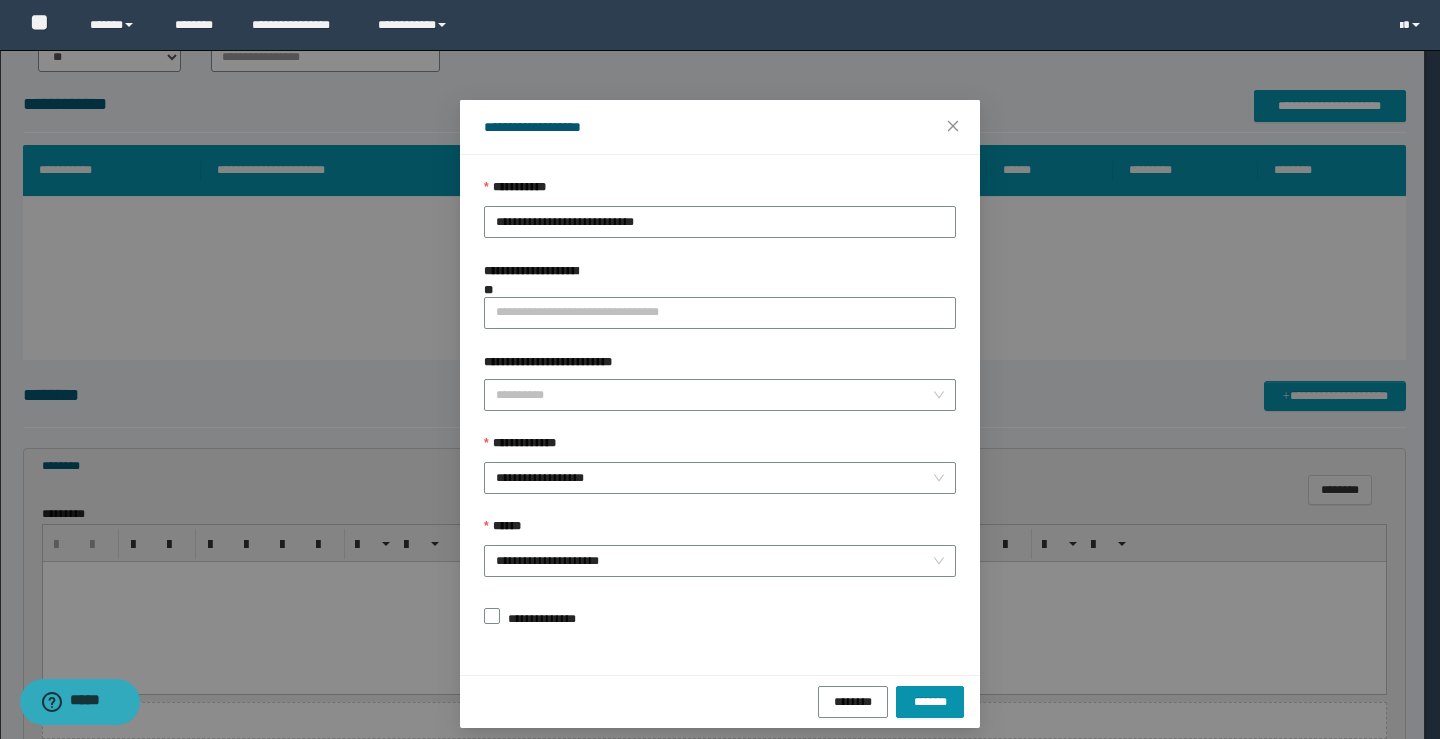click on "**********" at bounding box center [720, 192] 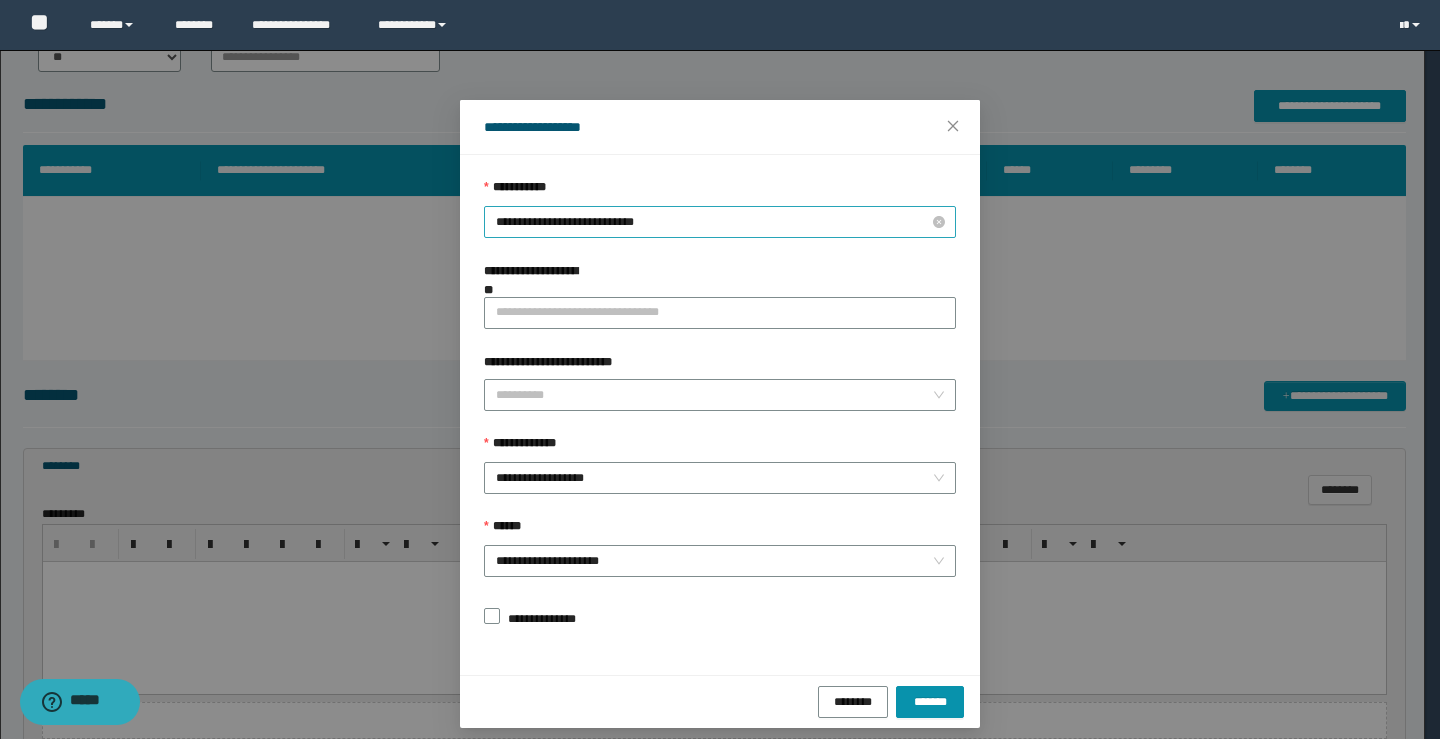 click on "**********" at bounding box center [720, 222] 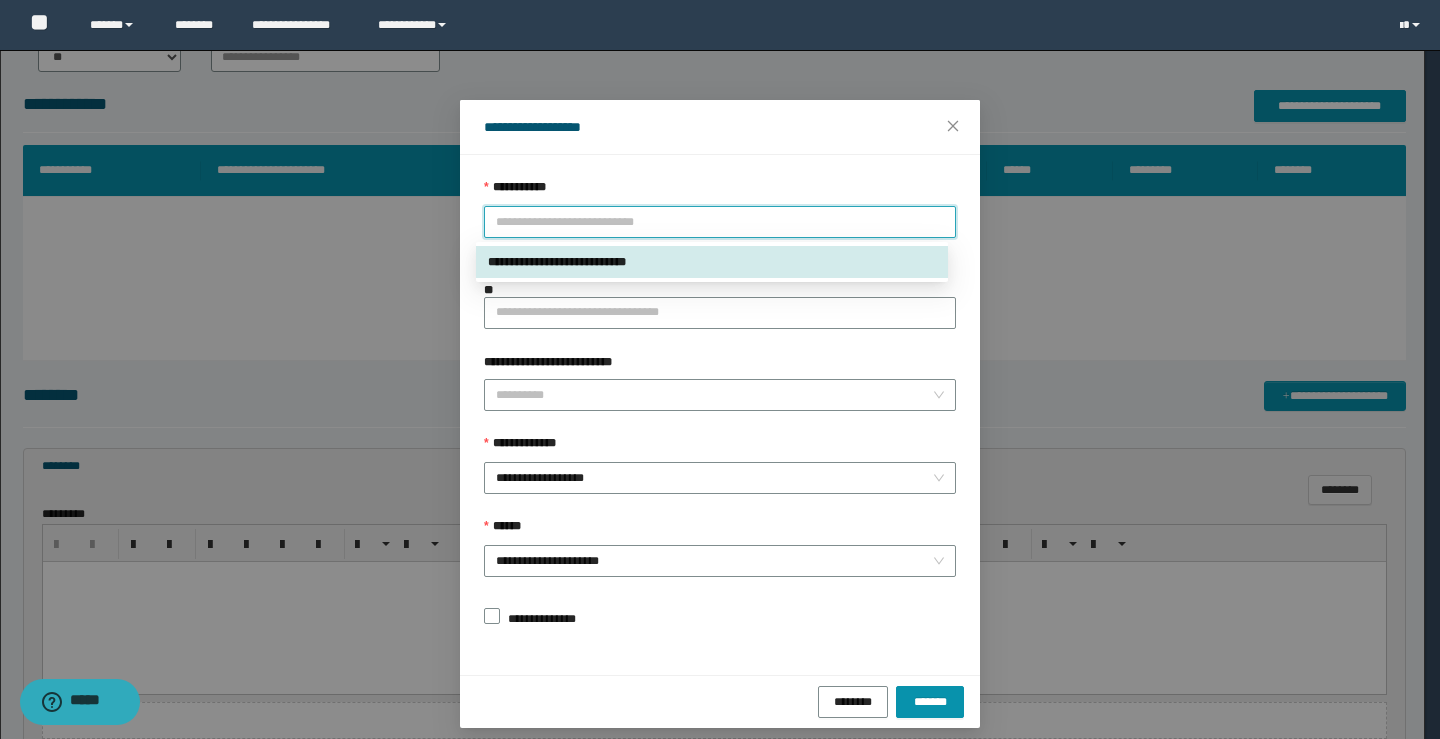 click on "**********" at bounding box center (712, 262) 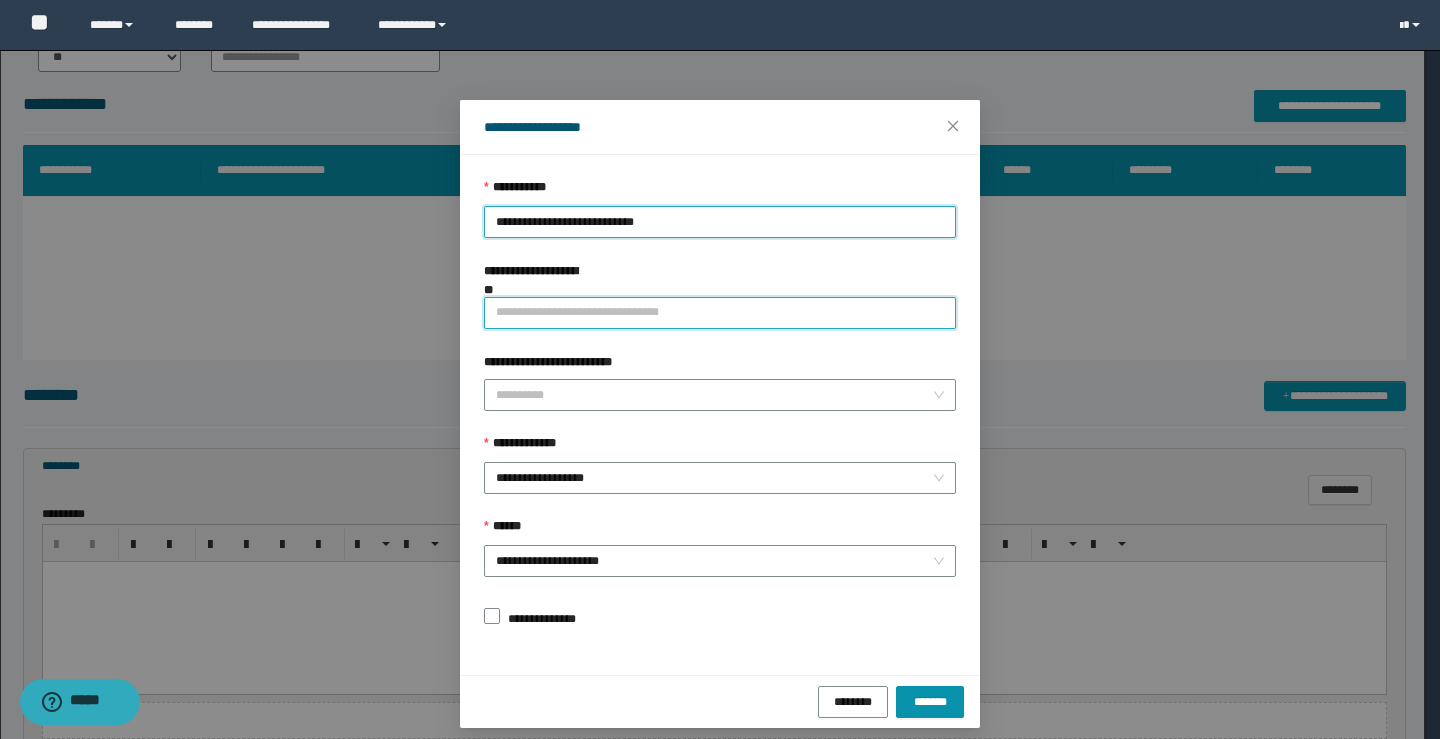 drag, startPoint x: 508, startPoint y: 299, endPoint x: 520, endPoint y: 312, distance: 17.691807 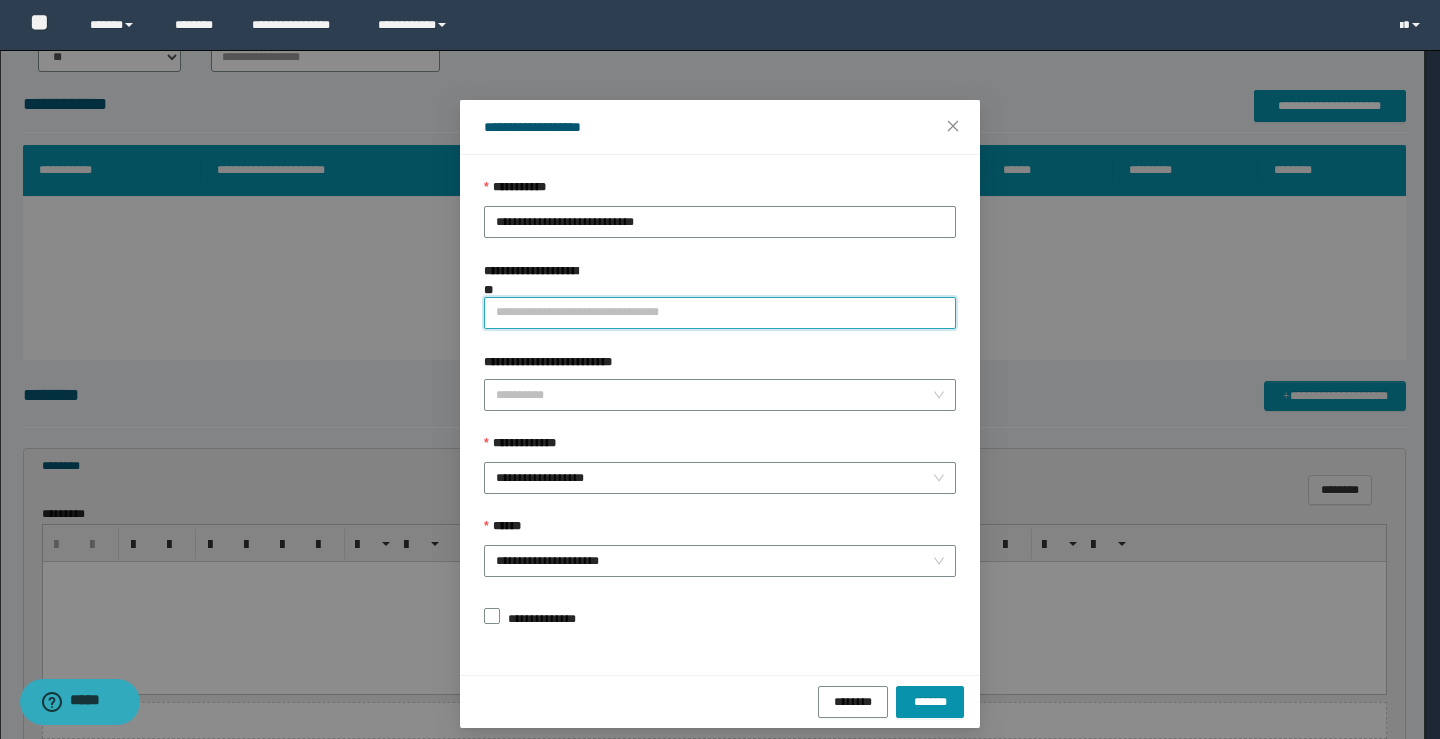paste on "********" 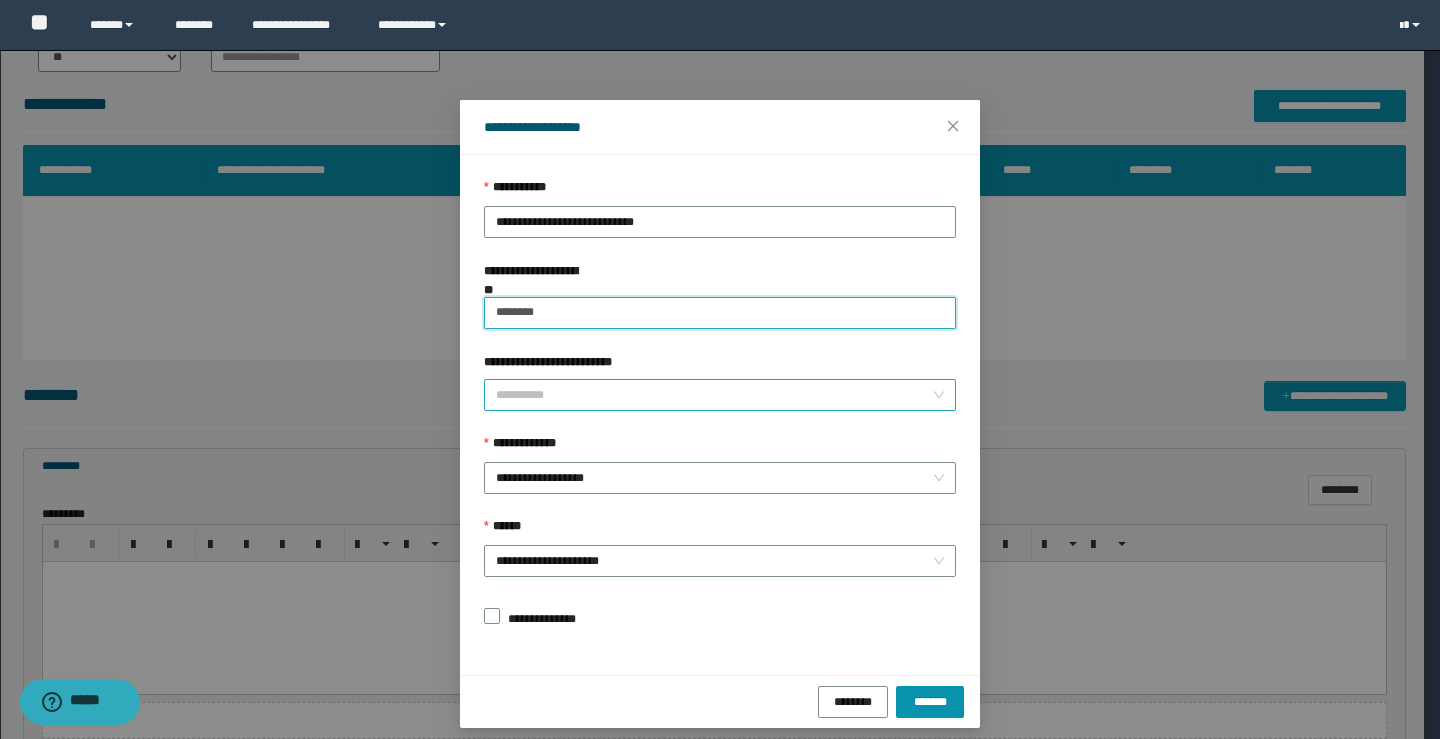 type on "********" 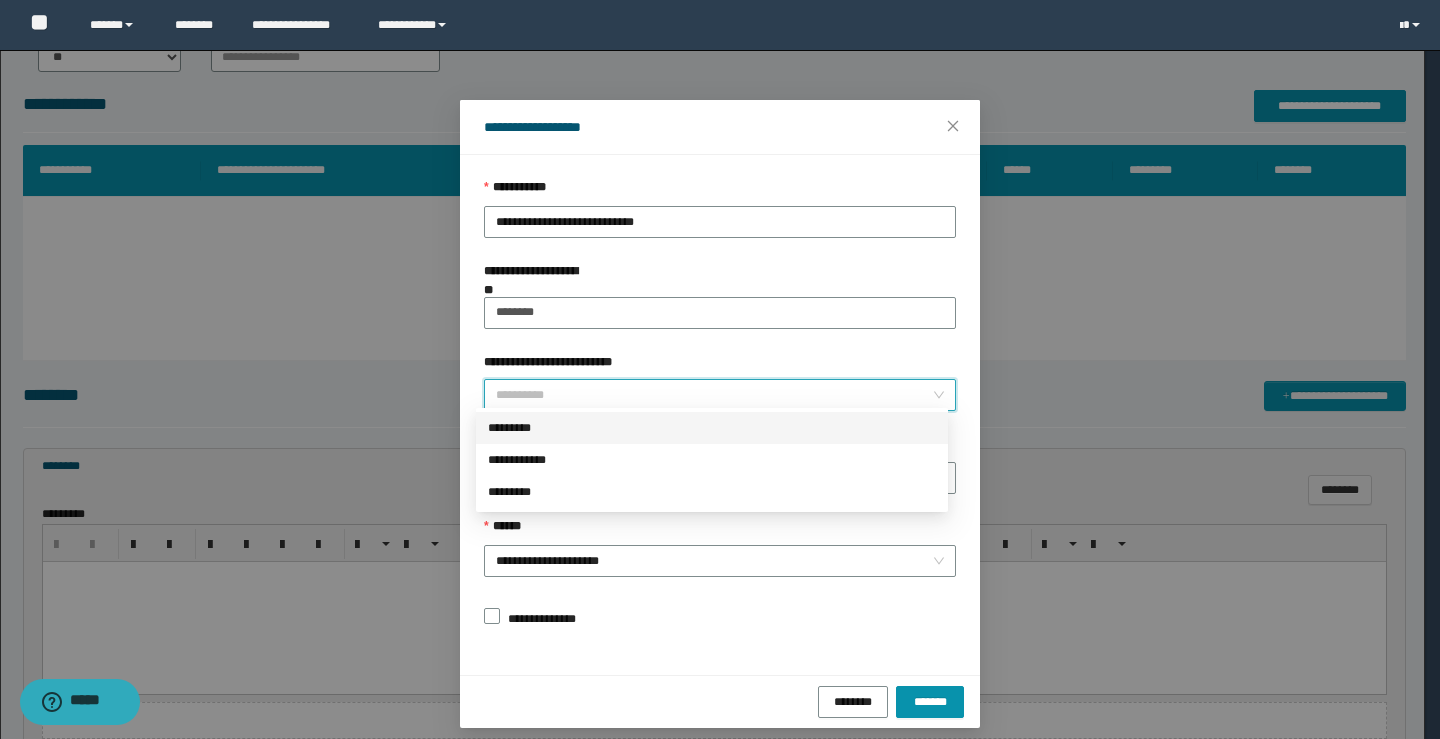 click on "**********" at bounding box center (714, 395) 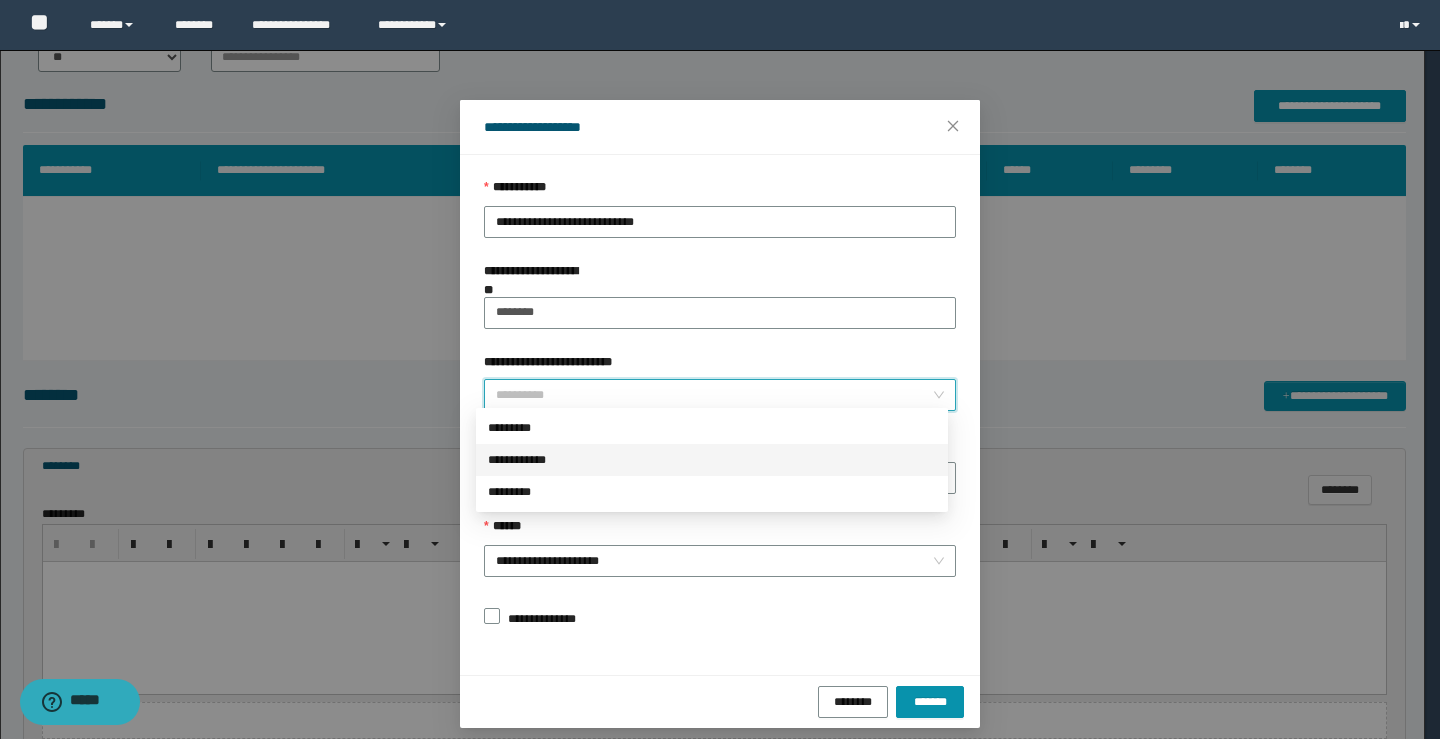 click on "**********" at bounding box center [712, 460] 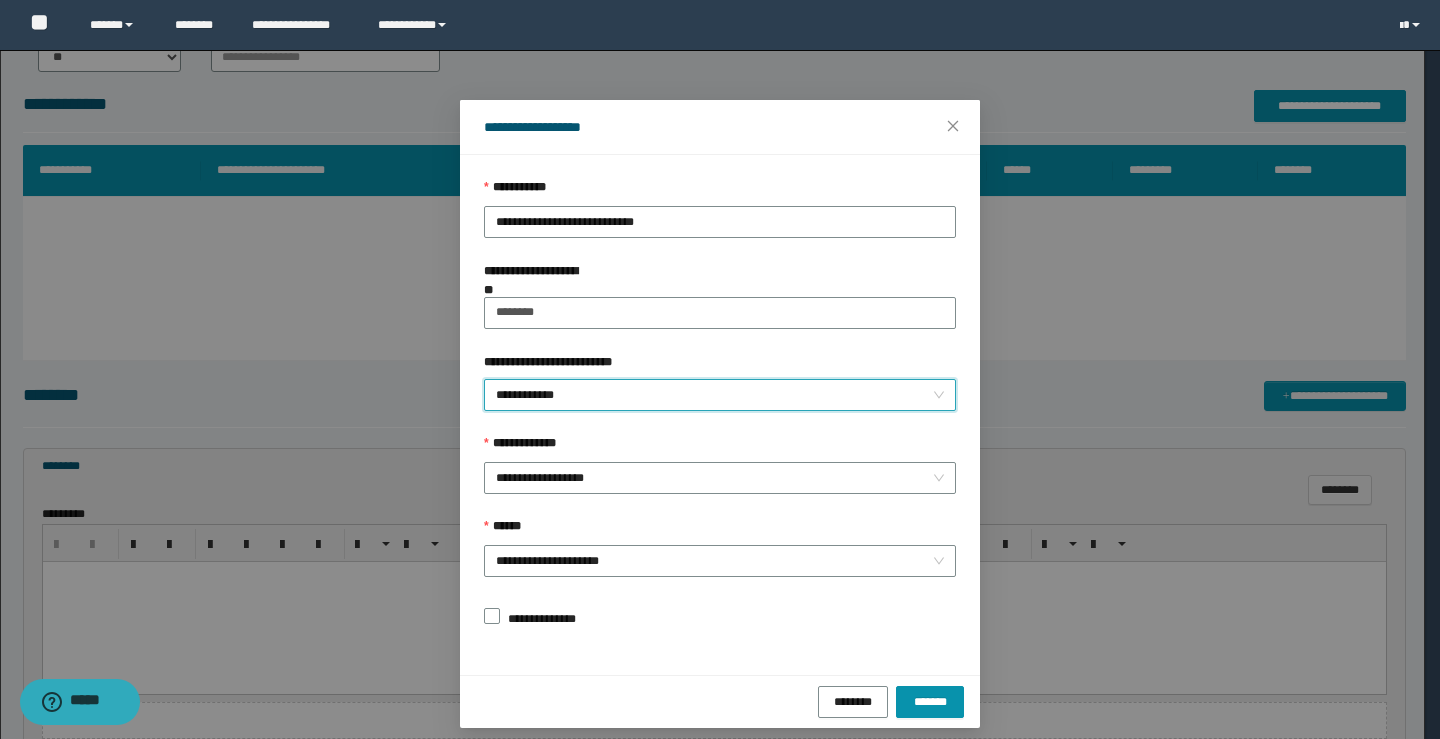 click on "**********" at bounding box center (720, 406) 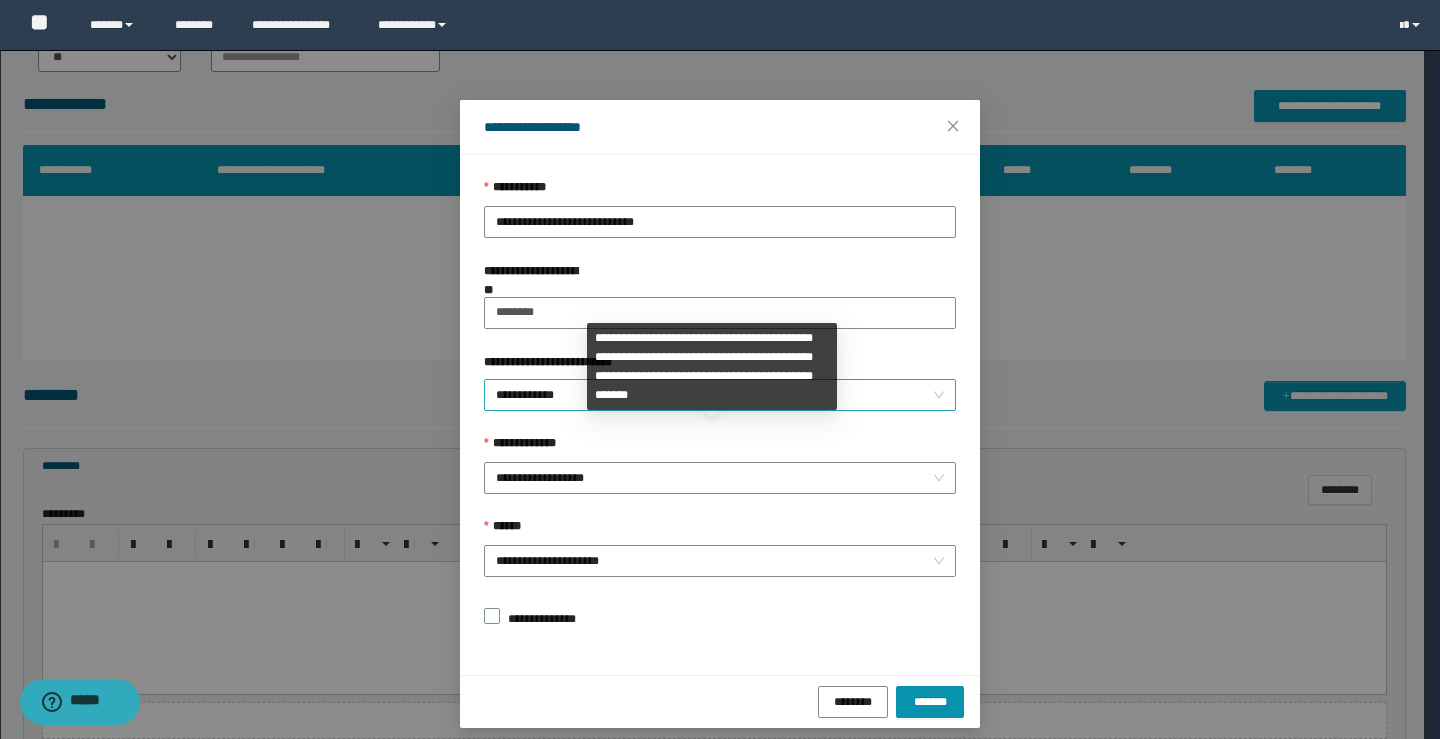 click on "**********" at bounding box center (720, 395) 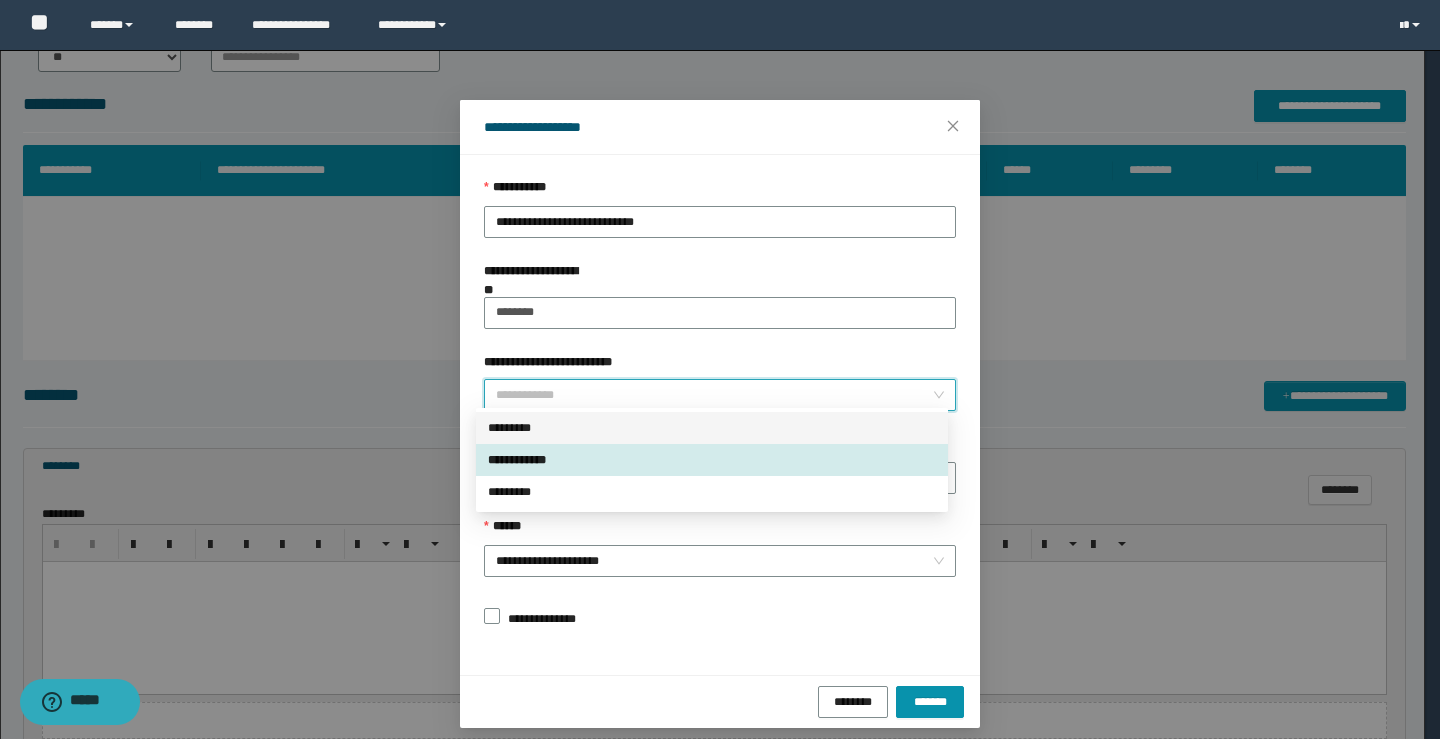 click on "*********" at bounding box center [712, 428] 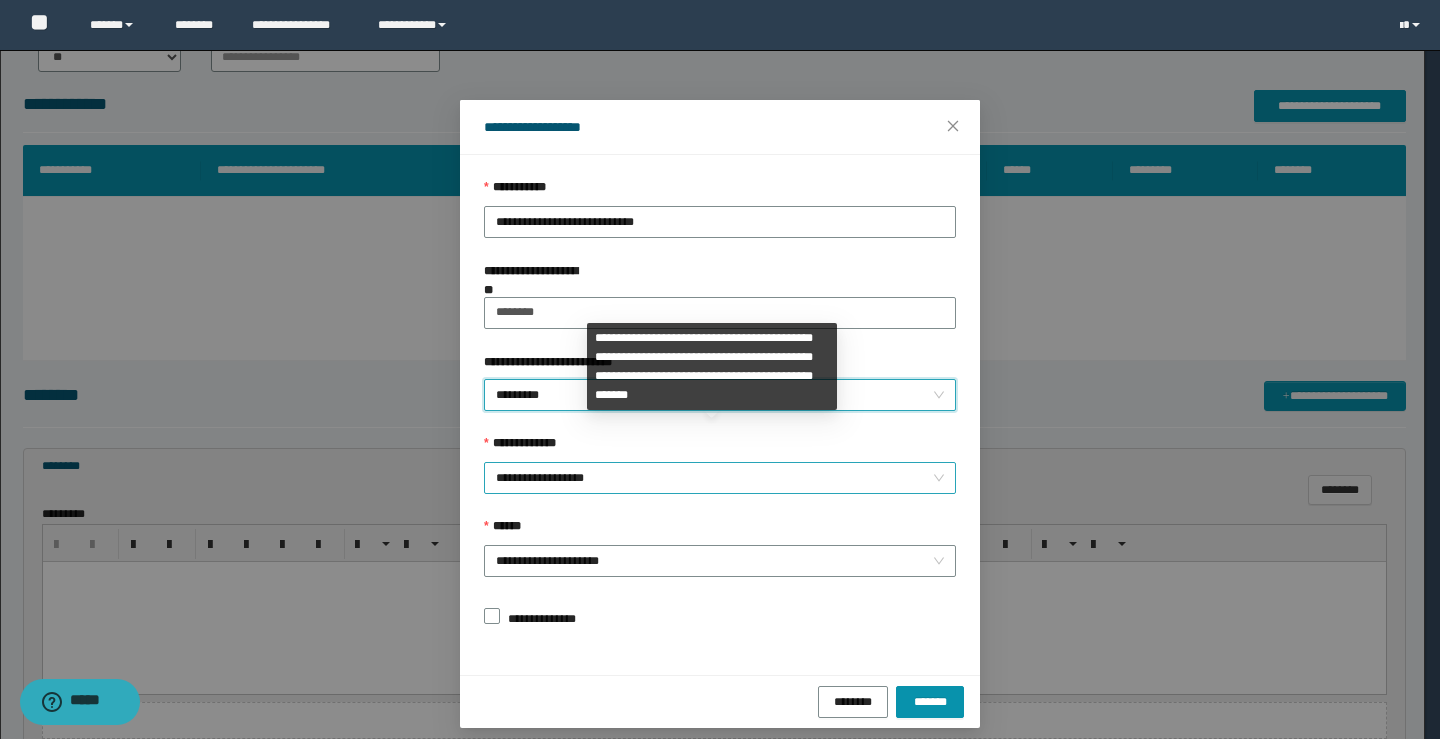 click on "**********" at bounding box center [720, 478] 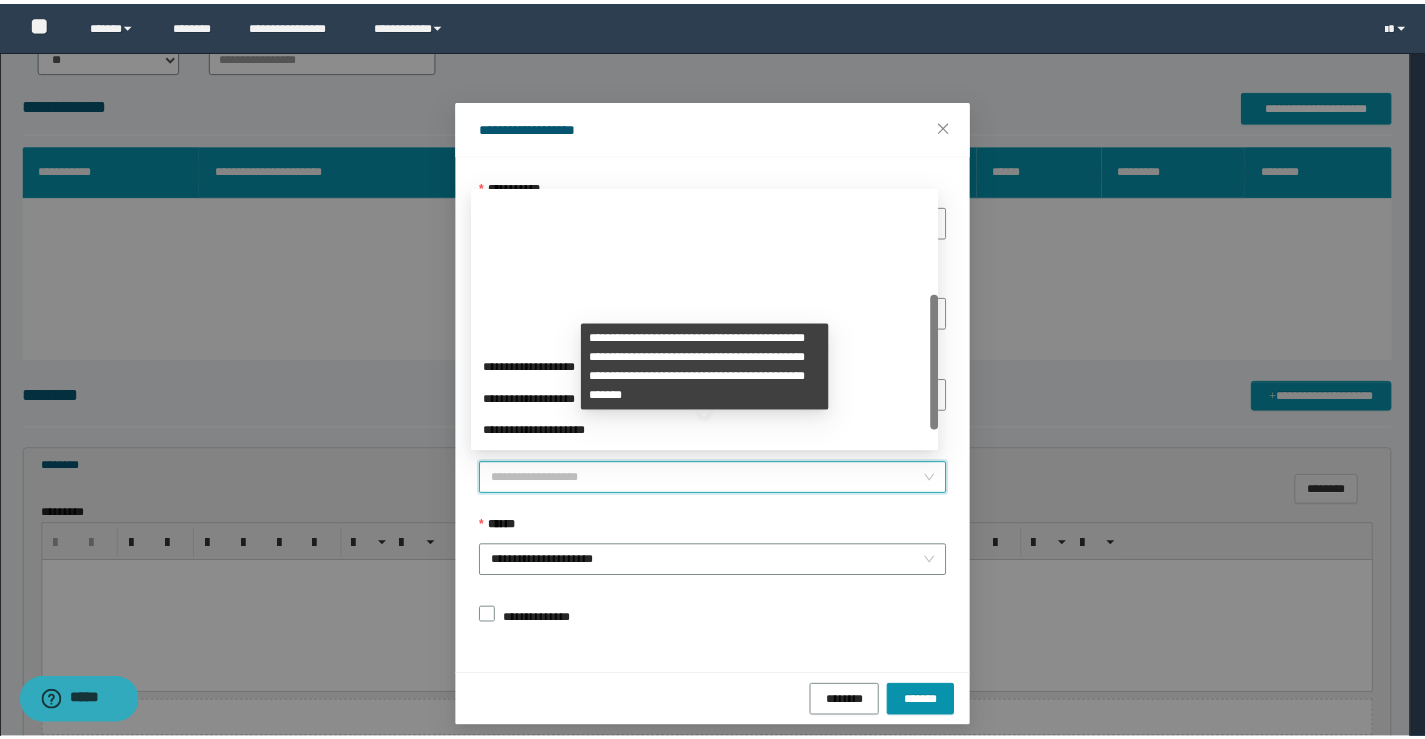 scroll, scrollTop: 192, scrollLeft: 0, axis: vertical 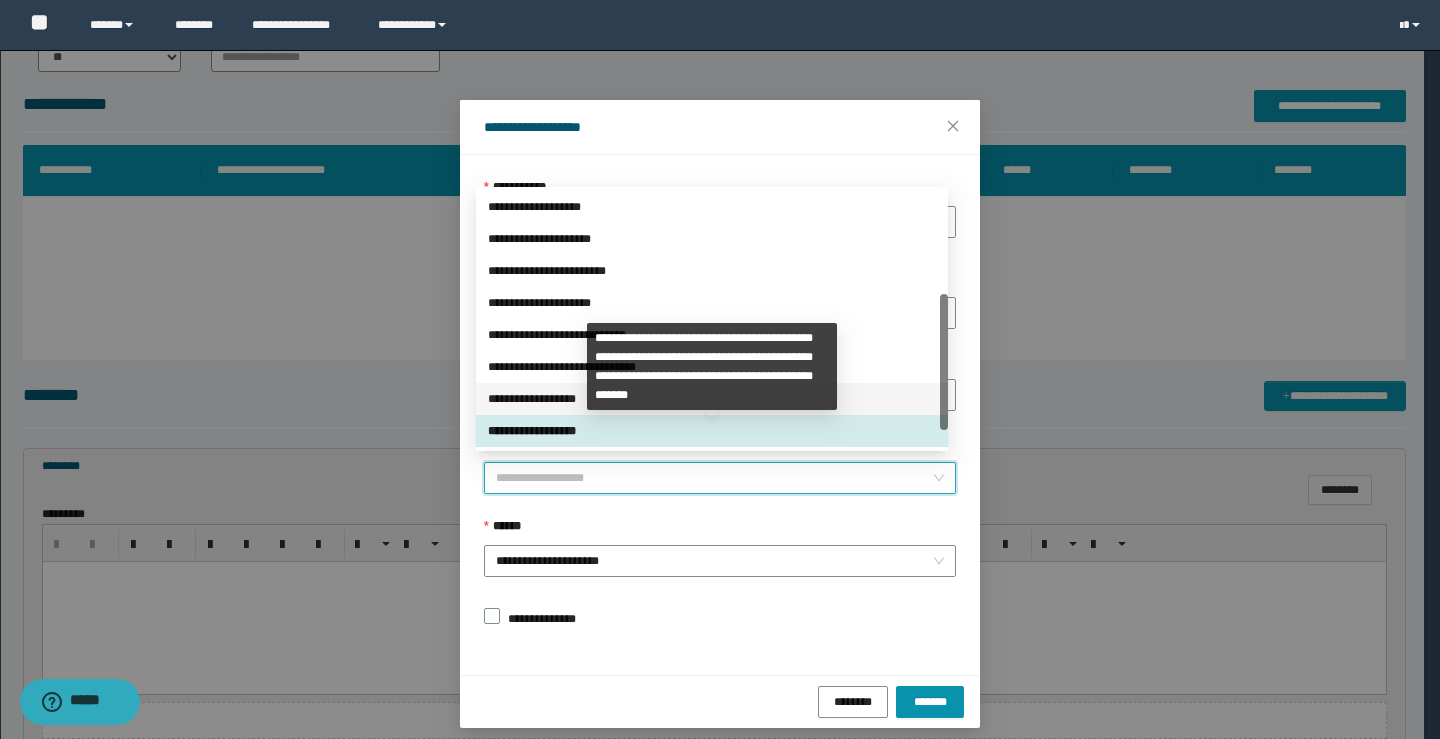click on "**********" at bounding box center [712, 399] 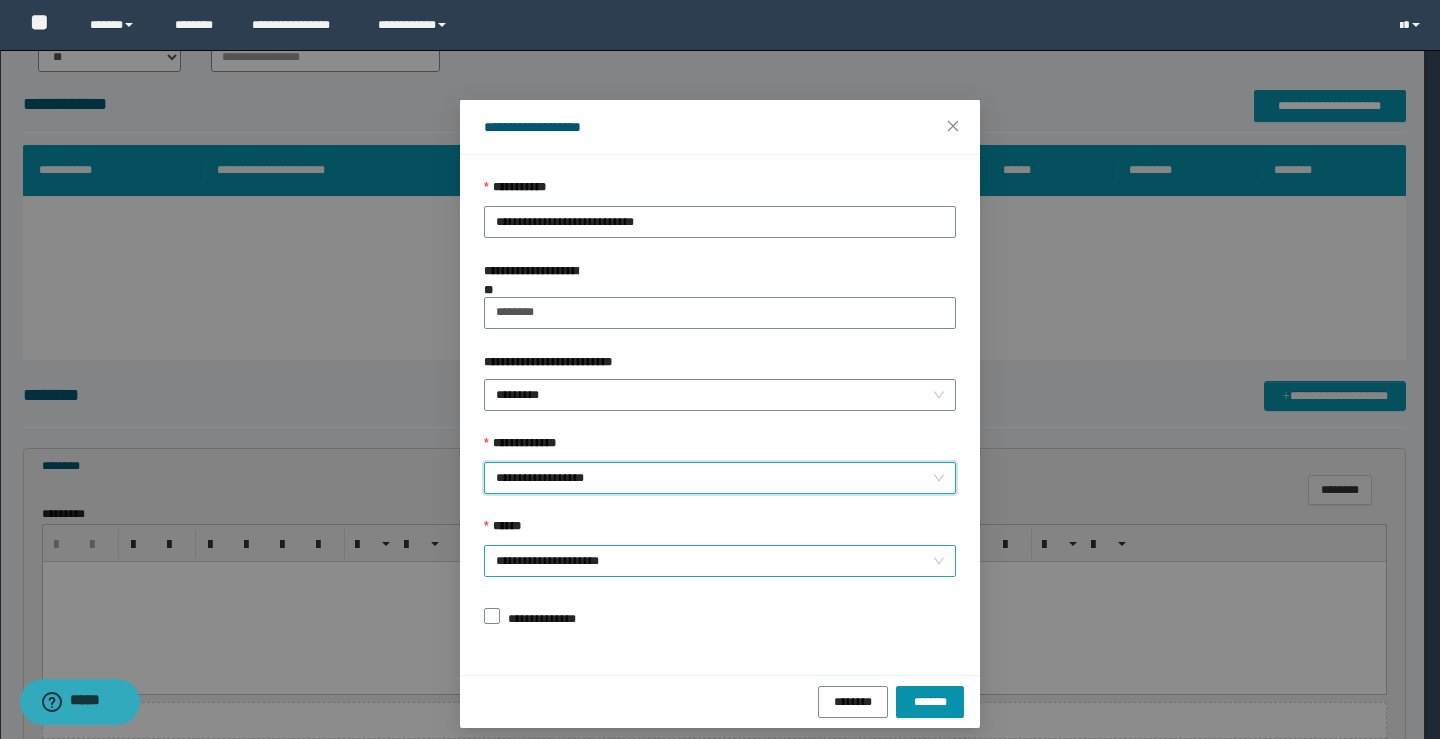 click on "**********" at bounding box center [720, 561] 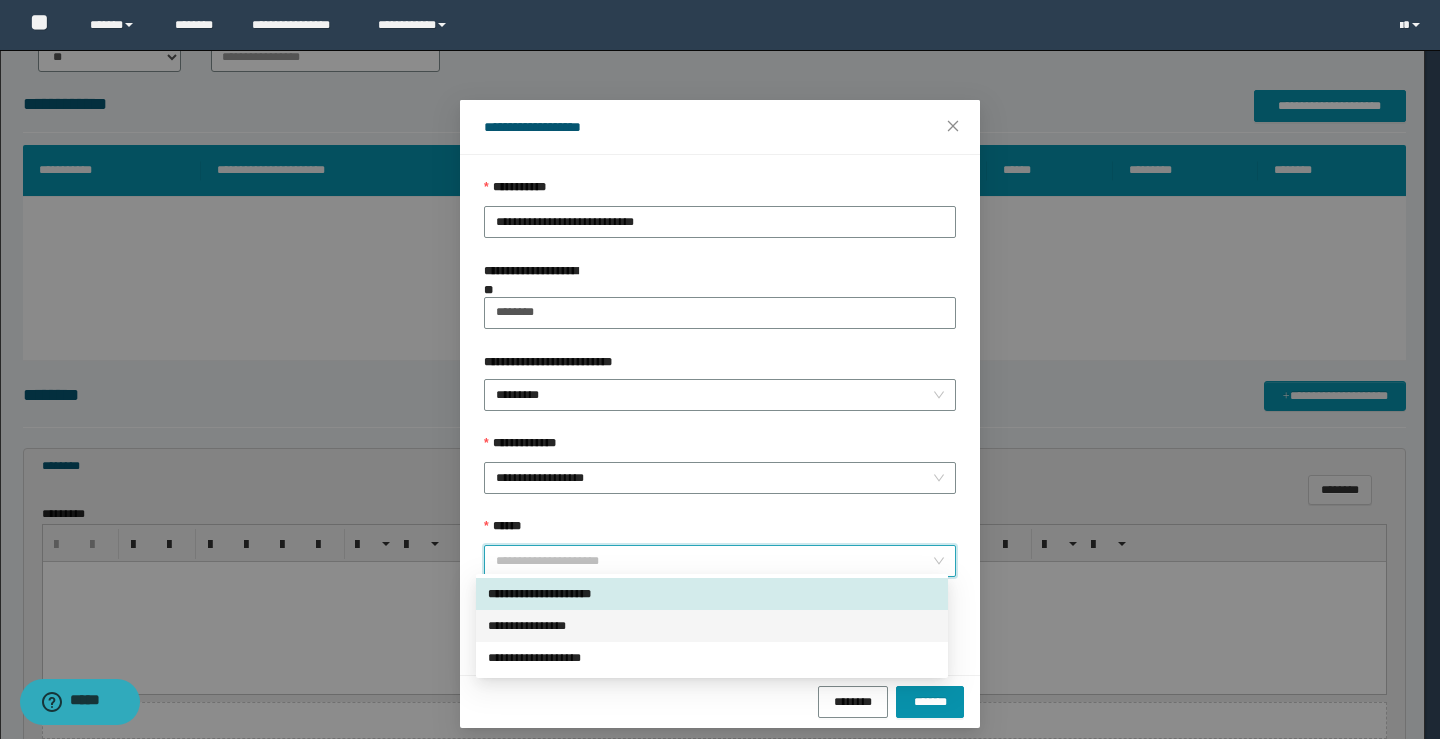click on "**********" at bounding box center [712, 626] 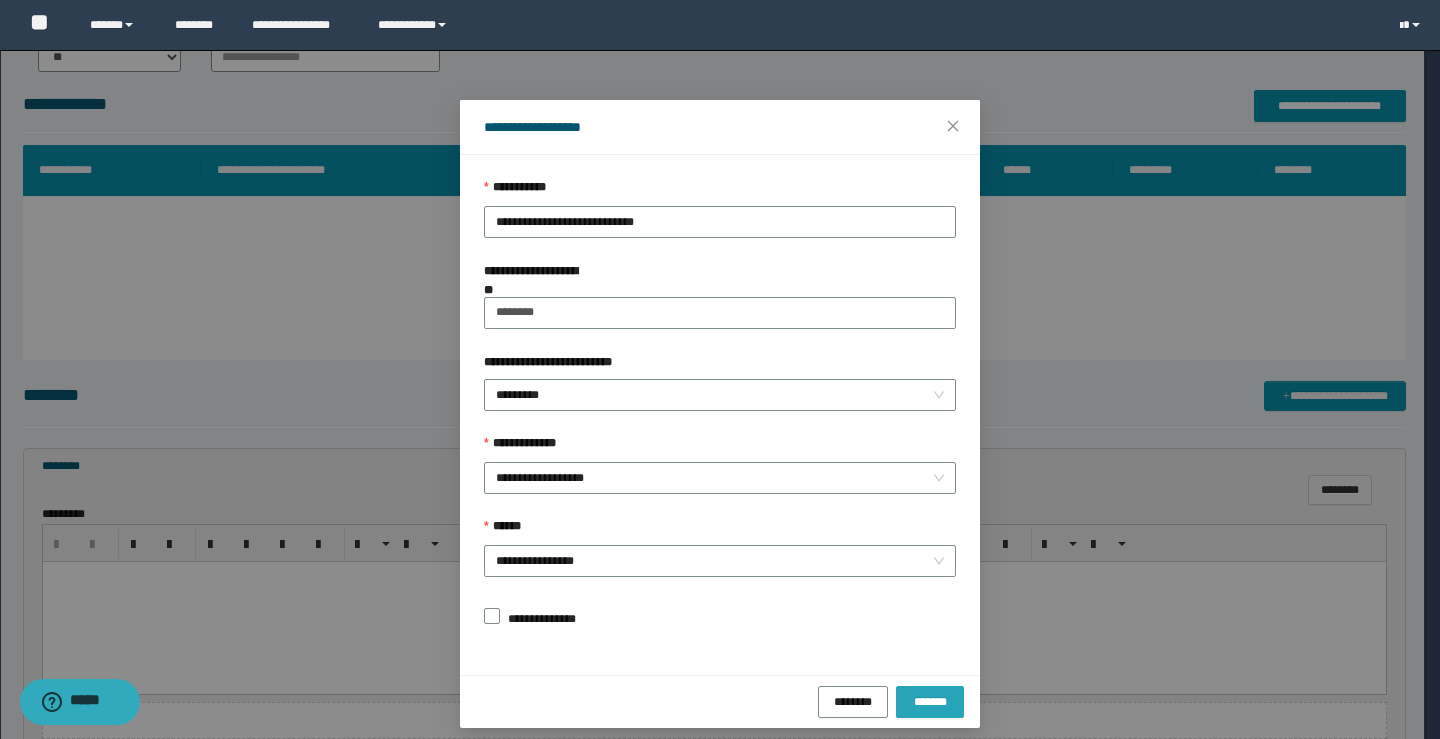 click on "*******" at bounding box center (930, 702) 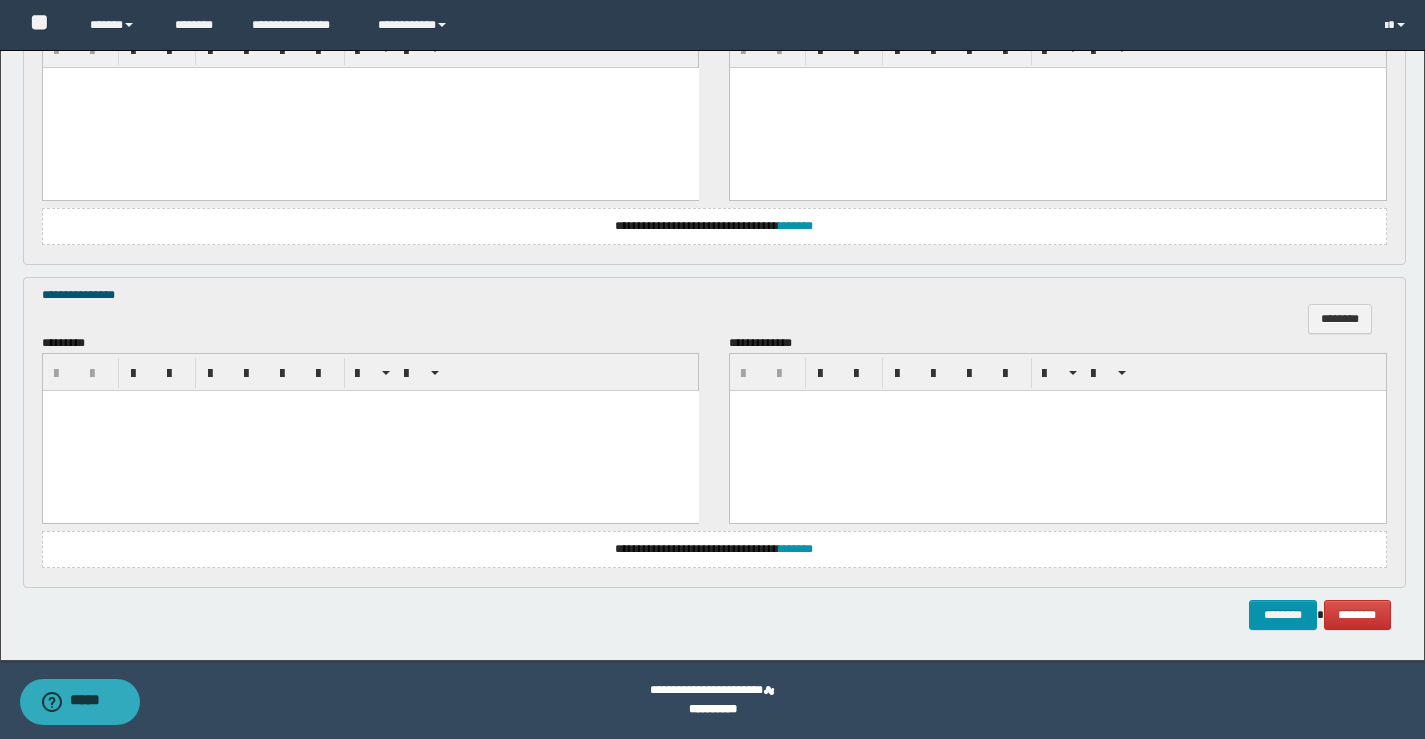 scroll, scrollTop: 724, scrollLeft: 0, axis: vertical 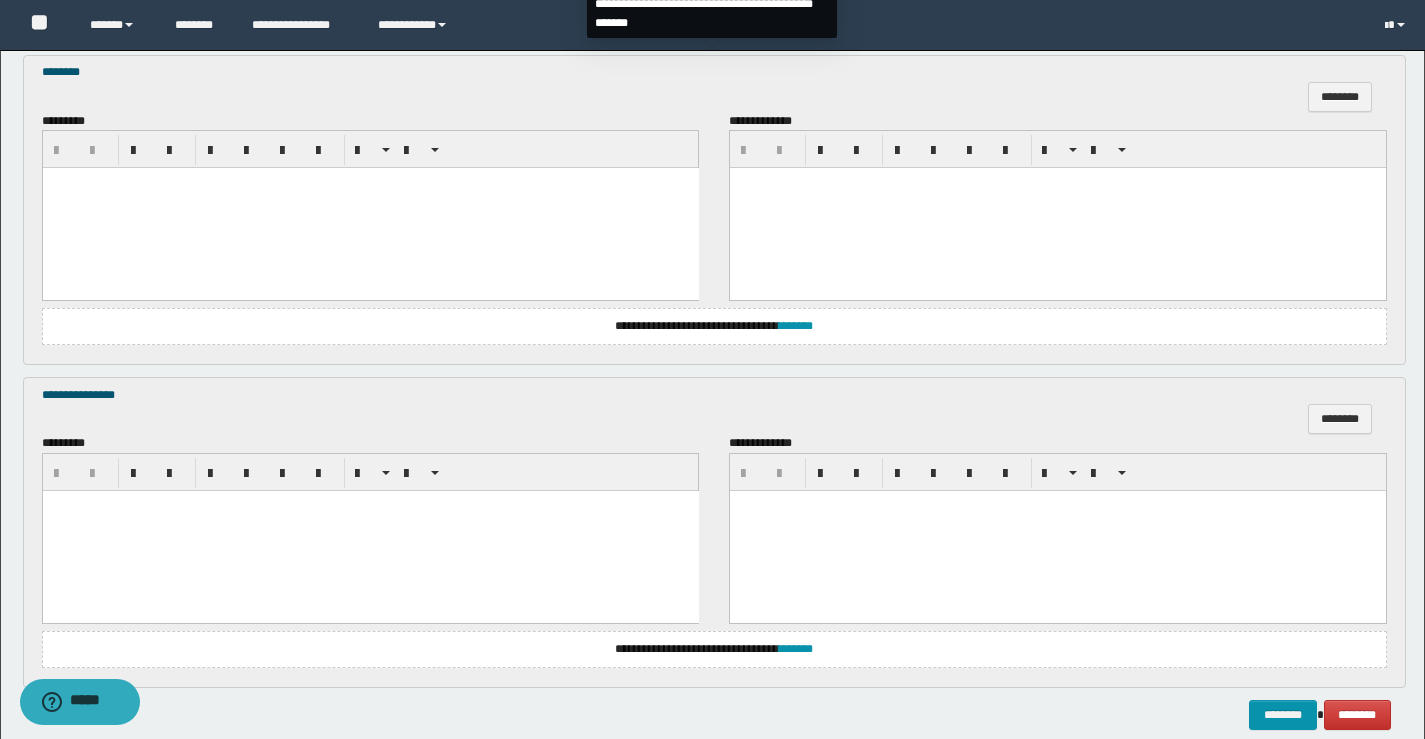 click at bounding box center (370, 208) 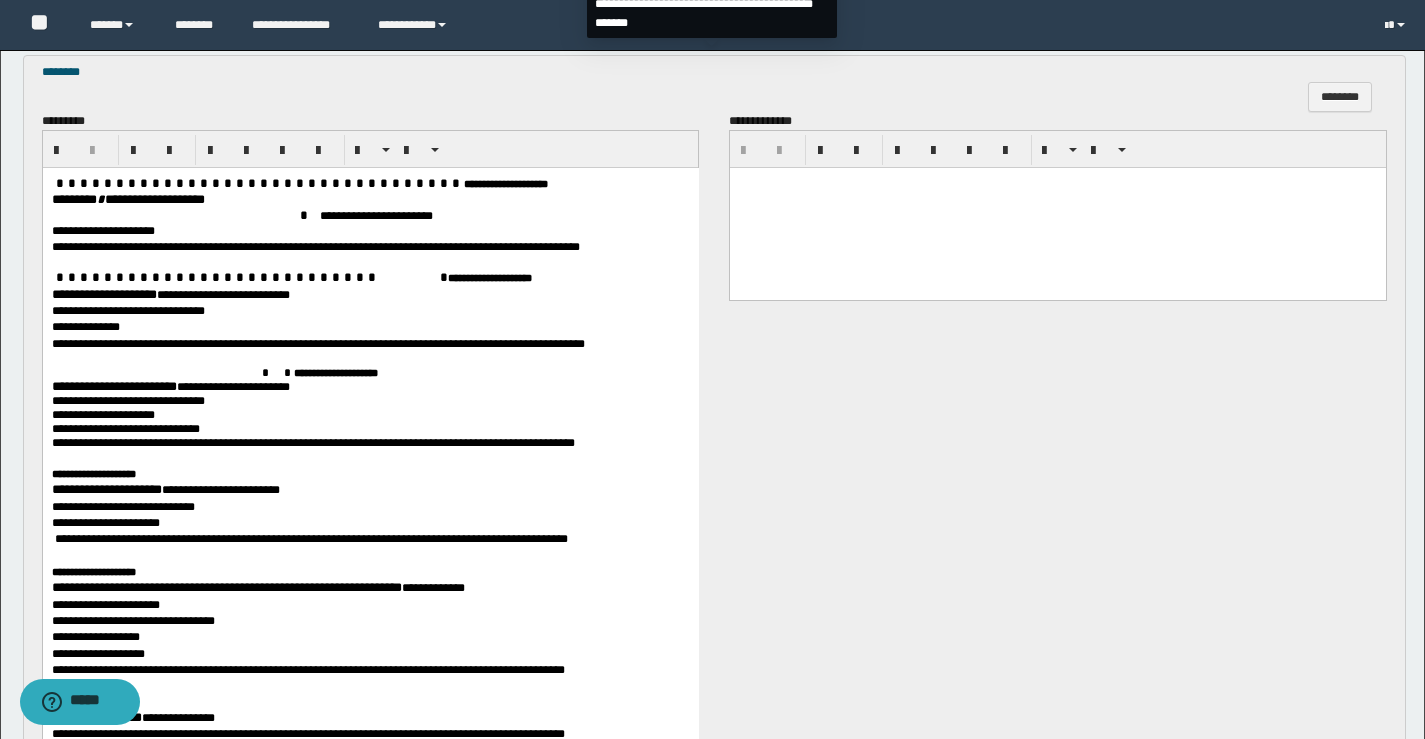 click on "******** * *****" at bounding box center (92, 199) 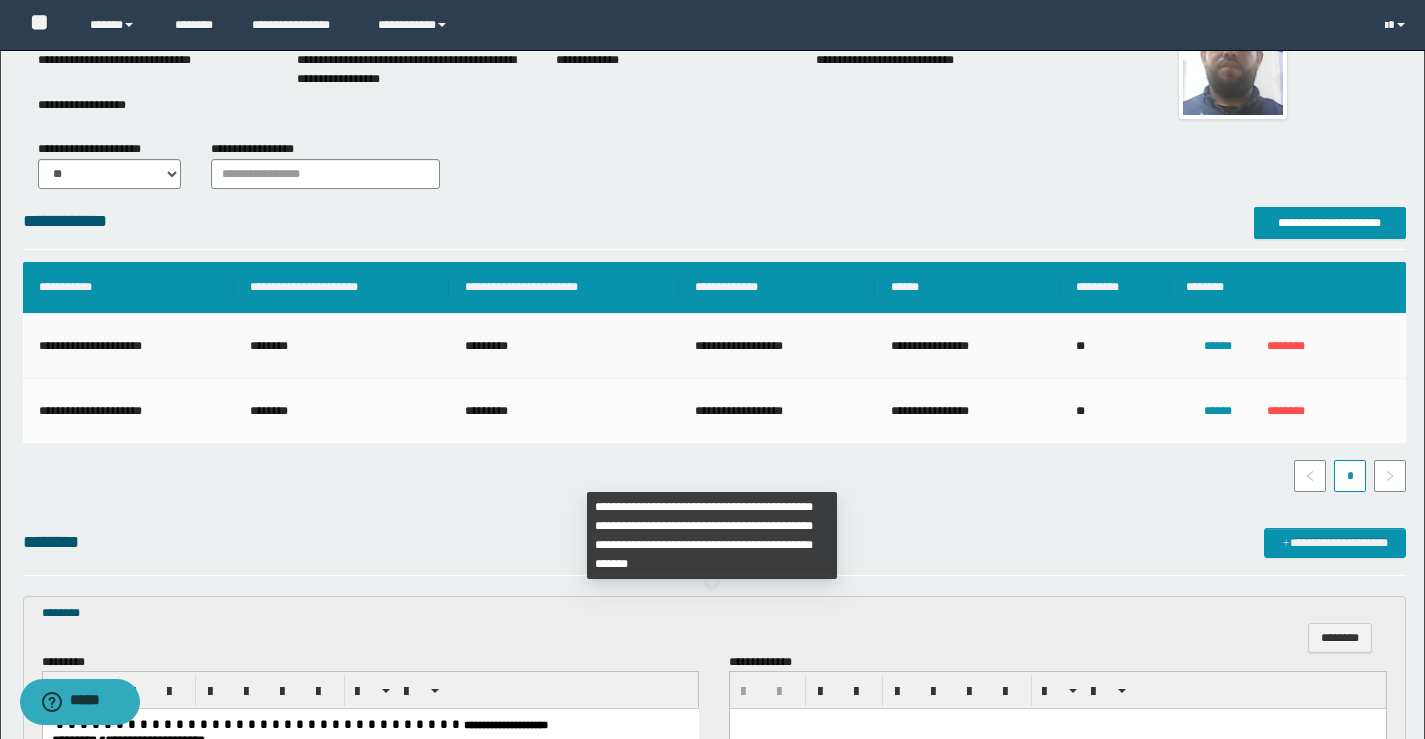 scroll, scrollTop: 200, scrollLeft: 0, axis: vertical 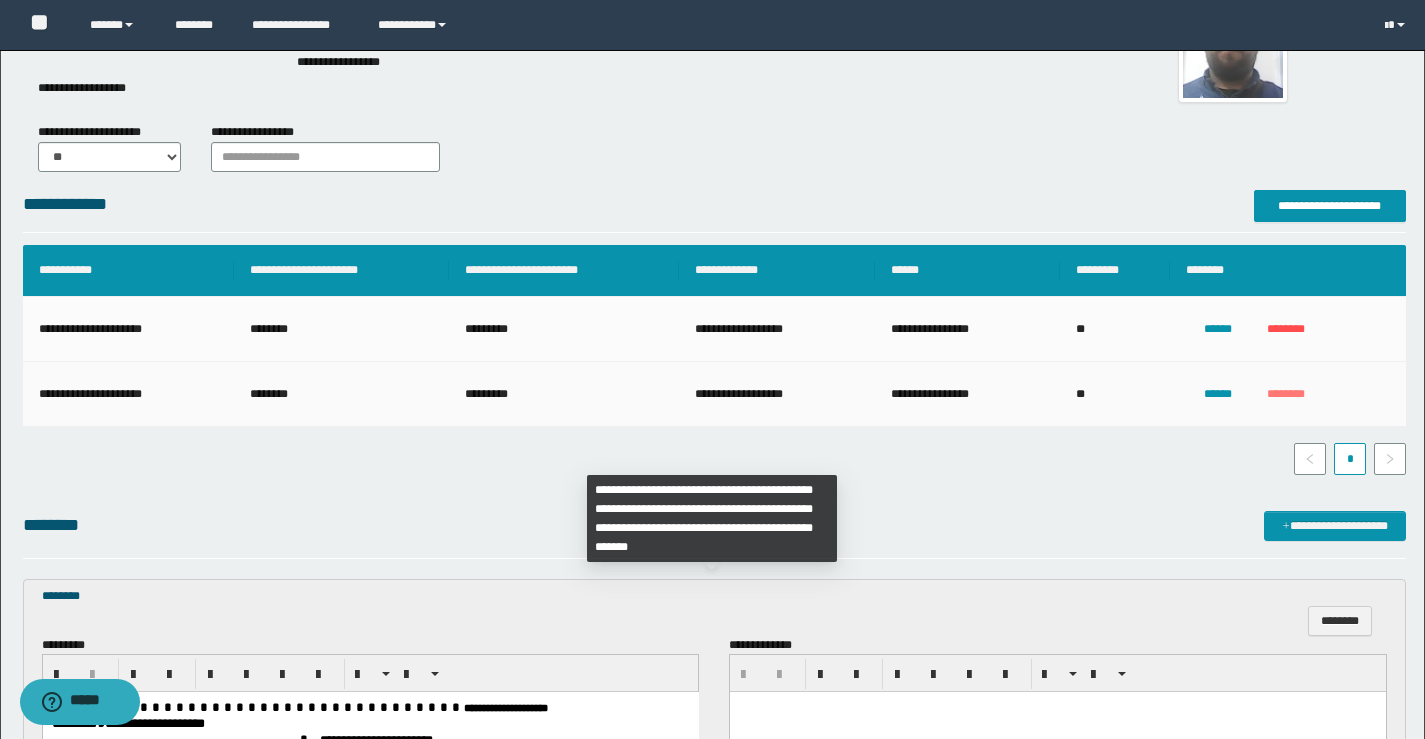 click on "********" at bounding box center (1286, 394) 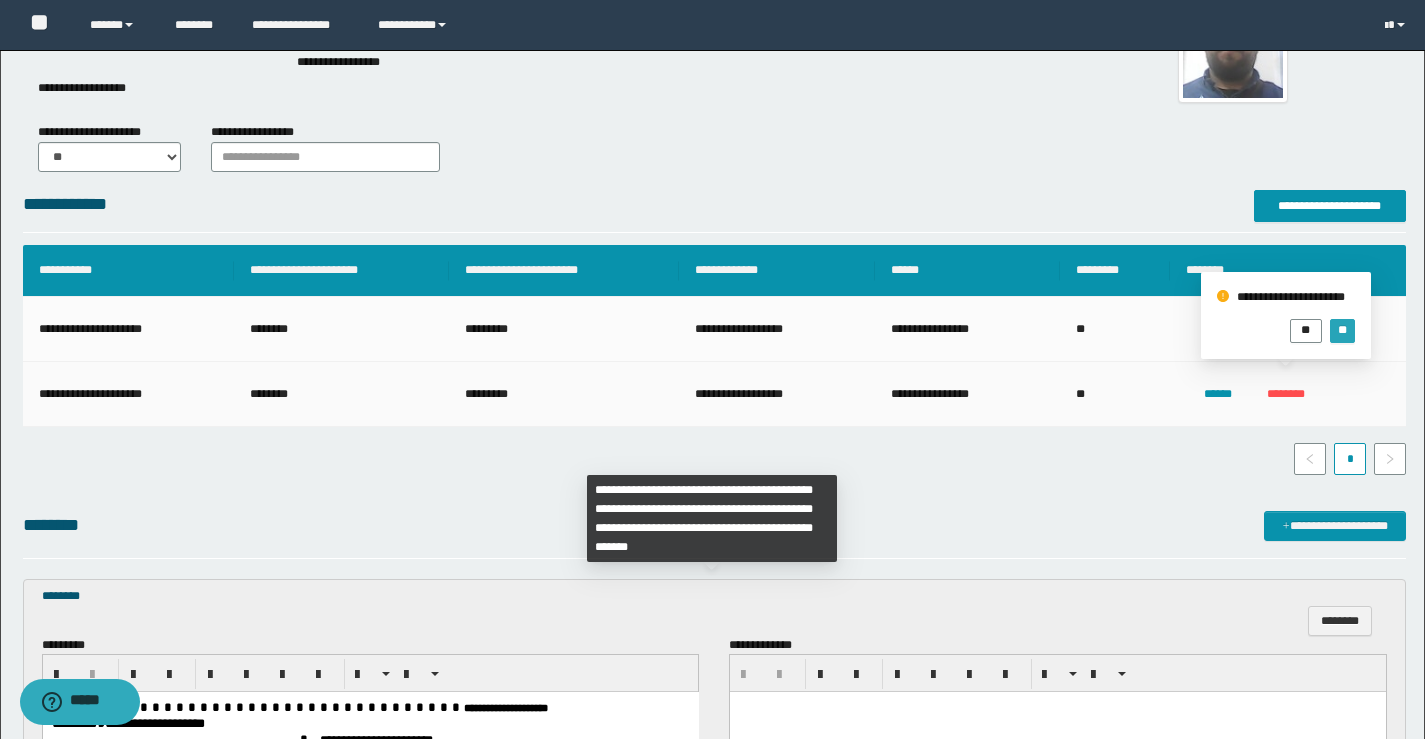 click on "**" at bounding box center [1342, 330] 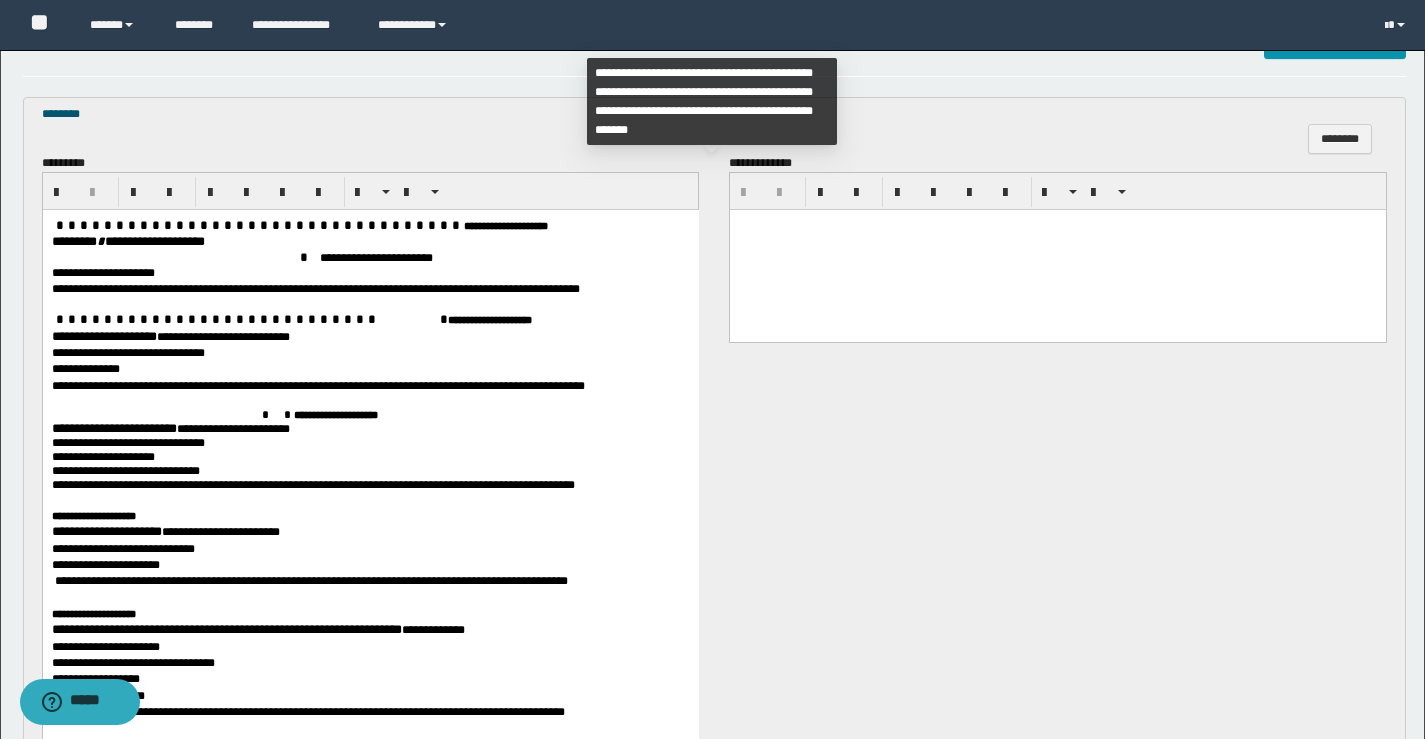 scroll, scrollTop: 700, scrollLeft: 0, axis: vertical 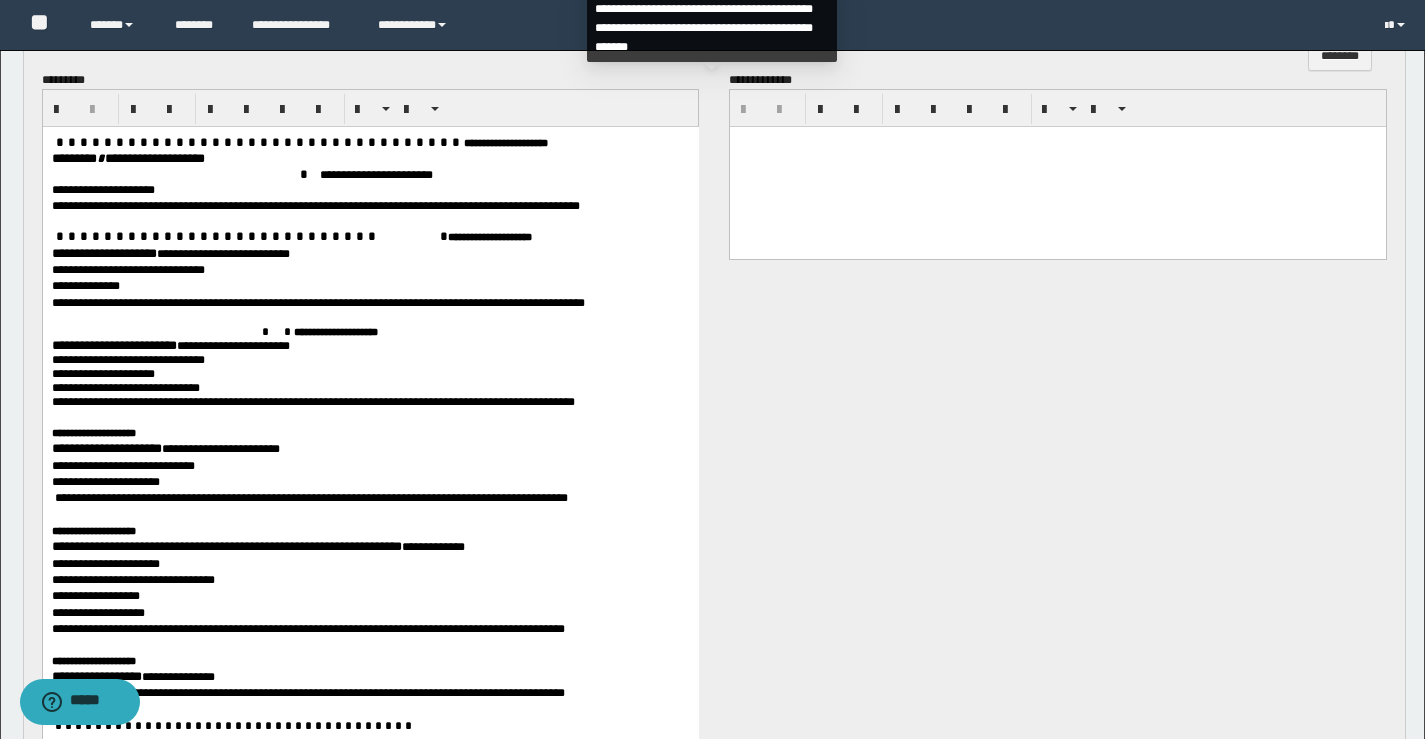 click on "******** * *****" at bounding box center (92, 158) 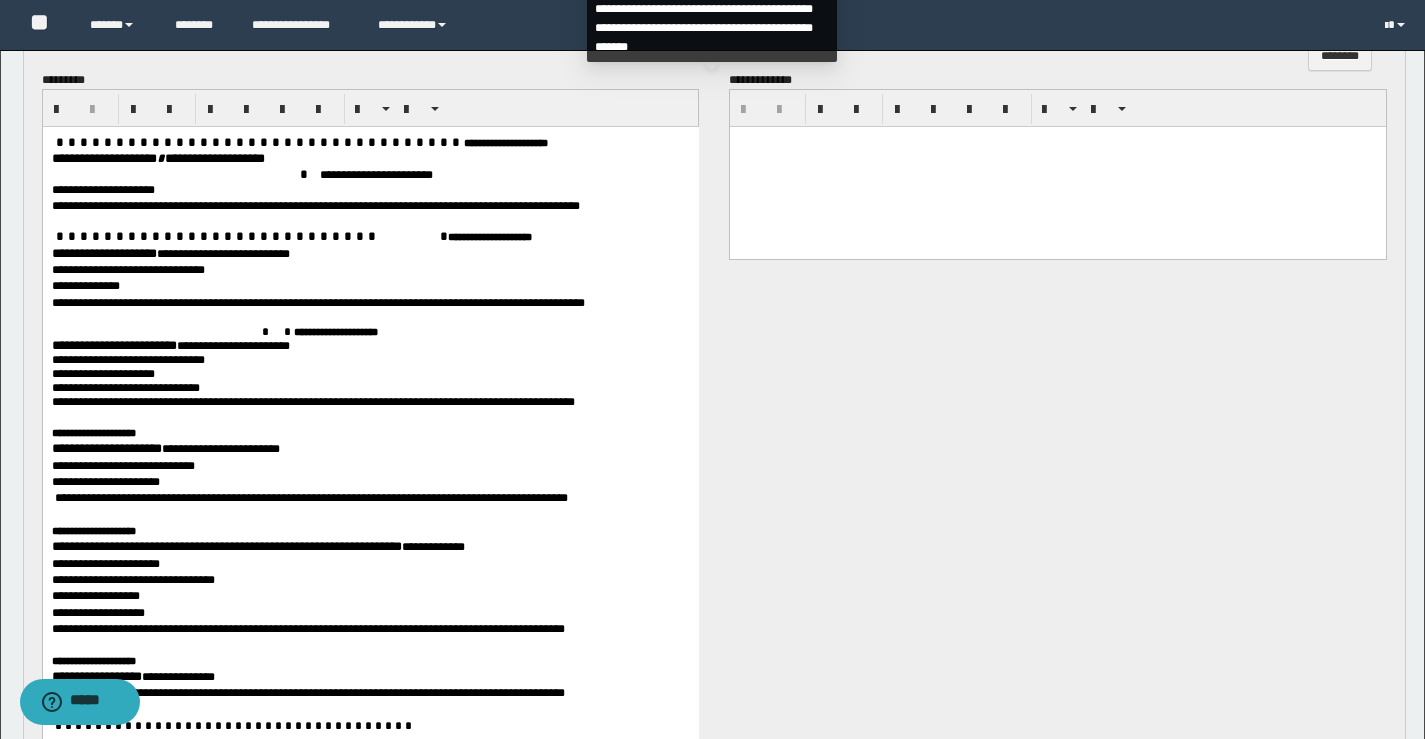 click on "**********" at bounding box center [103, 253] 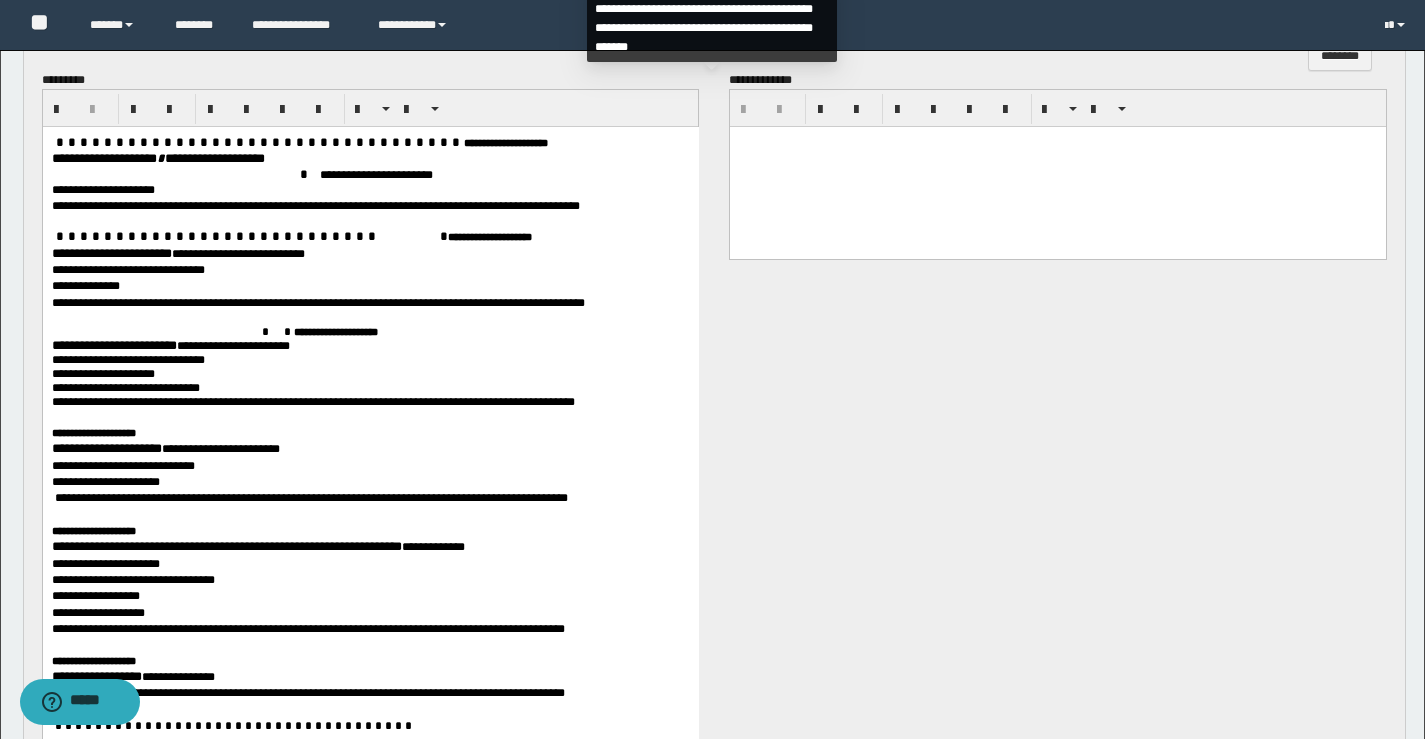 click on "**********" at bounding box center (113, 345) 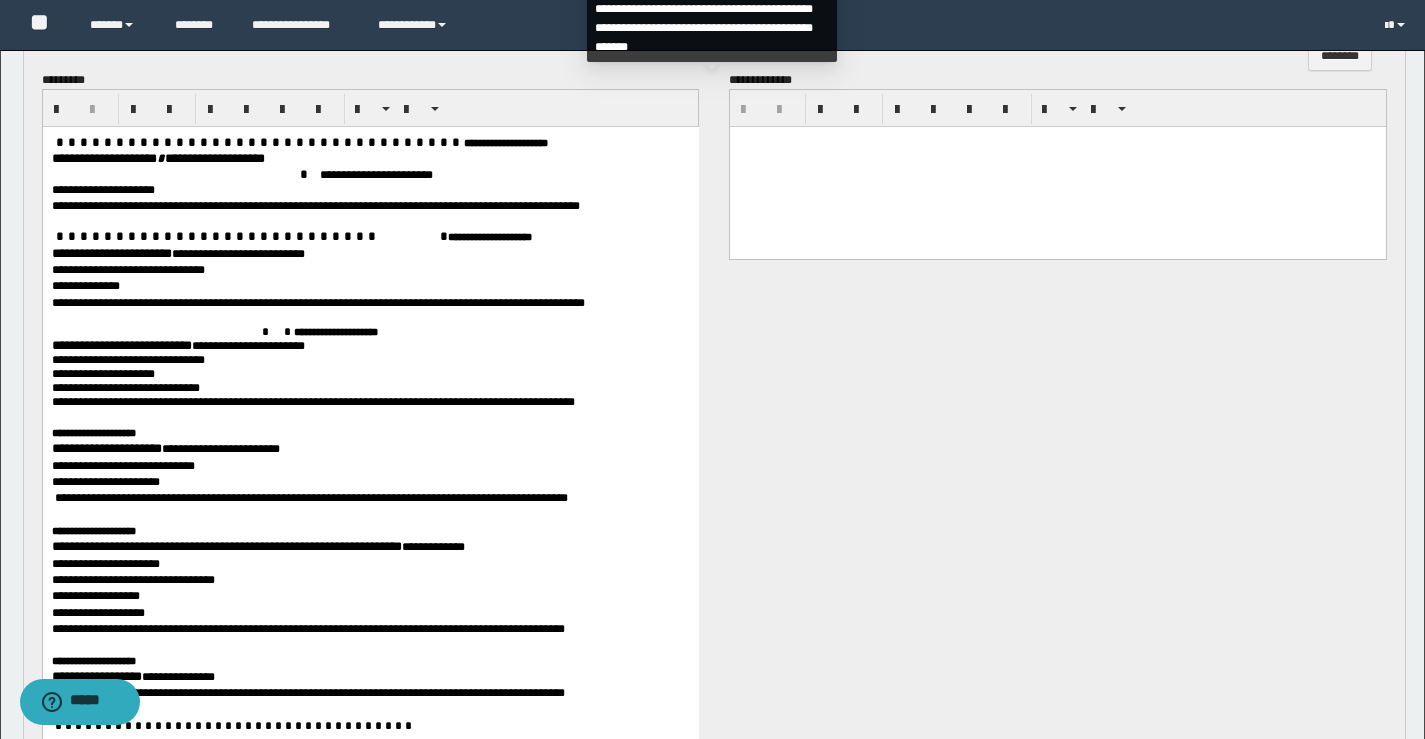 click on "**********" at bounding box center [106, 448] 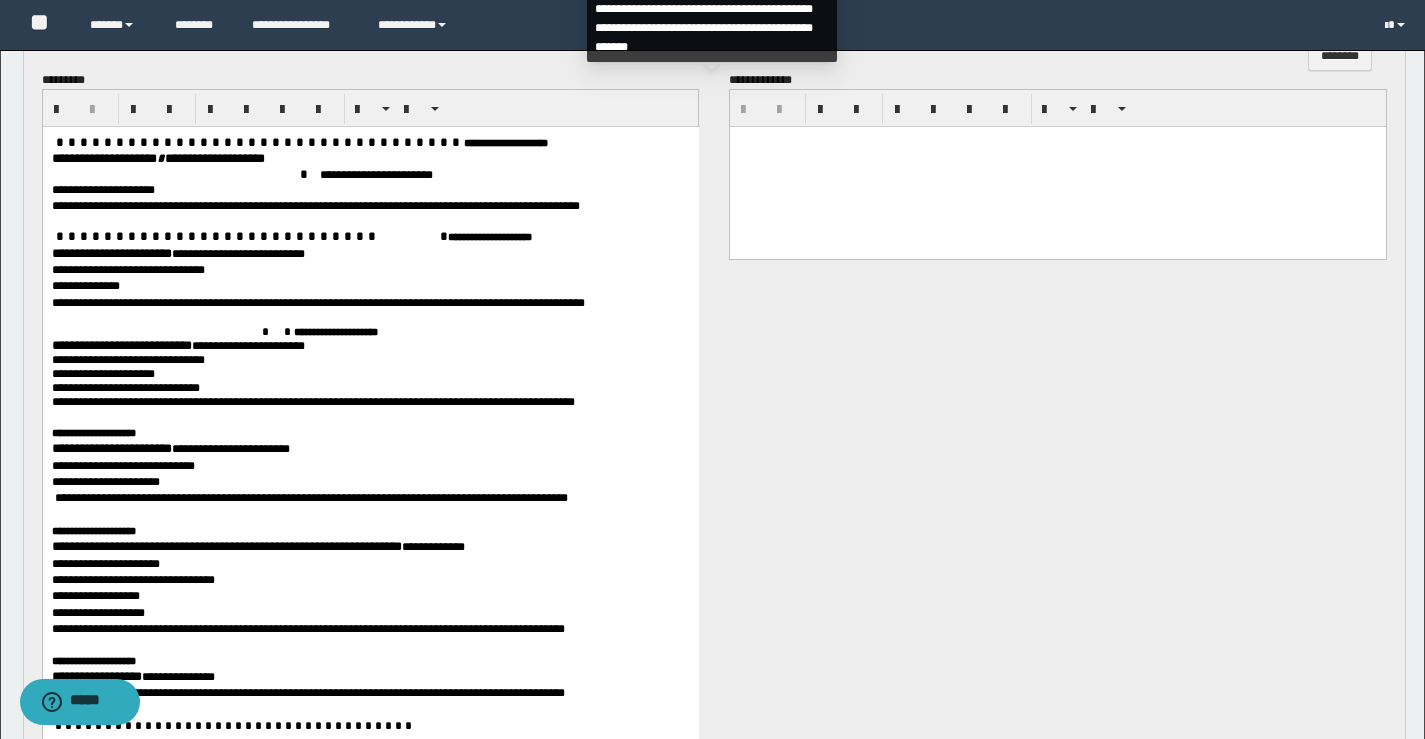 click on "**********" at bounding box center (226, 546) 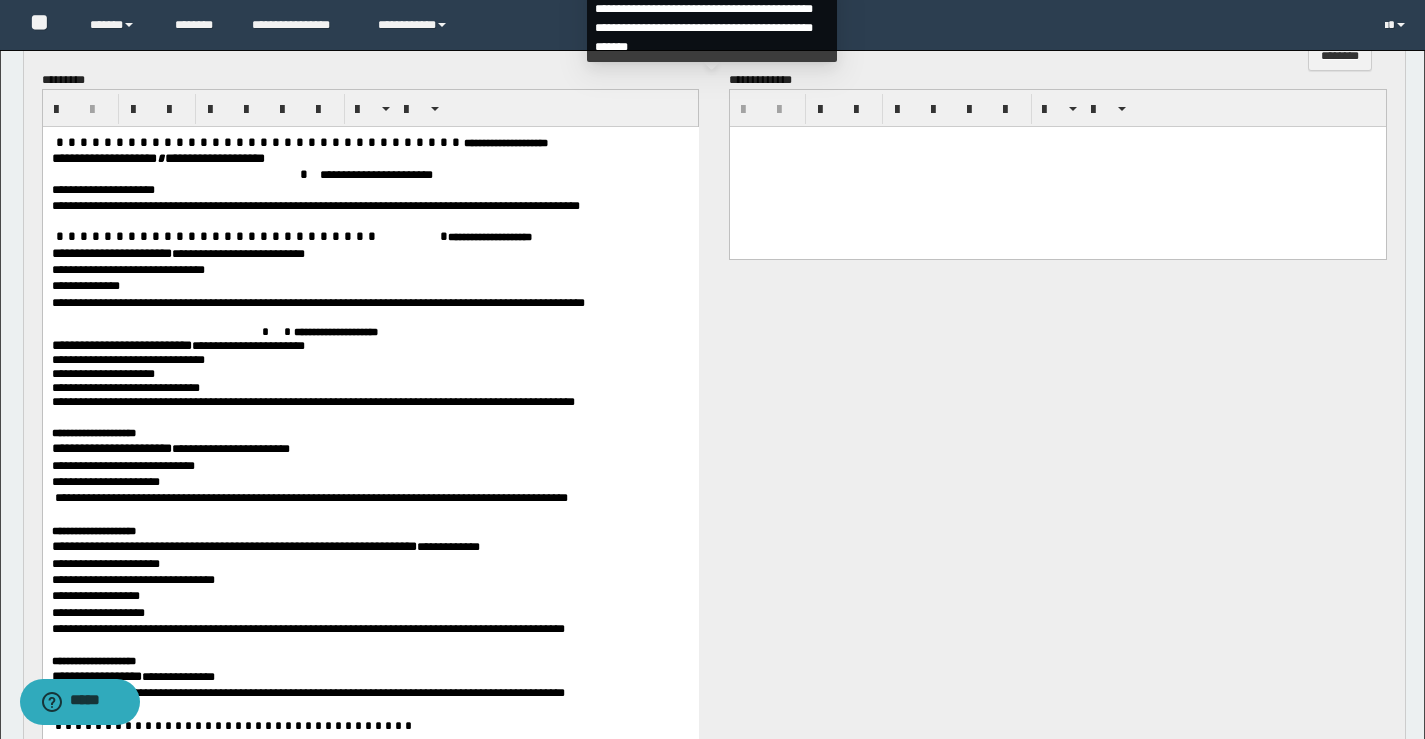 scroll, scrollTop: 1000, scrollLeft: 0, axis: vertical 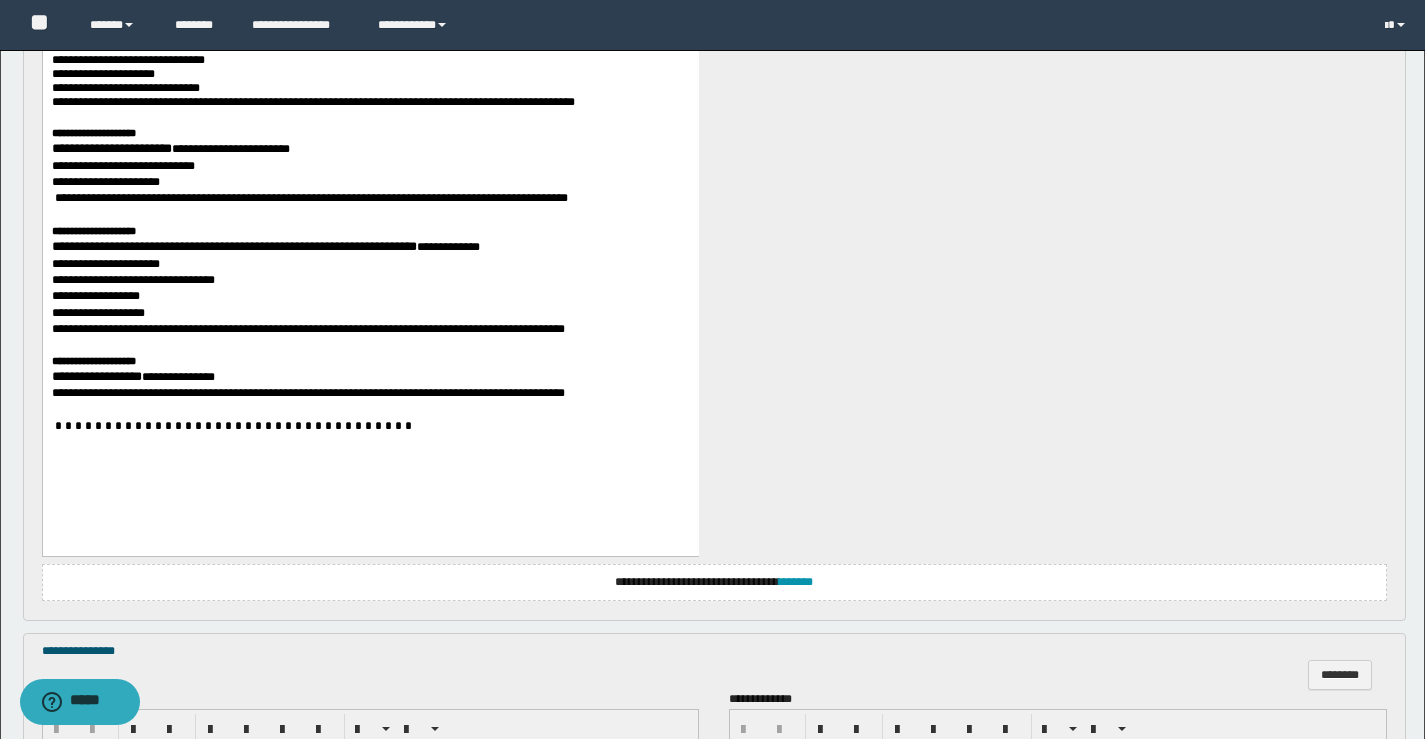 click on "**********" at bounding box center [93, 362] 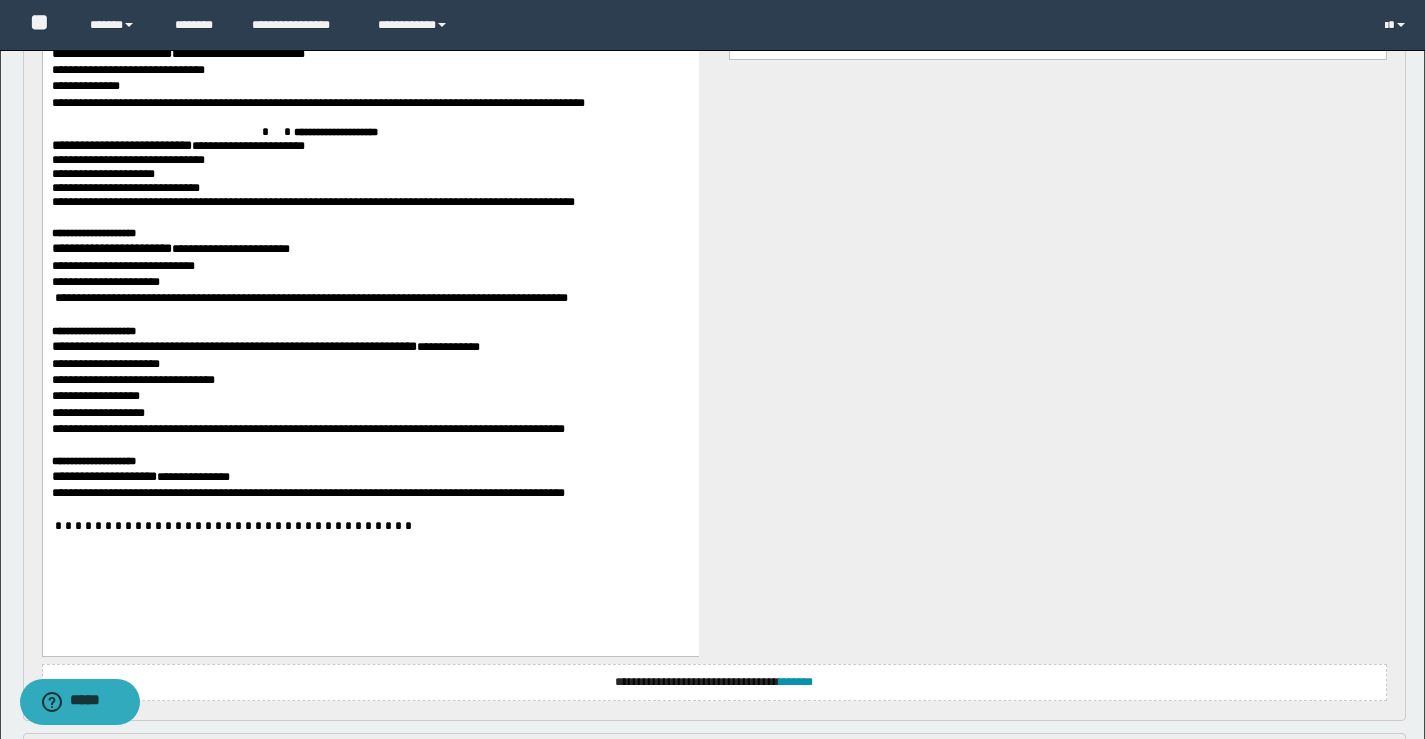 scroll, scrollTop: 800, scrollLeft: 0, axis: vertical 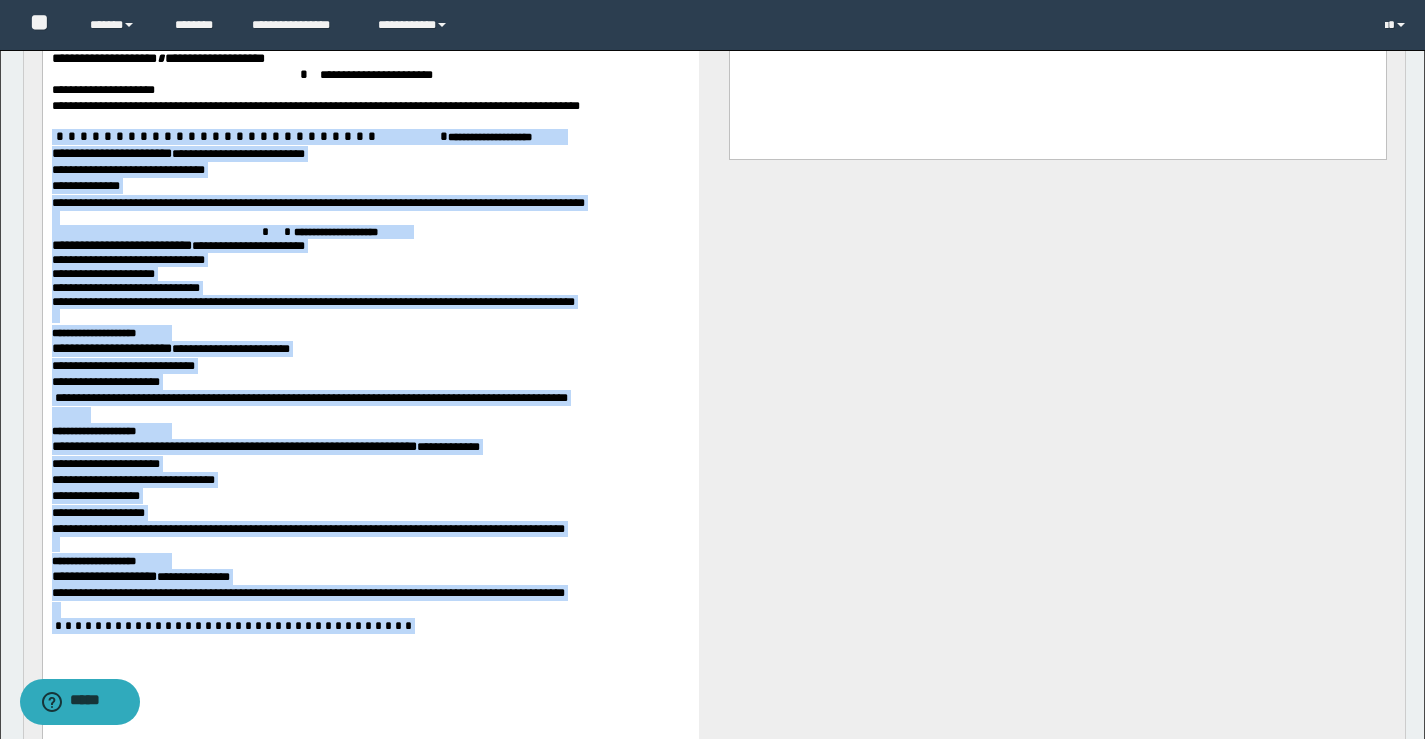 drag, startPoint x: 302, startPoint y: 120, endPoint x: 645, endPoint y: 716, distance: 687.6518 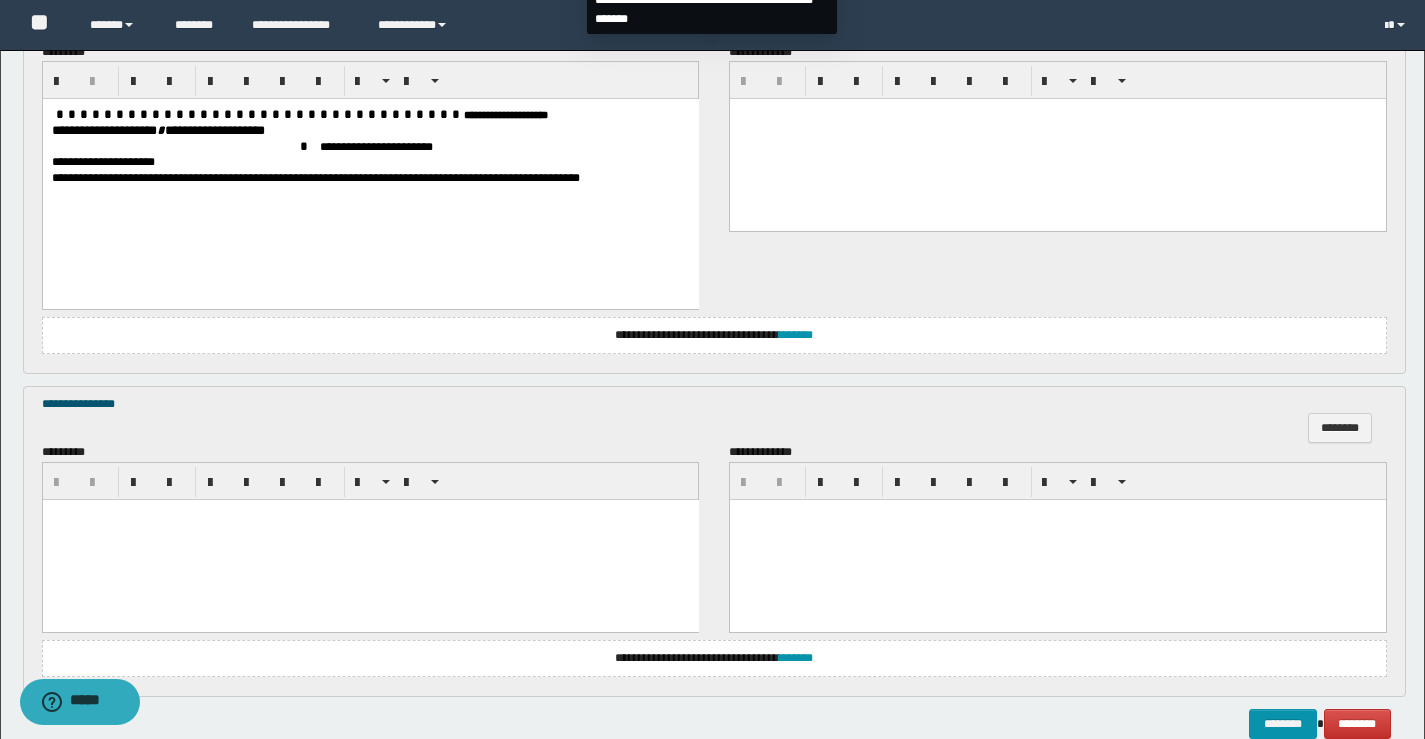 scroll, scrollTop: 700, scrollLeft: 0, axis: vertical 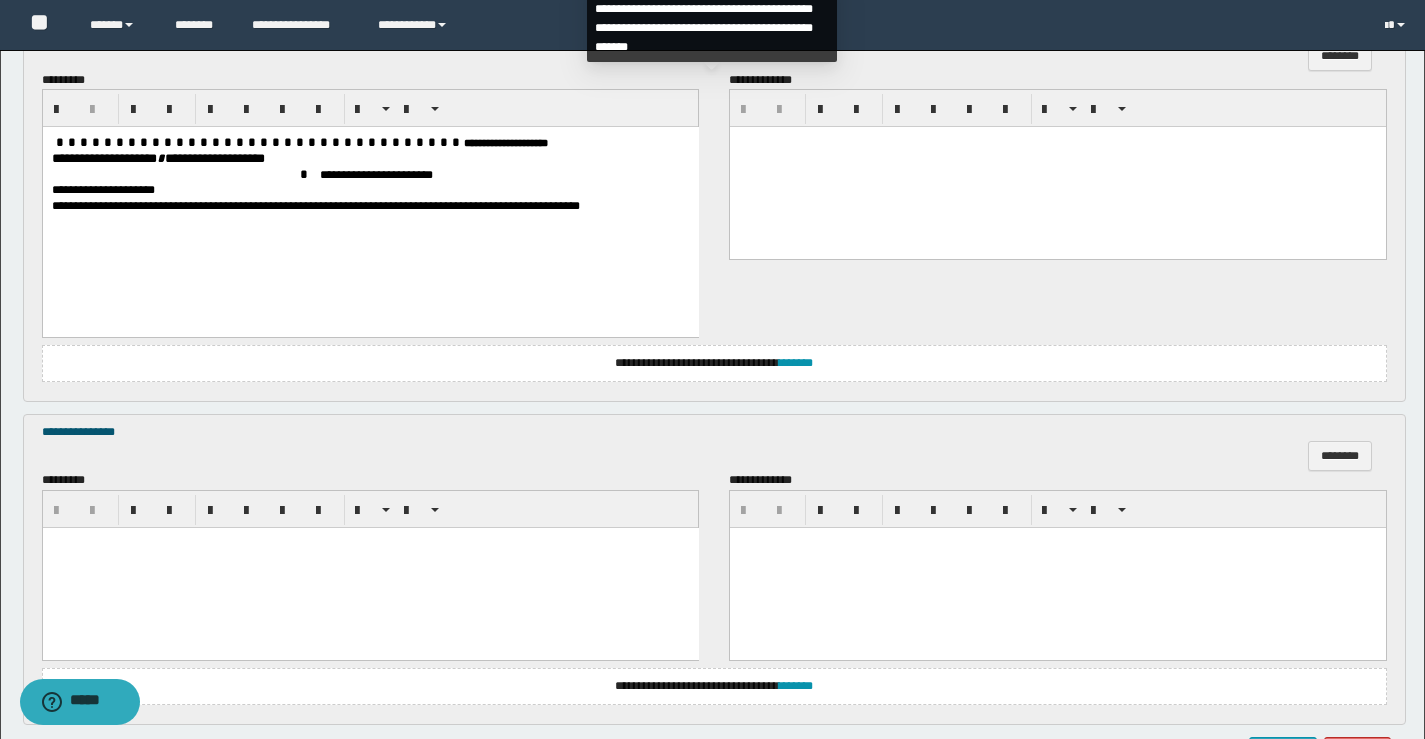 click at bounding box center (370, 568) 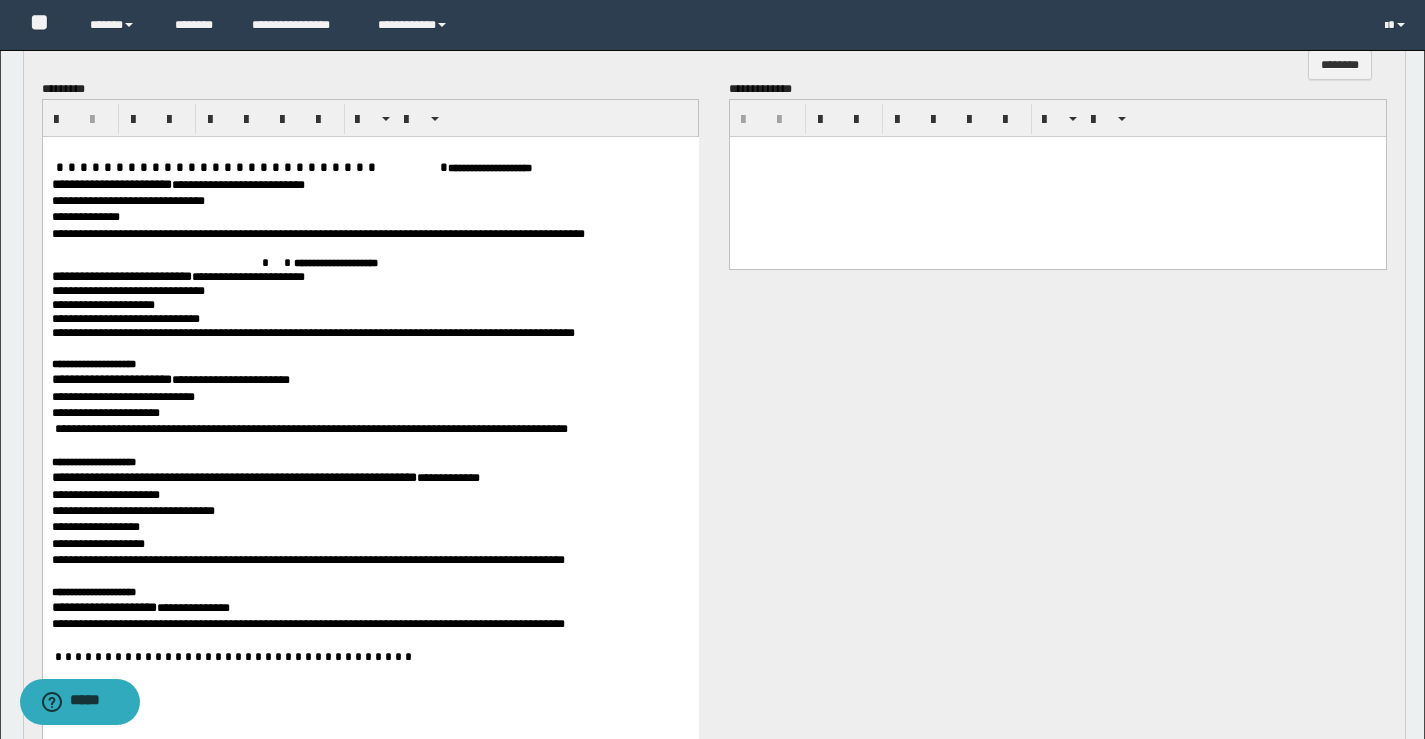 scroll, scrollTop: 1100, scrollLeft: 0, axis: vertical 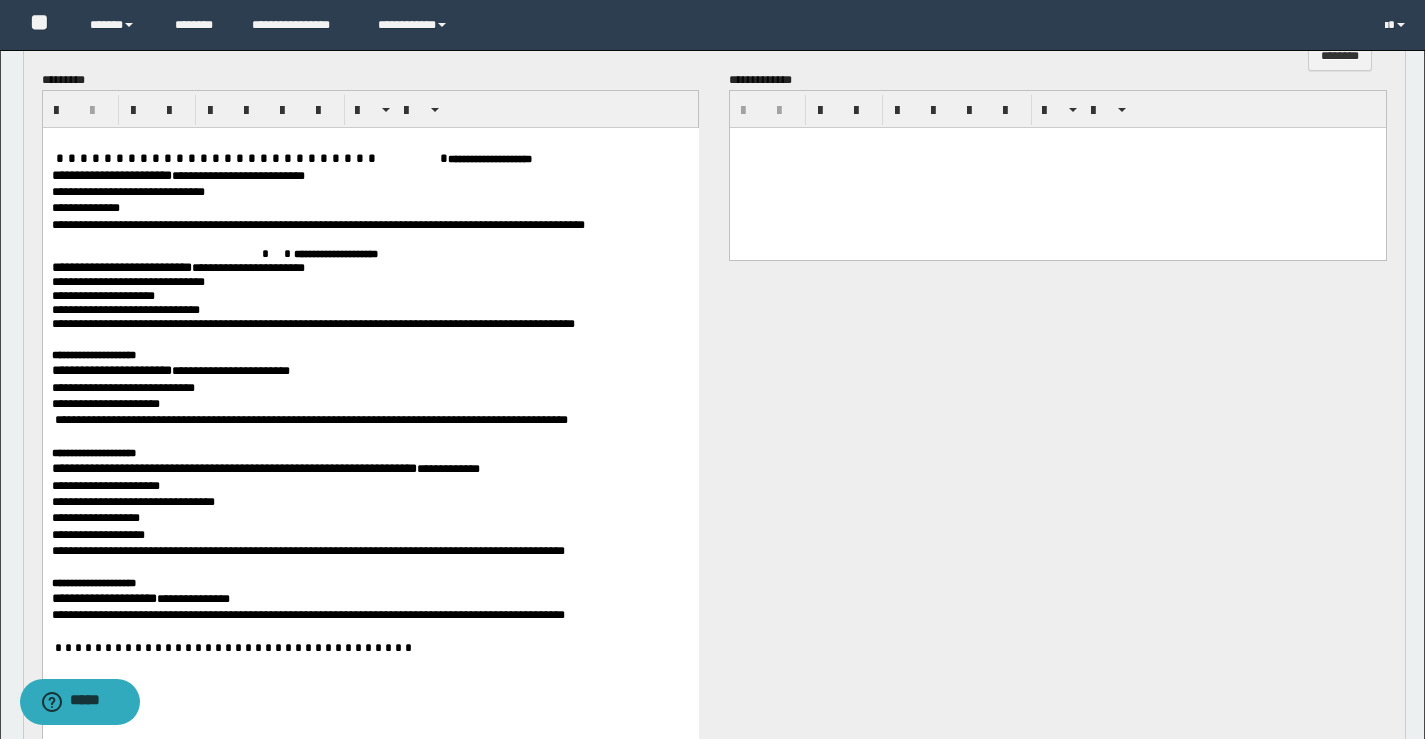 click at bounding box center [1058, 143] 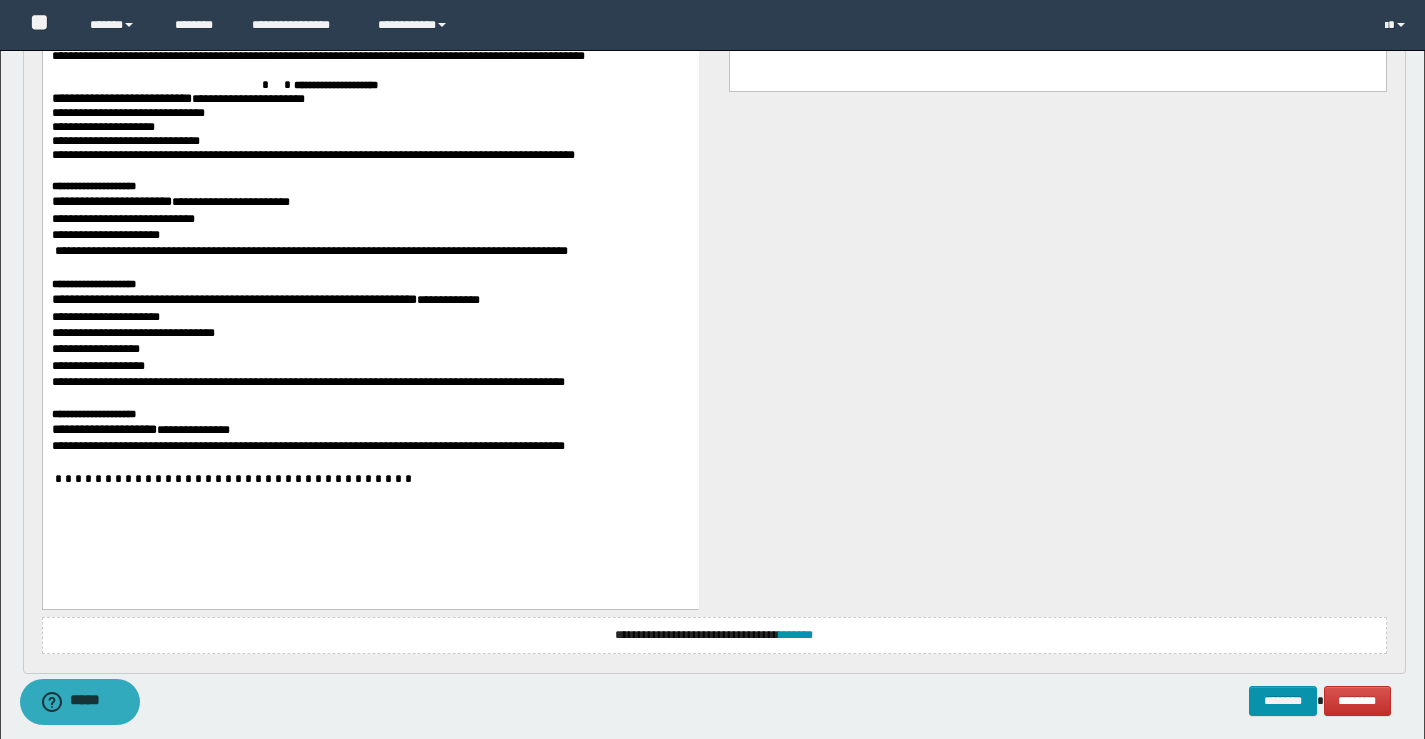 scroll, scrollTop: 1355, scrollLeft: 0, axis: vertical 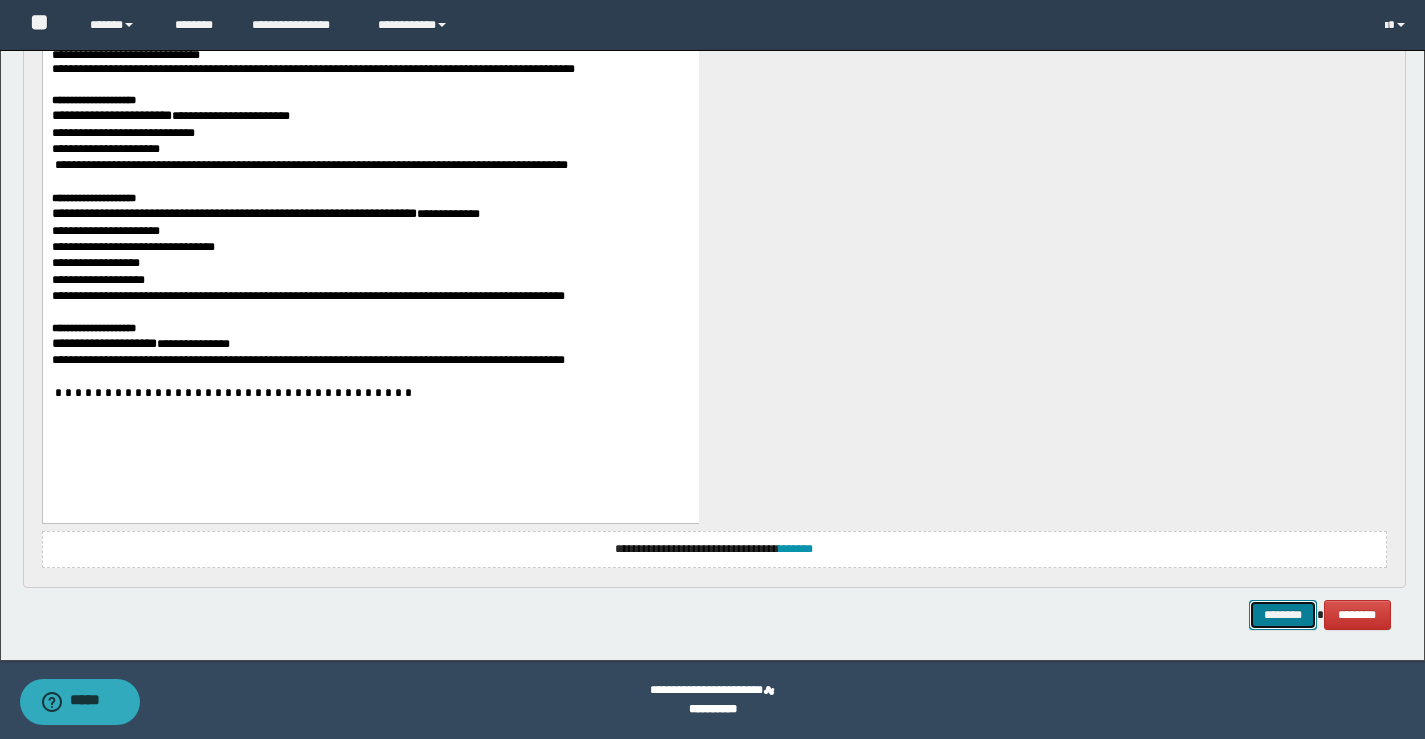 click on "********" at bounding box center (1283, 615) 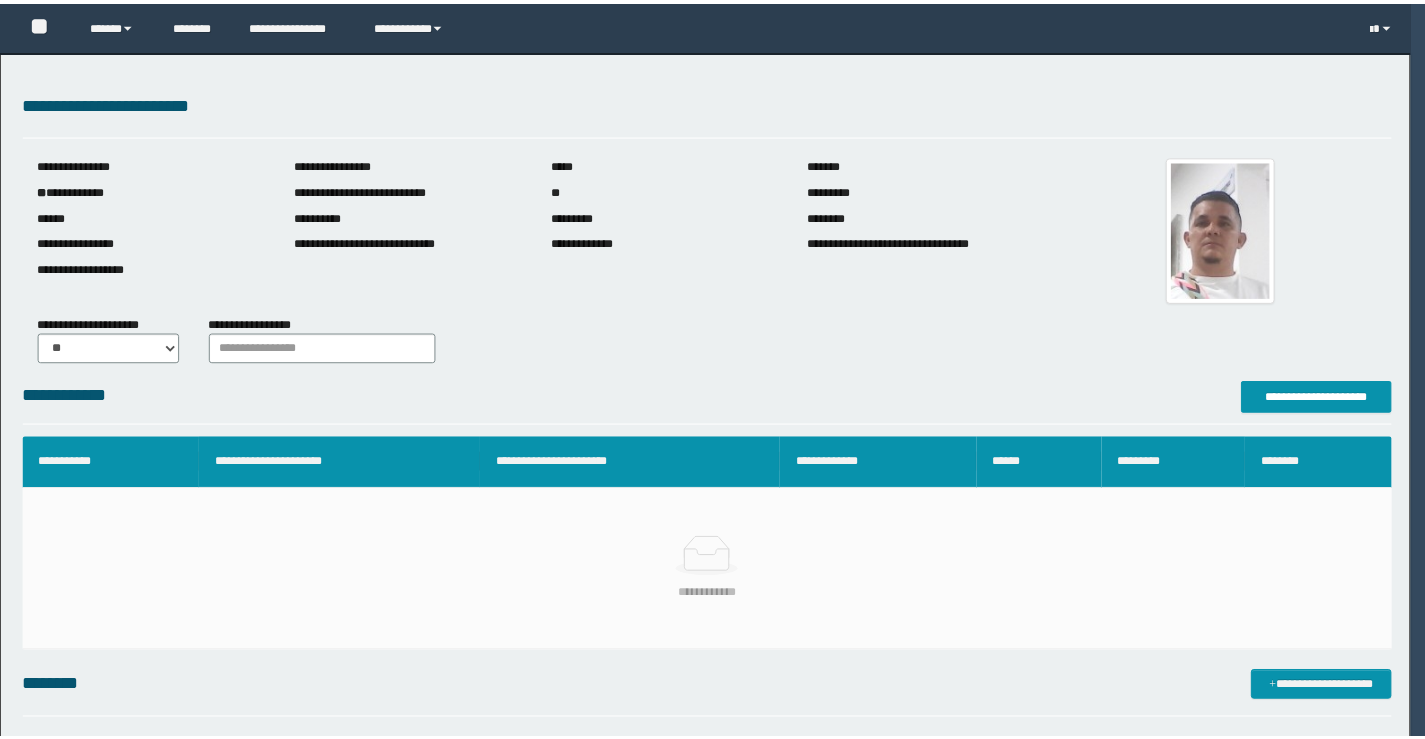 scroll, scrollTop: 0, scrollLeft: 0, axis: both 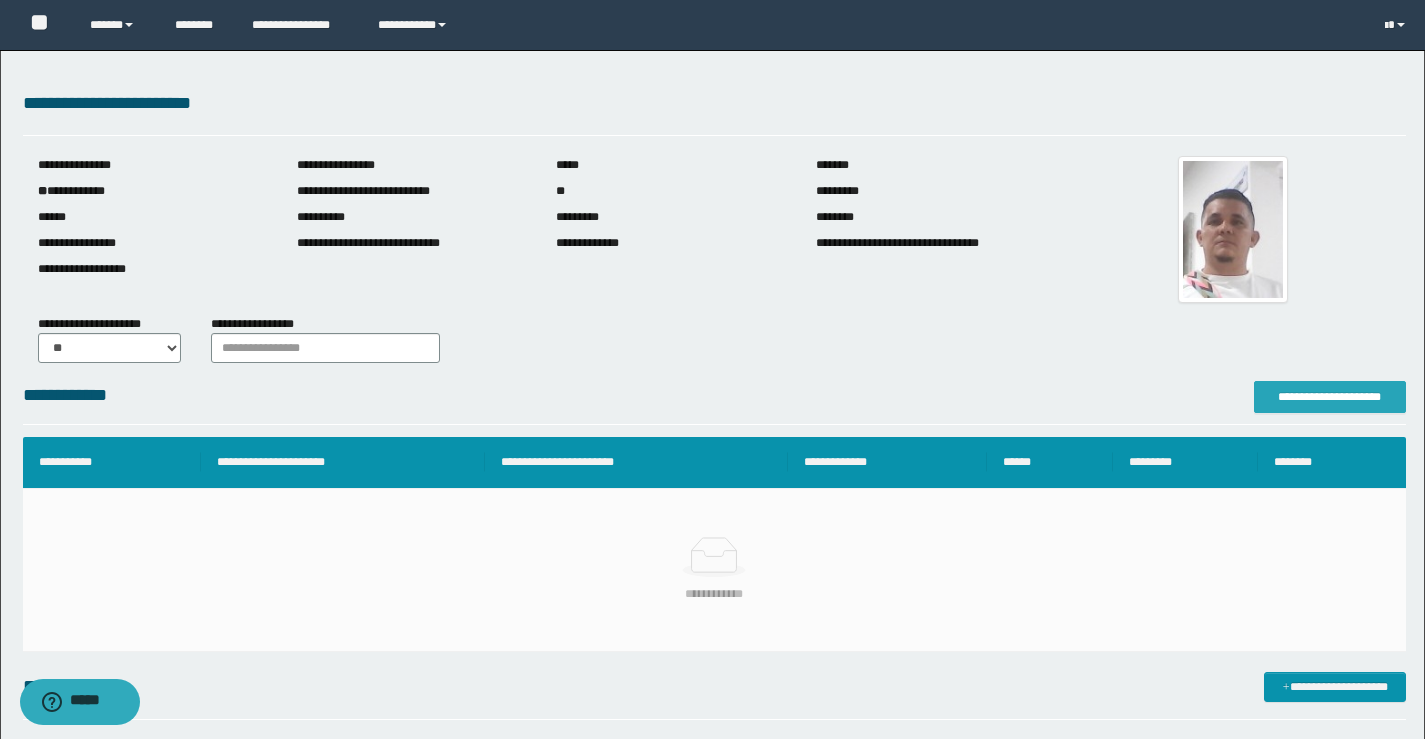 click on "**********" at bounding box center (1330, 397) 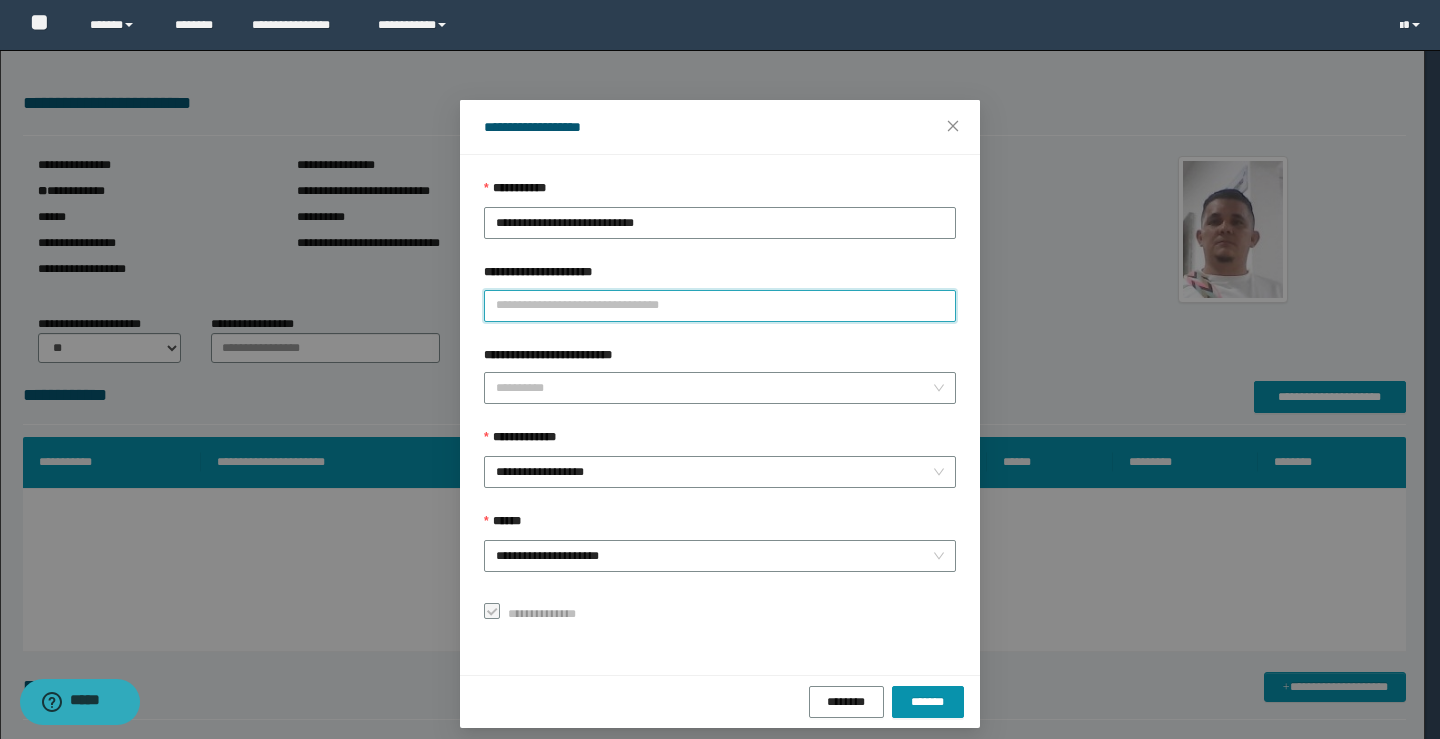 drag, startPoint x: 589, startPoint y: 296, endPoint x: 592, endPoint y: 316, distance: 20.22375 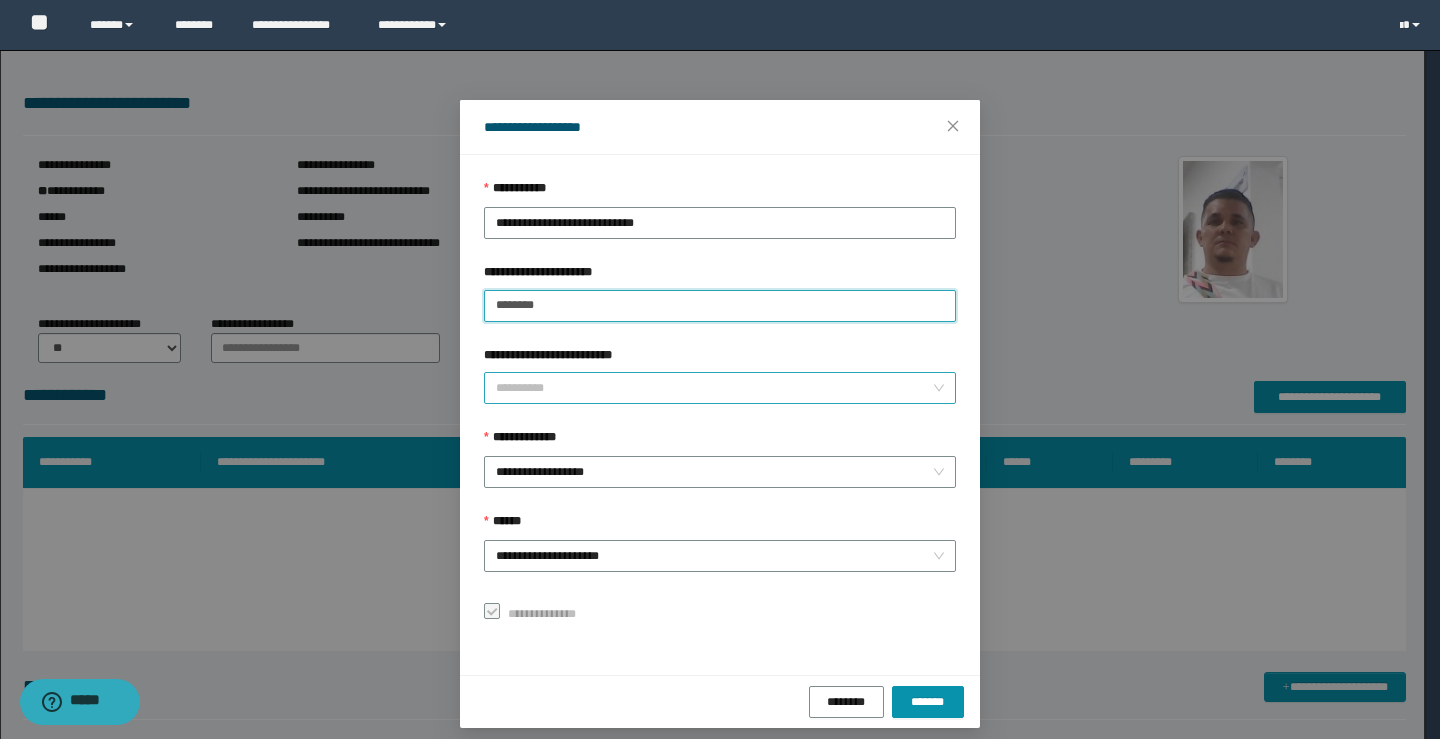 type on "********" 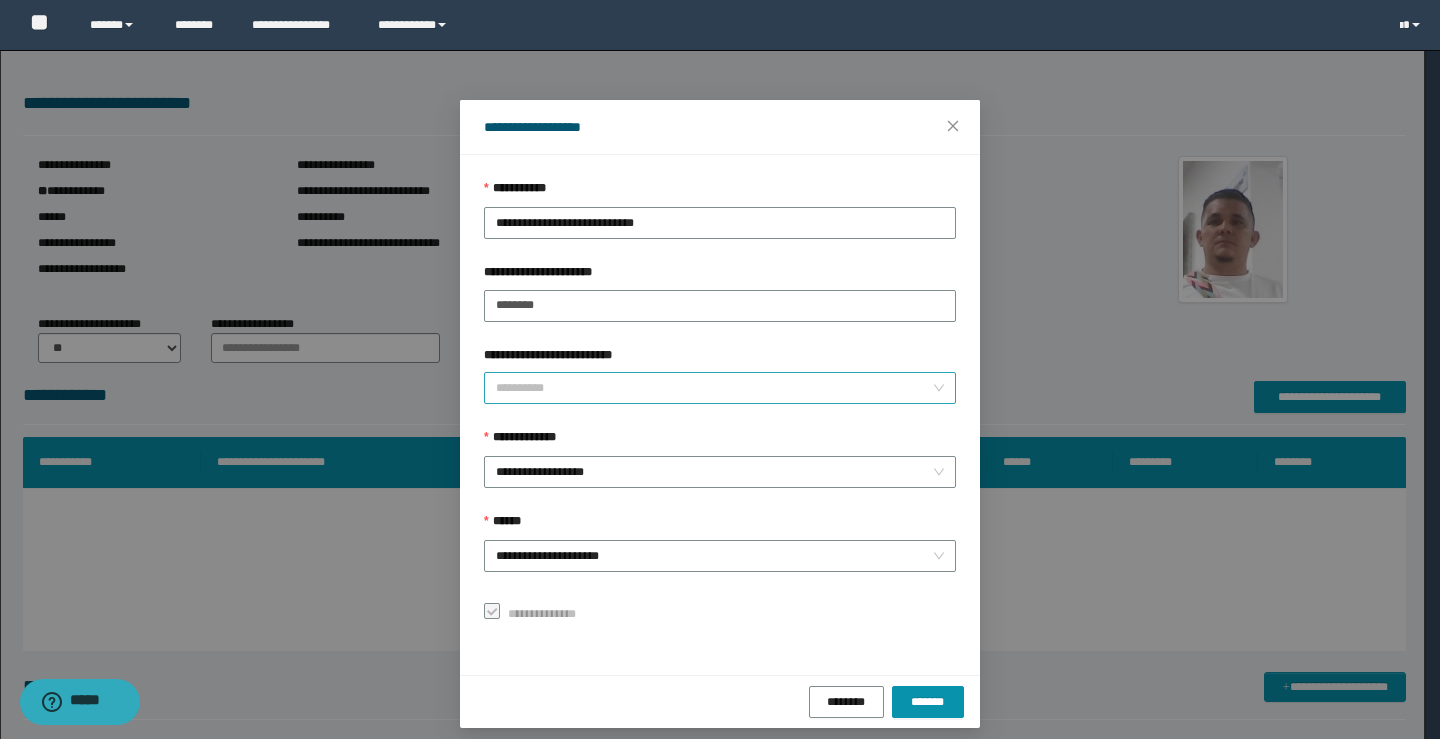 click on "**********" at bounding box center (714, 388) 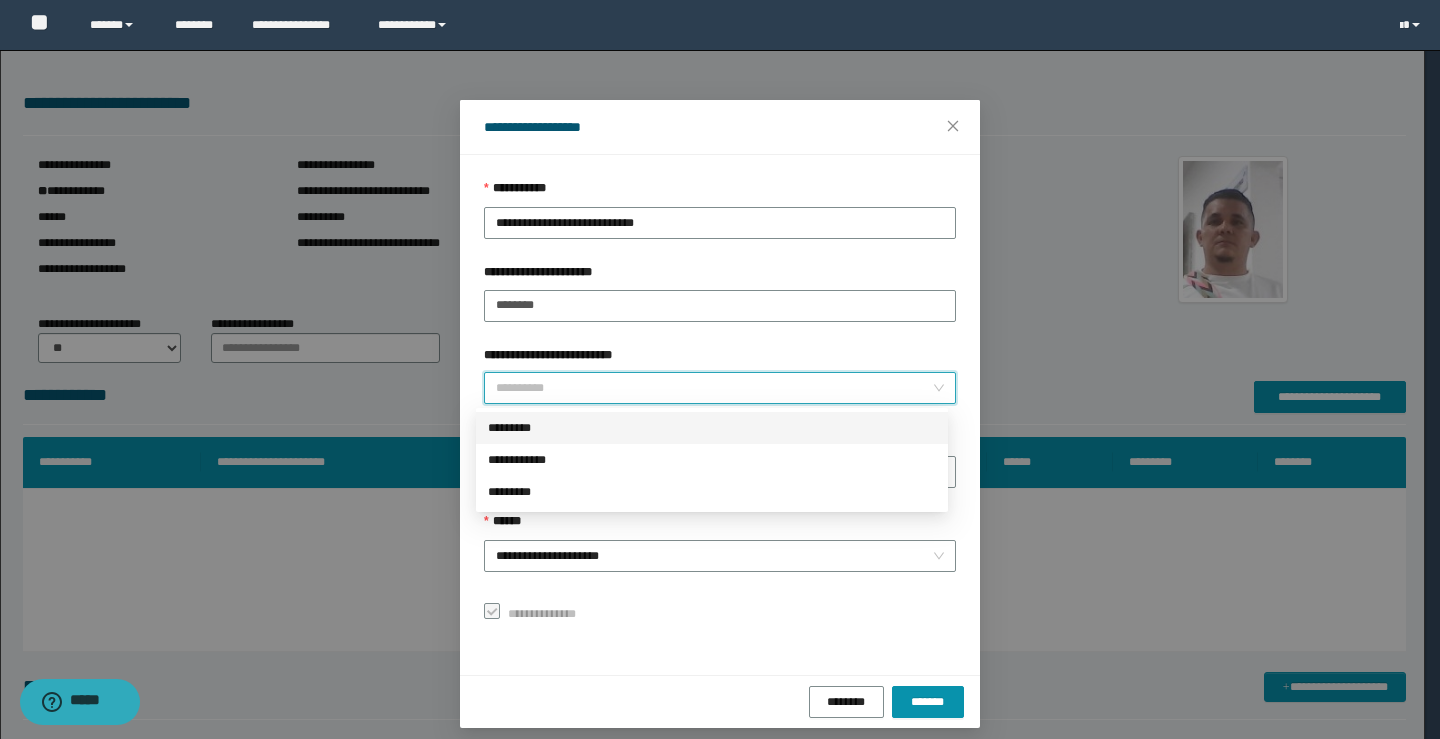 drag, startPoint x: 511, startPoint y: 425, endPoint x: 547, endPoint y: 491, distance: 75.17979 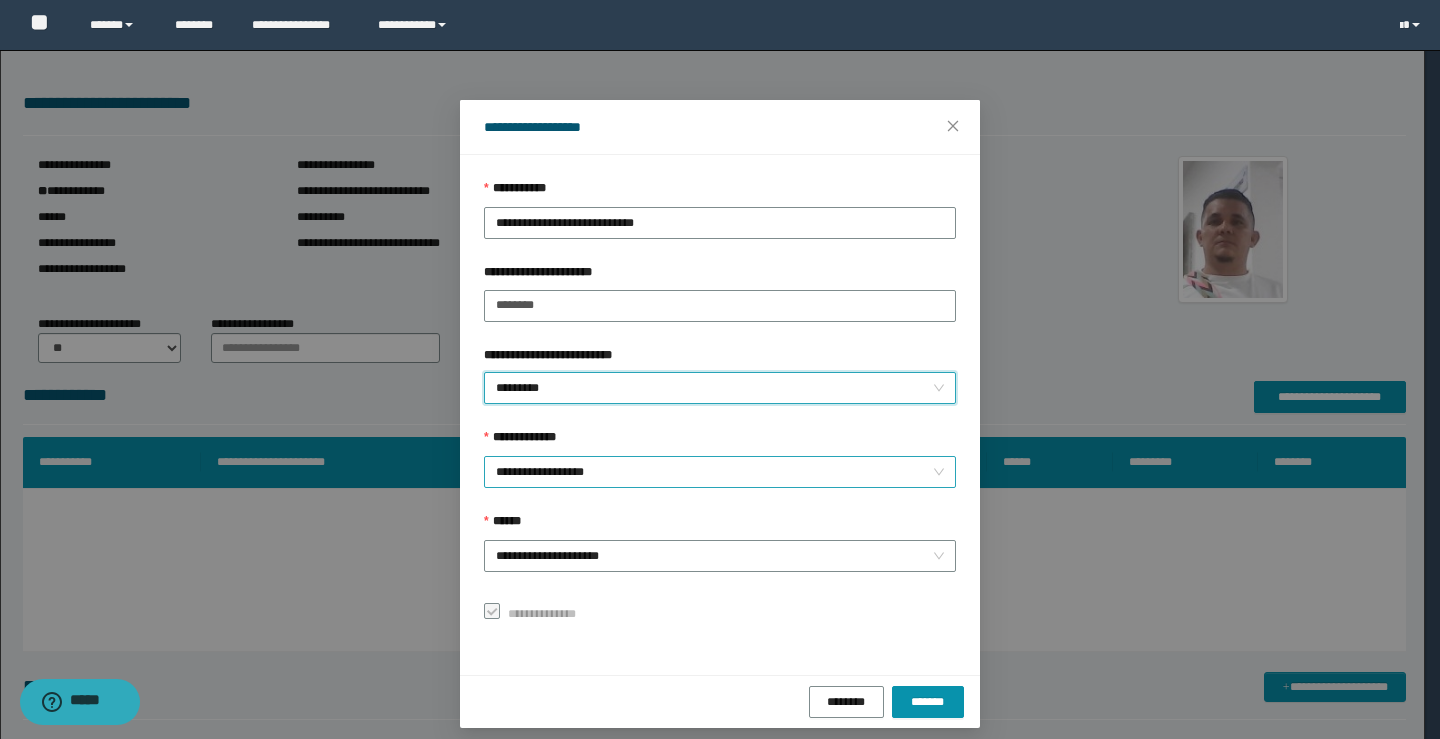 click on "**********" at bounding box center (720, 472) 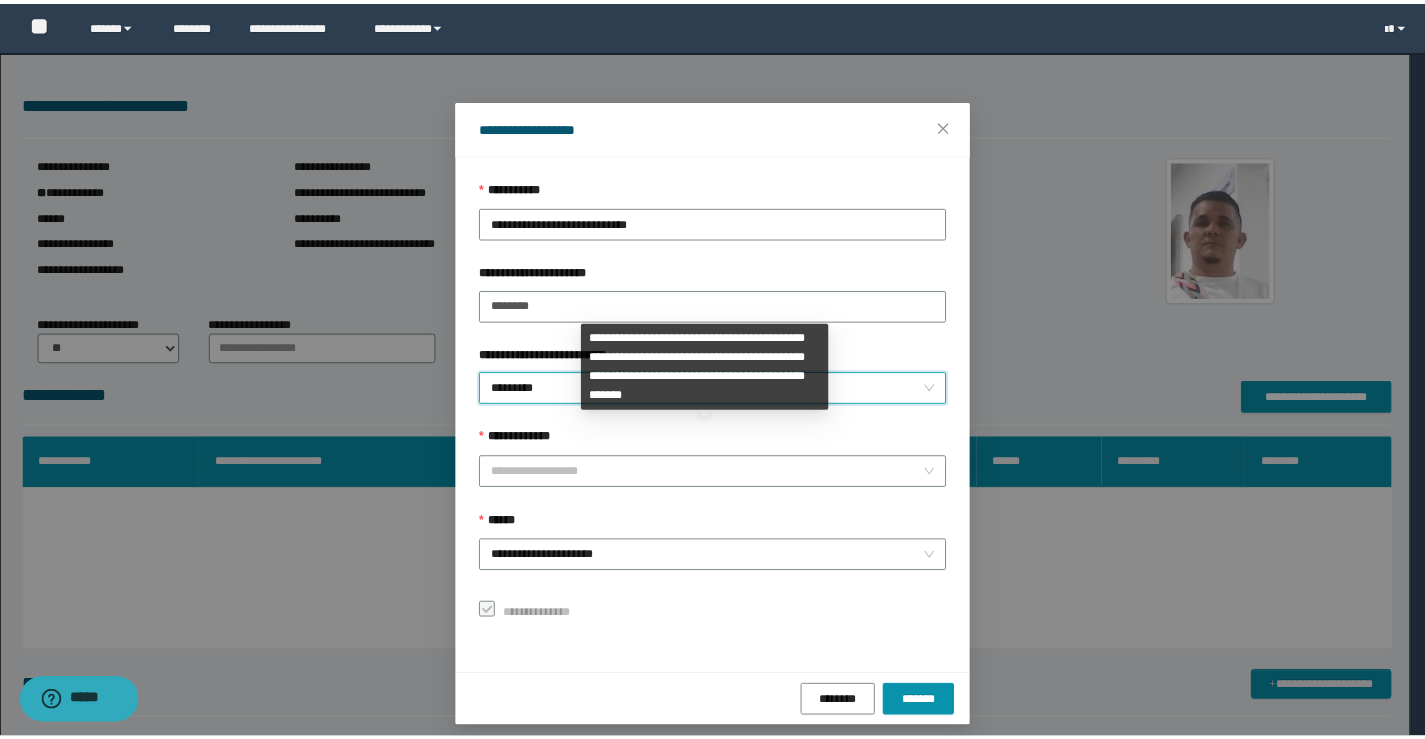 scroll, scrollTop: 192, scrollLeft: 0, axis: vertical 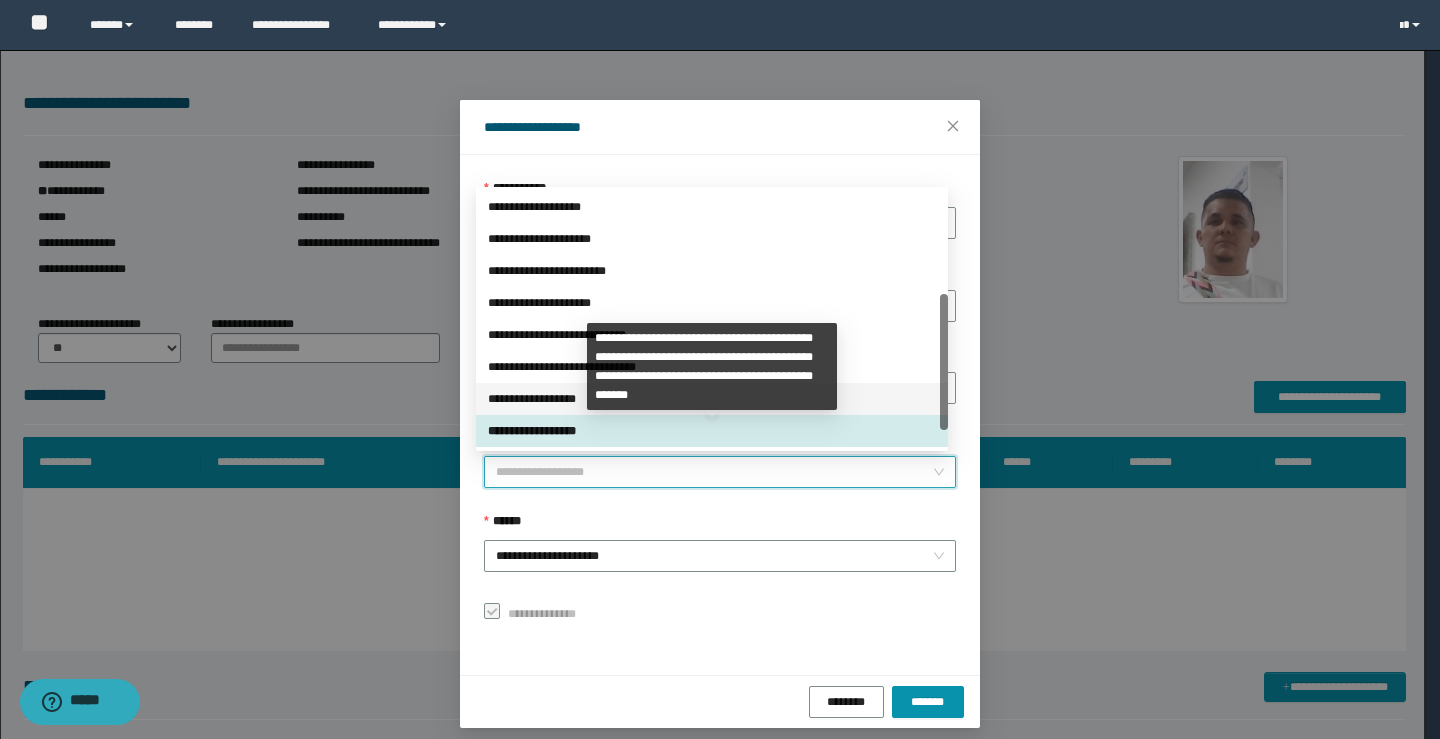 click on "**********" at bounding box center (712, 399) 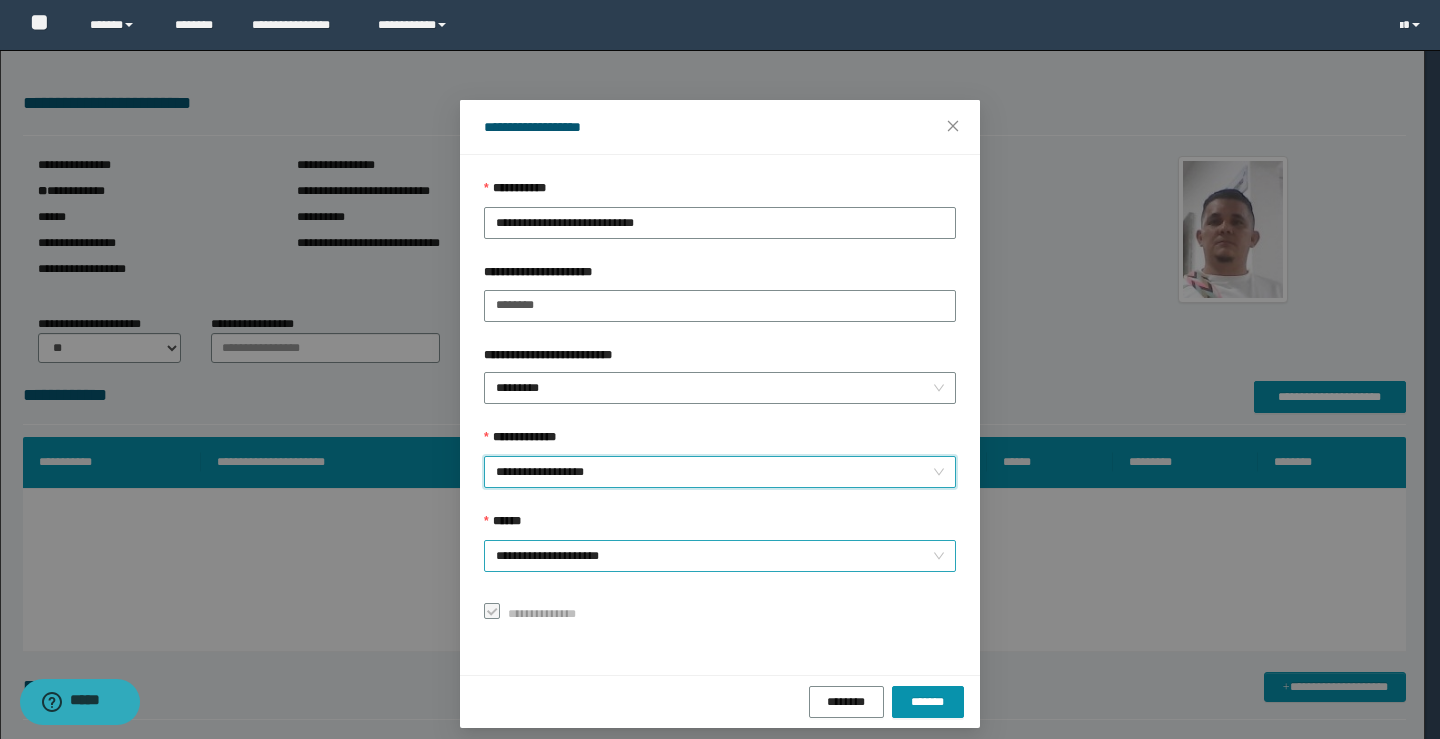 click on "**********" at bounding box center (720, 556) 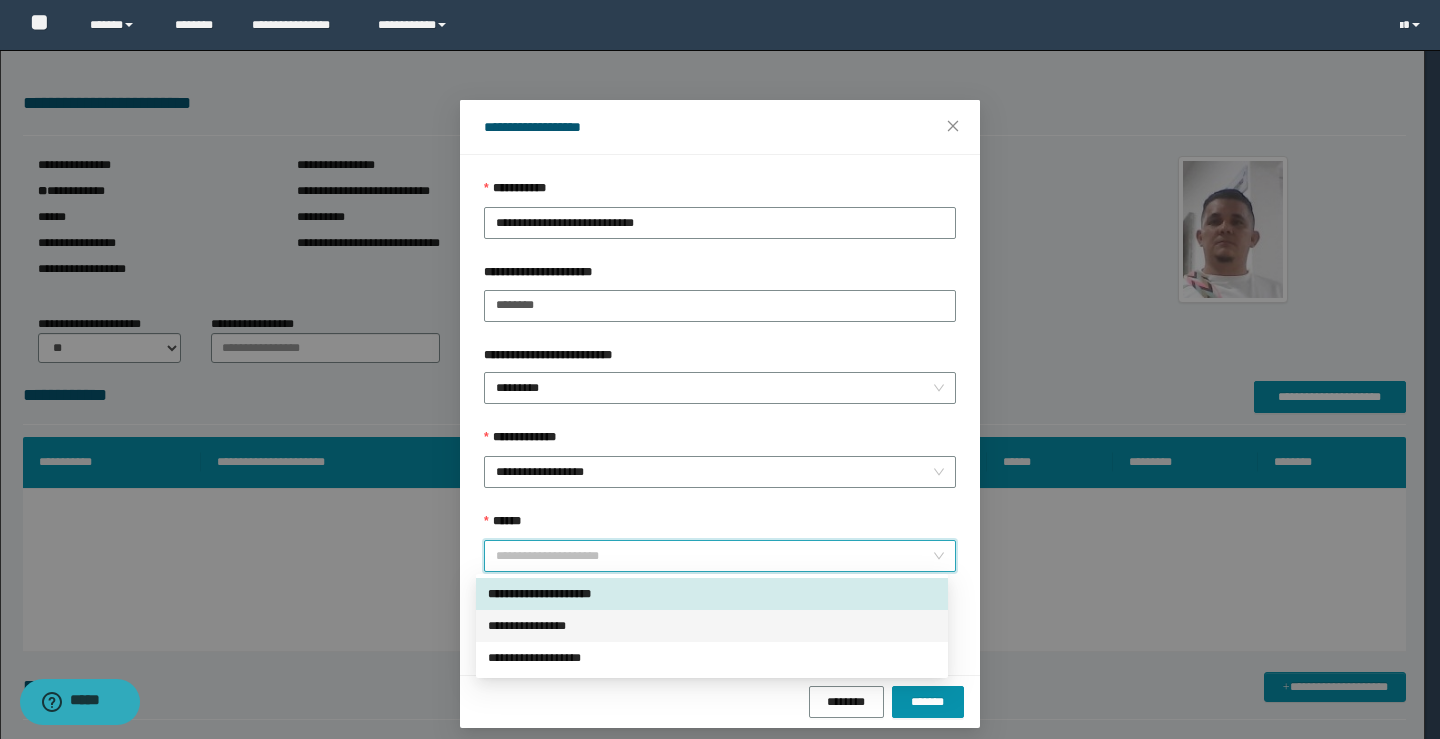 click on "**********" at bounding box center (712, 626) 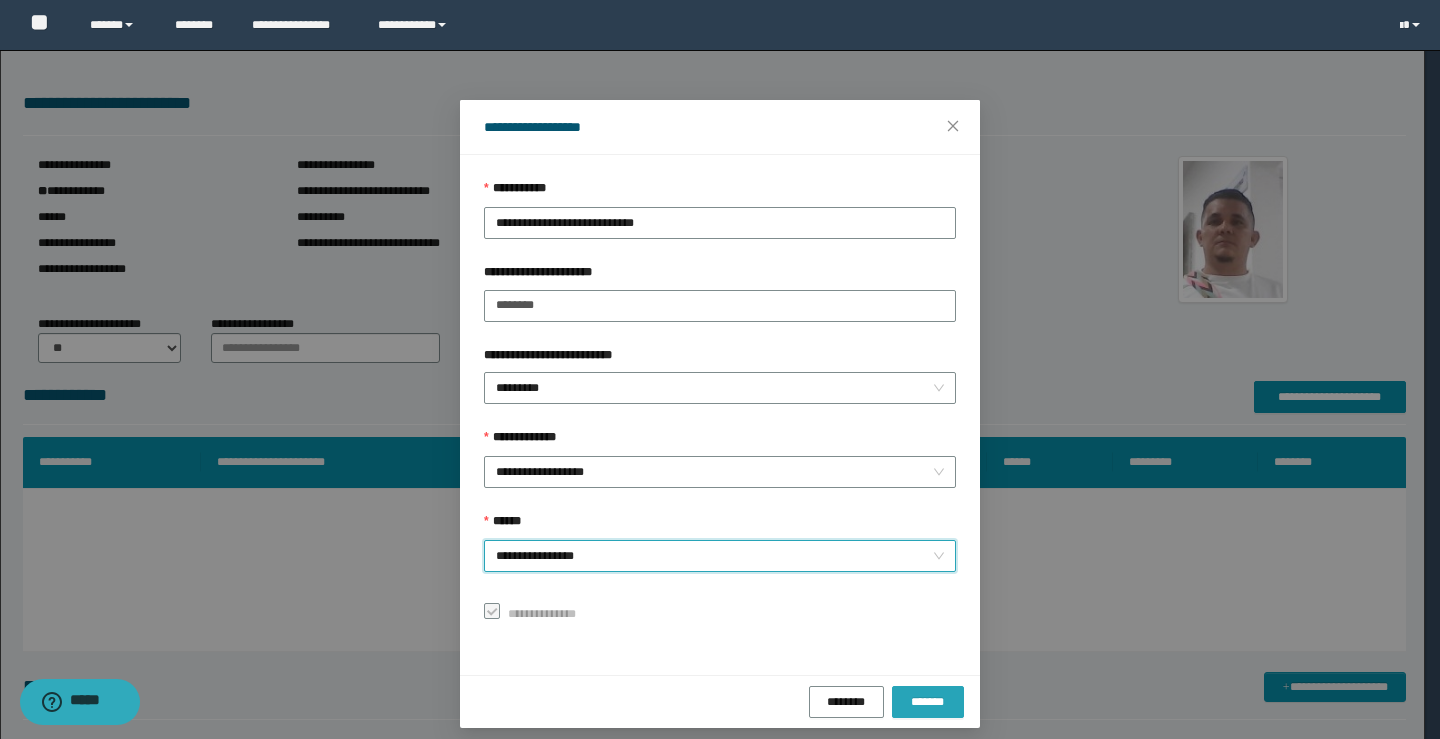 click on "*******" at bounding box center (928, 702) 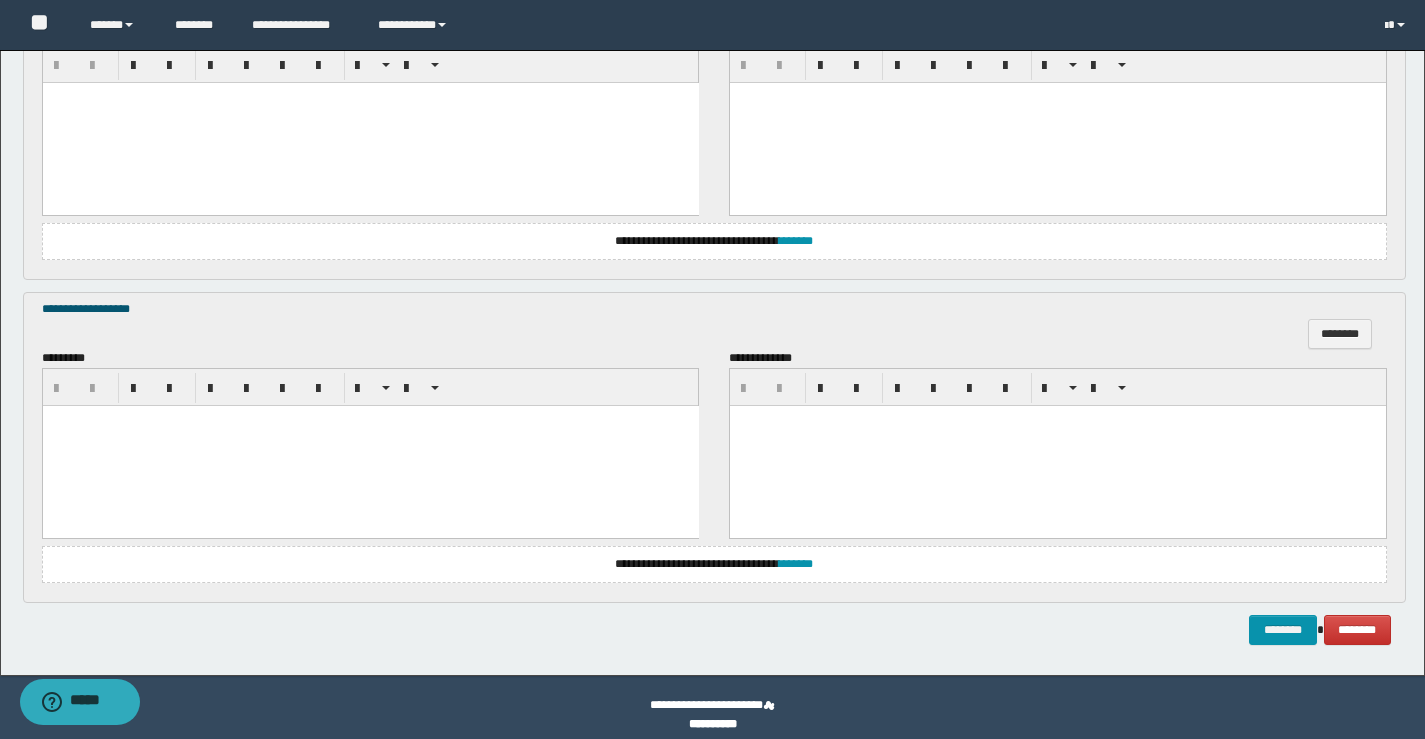scroll, scrollTop: 1395, scrollLeft: 0, axis: vertical 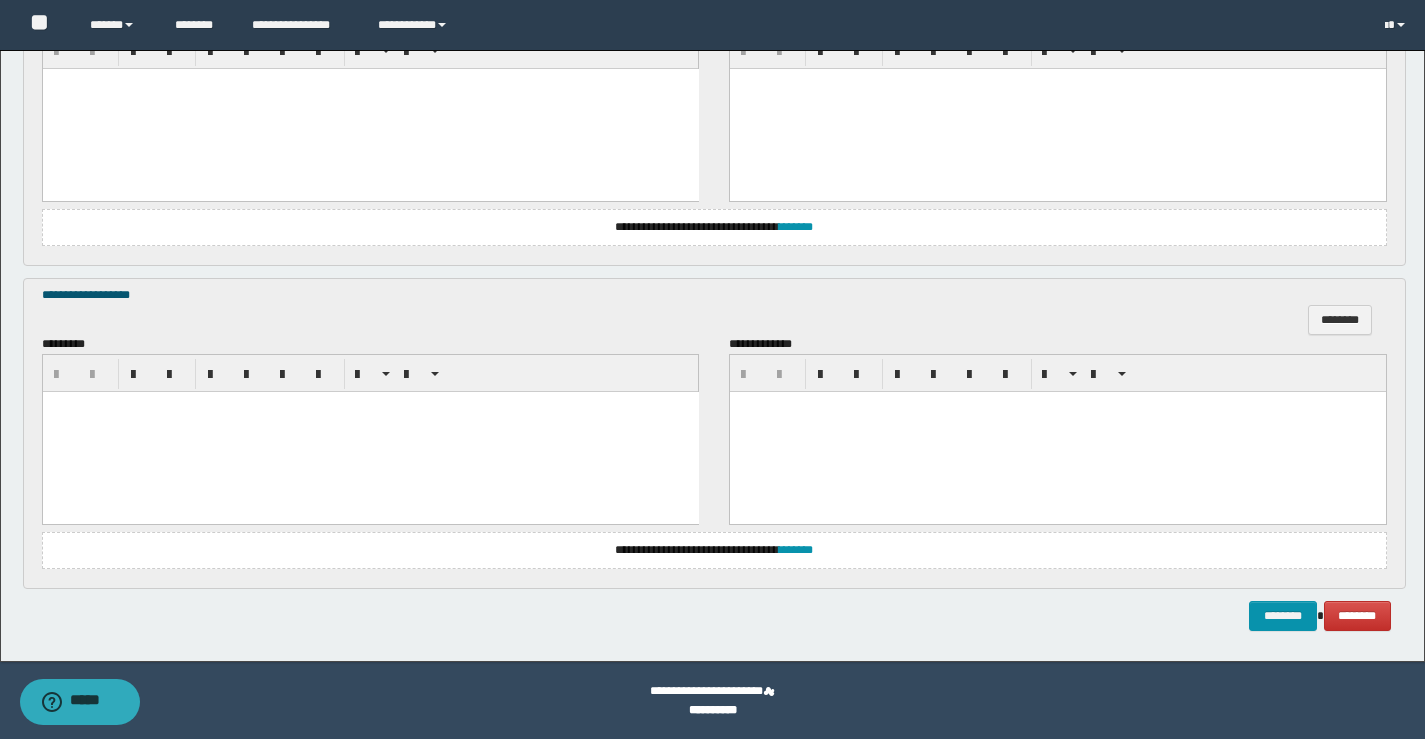 click at bounding box center [370, 431] 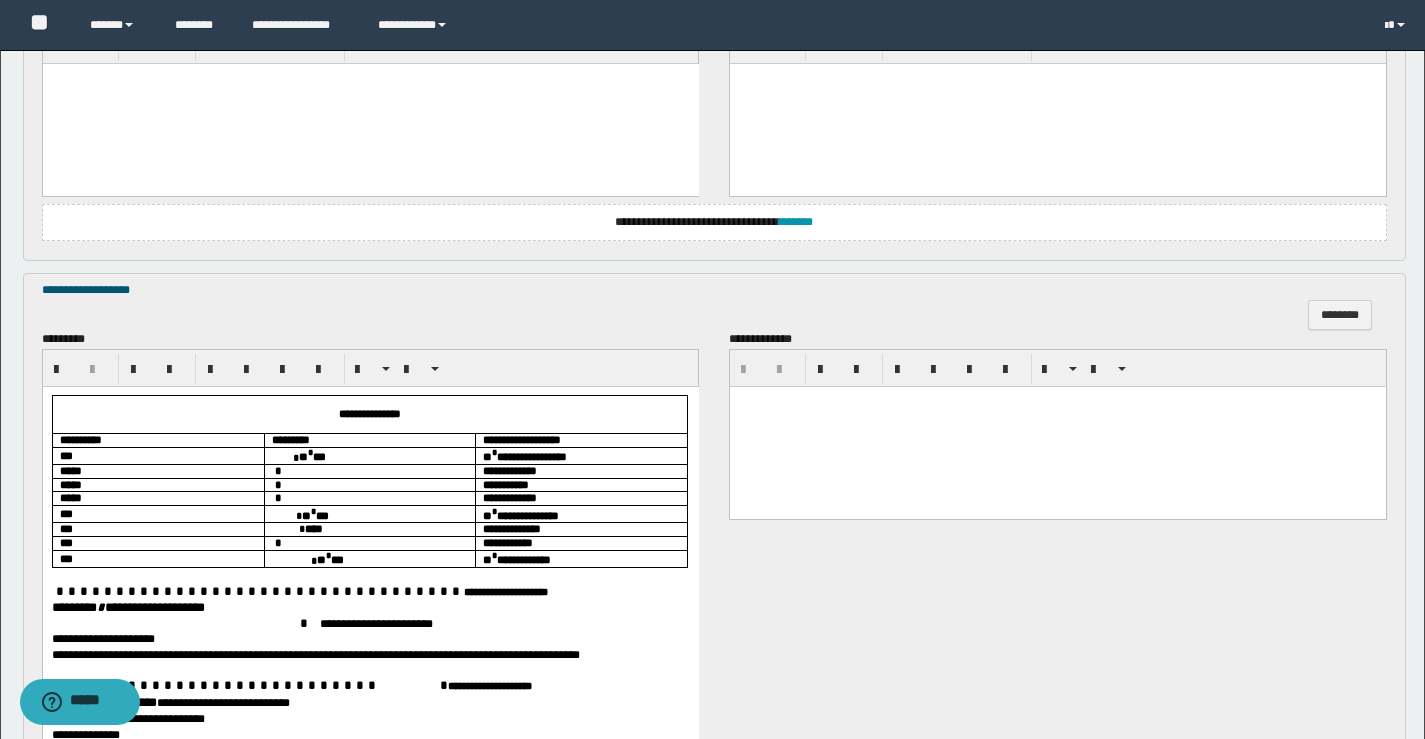 scroll, scrollTop: 1600, scrollLeft: 0, axis: vertical 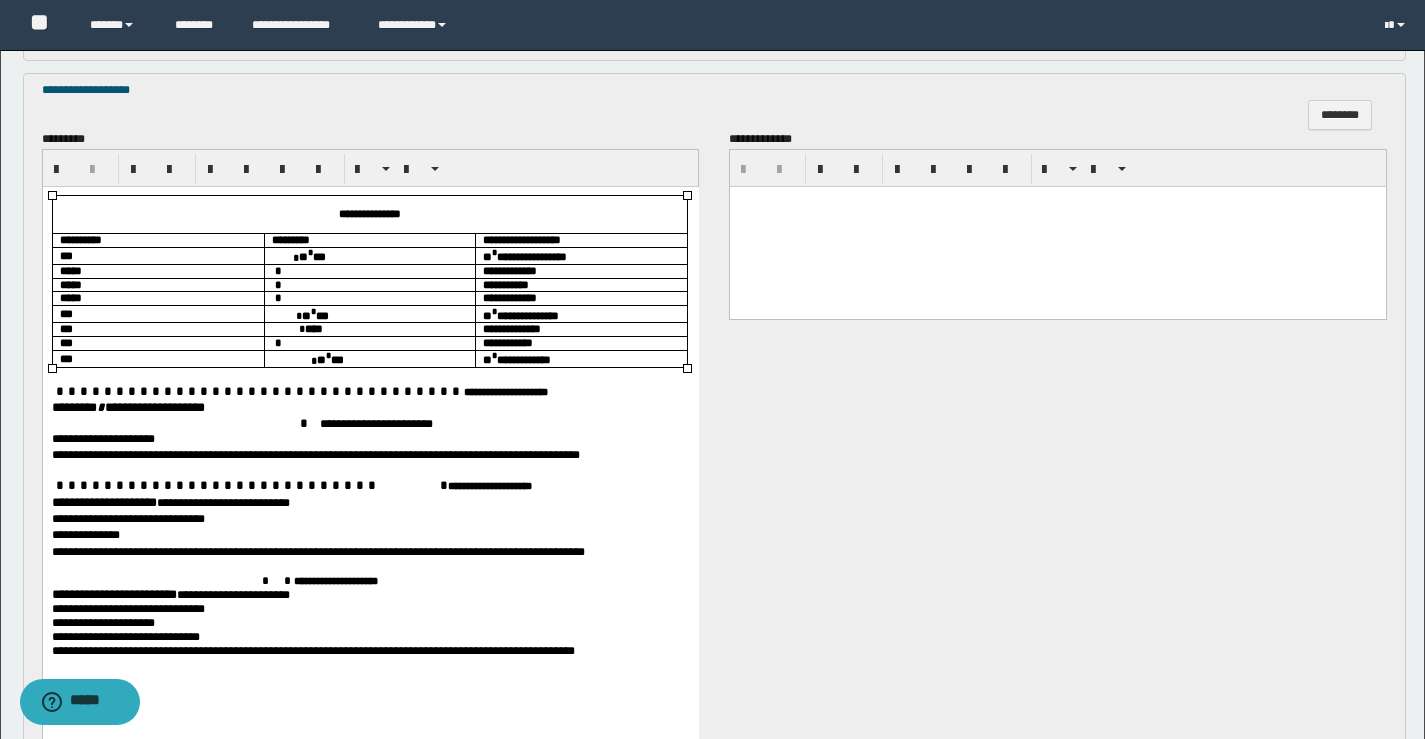 click on "** * ***" at bounding box center (369, 254) 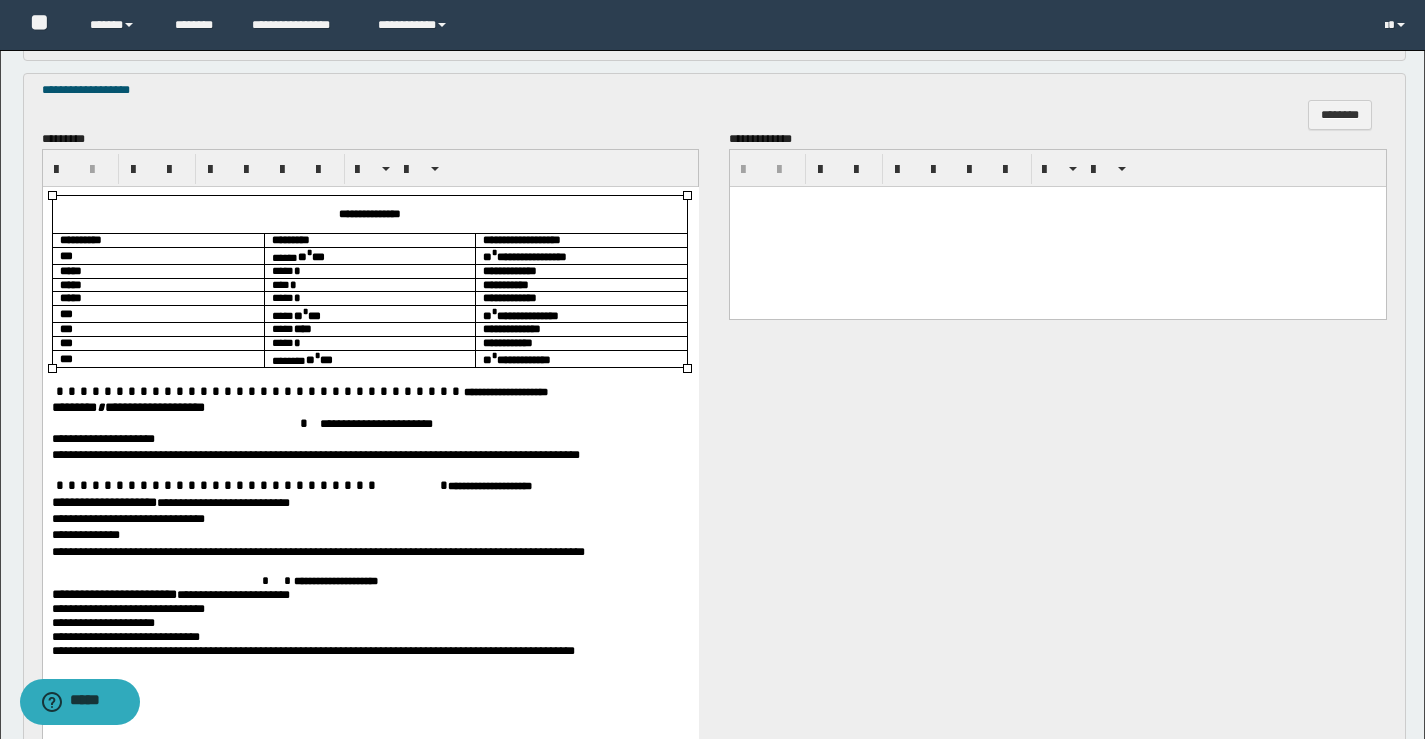 click on "******** * *****" at bounding box center (92, 406) 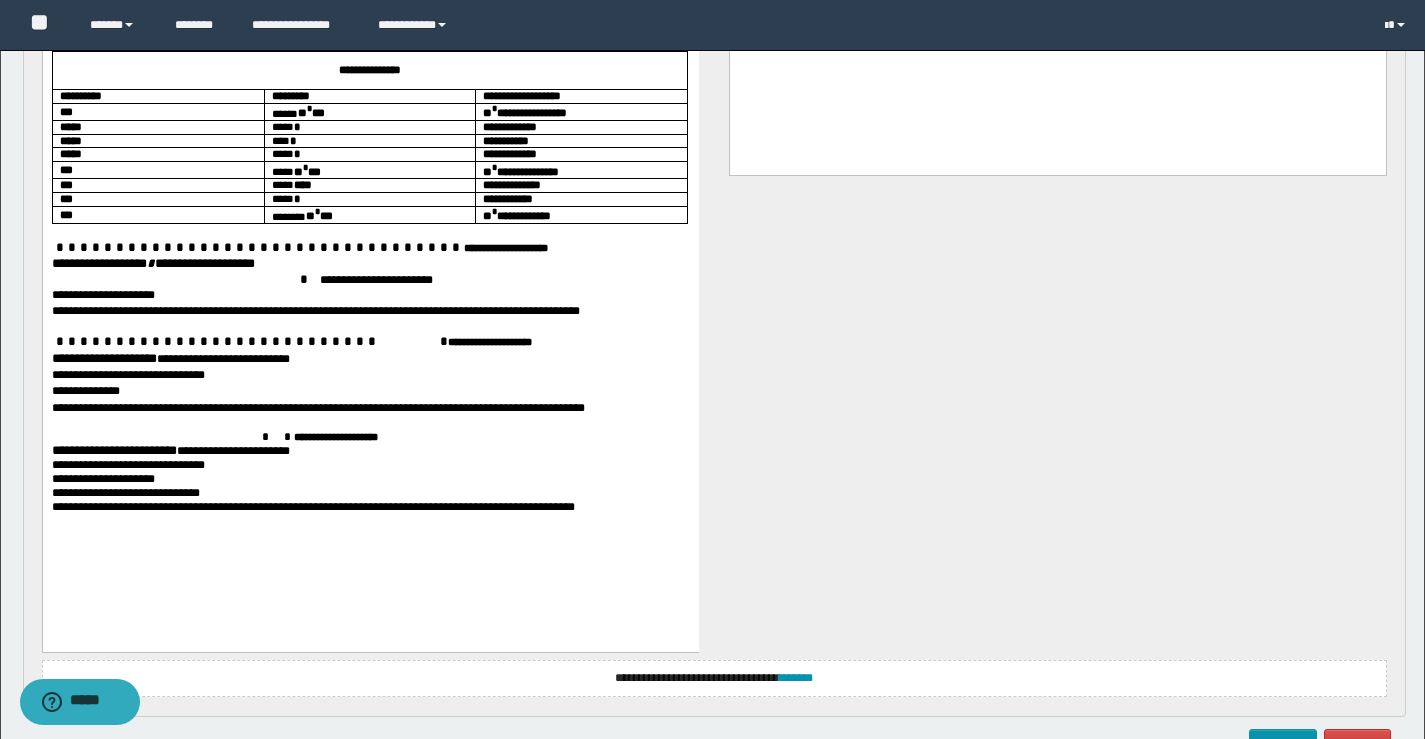 scroll, scrollTop: 1872, scrollLeft: 0, axis: vertical 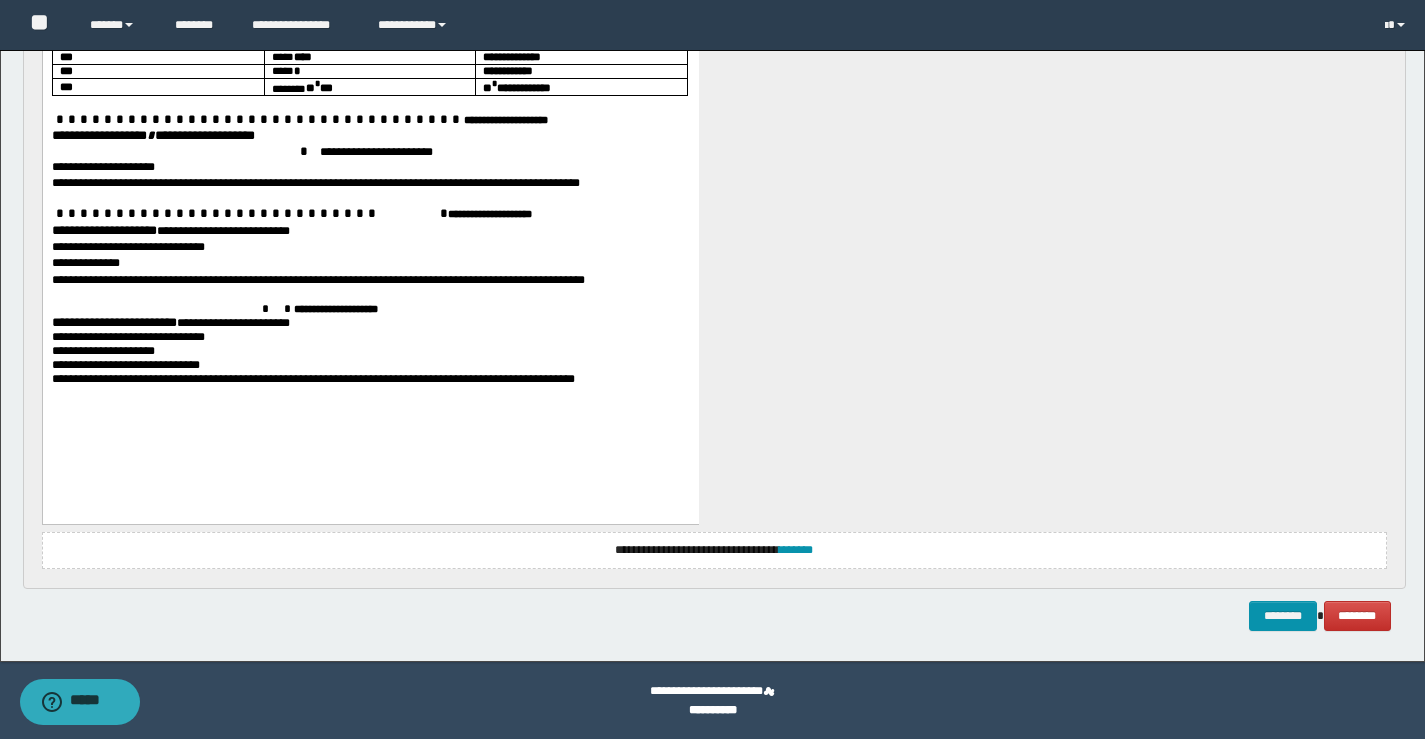 click on "**********" at bounding box center [103, 230] 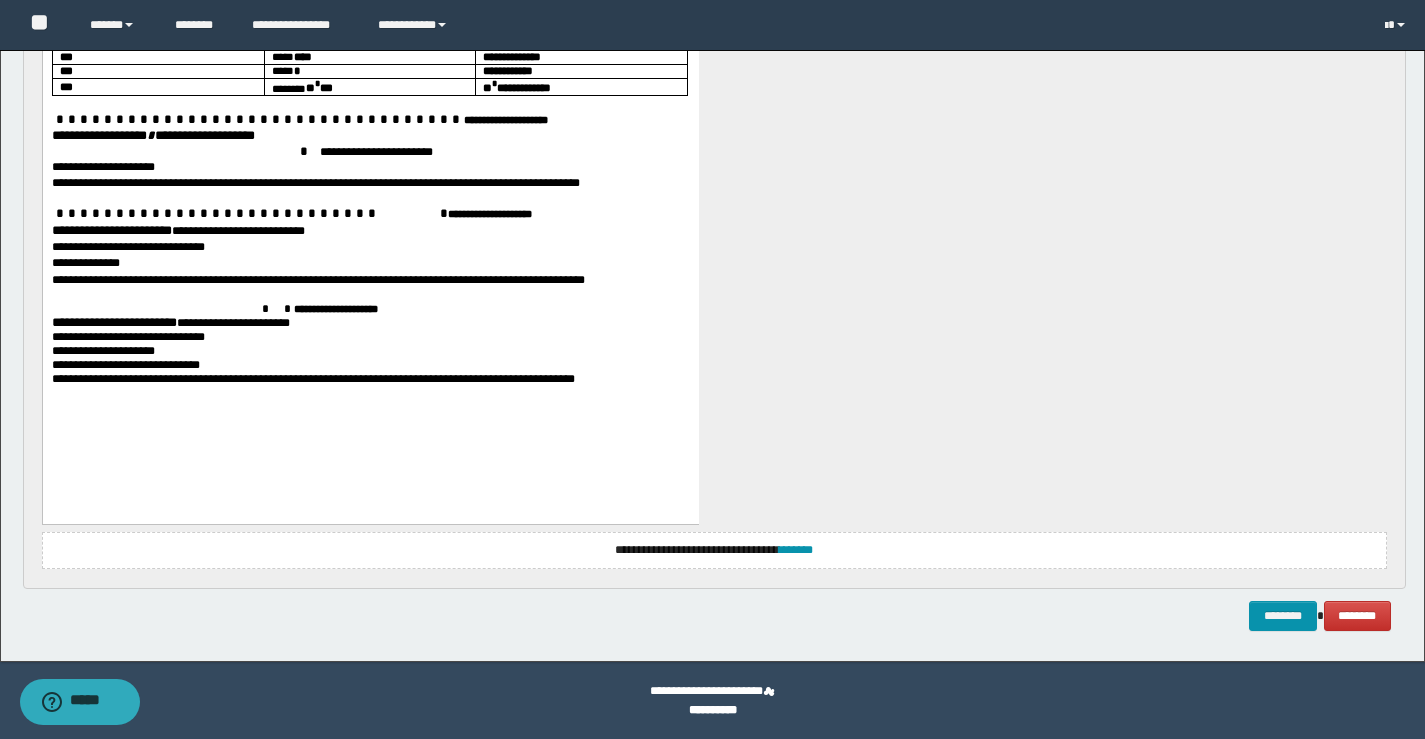 click on "**********" at bounding box center [113, 322] 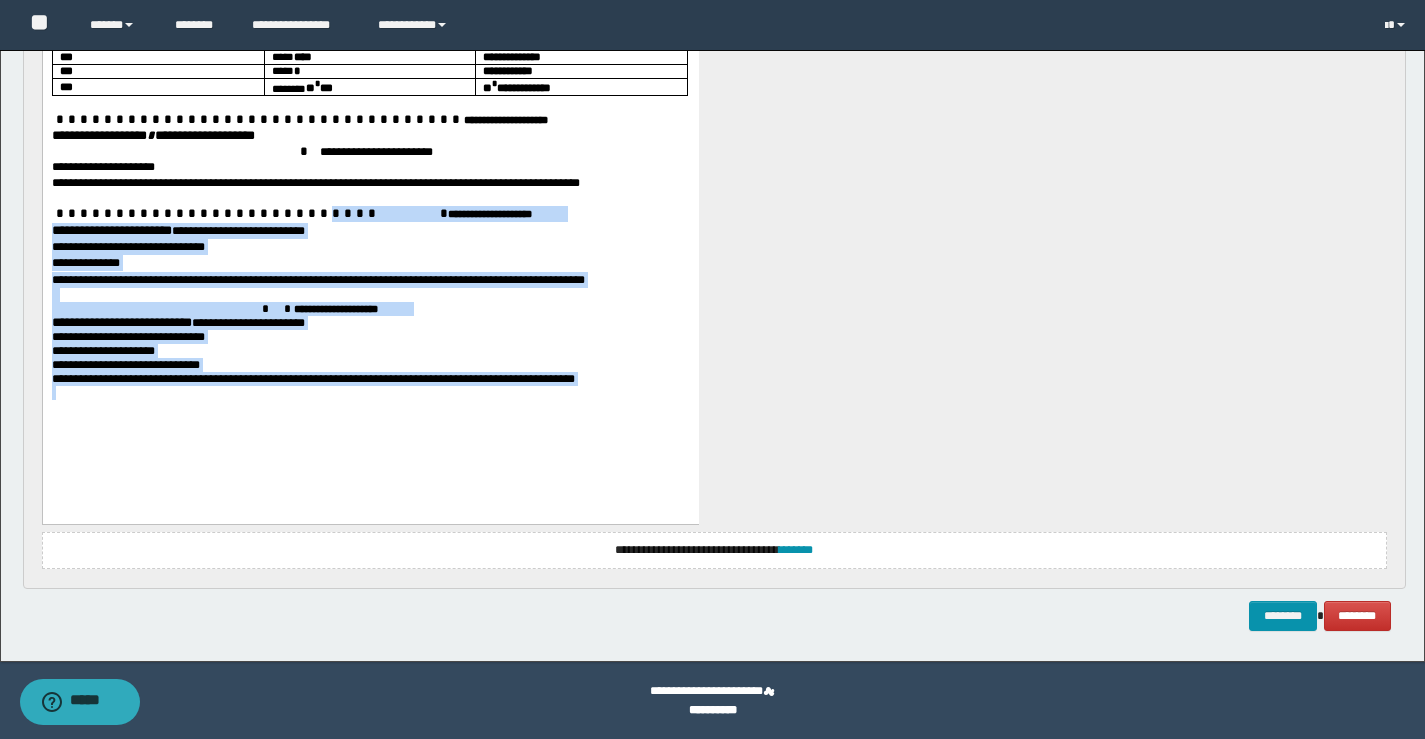 drag, startPoint x: 226, startPoint y: 219, endPoint x: 745, endPoint y: 474, distance: 578.26117 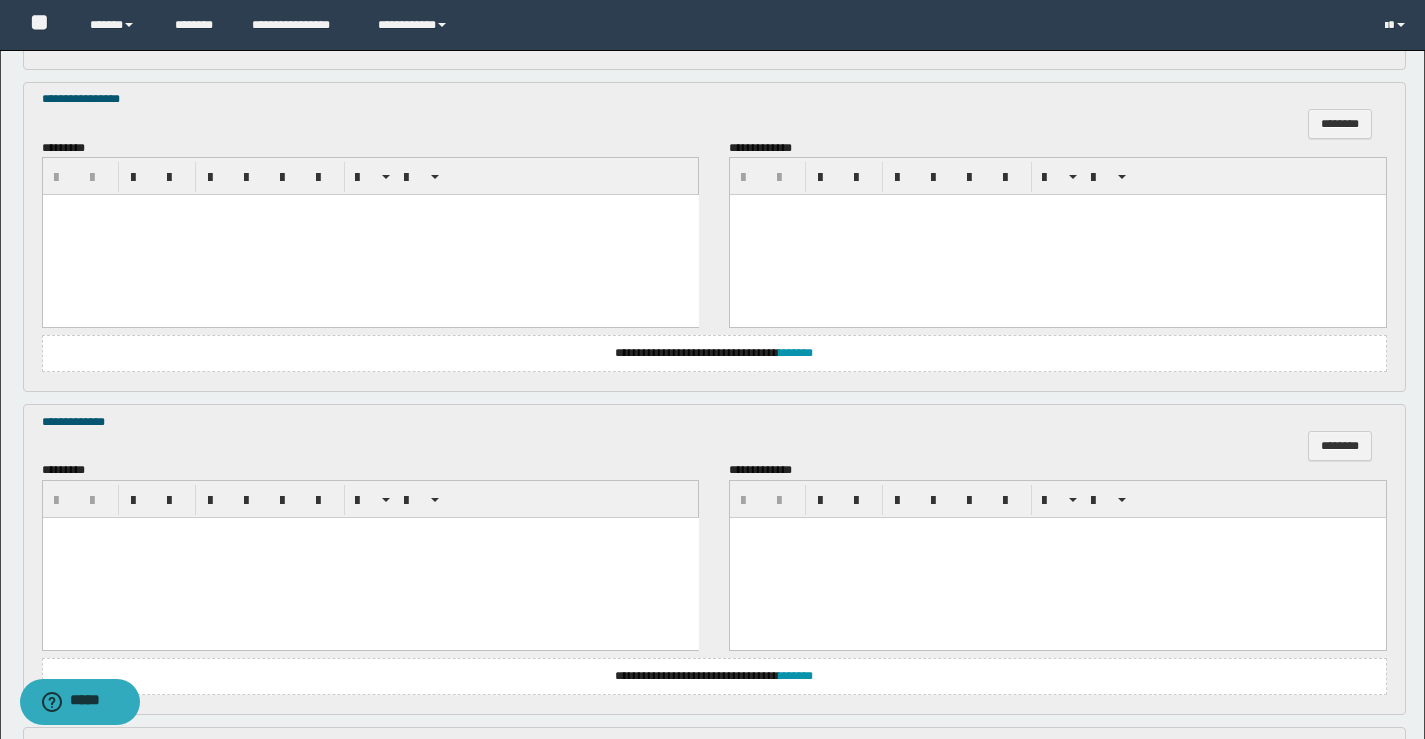 scroll, scrollTop: 878, scrollLeft: 0, axis: vertical 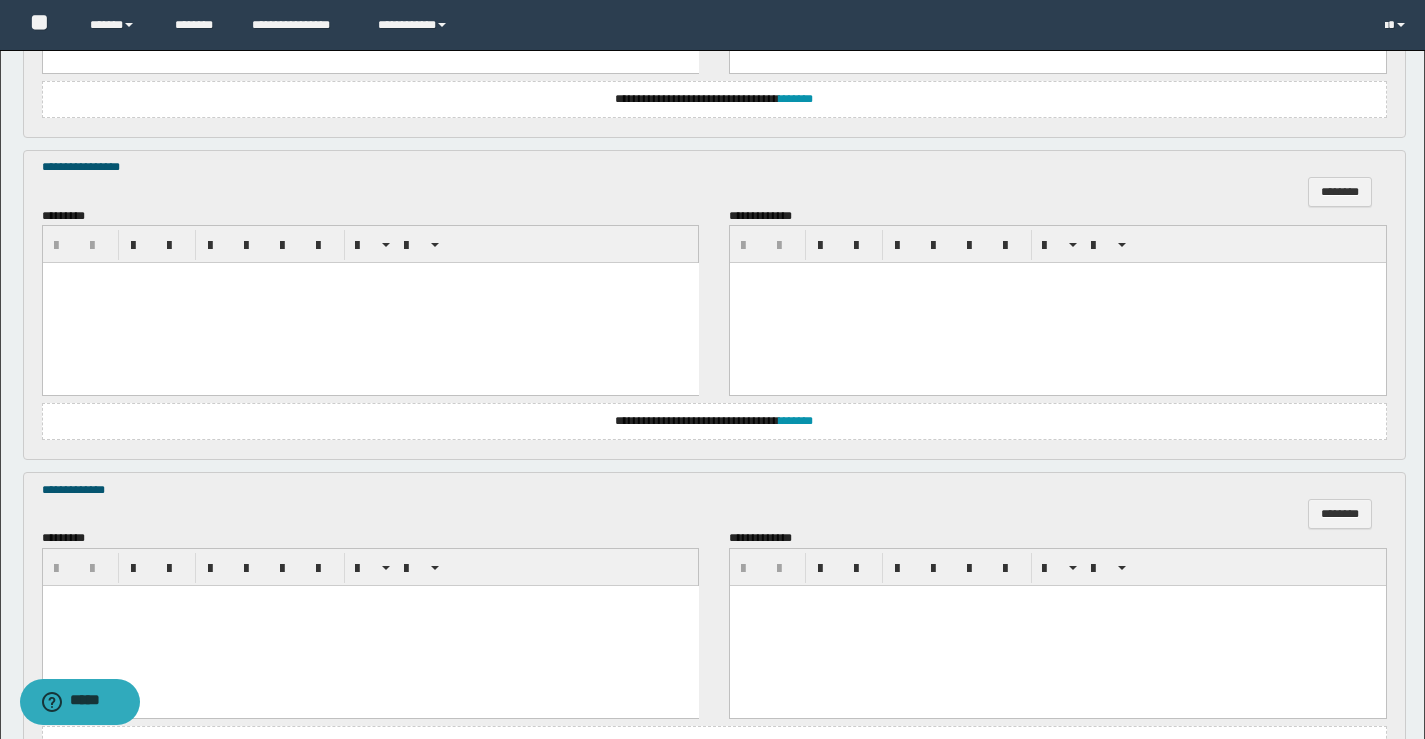 click at bounding box center [370, 303] 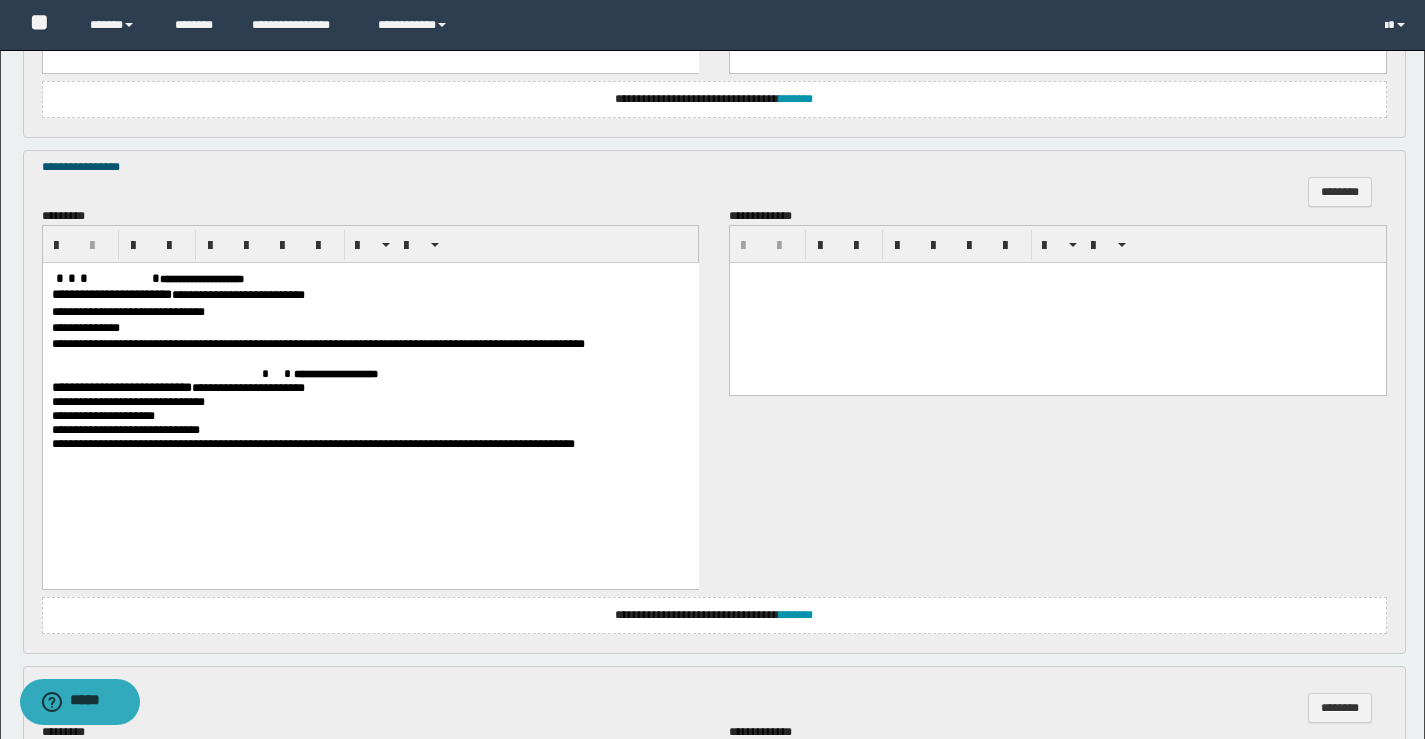 drag, startPoint x: 149, startPoint y: 526, endPoint x: 114, endPoint y: 267, distance: 261.35416 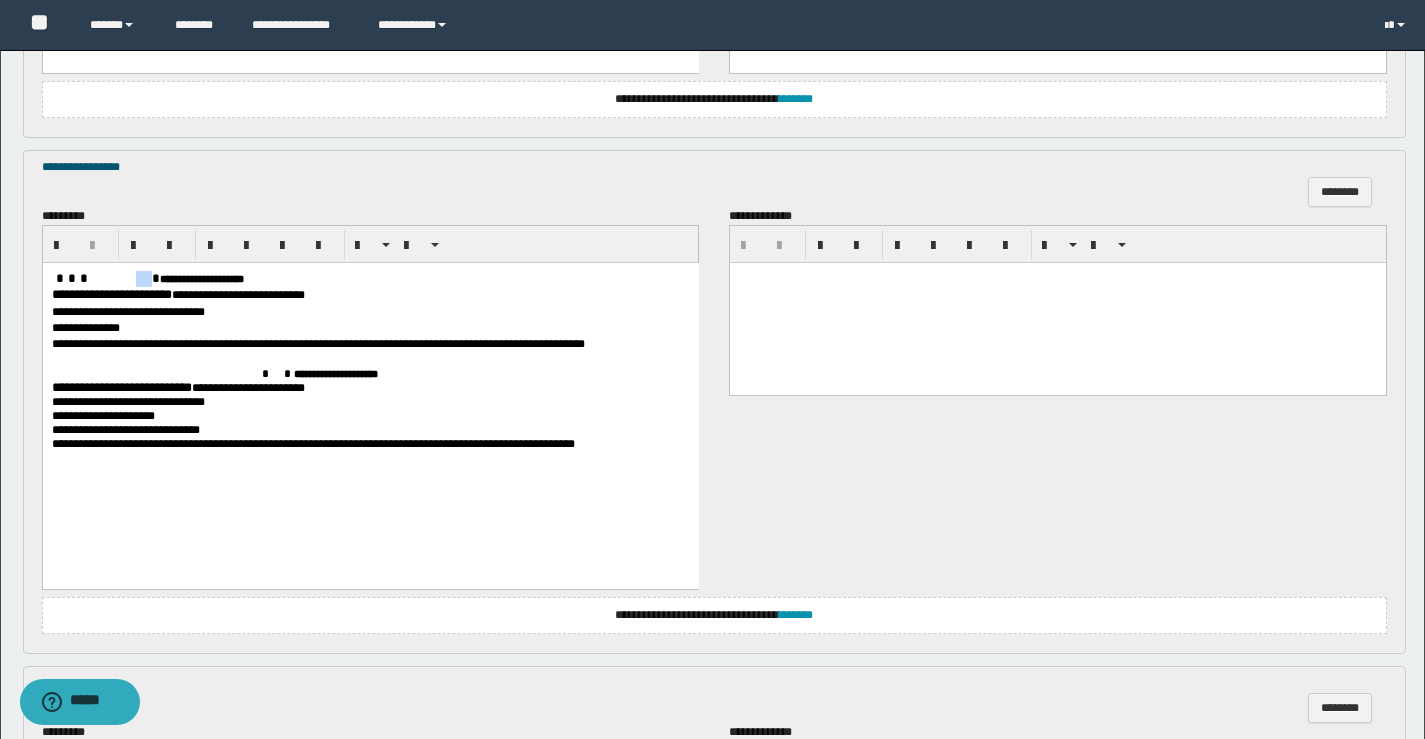 click on "**********" at bounding box center (370, 279) 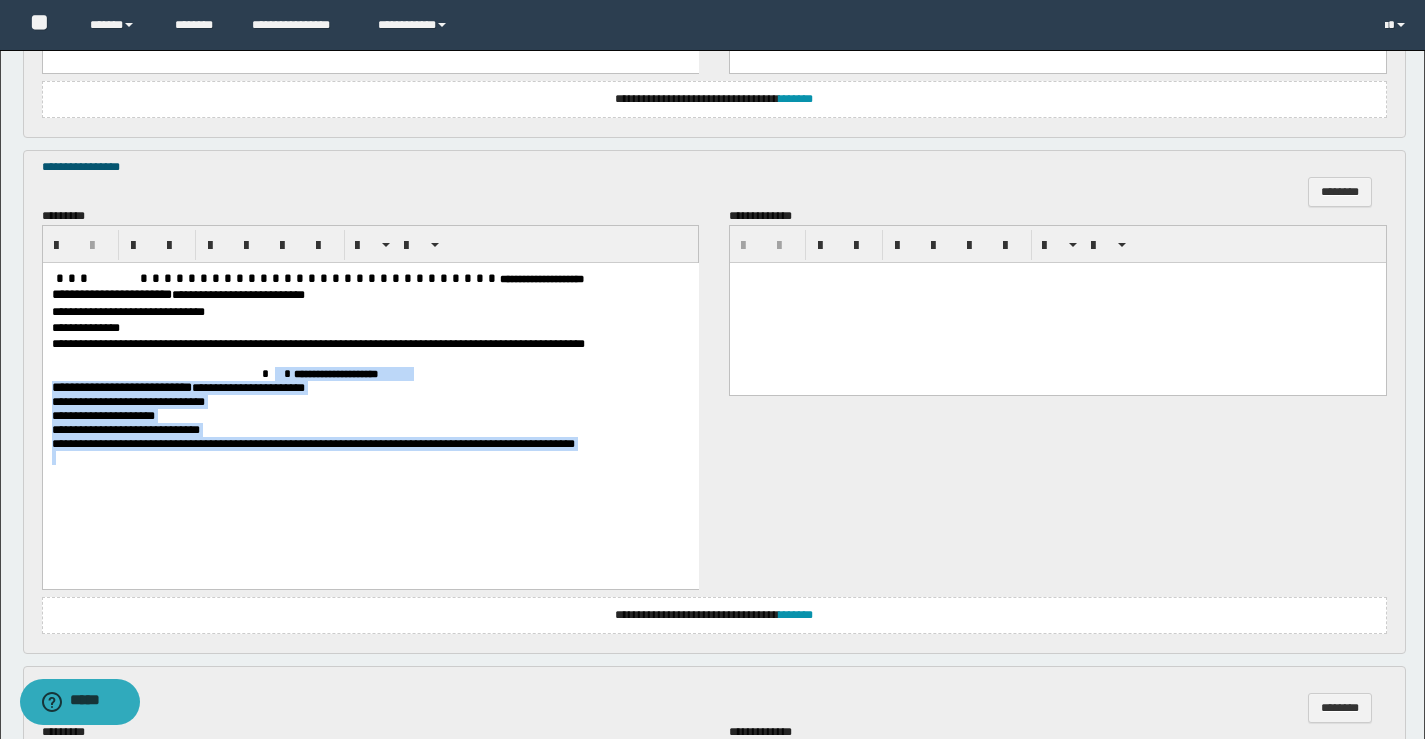 drag, startPoint x: 295, startPoint y: 370, endPoint x: 606, endPoint y: 560, distance: 364.44617 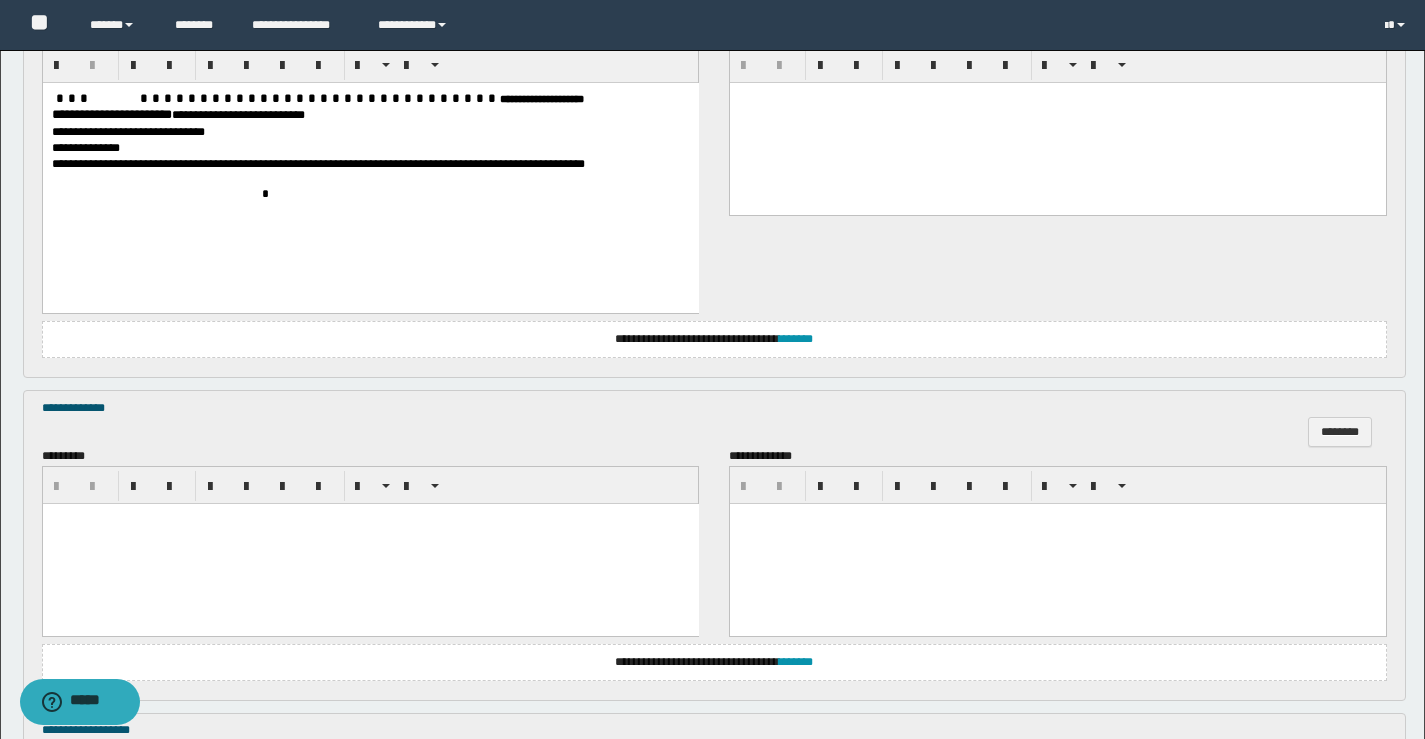 scroll, scrollTop: 1178, scrollLeft: 0, axis: vertical 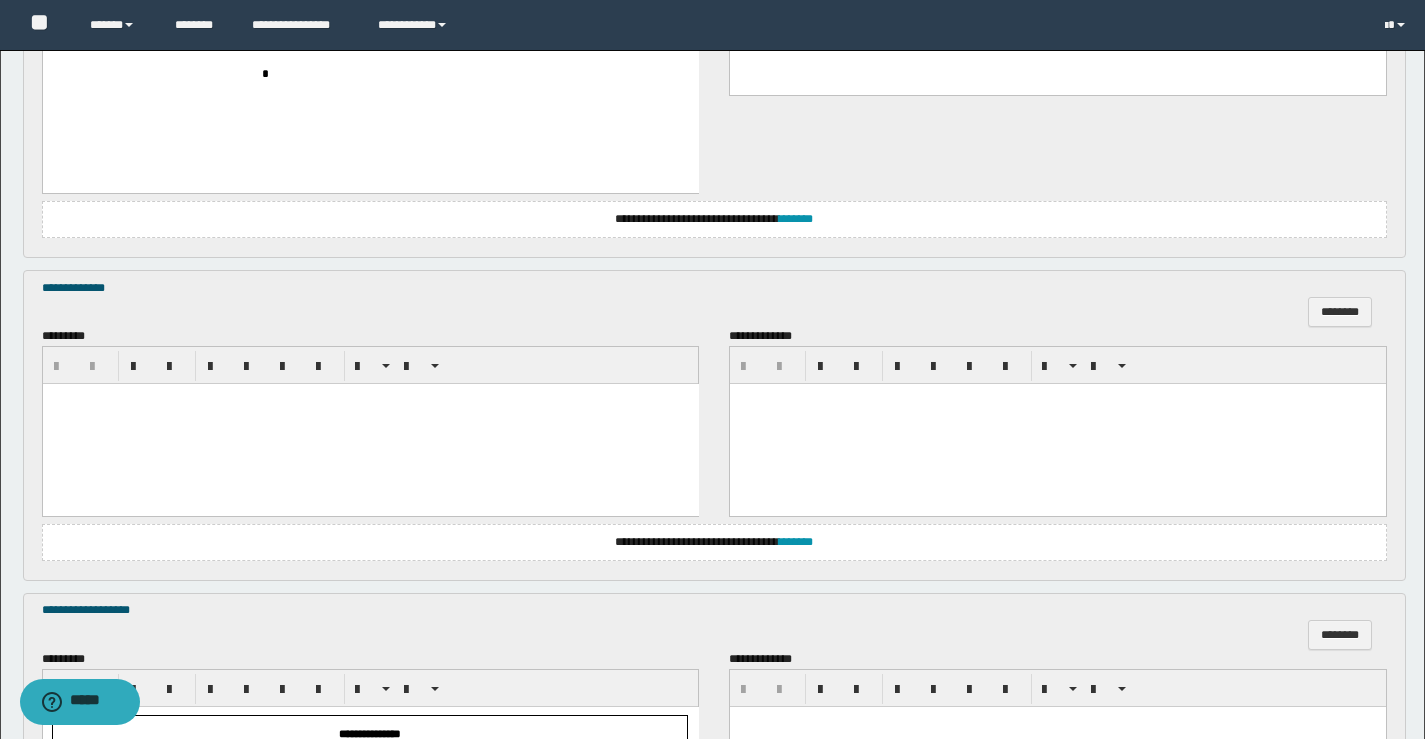 click at bounding box center [370, 424] 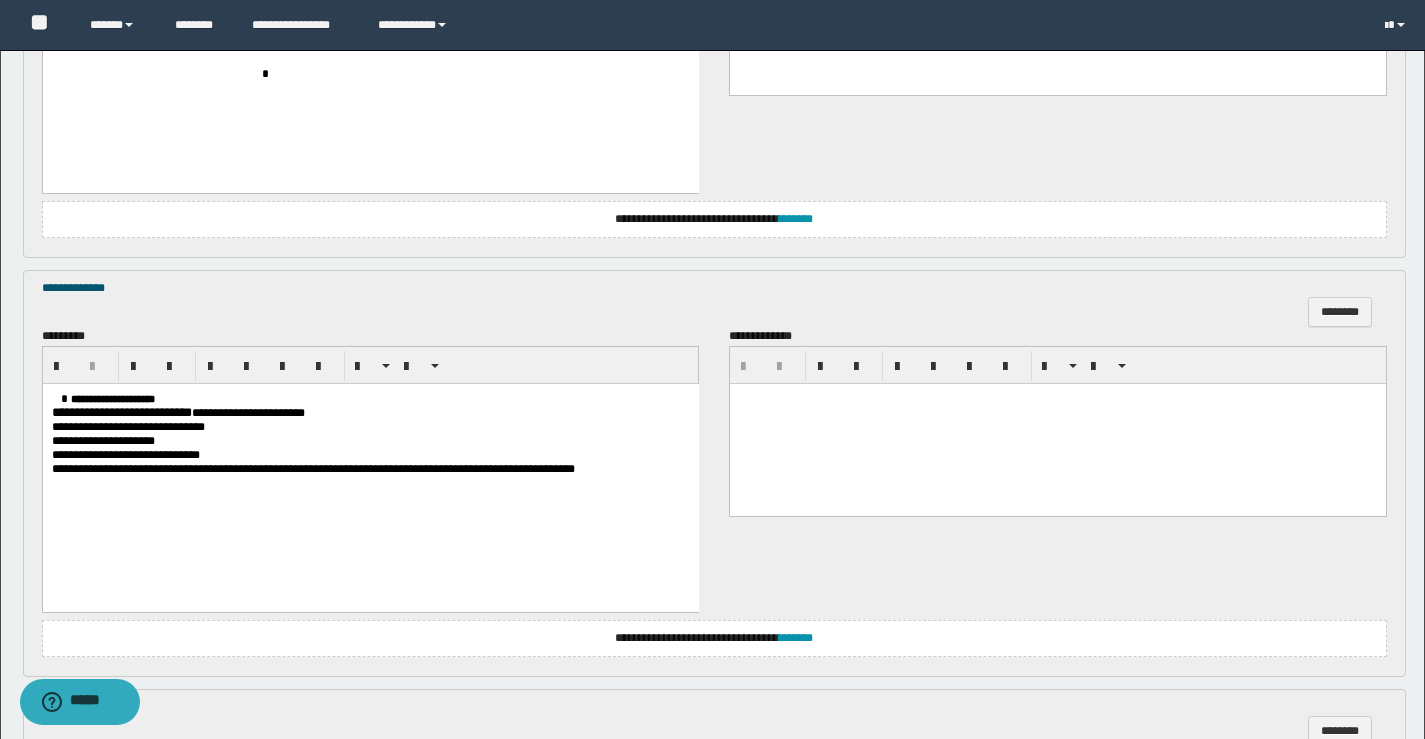 click at bounding box center (60, 399) 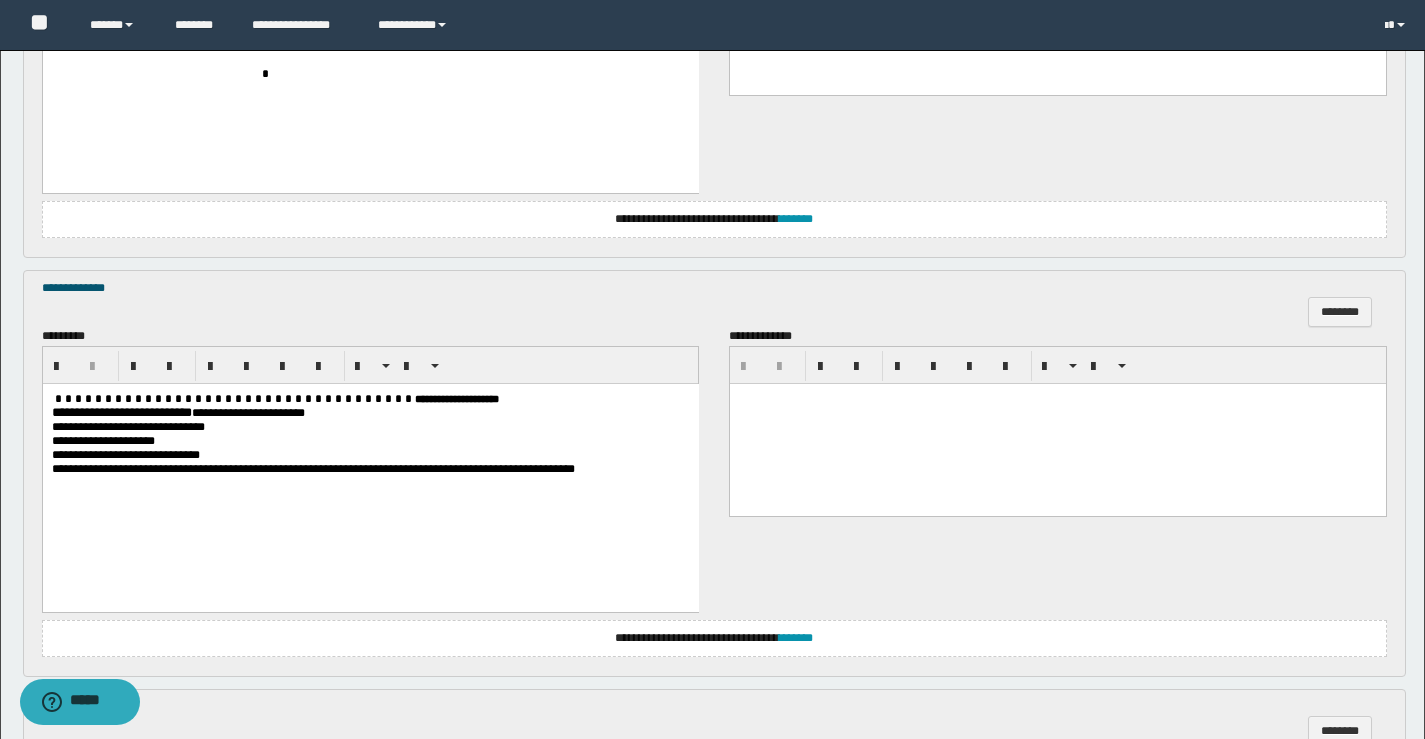 type 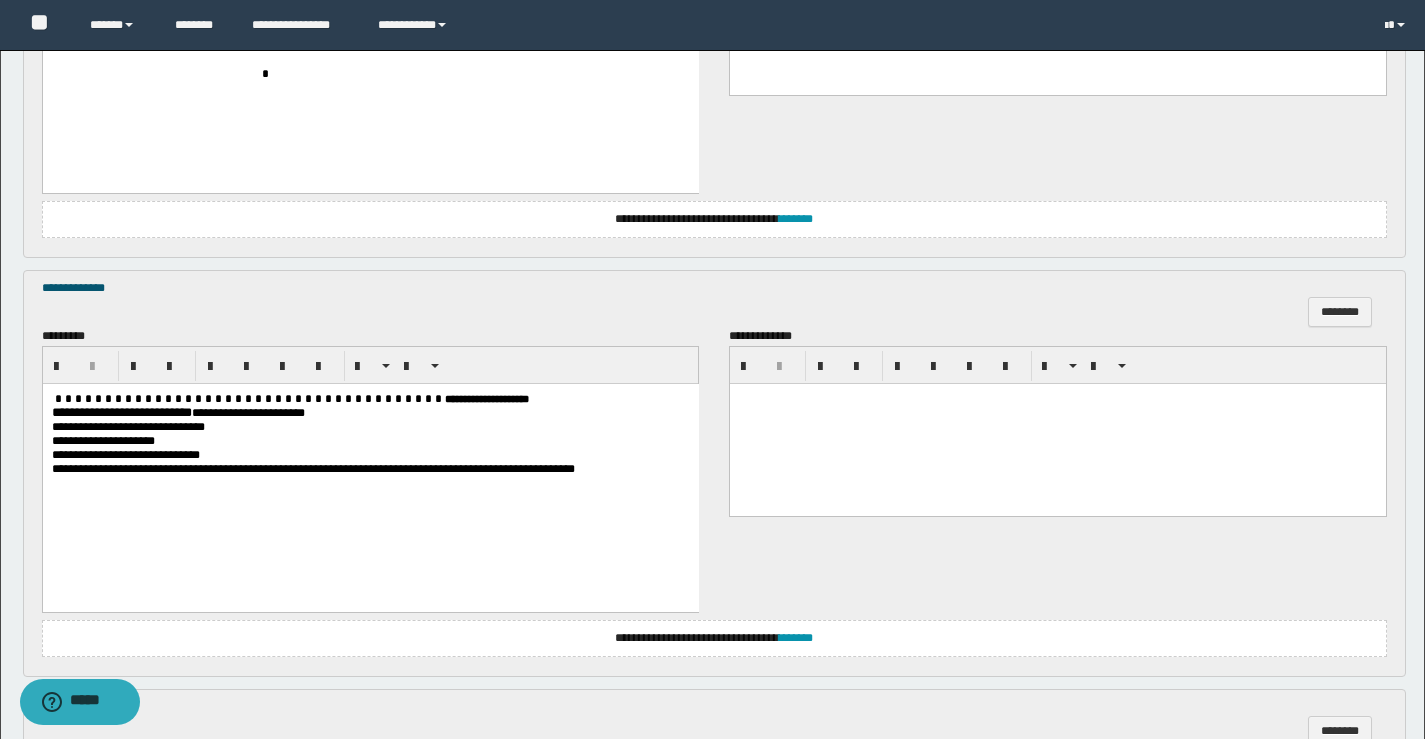 click at bounding box center [1058, 425] 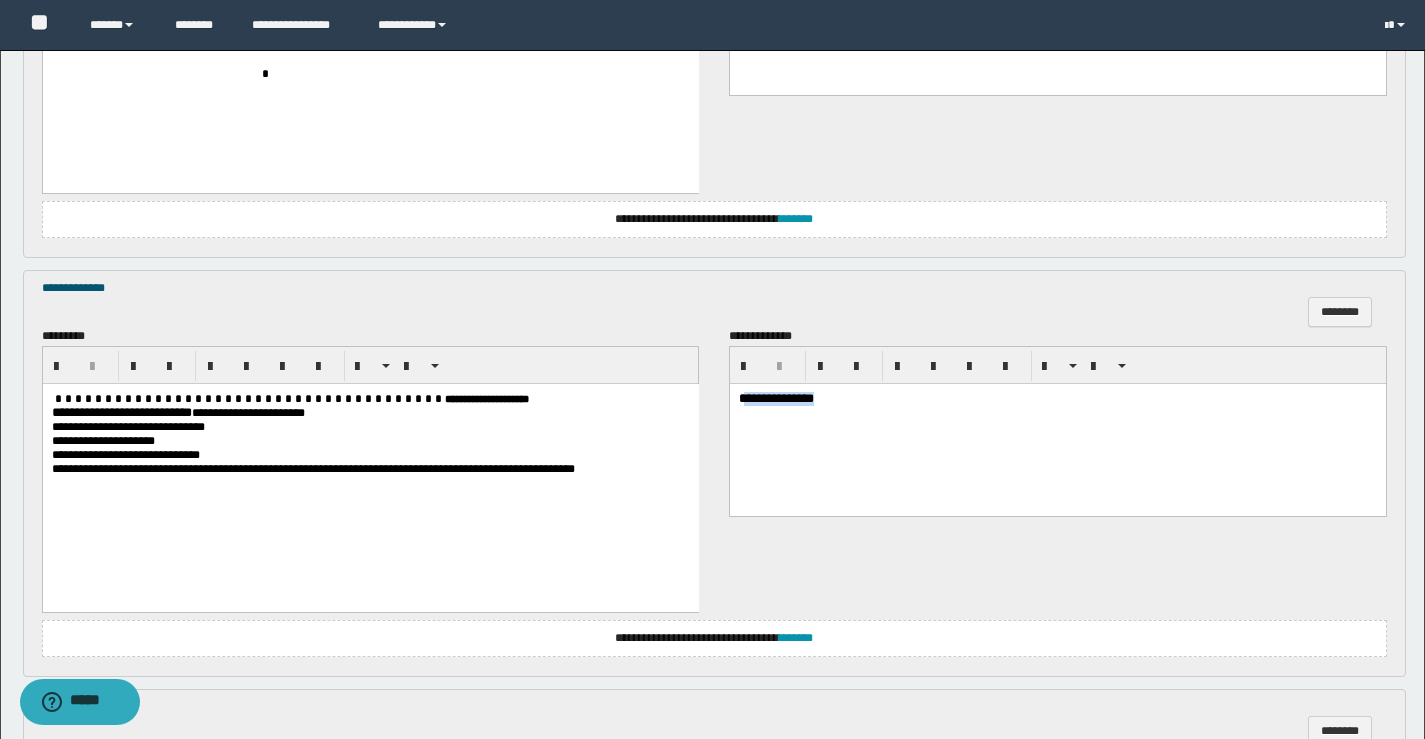 drag, startPoint x: 872, startPoint y: 402, endPoint x: 750, endPoint y: 407, distance: 122.10242 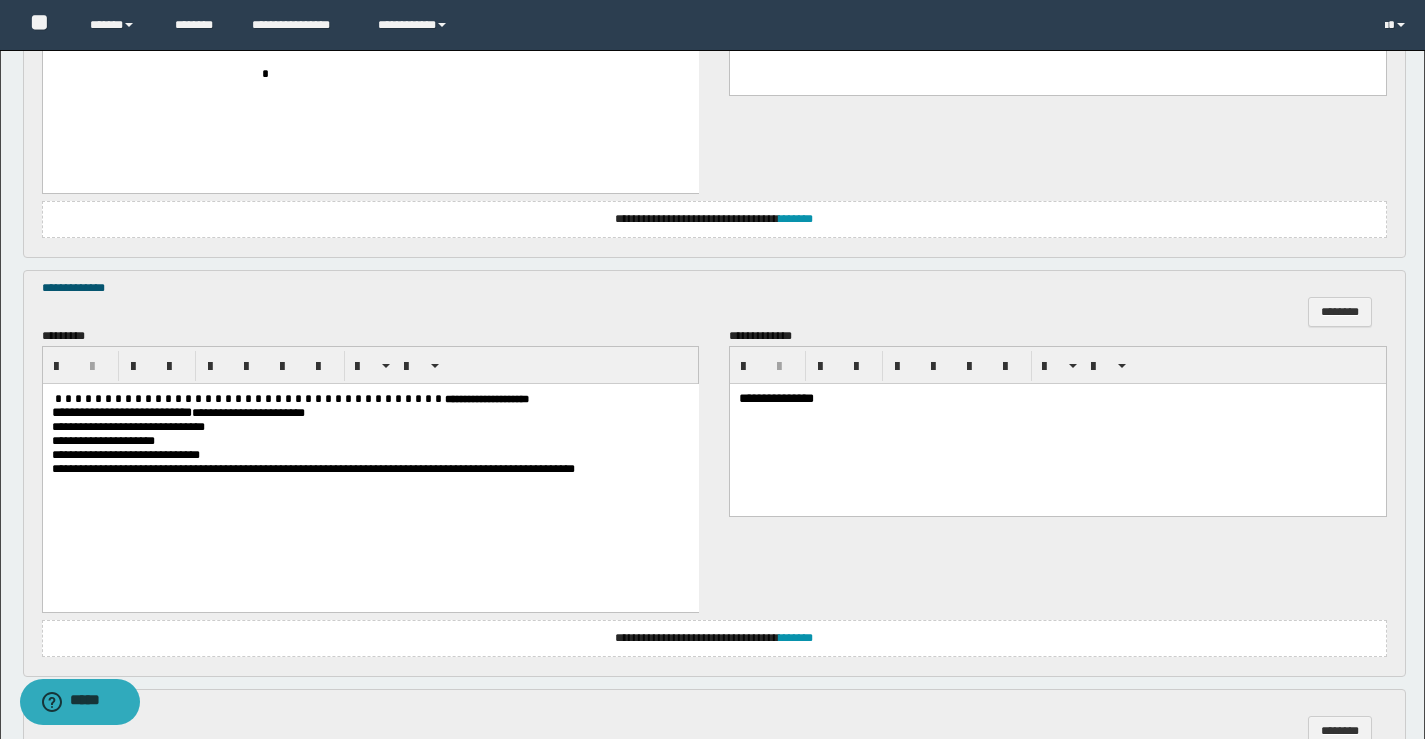 click on "**********" at bounding box center (1058, 400) 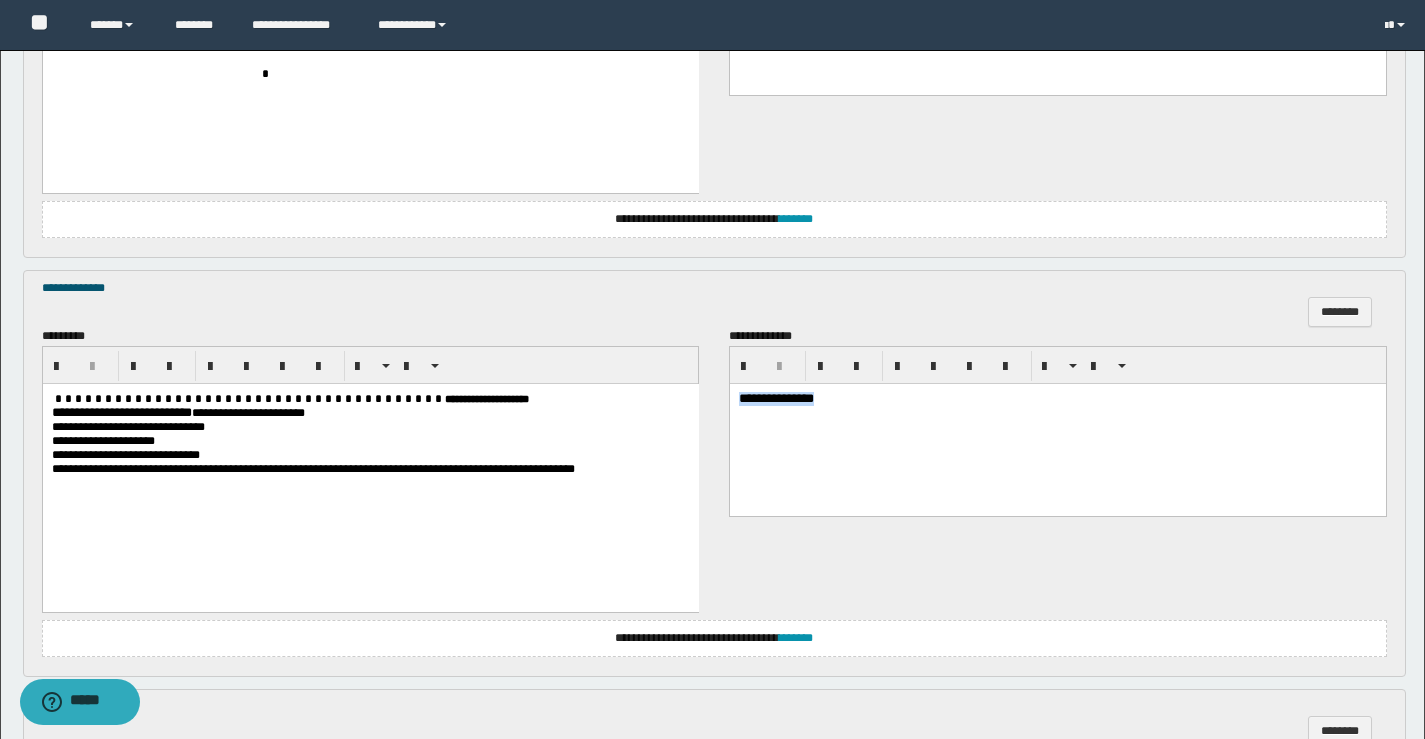 drag, startPoint x: 906, startPoint y: 404, endPoint x: 1384, endPoint y: 403, distance: 478.00104 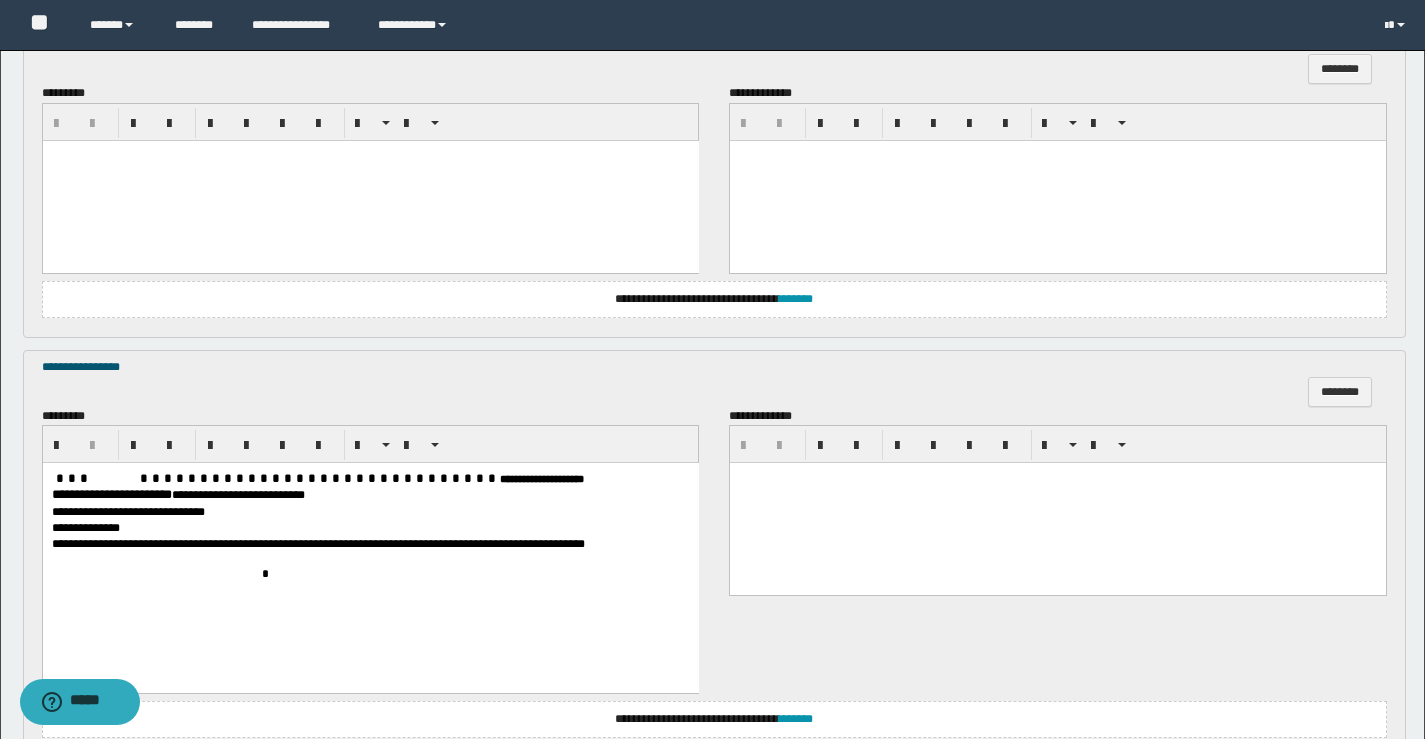 click at bounding box center (1058, 478) 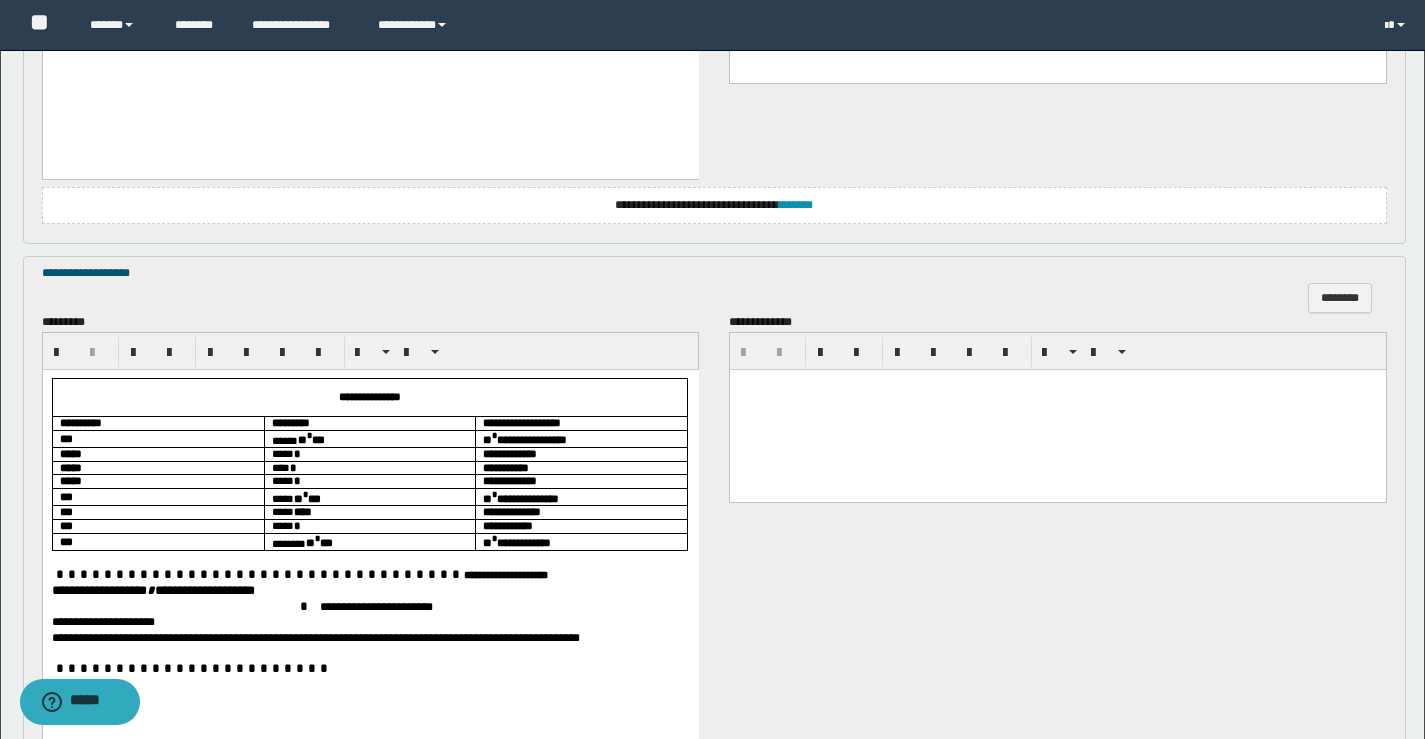 scroll, scrollTop: 1678, scrollLeft: 0, axis: vertical 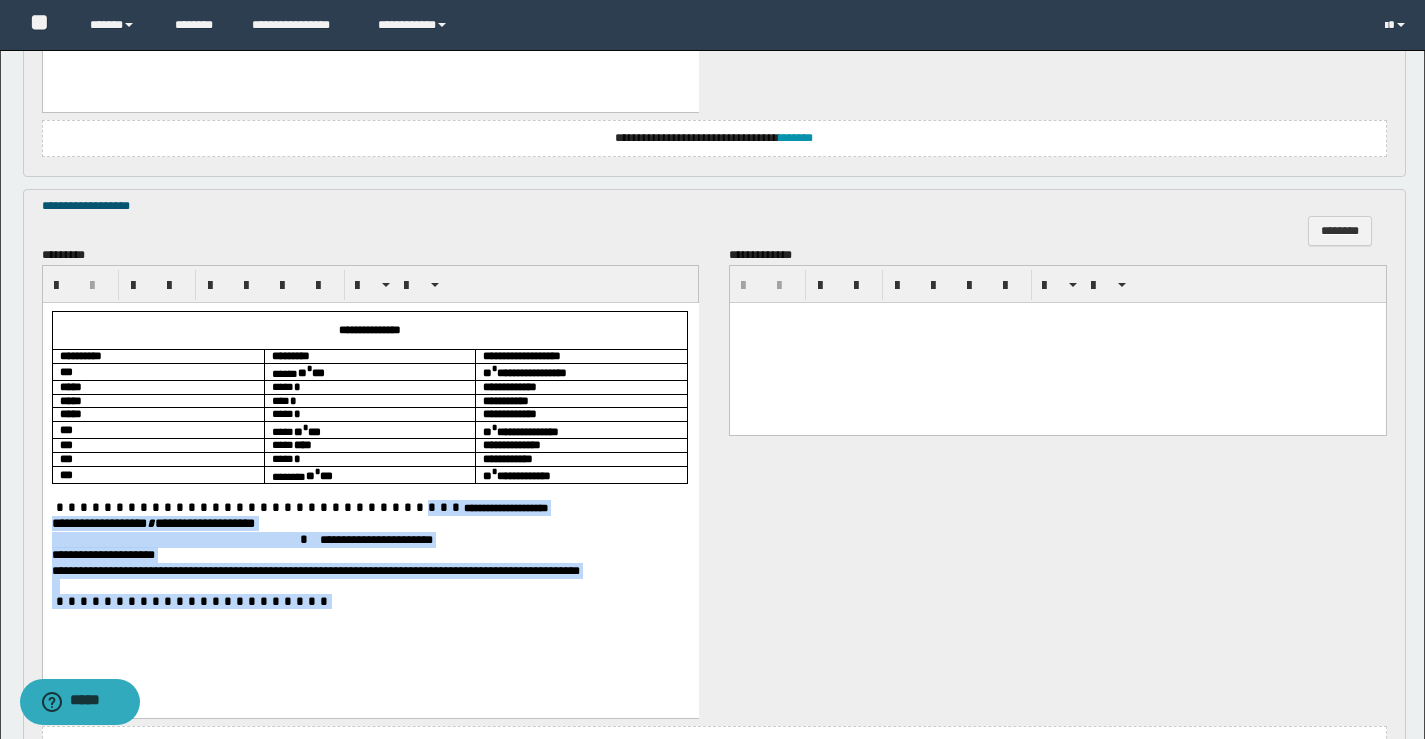 drag, startPoint x: 283, startPoint y: 503, endPoint x: 763, endPoint y: 674, distance: 509.5498 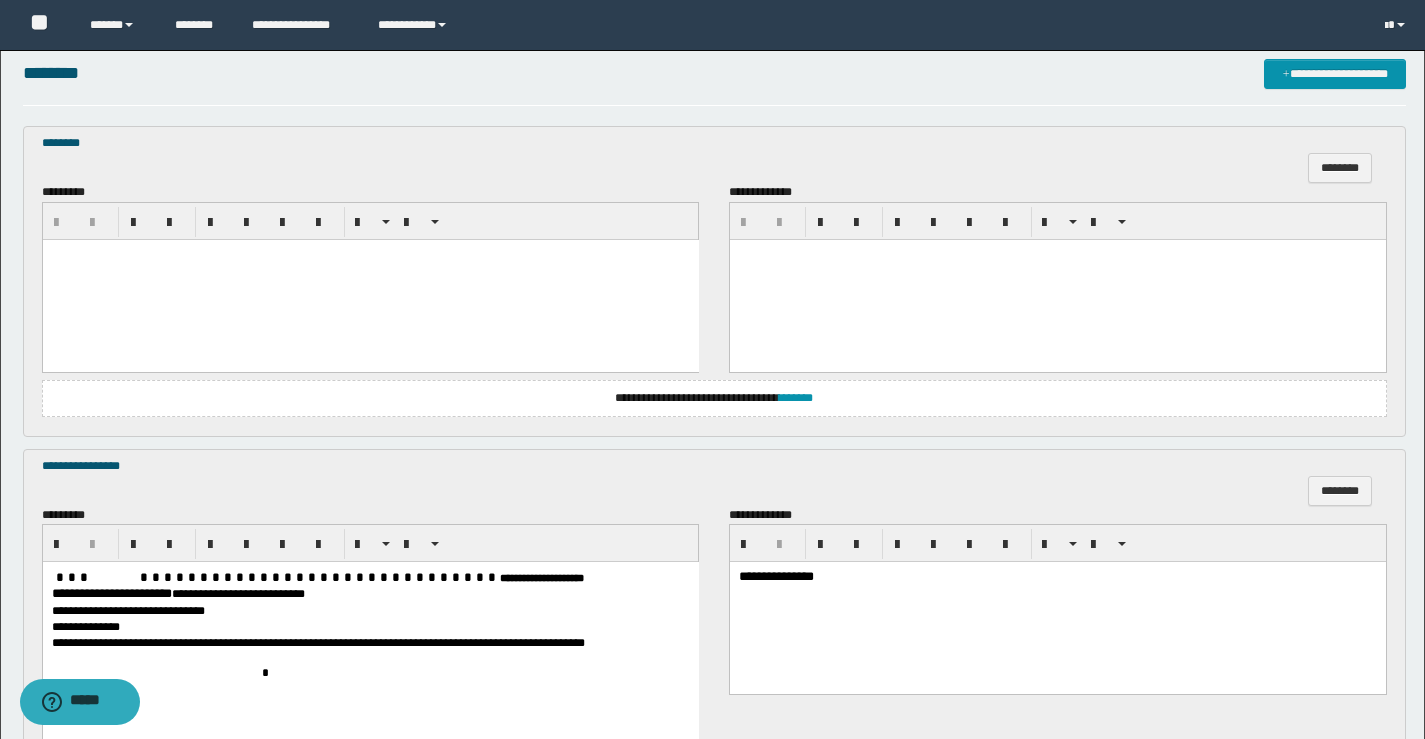 scroll, scrollTop: 578, scrollLeft: 0, axis: vertical 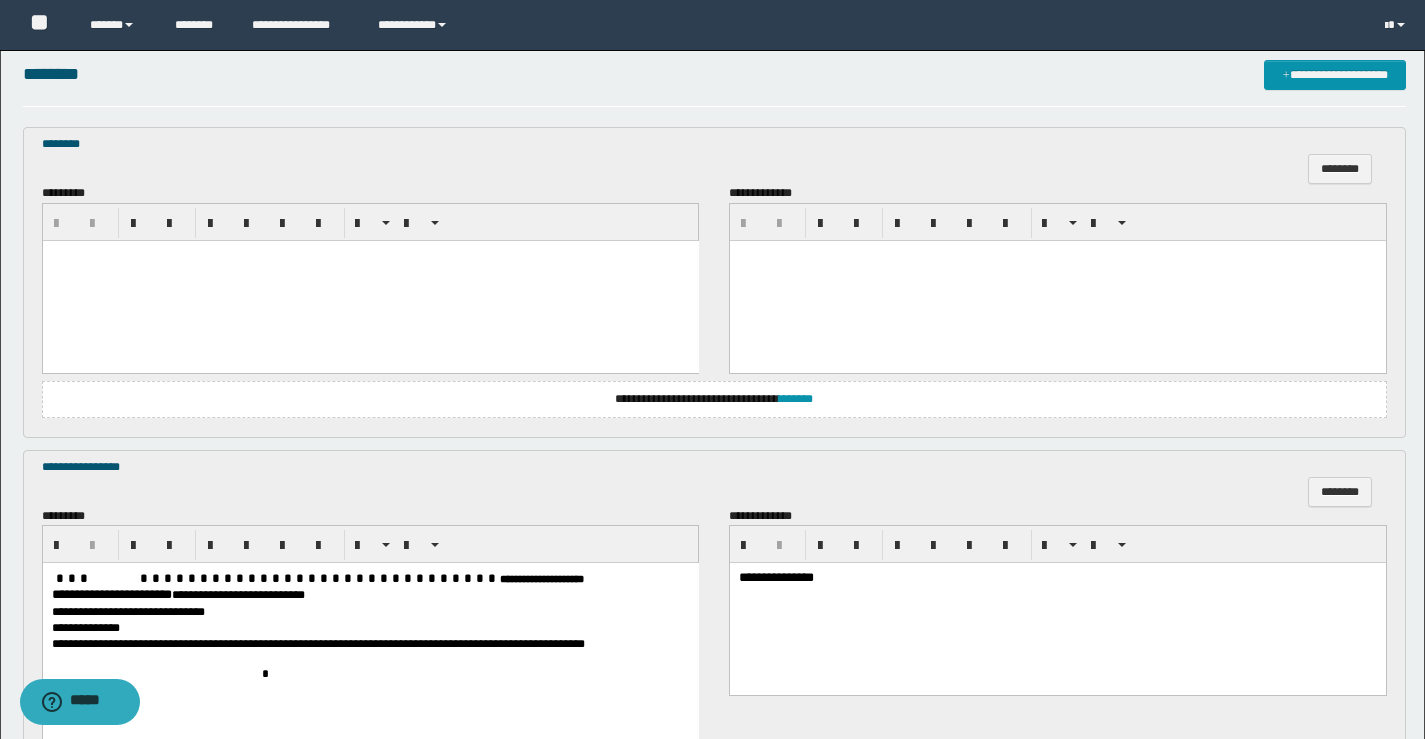click at bounding box center (370, 280) 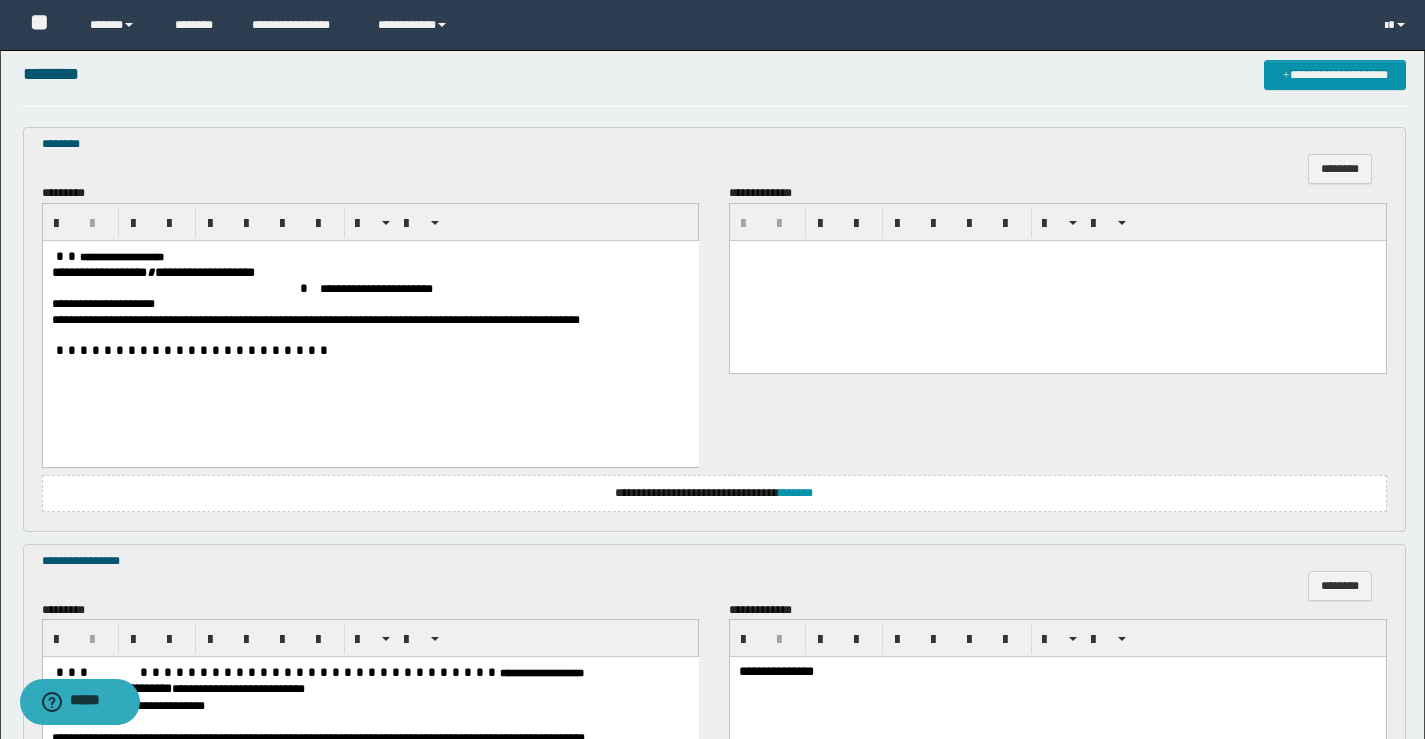 click at bounding box center (65, 255) 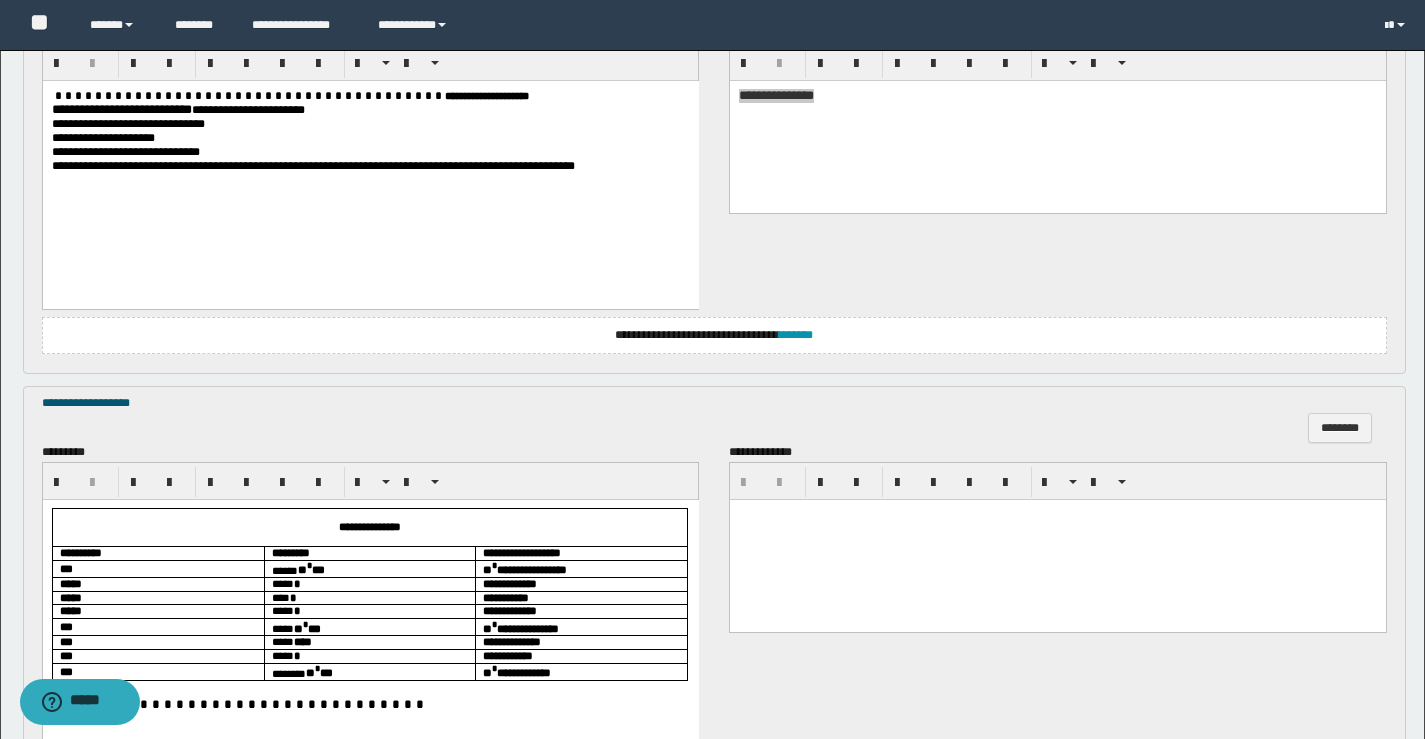 scroll, scrollTop: 1600, scrollLeft: 0, axis: vertical 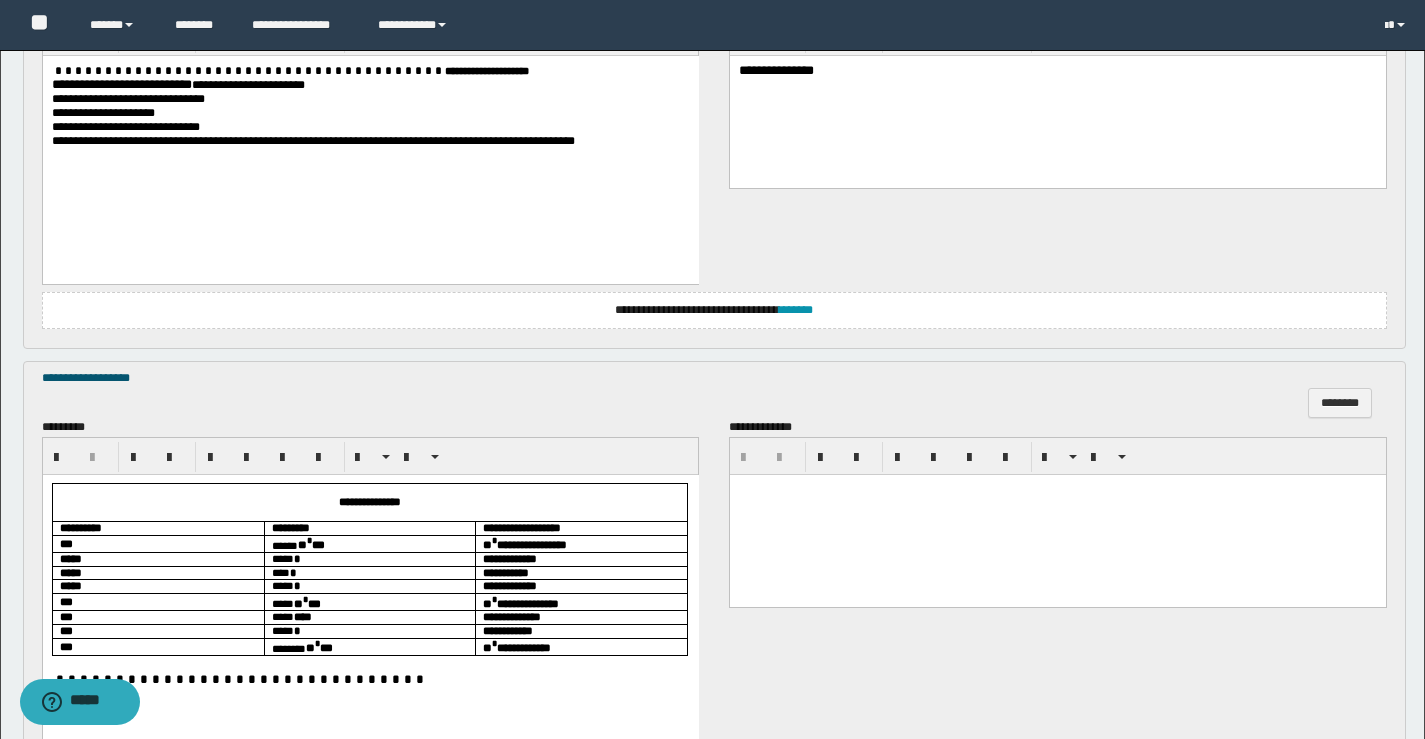 click on "**********" at bounding box center [1058, 97] 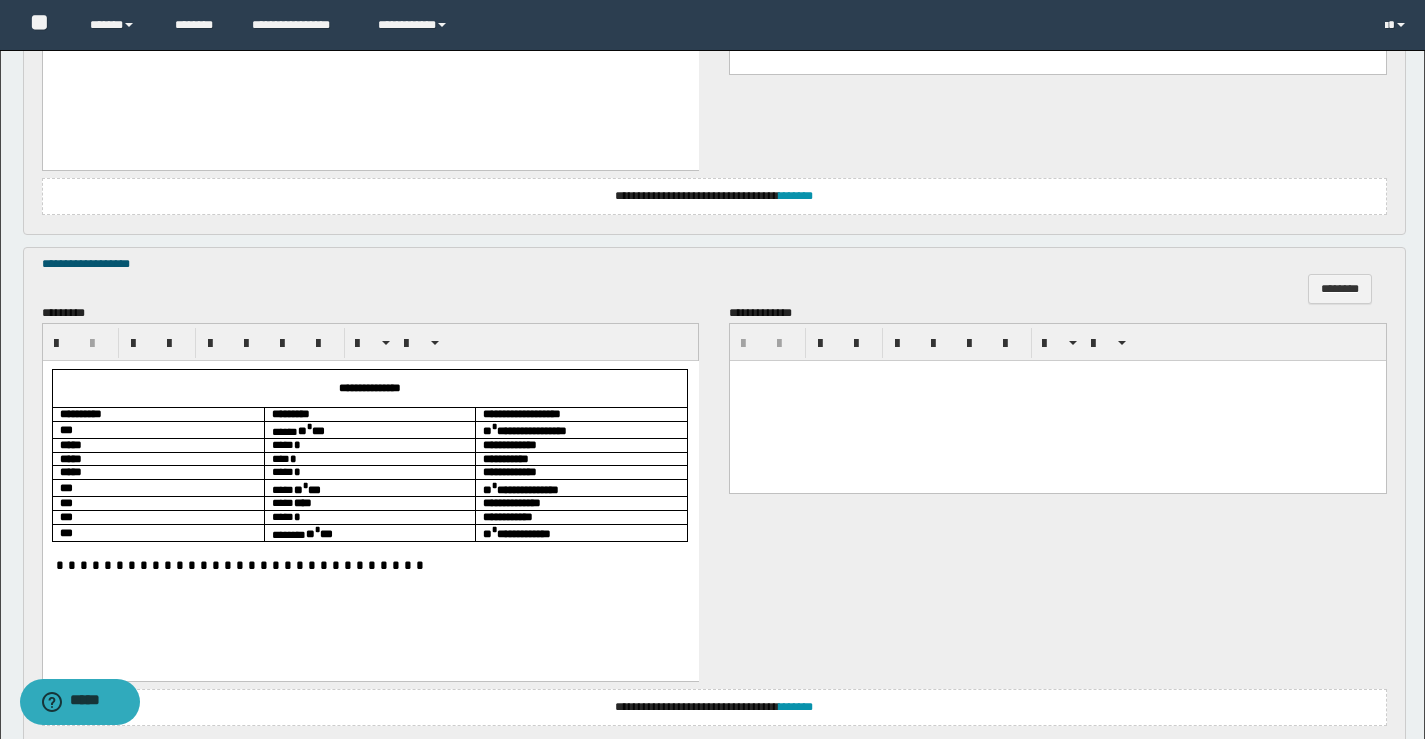 scroll, scrollTop: 1871, scrollLeft: 0, axis: vertical 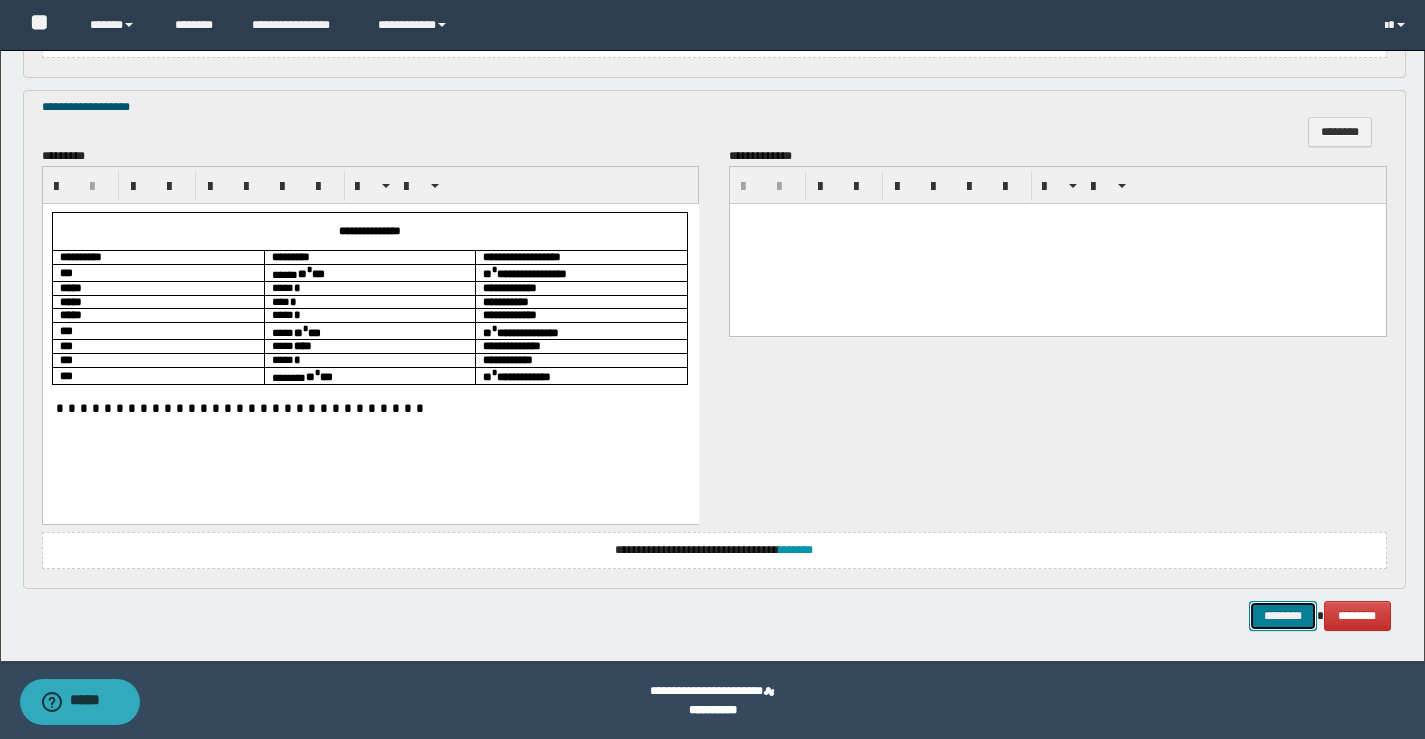 click on "********" at bounding box center (1283, 616) 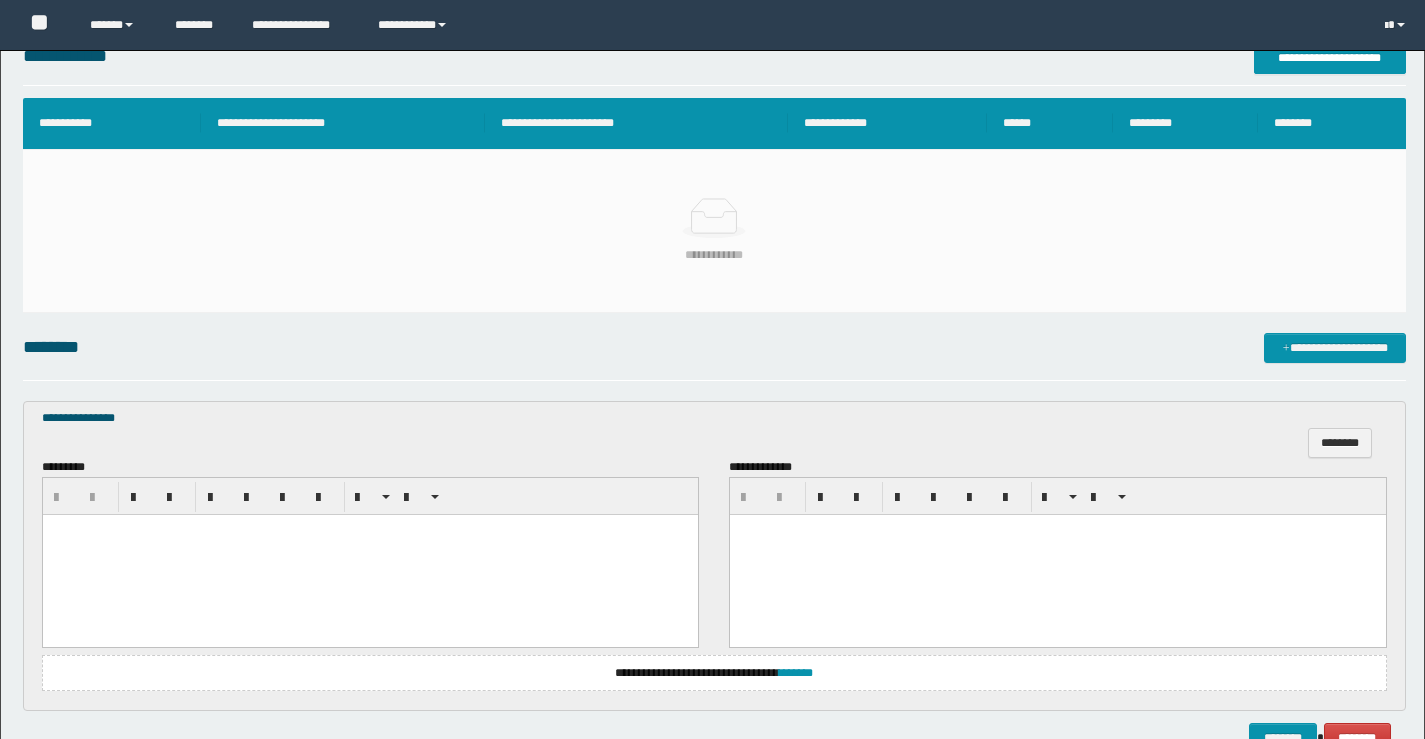scroll, scrollTop: 339, scrollLeft: 0, axis: vertical 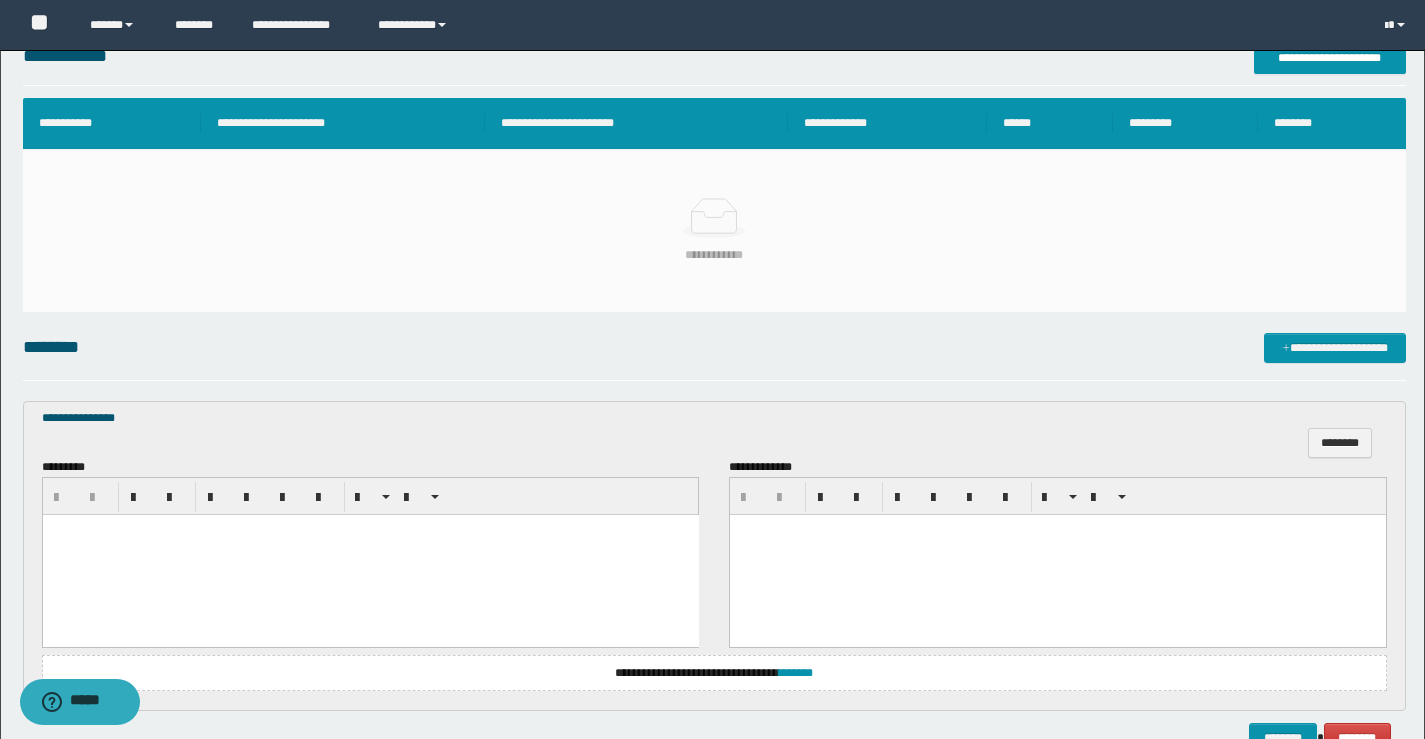 drag, startPoint x: 131, startPoint y: 393, endPoint x: 0, endPoint y: 430, distance: 136.12494 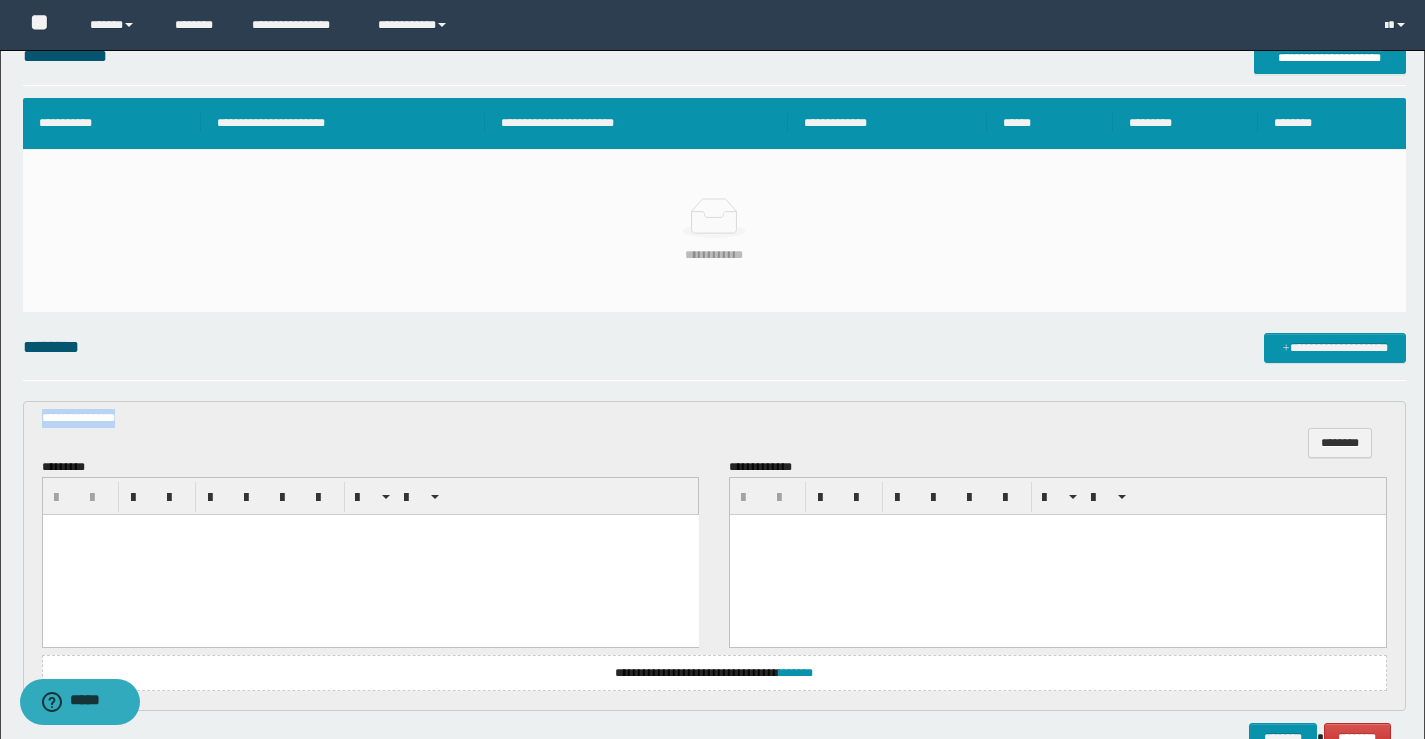 drag, startPoint x: 136, startPoint y: 402, endPoint x: 0, endPoint y: 417, distance: 136.8247 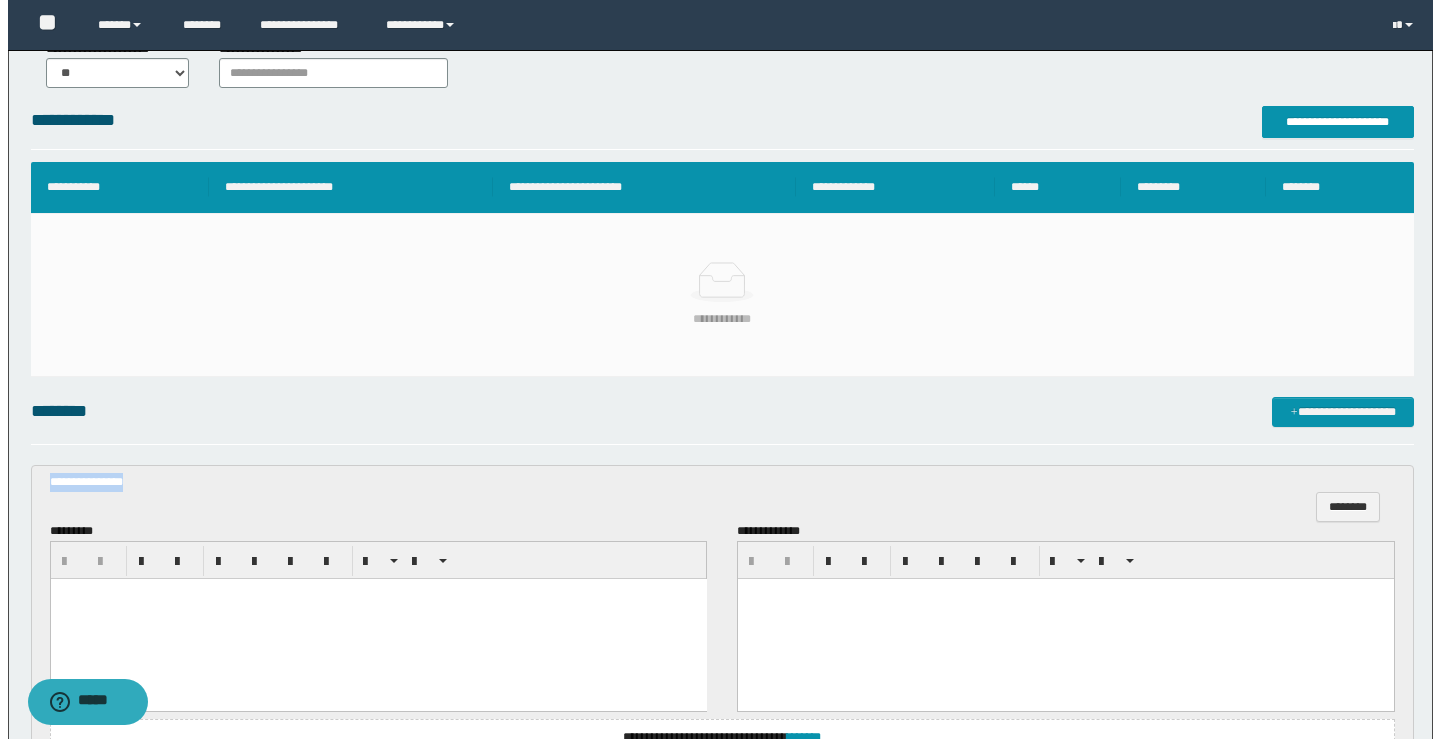 scroll, scrollTop: 239, scrollLeft: 0, axis: vertical 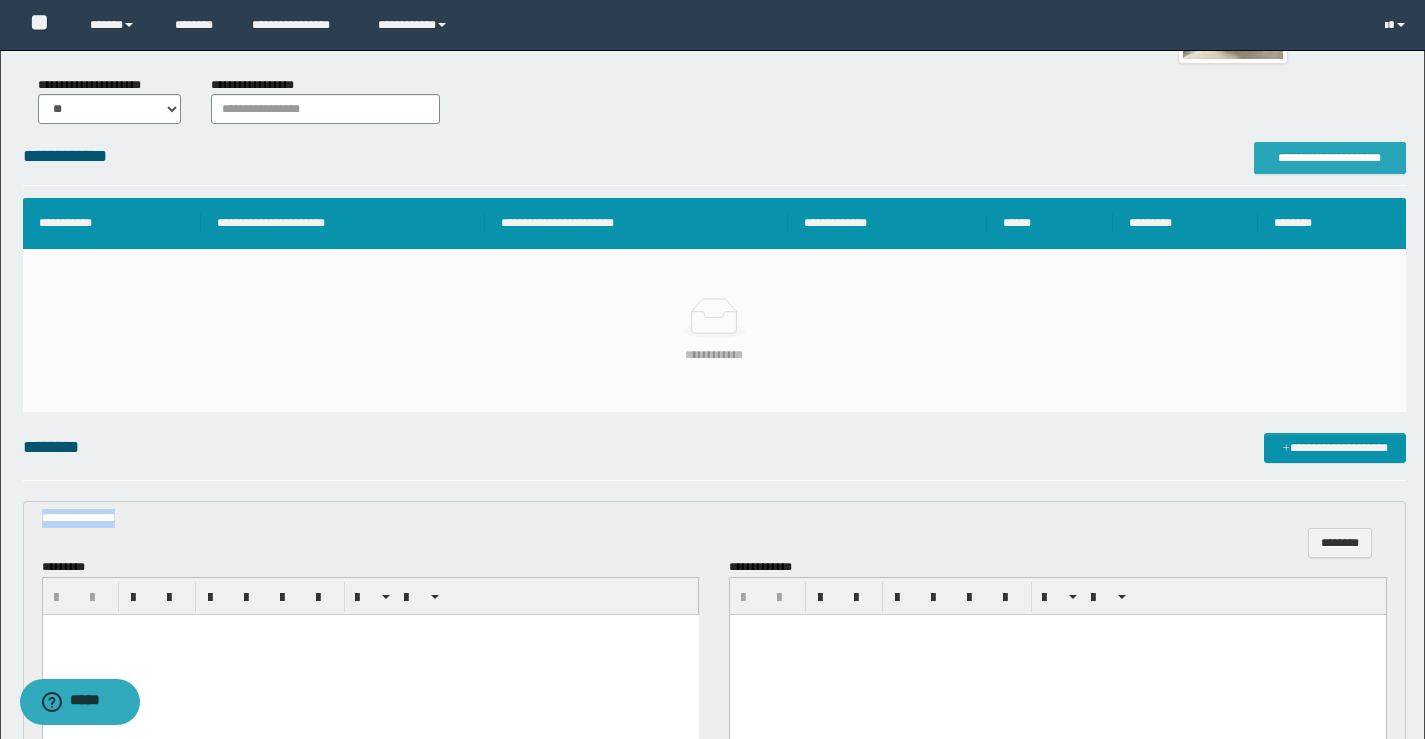 click on "**********" at bounding box center (1330, 158) 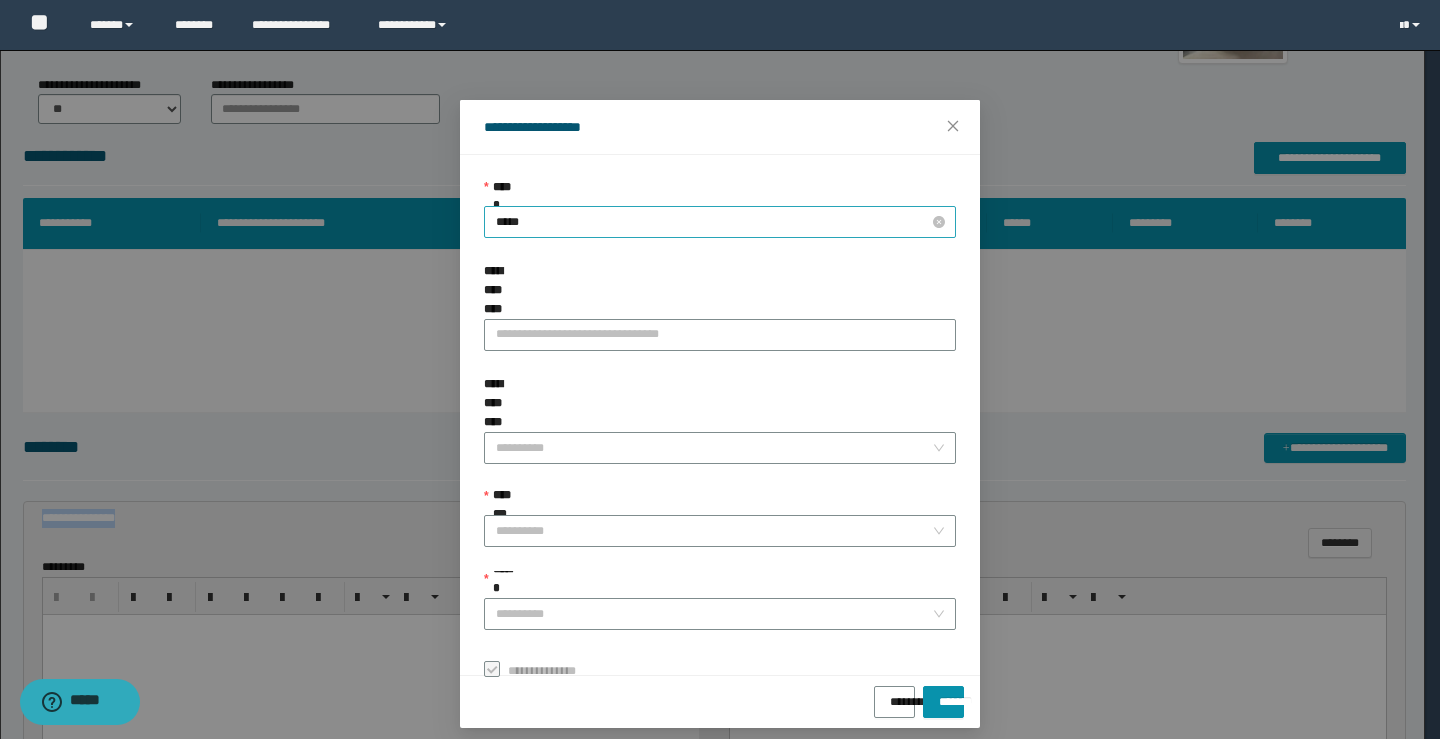 click on "*****" at bounding box center [720, 222] 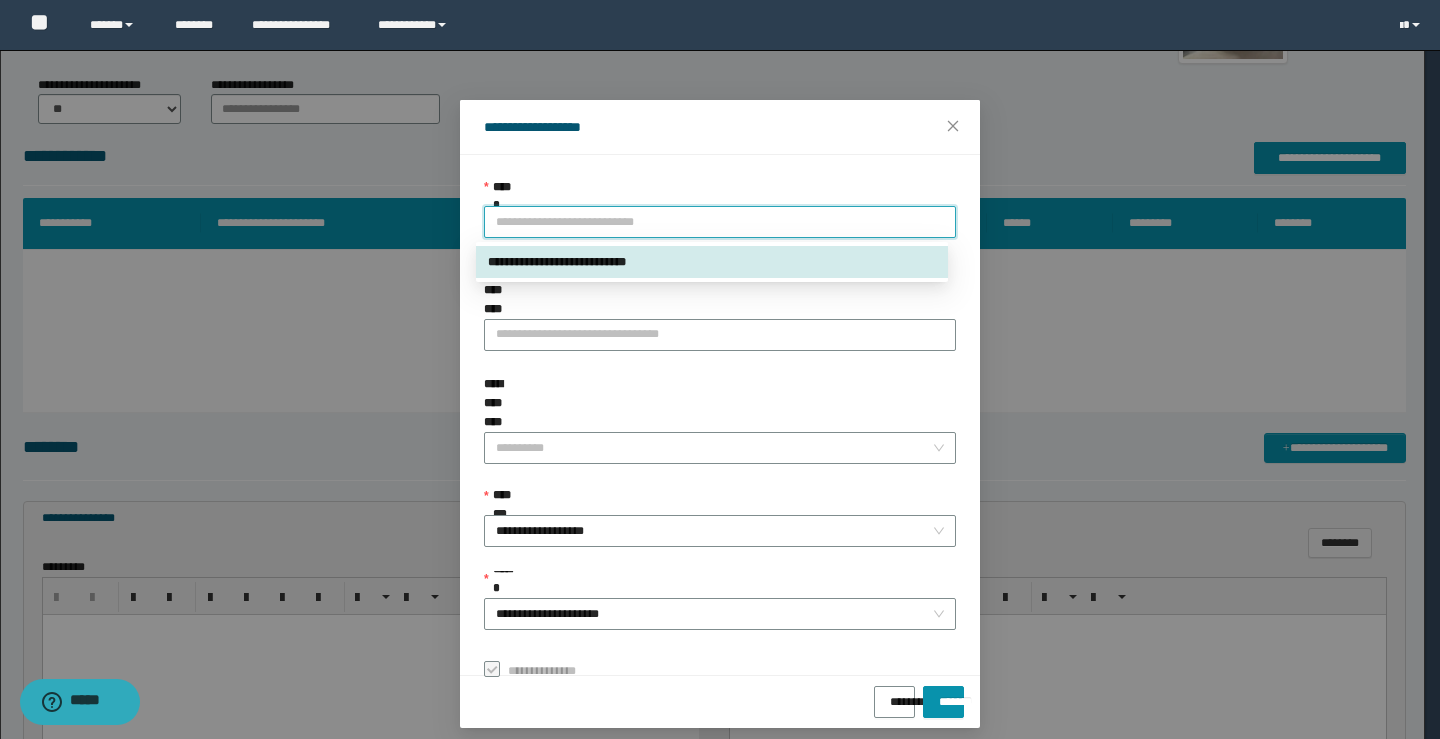 click on "**********" at bounding box center [712, 262] 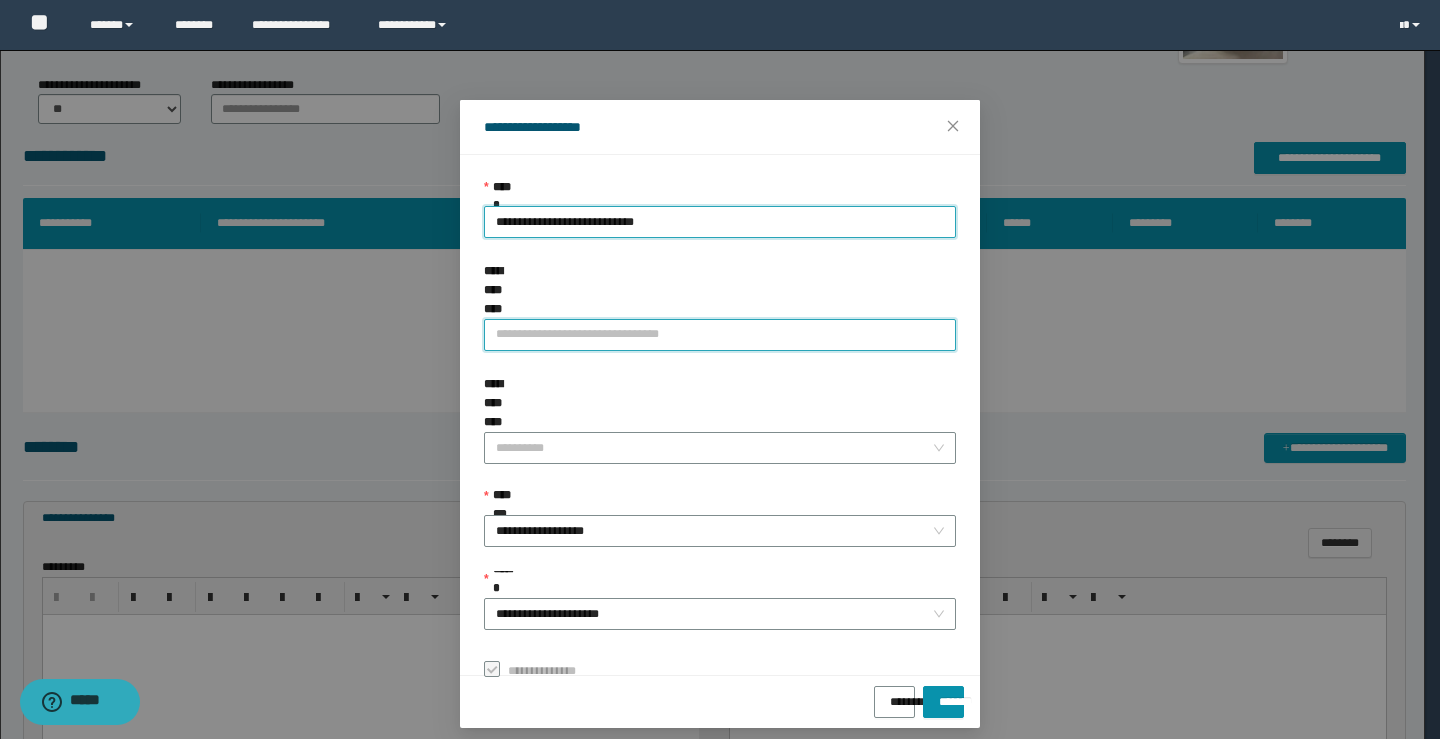 click on "**********" at bounding box center (720, 335) 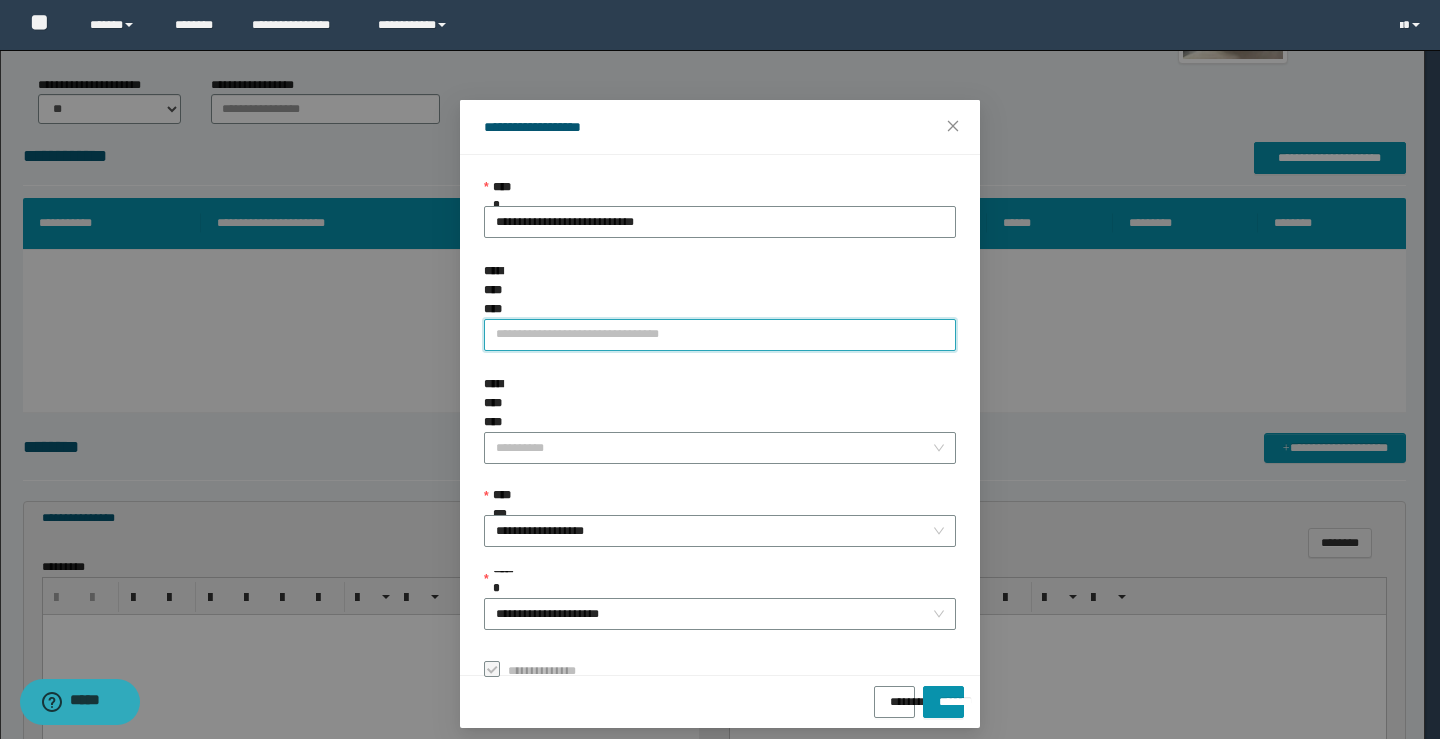 paste on "**********" 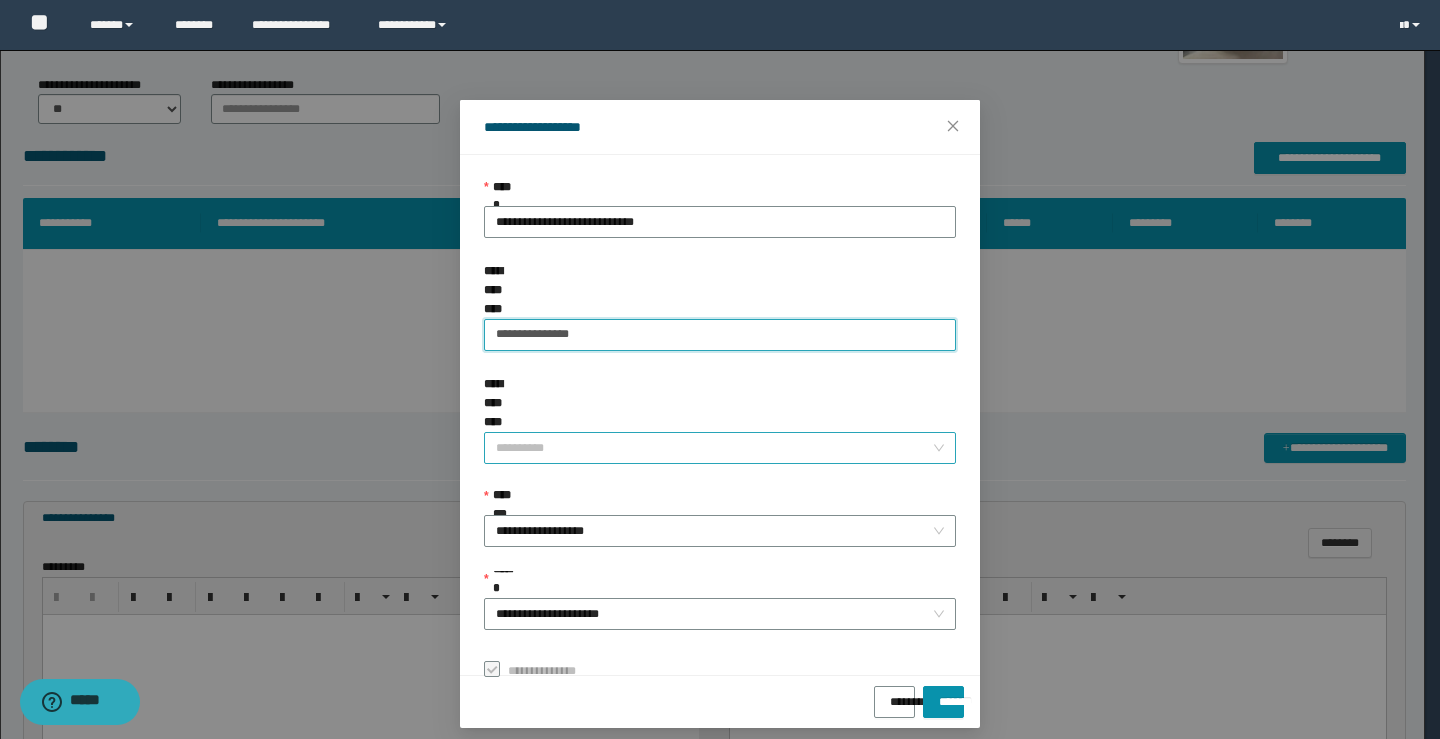 type on "**********" 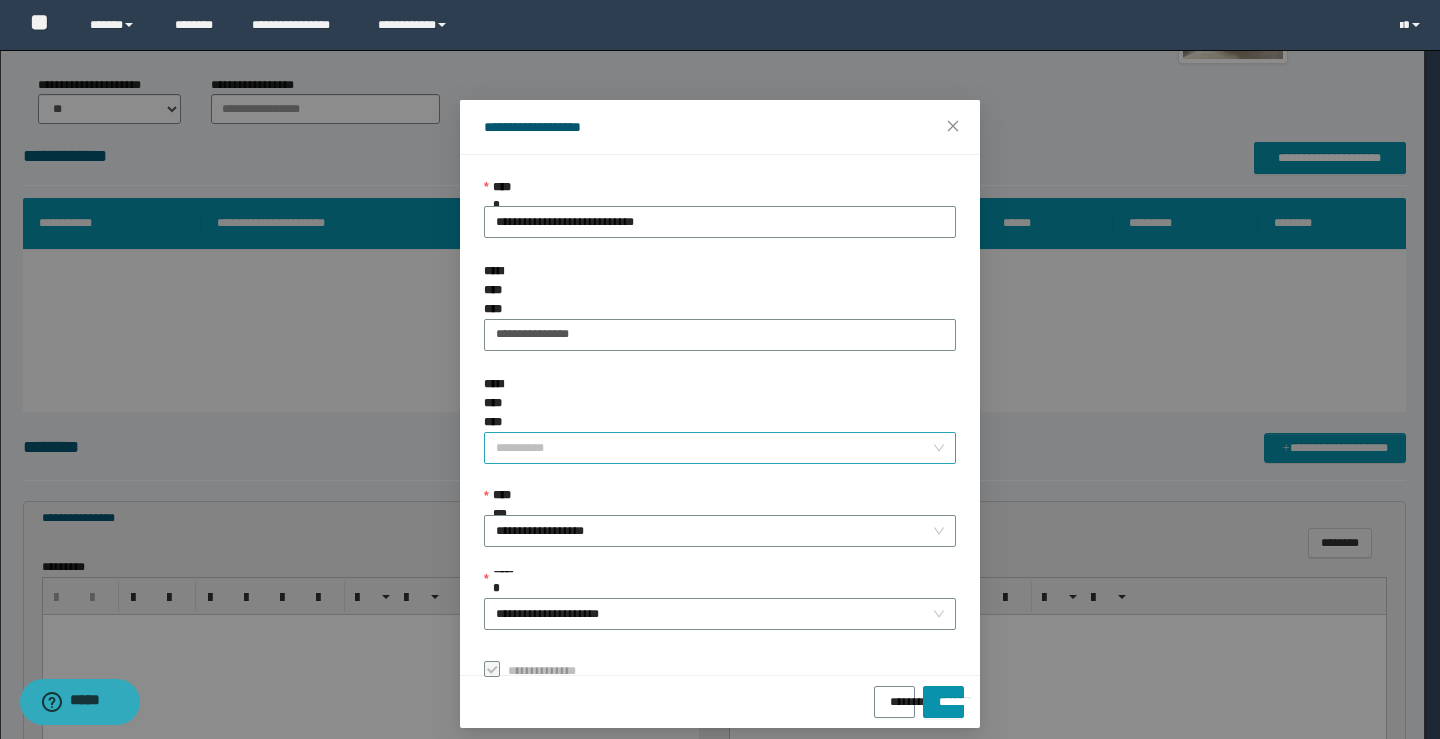 click on "**********" at bounding box center [714, 448] 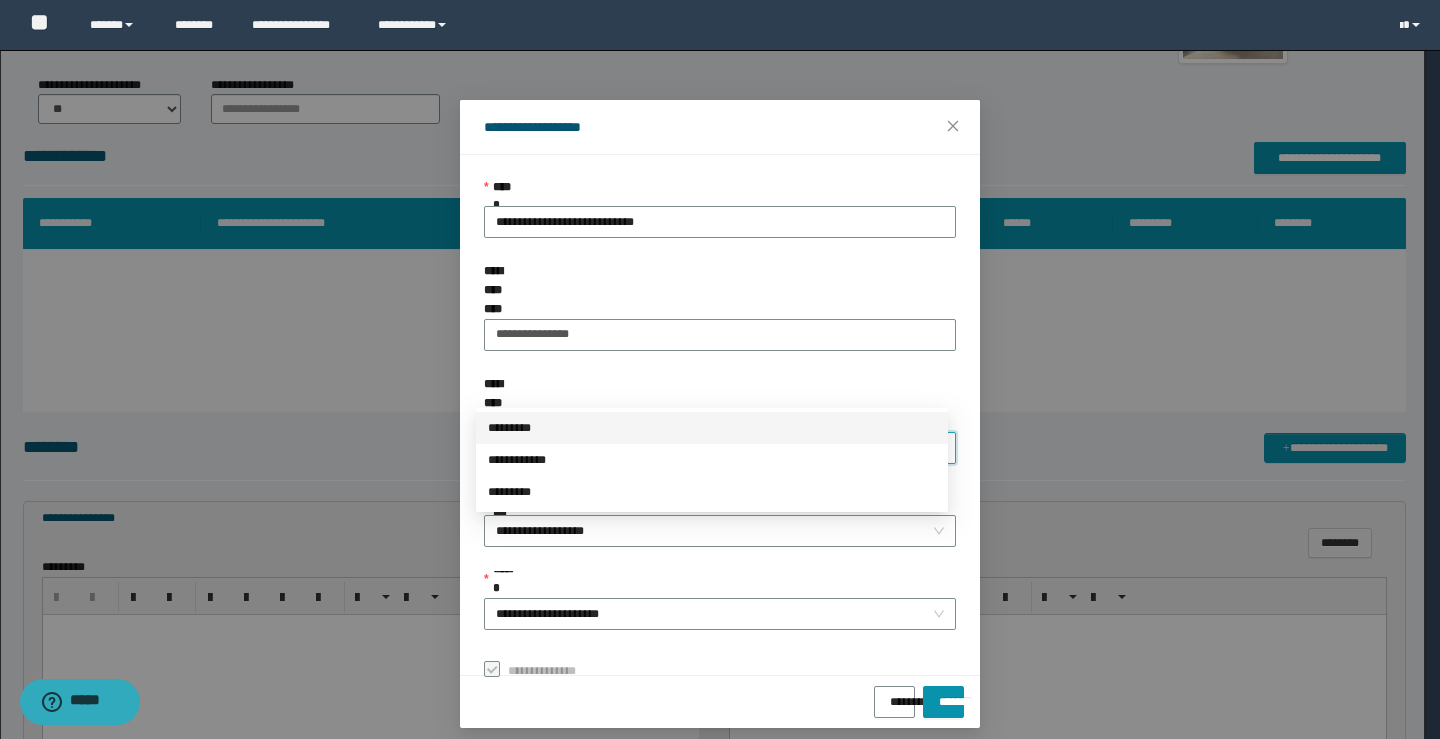 click on "*********" at bounding box center [712, 428] 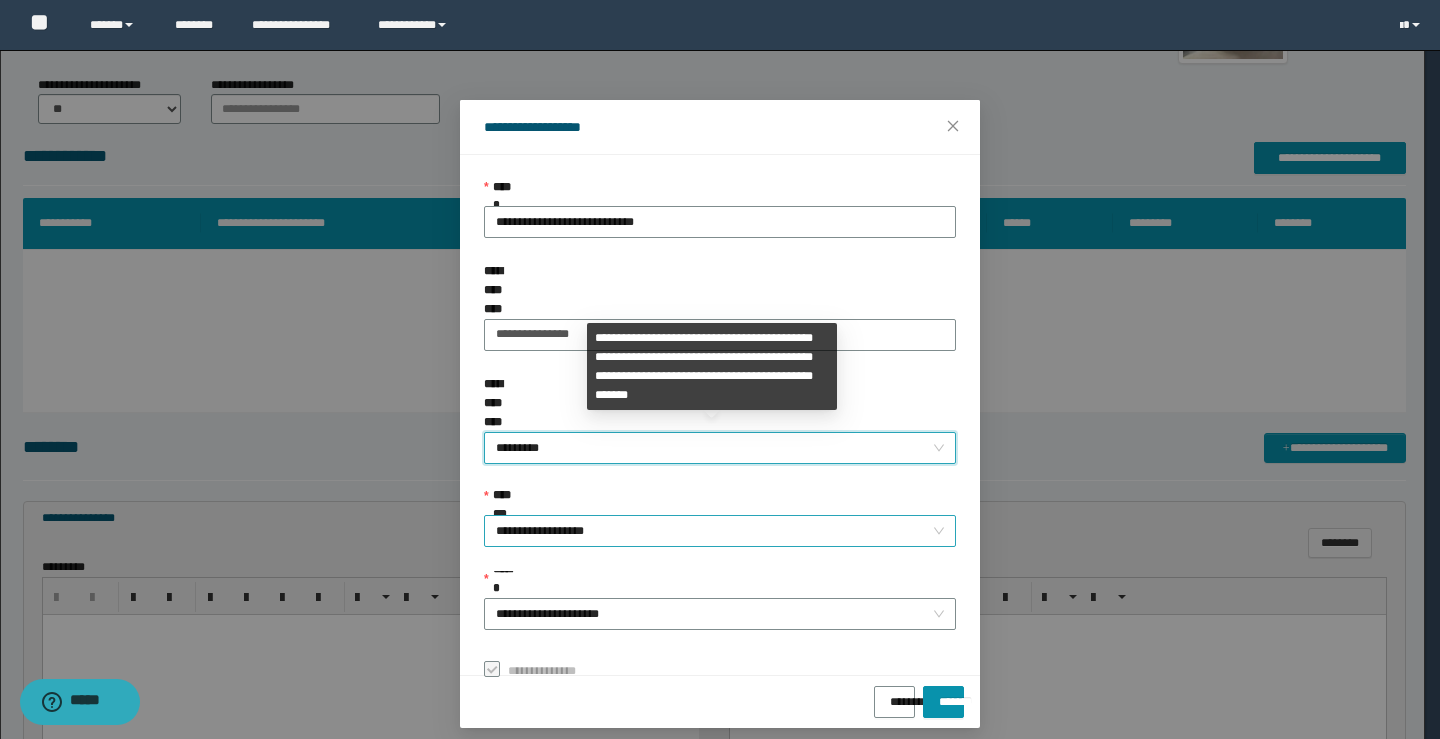 click on "**********" at bounding box center (720, 531) 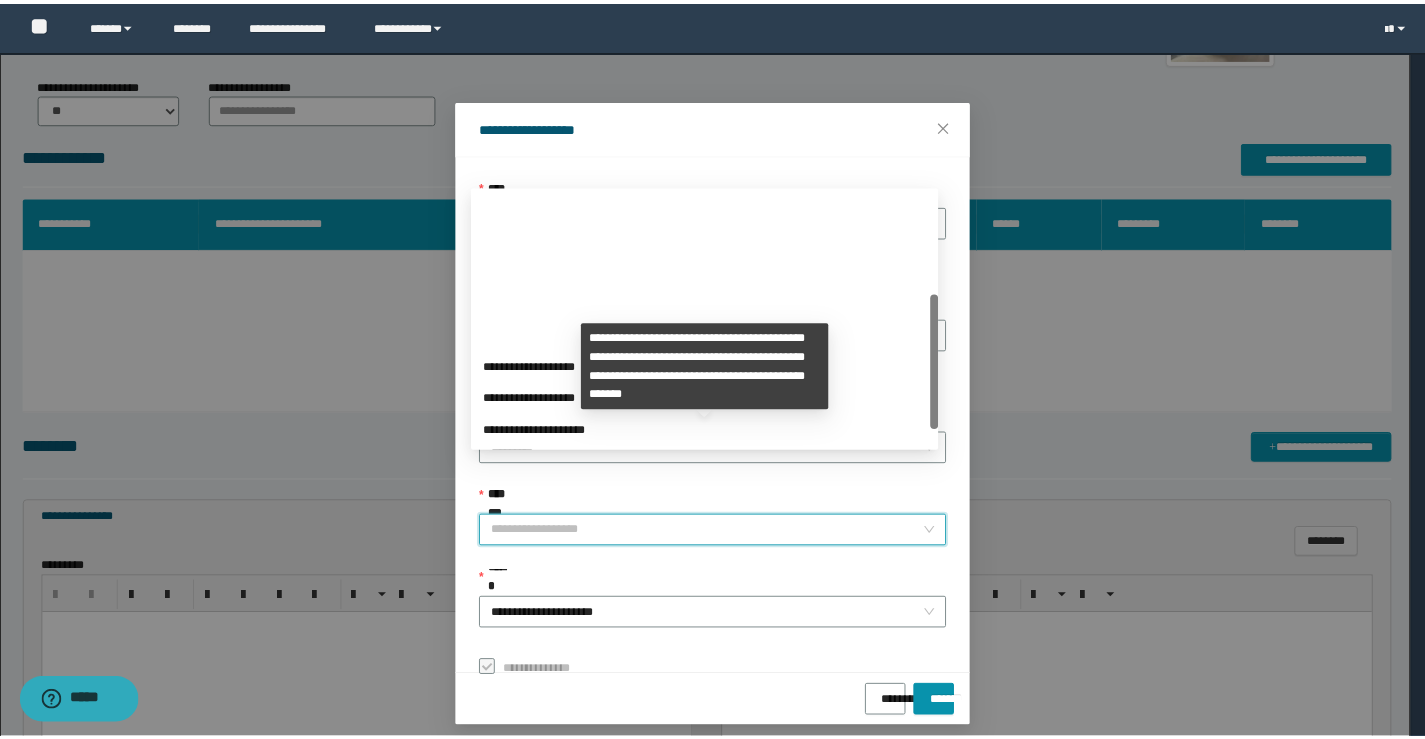 scroll, scrollTop: 192, scrollLeft: 0, axis: vertical 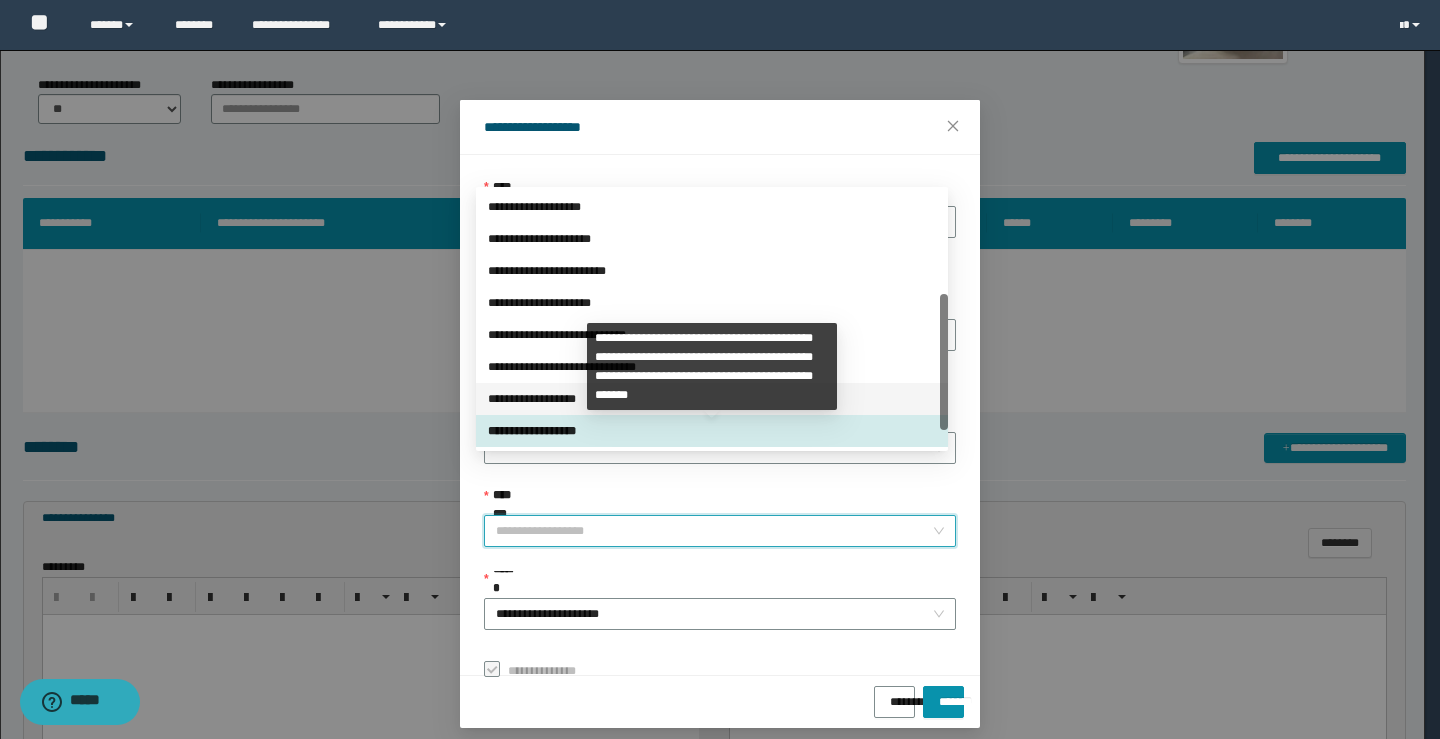 click on "**********" at bounding box center (712, 399) 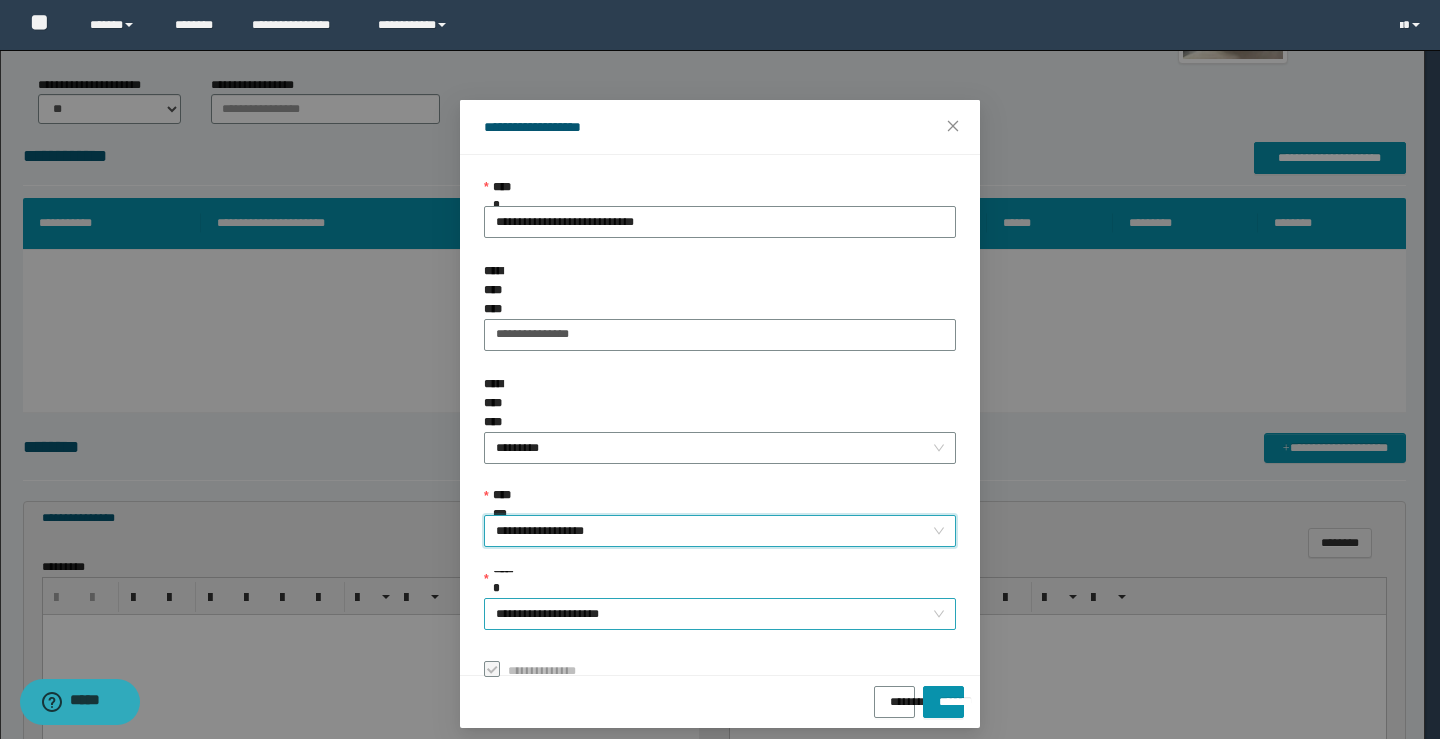 click on "**********" at bounding box center [720, 614] 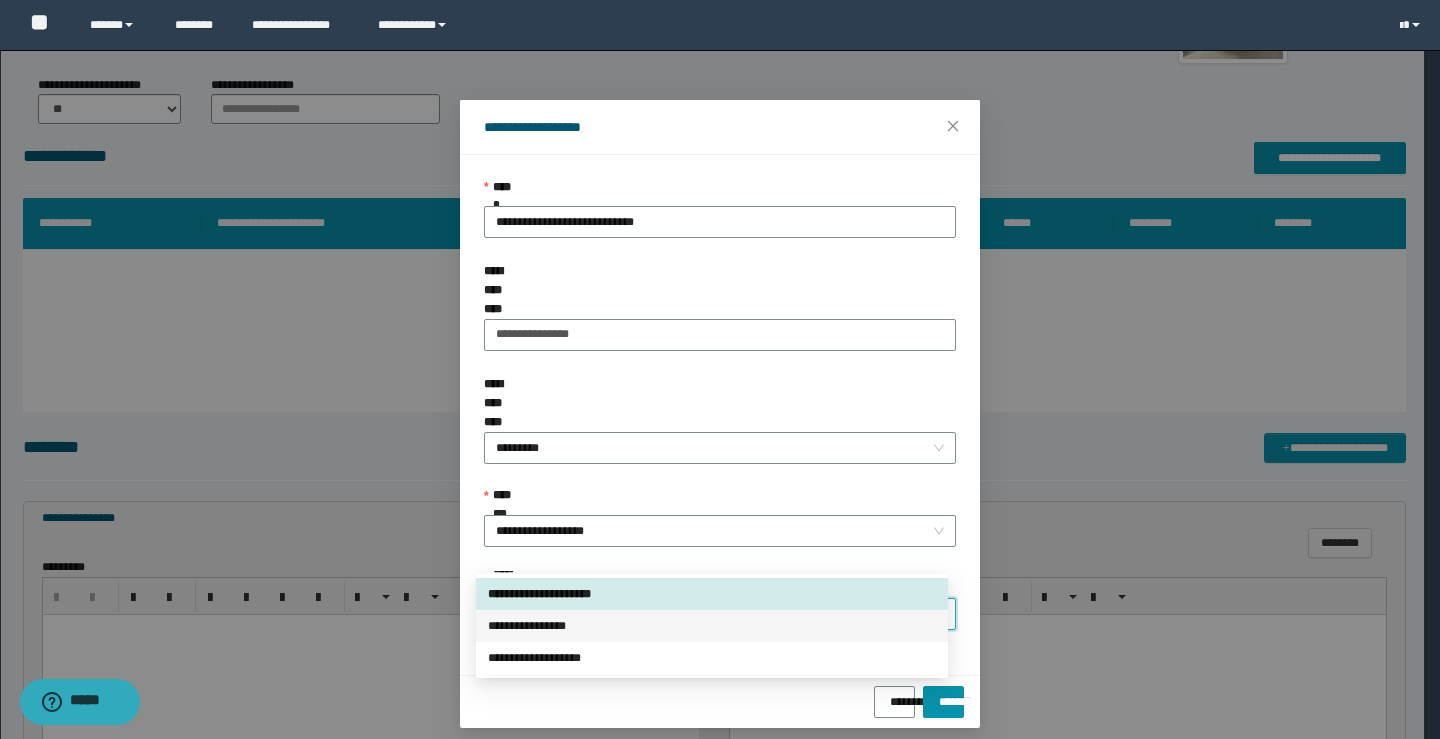 click on "**********" at bounding box center [712, 626] 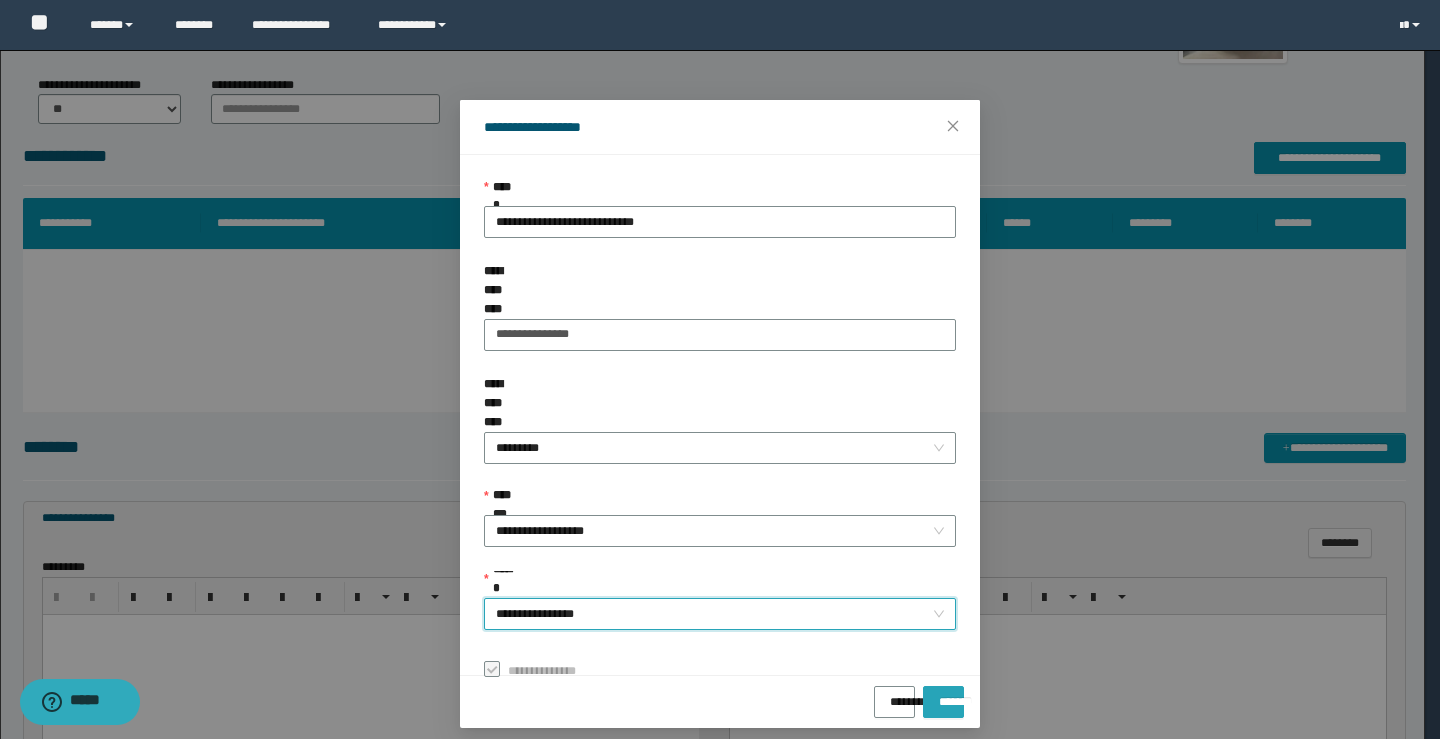 click on "*******" at bounding box center (943, 695) 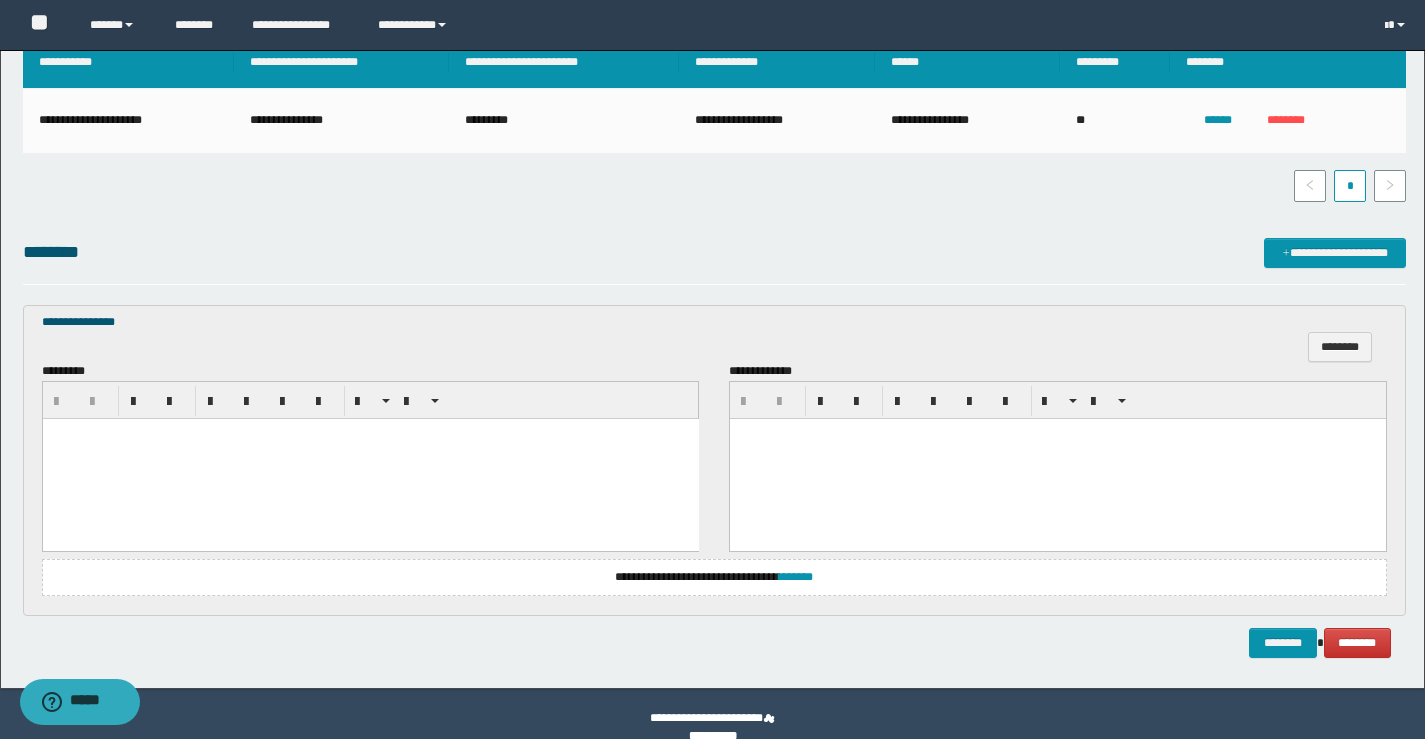 scroll, scrollTop: 427, scrollLeft: 0, axis: vertical 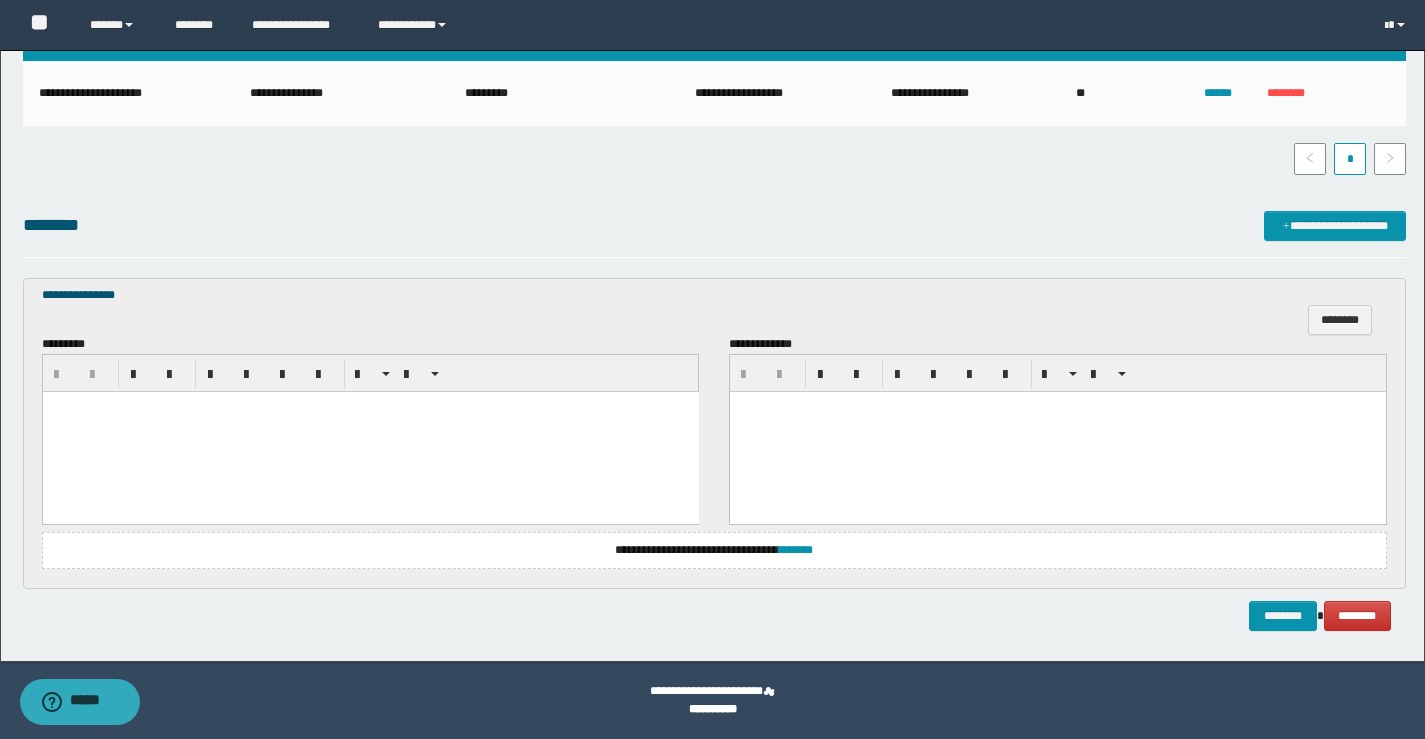 click at bounding box center (370, 431) 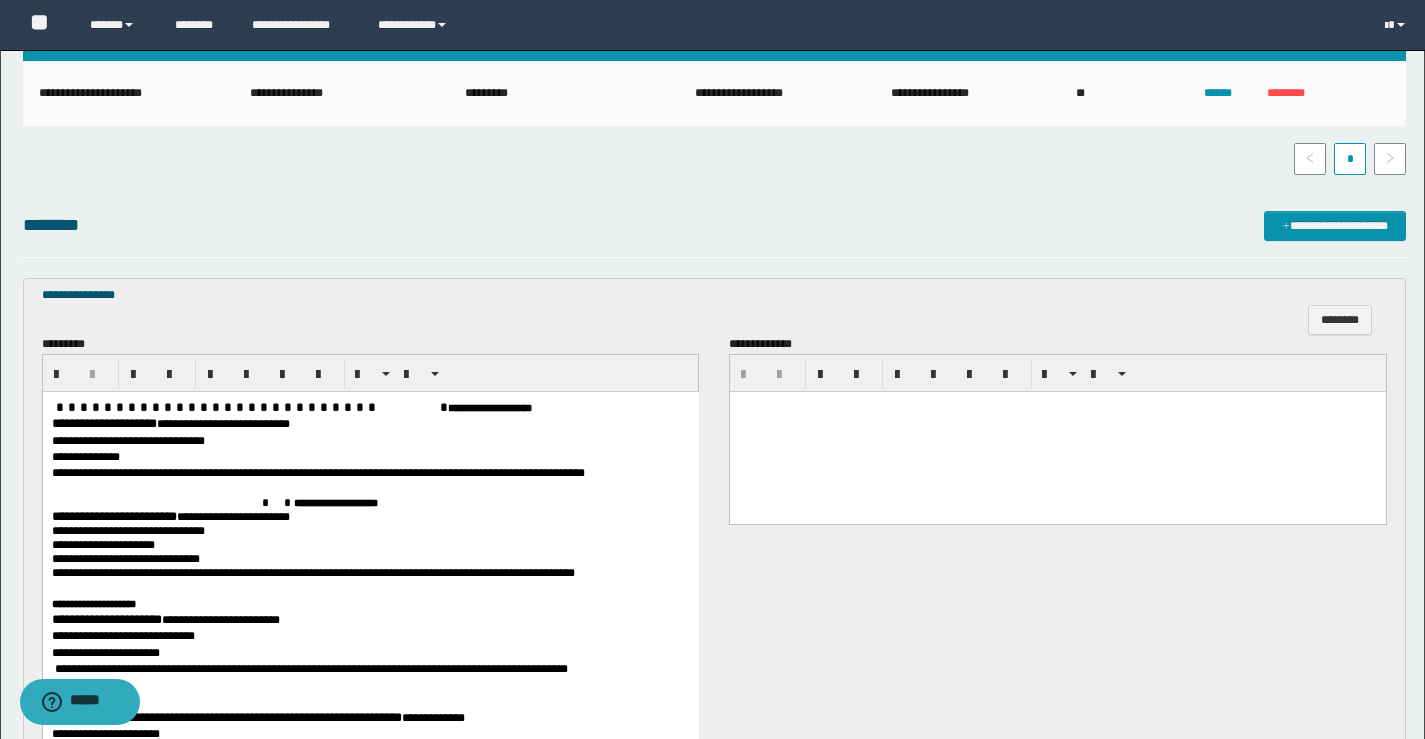 click on "**********" at bounding box center [103, 422] 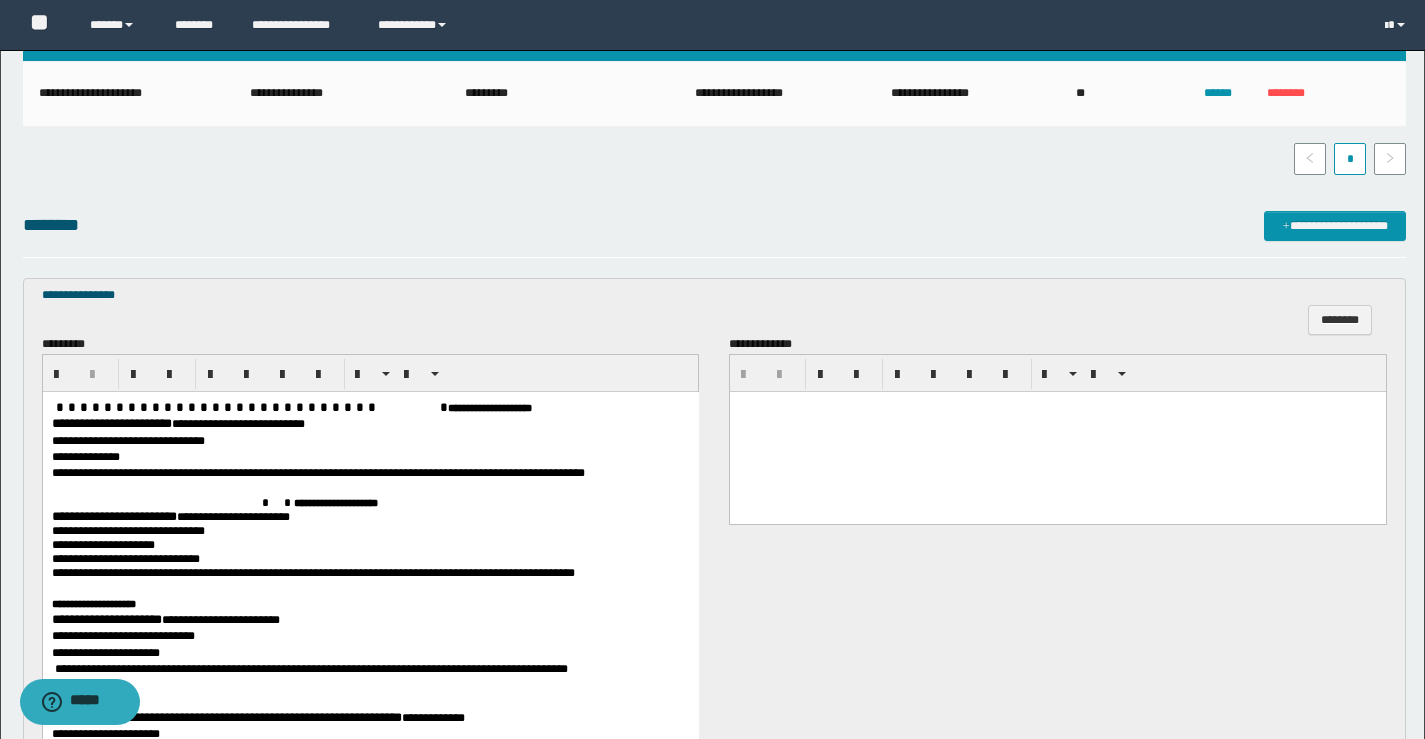 click on "**********" at bounding box center [113, 515] 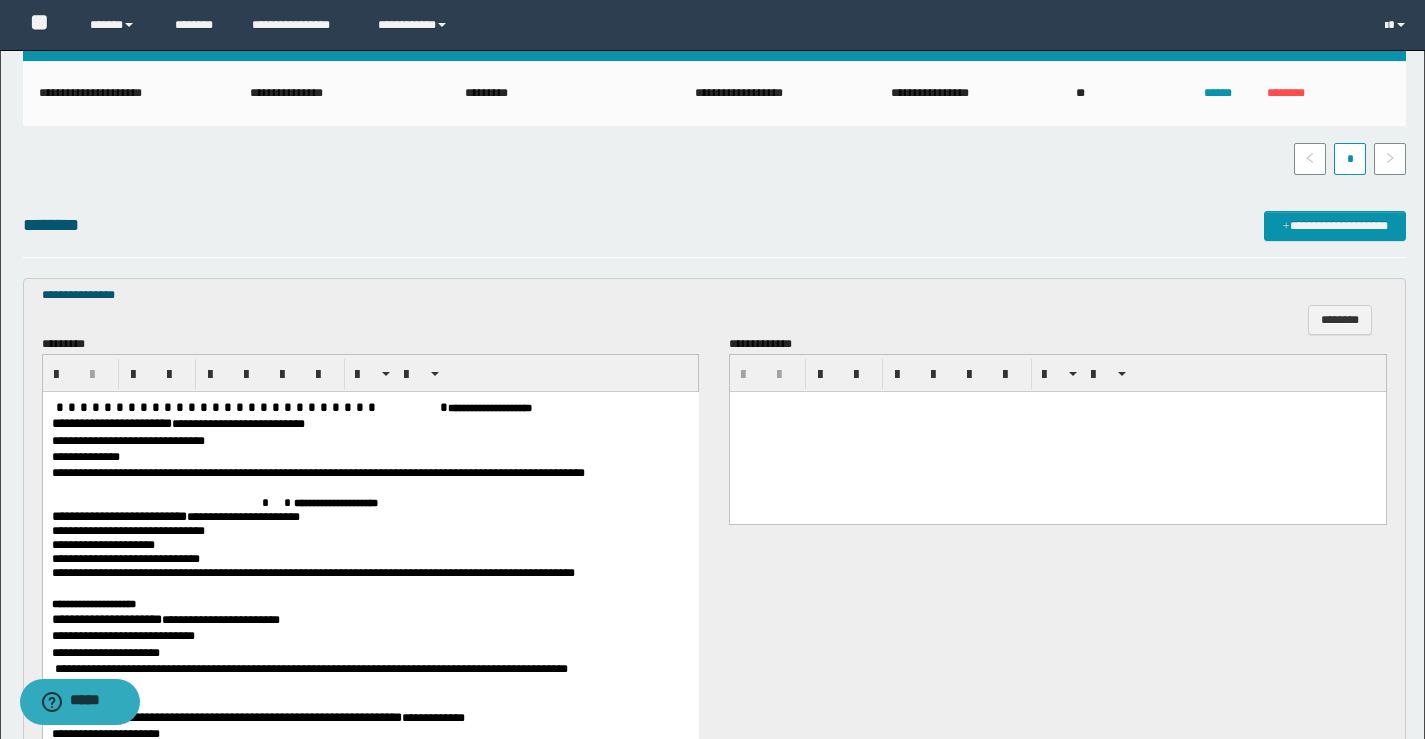 click on "**********" at bounding box center [106, 618] 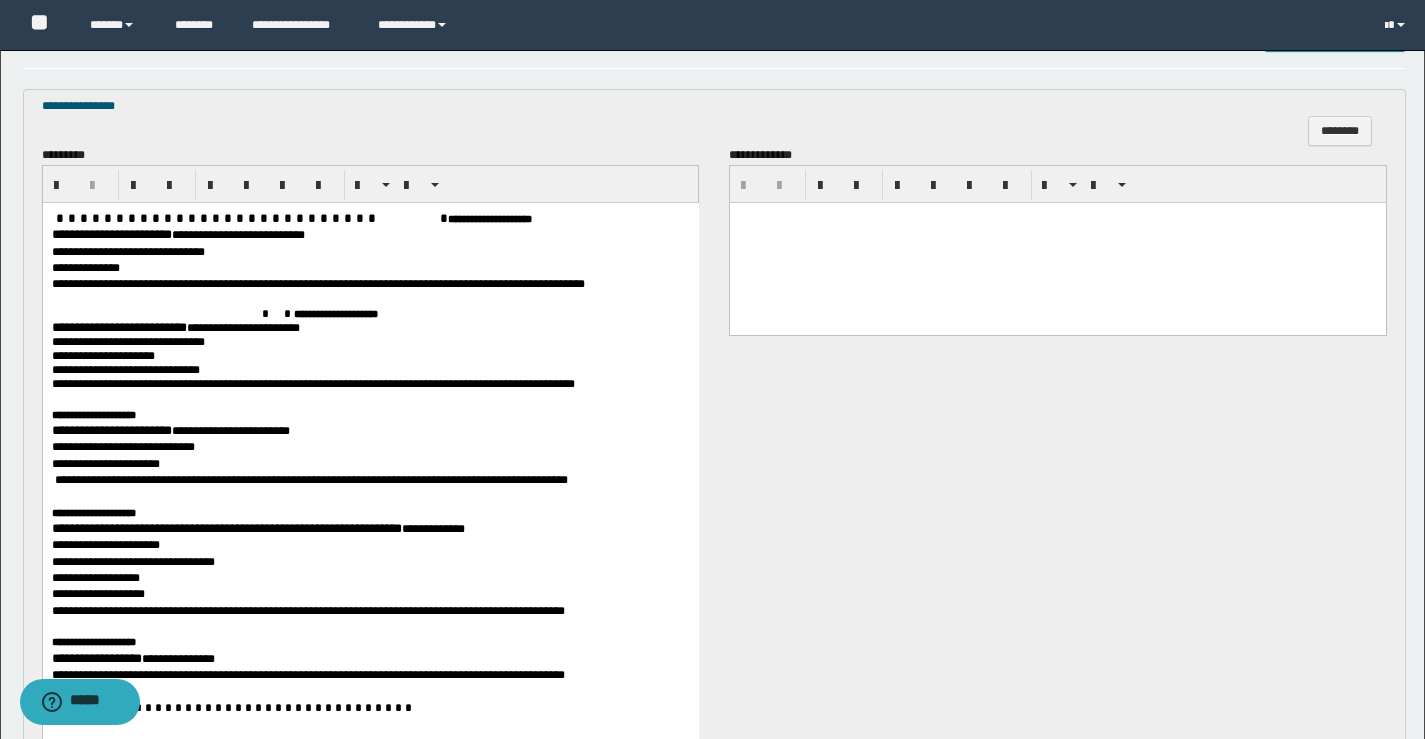 scroll, scrollTop: 727, scrollLeft: 0, axis: vertical 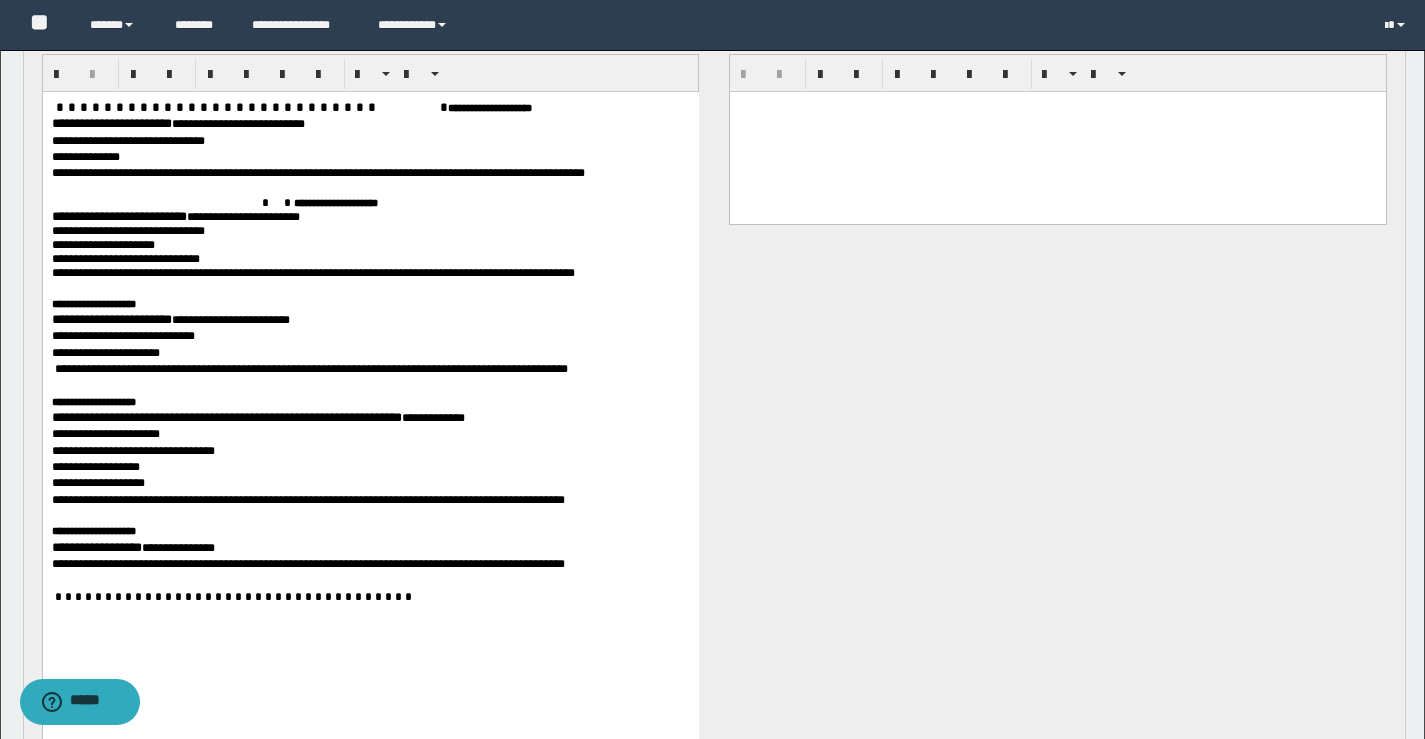 click on "**********" at bounding box center (226, 416) 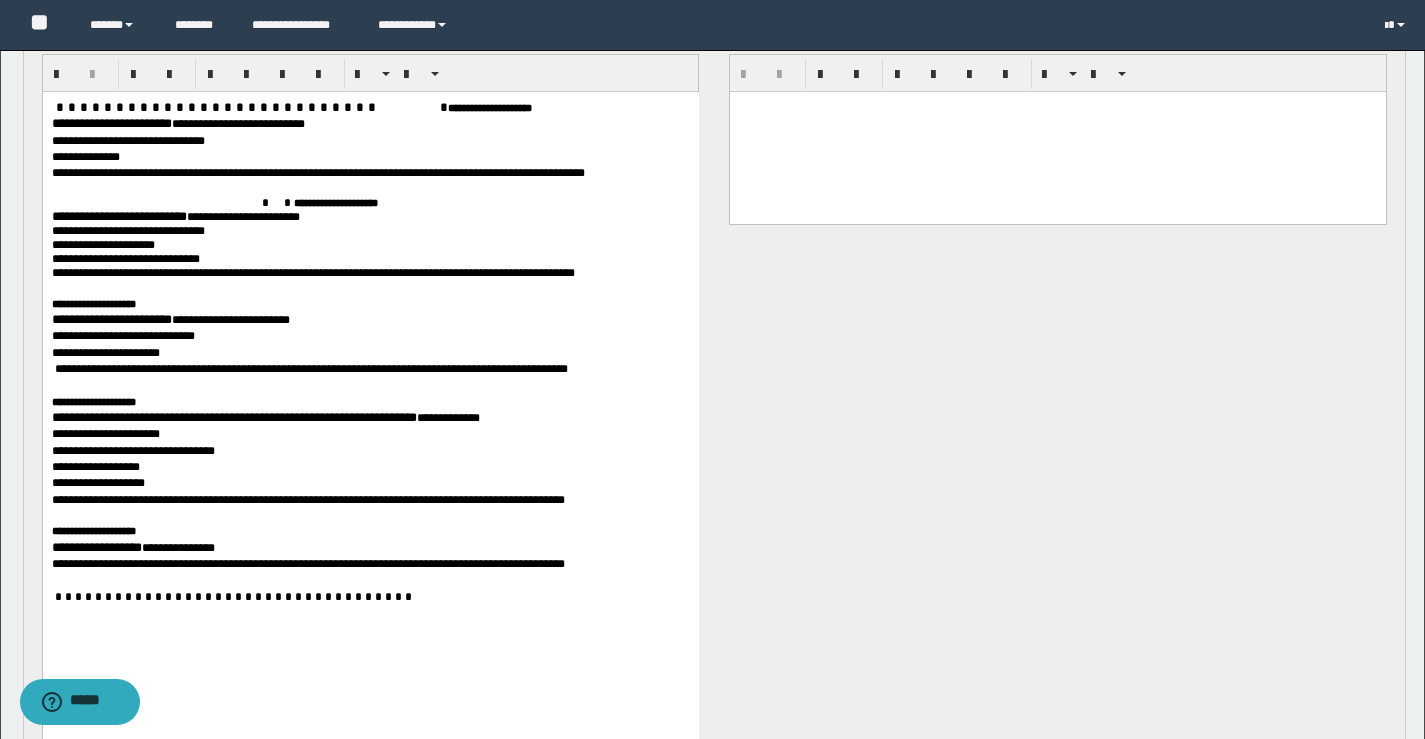 click on "**********" at bounding box center [96, 546] 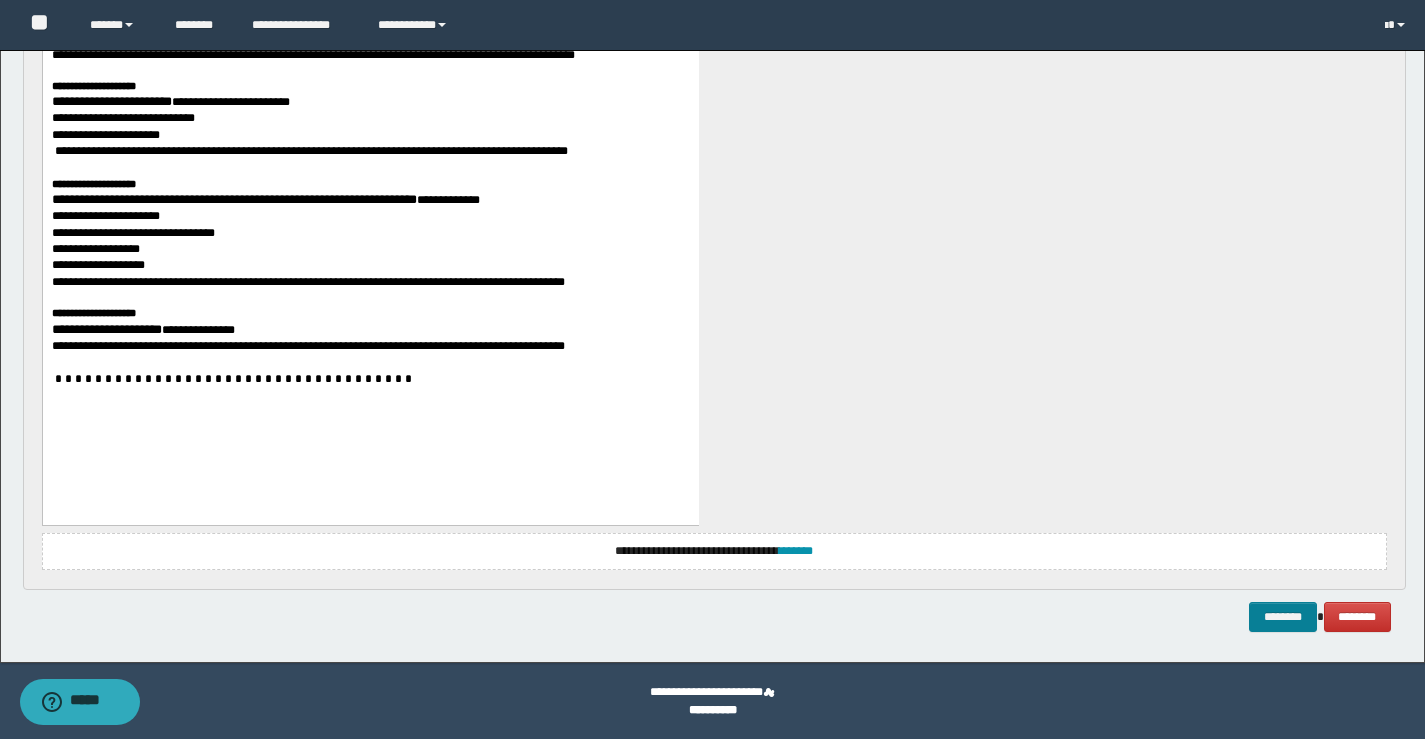scroll, scrollTop: 946, scrollLeft: 0, axis: vertical 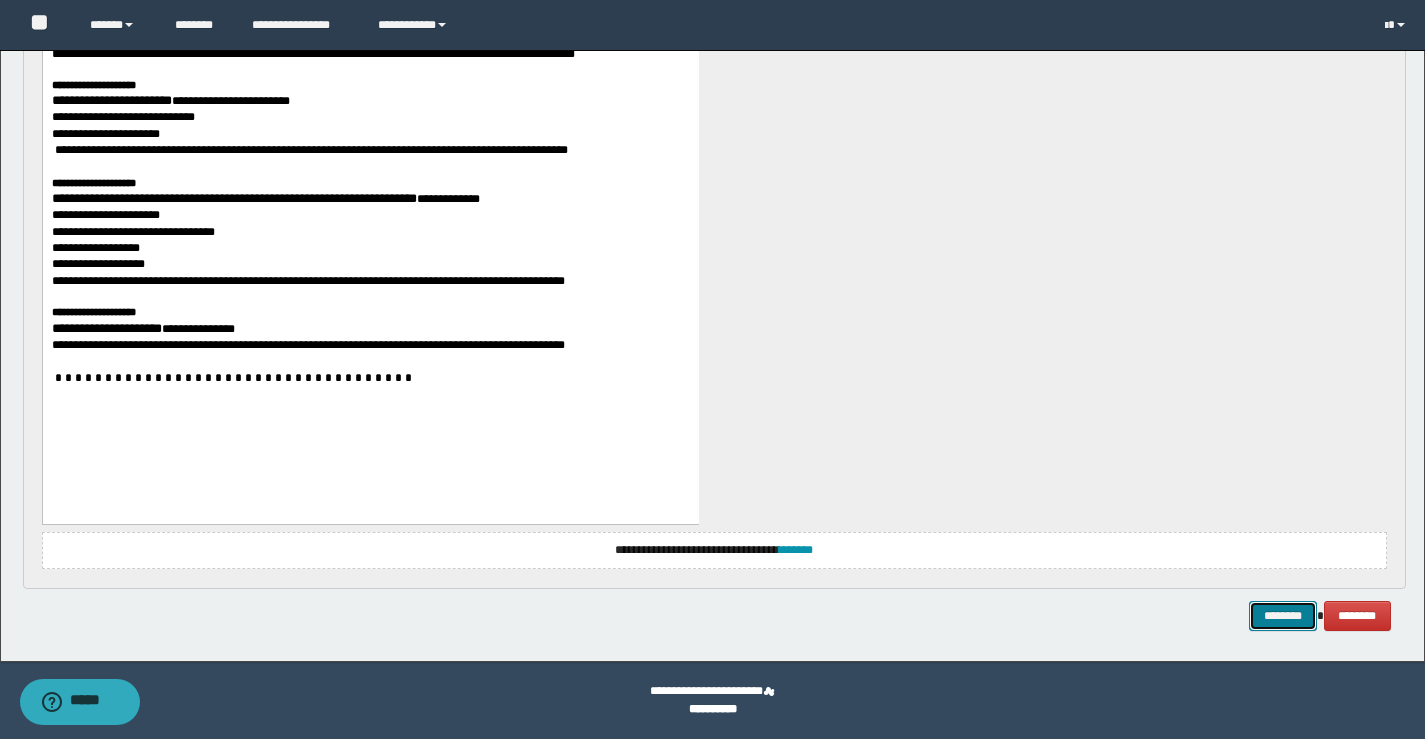 click on "********" at bounding box center [1283, 616] 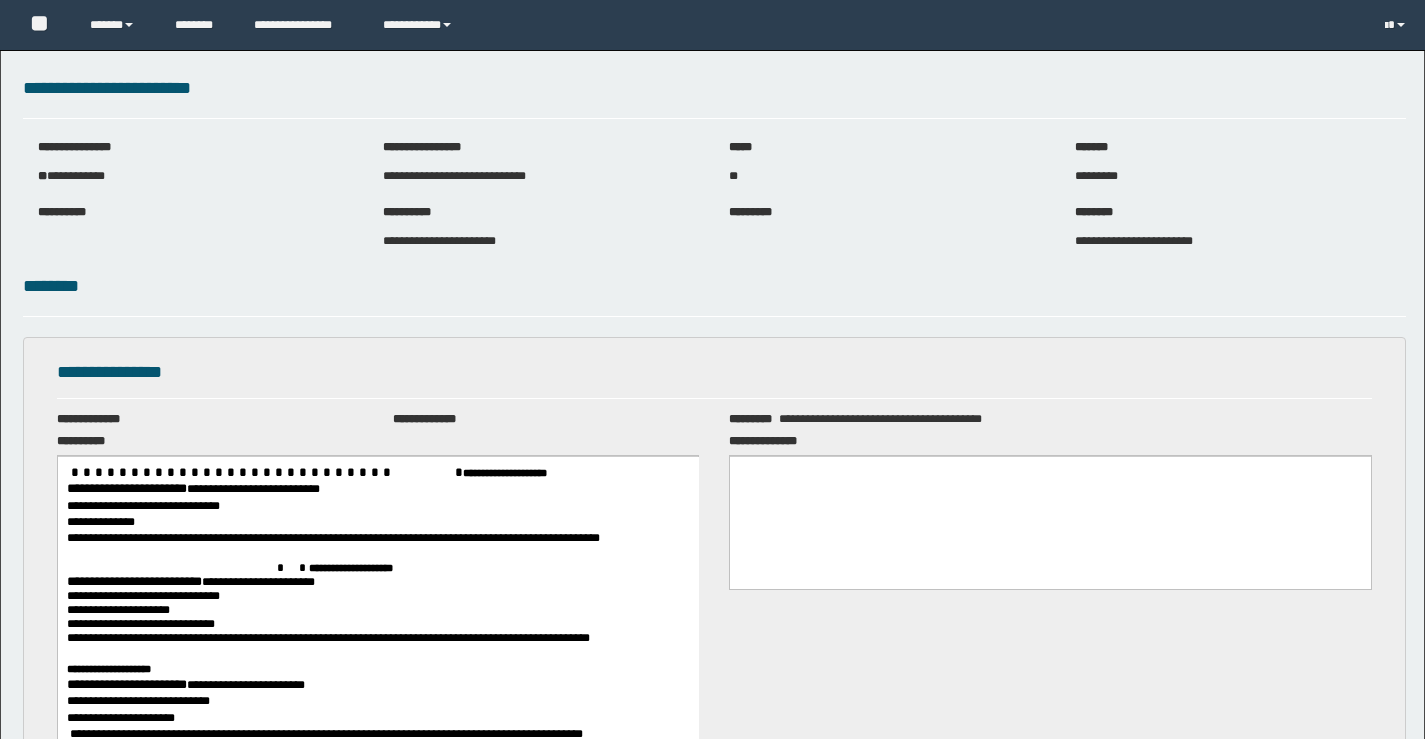 scroll, scrollTop: 0, scrollLeft: 0, axis: both 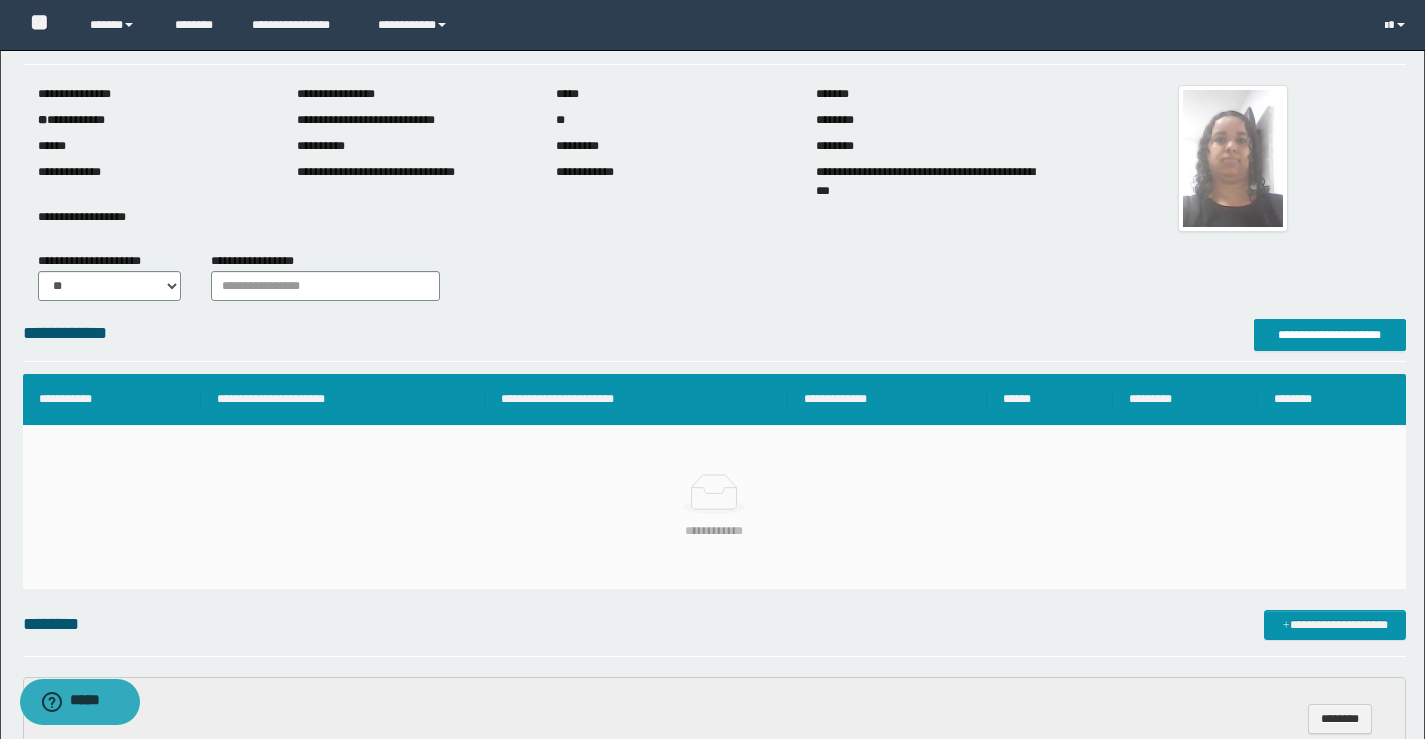 click on "**********" at bounding box center [712, 520] 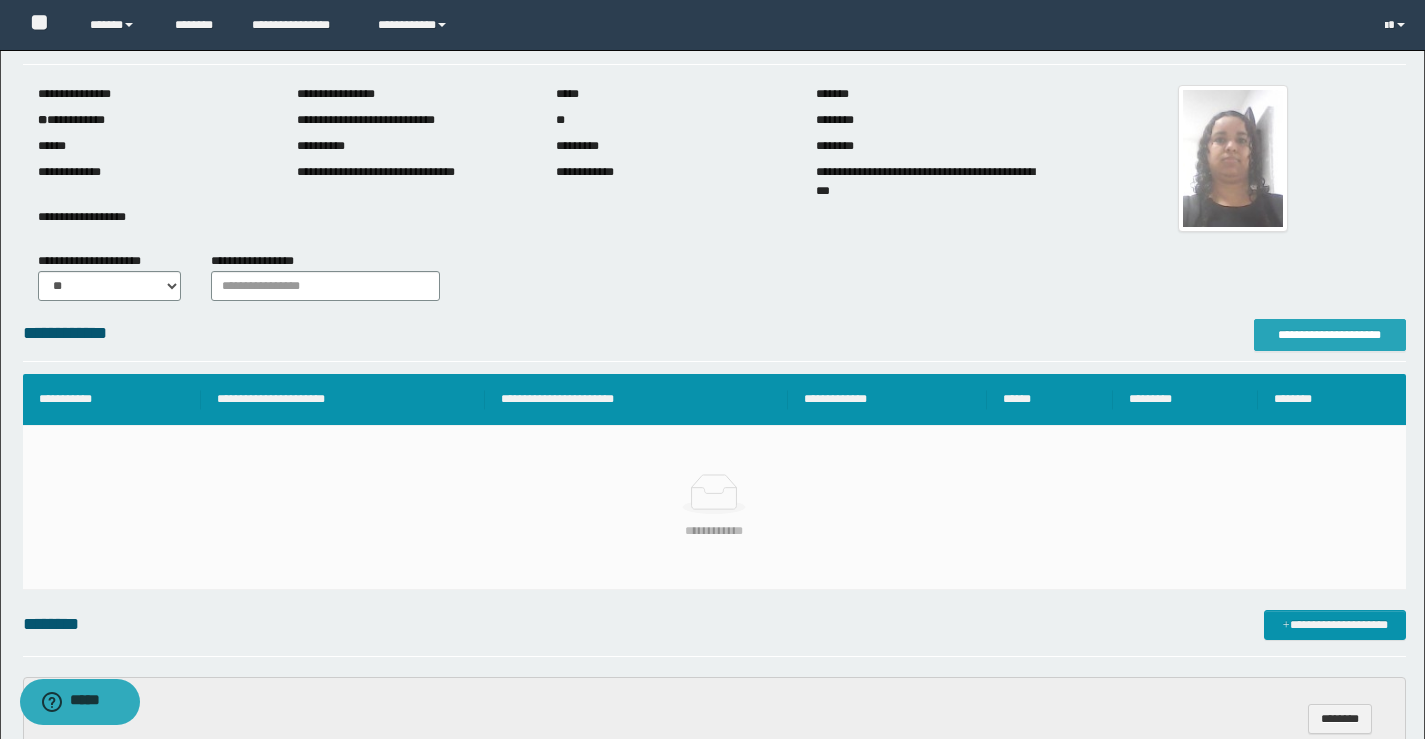 click on "**********" at bounding box center [712, 520] 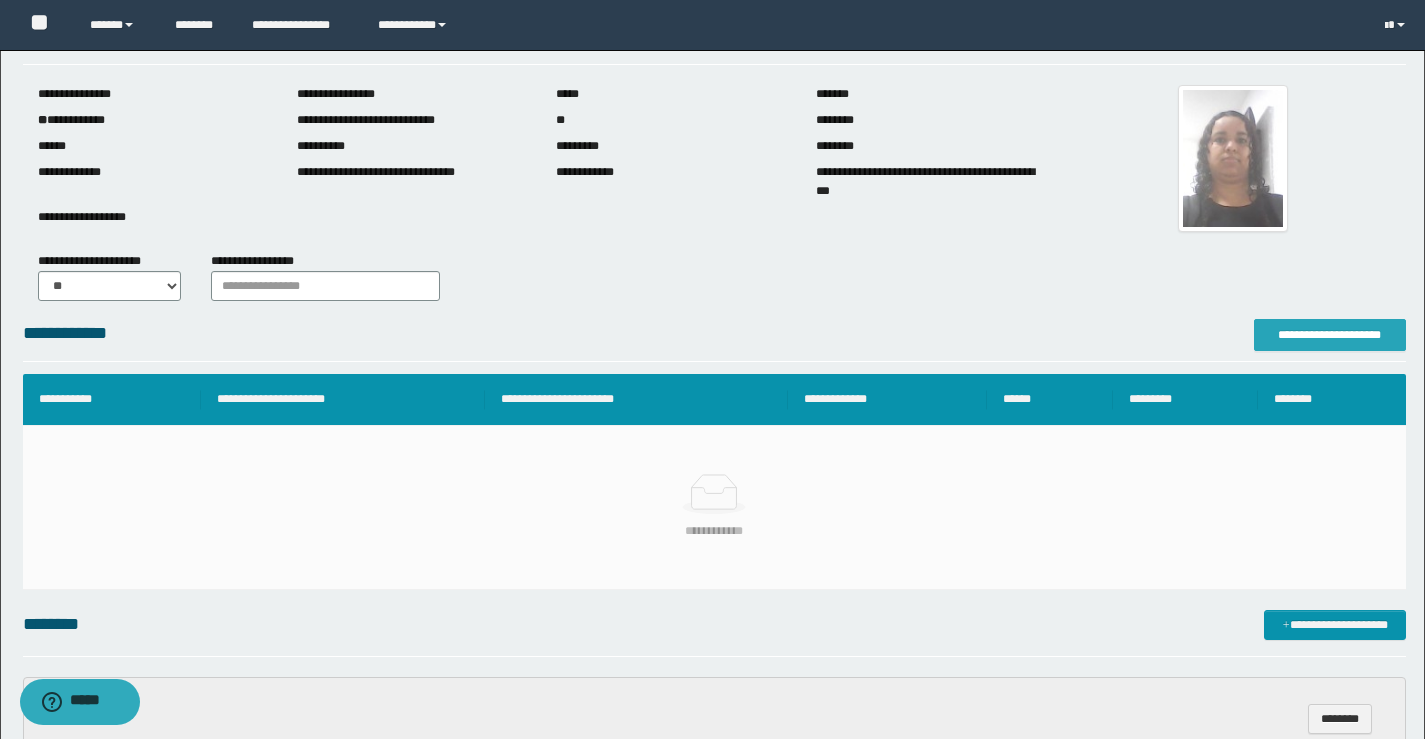 click on "**********" at bounding box center (1330, 335) 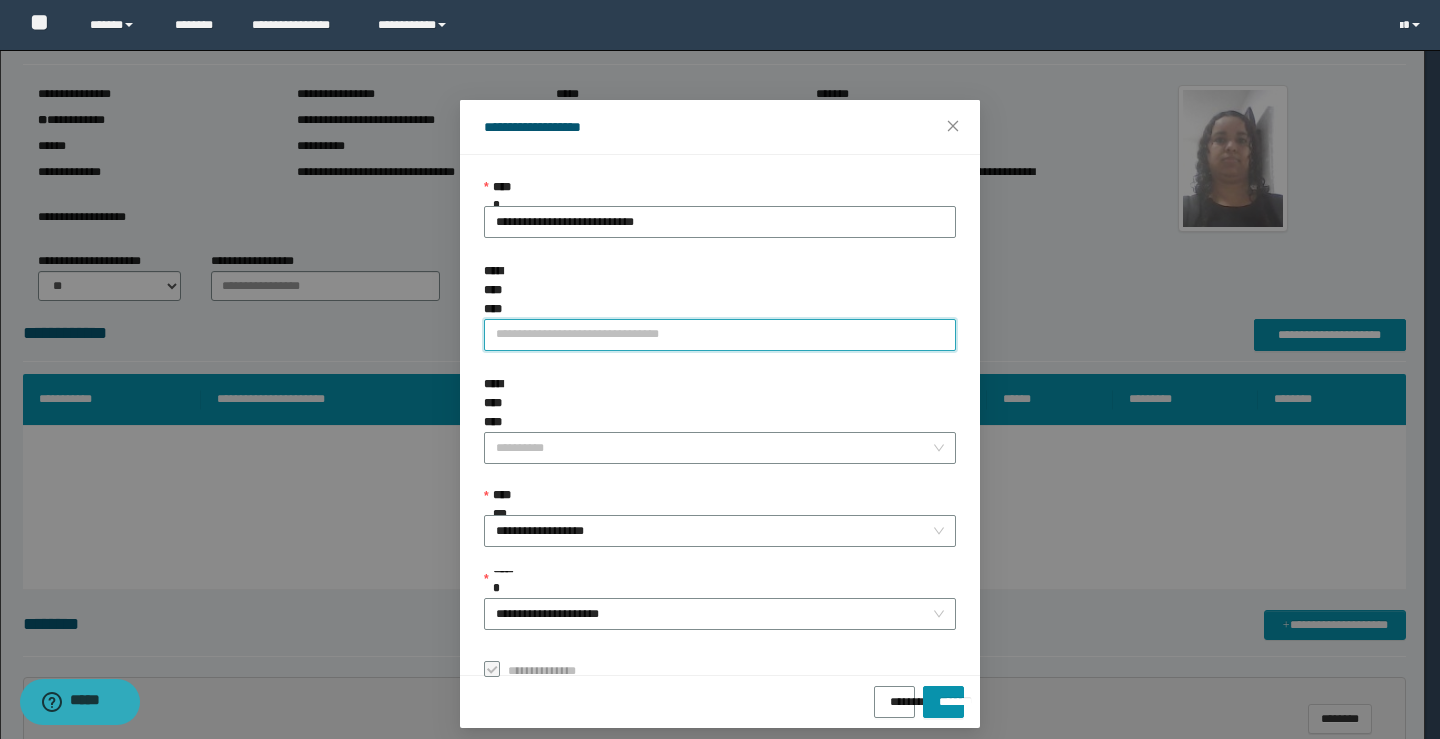 click on "**********" at bounding box center [720, 335] 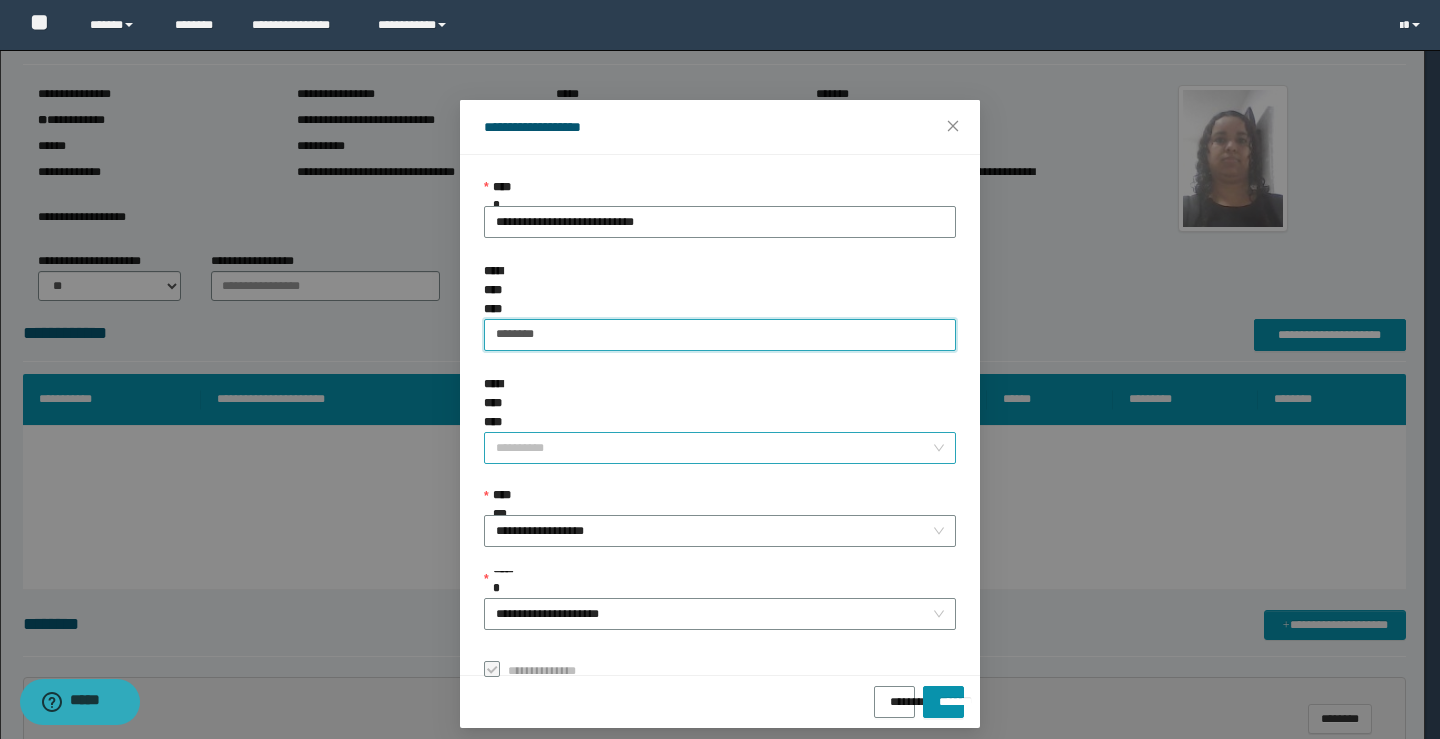 type on "********" 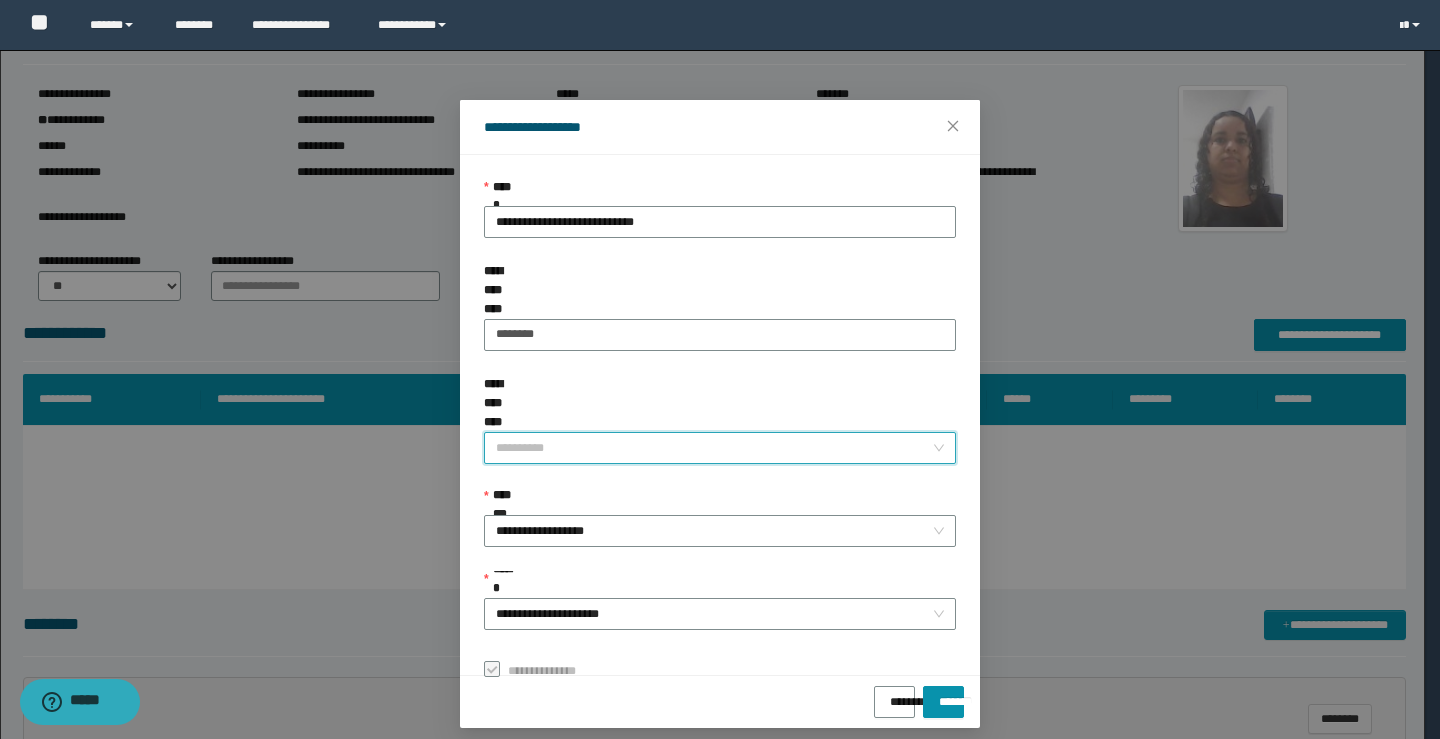 click on "**********" at bounding box center (714, 448) 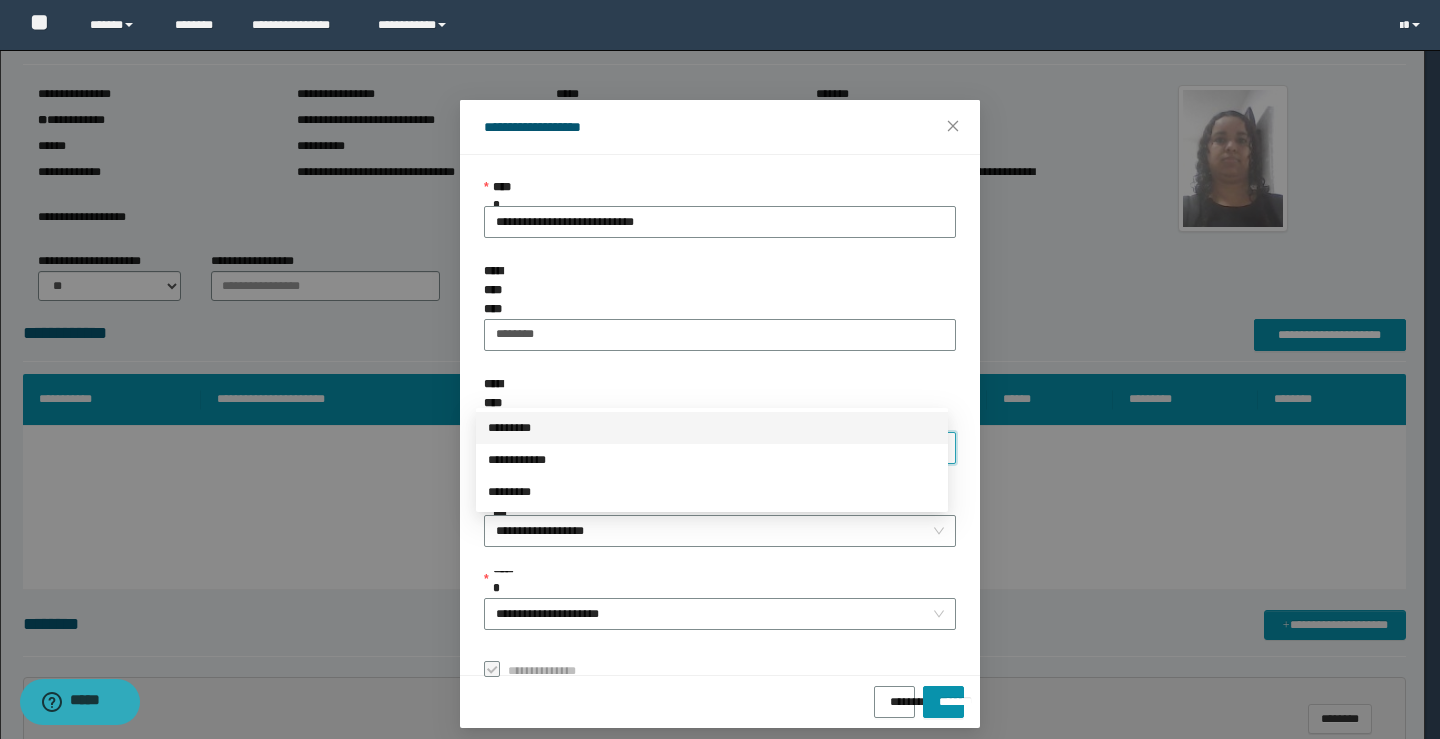 click on "*********" at bounding box center (712, 428) 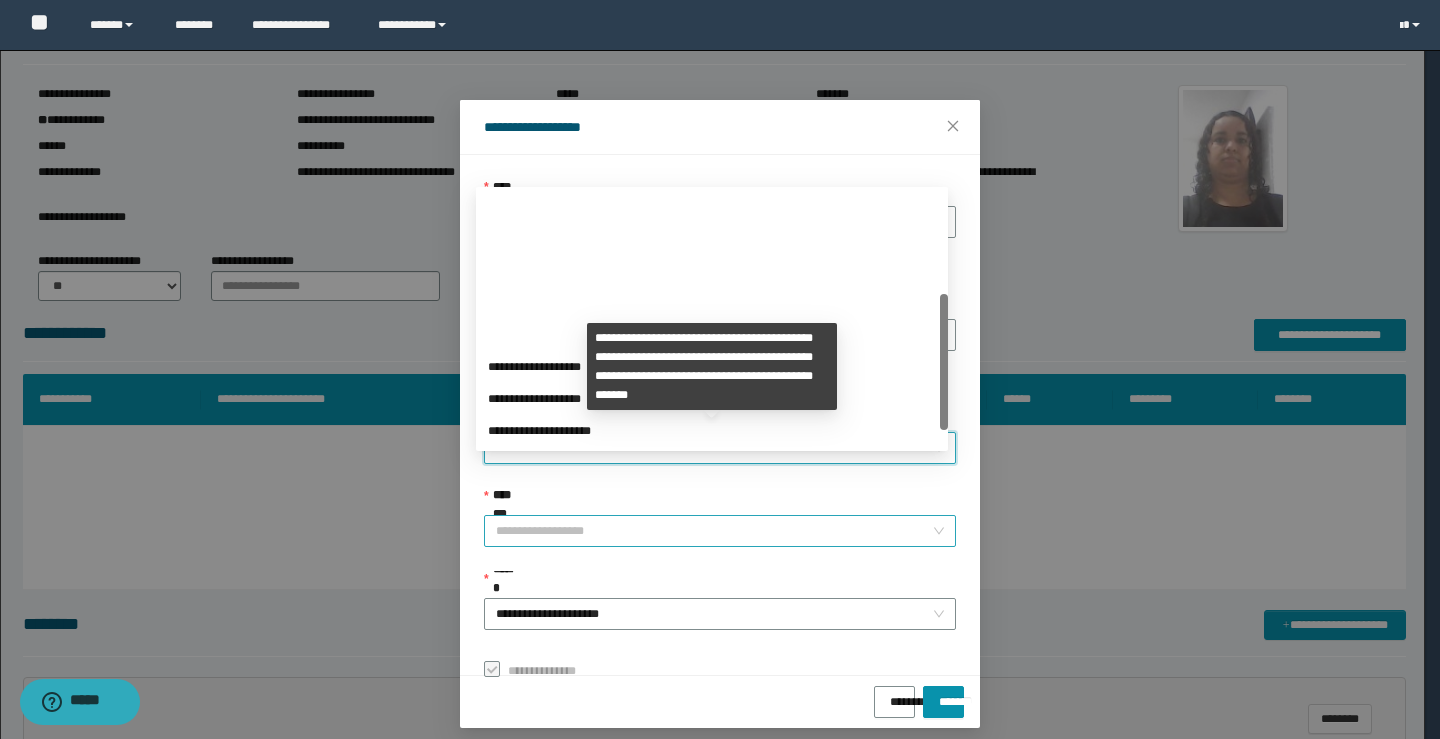click on "**********" at bounding box center [720, 531] 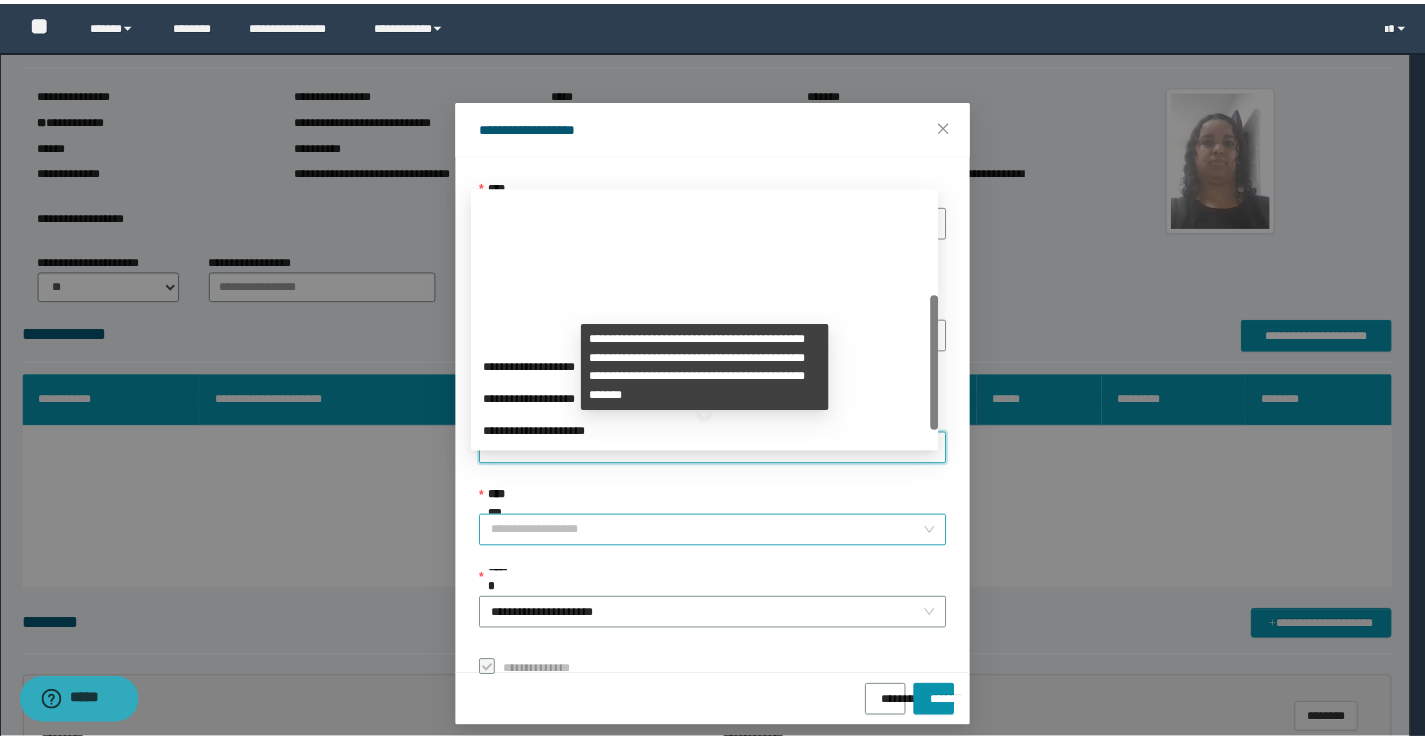 scroll, scrollTop: 192, scrollLeft: 0, axis: vertical 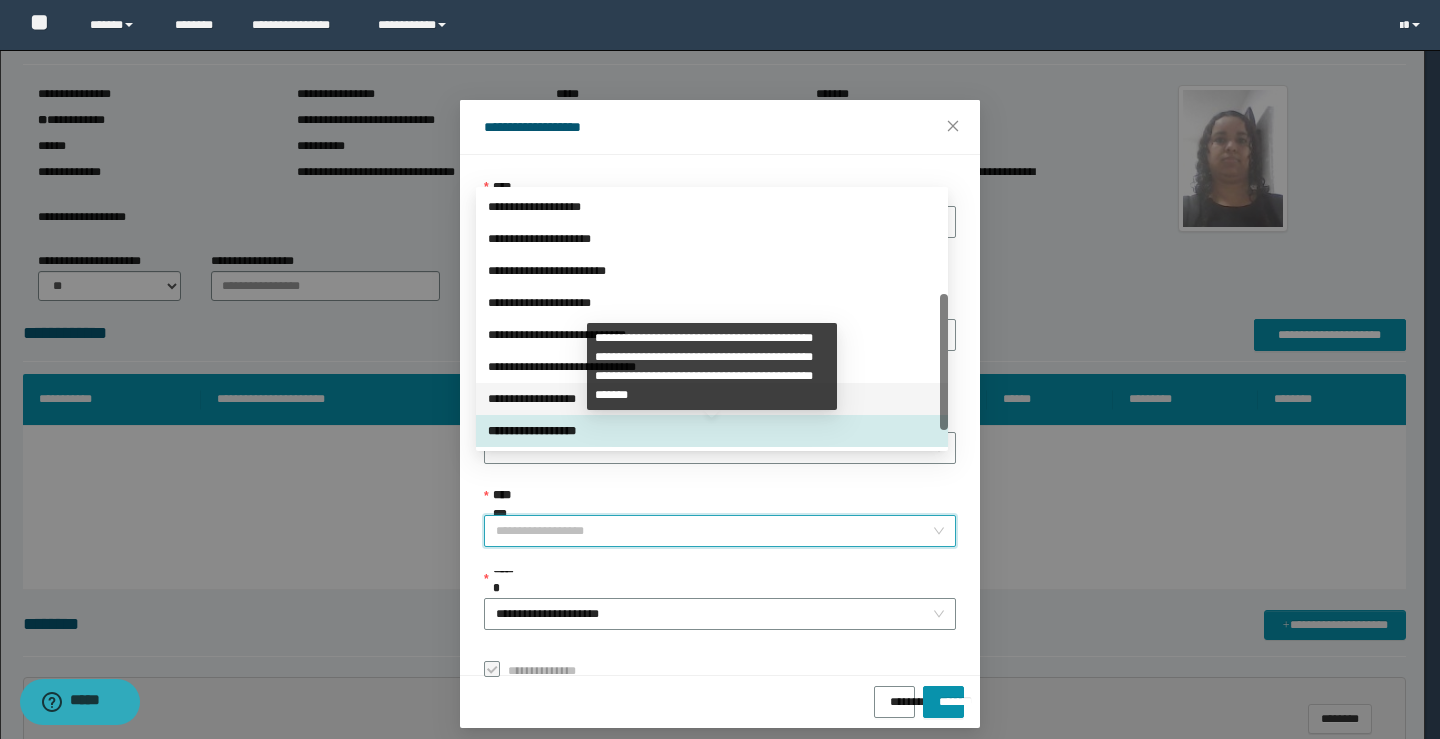 click on "**********" at bounding box center [712, 399] 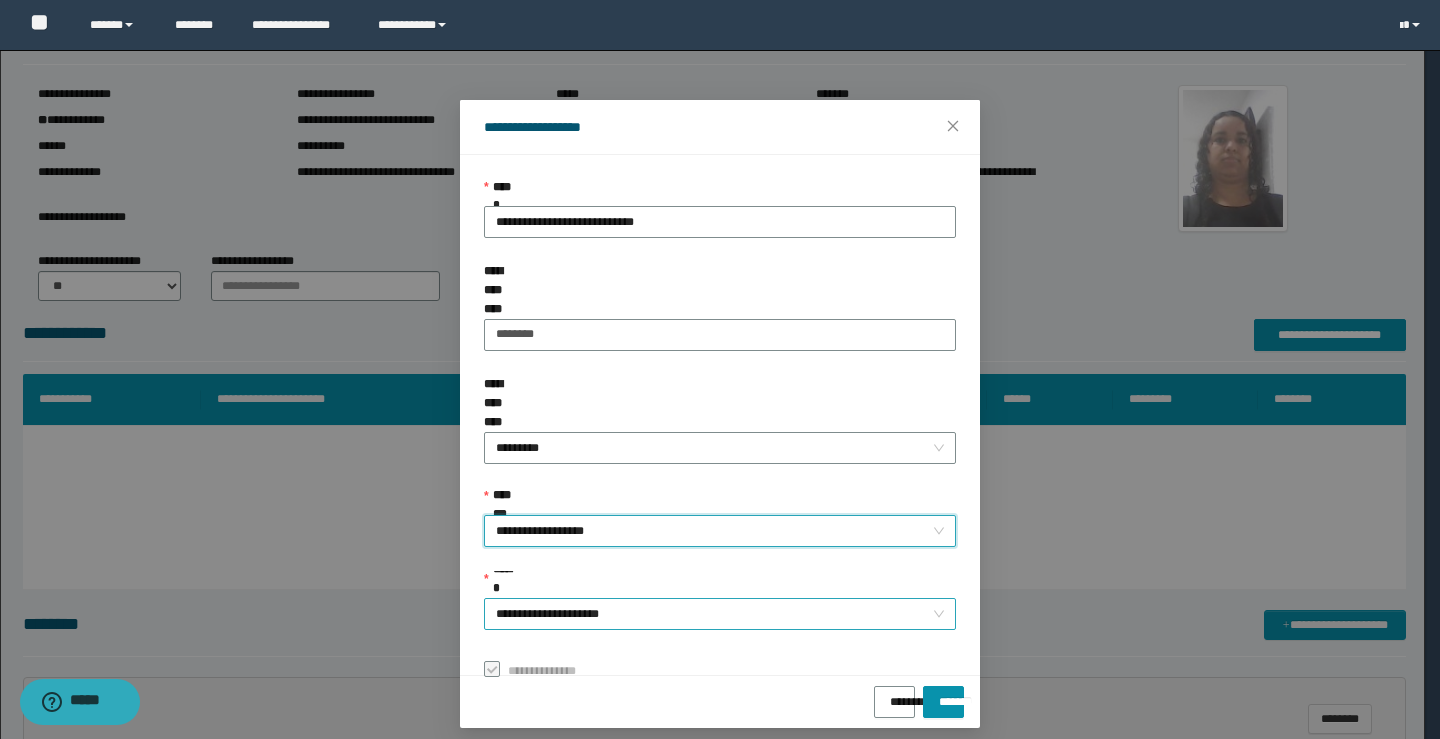 click on "**********" at bounding box center (720, 614) 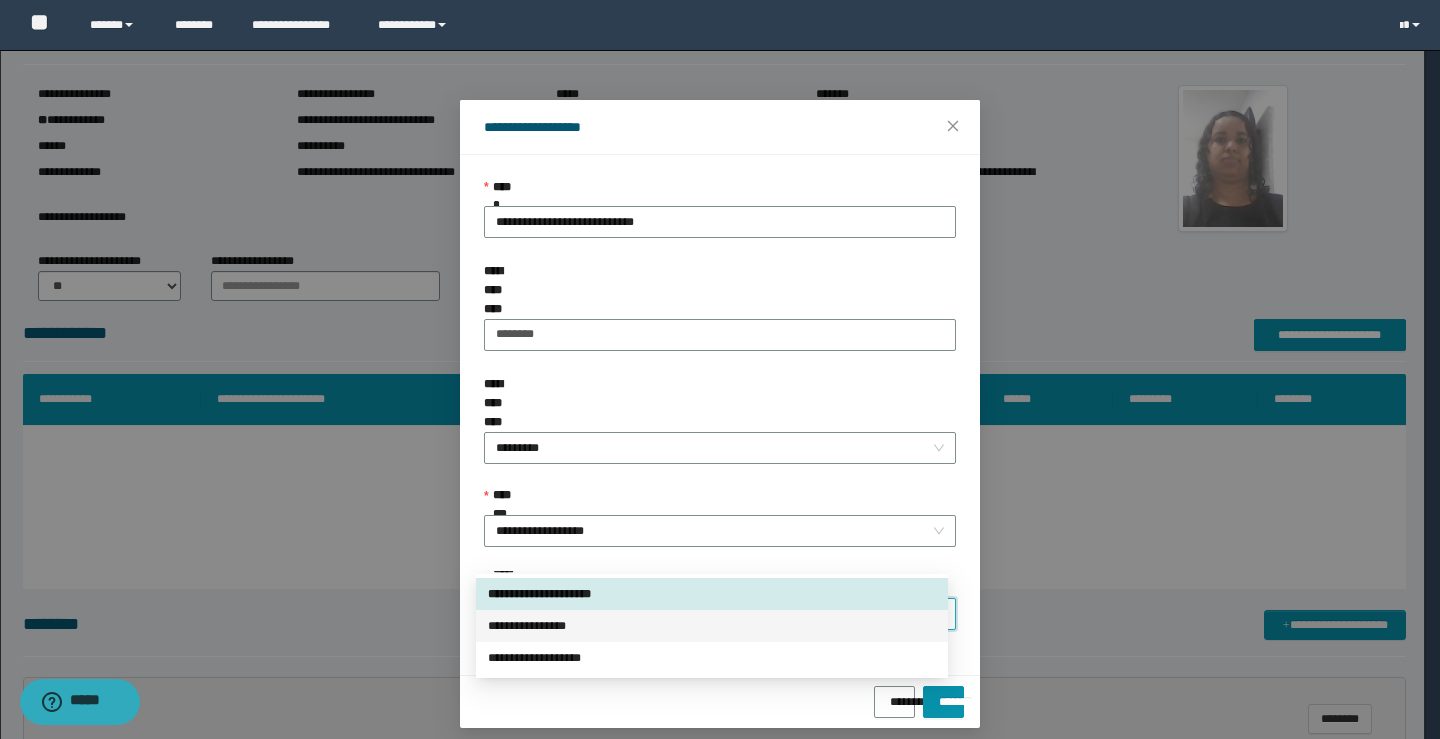 click on "**********" at bounding box center (712, 626) 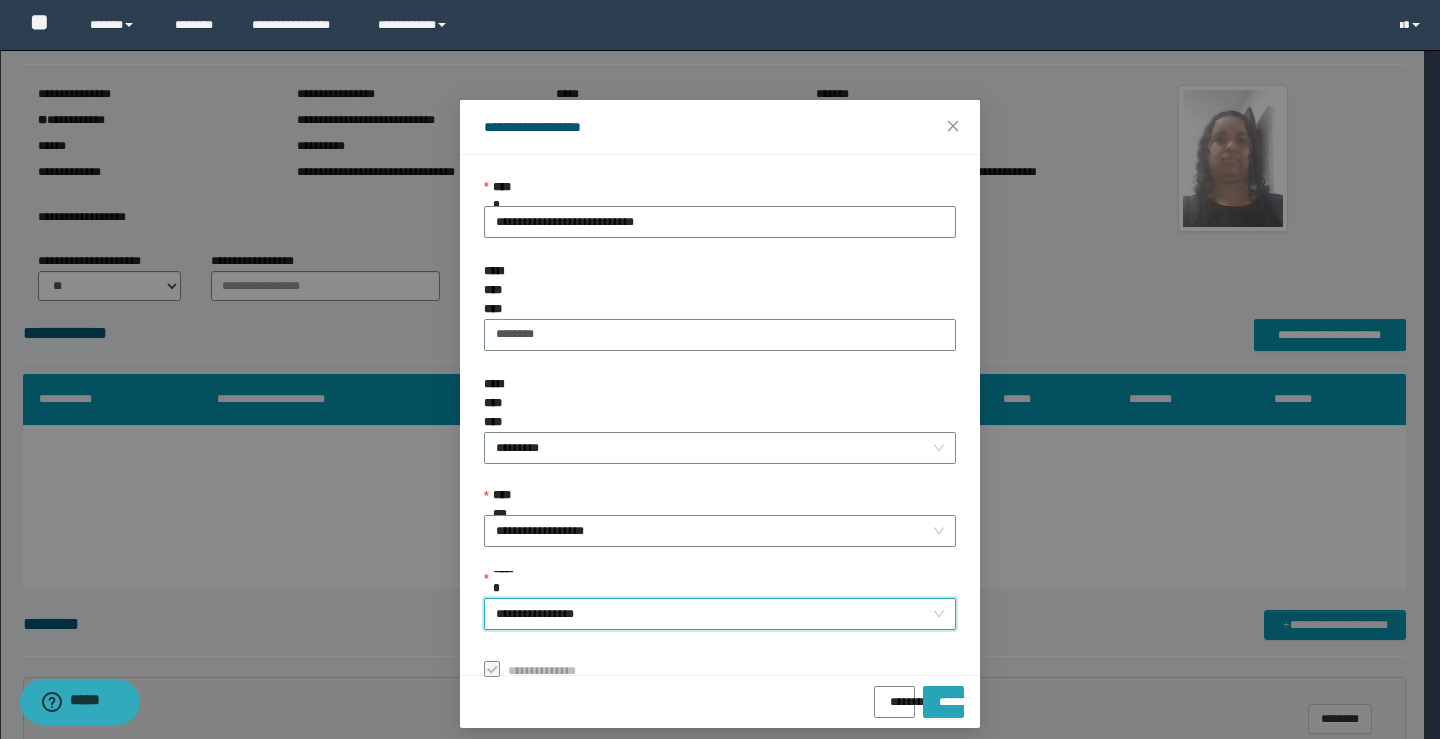 click on "*******" at bounding box center [943, 695] 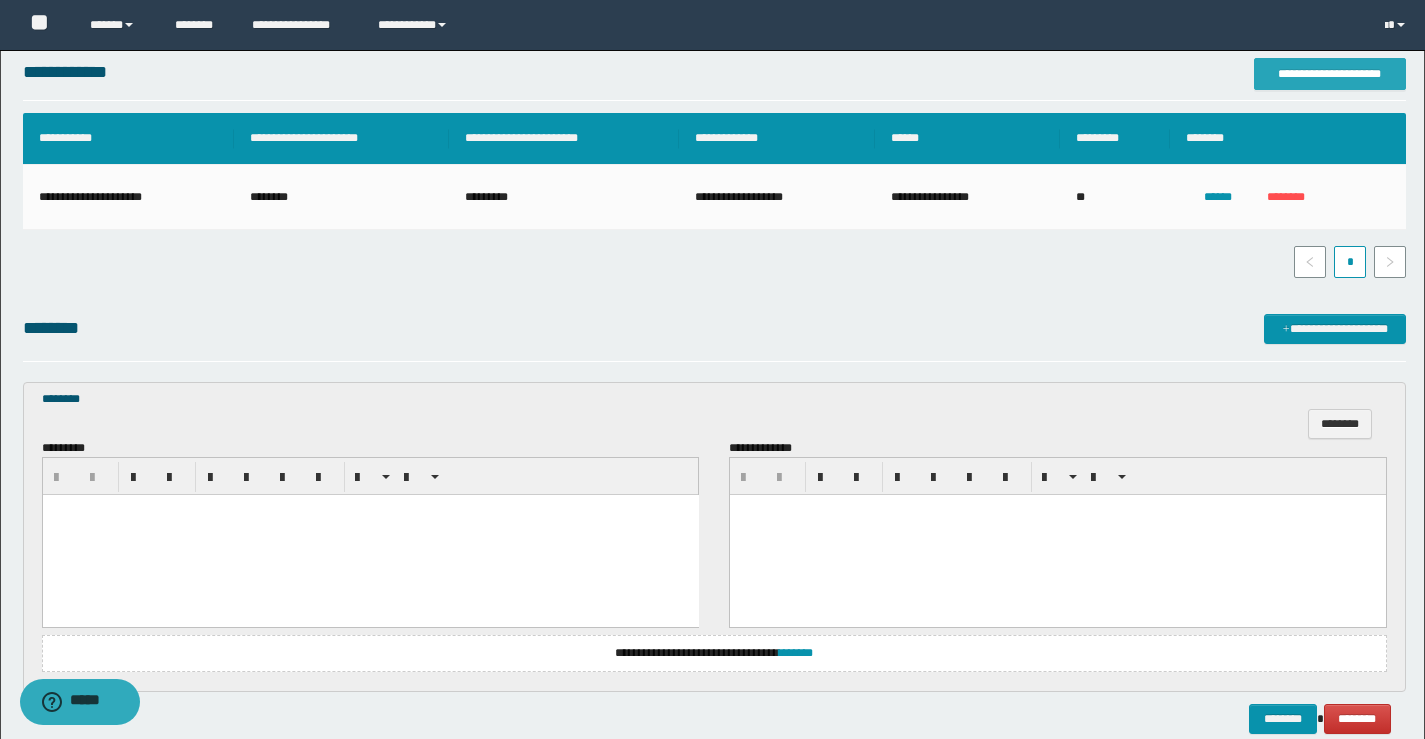 scroll, scrollTop: 371, scrollLeft: 0, axis: vertical 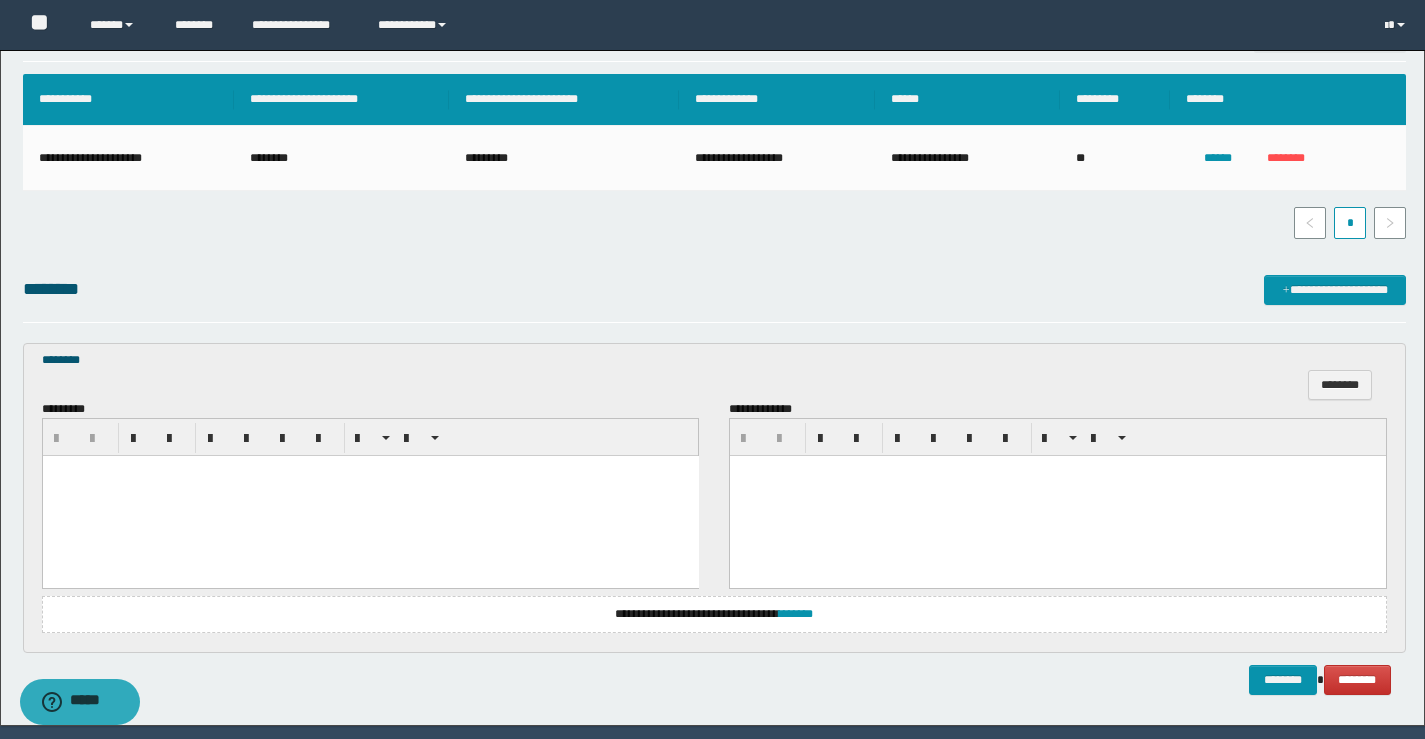 click at bounding box center [370, 496] 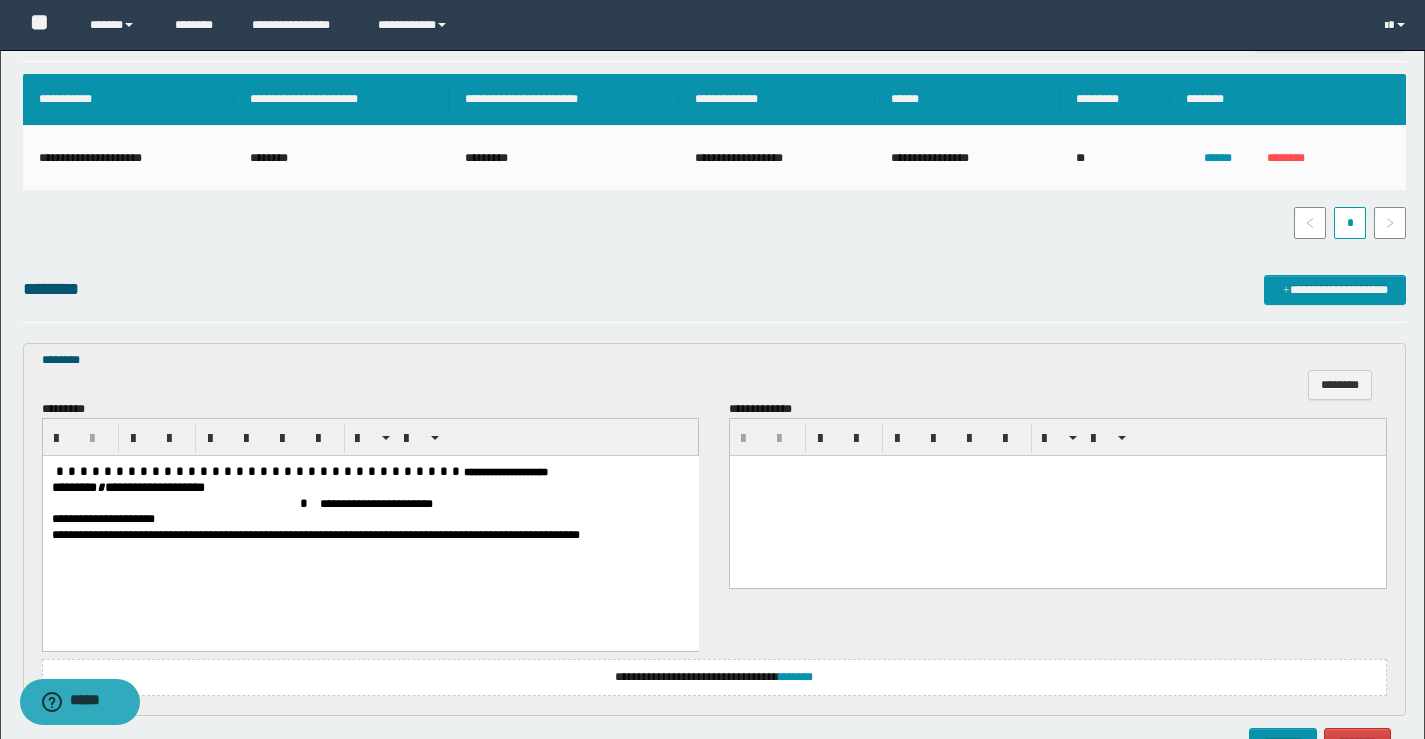click on "******** * *****" at bounding box center (92, 487) 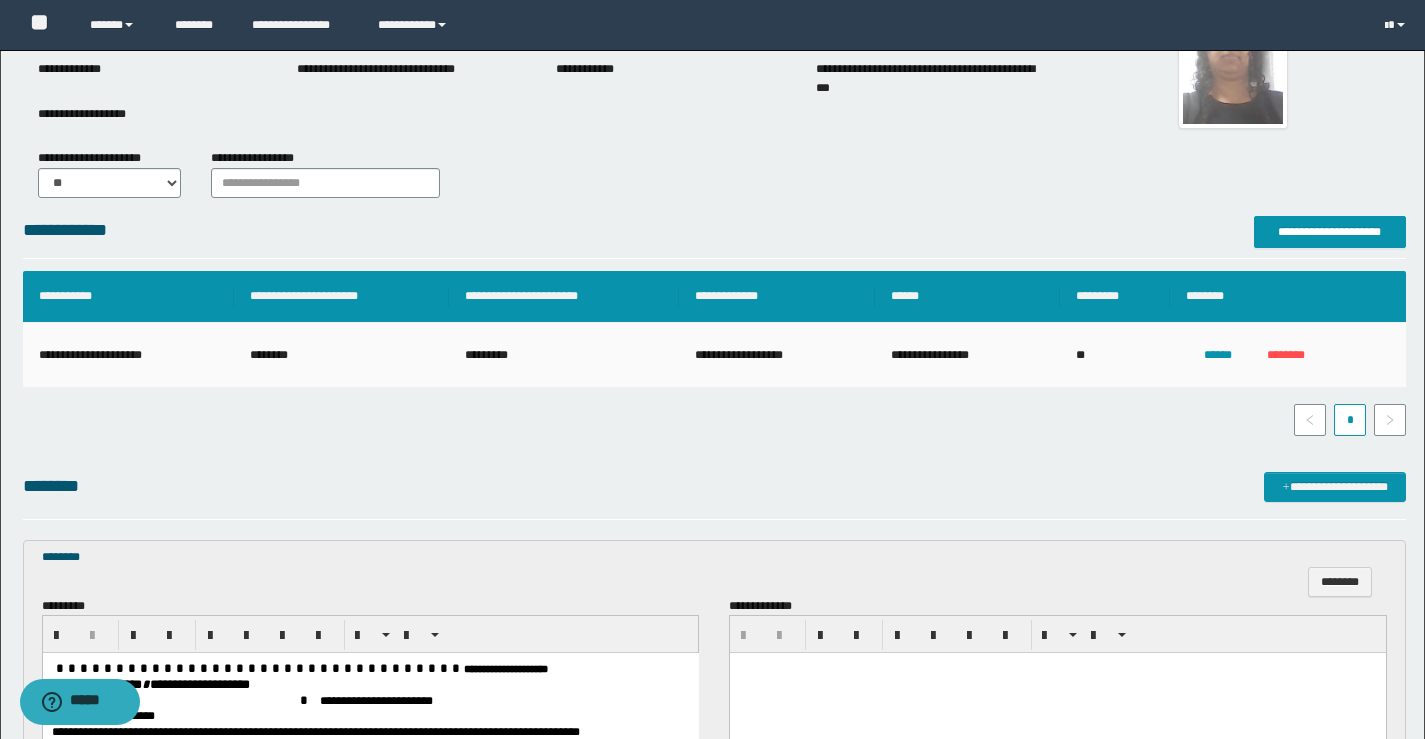 scroll, scrollTop: 499, scrollLeft: 0, axis: vertical 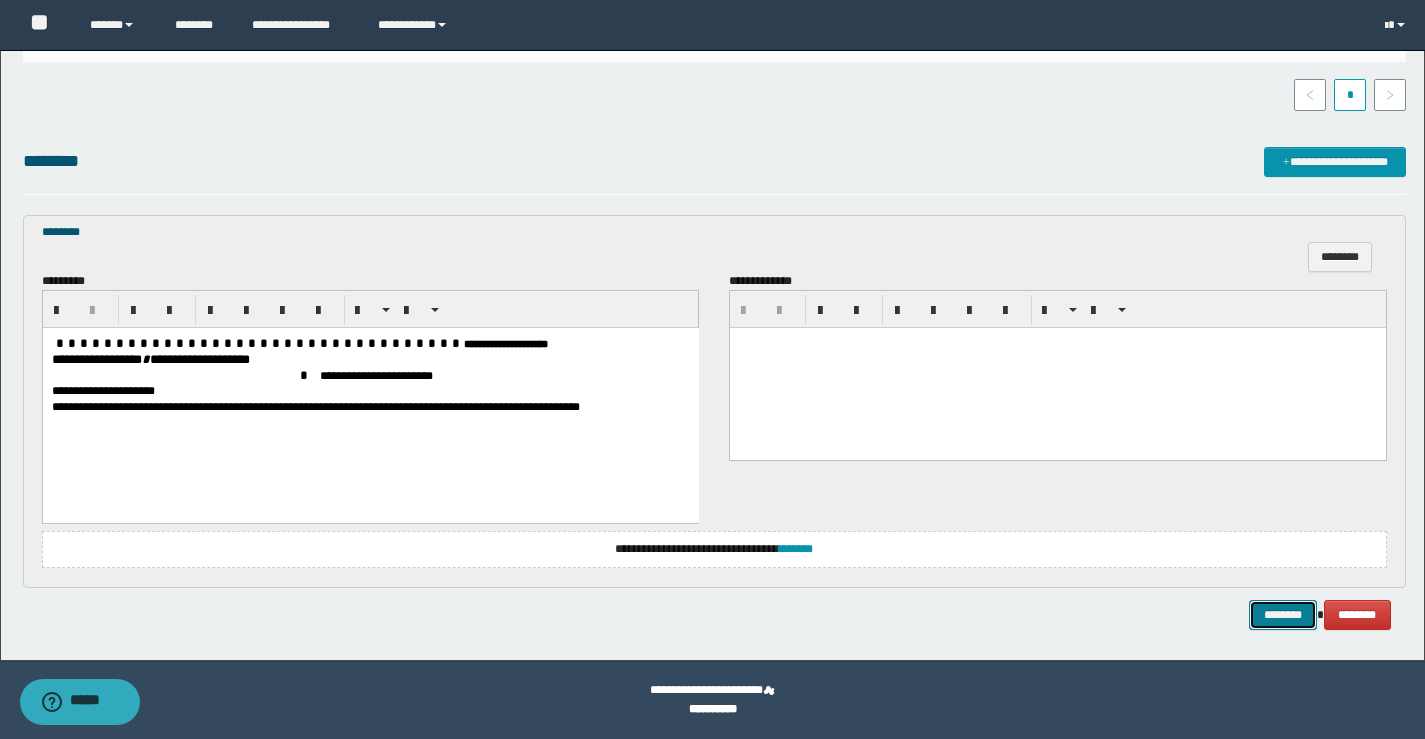 click on "********" at bounding box center (1283, 615) 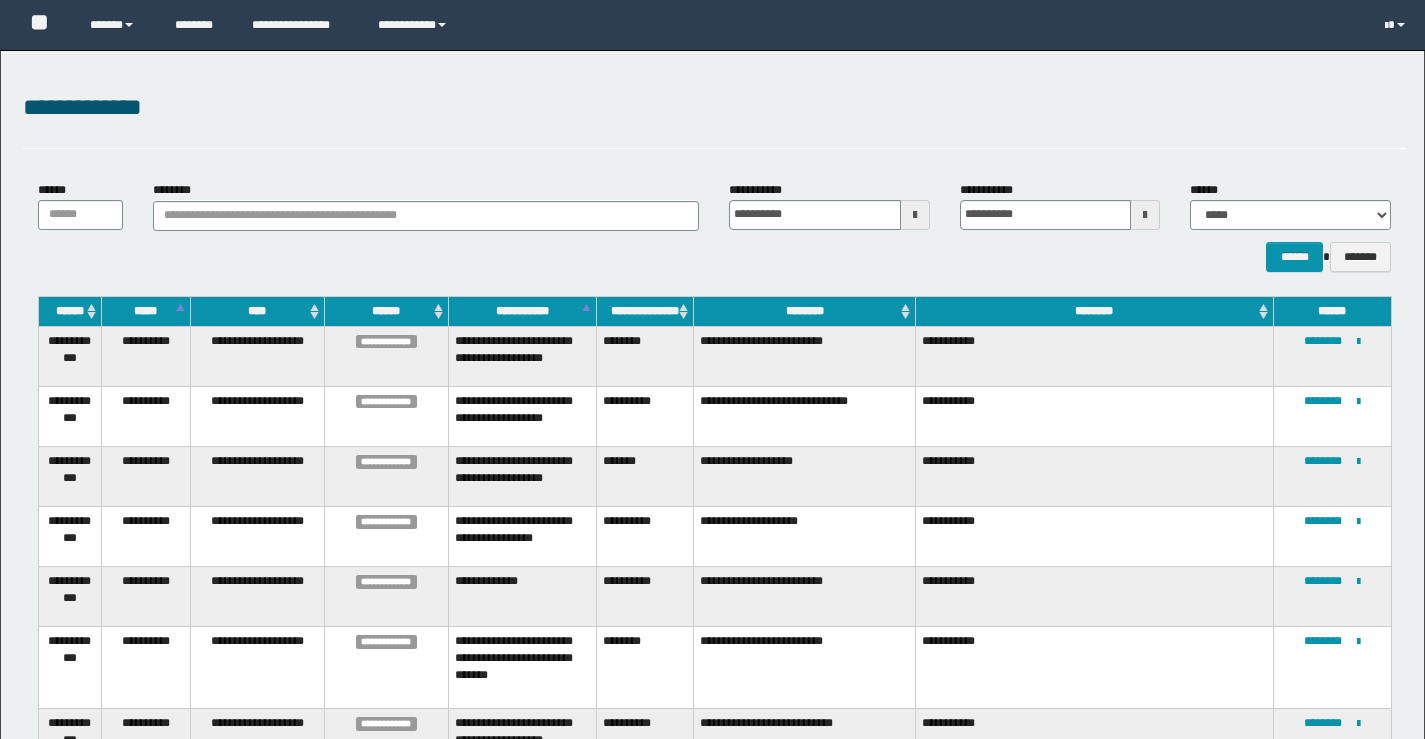 scroll, scrollTop: 0, scrollLeft: 0, axis: both 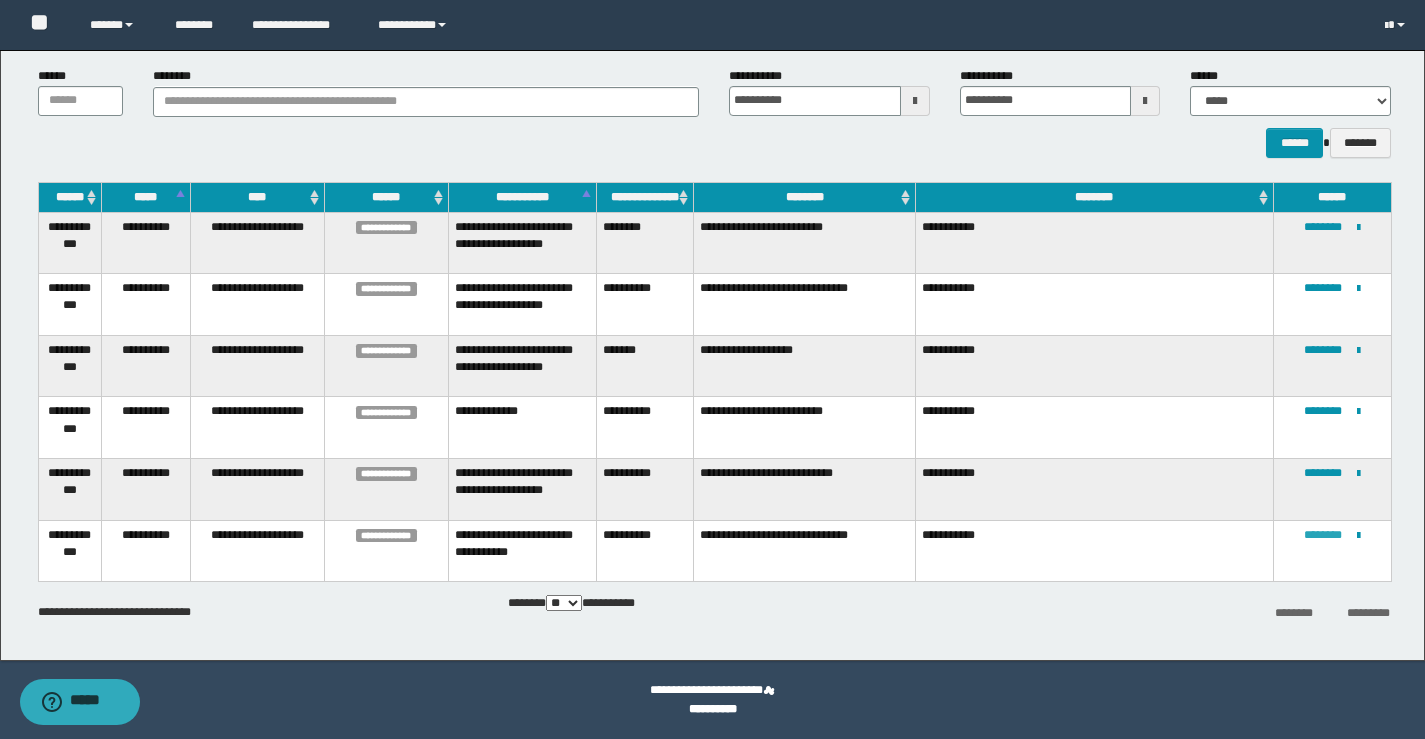 click on "********" at bounding box center [1323, 535] 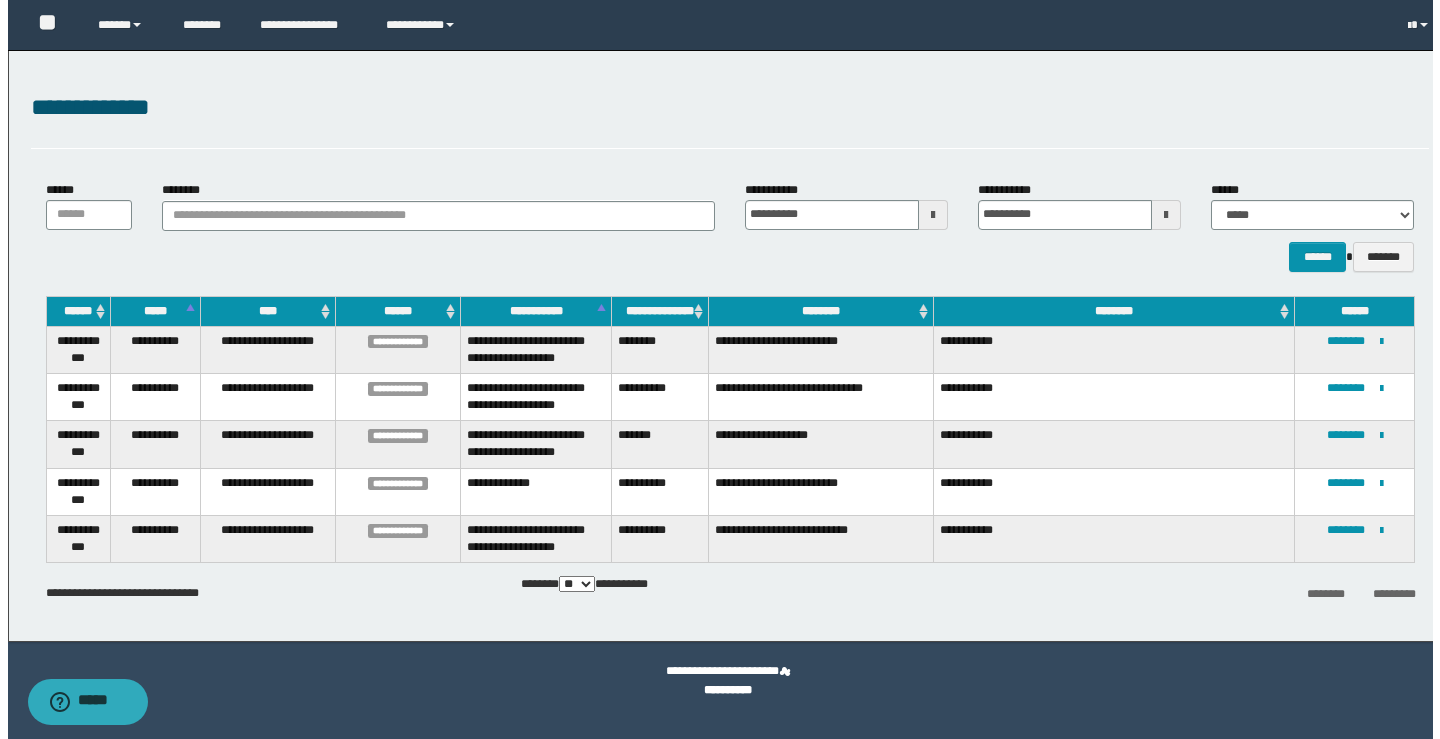 scroll, scrollTop: 0, scrollLeft: 0, axis: both 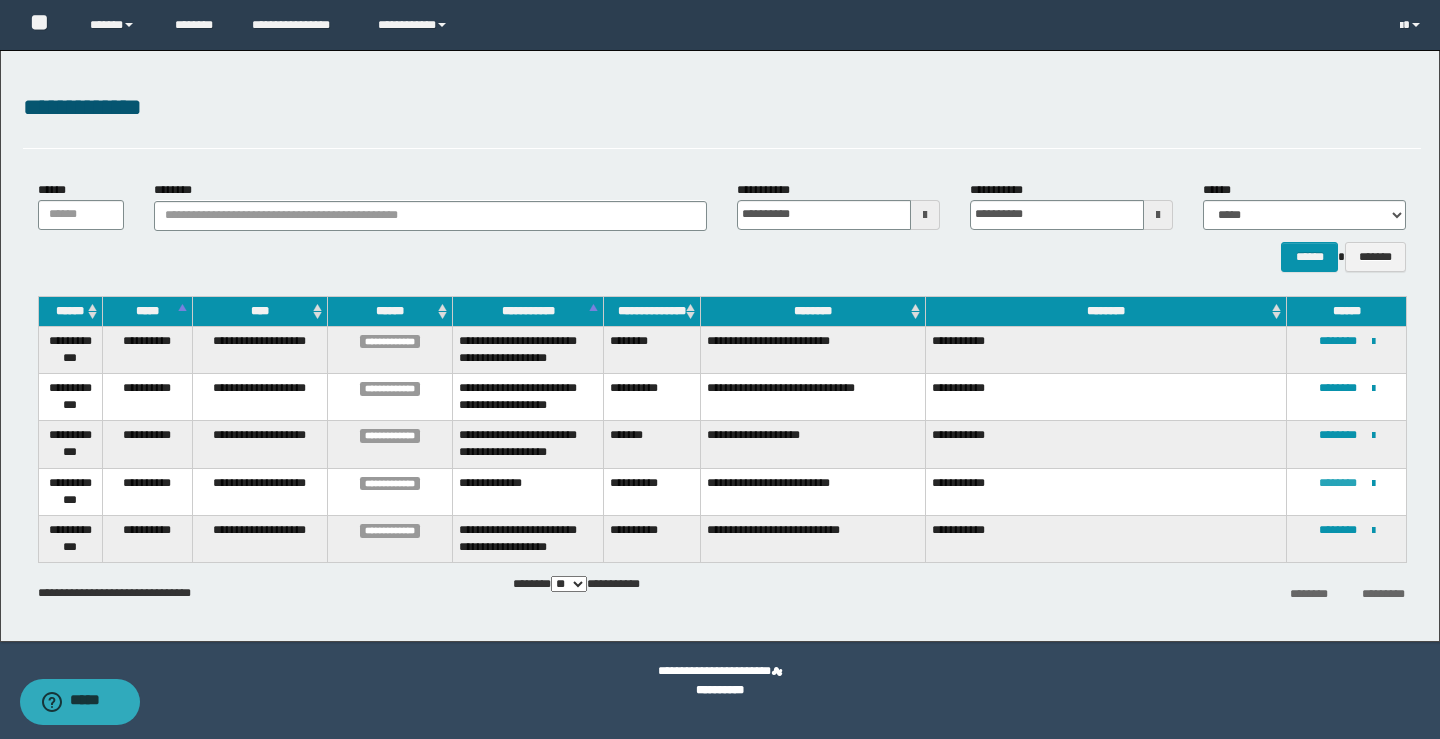click on "********" at bounding box center (1338, 483) 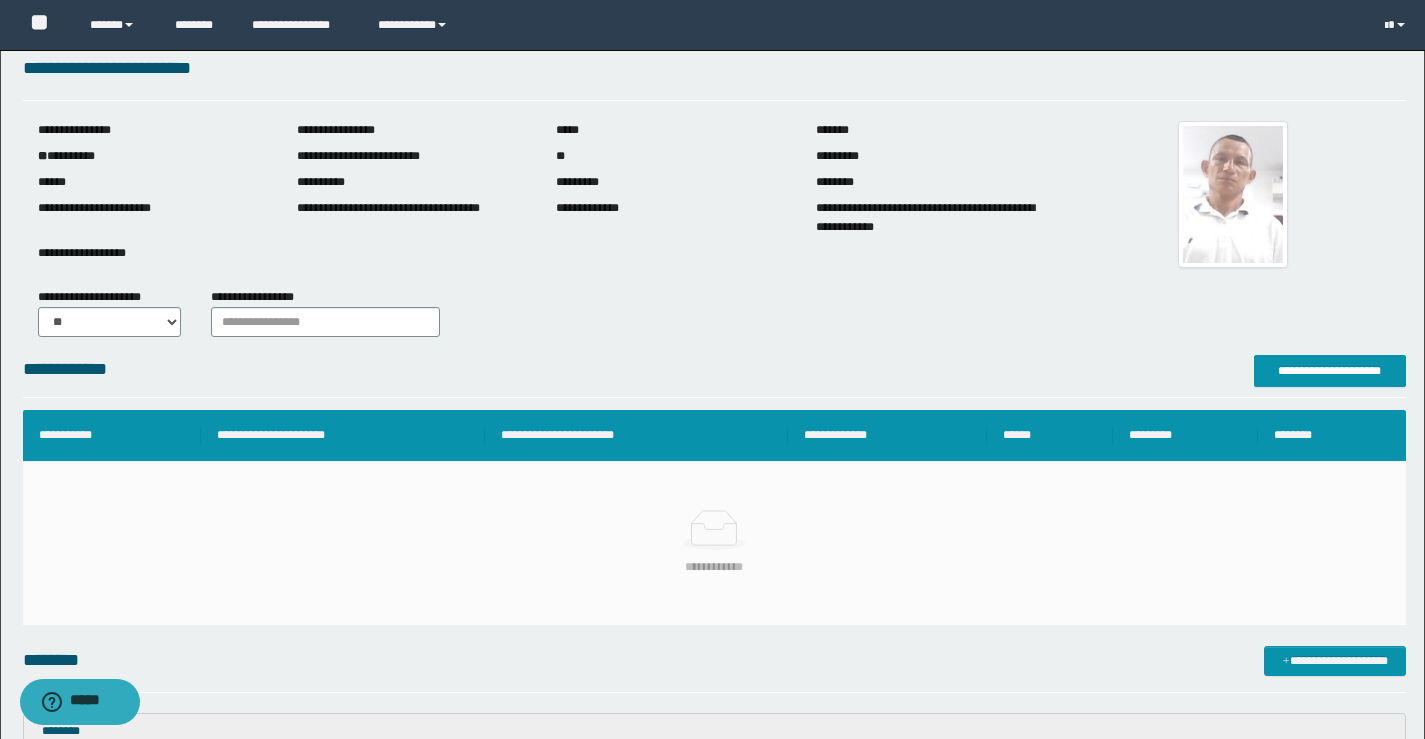 scroll, scrollTop: 0, scrollLeft: 0, axis: both 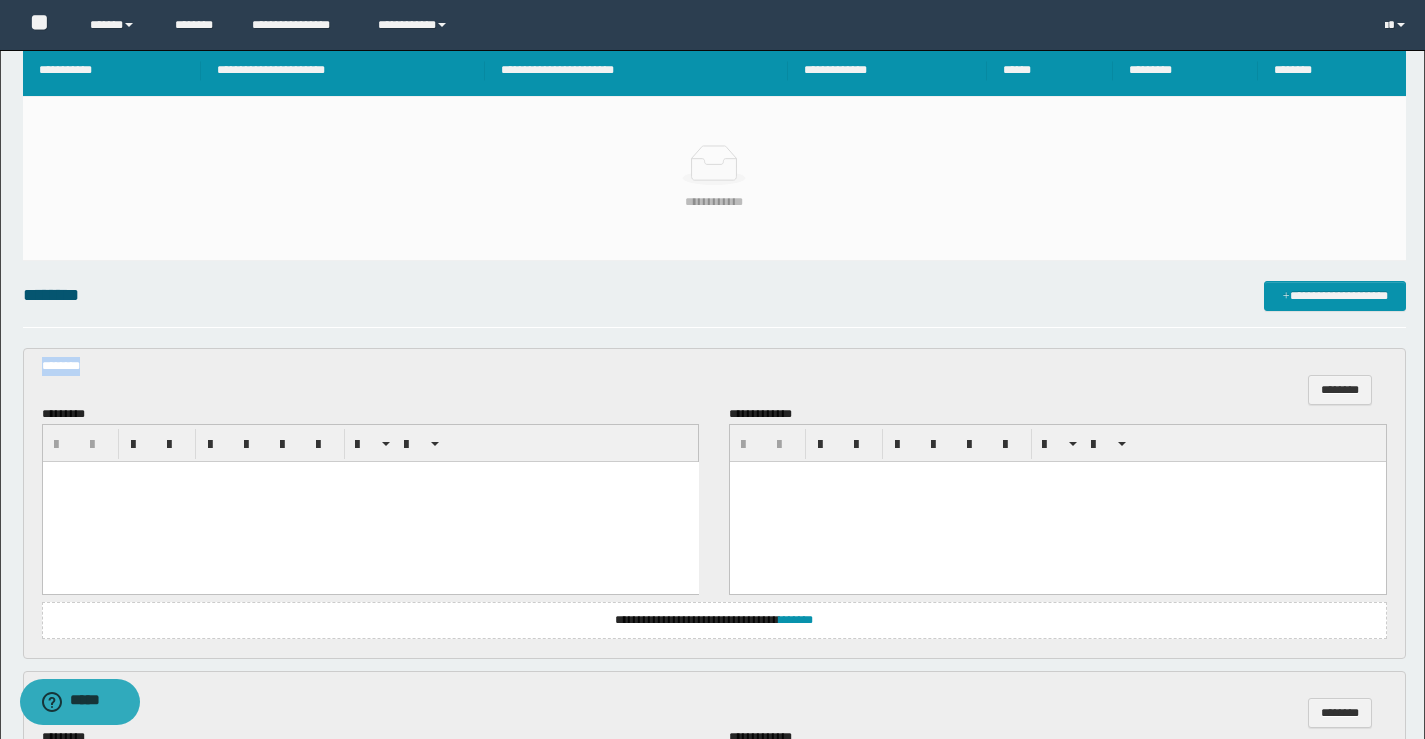 drag, startPoint x: 114, startPoint y: 362, endPoint x: 0, endPoint y: 361, distance: 114.00439 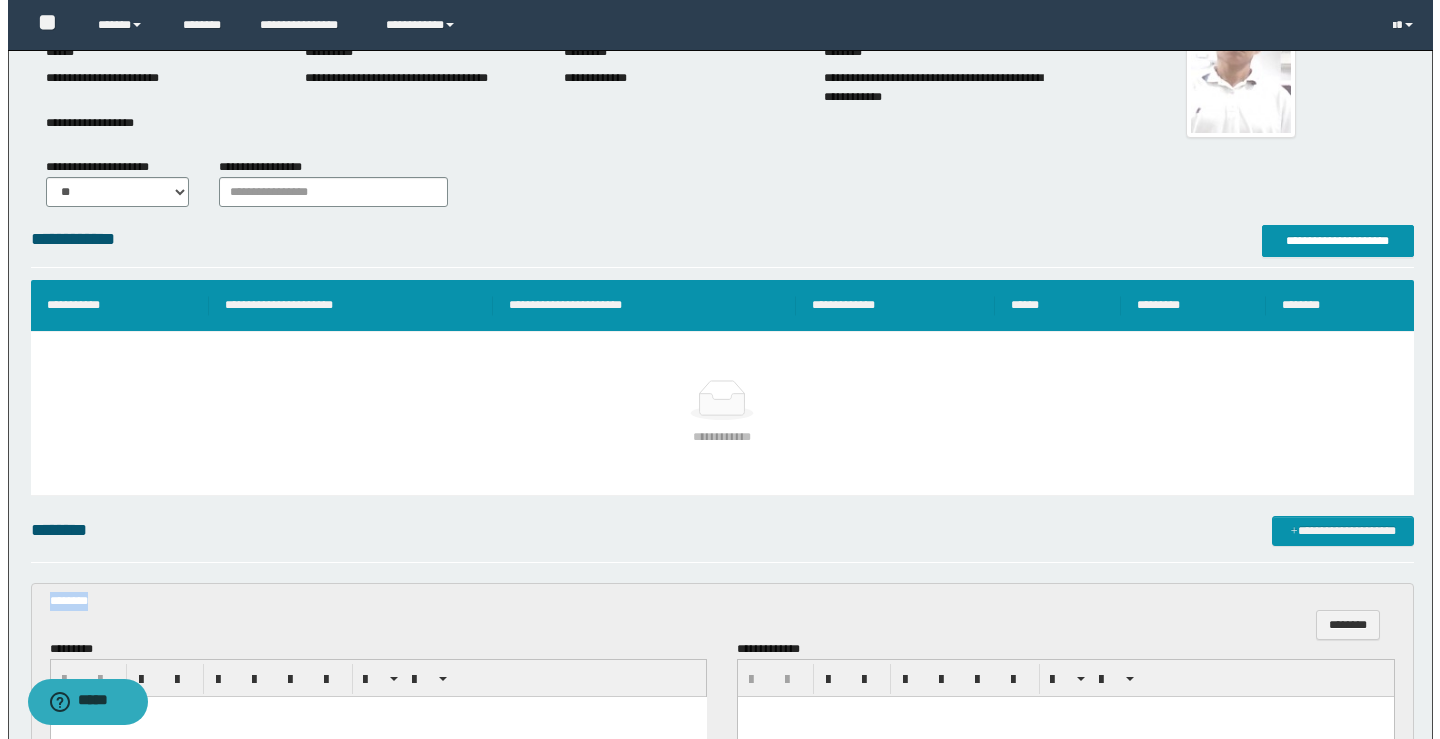 scroll, scrollTop: 100, scrollLeft: 0, axis: vertical 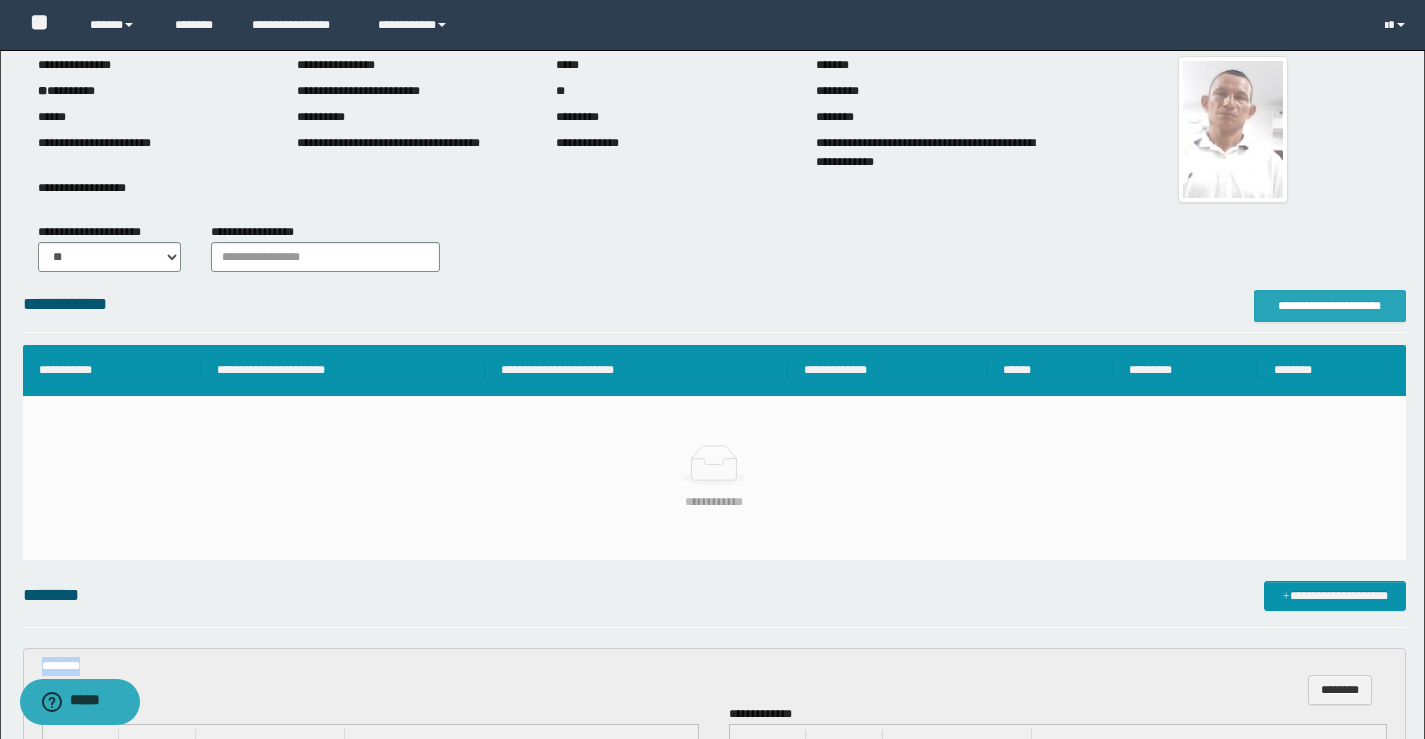 click on "**********" at bounding box center [1330, 306] 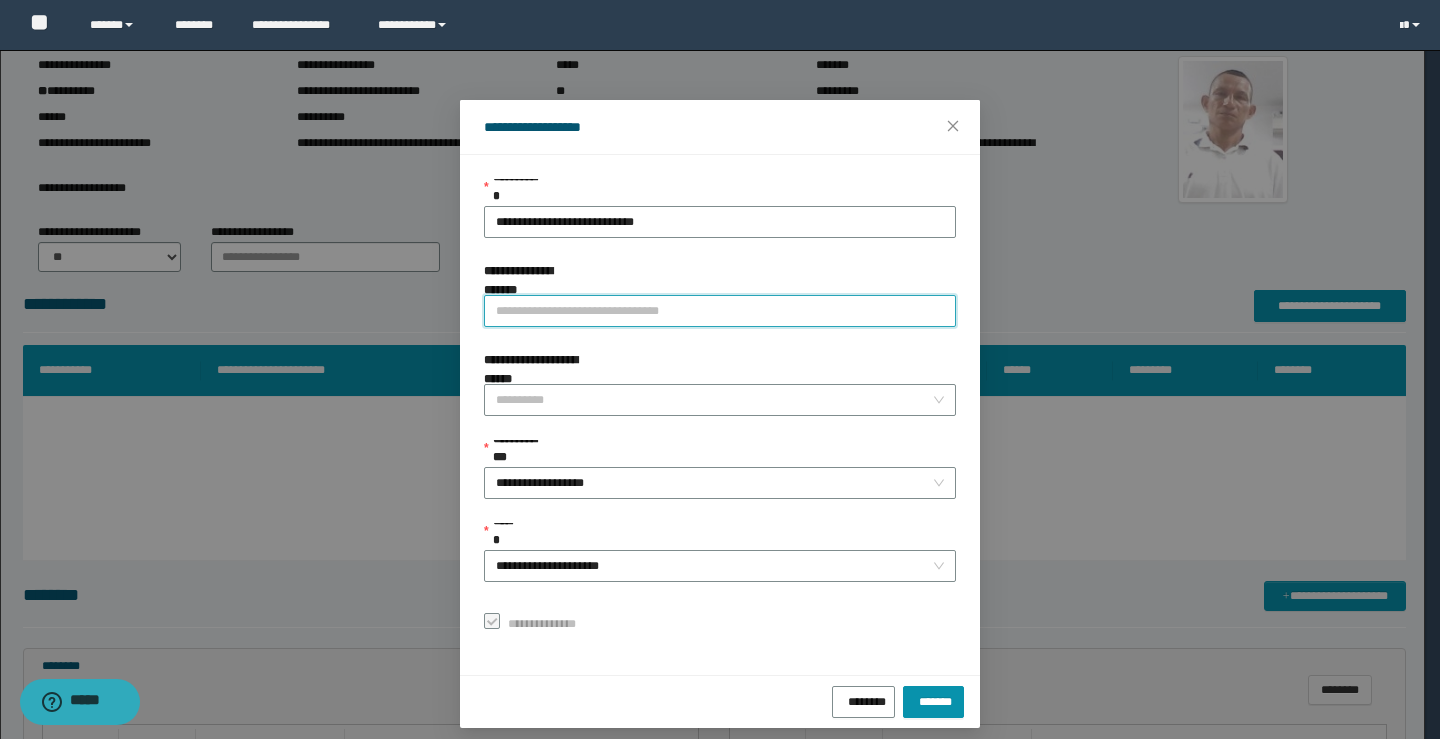 click on "**********" at bounding box center [720, 311] 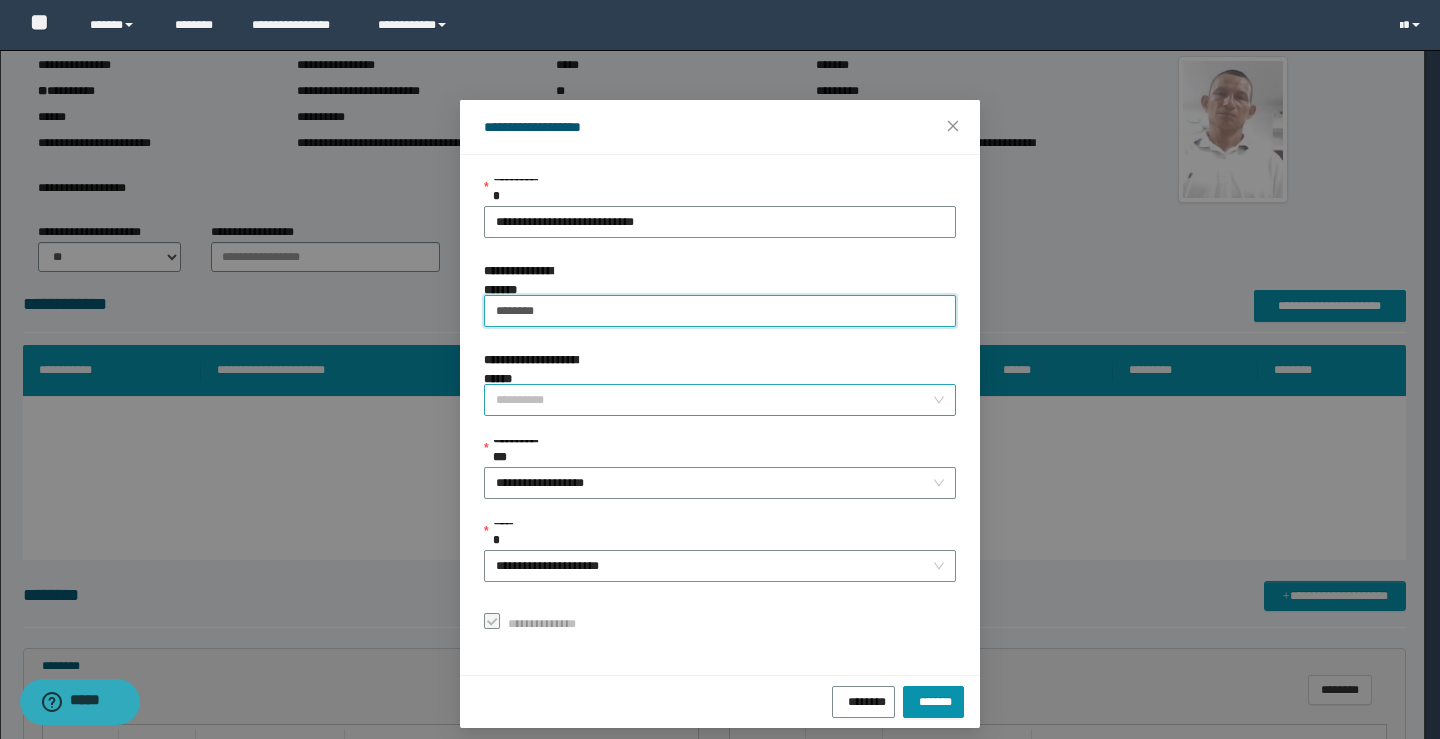 type on "********" 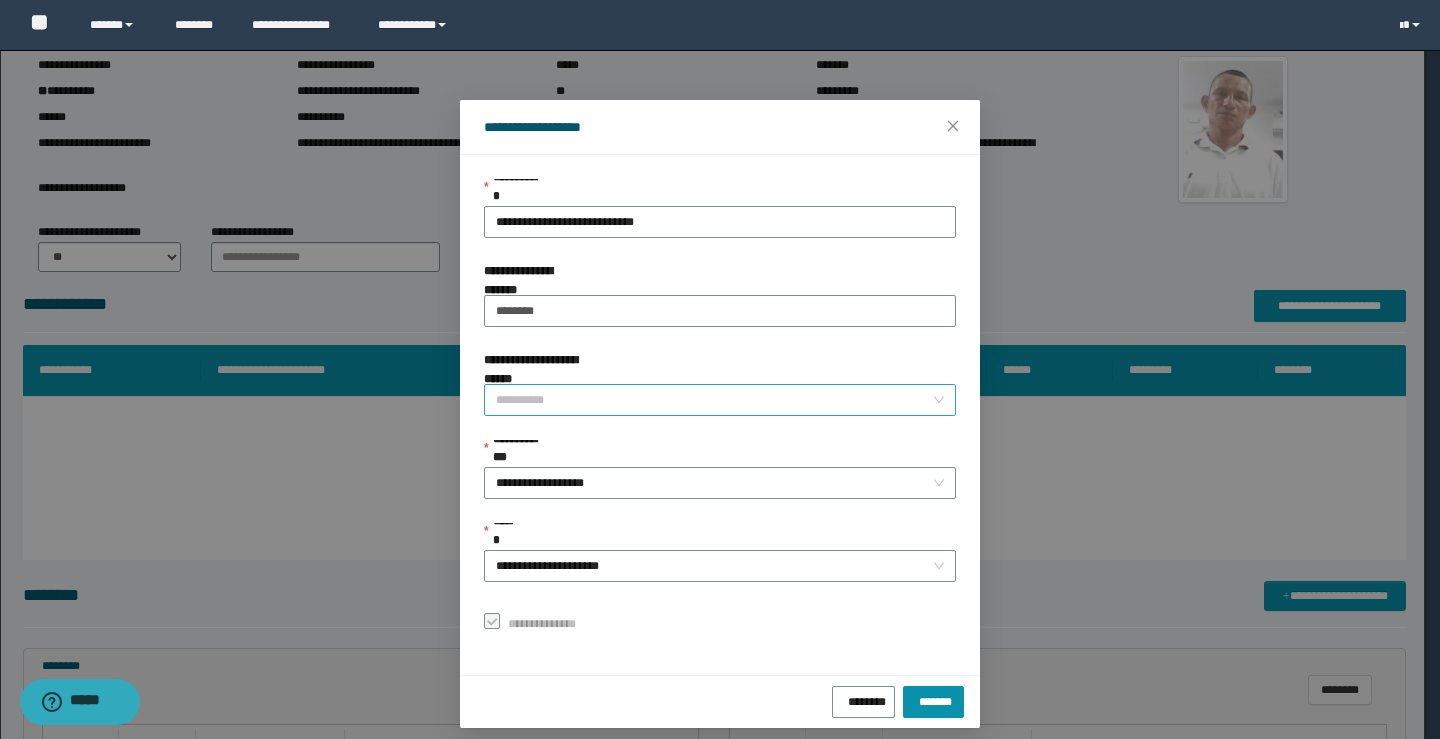 click on "**********" at bounding box center (714, 400) 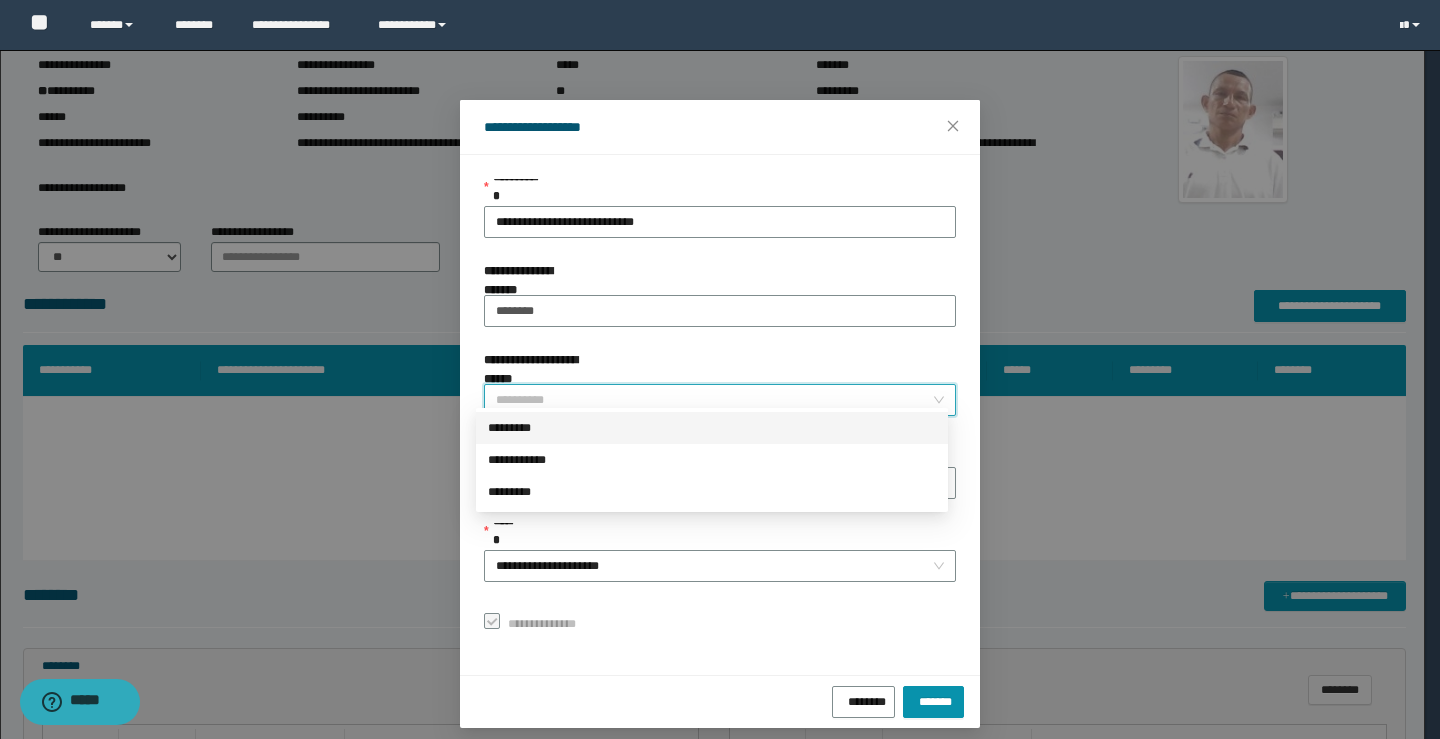 click on "*********" at bounding box center [712, 428] 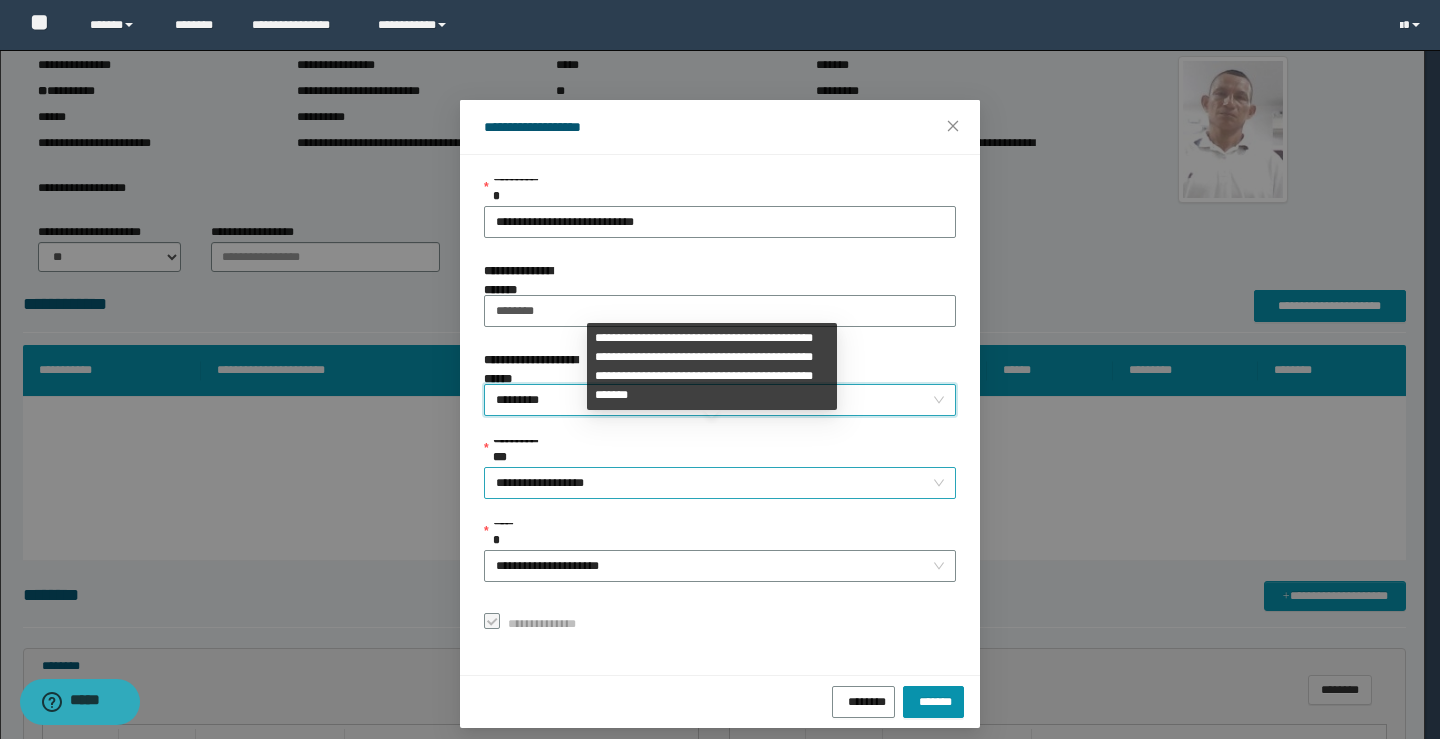 click on "**********" at bounding box center [720, 483] 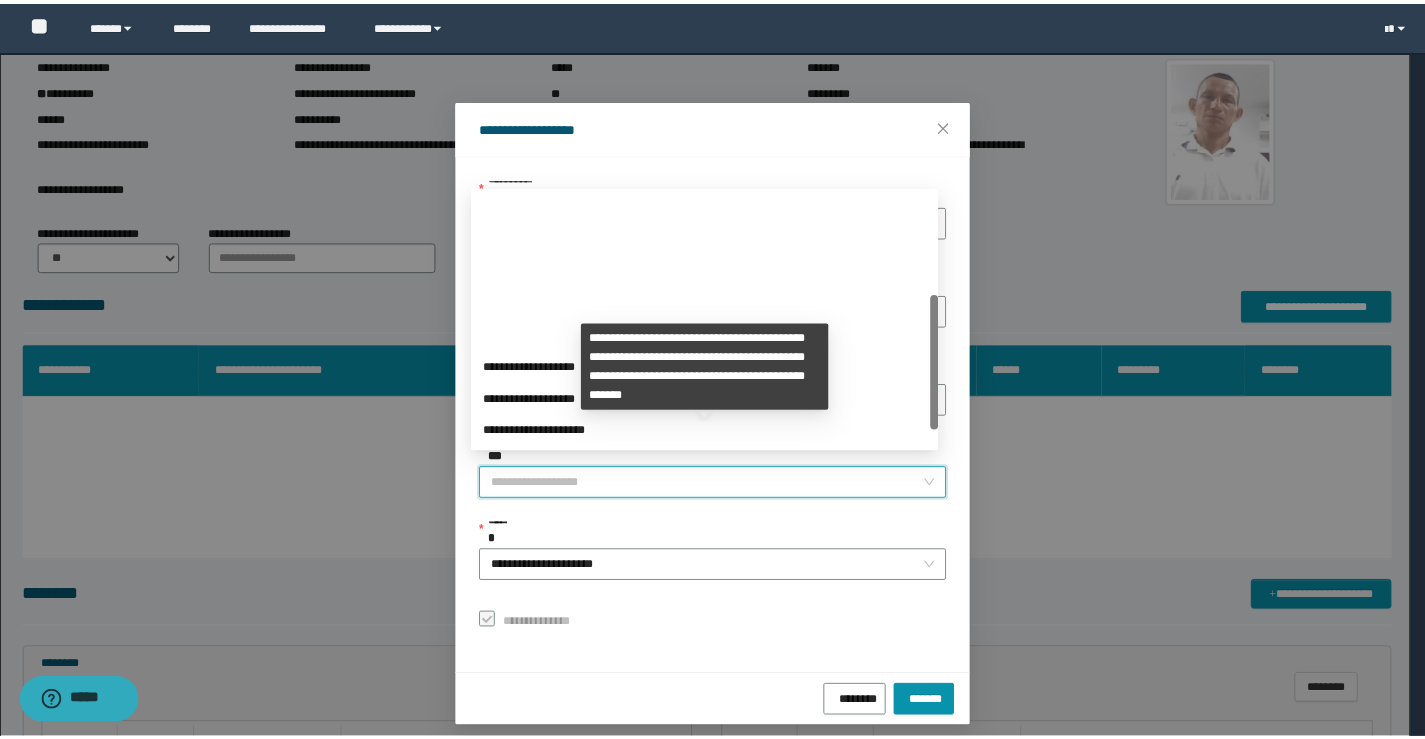 scroll, scrollTop: 192, scrollLeft: 0, axis: vertical 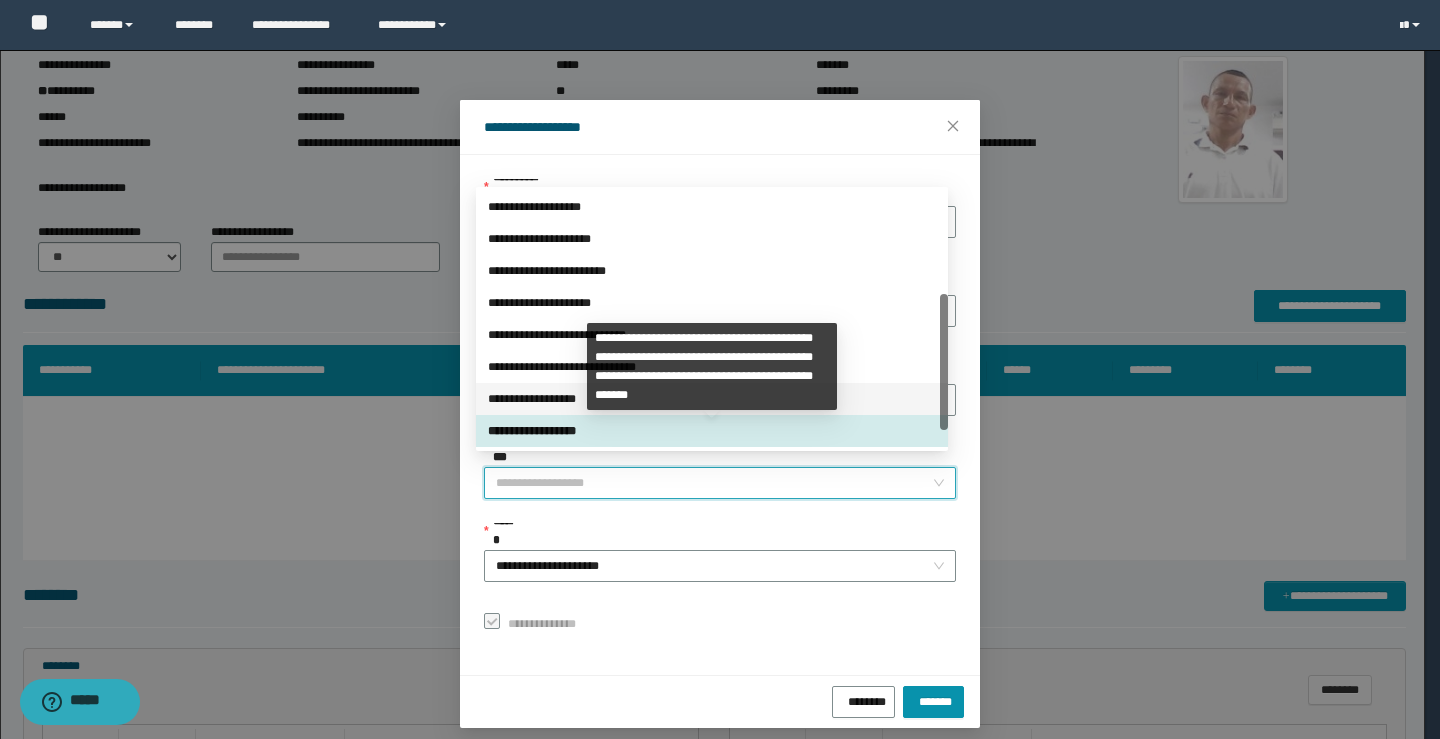 click on "**********" at bounding box center (712, 399) 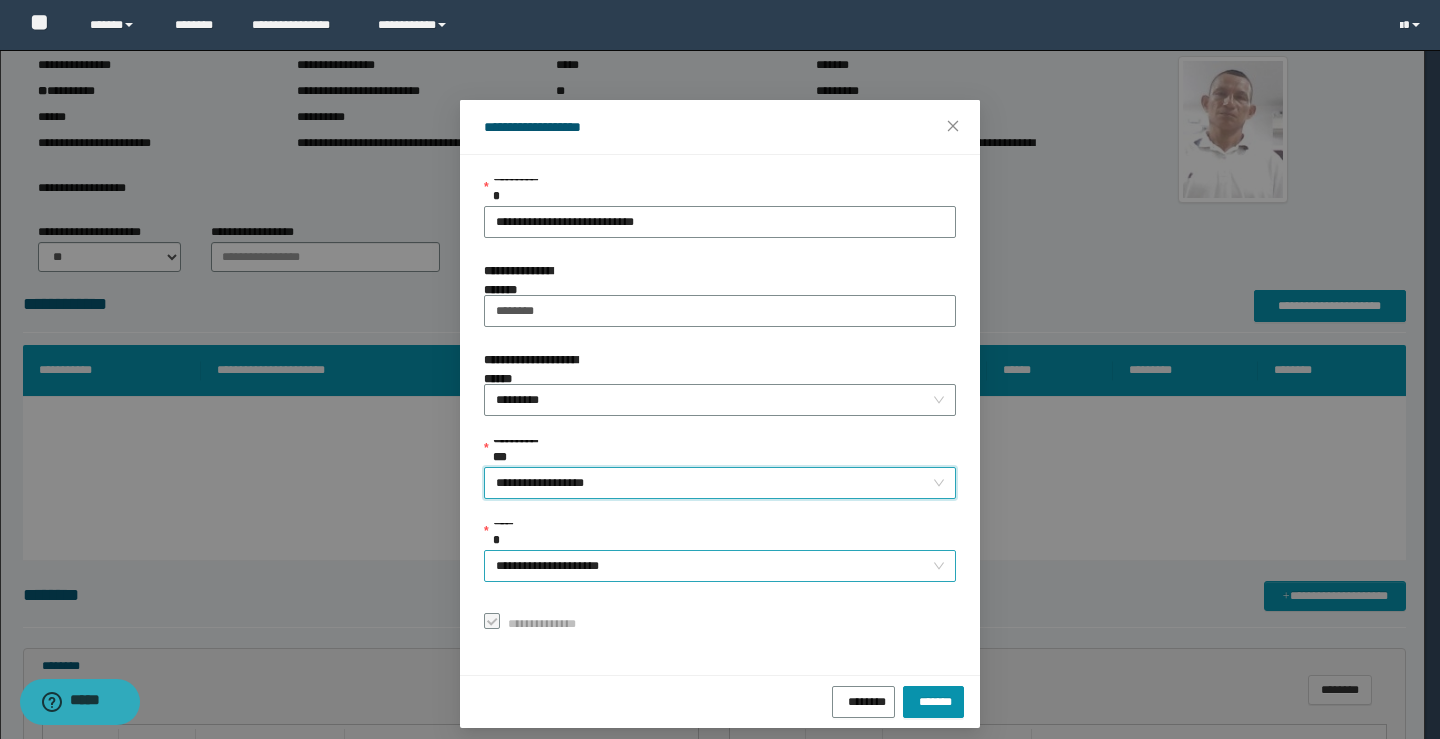 click on "**********" at bounding box center [720, 566] 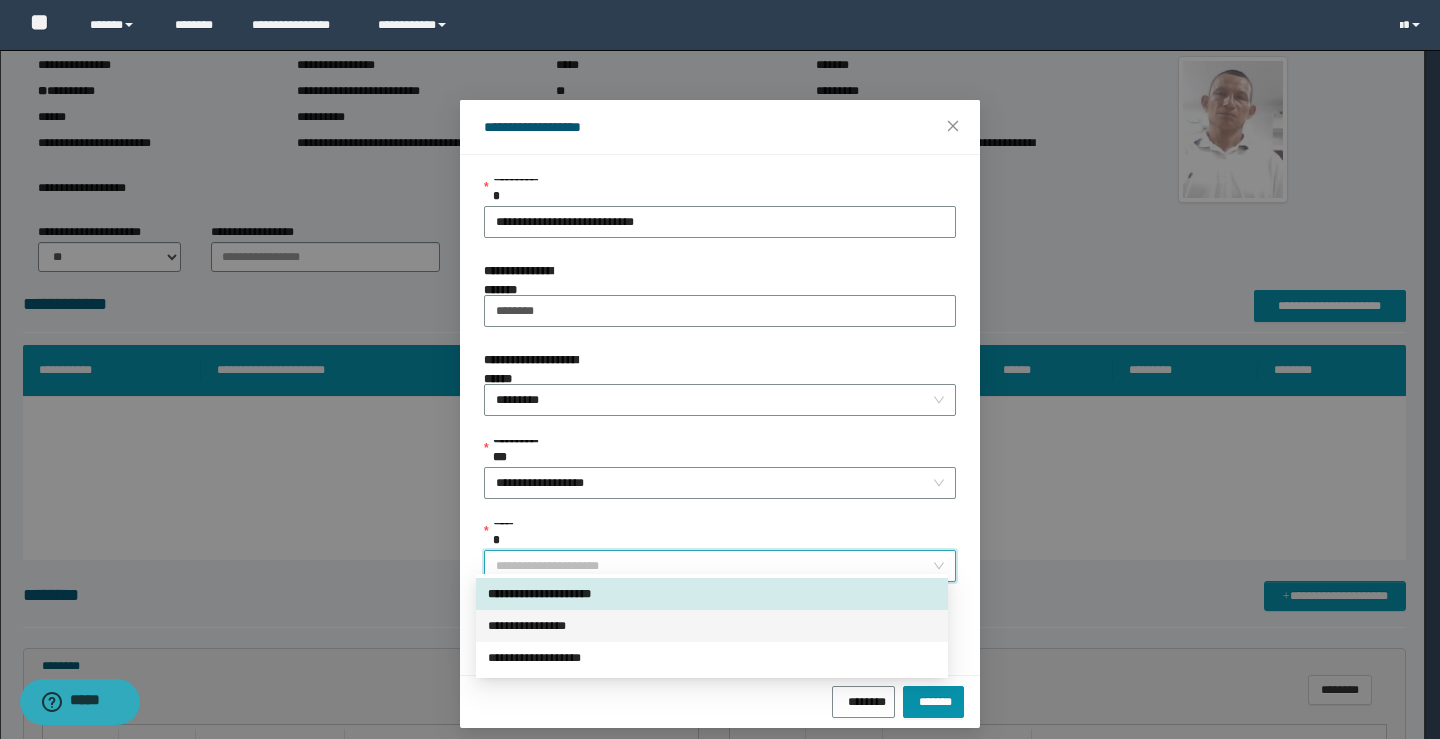 click on "**********" at bounding box center (712, 626) 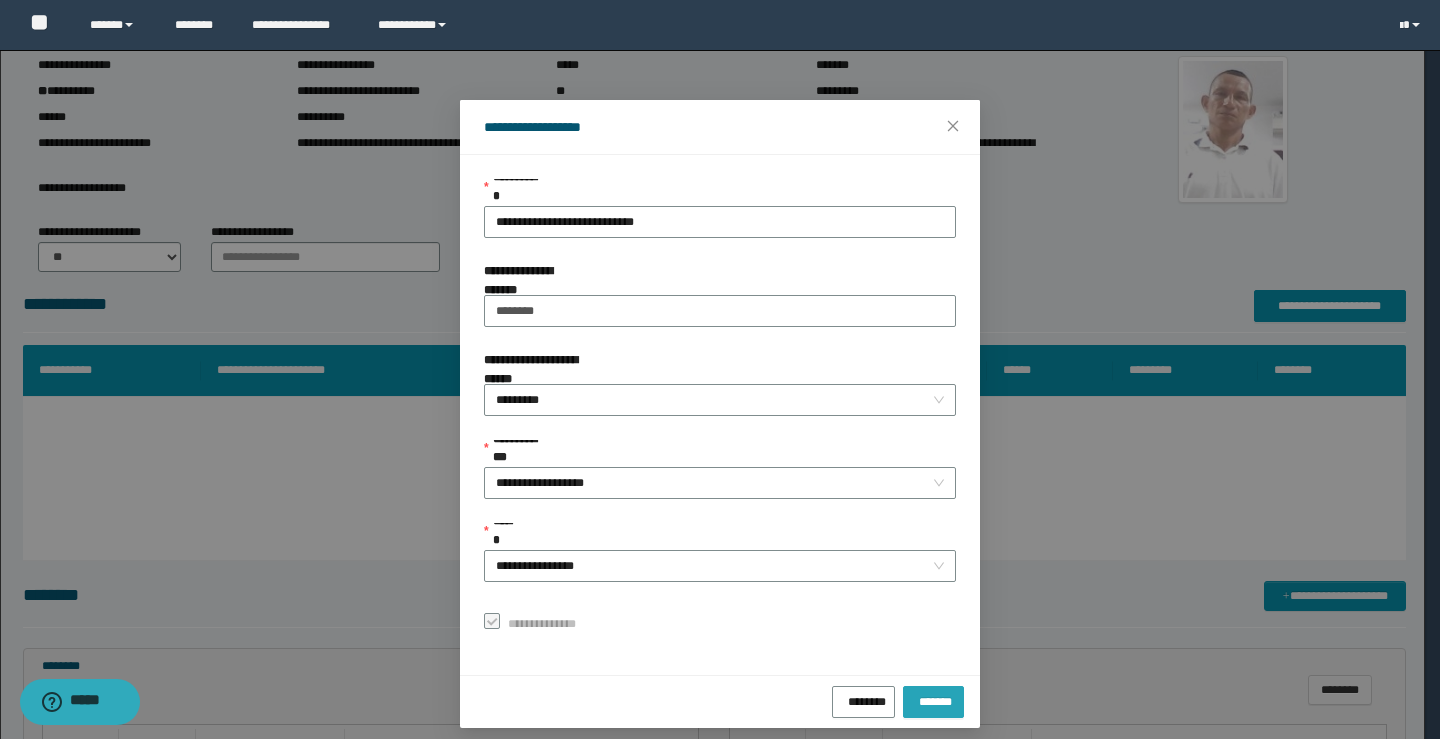 click on "*******" at bounding box center (933, 702) 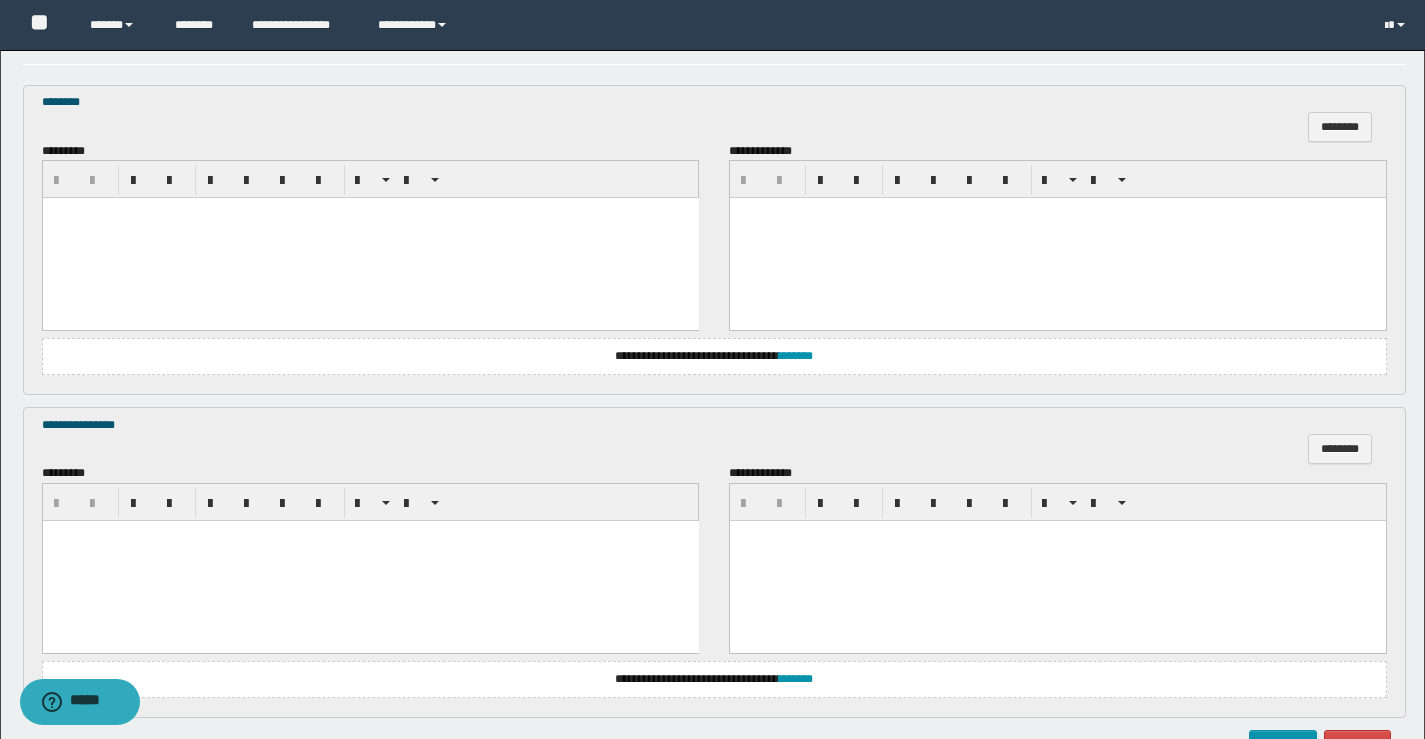 scroll, scrollTop: 459, scrollLeft: 0, axis: vertical 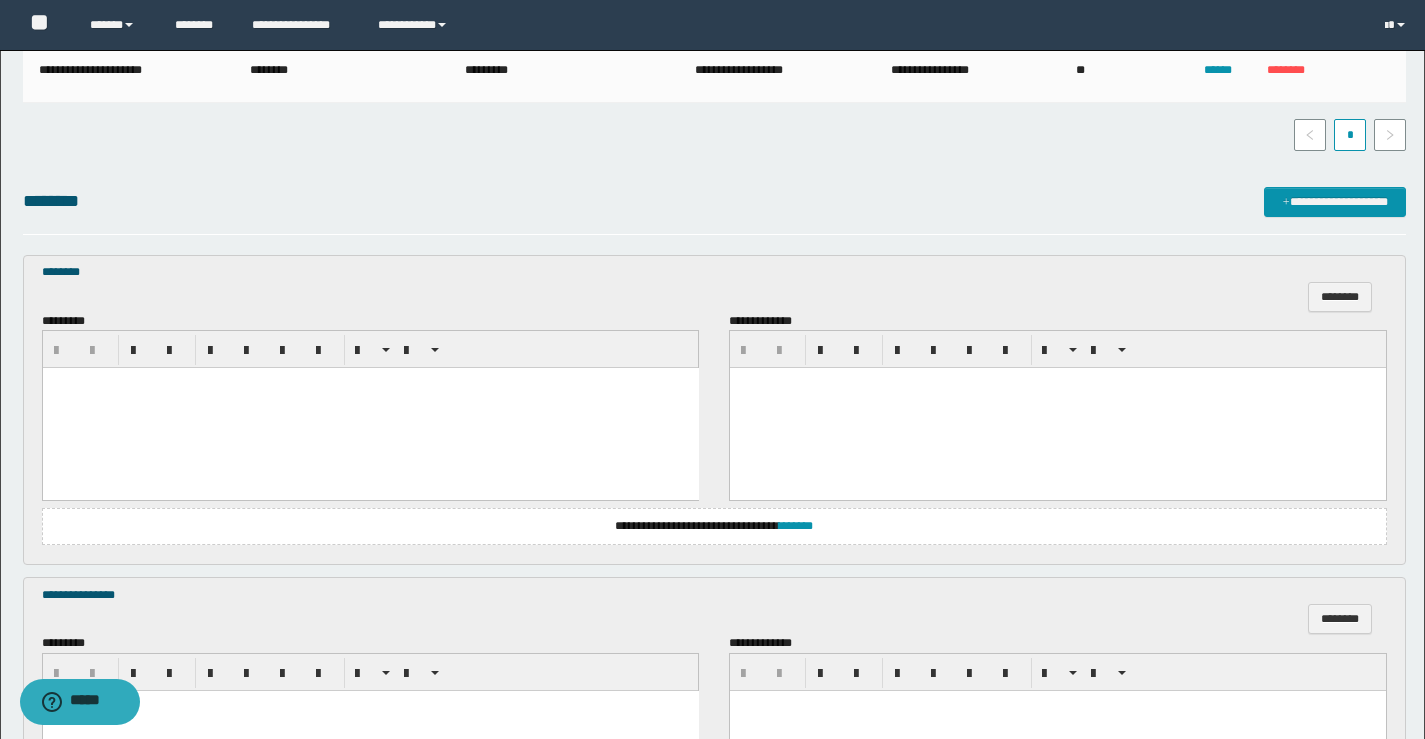 click at bounding box center (370, 408) 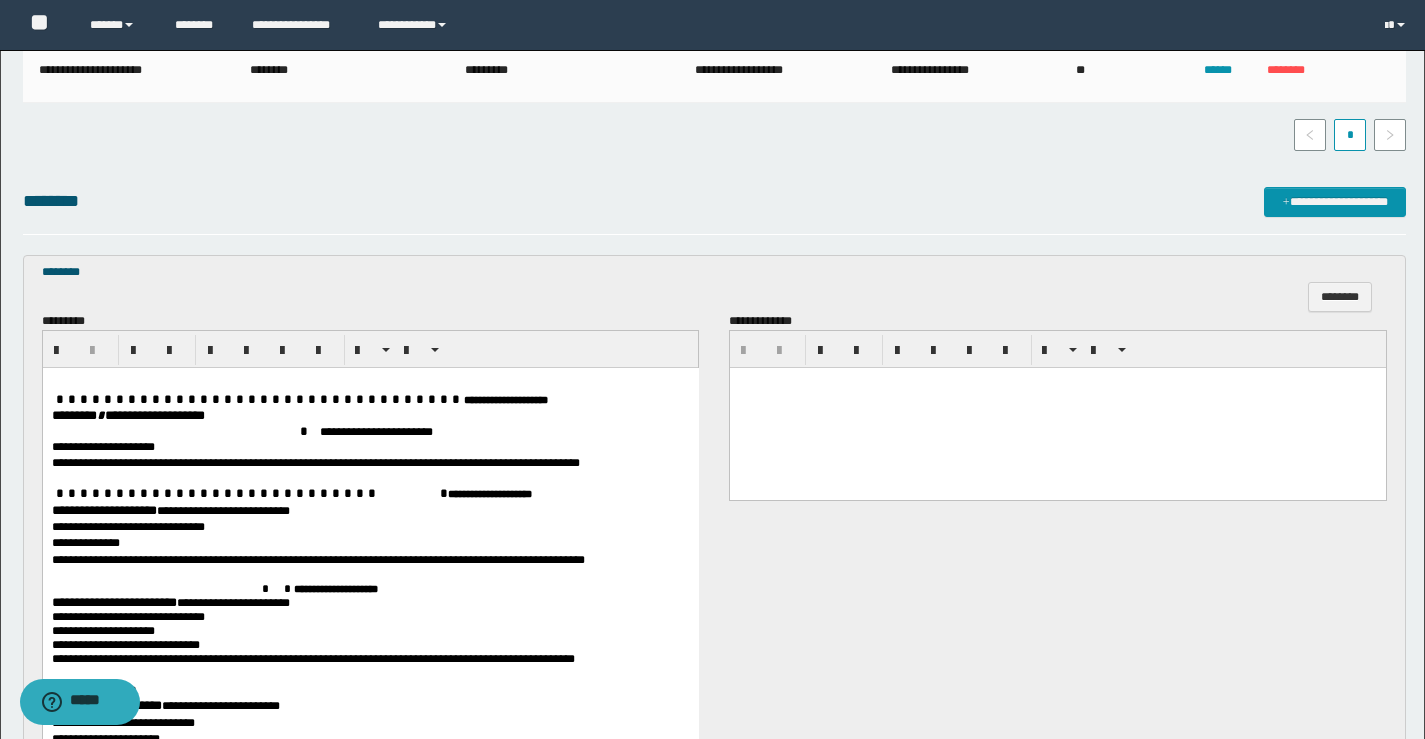 click on "******** * *****" at bounding box center (92, 415) 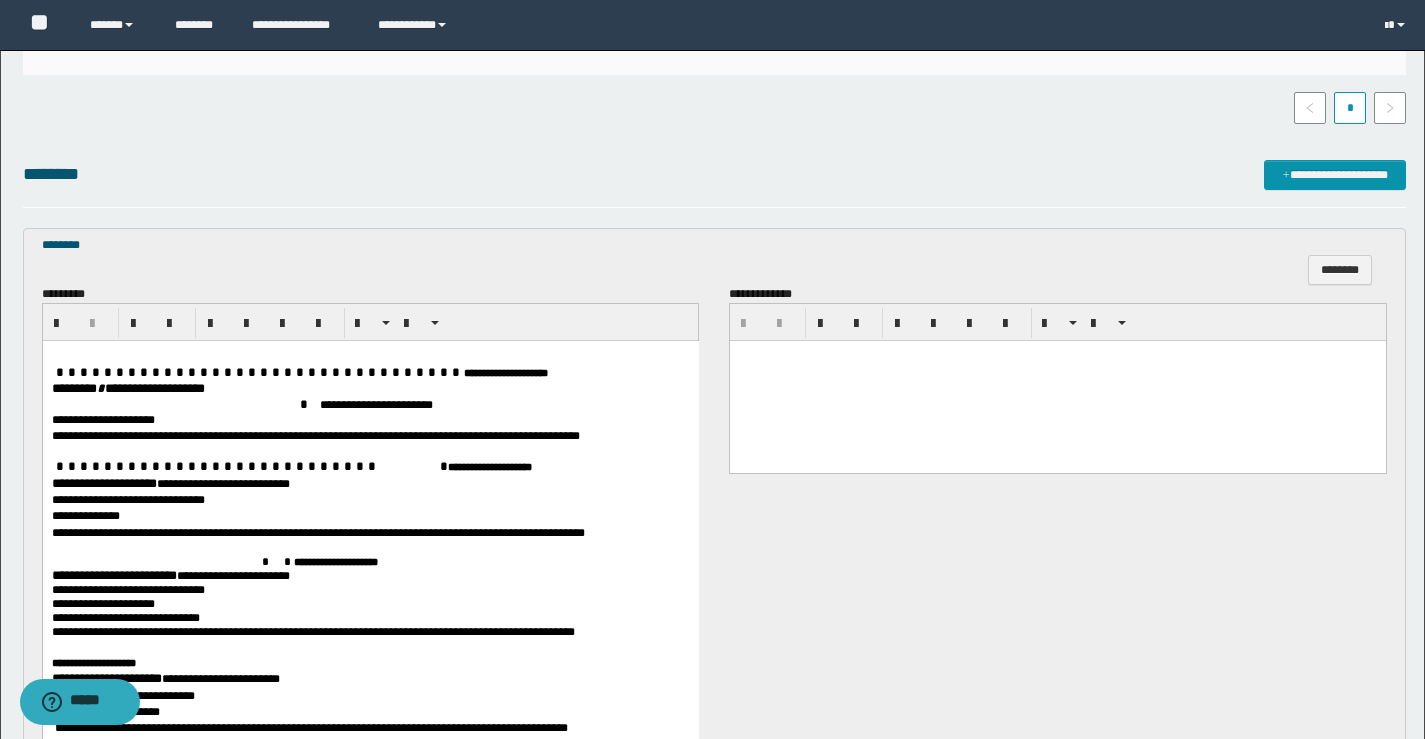 scroll, scrollTop: 500, scrollLeft: 0, axis: vertical 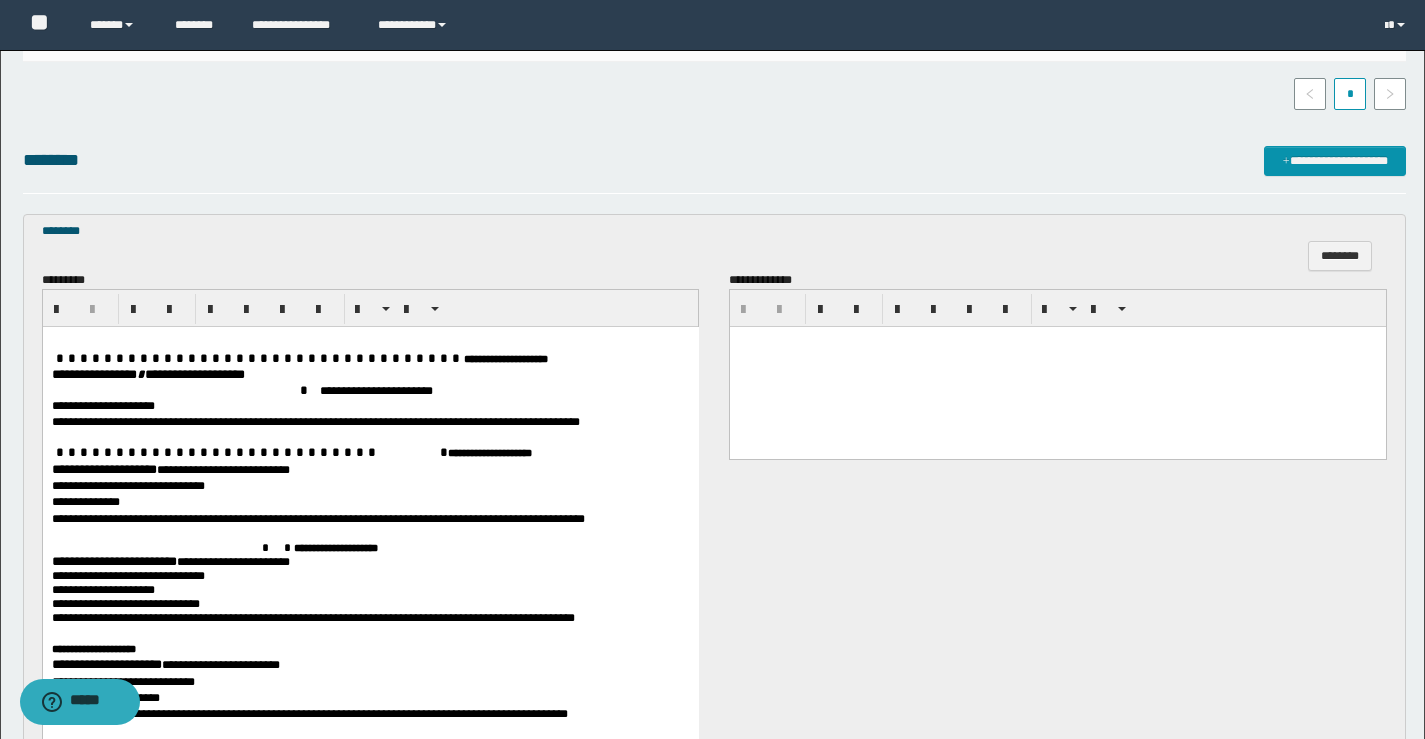 click on "**********" at bounding box center [103, 469] 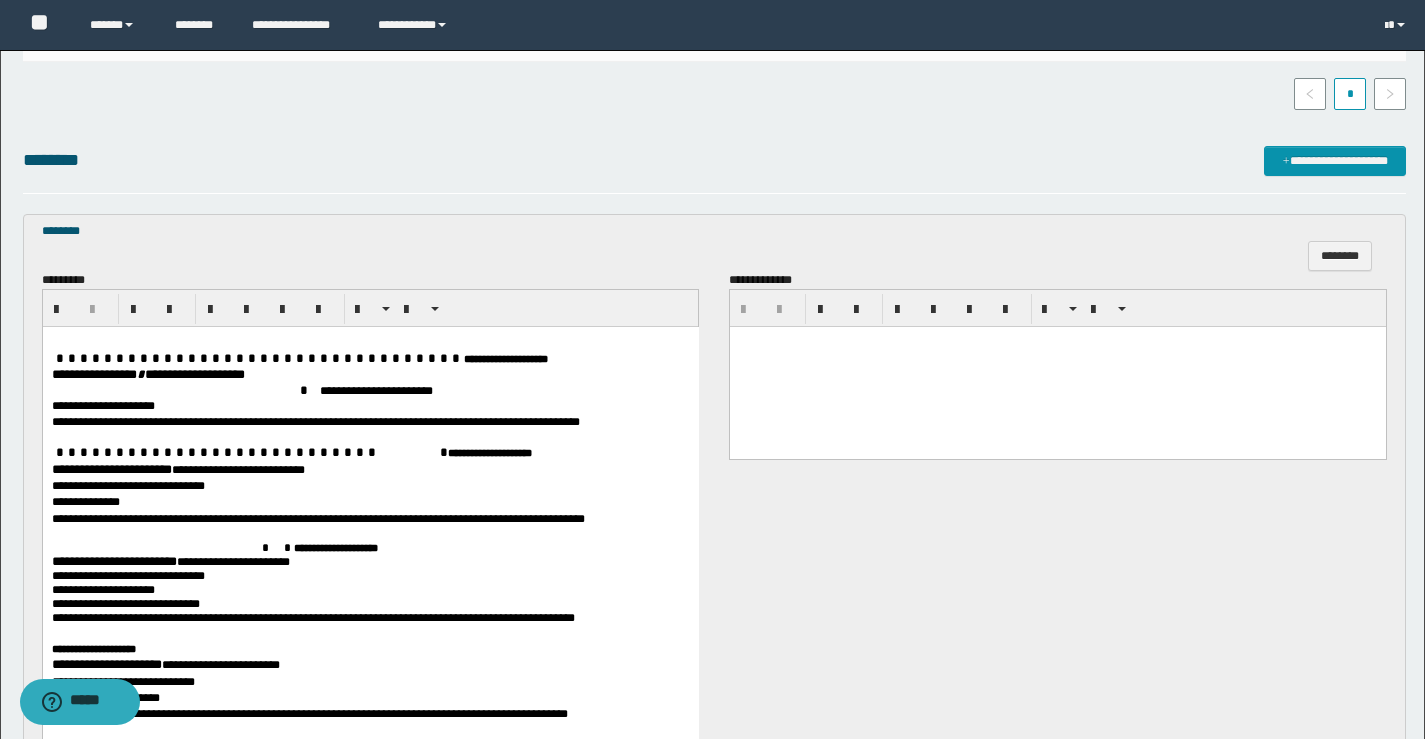 click on "**********" at bounding box center [113, 561] 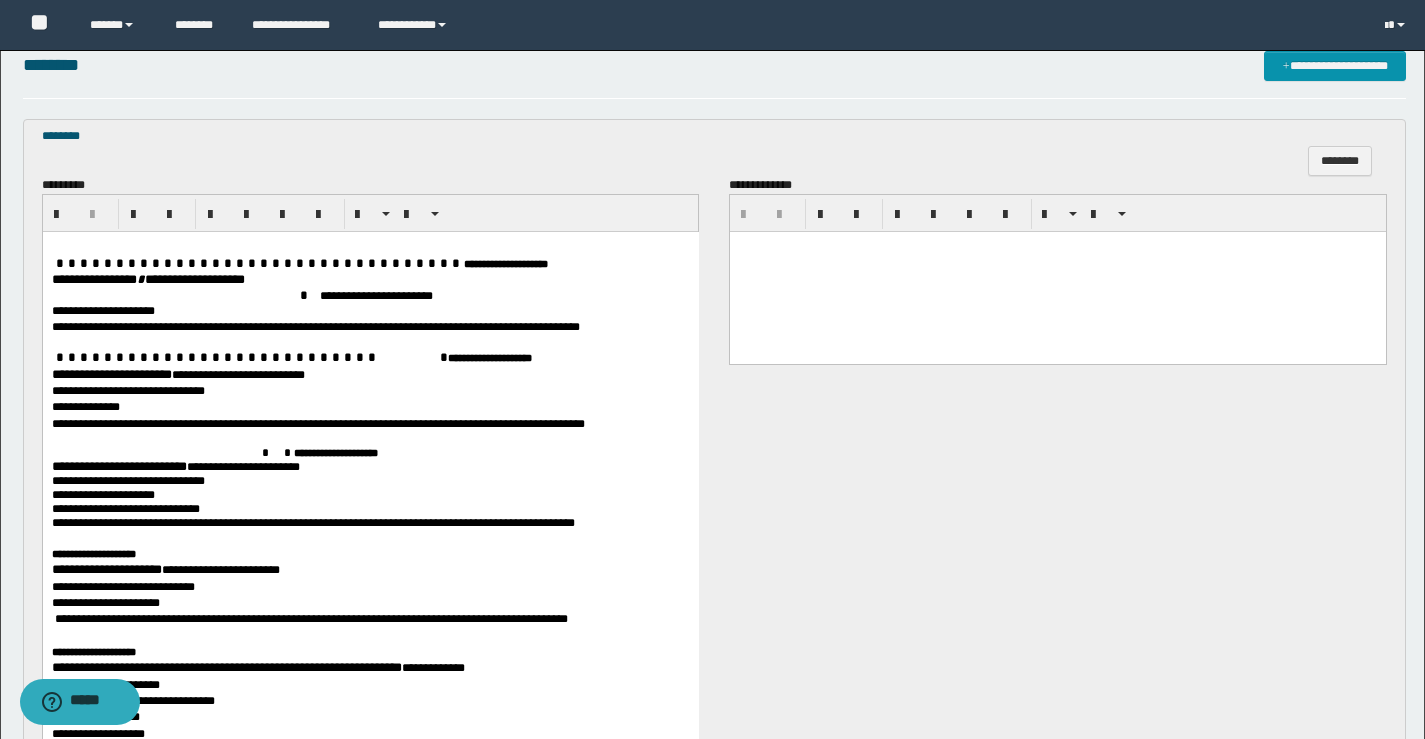 scroll, scrollTop: 700, scrollLeft: 0, axis: vertical 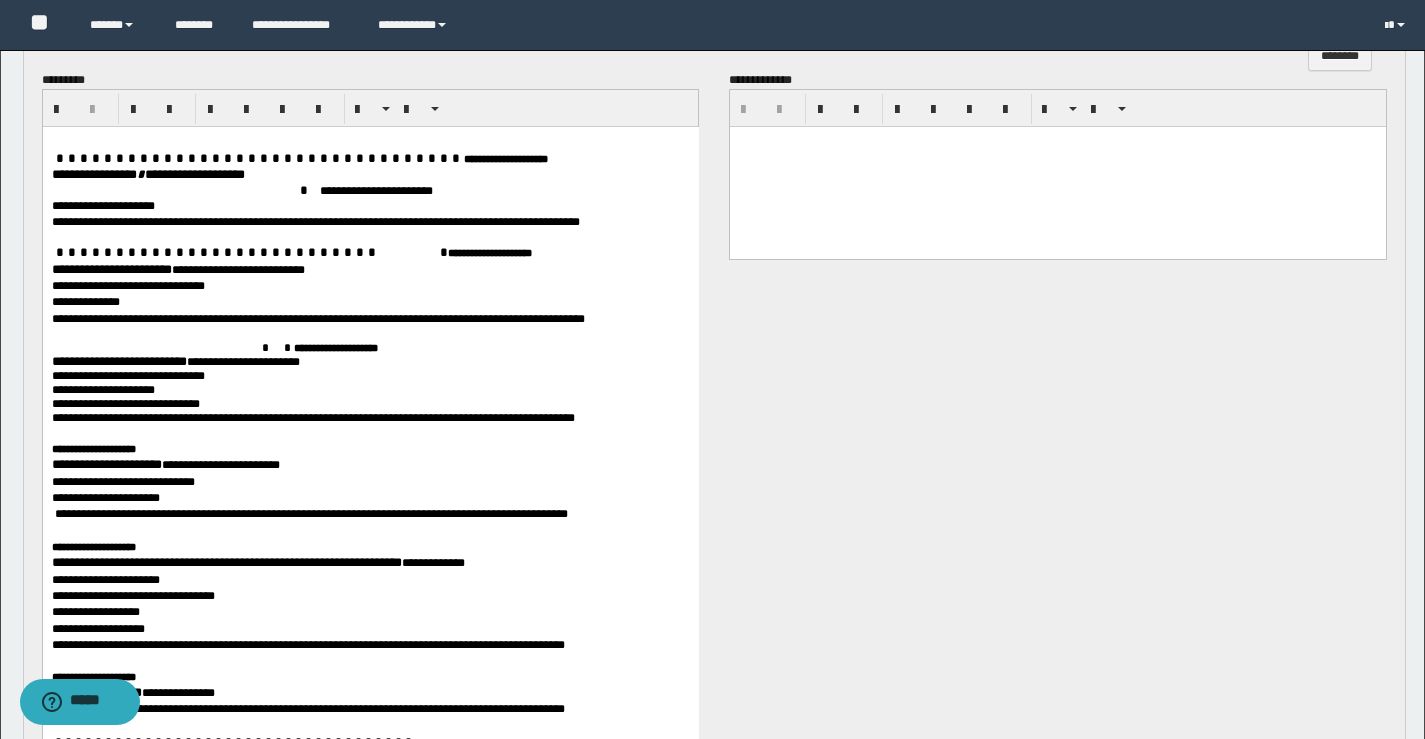 click on "**********" at bounding box center [106, 464] 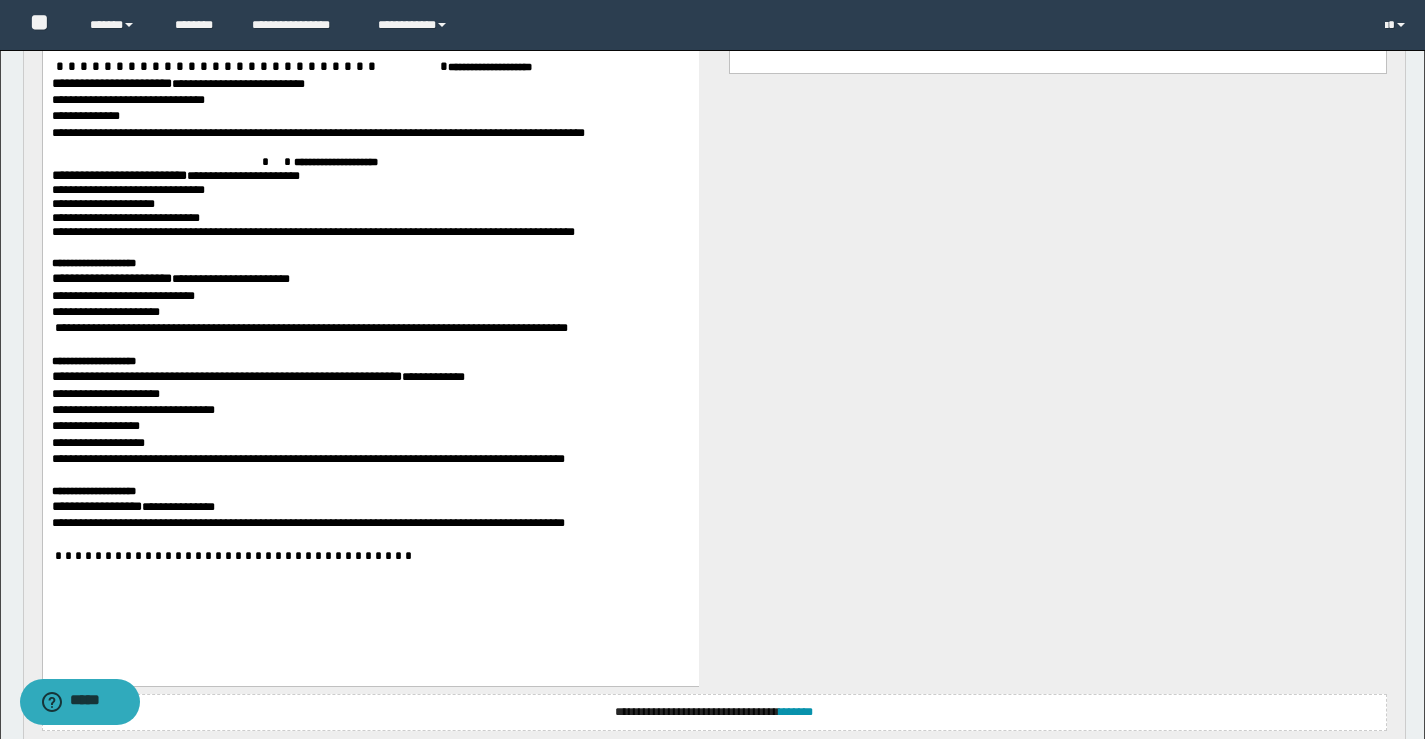 scroll, scrollTop: 900, scrollLeft: 0, axis: vertical 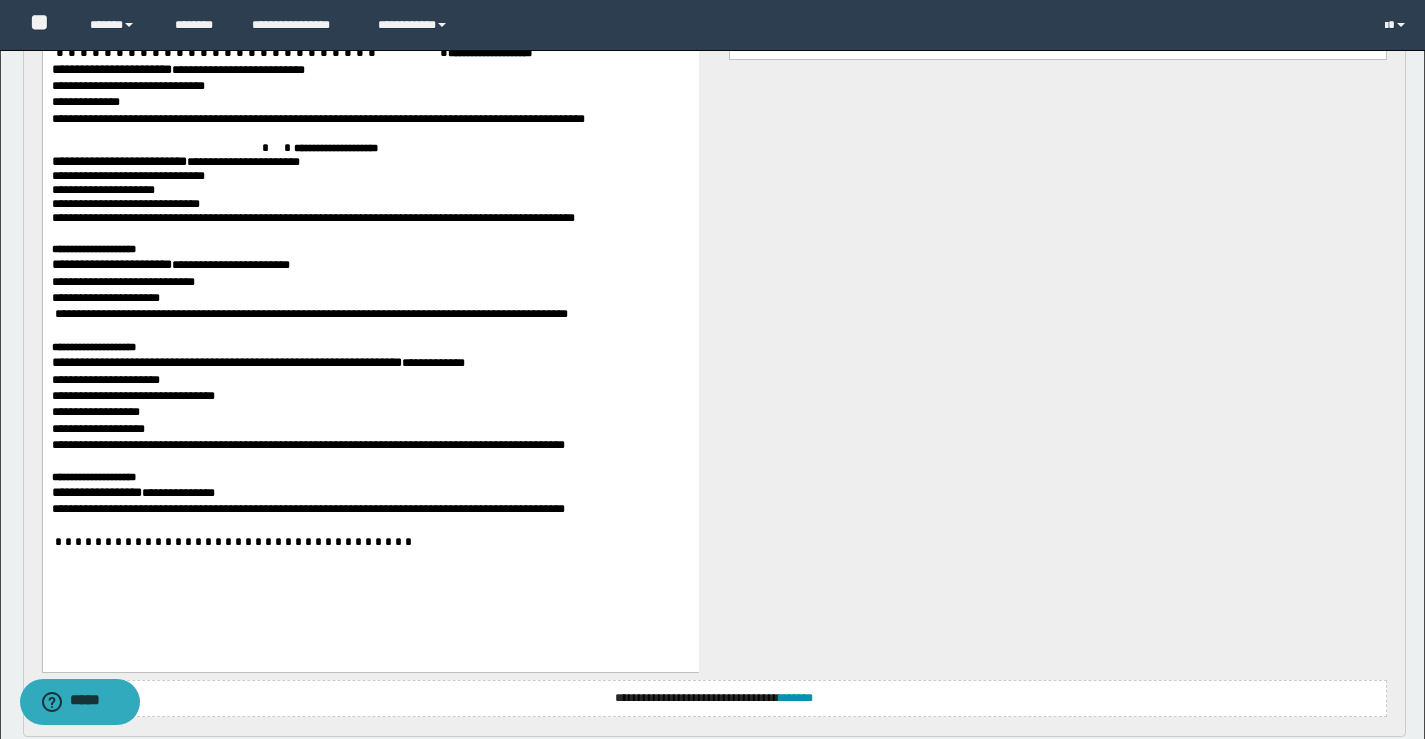 click on "**********" at bounding box center [226, 363] 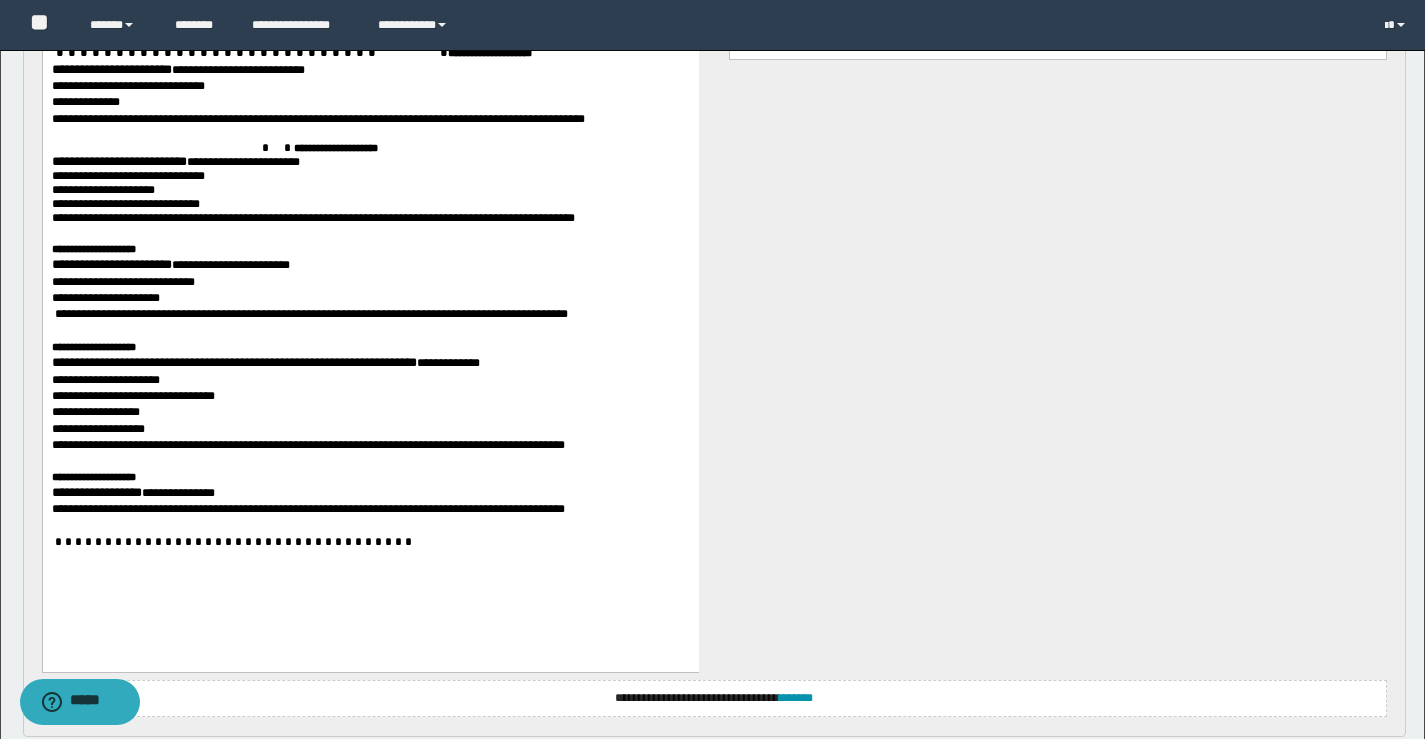 click on "**********" at bounding box center [96, 493] 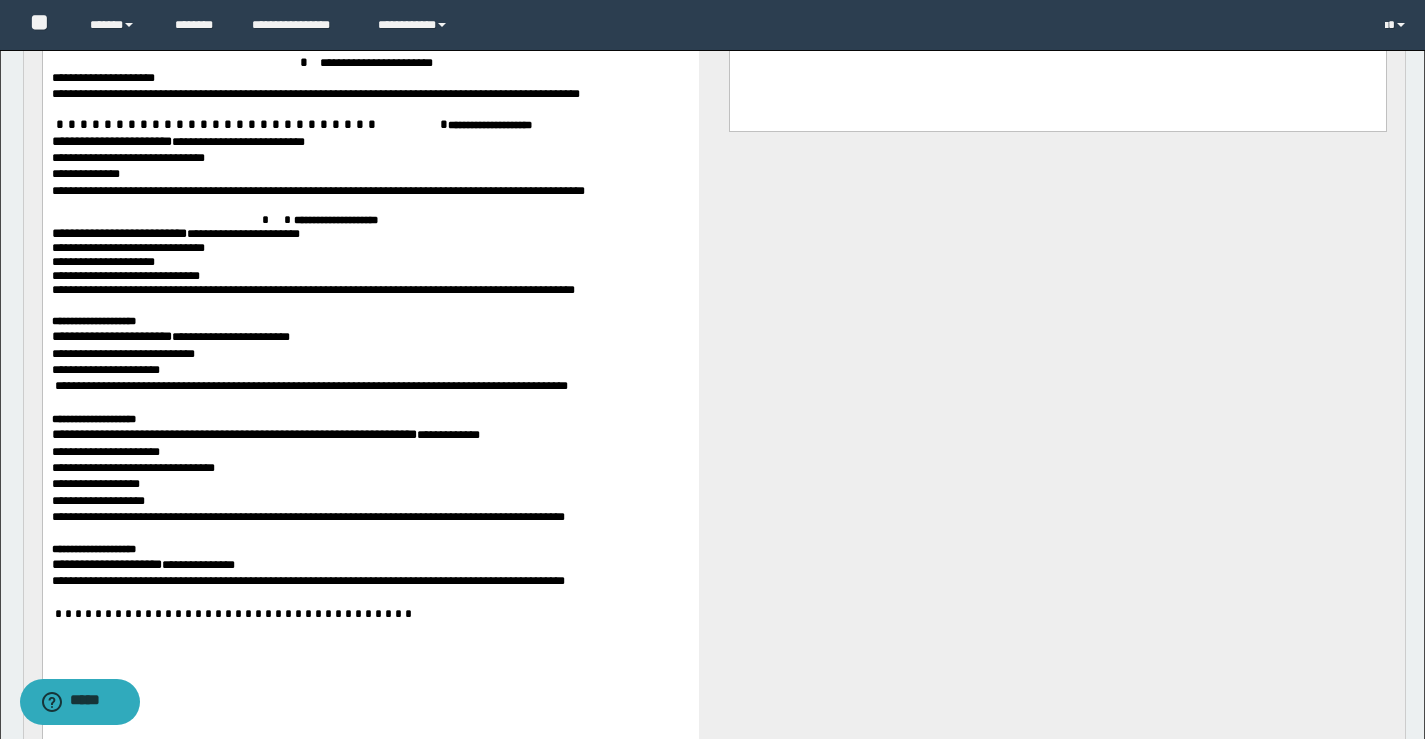 scroll, scrollTop: 800, scrollLeft: 0, axis: vertical 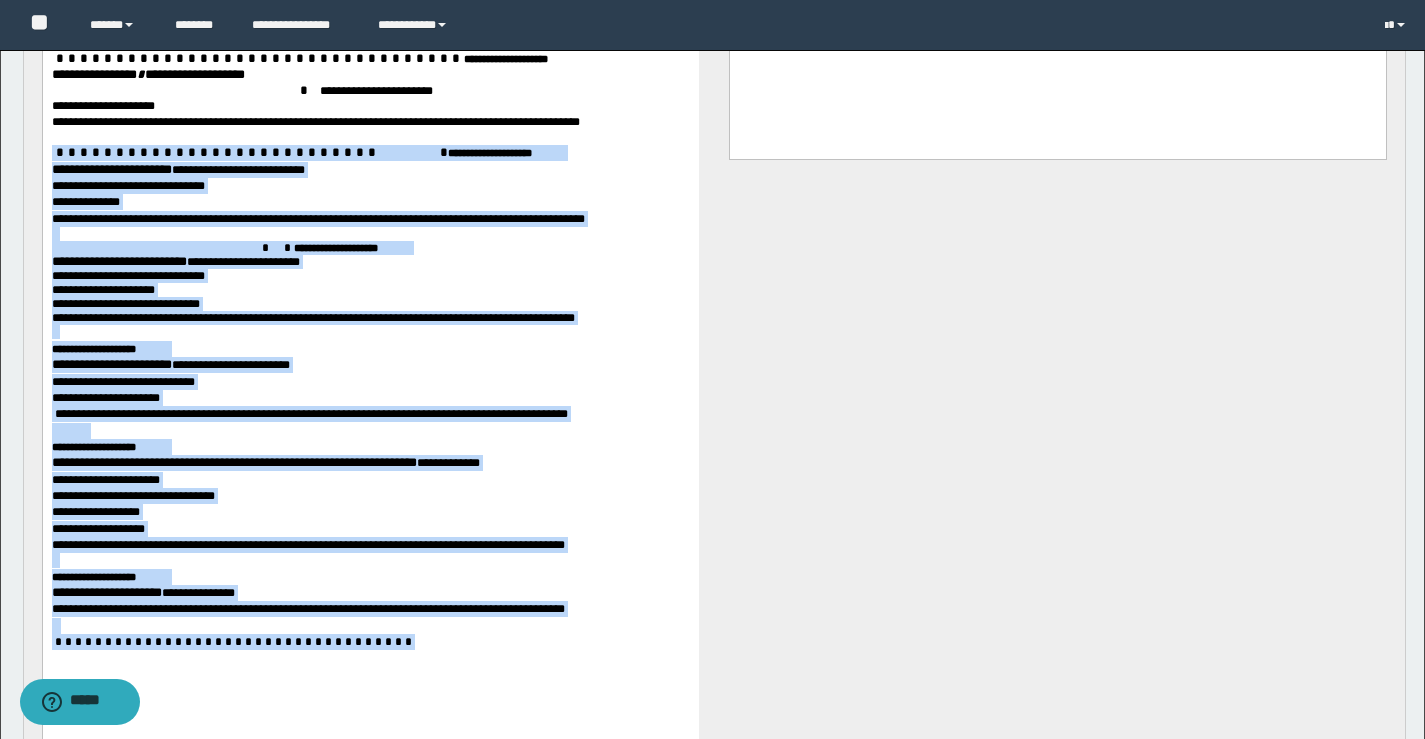 drag, startPoint x: 302, startPoint y: 142, endPoint x: 643, endPoint y: 676, distance: 633.5906 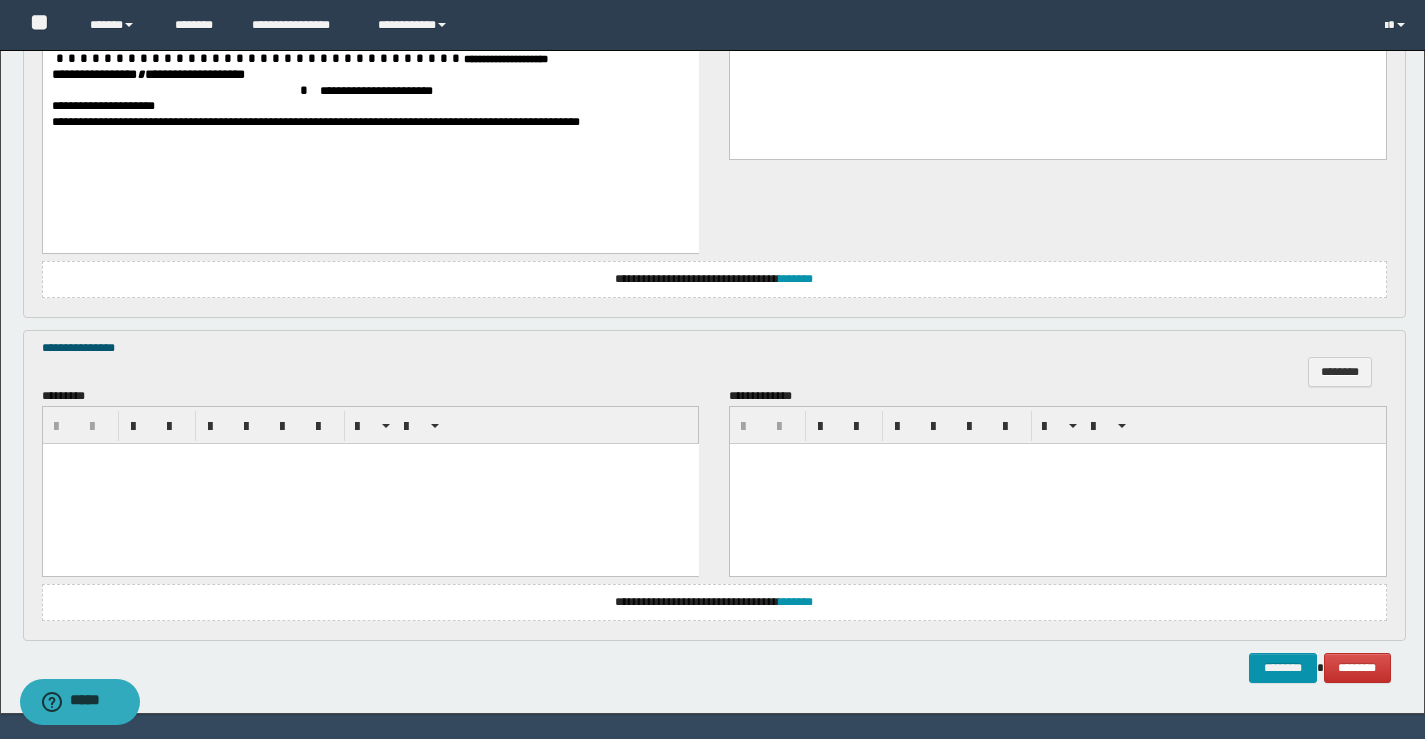 click at bounding box center [370, 484] 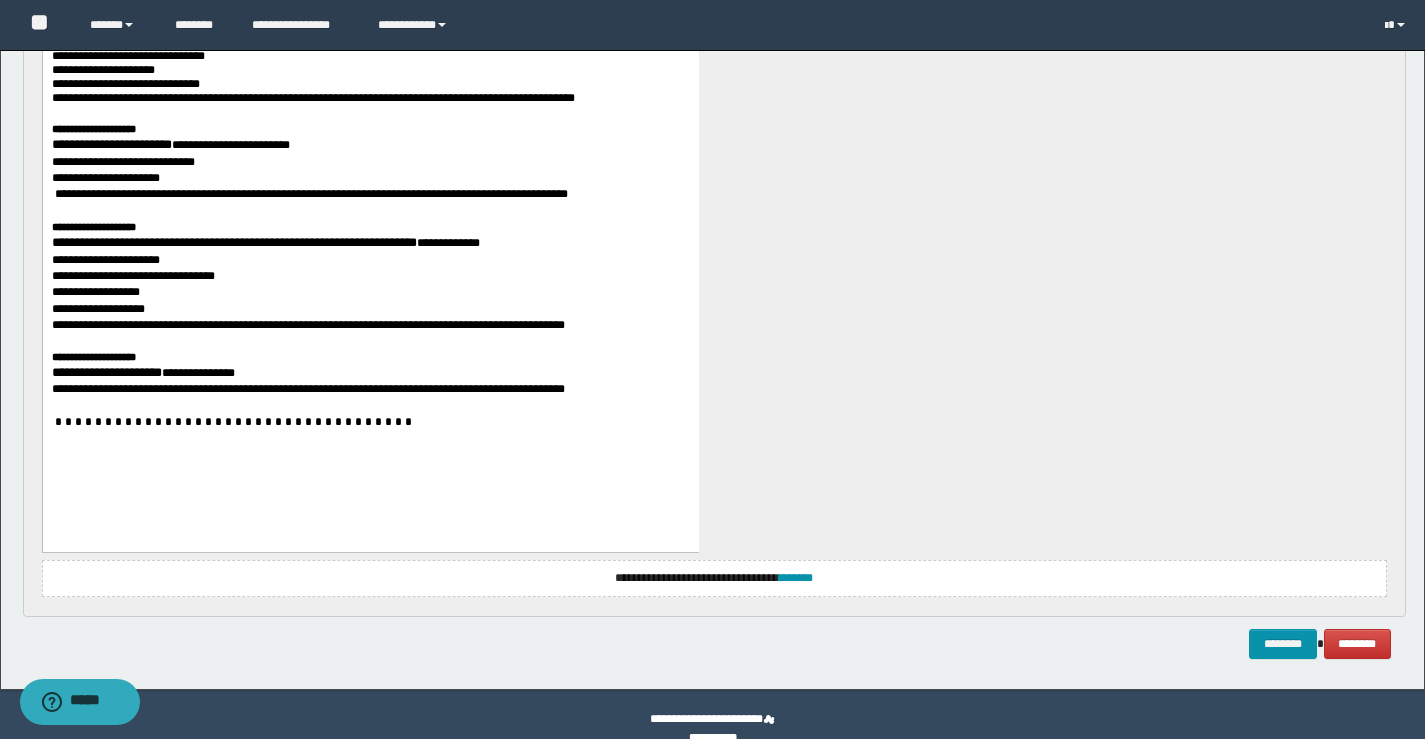 scroll, scrollTop: 1371, scrollLeft: 0, axis: vertical 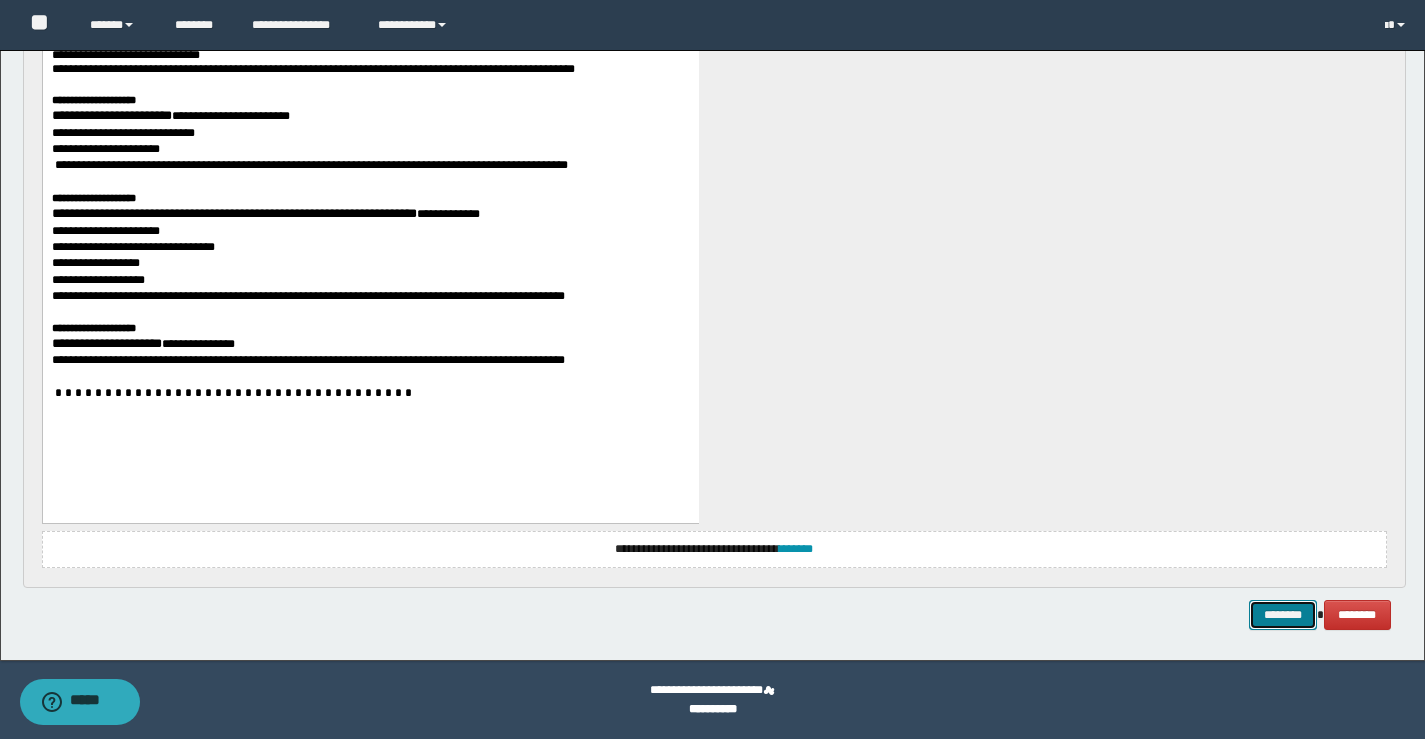 click on "********" at bounding box center [1283, 615] 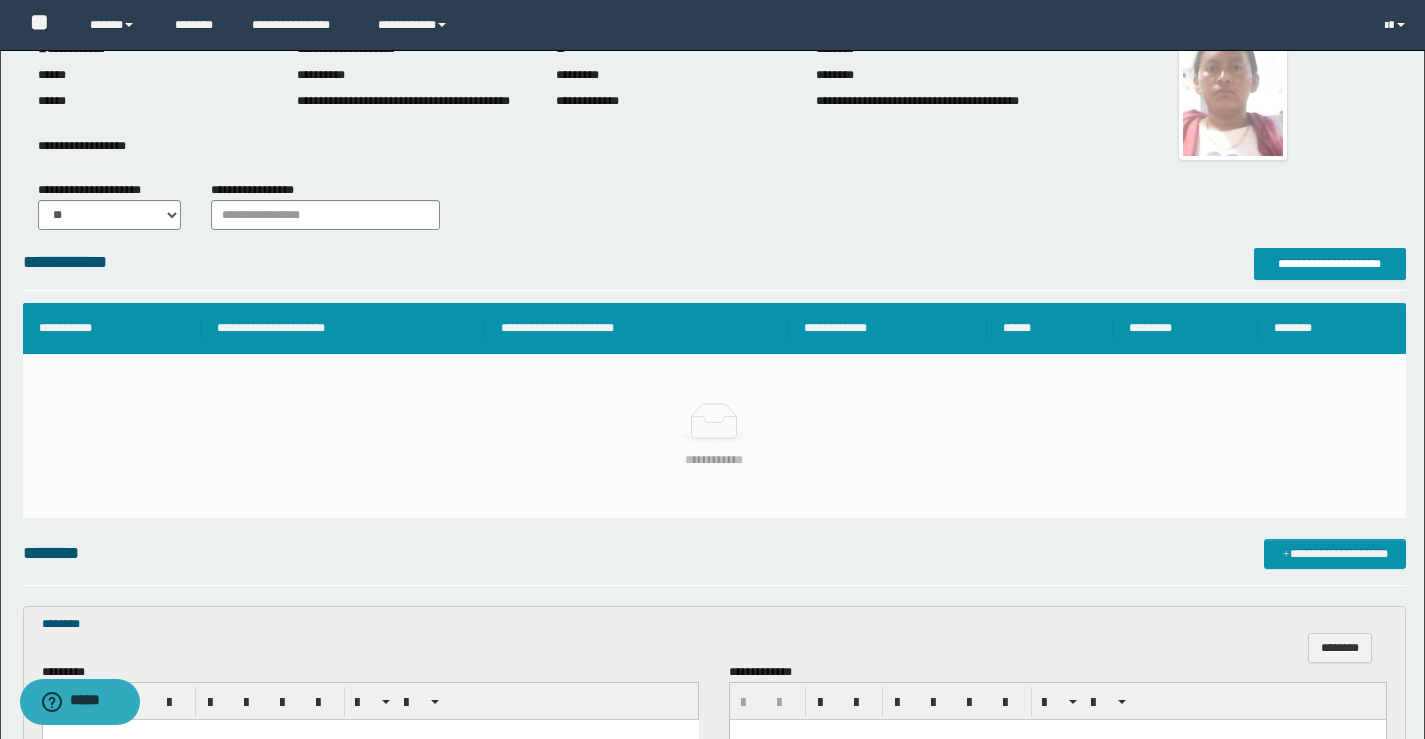 scroll, scrollTop: 0, scrollLeft: 0, axis: both 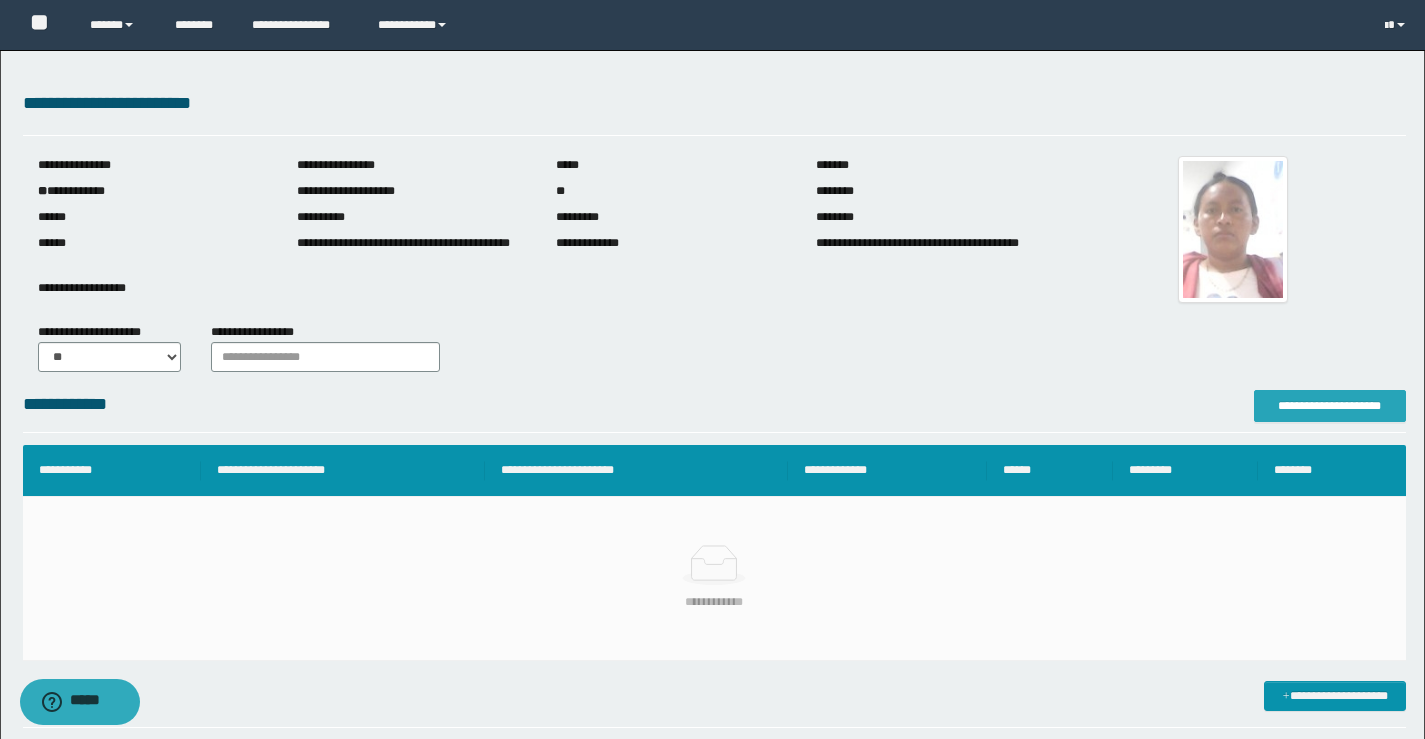 click on "**********" at bounding box center [1330, 406] 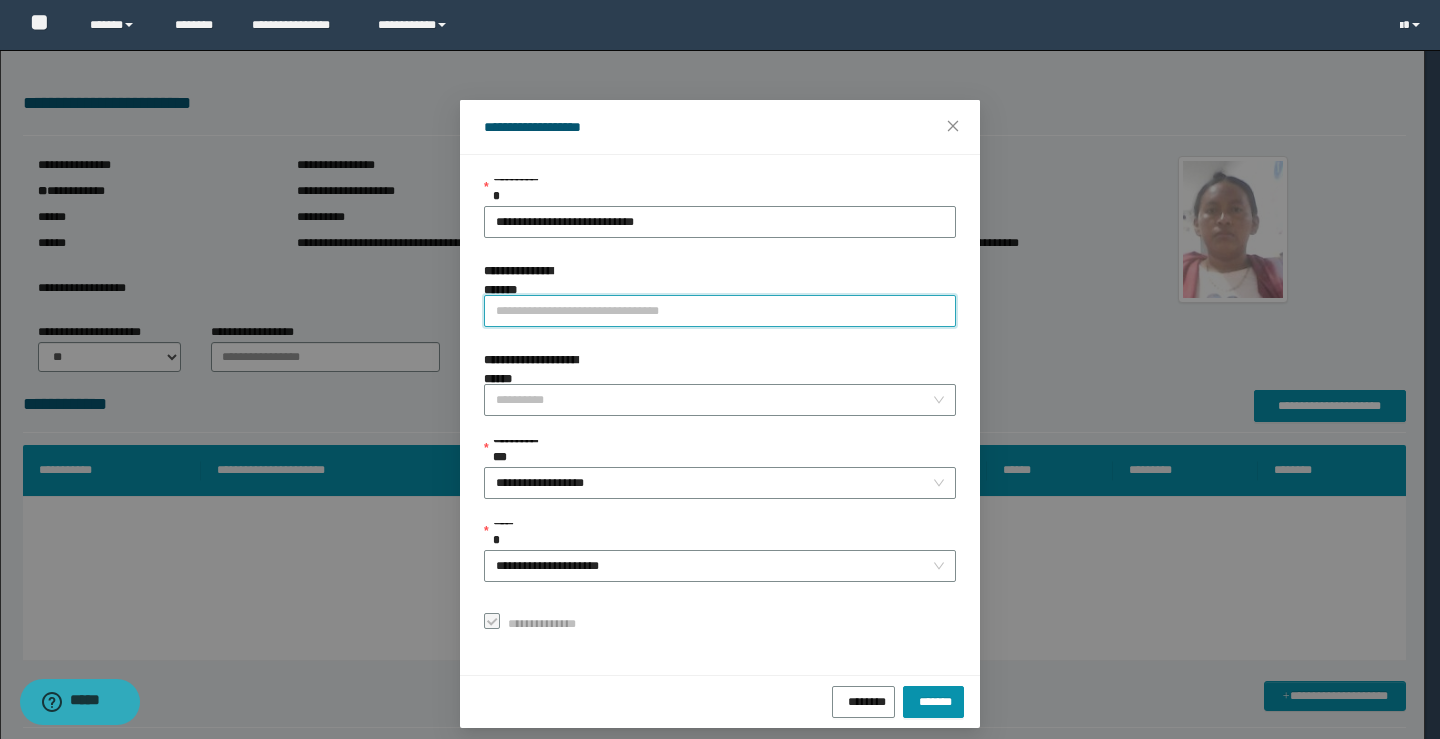 click on "**********" at bounding box center (720, 311) 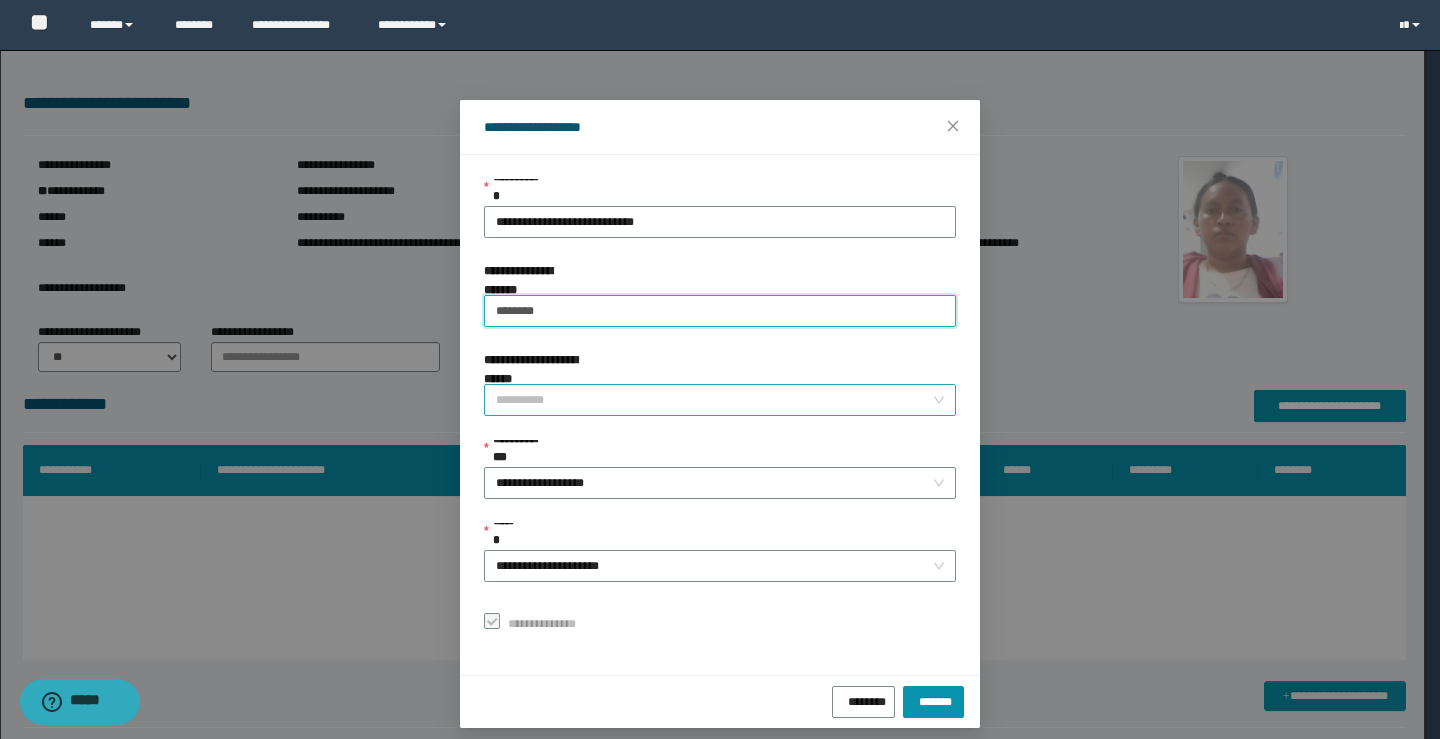 type on "********" 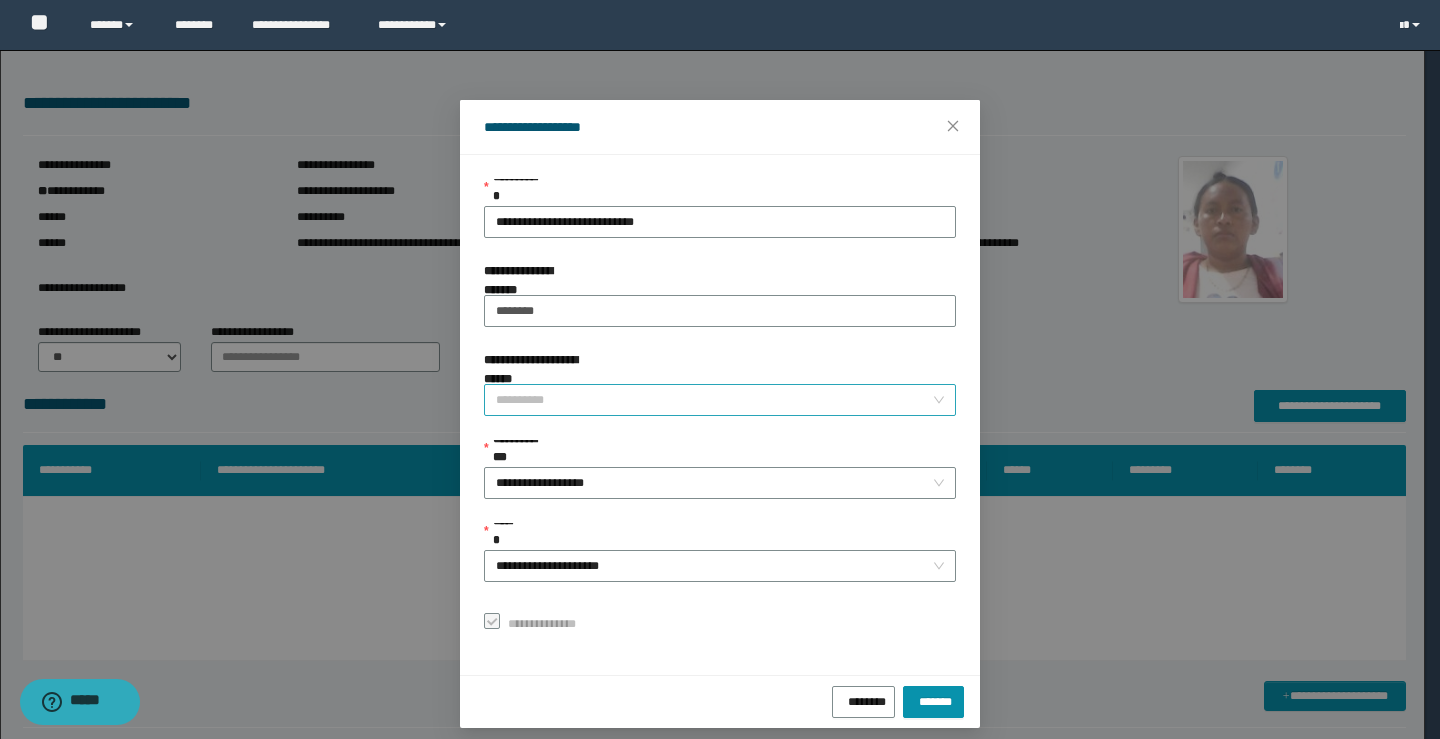 click on "**********" at bounding box center [714, 400] 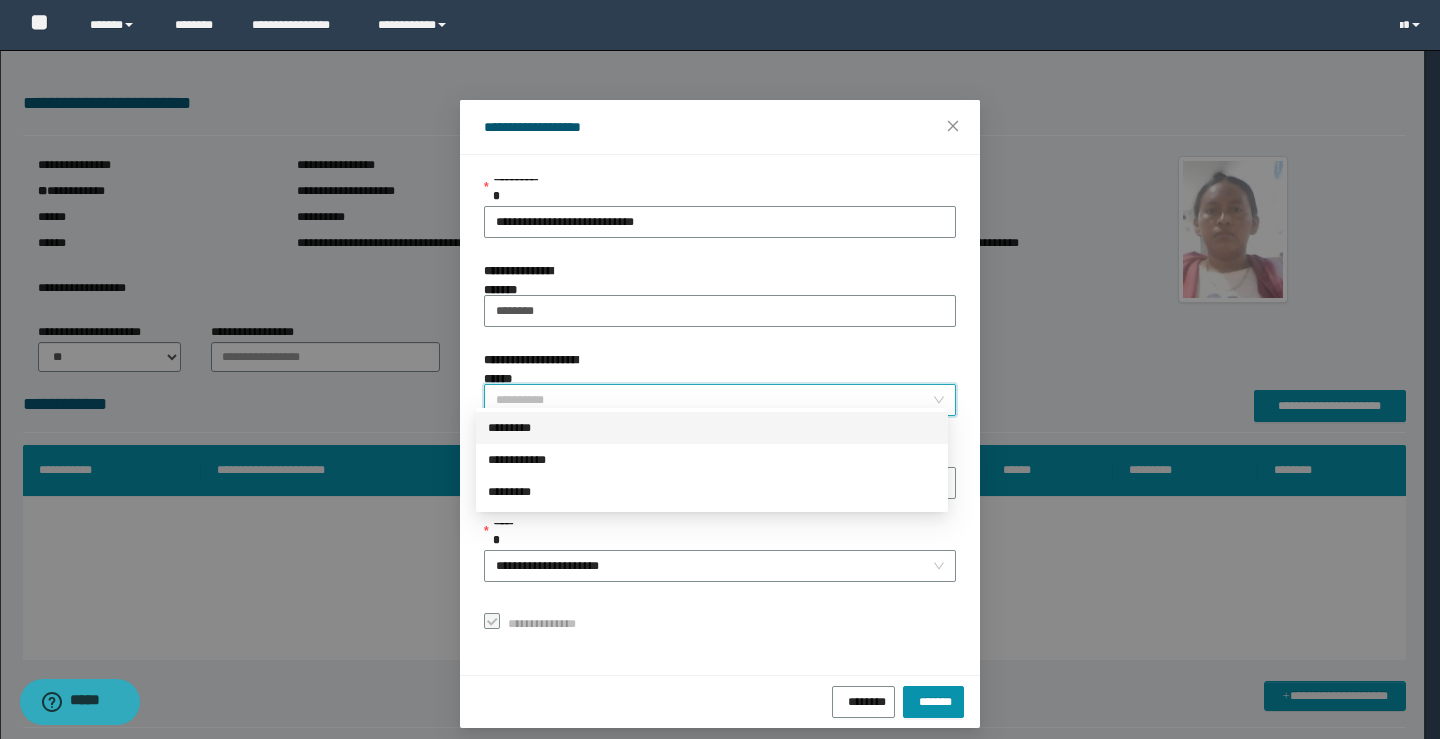 click on "*********" at bounding box center (712, 428) 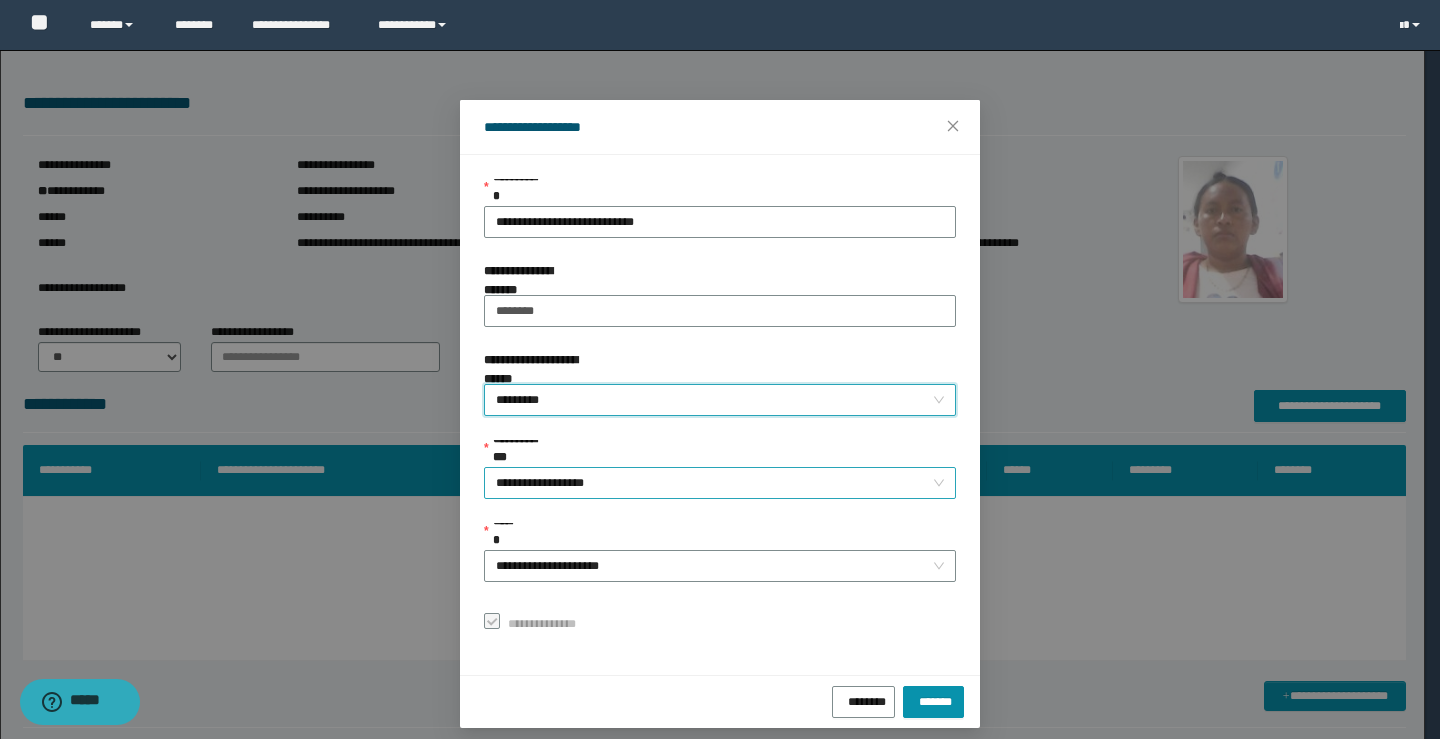 click on "**********" at bounding box center (720, 483) 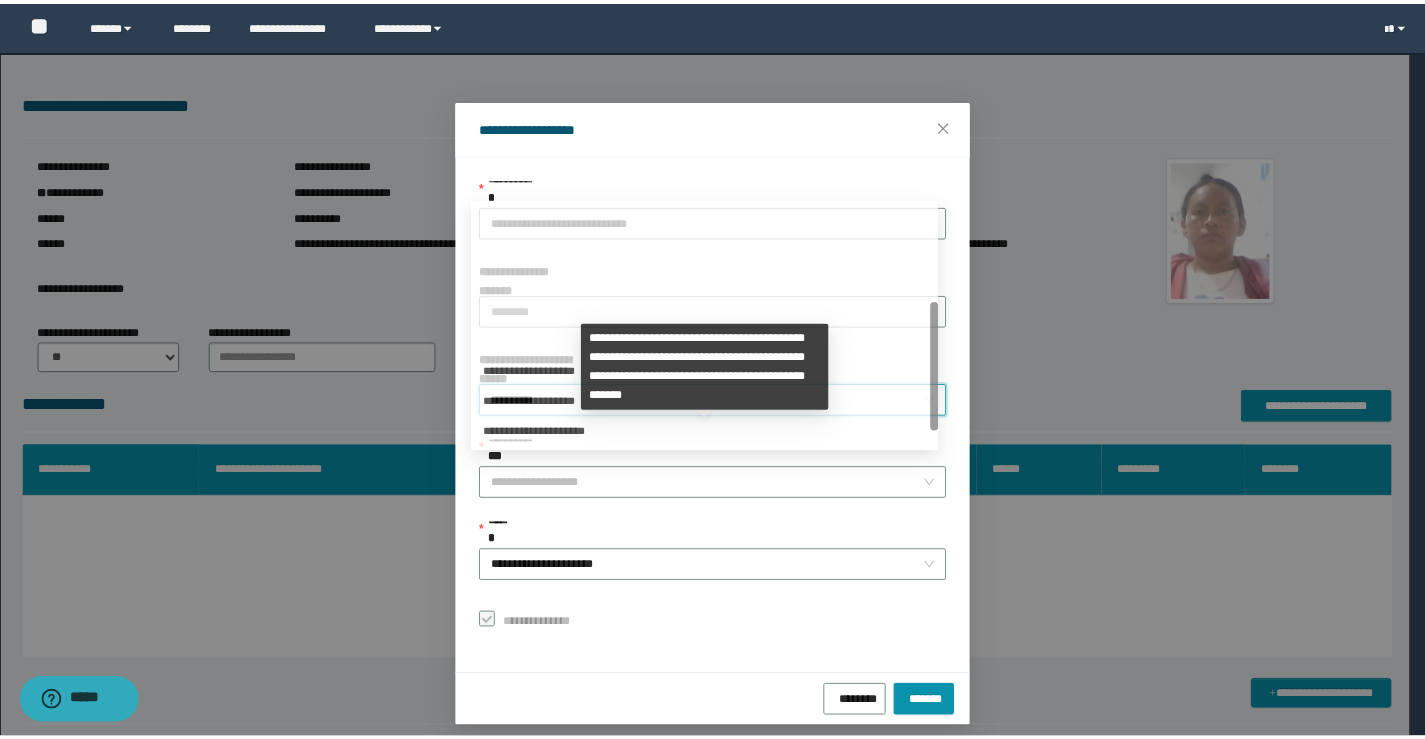 scroll, scrollTop: 192, scrollLeft: 0, axis: vertical 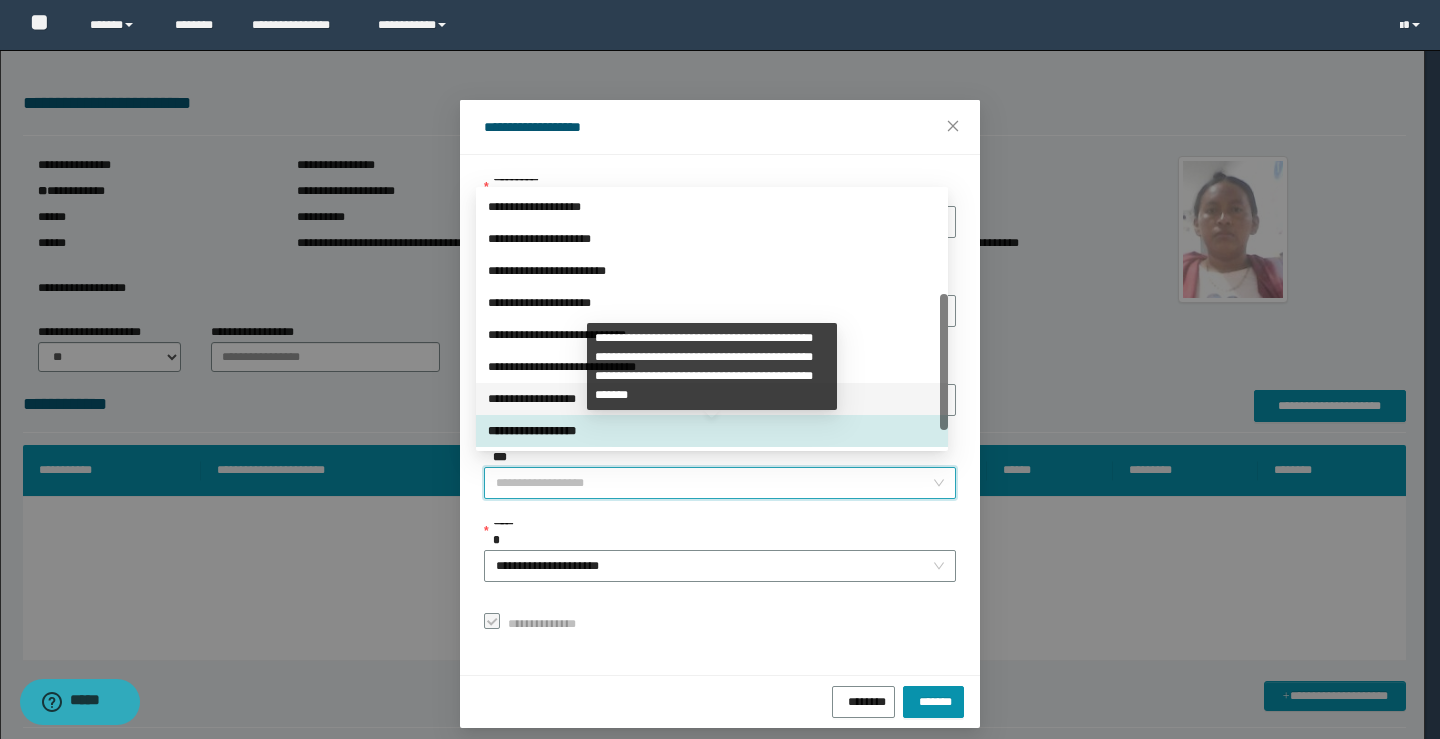 click on "**********" at bounding box center [712, 399] 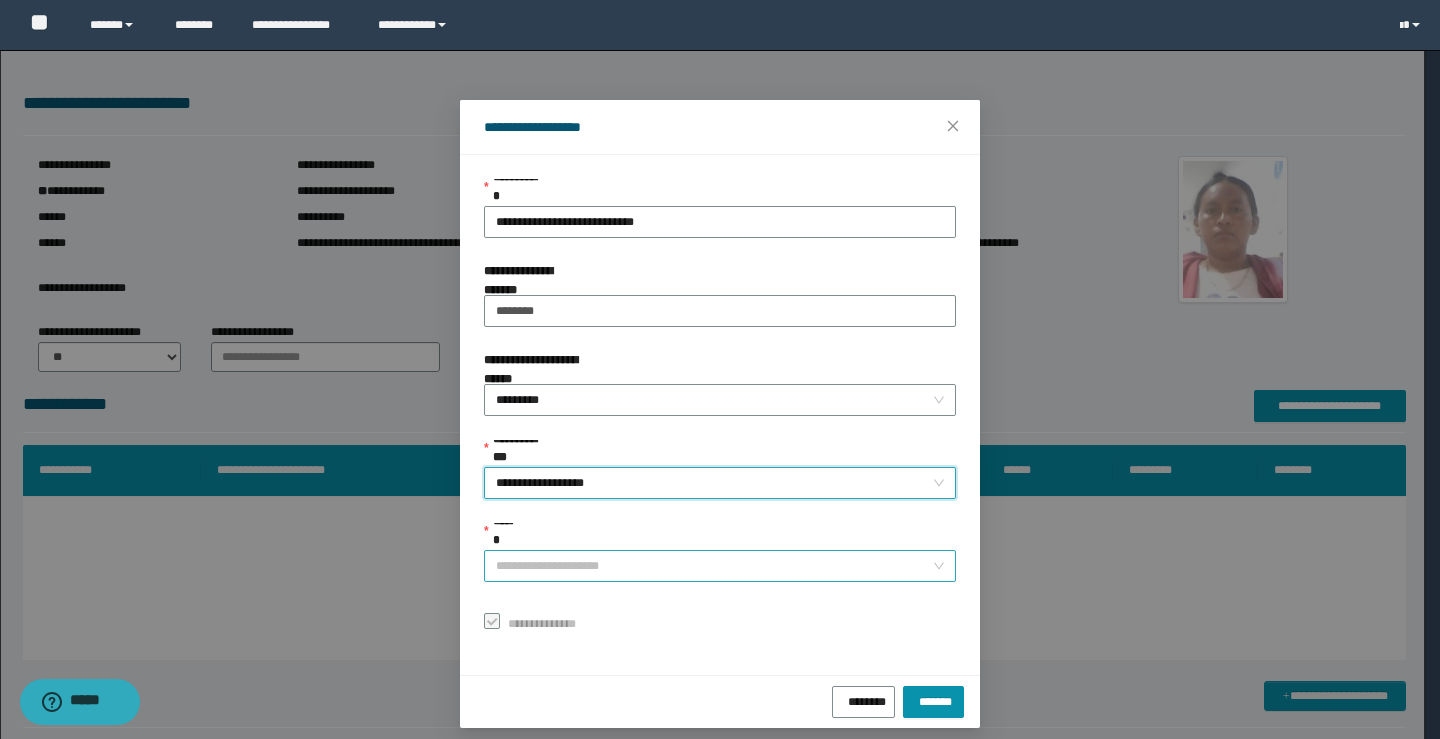 click on "**********" at bounding box center [720, 566] 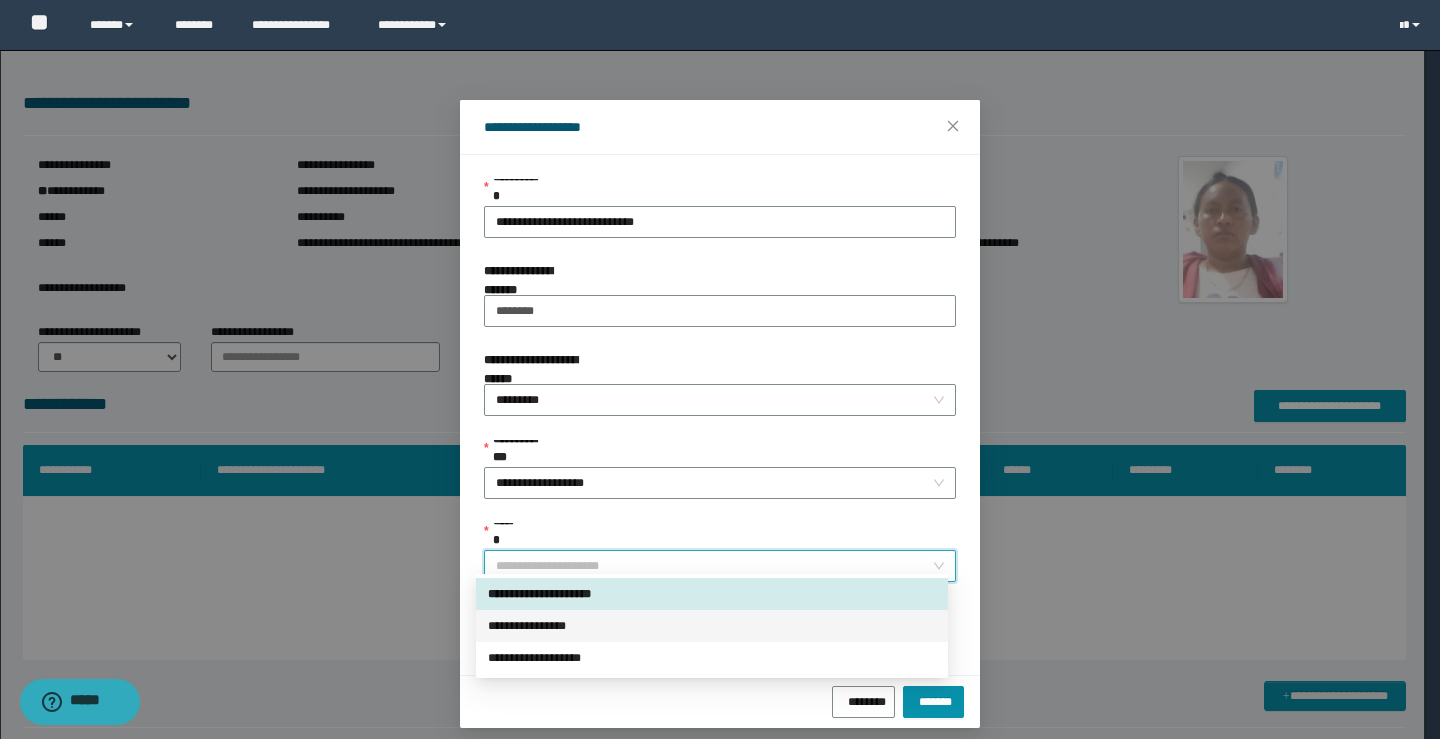 click on "**********" at bounding box center (712, 626) 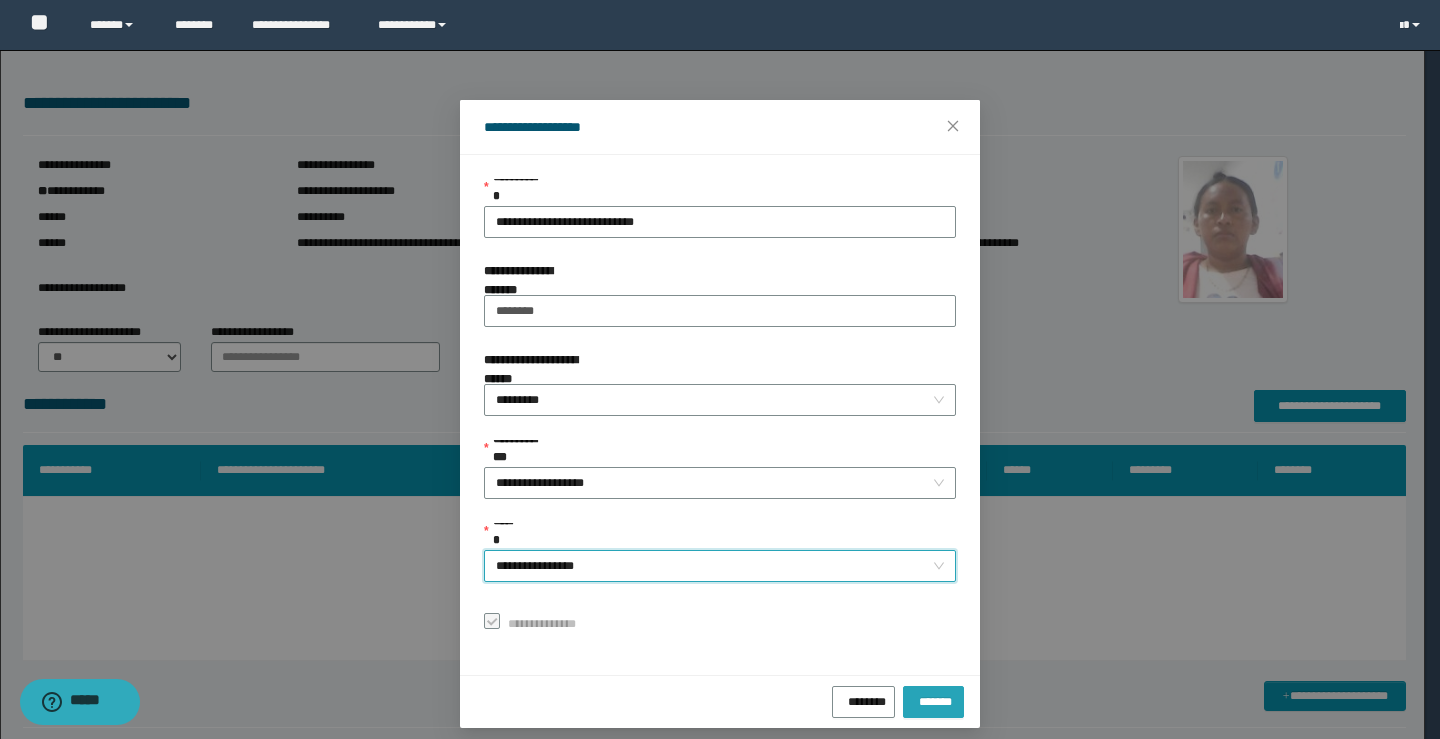 click on "*******" at bounding box center [933, 699] 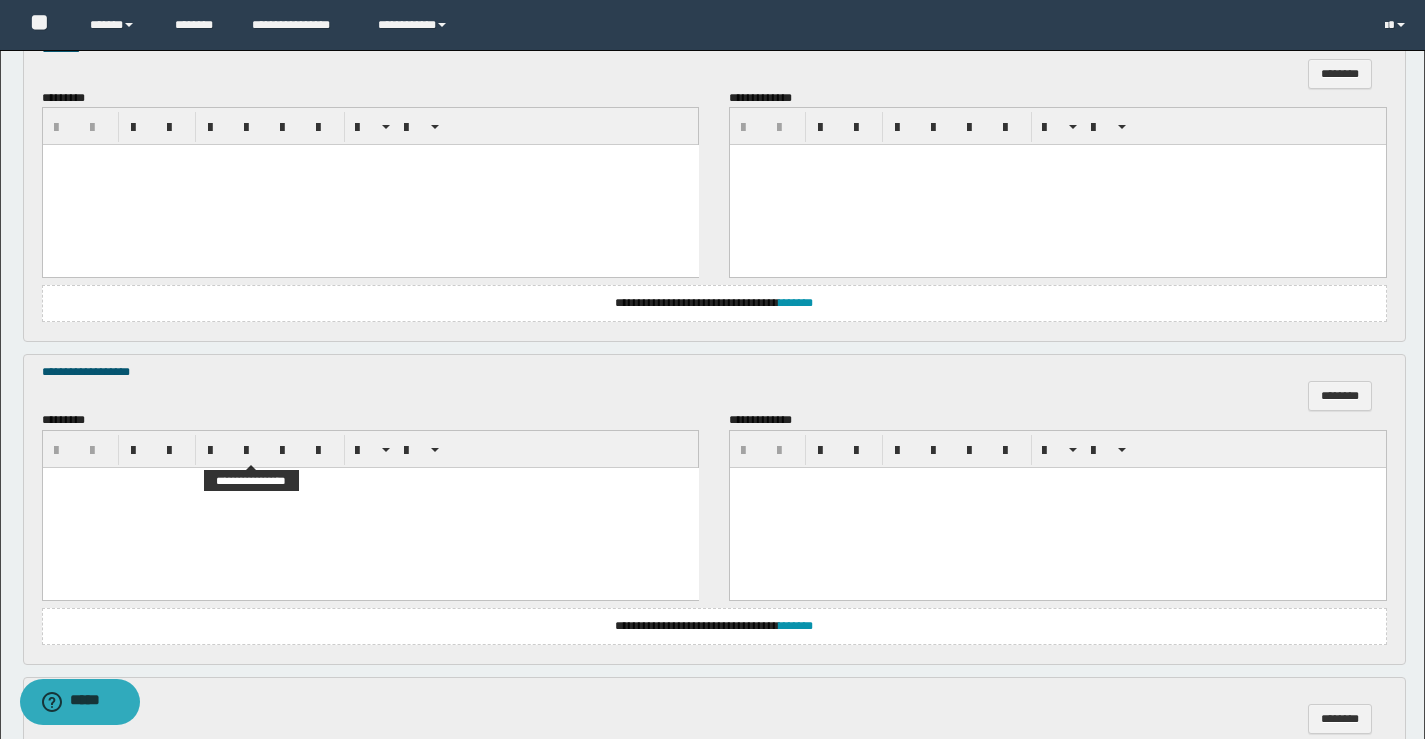 scroll, scrollTop: 900, scrollLeft: 0, axis: vertical 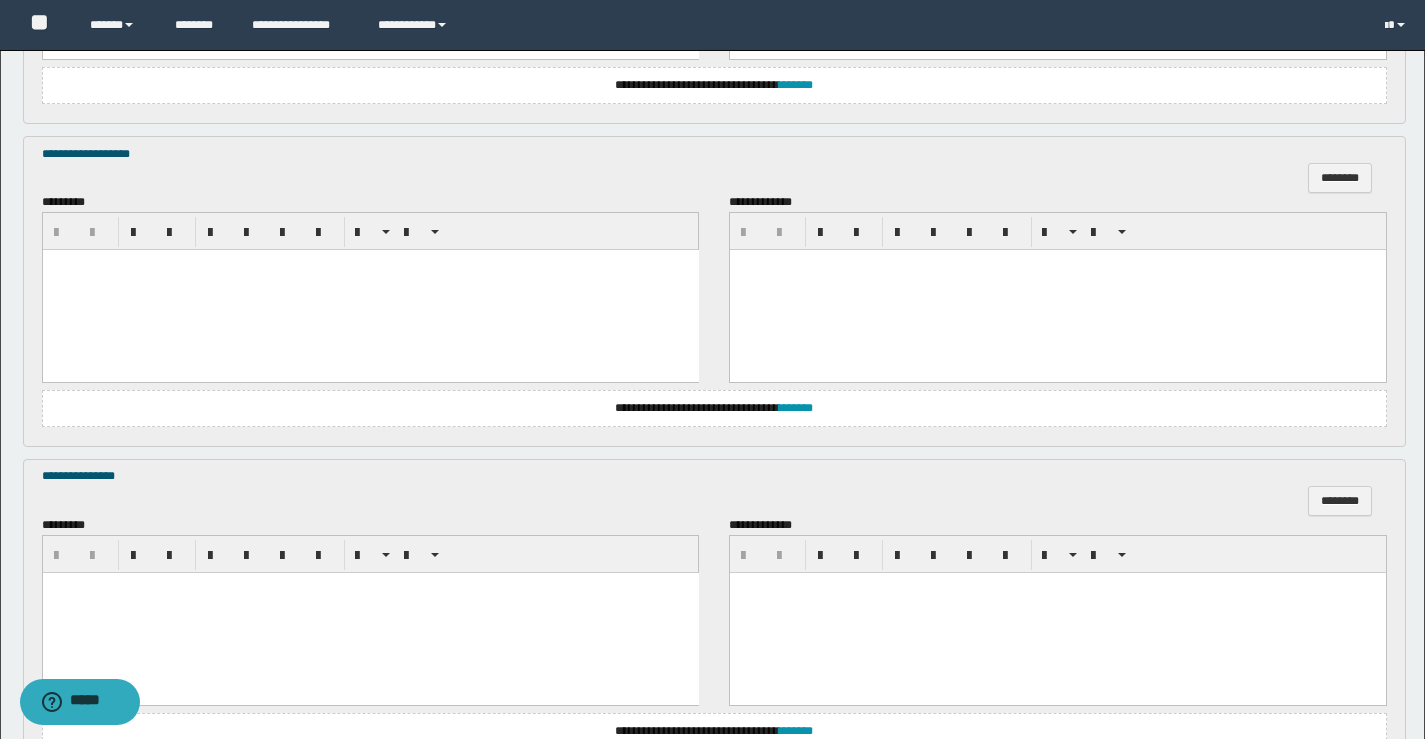 click at bounding box center [370, 290] 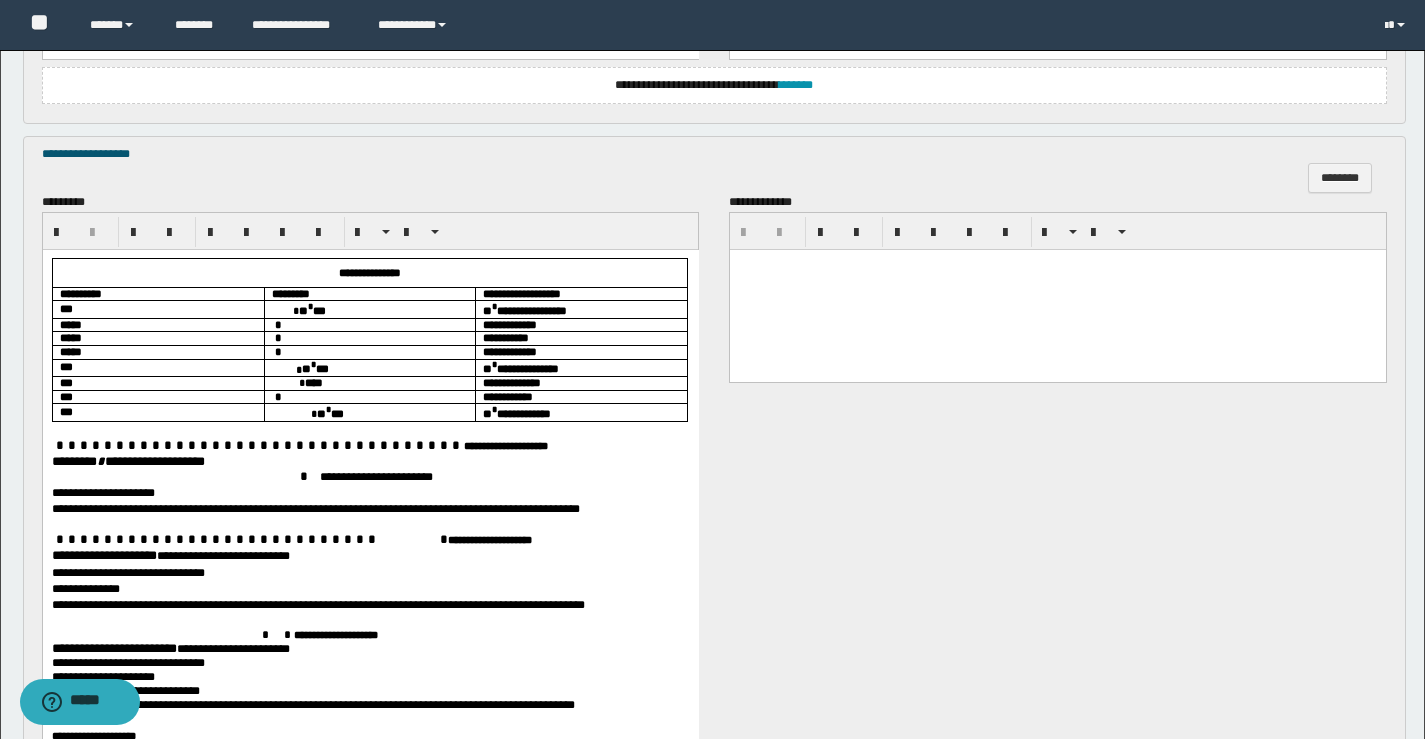 click on "** * ***" at bounding box center [369, 309] 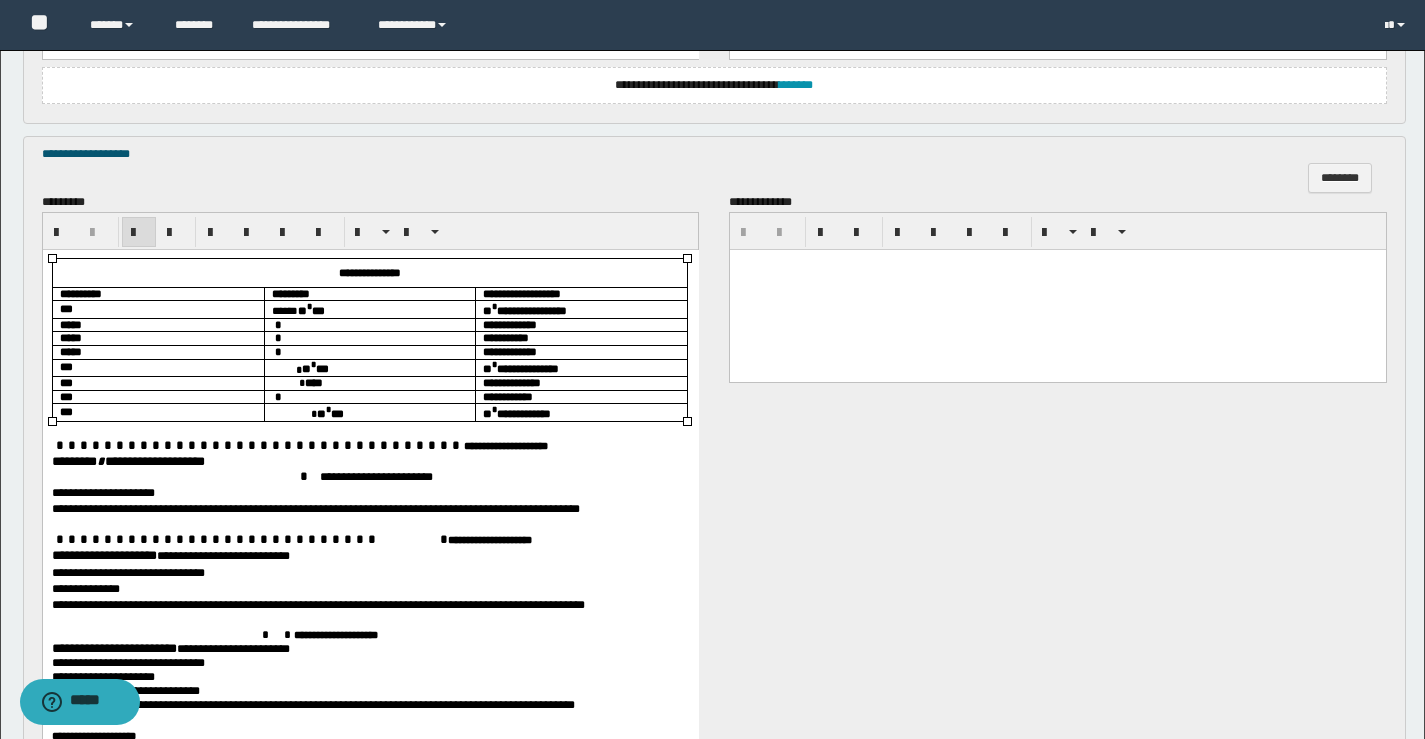 click on "*****" at bounding box center (158, 325) 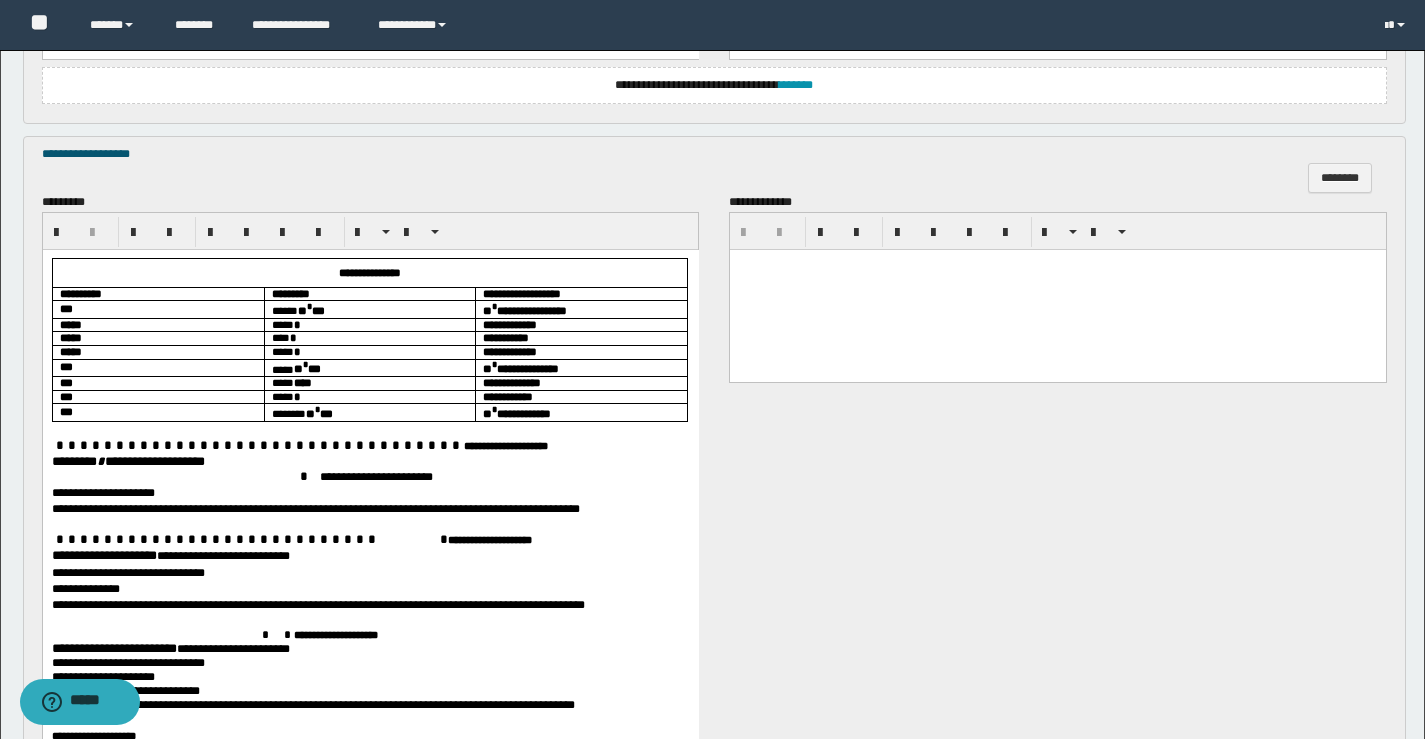 click on "******** * *****" at bounding box center [92, 461] 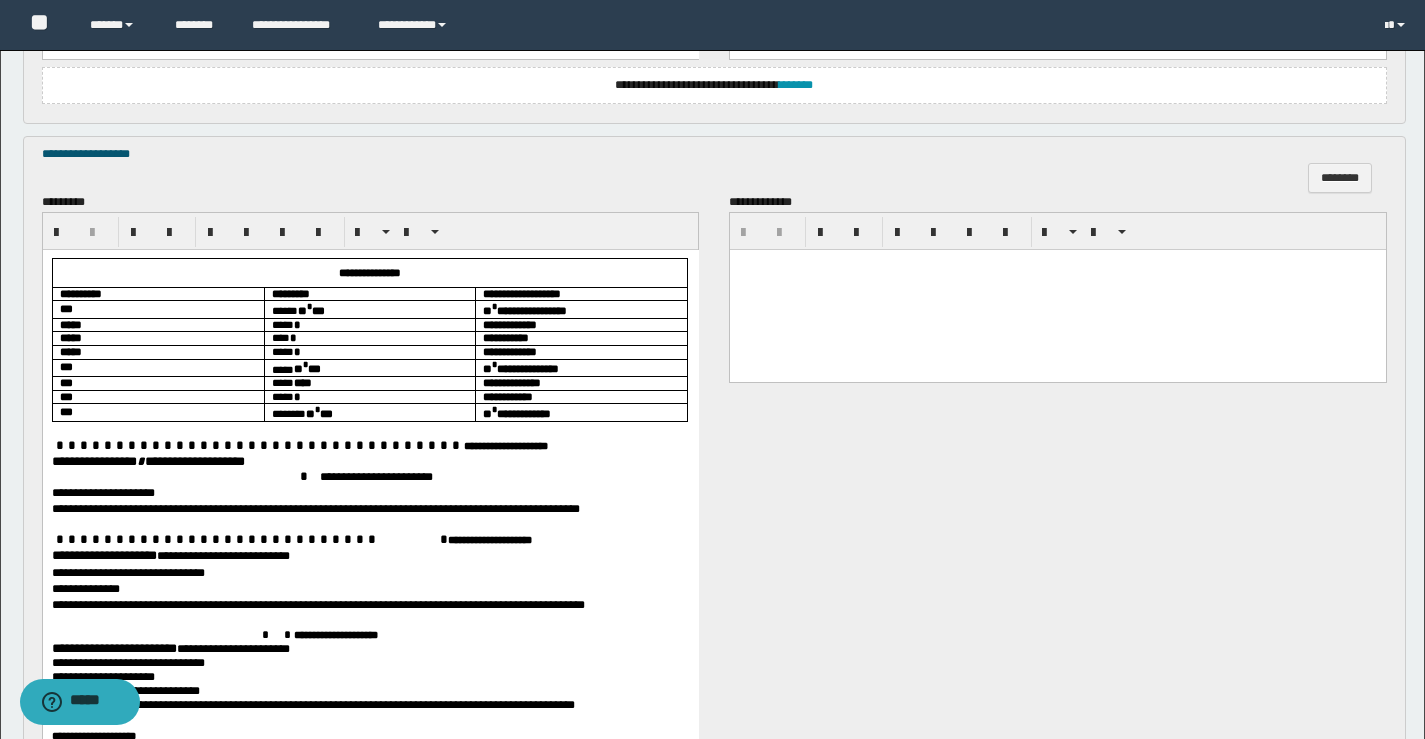 click on "**********" at bounding box center [103, 555] 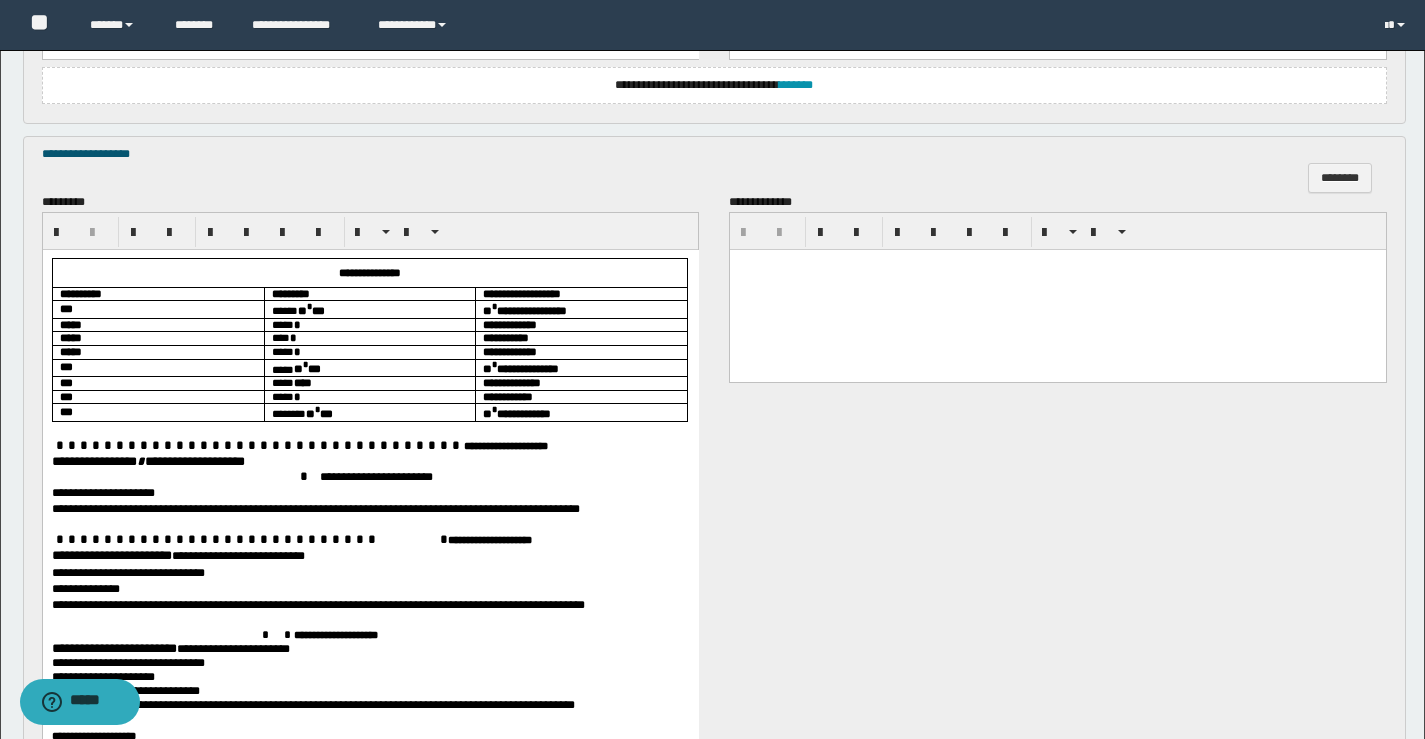 click on "**********" at bounding box center (113, 648) 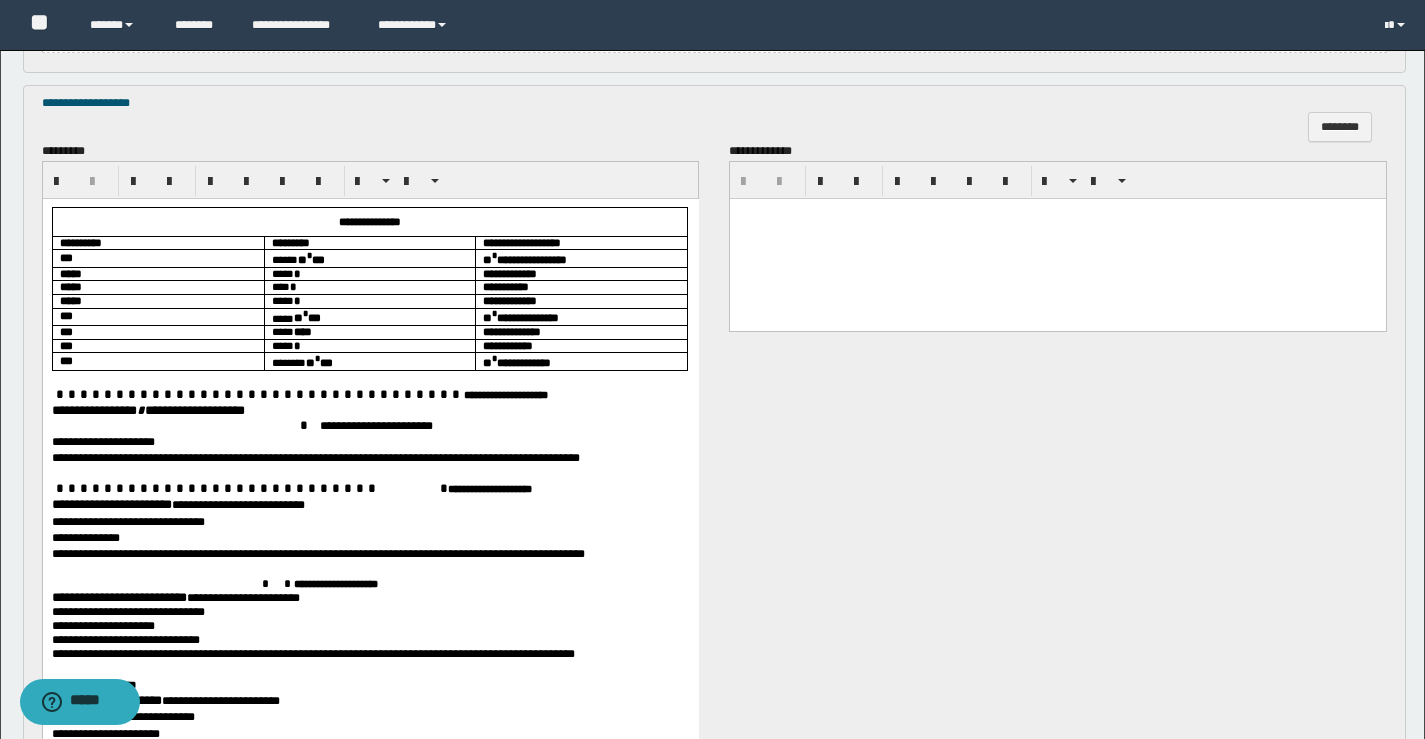 scroll, scrollTop: 1100, scrollLeft: 0, axis: vertical 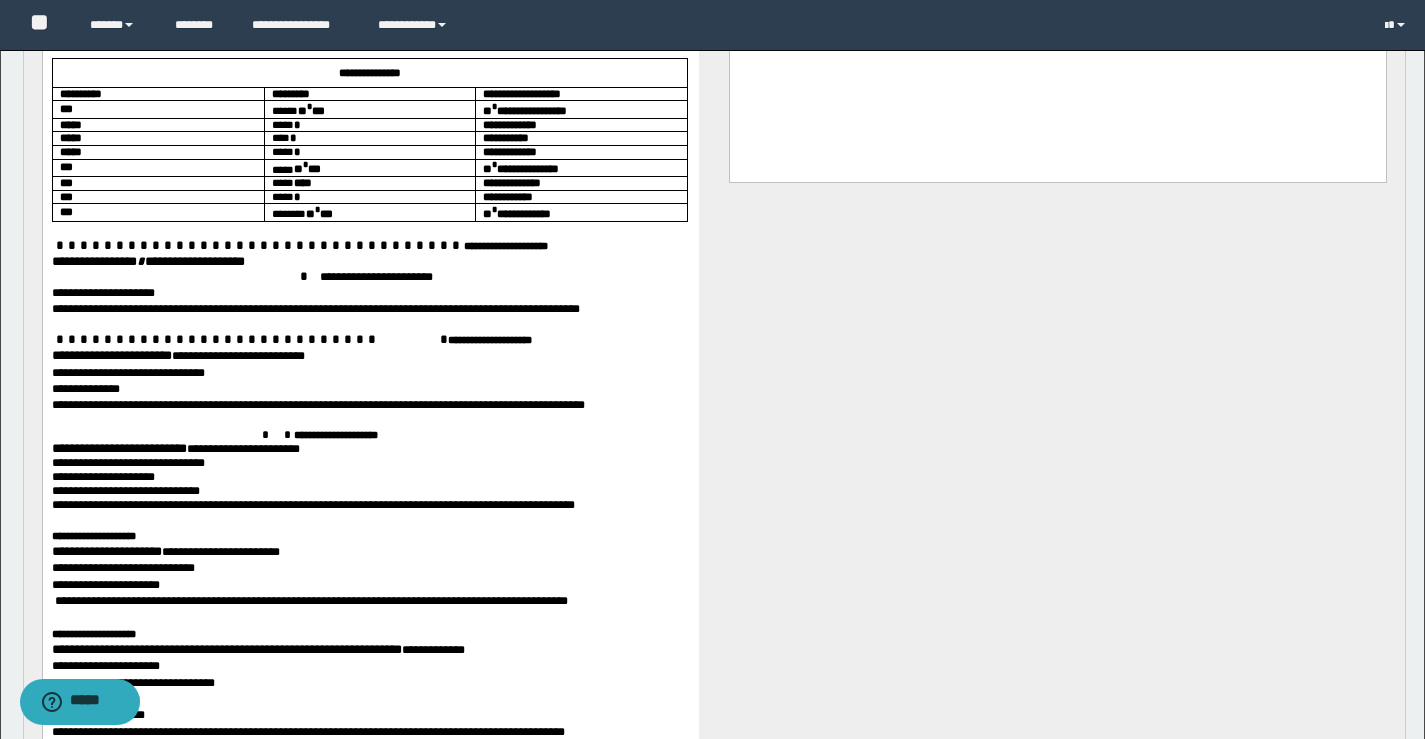 click on "**********" at bounding box center [106, 551] 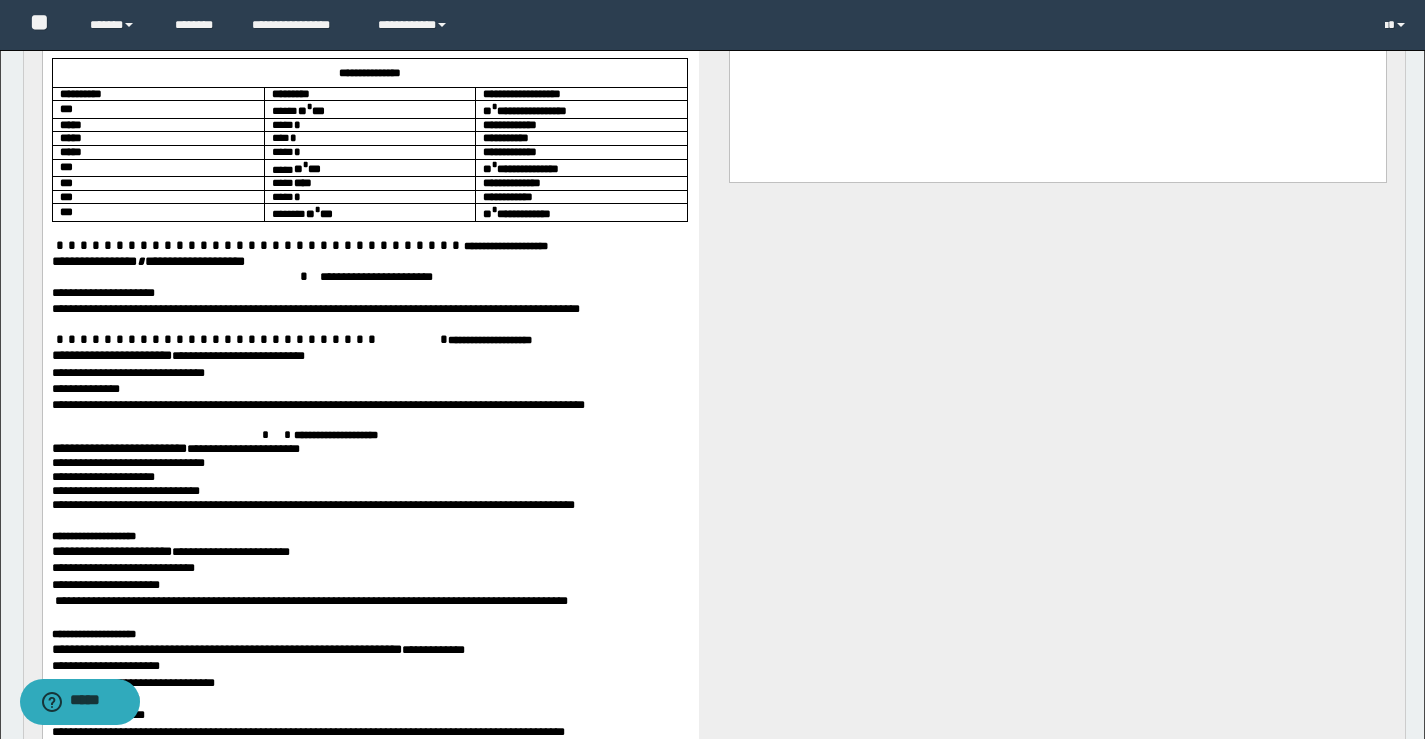 click on "**********" at bounding box center (226, 649) 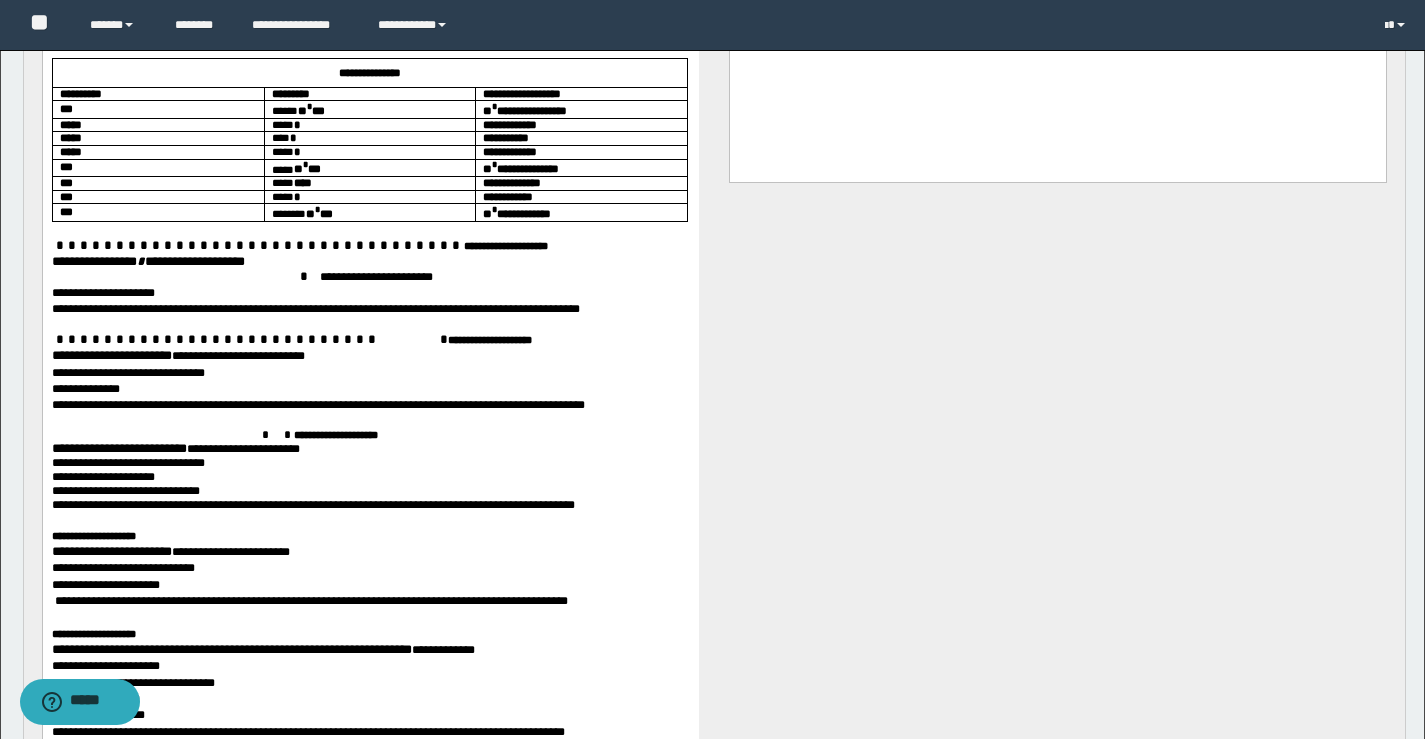 click on "**********" at bounding box center [111, 551] 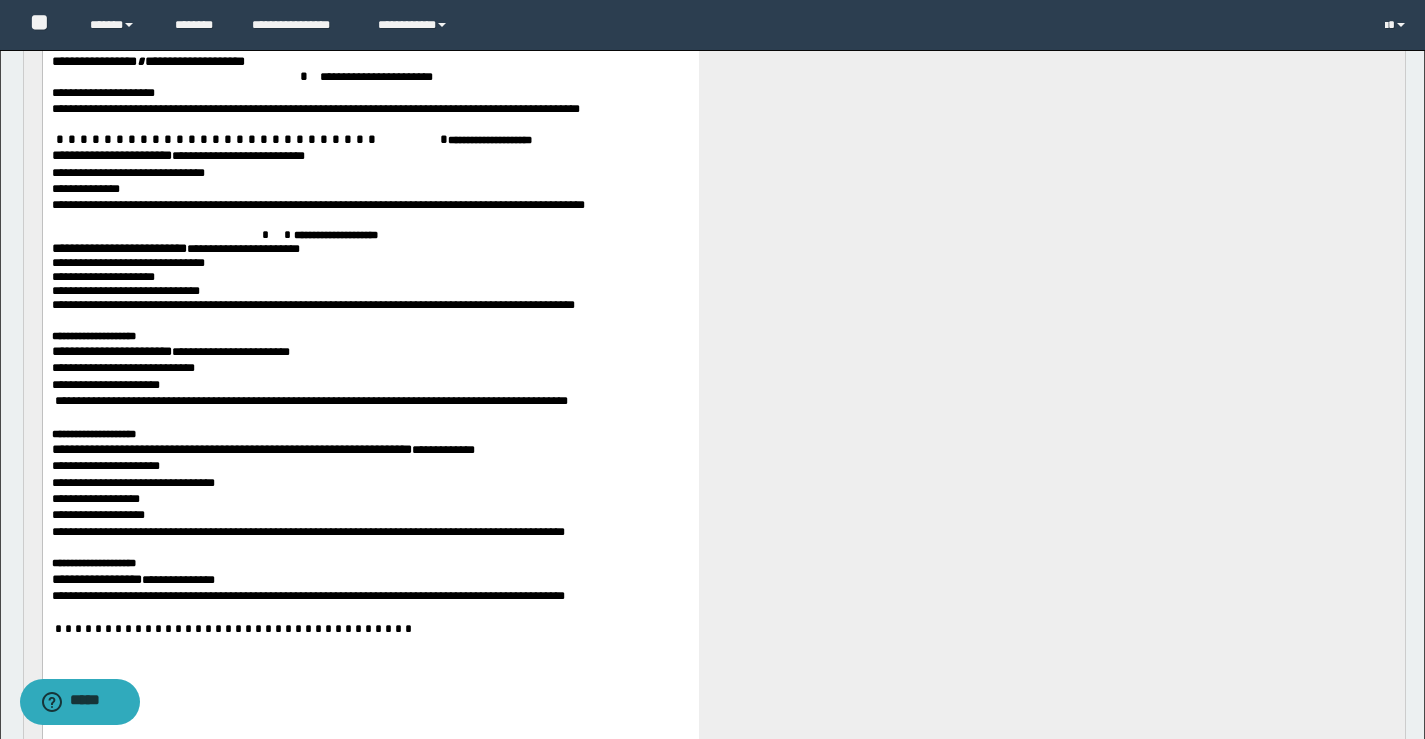 click on "**********" at bounding box center (370, 281) 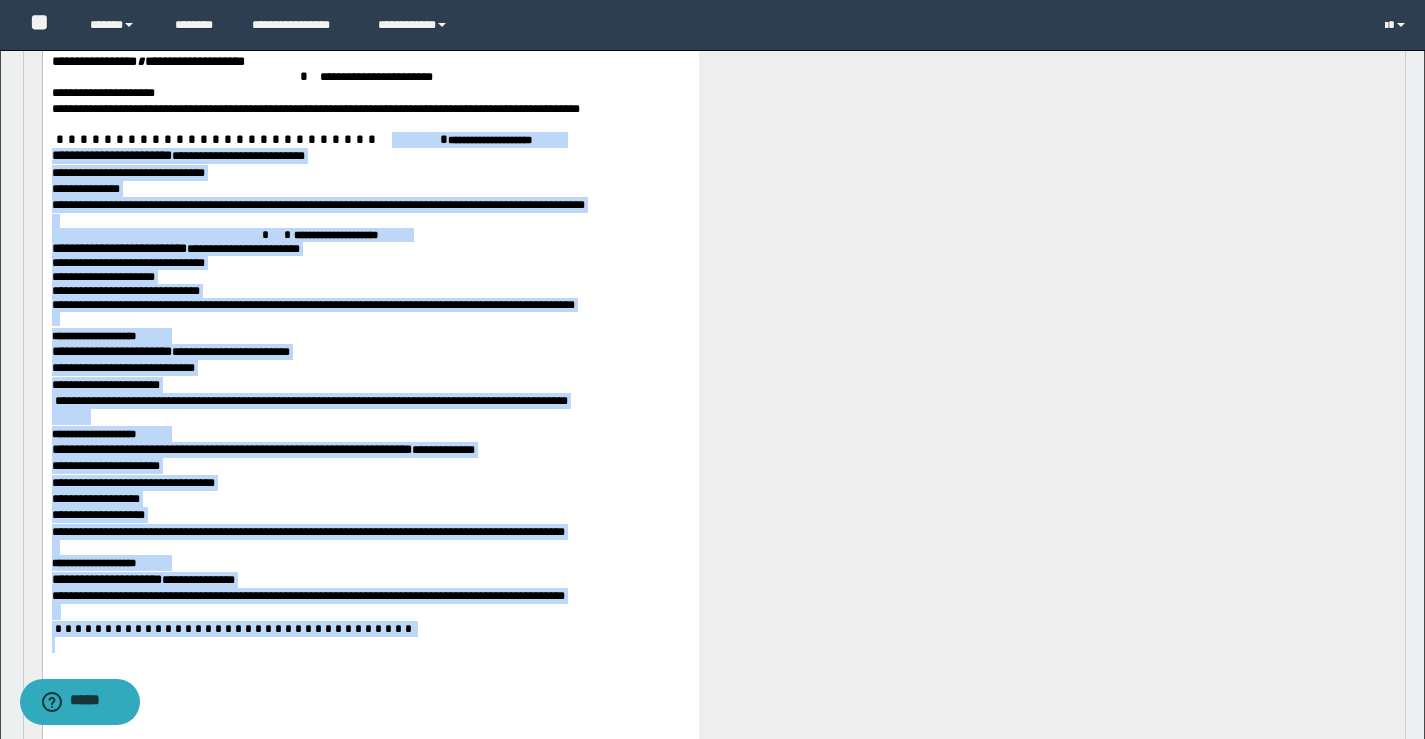 drag, startPoint x: 267, startPoint y: 132, endPoint x: 733, endPoint y: 705, distance: 738.5696 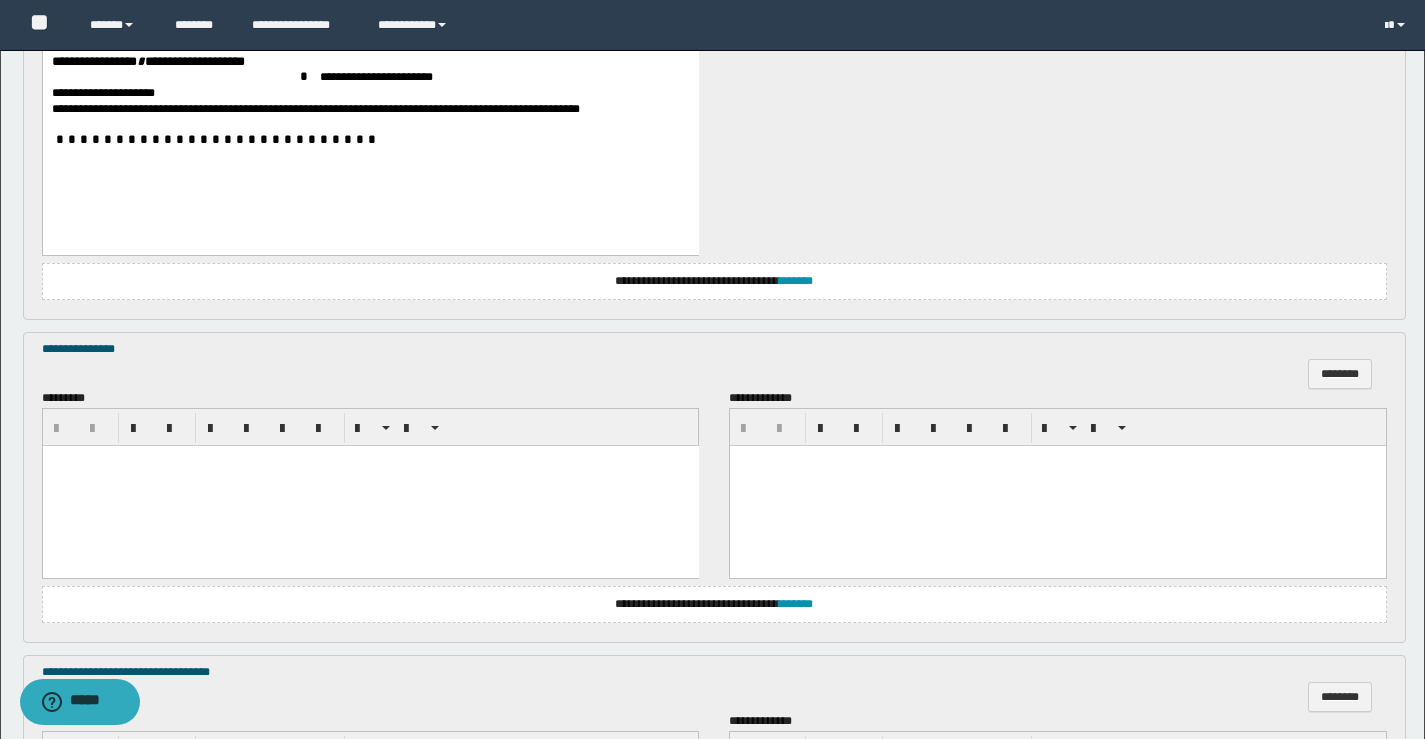 click at bounding box center (370, 485) 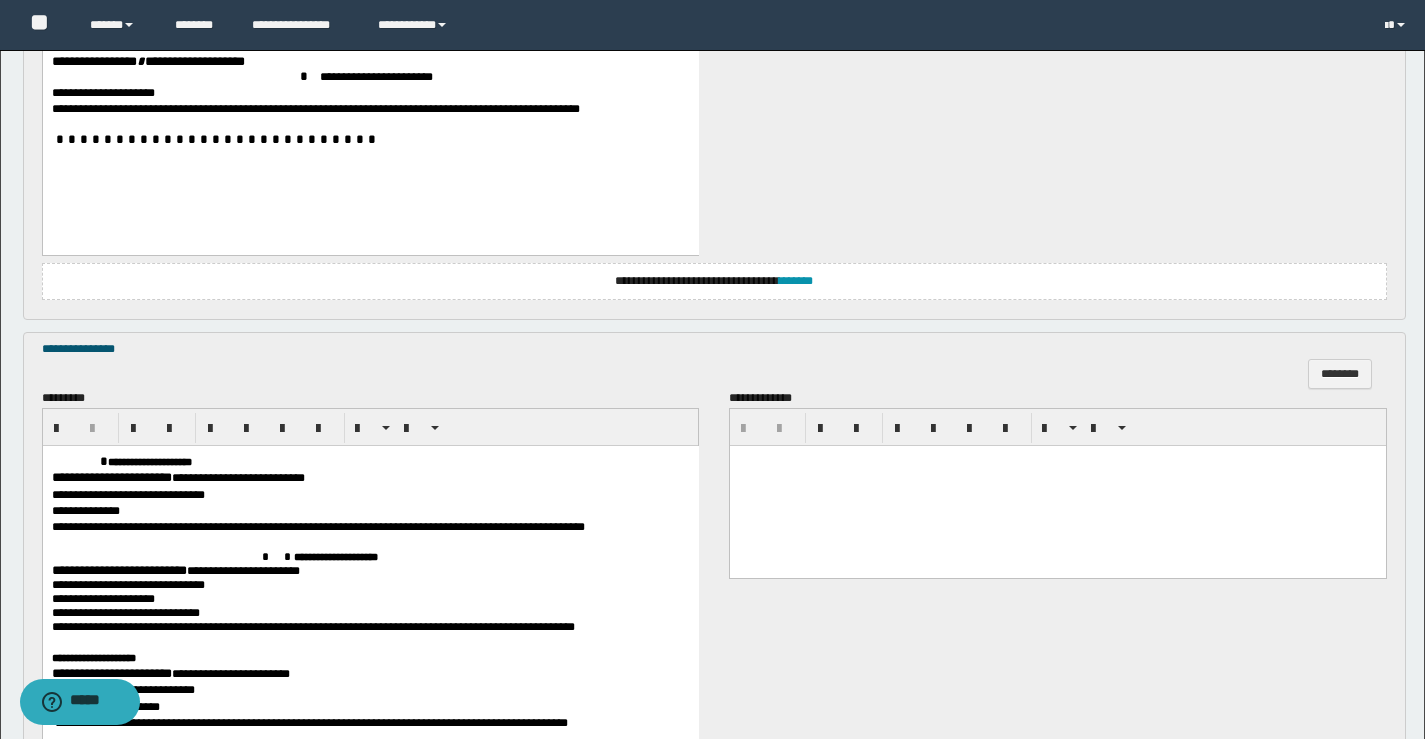 click at bounding box center (79, 460) 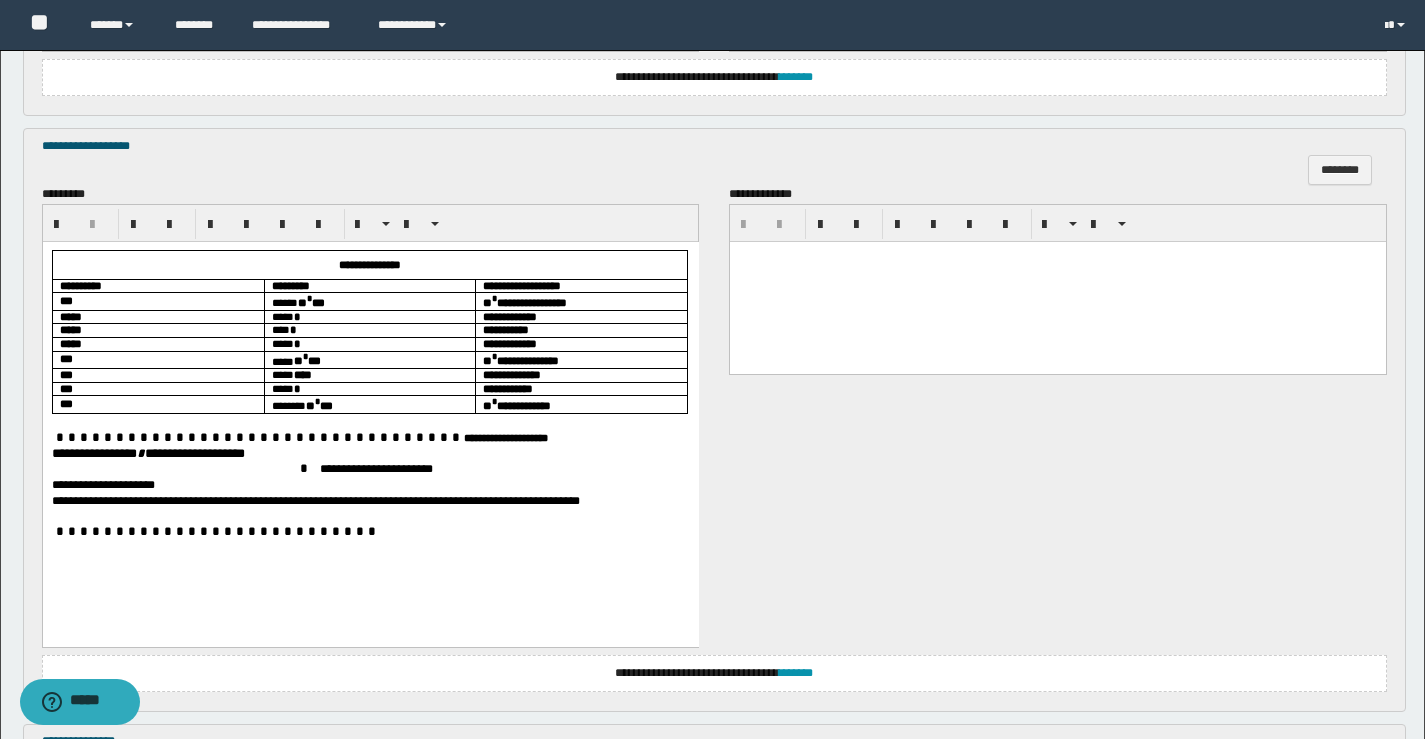 scroll, scrollTop: 900, scrollLeft: 0, axis: vertical 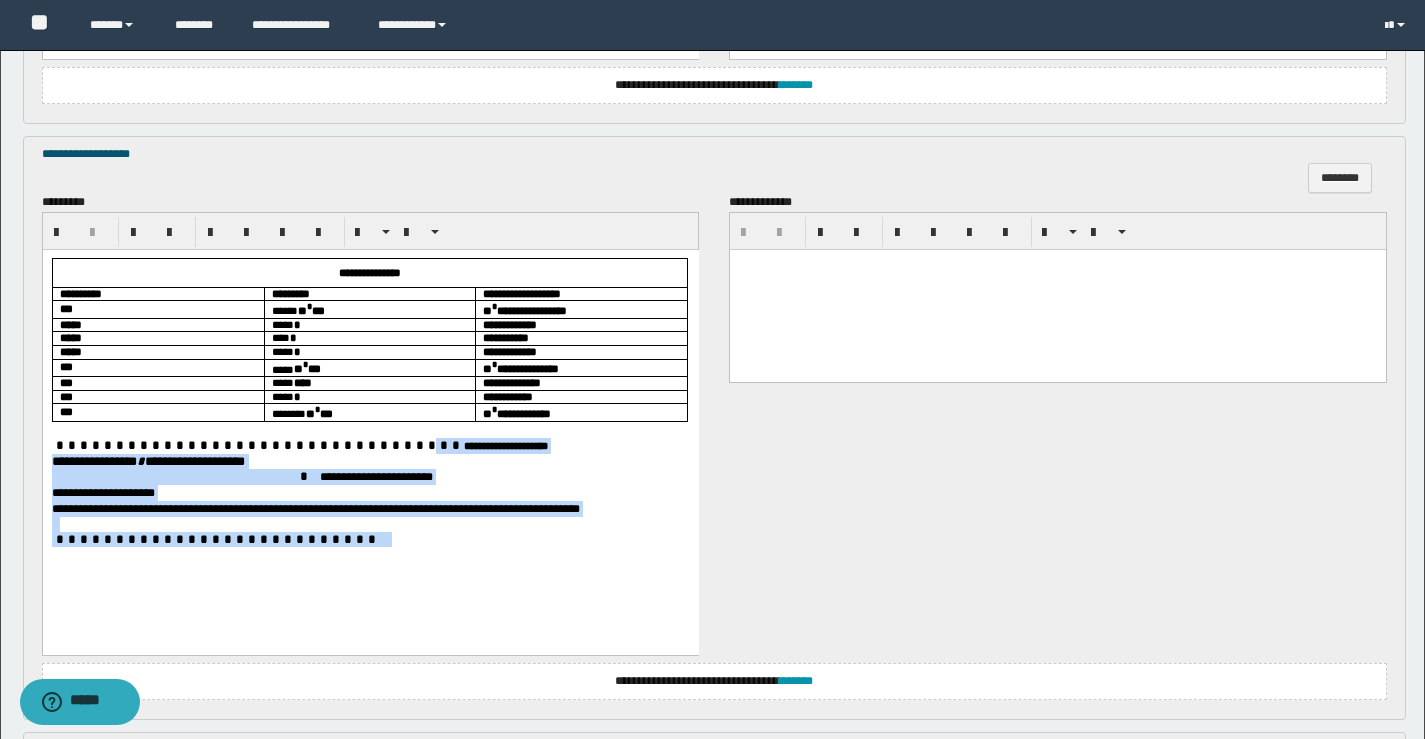 drag, startPoint x: 289, startPoint y: 441, endPoint x: 690, endPoint y: 584, distance: 425.73465 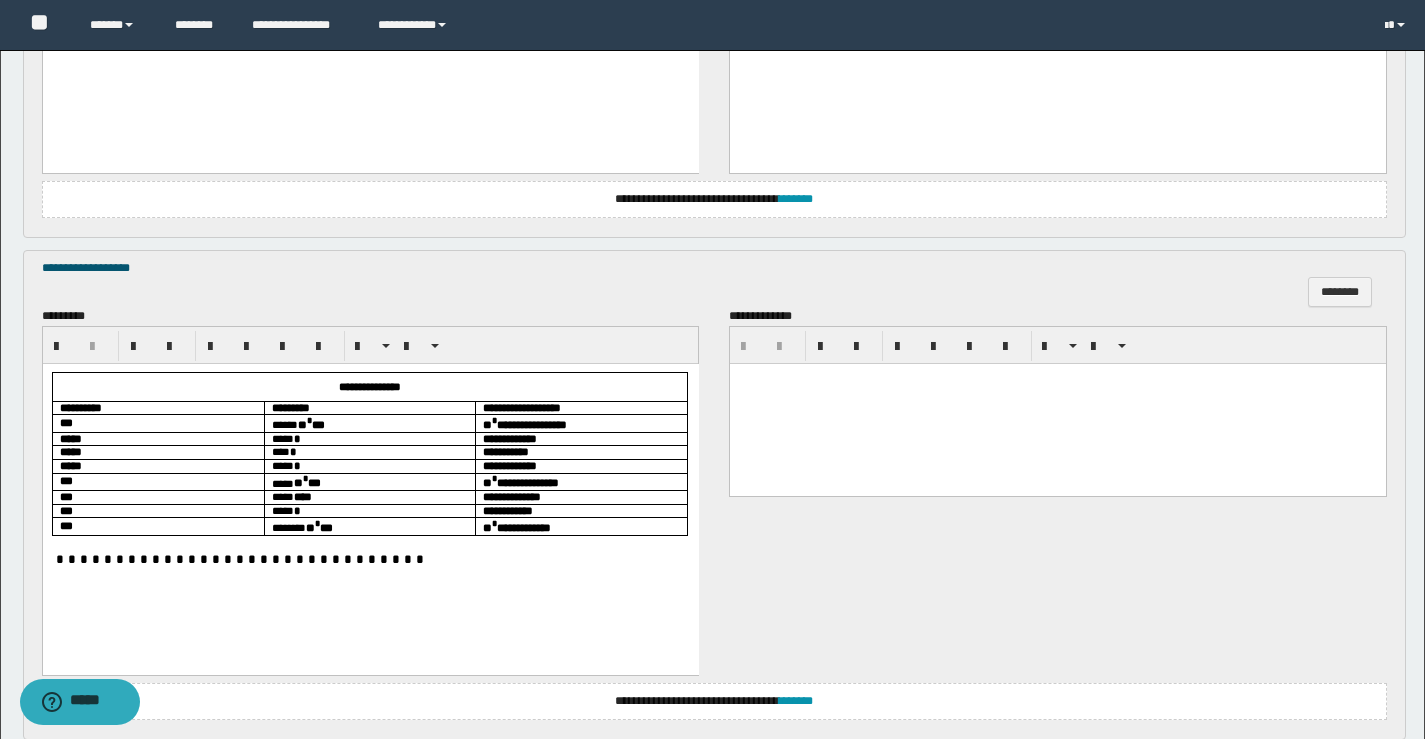scroll, scrollTop: 600, scrollLeft: 0, axis: vertical 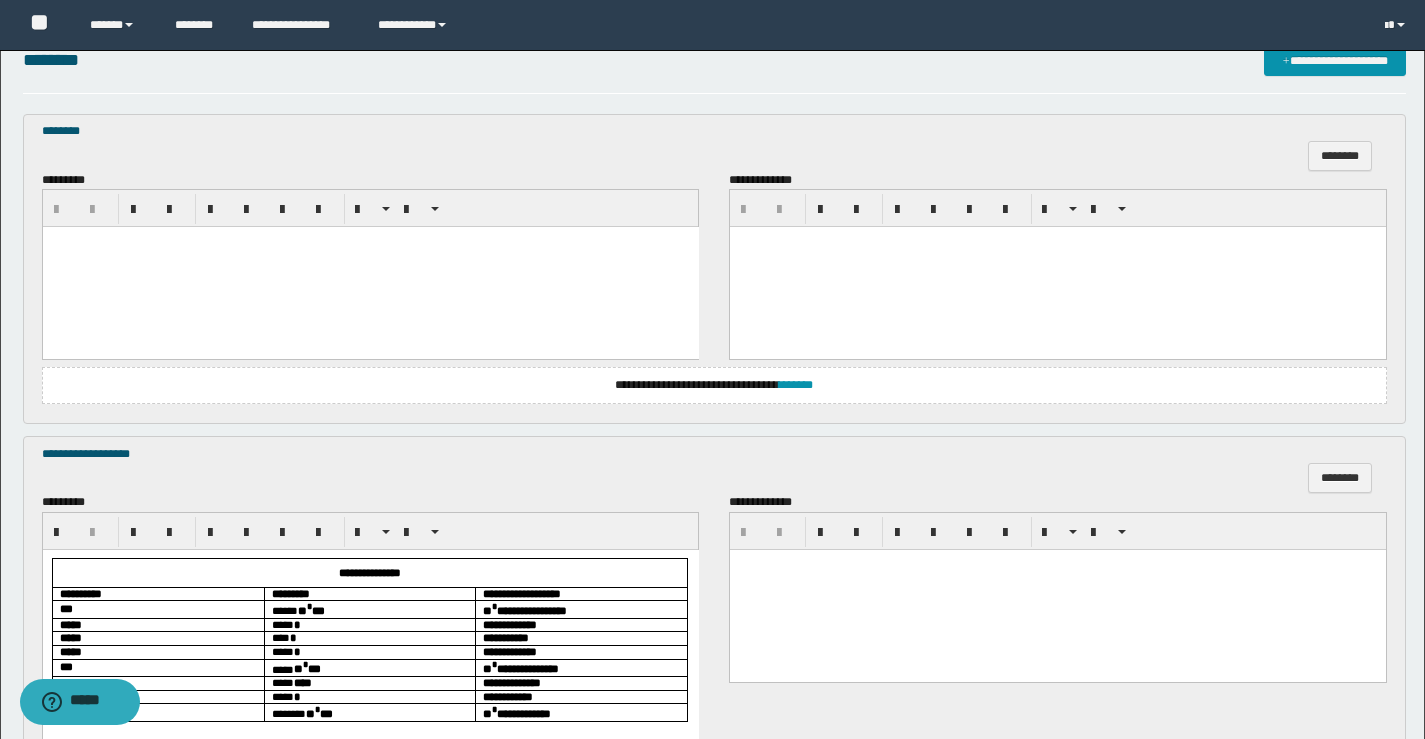 click at bounding box center [370, 267] 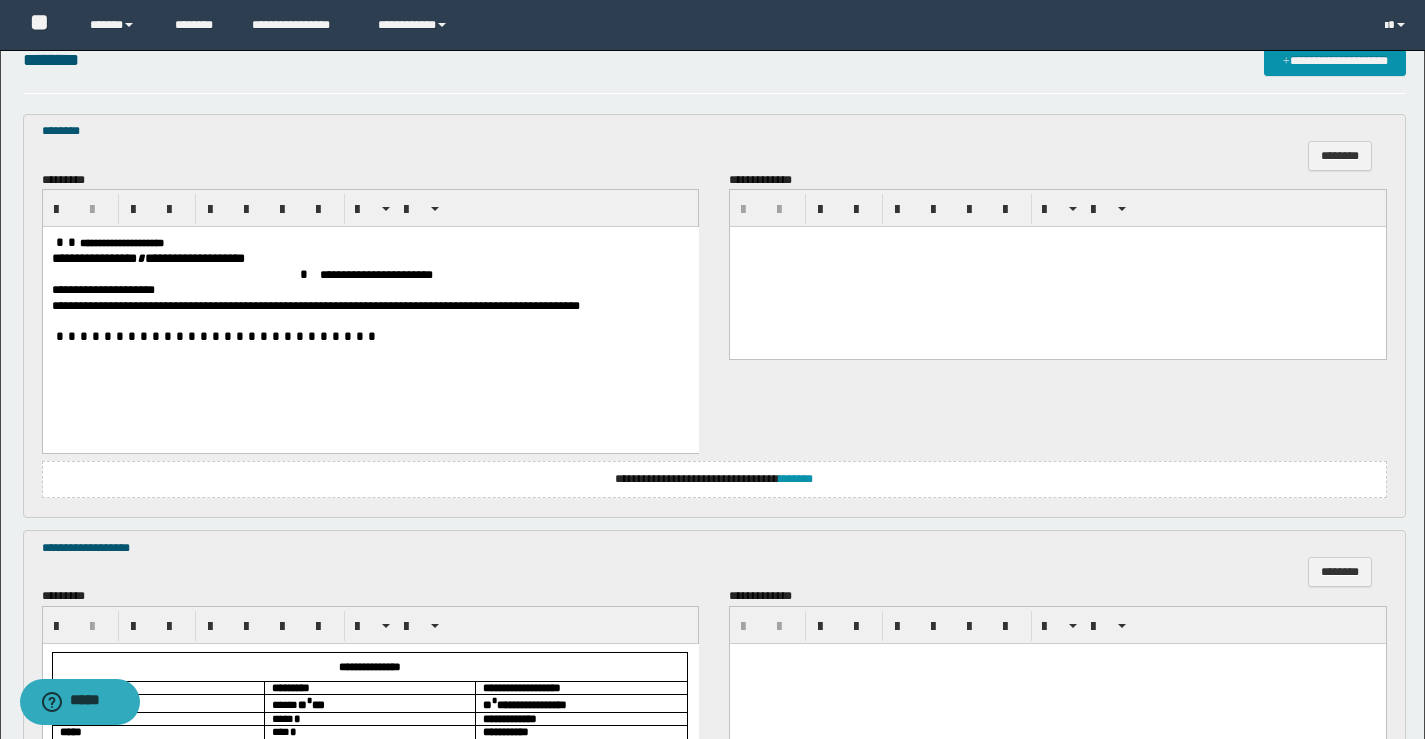 click at bounding box center (65, 242) 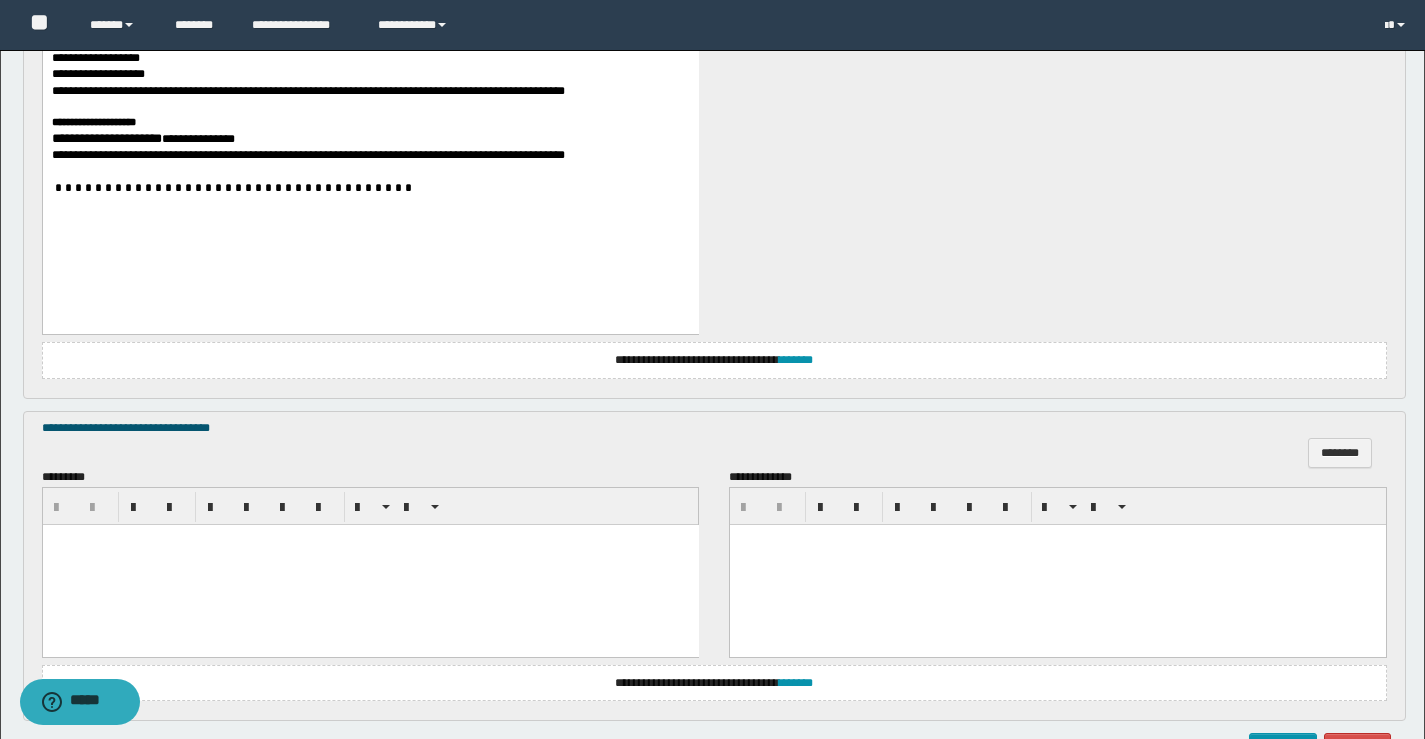 scroll, scrollTop: 1996, scrollLeft: 0, axis: vertical 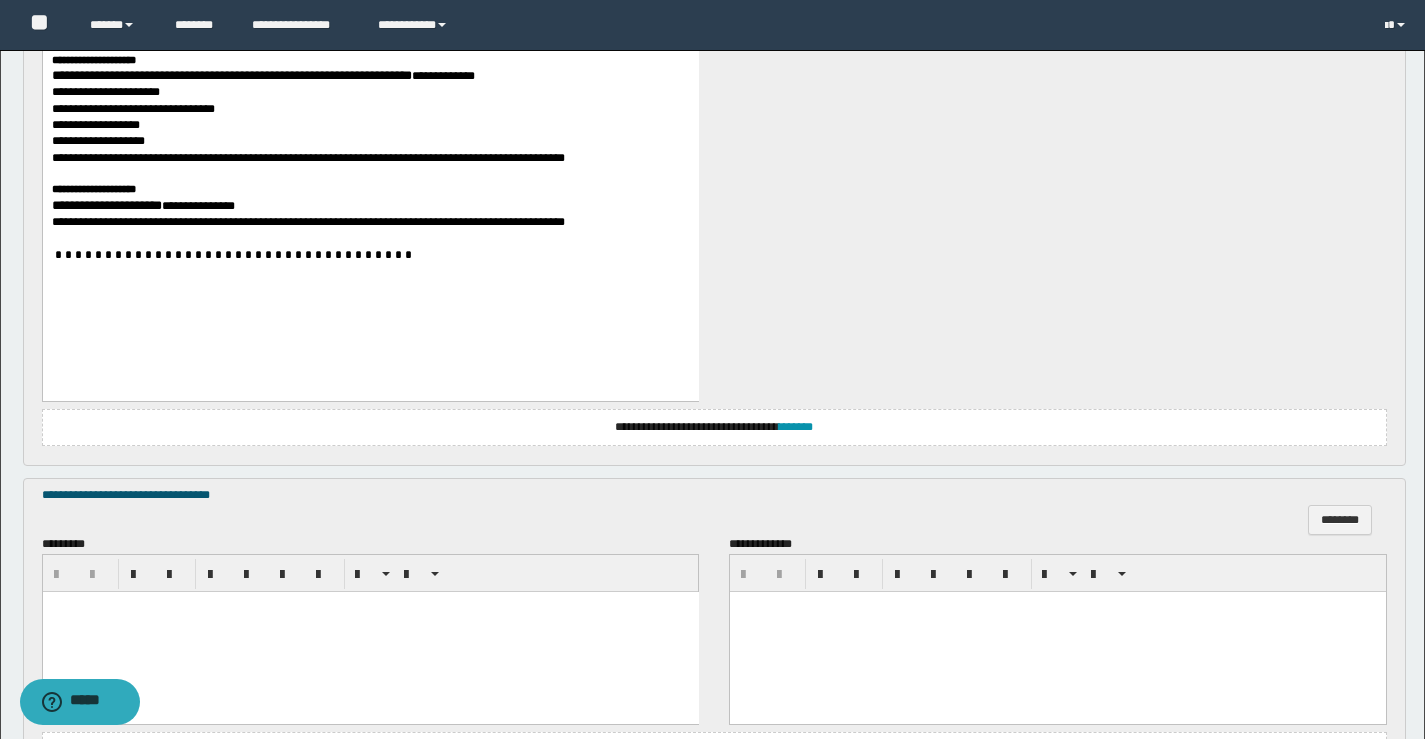 click at bounding box center (370, 631) 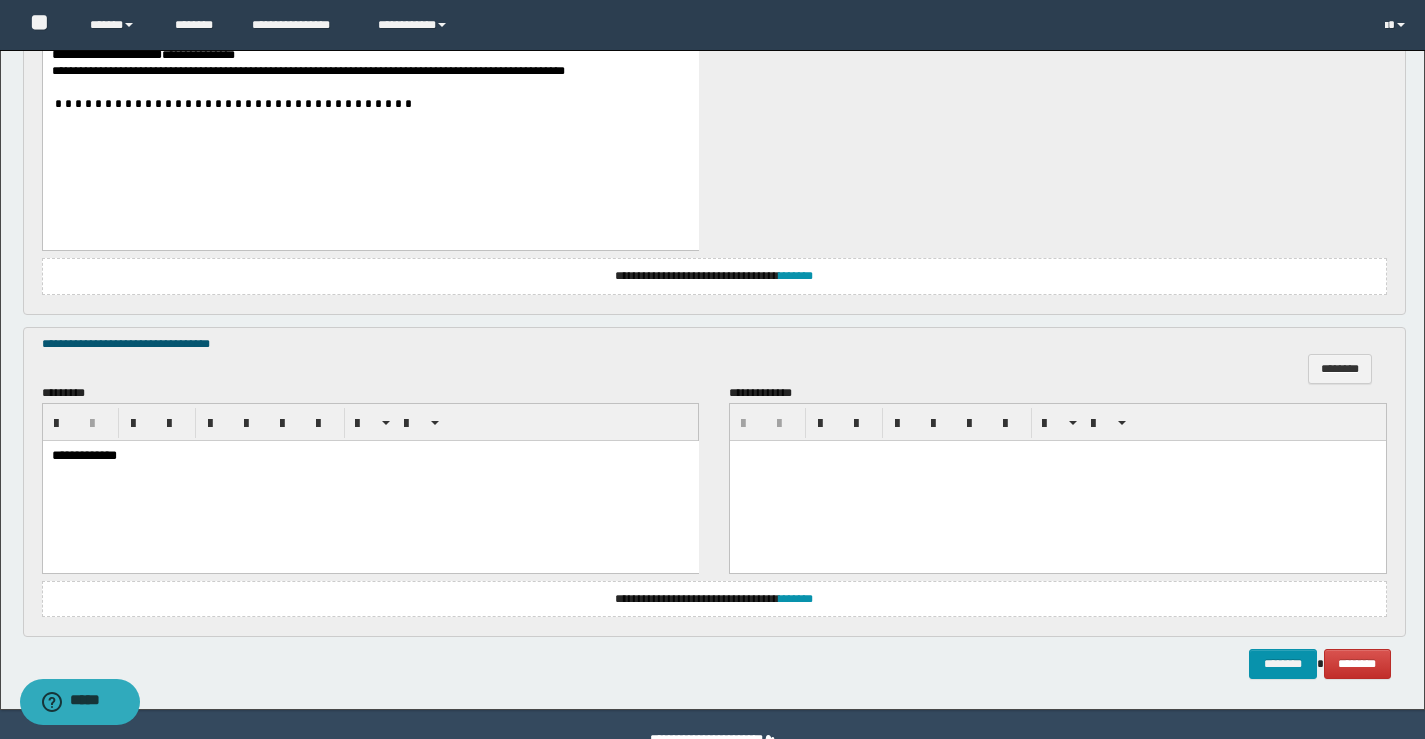 scroll, scrollTop: 2196, scrollLeft: 0, axis: vertical 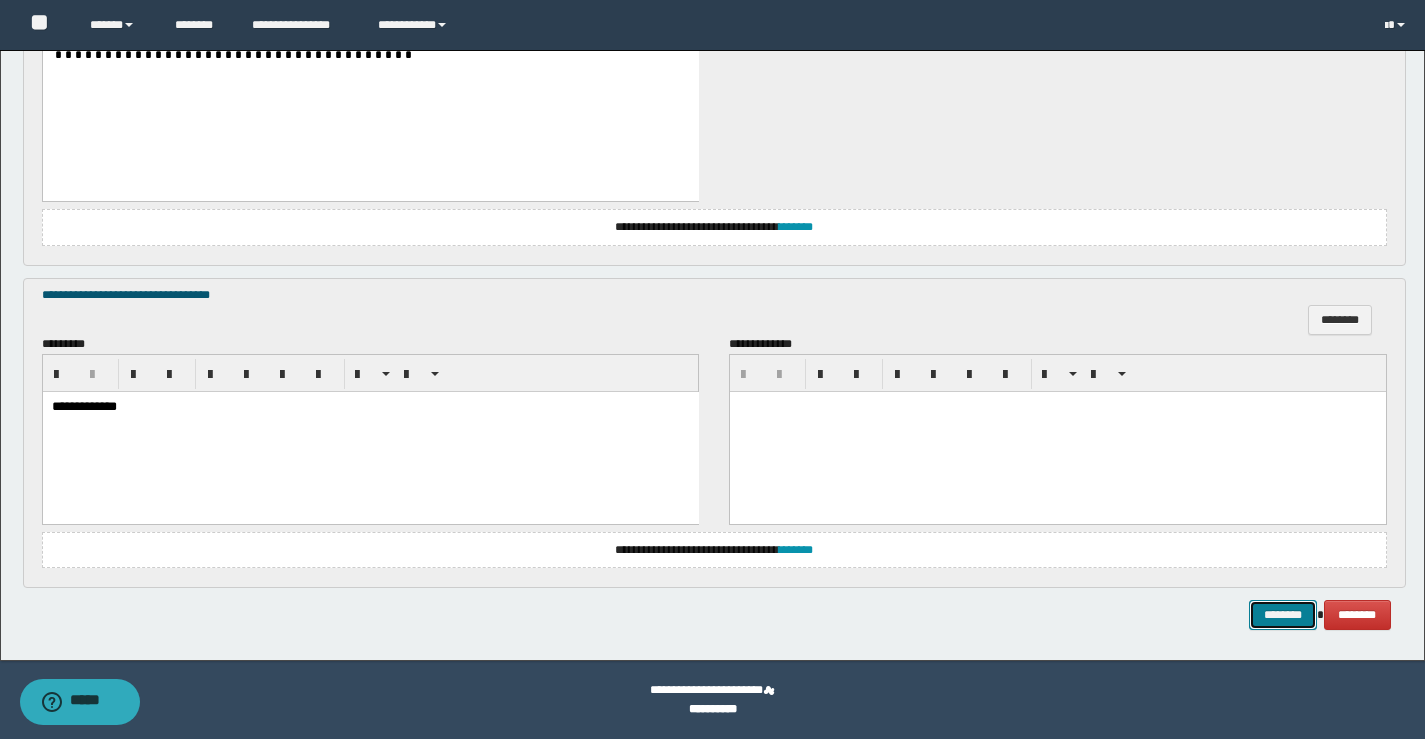 click on "********" at bounding box center (1283, 615) 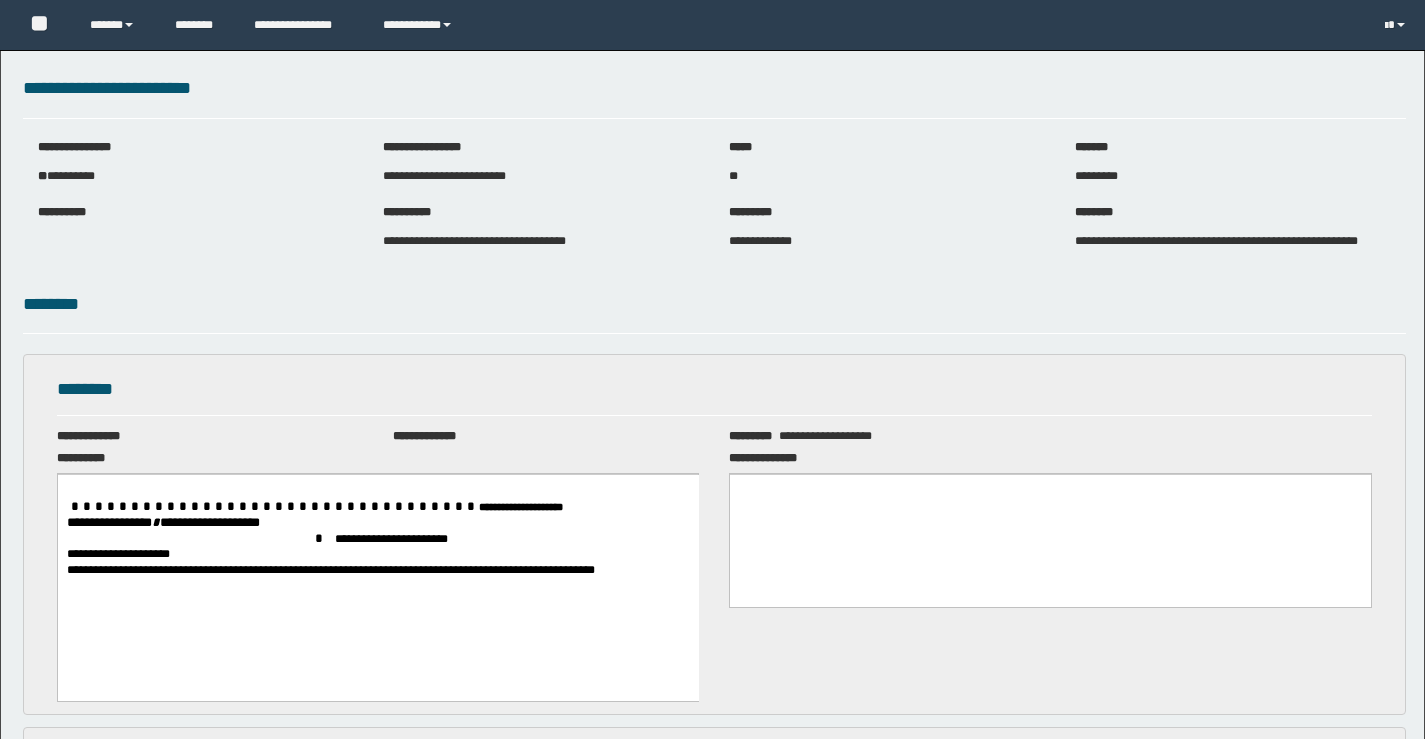 scroll, scrollTop: 0, scrollLeft: 0, axis: both 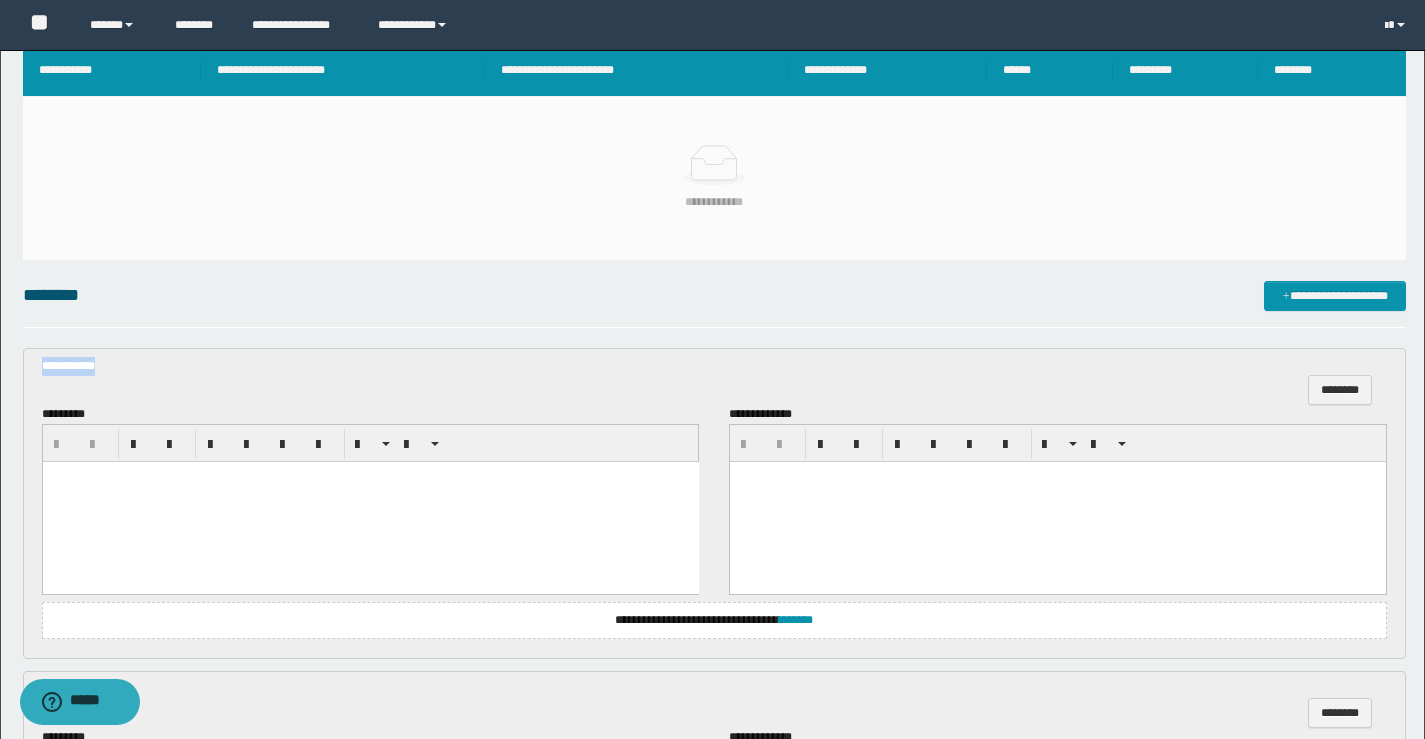 drag, startPoint x: 142, startPoint y: 375, endPoint x: 0, endPoint y: 365, distance: 142.35168 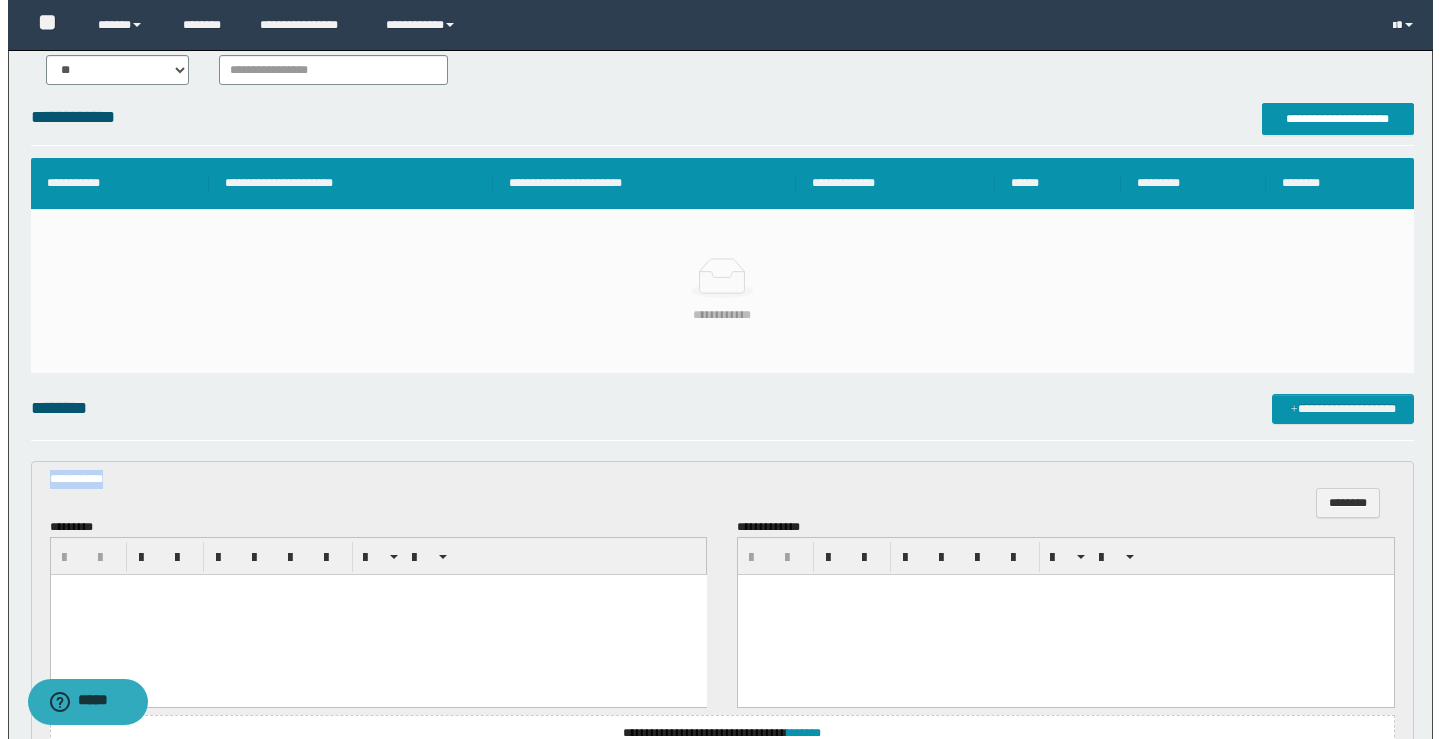 scroll, scrollTop: 100, scrollLeft: 0, axis: vertical 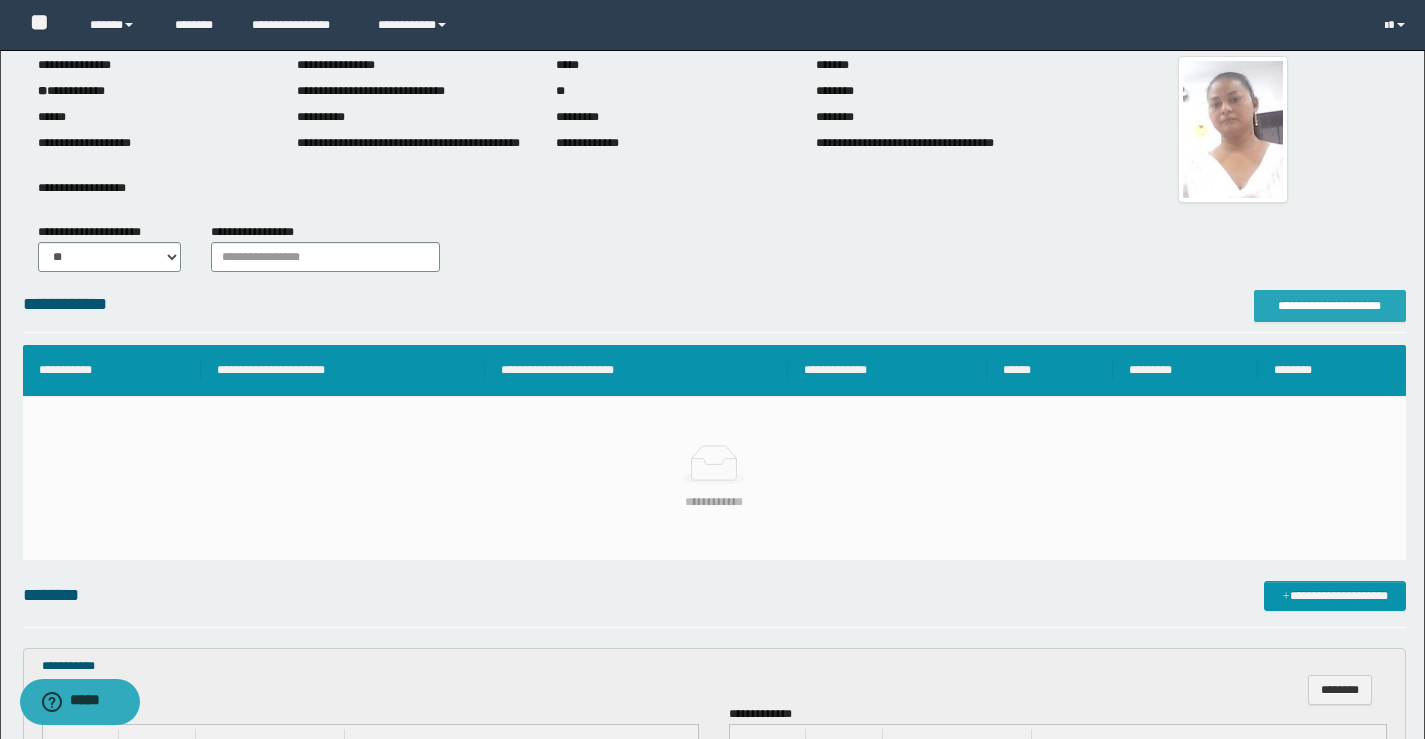 drag, startPoint x: 1337, startPoint y: 282, endPoint x: 1338, endPoint y: 293, distance: 11.045361 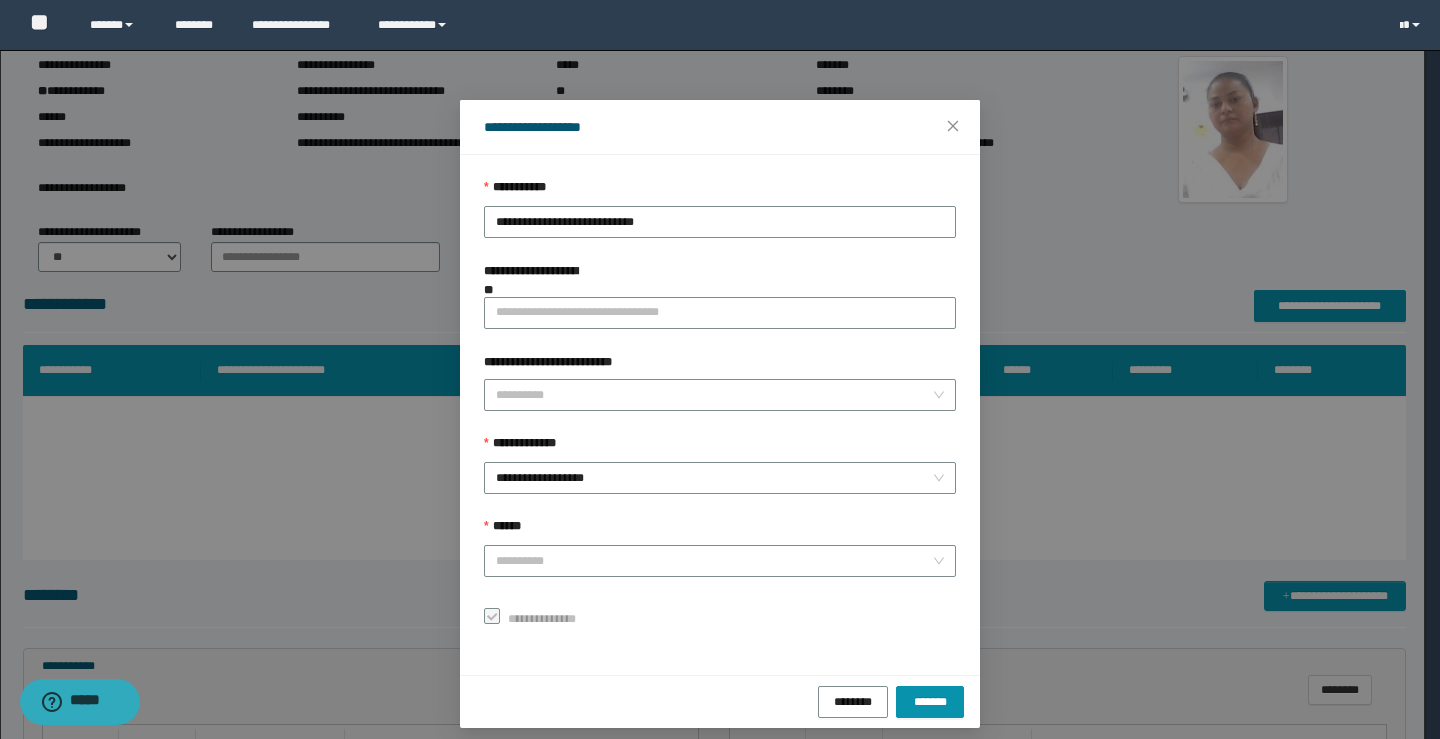 click on "**********" at bounding box center [516, 187] 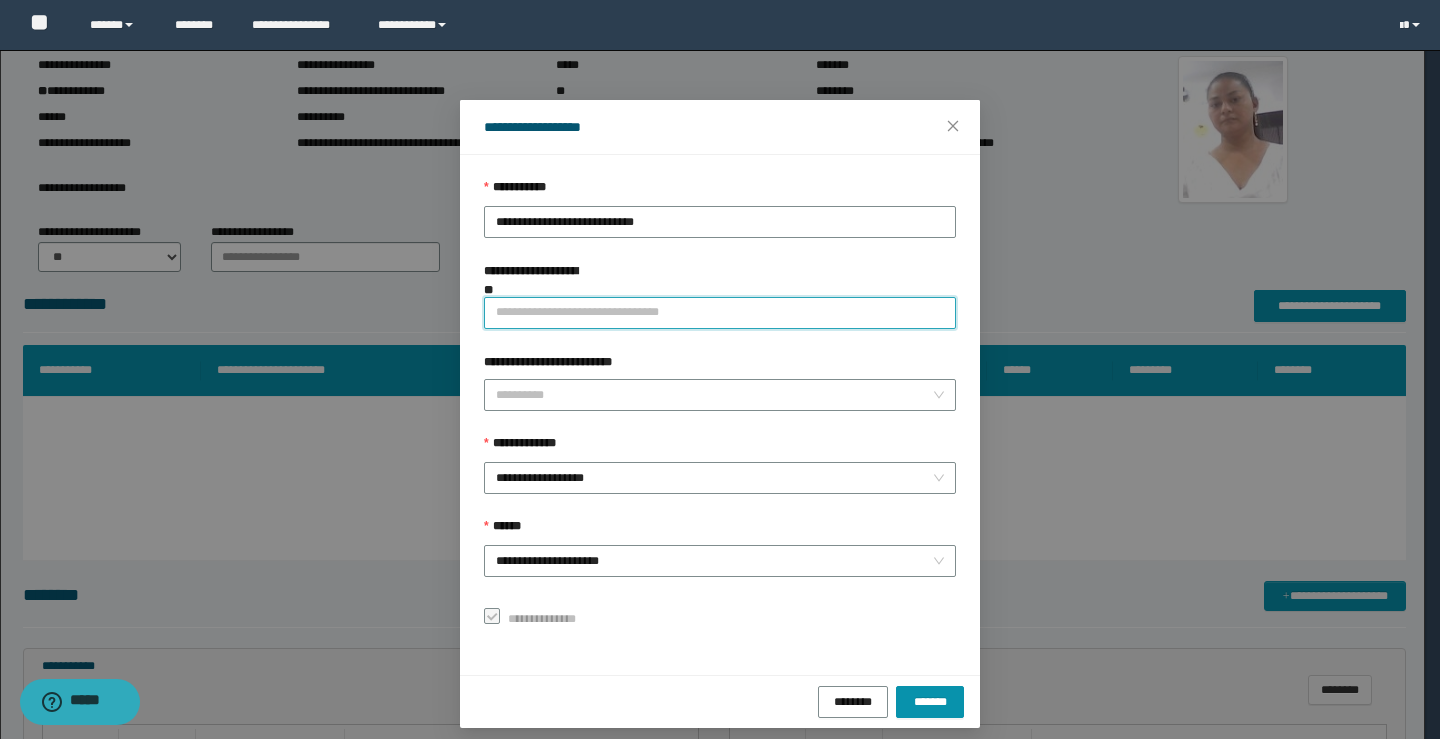 click on "**********" at bounding box center [720, 313] 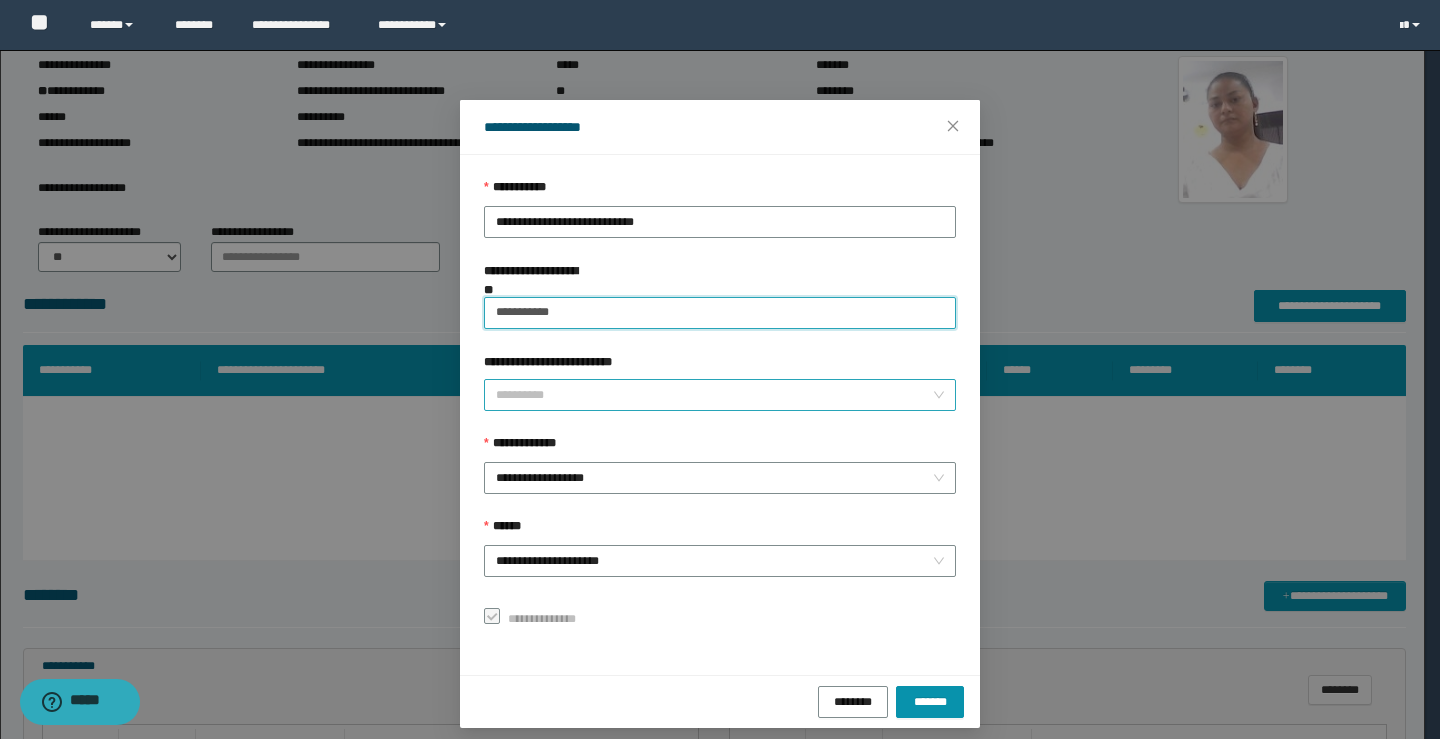 type on "**********" 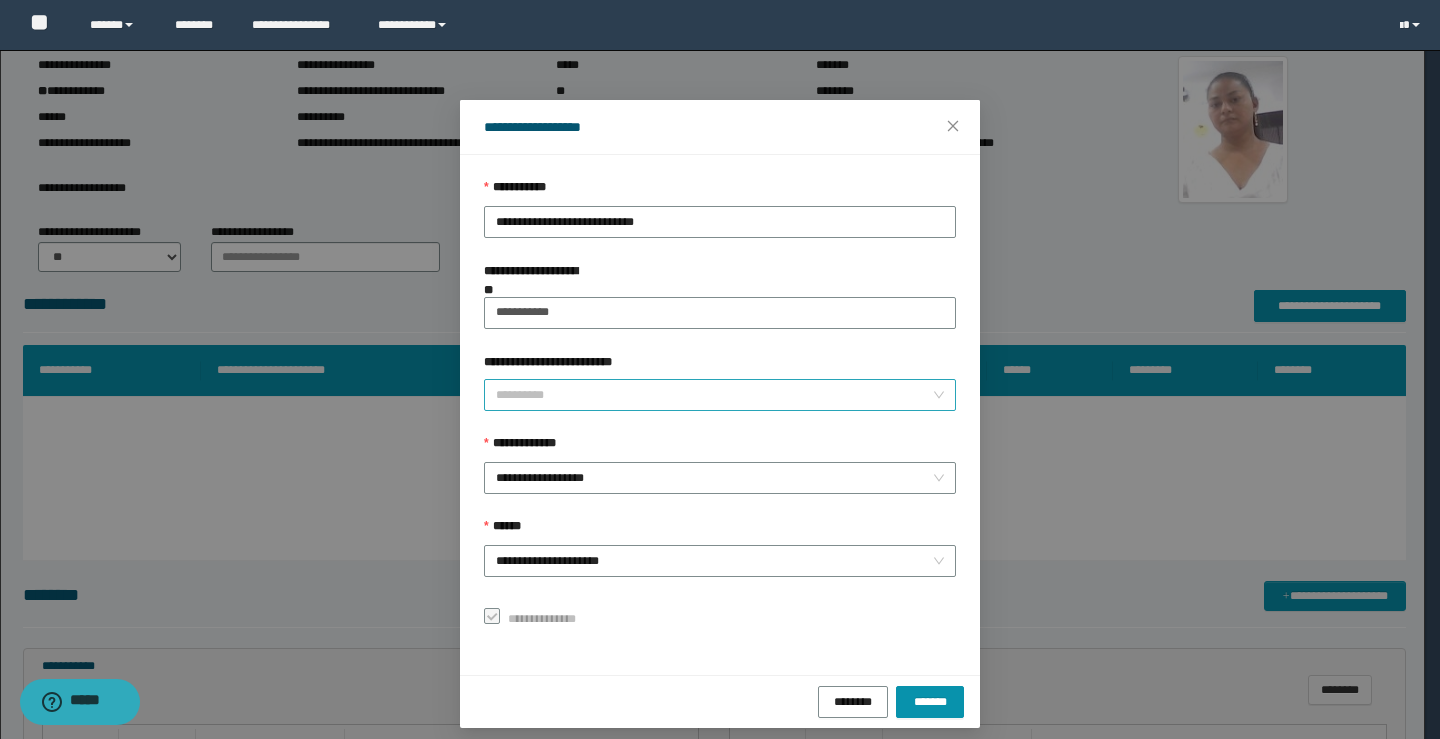 click on "**********" at bounding box center (714, 395) 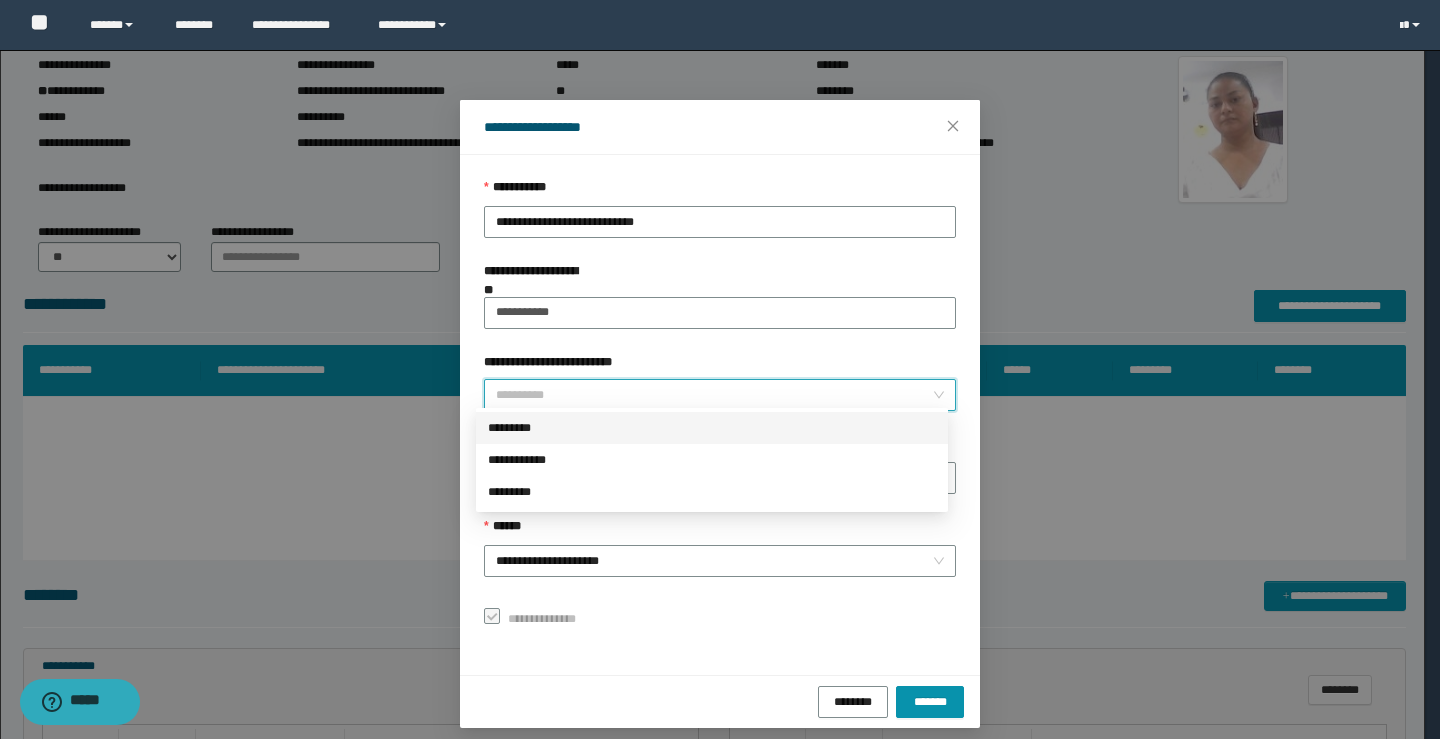 click on "*********" at bounding box center (712, 428) 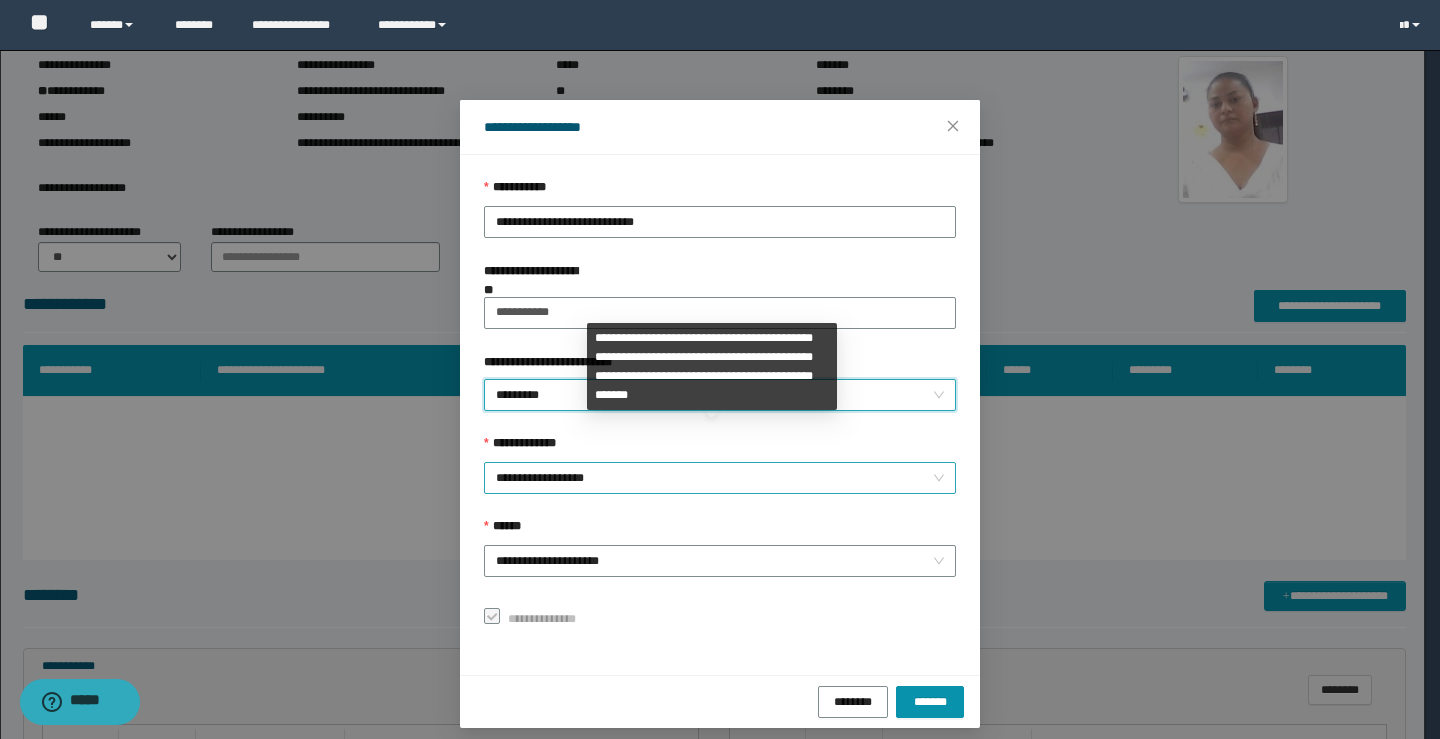 click on "**********" at bounding box center (720, 478) 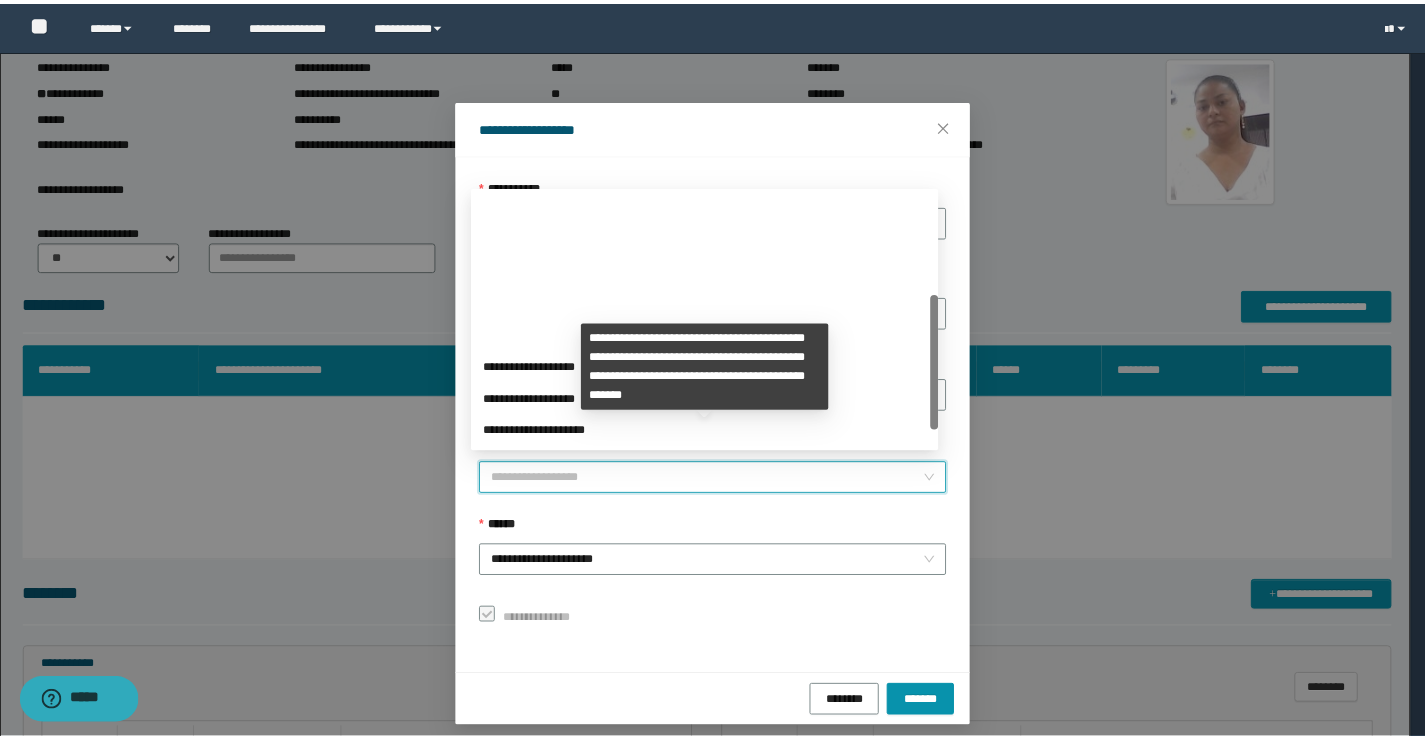 scroll, scrollTop: 192, scrollLeft: 0, axis: vertical 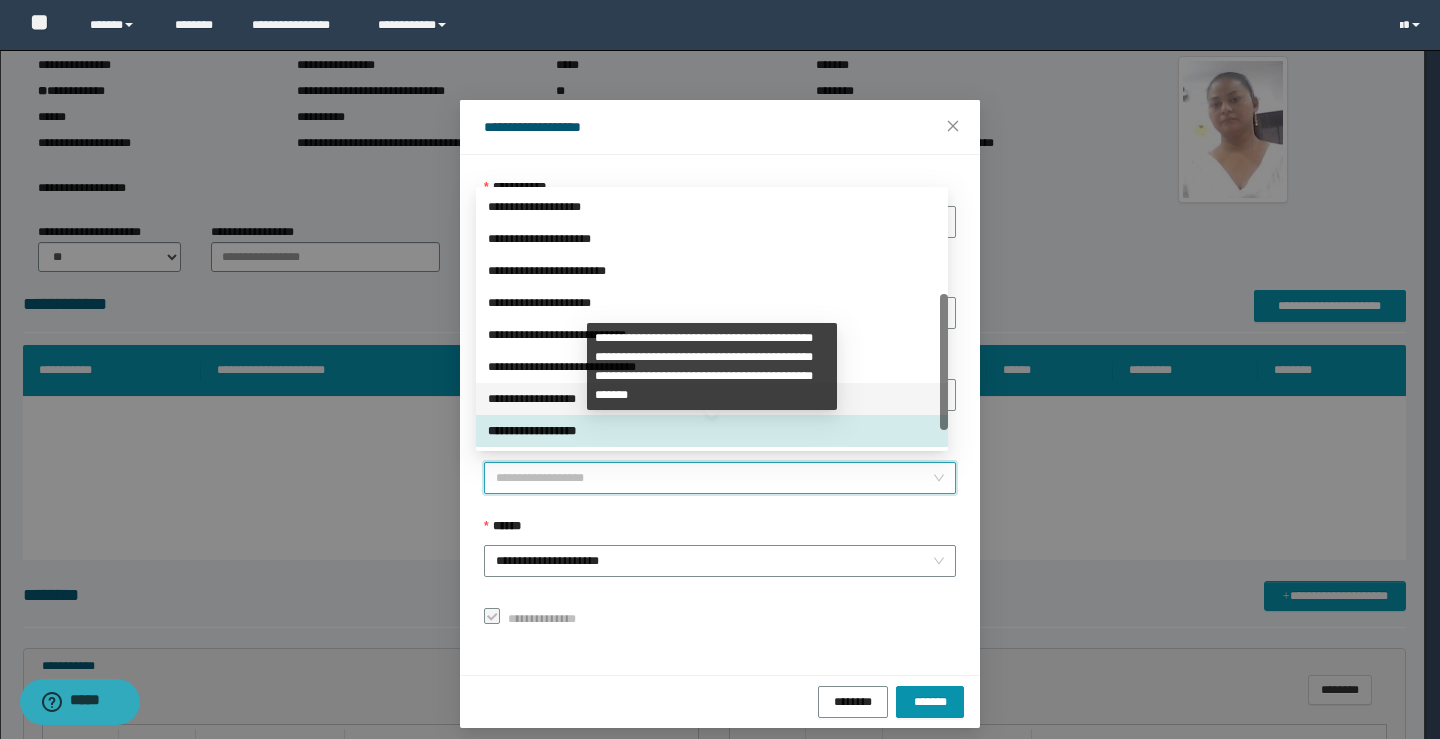 click on "**********" at bounding box center (712, 399) 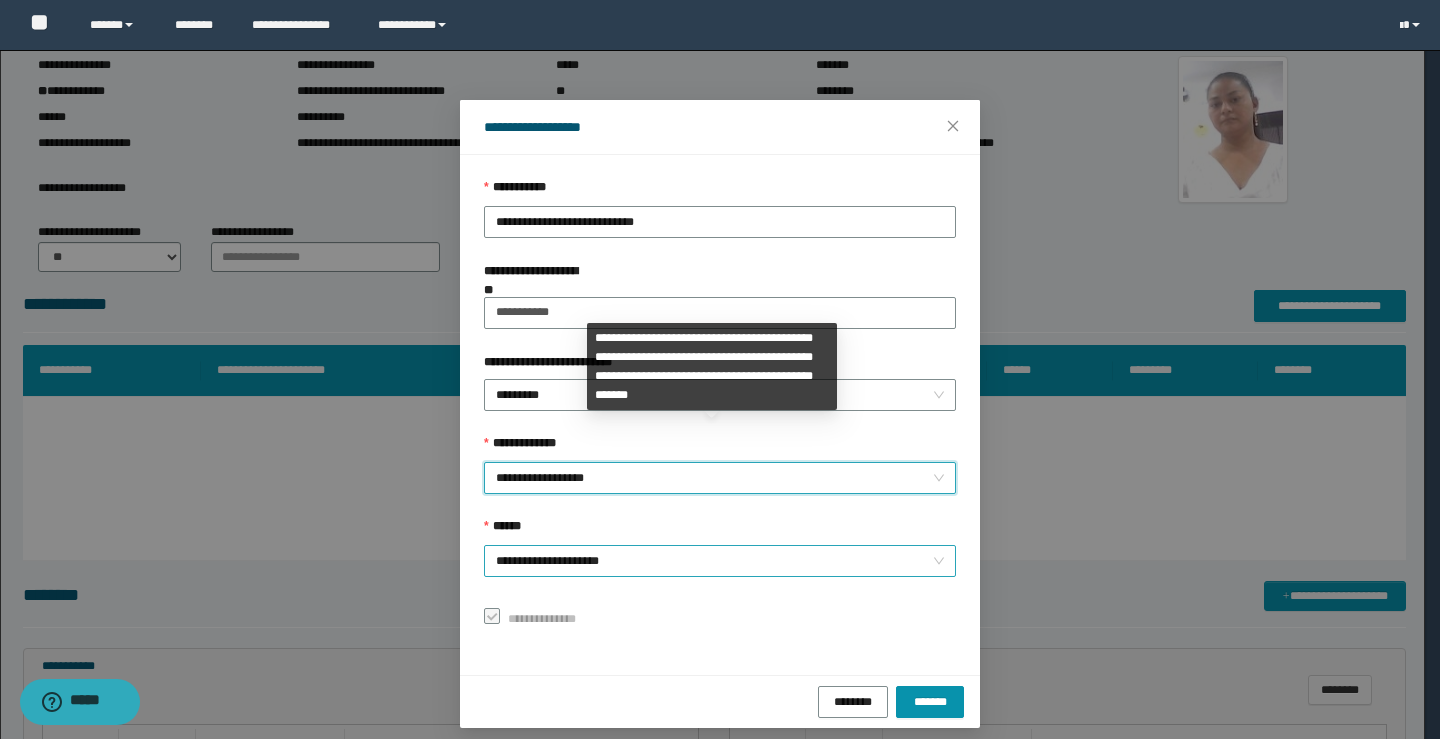 click on "**********" at bounding box center (720, 561) 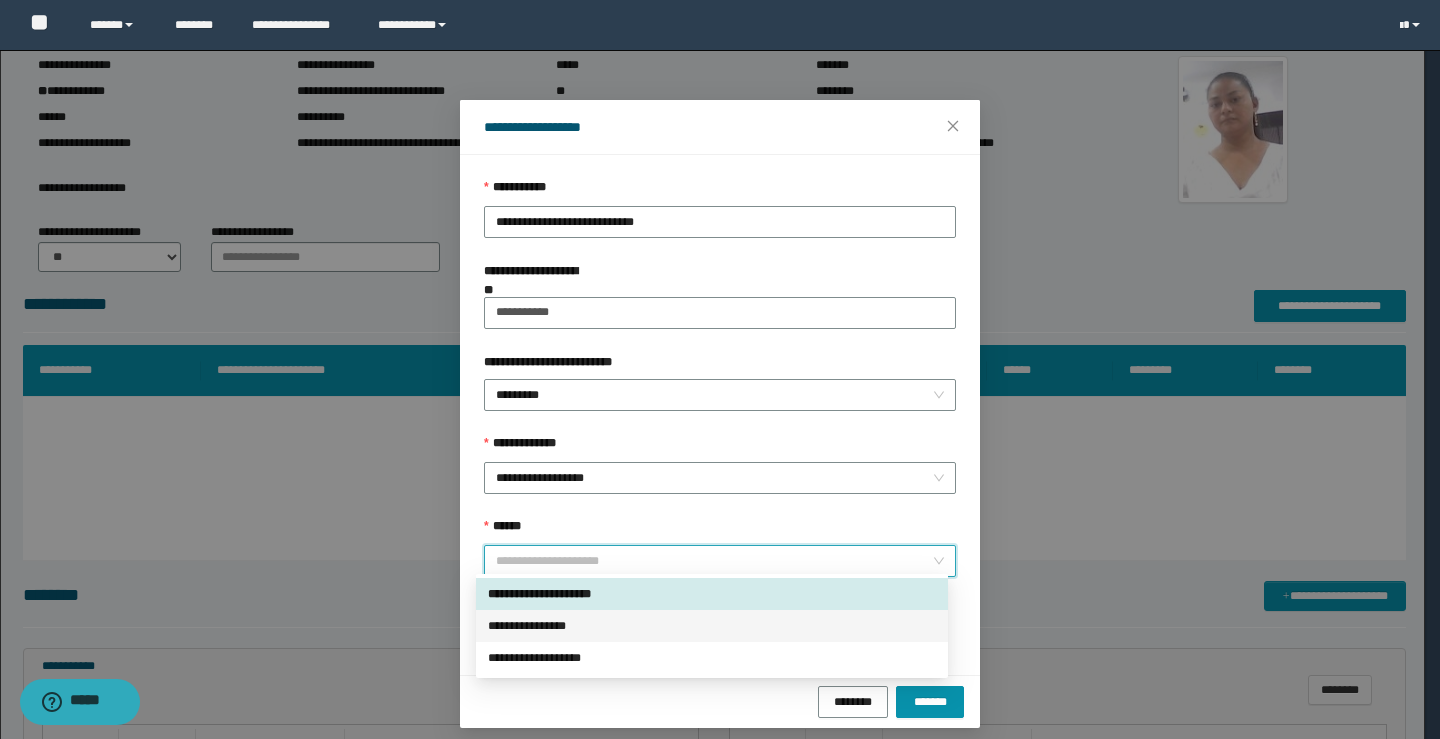 click on "**********" at bounding box center (712, 626) 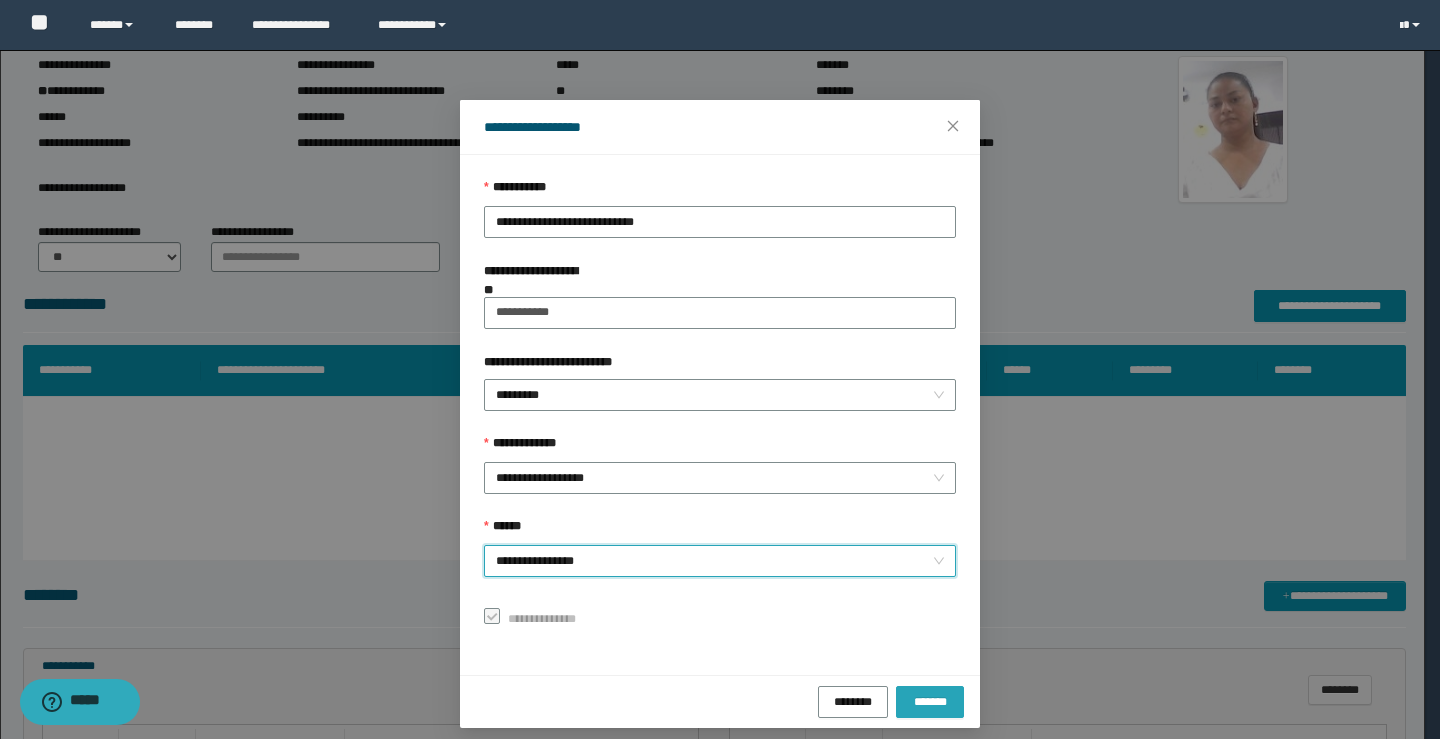 click on "*******" at bounding box center [930, 701] 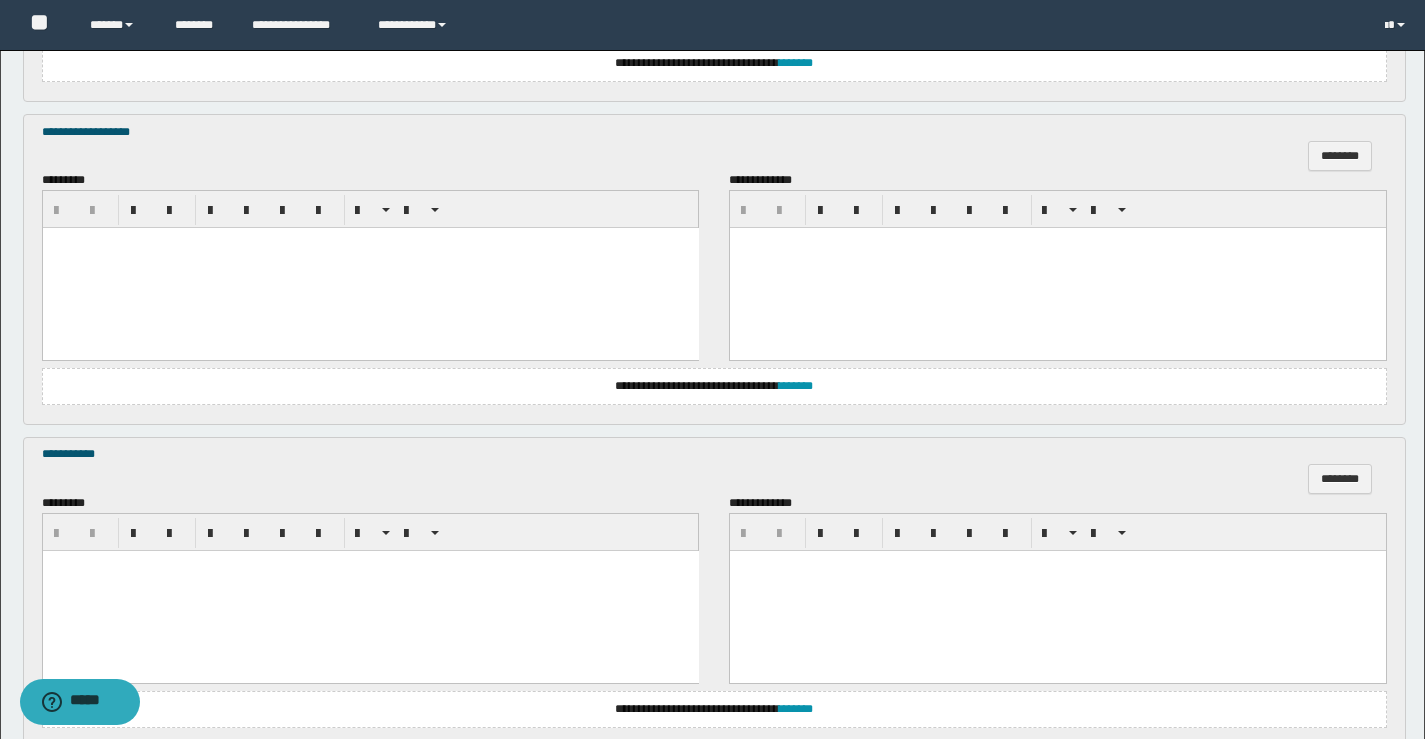 scroll, scrollTop: 1081, scrollLeft: 0, axis: vertical 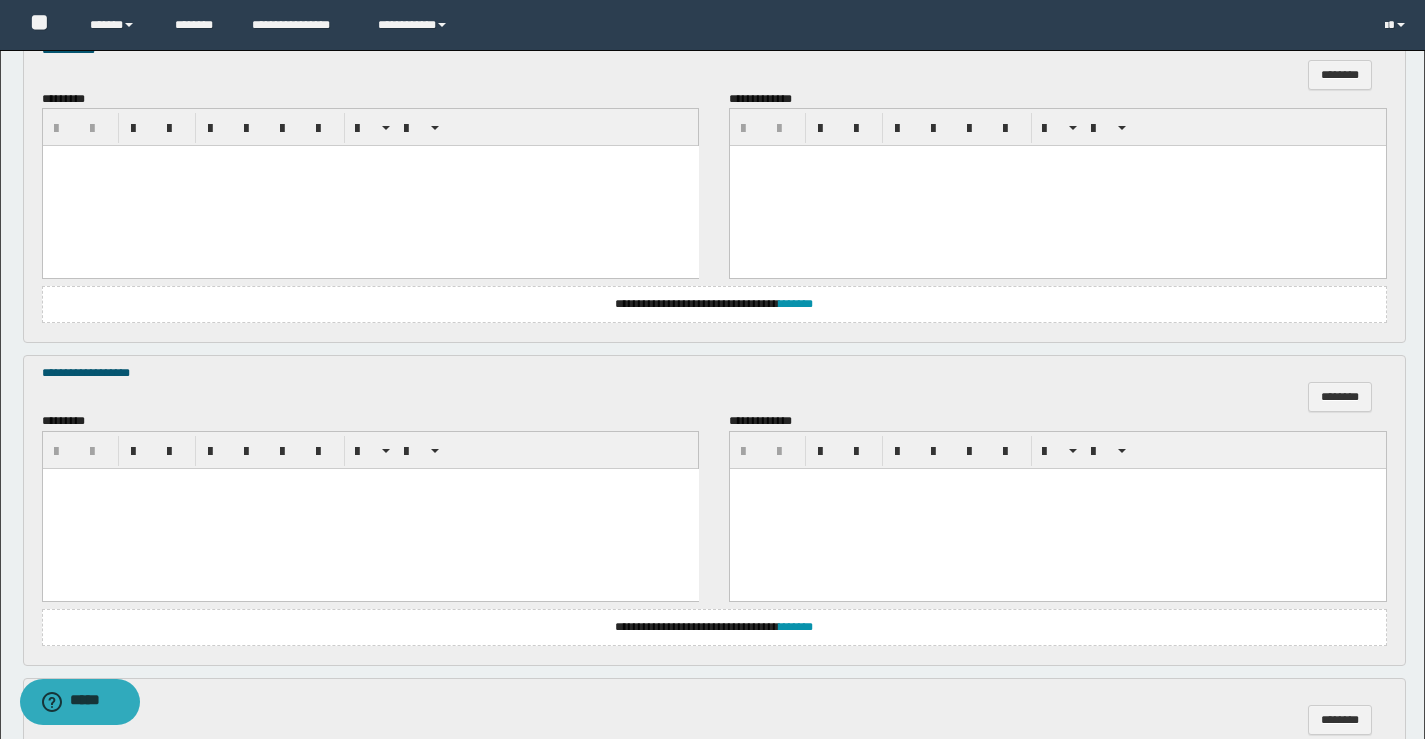 click at bounding box center [370, 186] 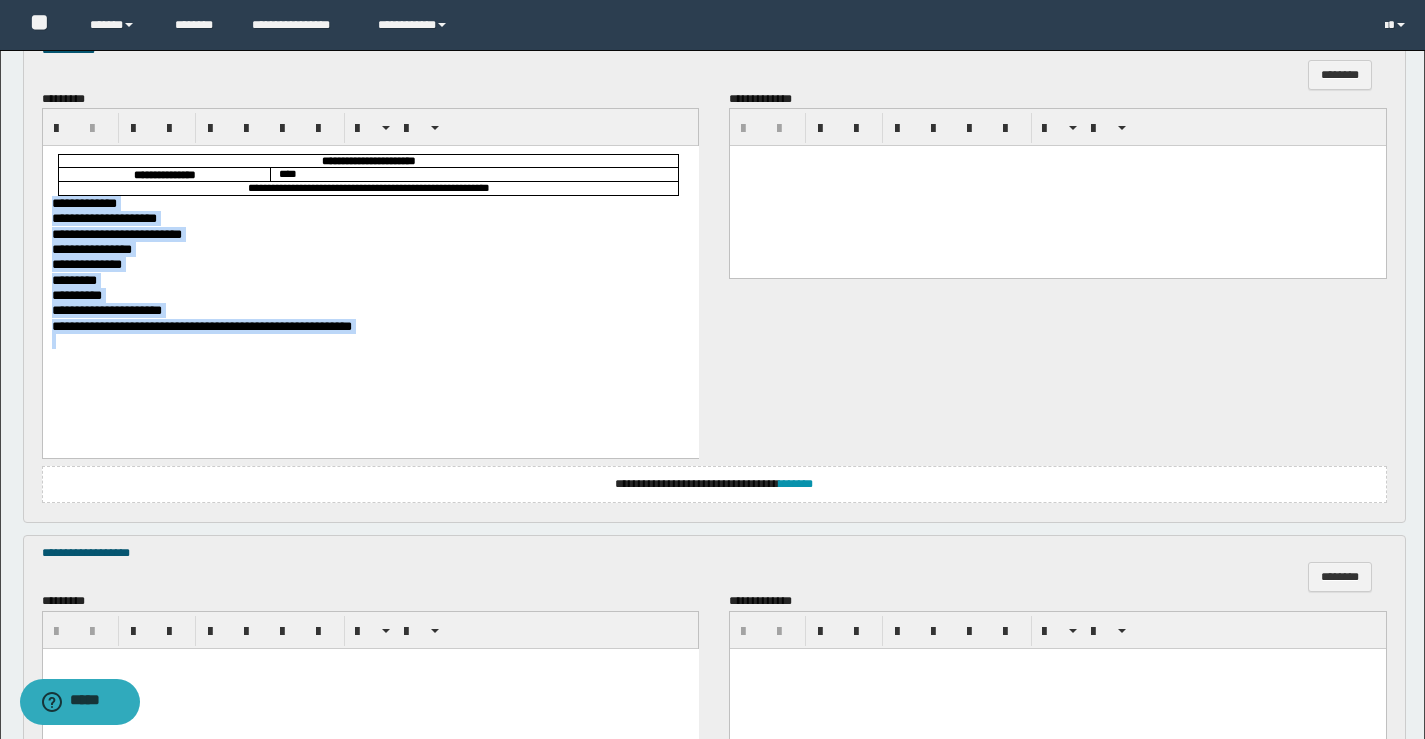 drag, startPoint x: 49, startPoint y: 206, endPoint x: 708, endPoint y: 415, distance: 691.34796 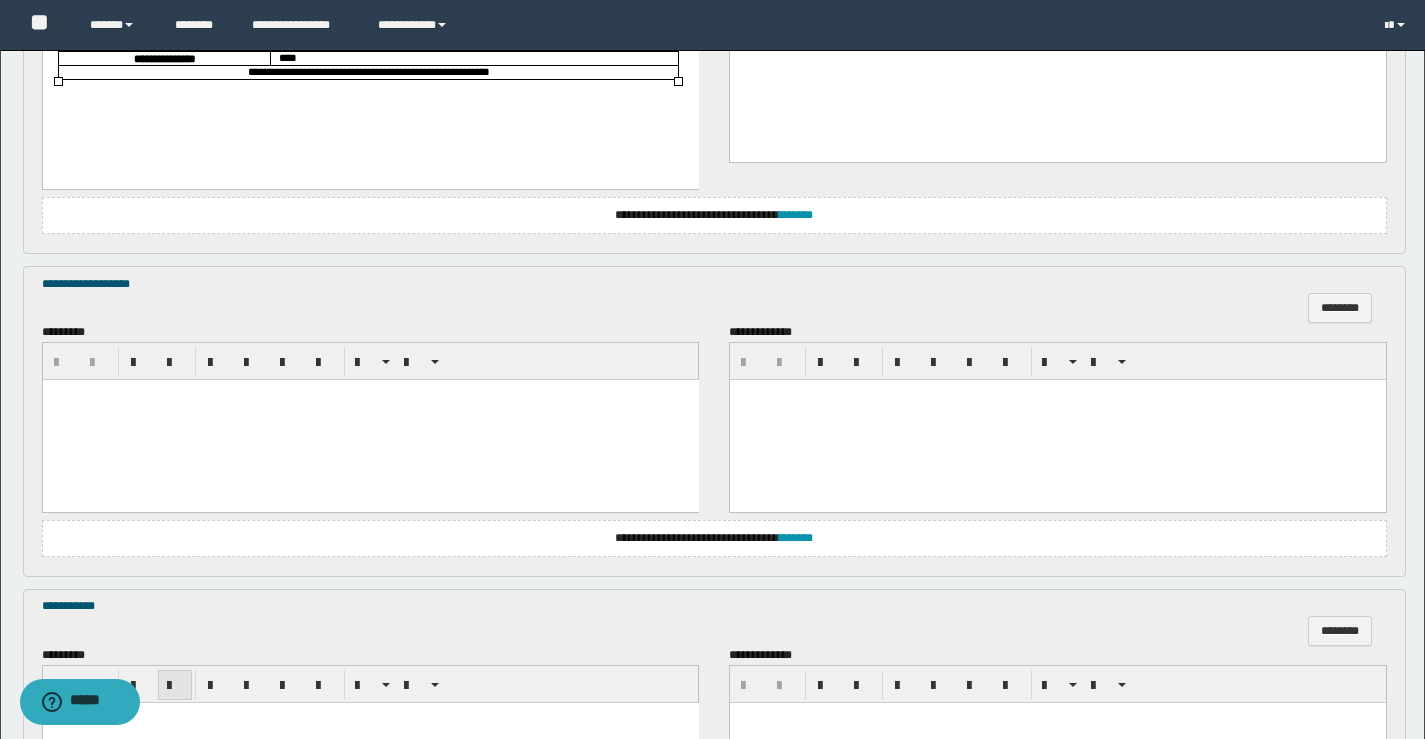 scroll, scrollTop: 981, scrollLeft: 0, axis: vertical 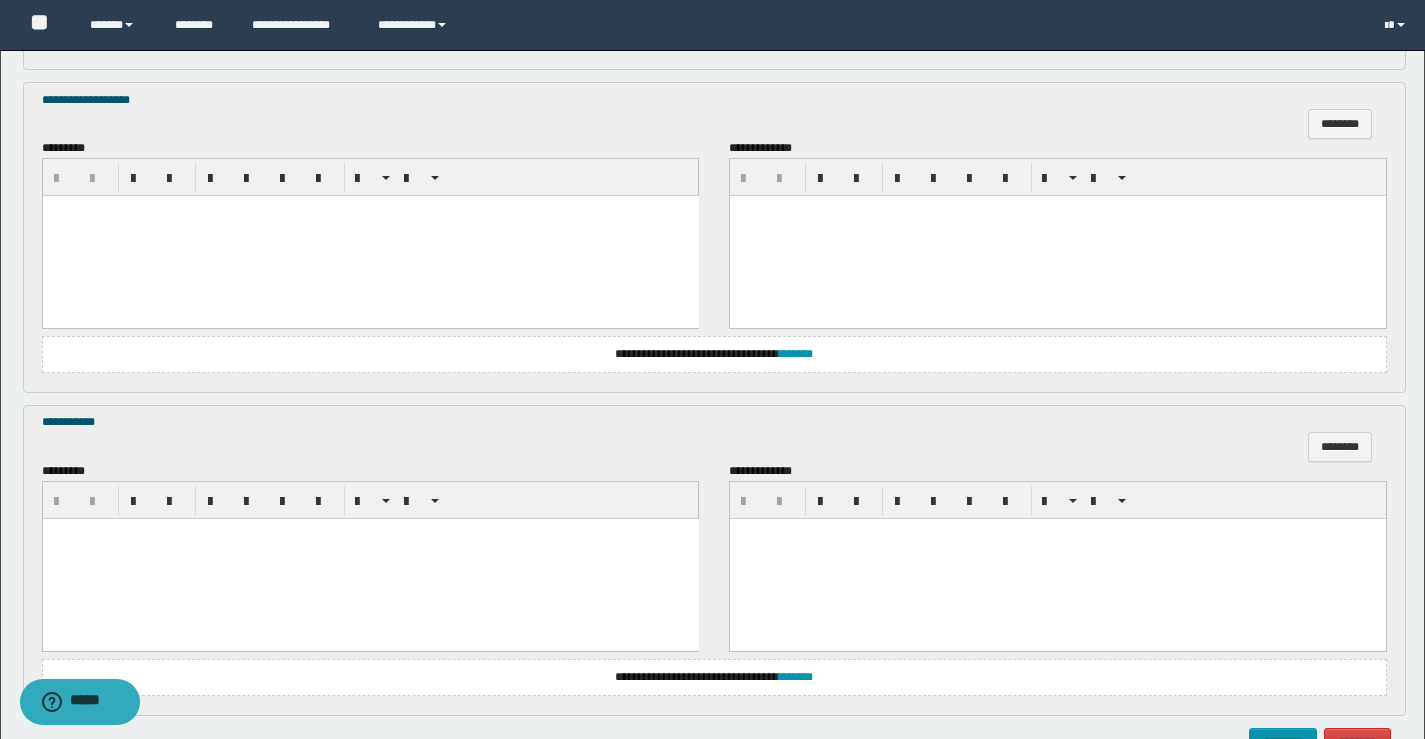 click at bounding box center (370, 558) 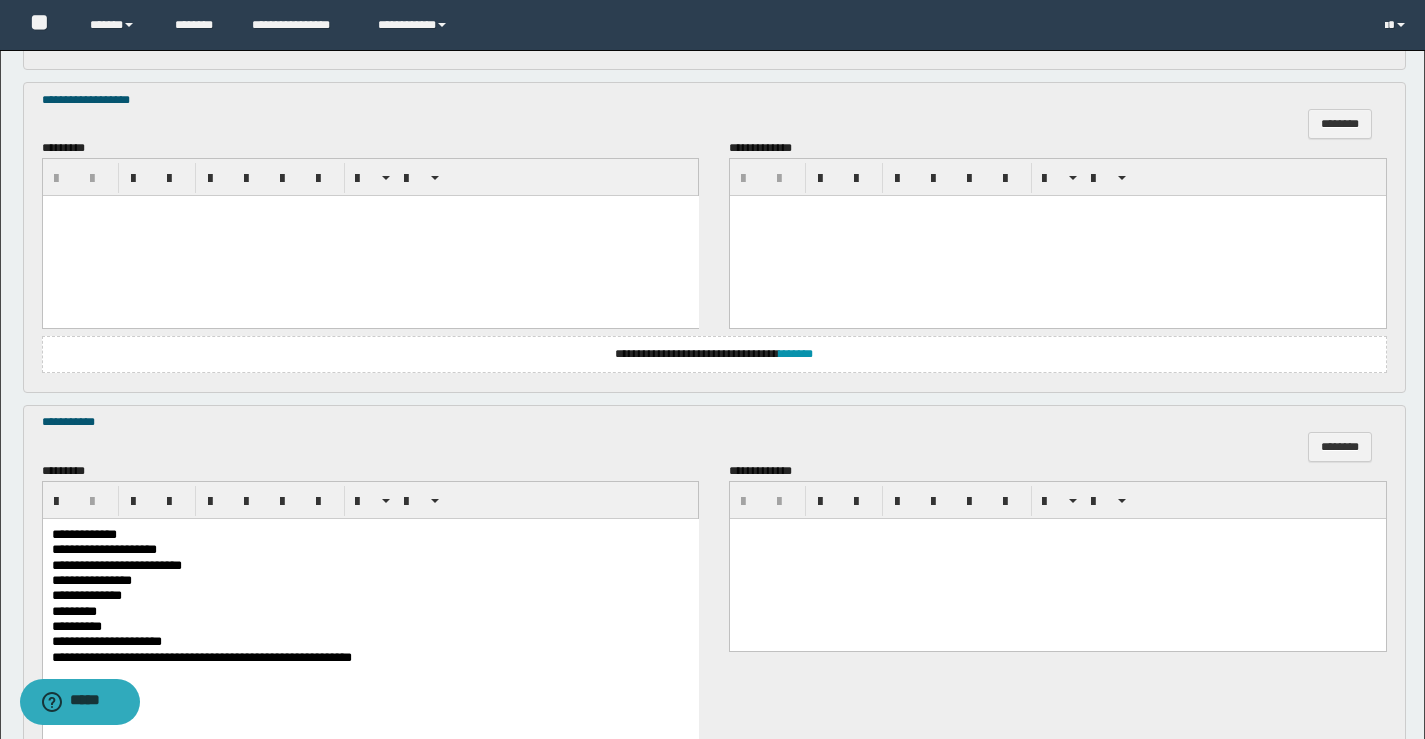 click at bounding box center [370, 236] 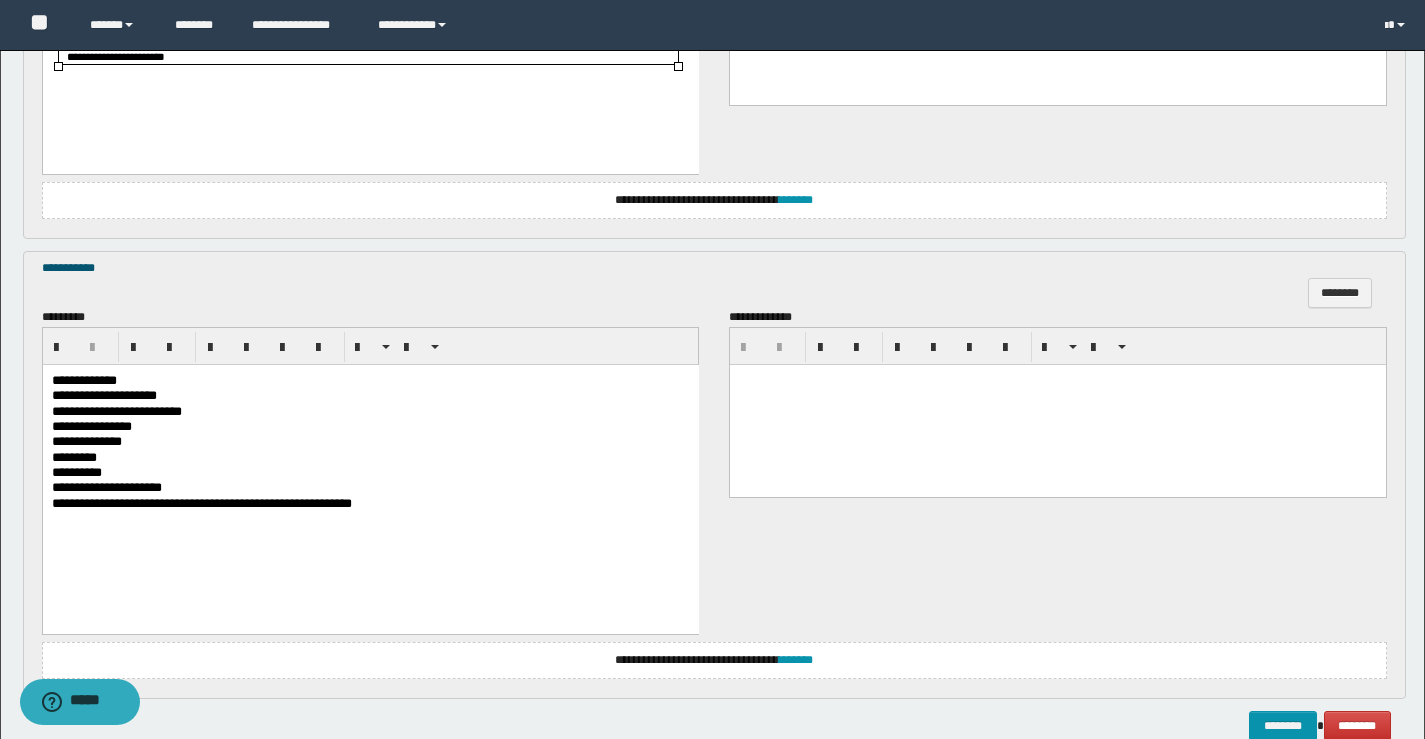 scroll, scrollTop: 1314, scrollLeft: 0, axis: vertical 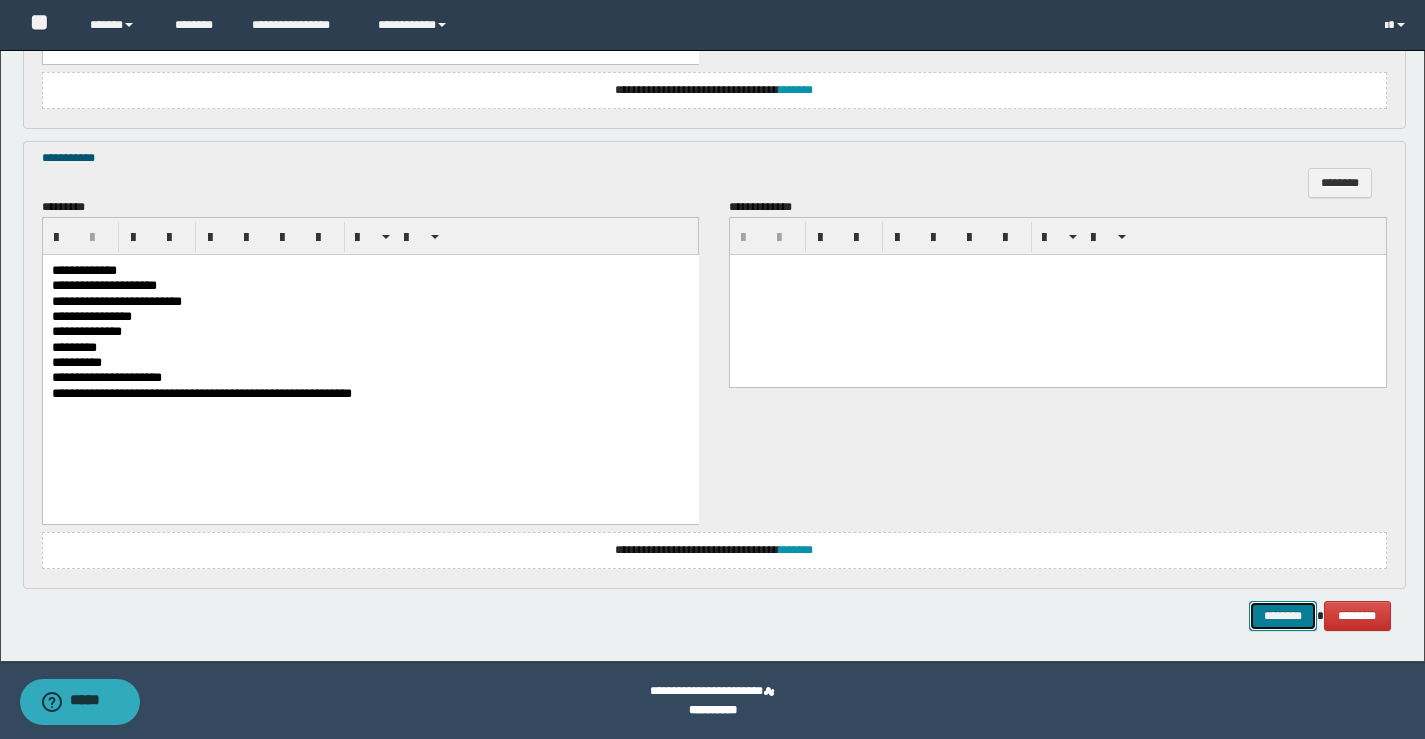 click on "********" at bounding box center [1283, 616] 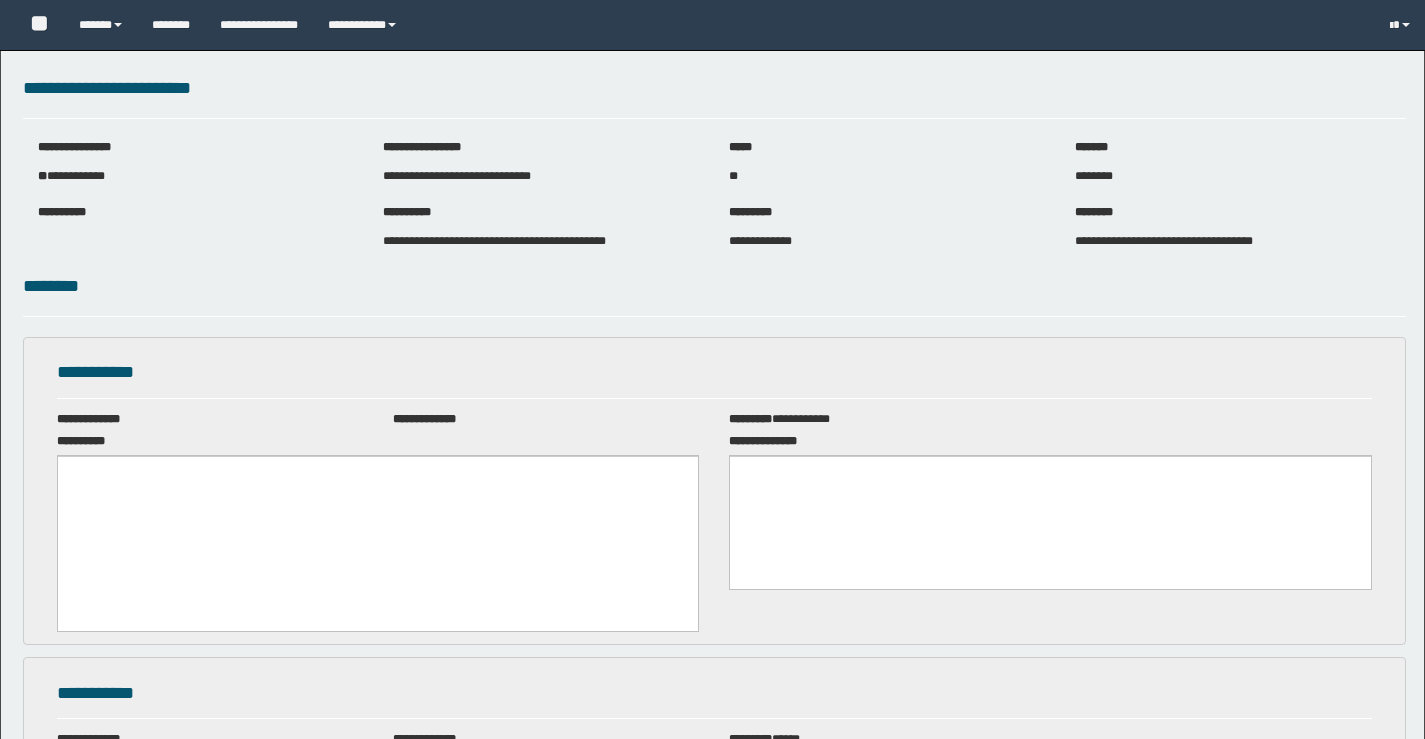 scroll, scrollTop: 0, scrollLeft: 0, axis: both 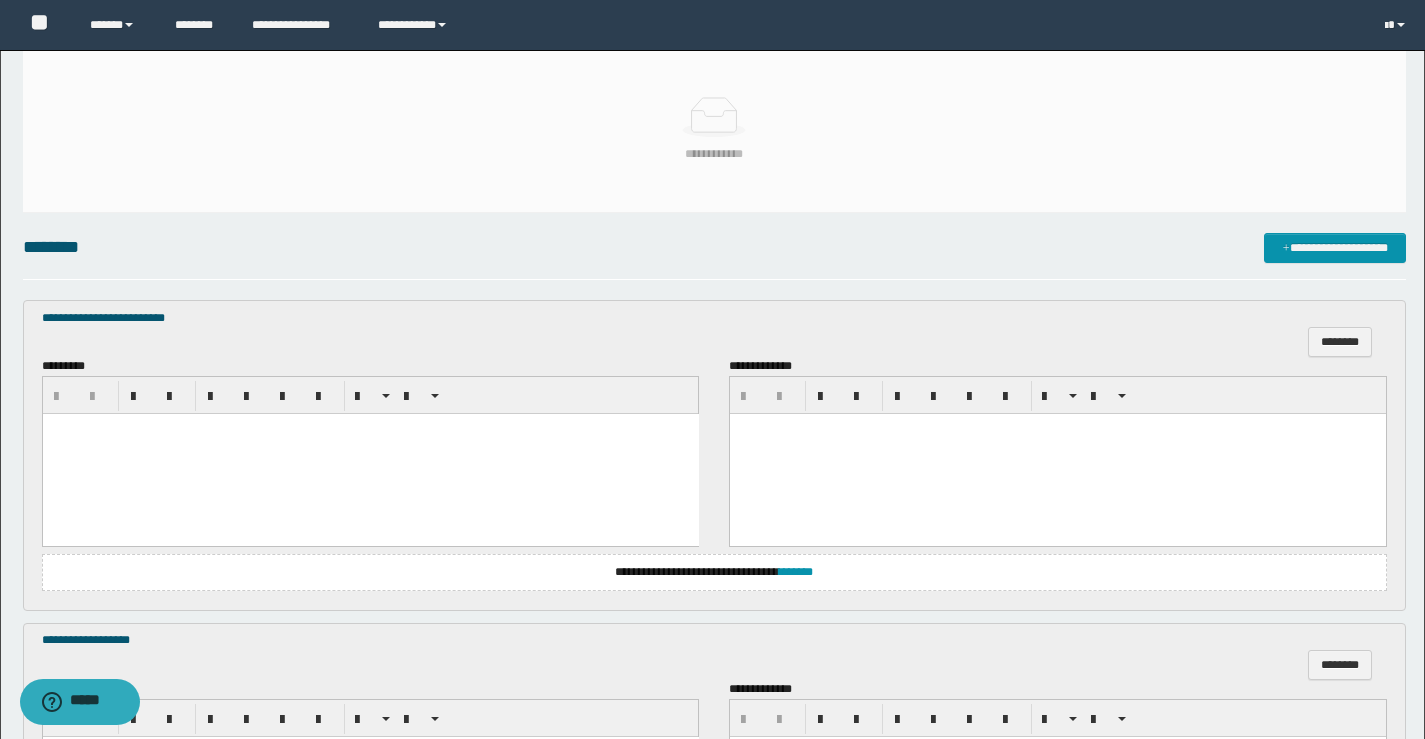 click at bounding box center (370, 454) 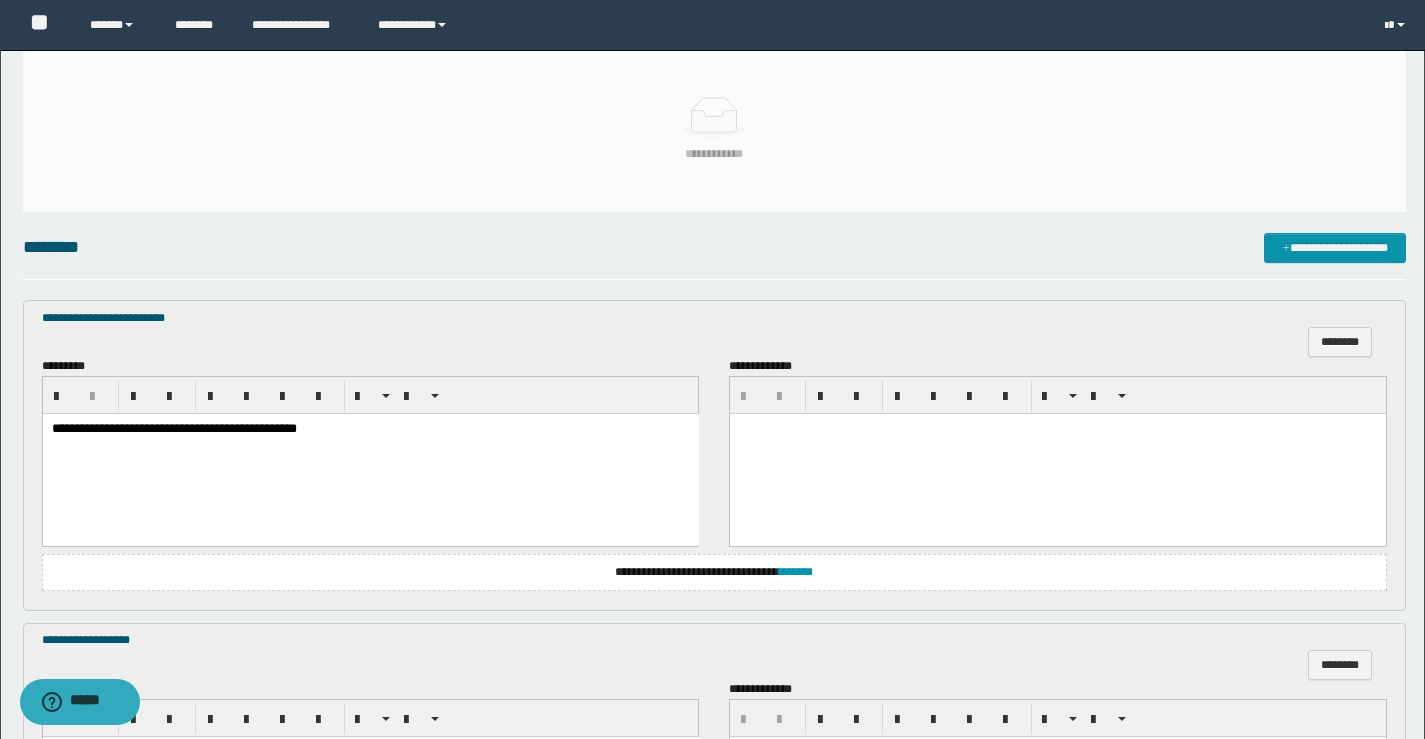 click on "**********" at bounding box center (370, 430) 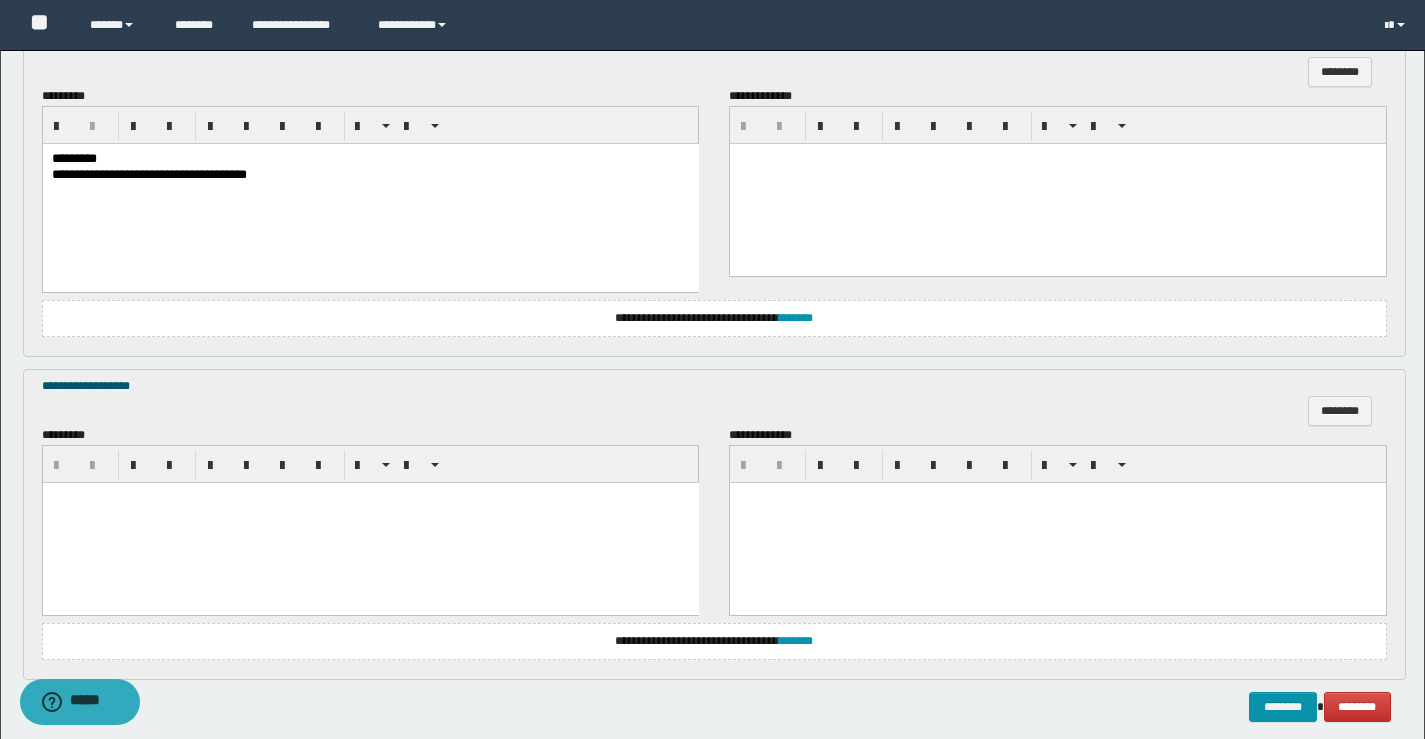 scroll, scrollTop: 610, scrollLeft: 0, axis: vertical 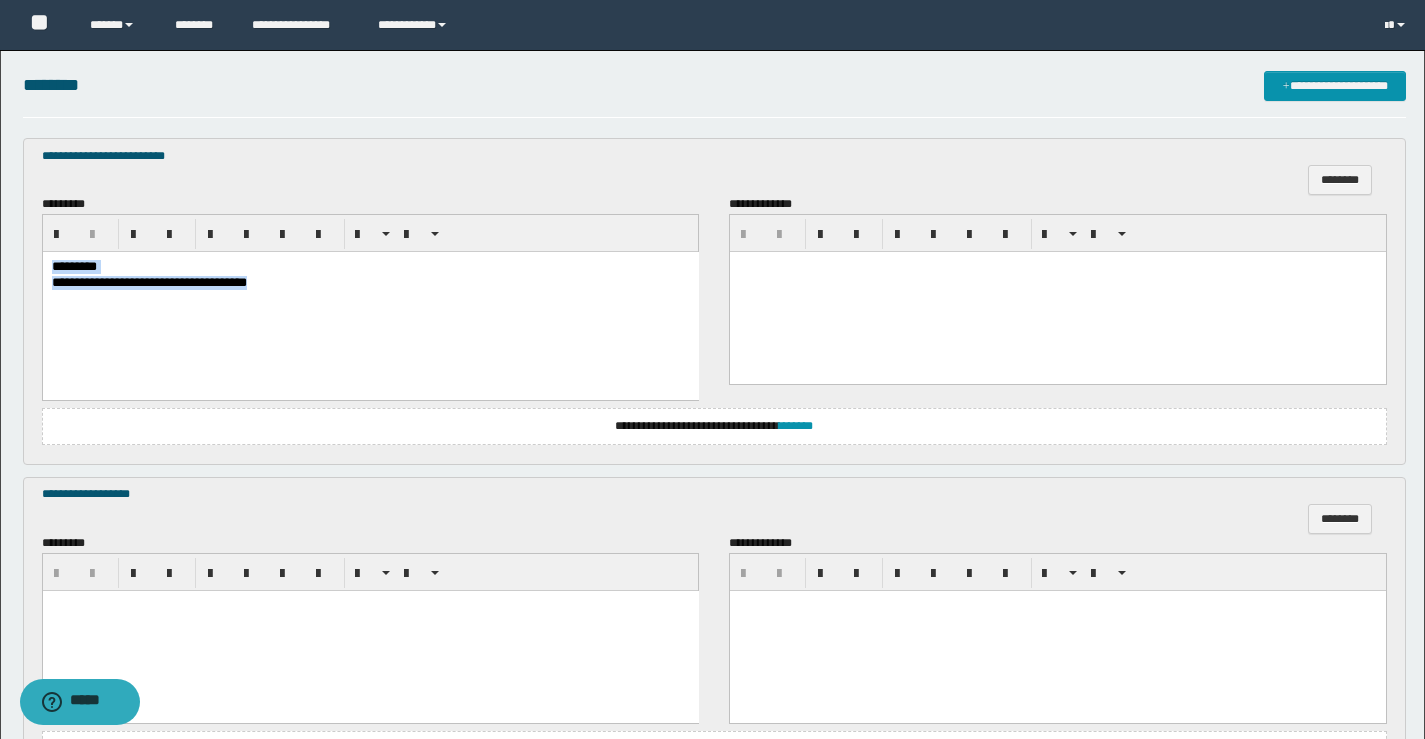 drag, startPoint x: 365, startPoint y: 275, endPoint x: 42, endPoint y: 250, distance: 323.96603 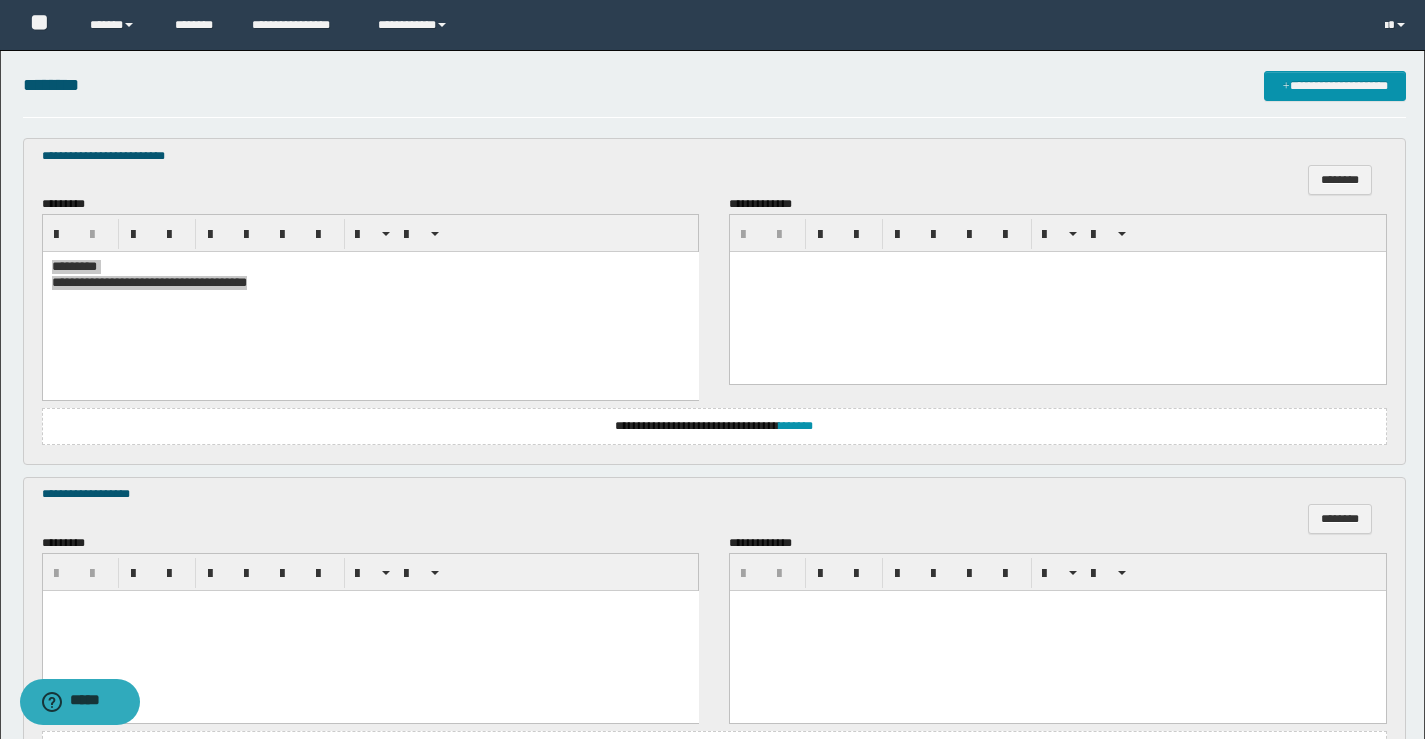 click at bounding box center [370, 631] 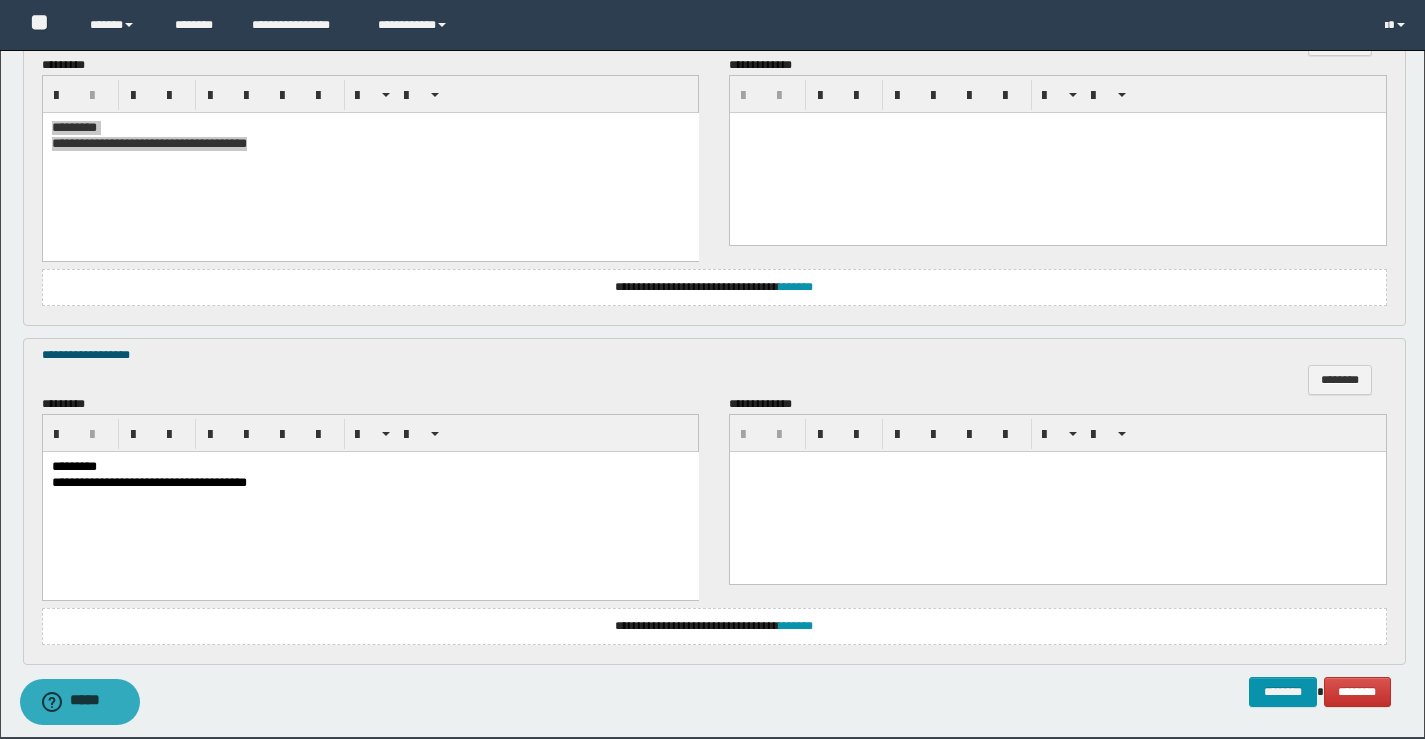 scroll, scrollTop: 826, scrollLeft: 0, axis: vertical 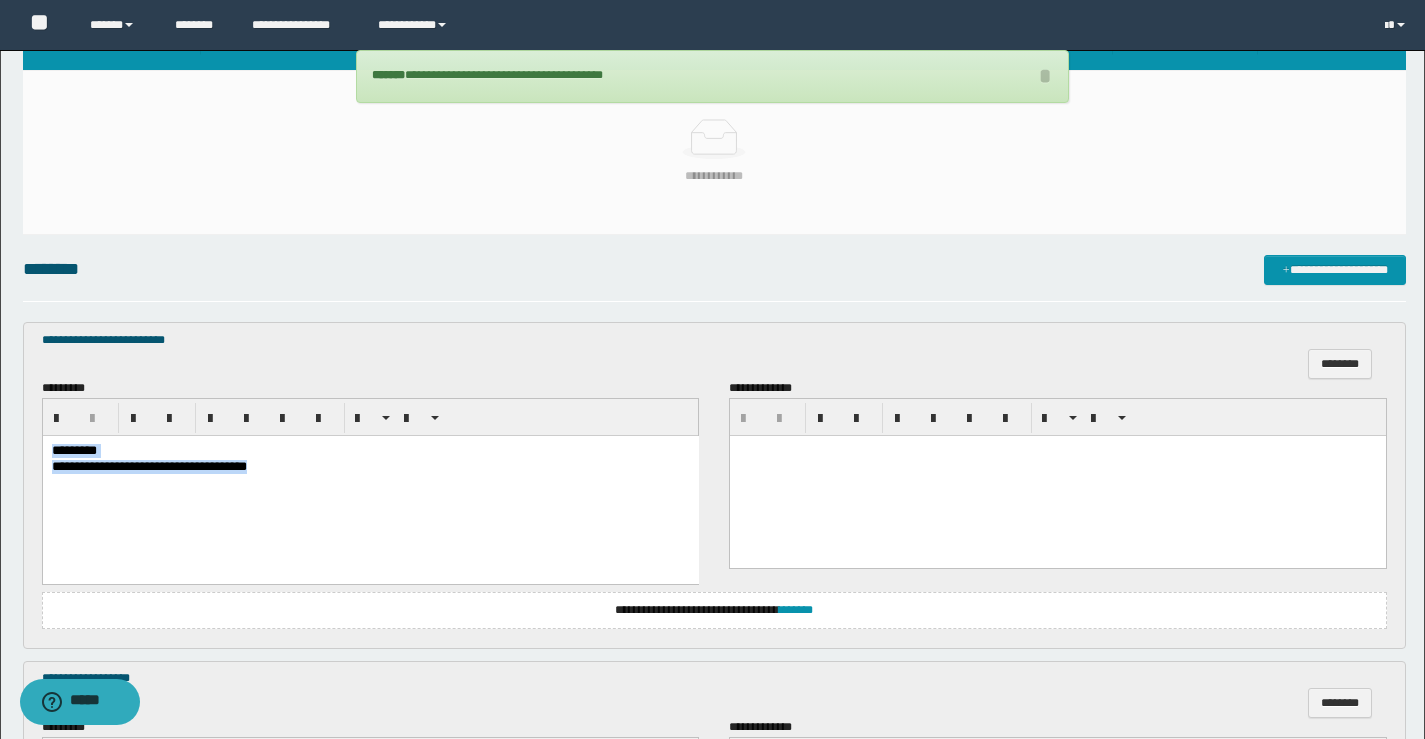 click on "**********" at bounding box center [370, 485] 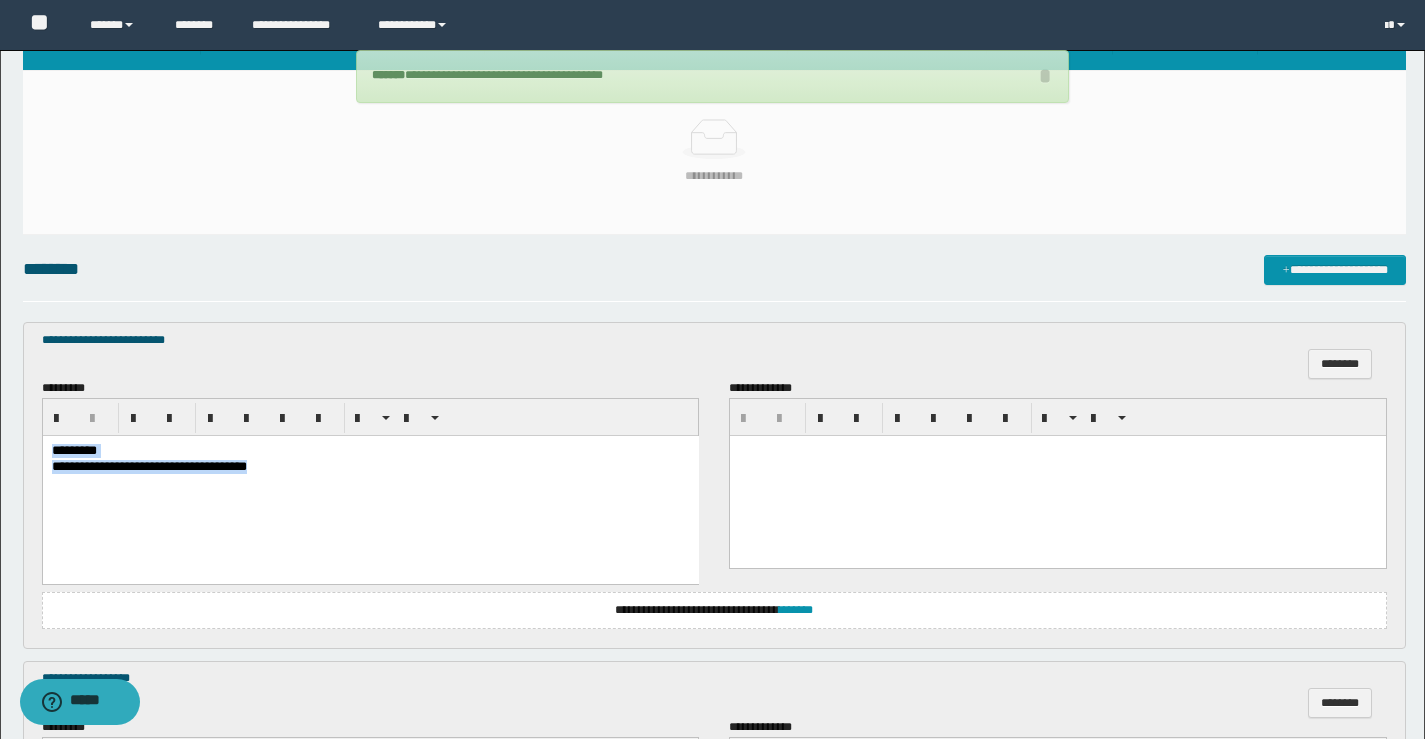 click on "**********" at bounding box center (370, 485) 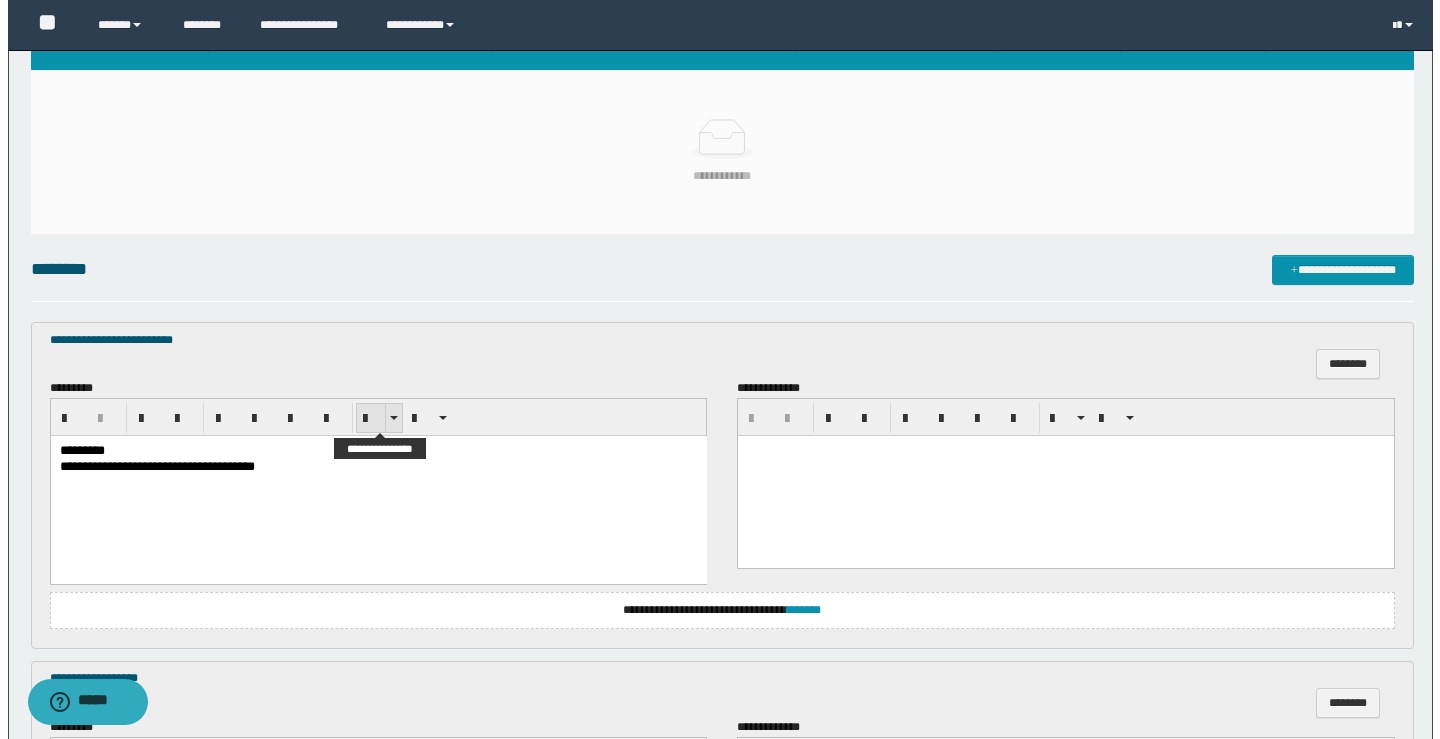 scroll, scrollTop: 326, scrollLeft: 0, axis: vertical 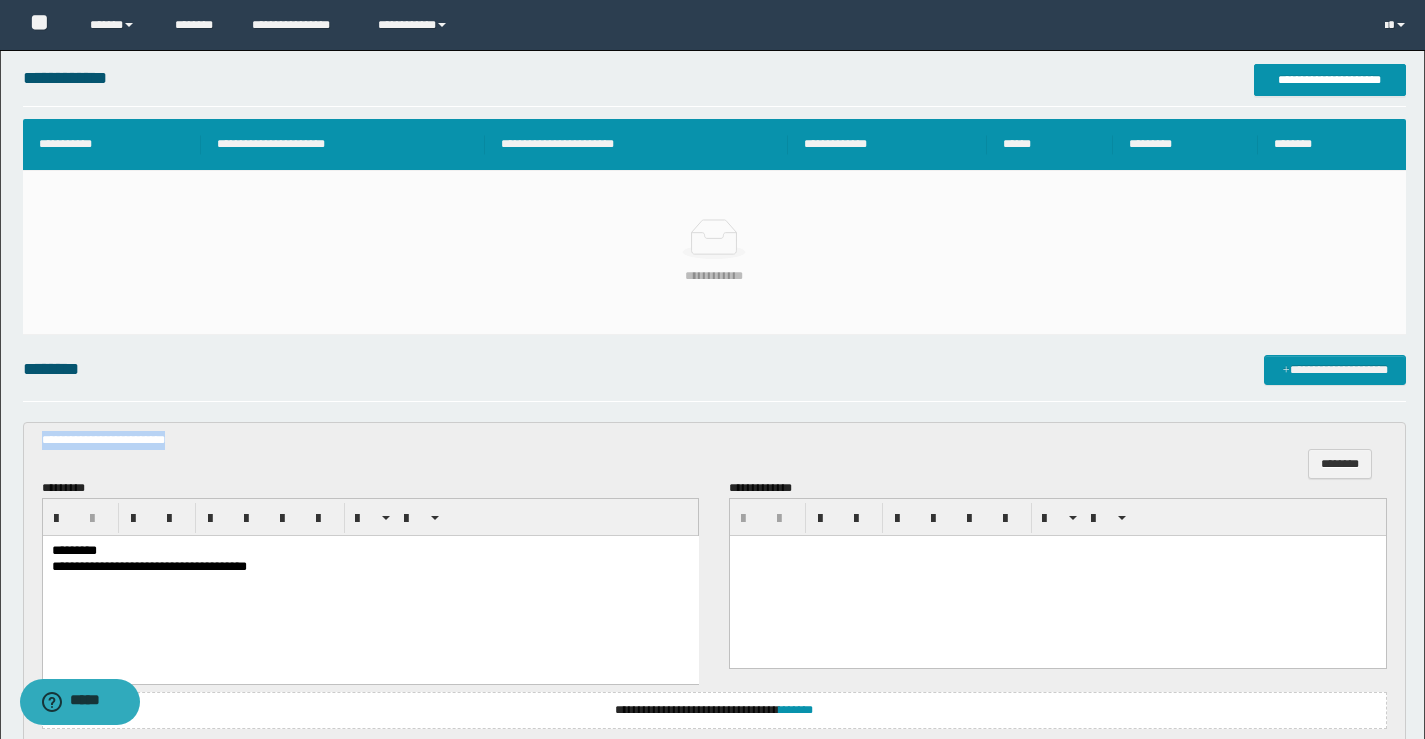 drag, startPoint x: 247, startPoint y: 438, endPoint x: 0, endPoint y: 439, distance: 247.00203 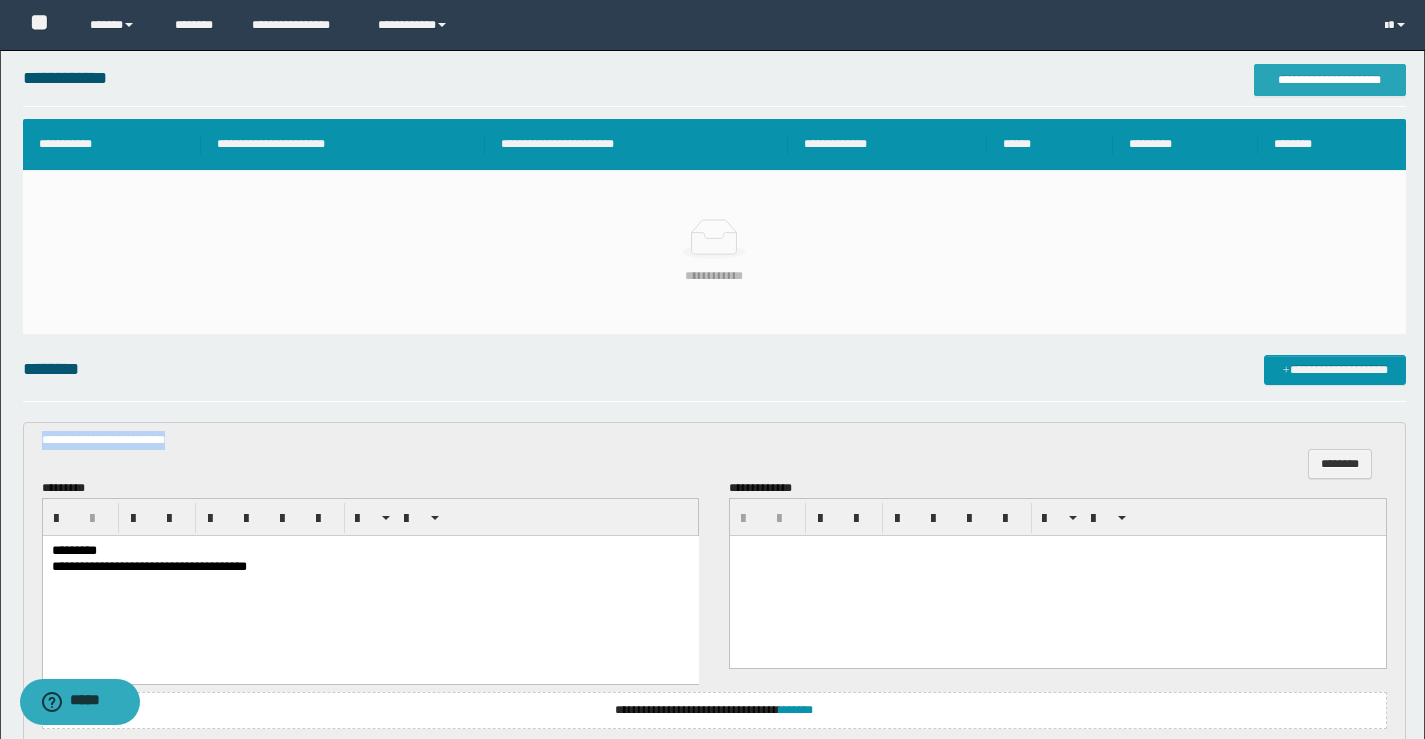 click on "**********" at bounding box center [1330, 80] 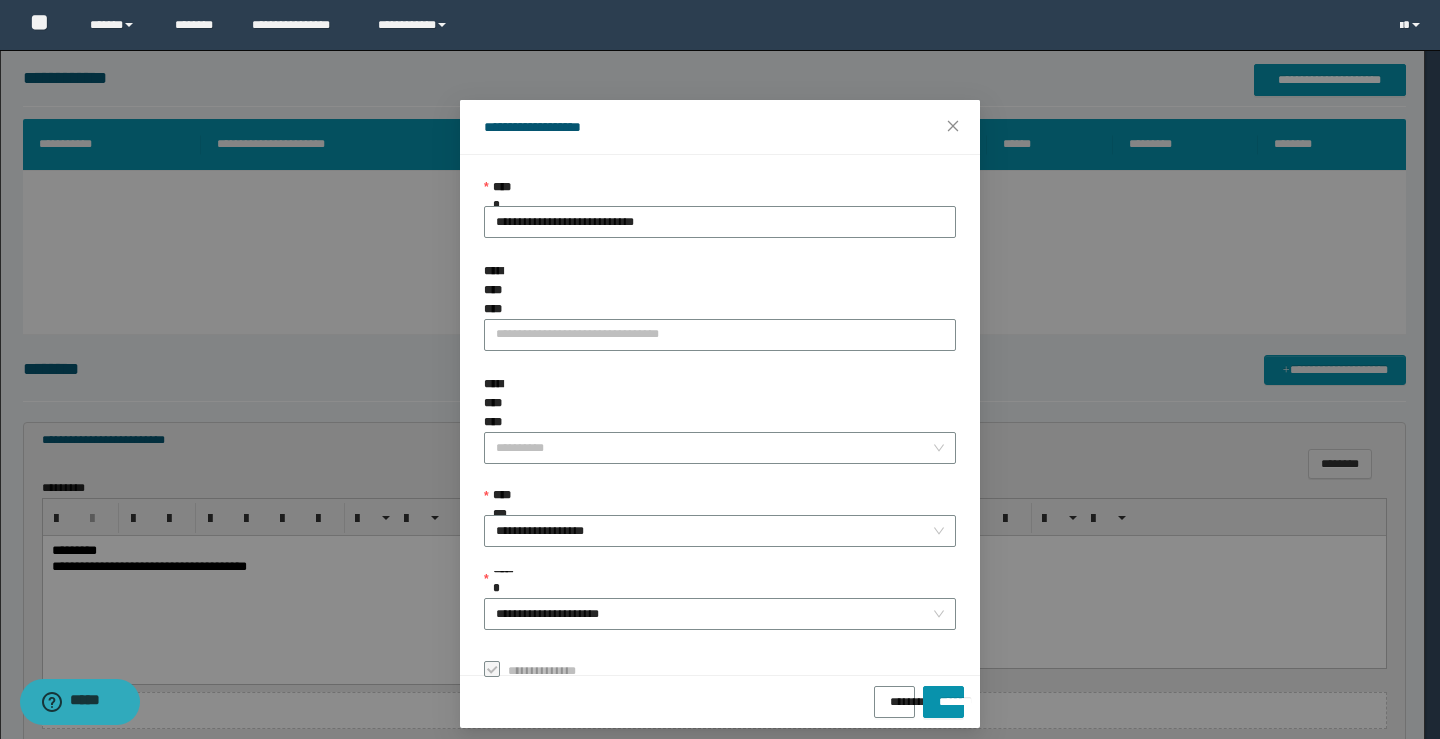 click on "**********" at bounding box center (720, 432) 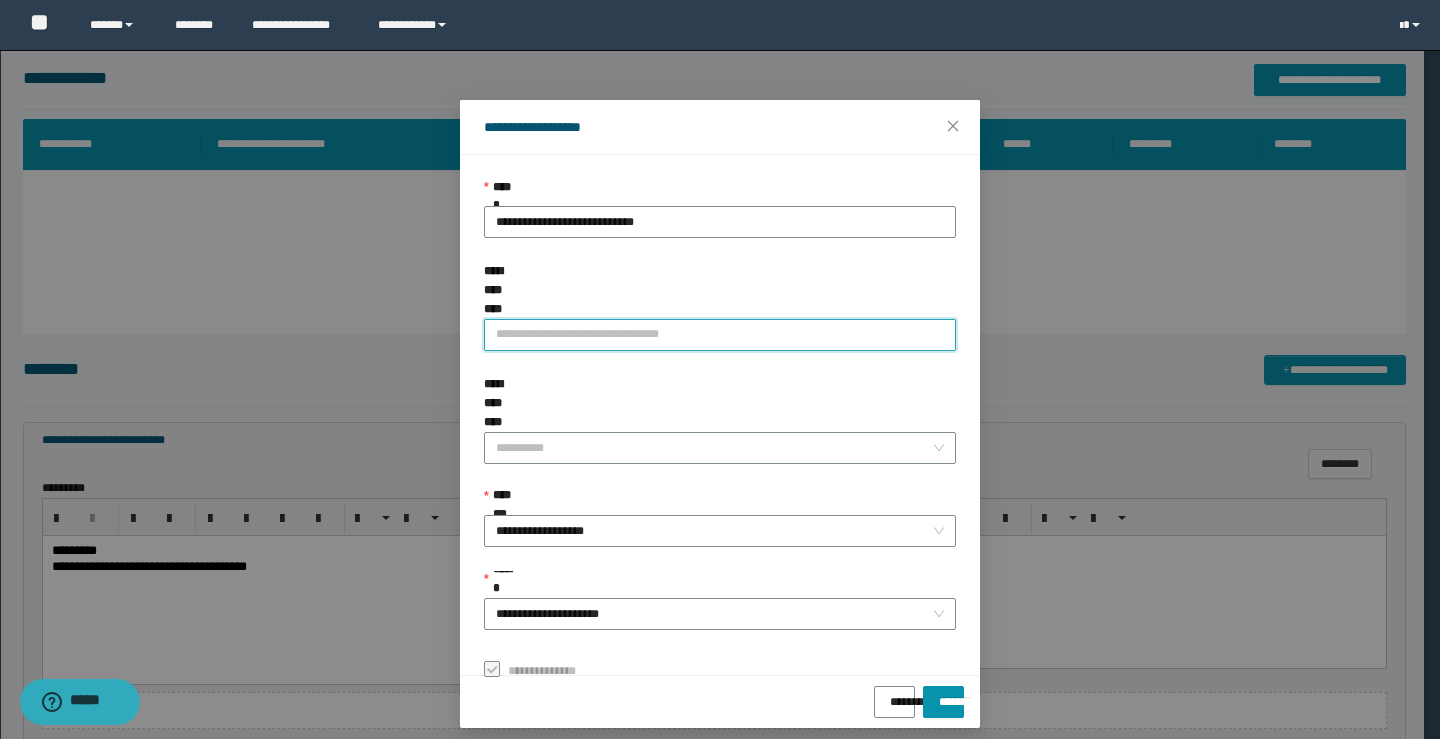 click on "**********" at bounding box center [720, 335] 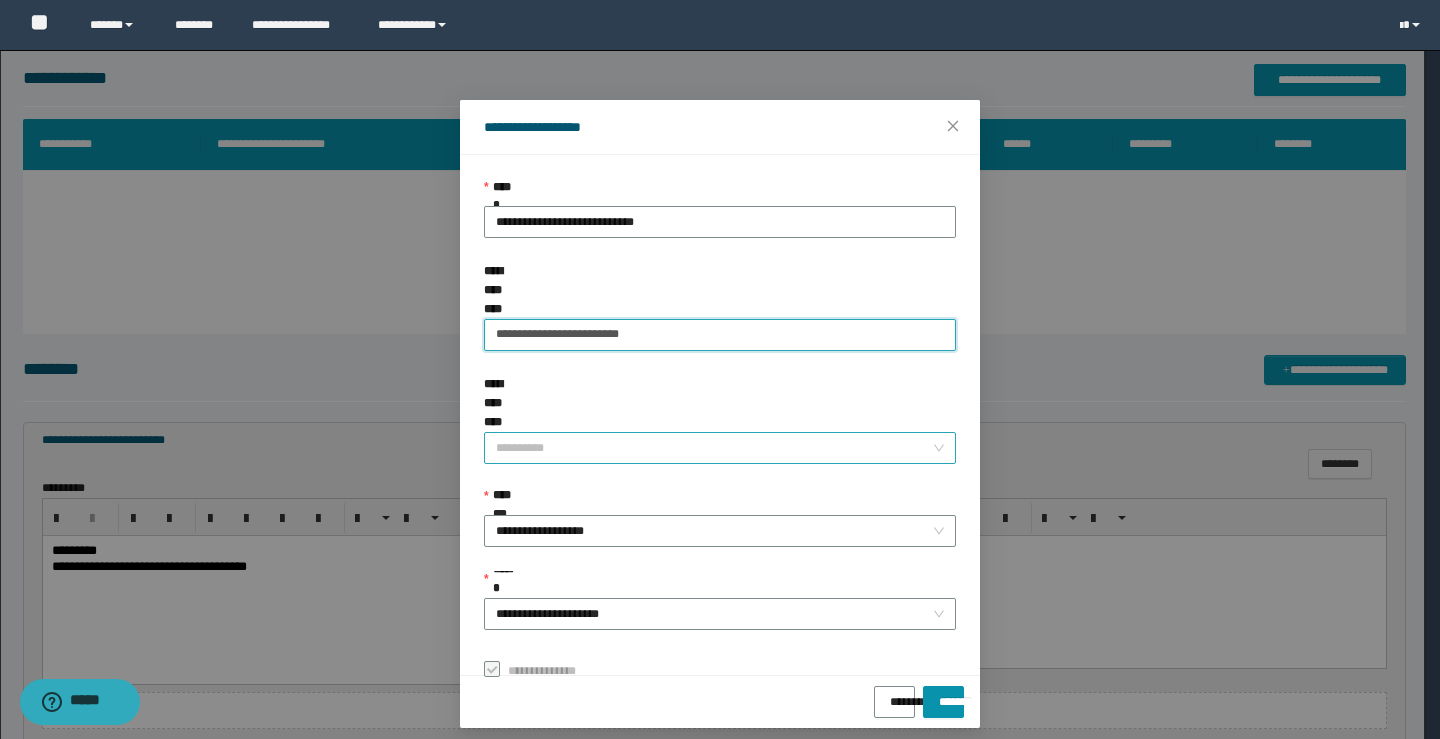 type on "**********" 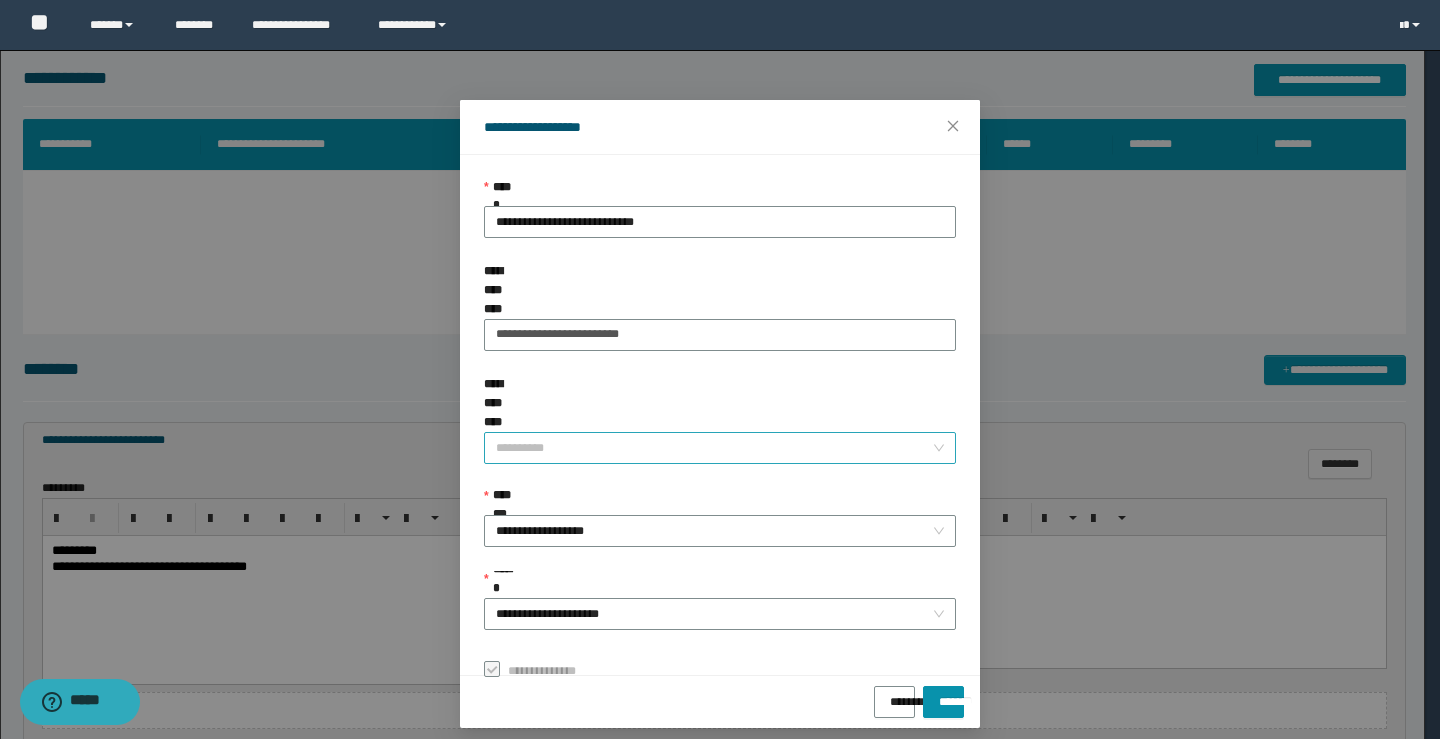 click on "**********" at bounding box center (714, 448) 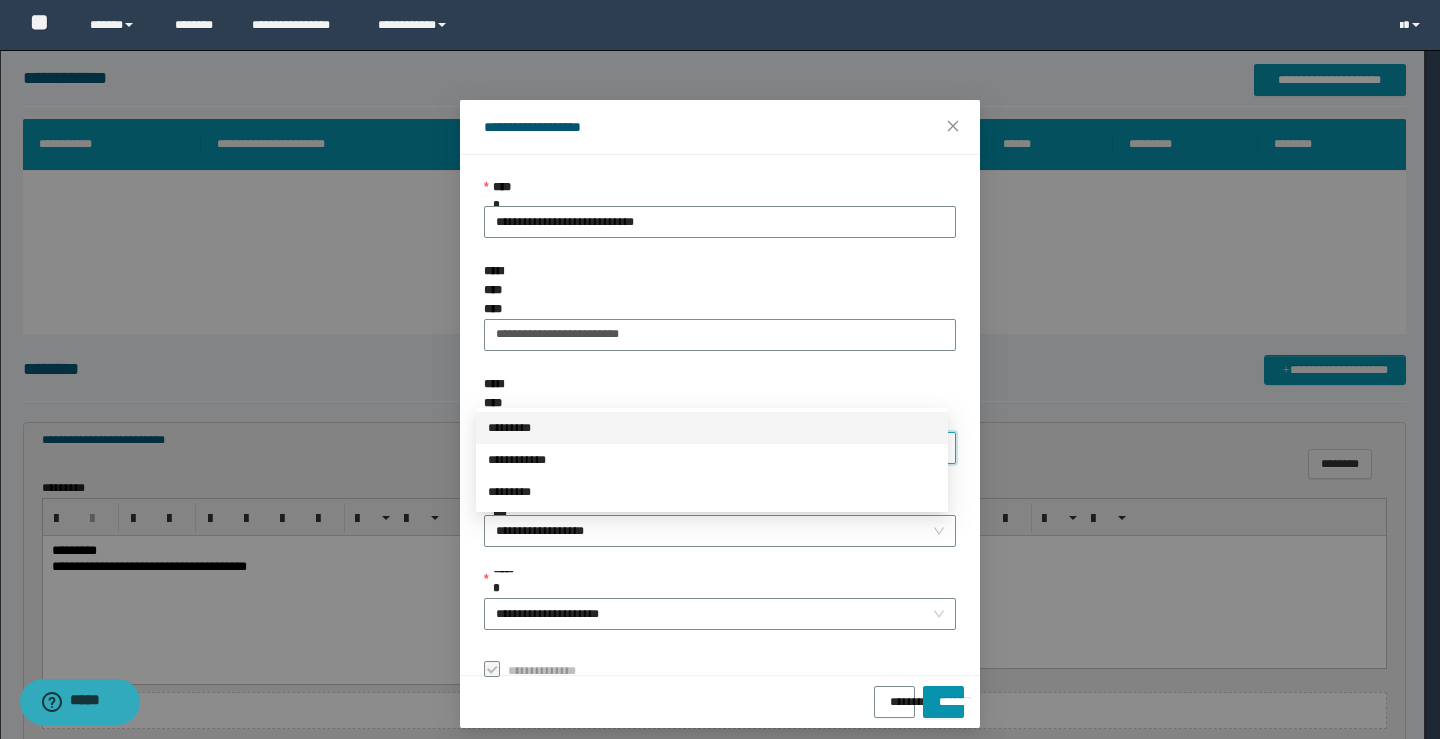 click on "*********" at bounding box center [712, 428] 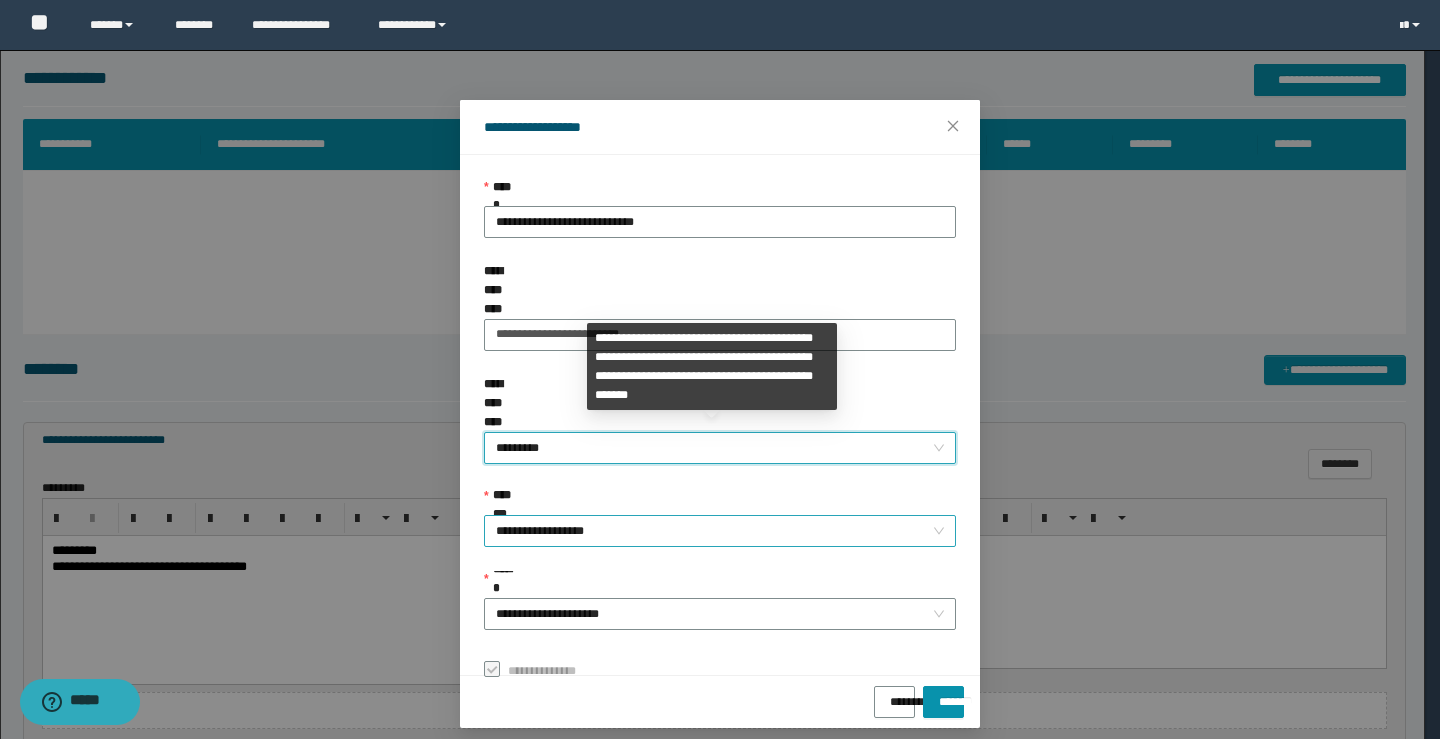 click on "**********" at bounding box center [720, 531] 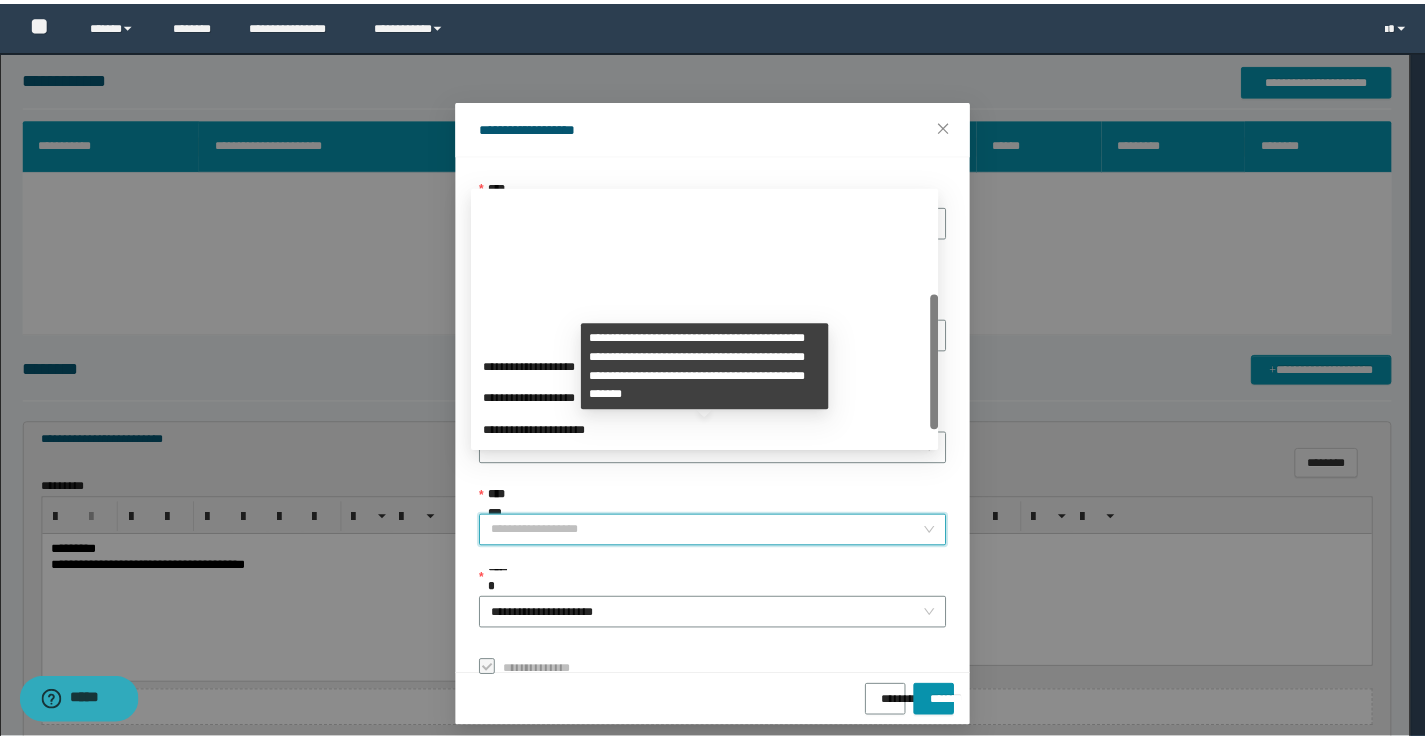scroll, scrollTop: 192, scrollLeft: 0, axis: vertical 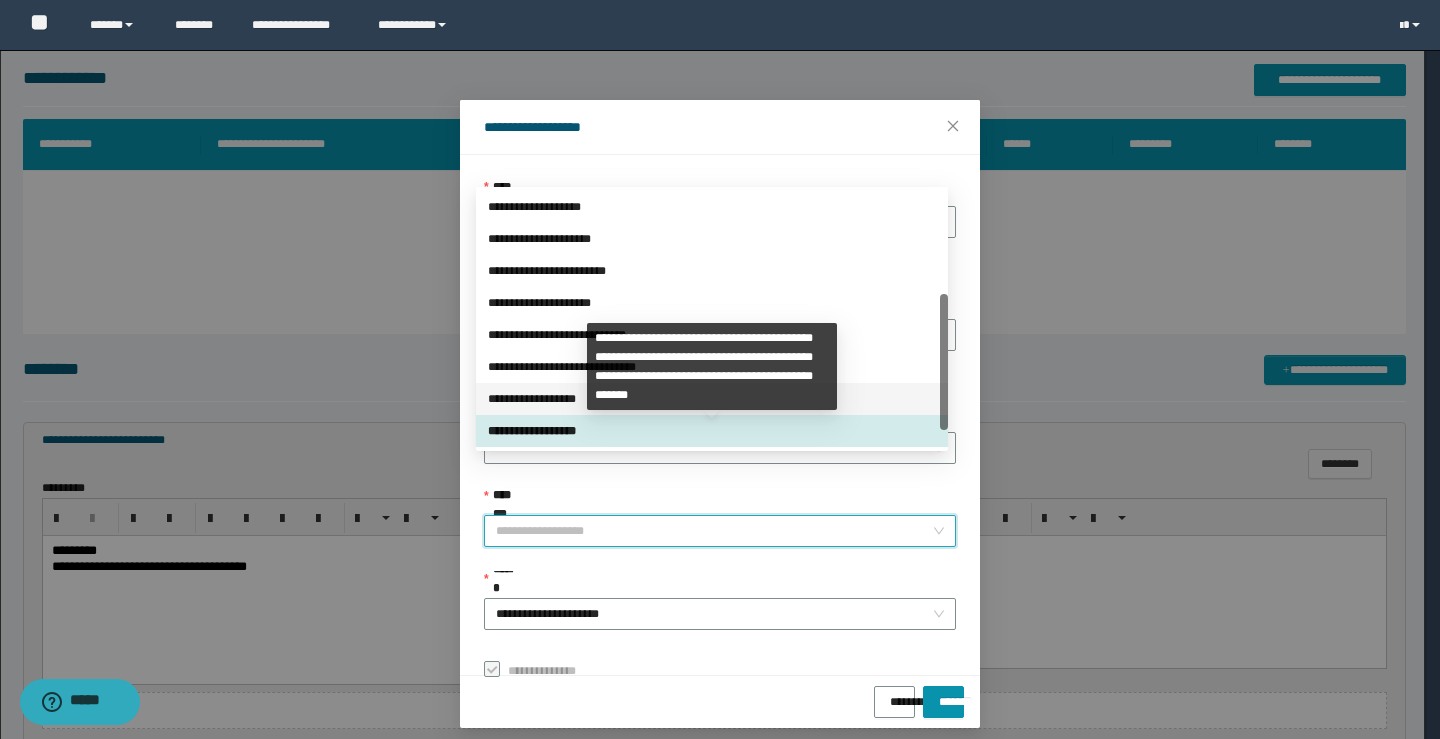 click on "**********" at bounding box center [712, 399] 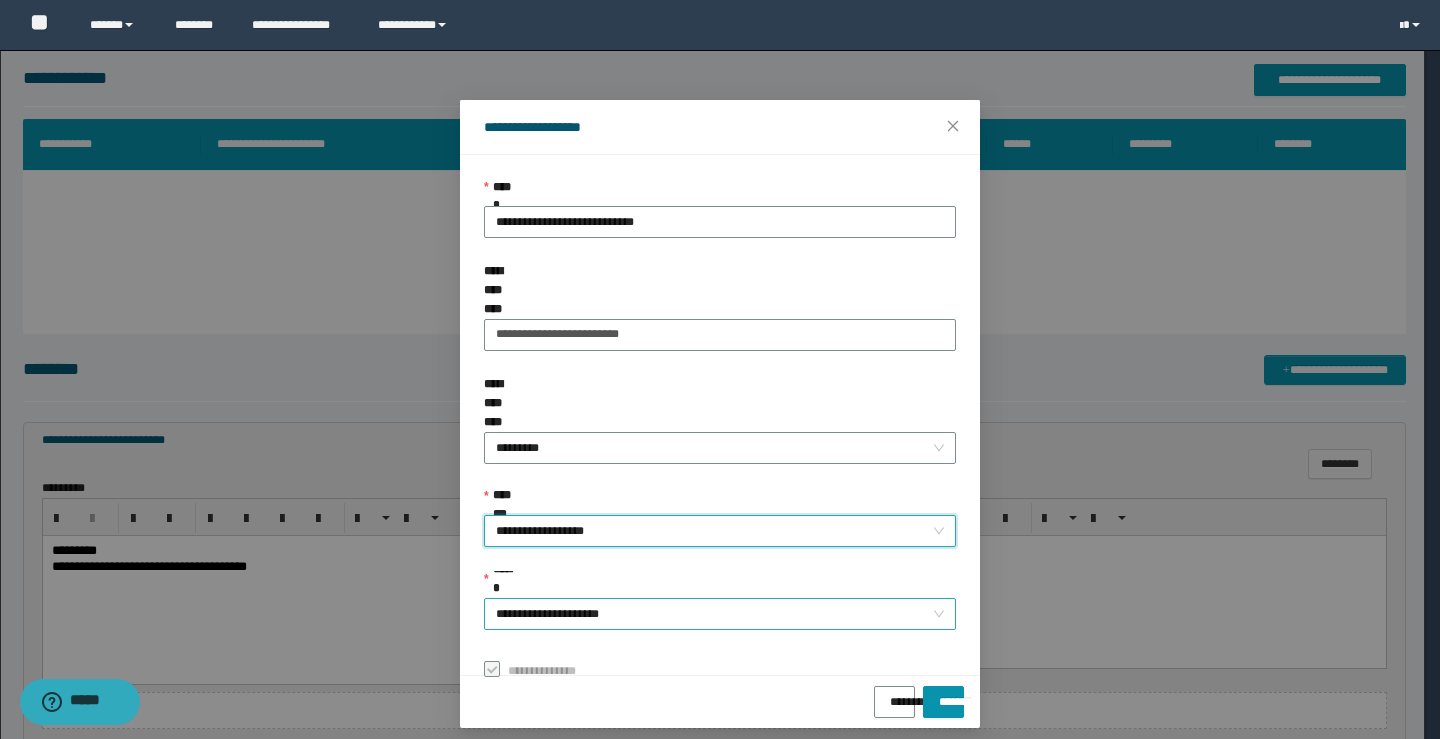 click on "**********" at bounding box center (720, 614) 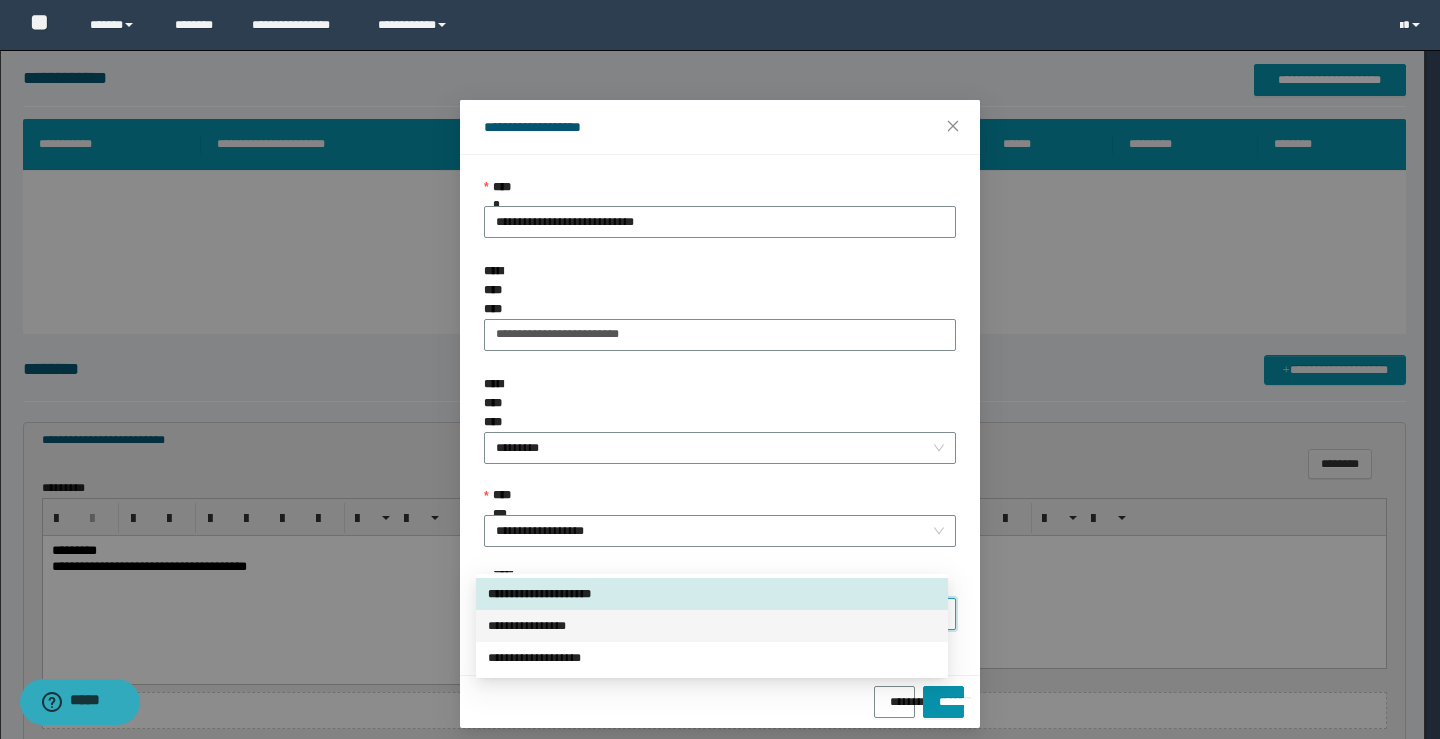click on "**********" at bounding box center (712, 626) 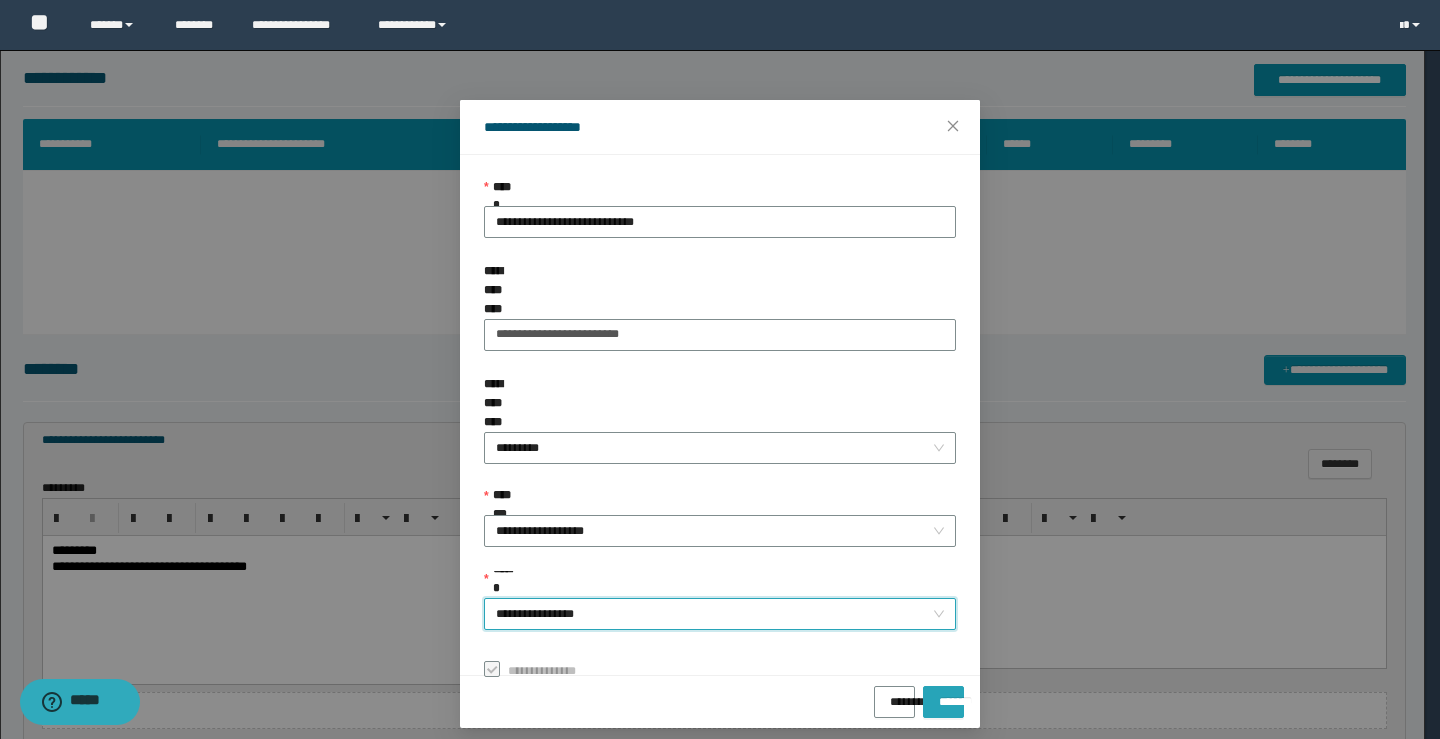 click on "*******" at bounding box center (943, 695) 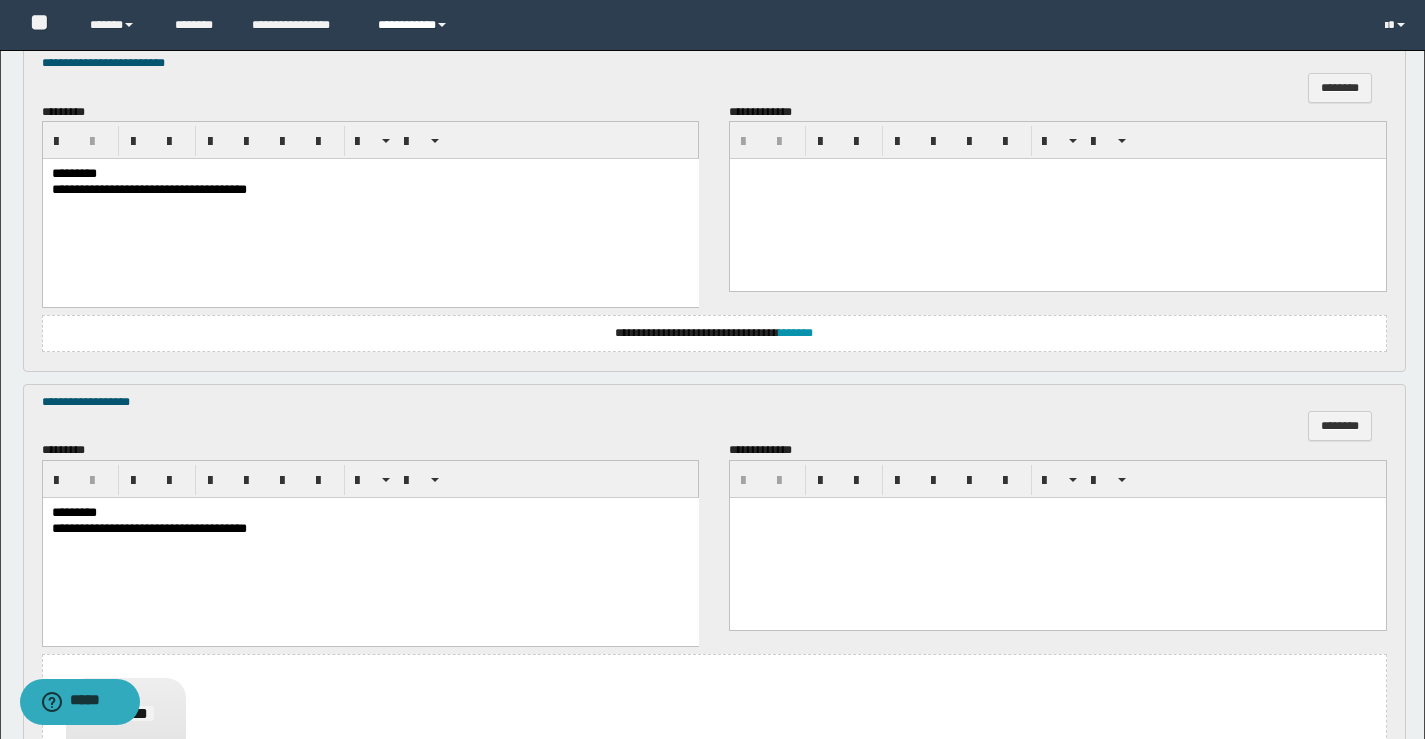 scroll, scrollTop: 444, scrollLeft: 0, axis: vertical 